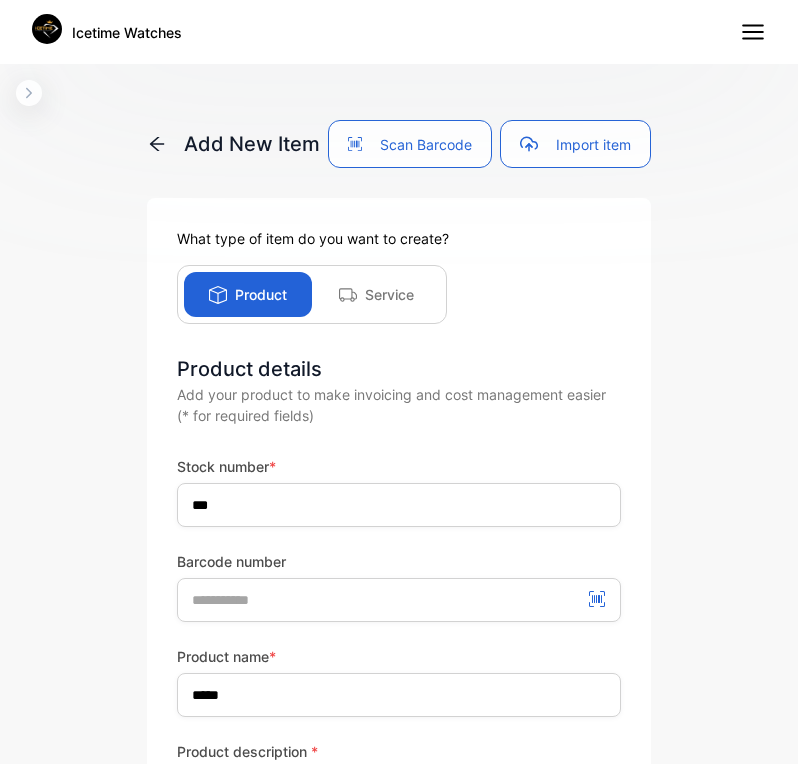 scroll, scrollTop: 0, scrollLeft: 0, axis: both 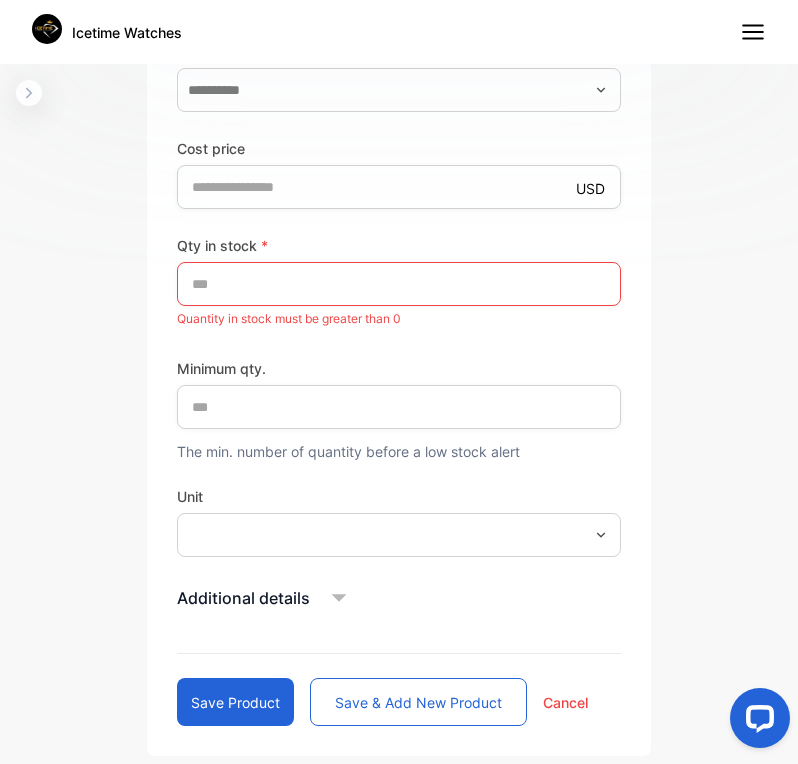 type on "***" 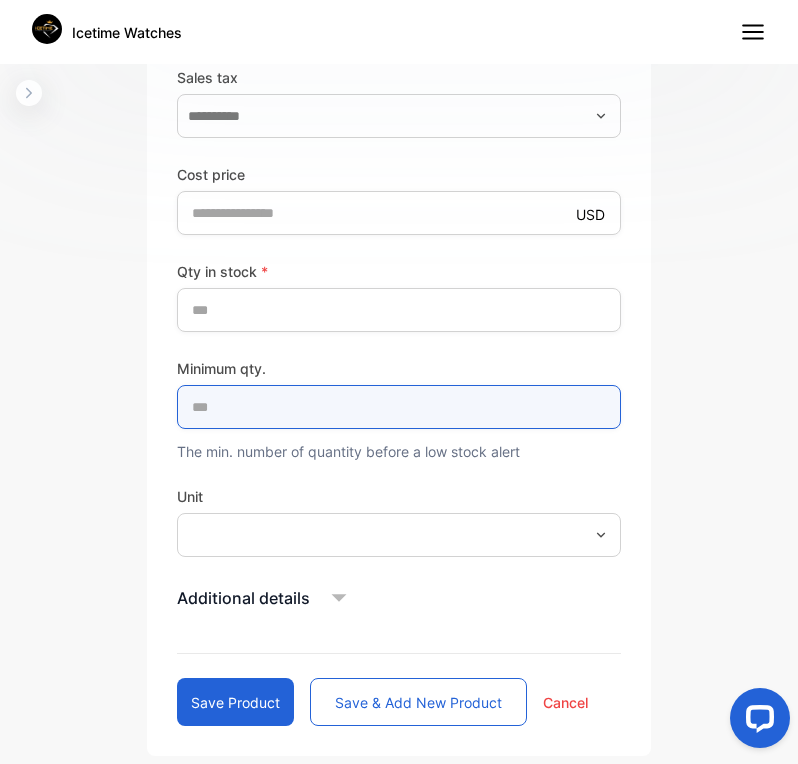 scroll, scrollTop: 876, scrollLeft: 0, axis: vertical 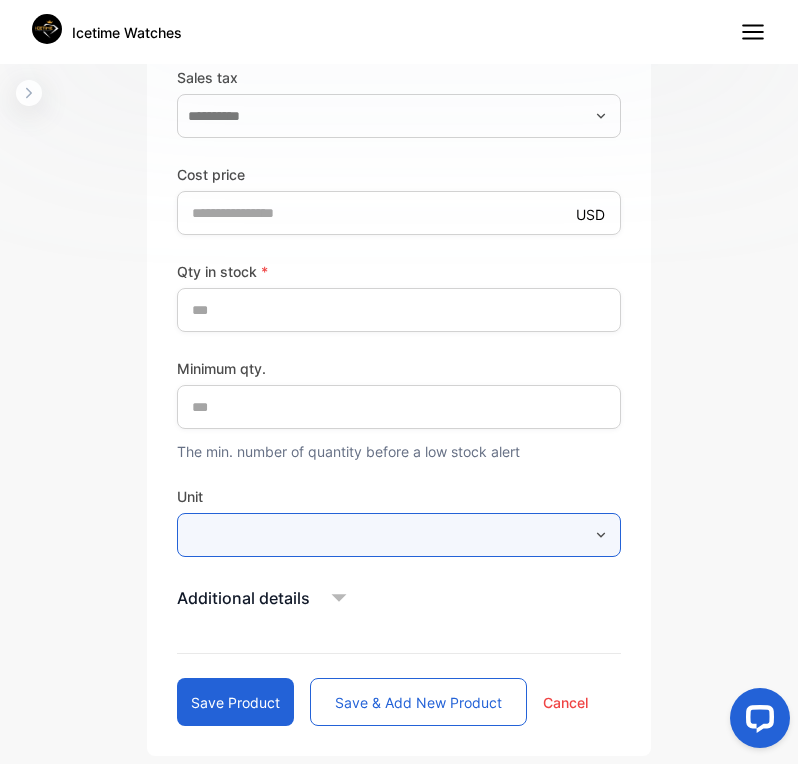 click at bounding box center [399, 535] 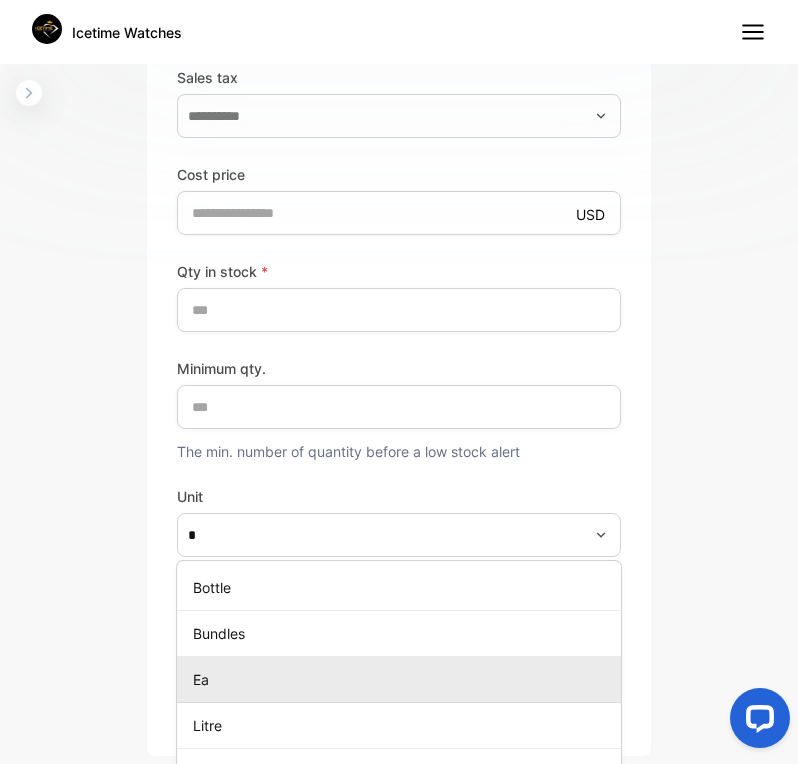 click on "Ea" at bounding box center (403, 679) 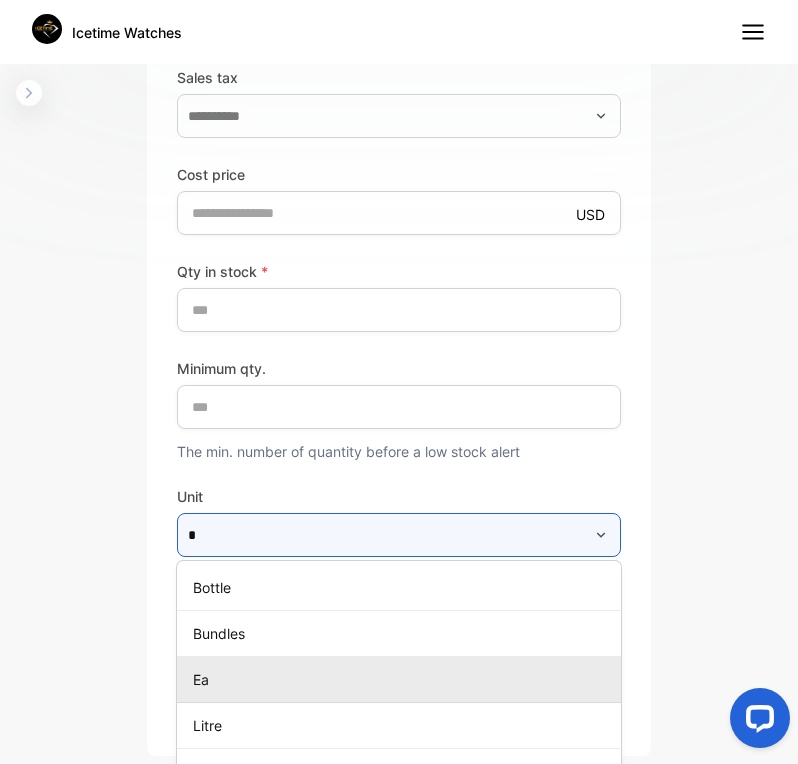 type on "**" 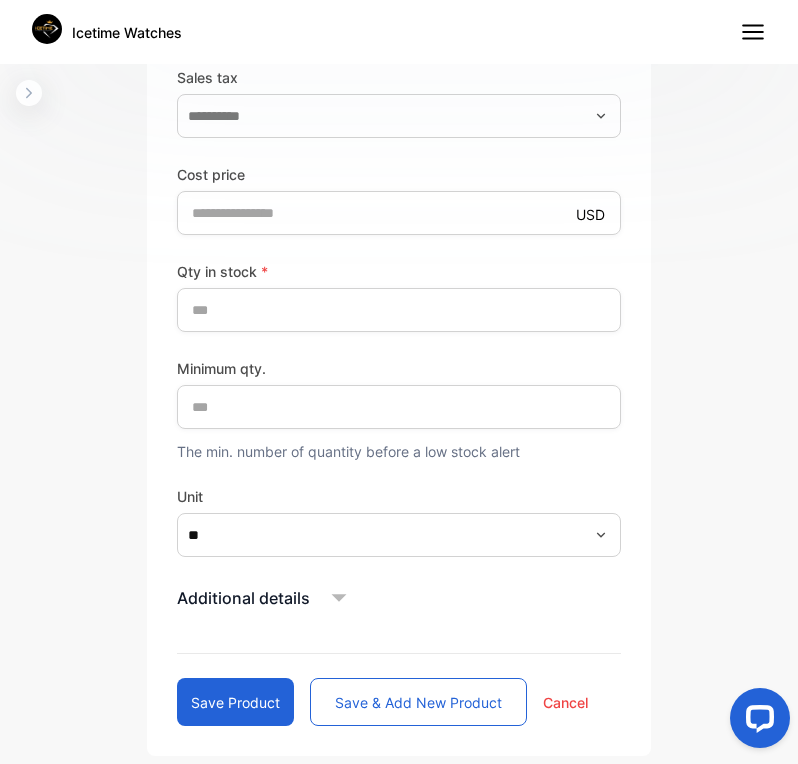 click on "Additional details" at bounding box center (399, 598) 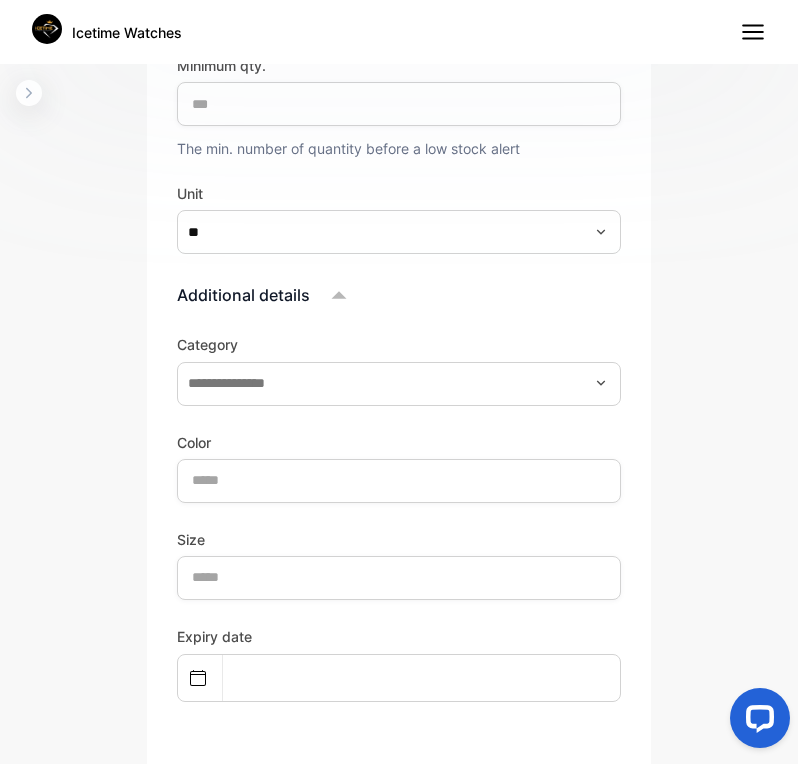 scroll, scrollTop: 1196, scrollLeft: 0, axis: vertical 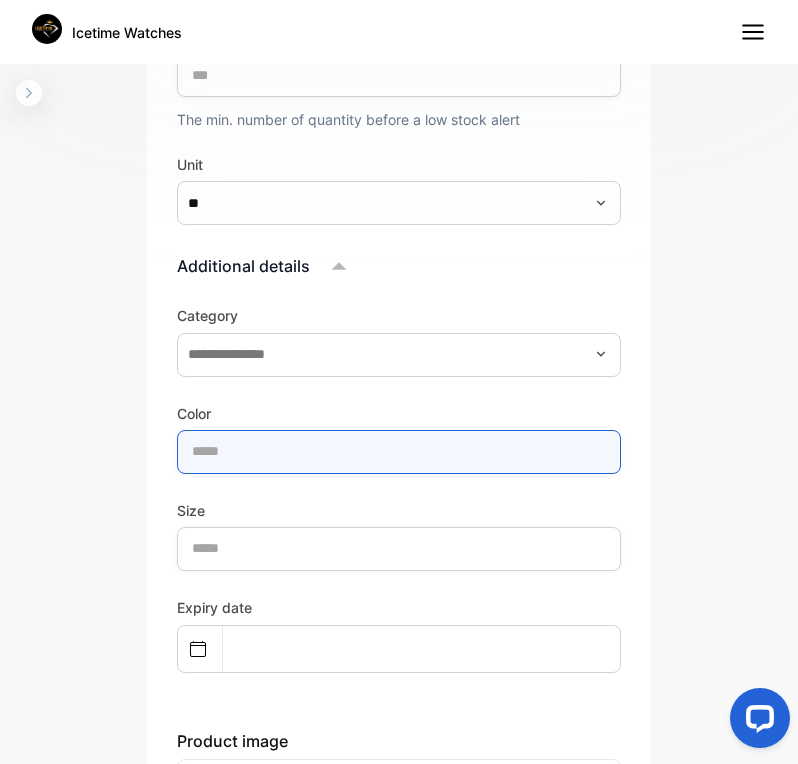 click at bounding box center [399, 452] 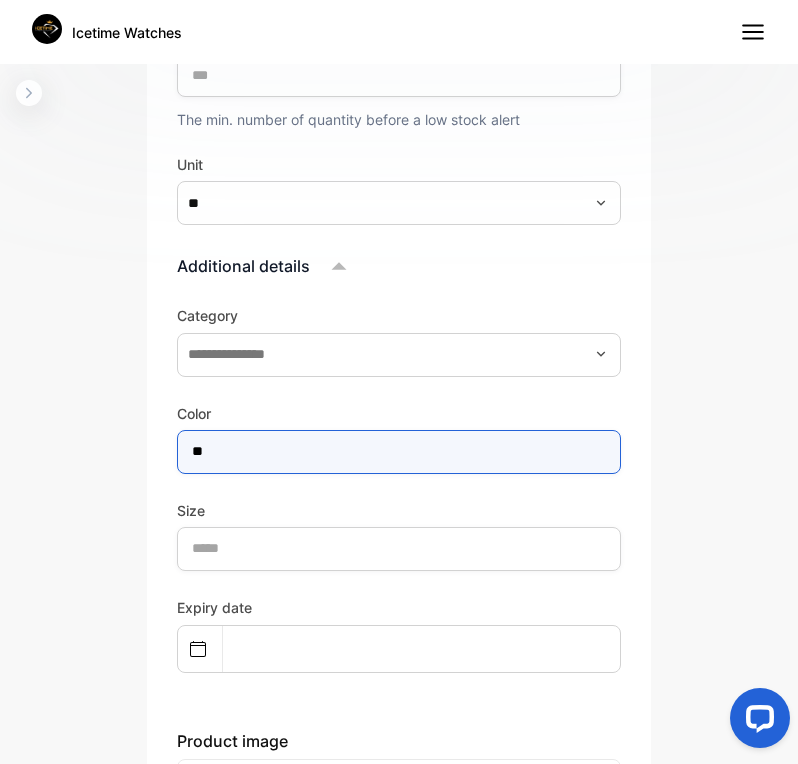 type on "*" 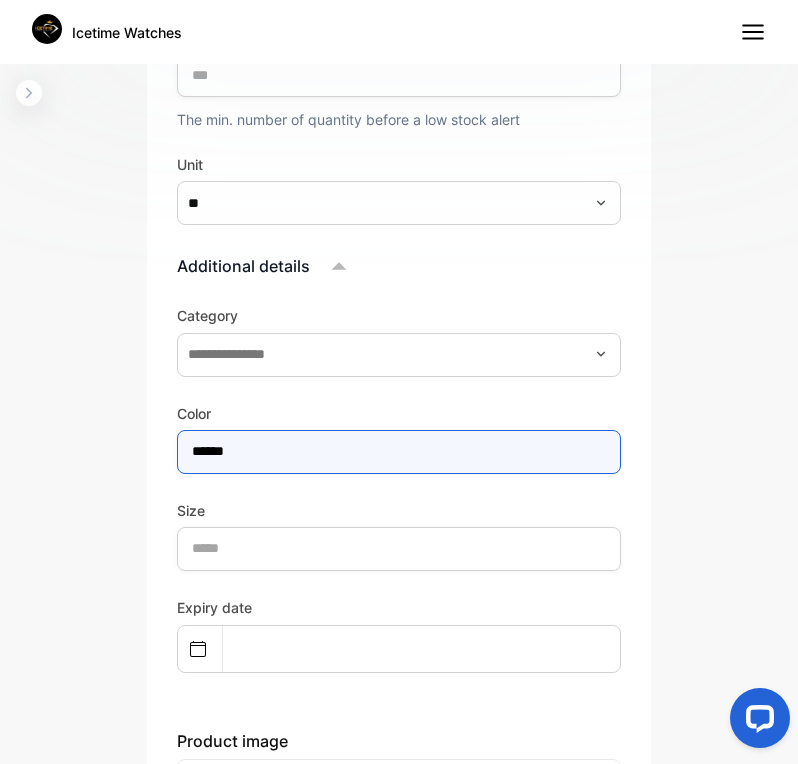type on "******" 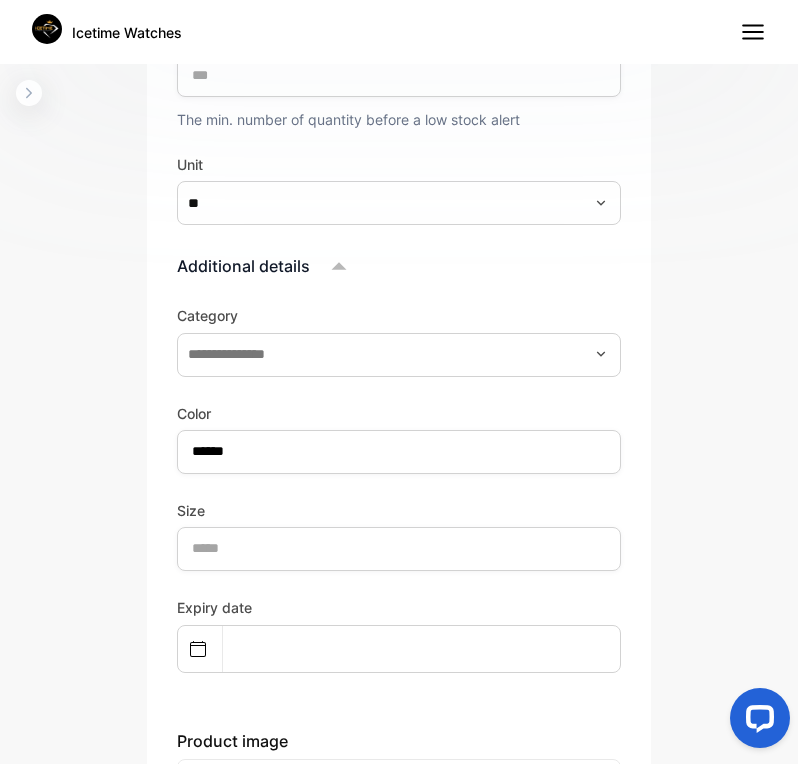 click on "Size" at bounding box center [399, 510] 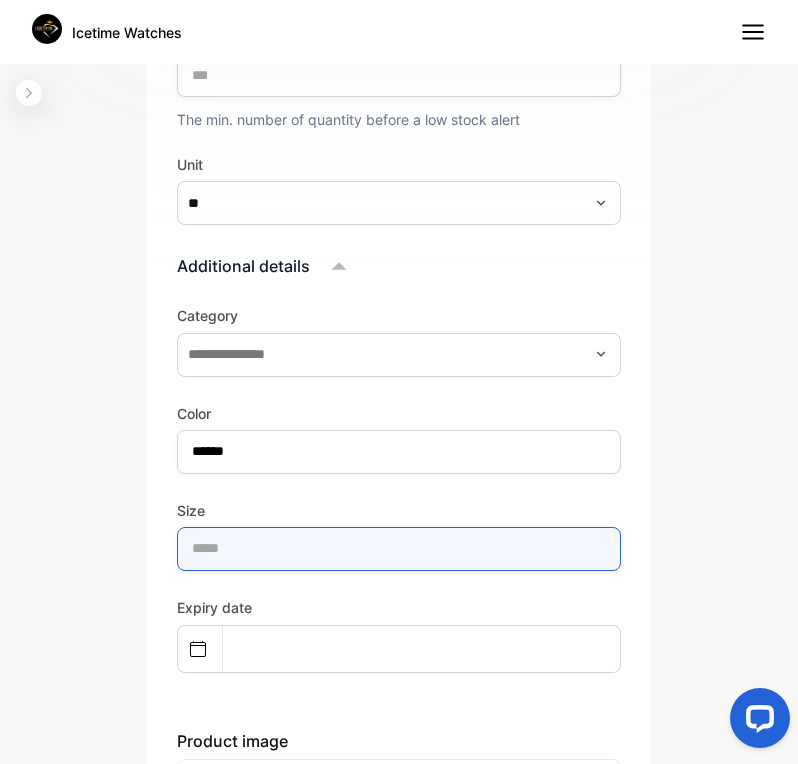 click at bounding box center (399, 549) 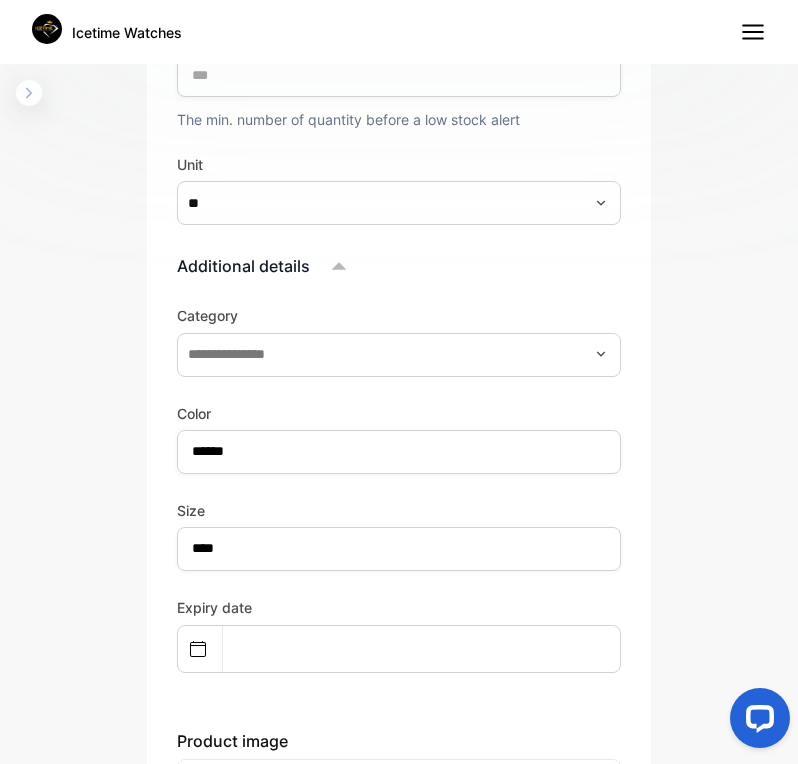 click on "Category   Color   ****** Size   ****" at bounding box center [399, 438] 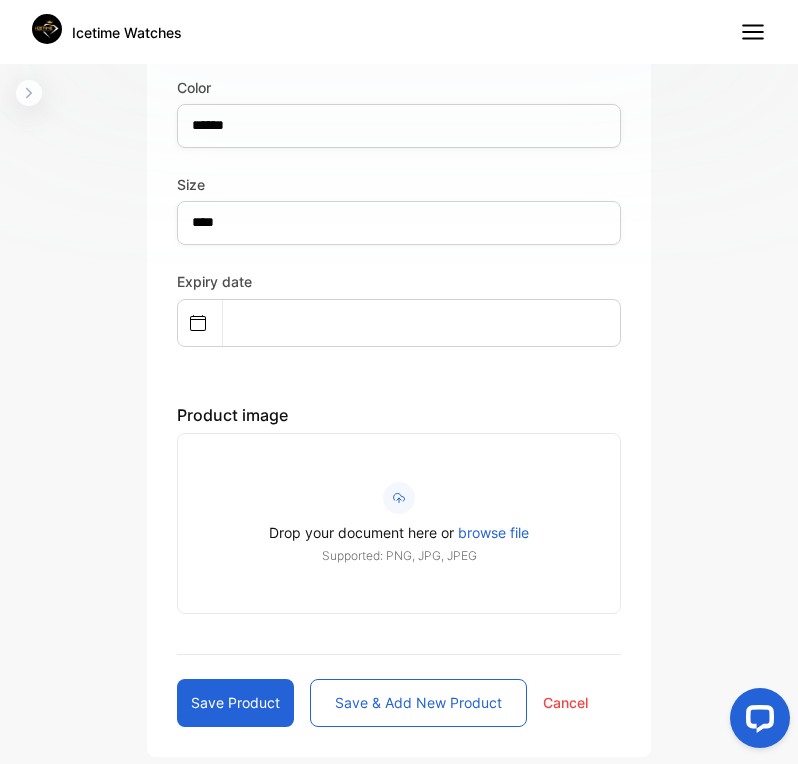 scroll, scrollTop: 1535, scrollLeft: 0, axis: vertical 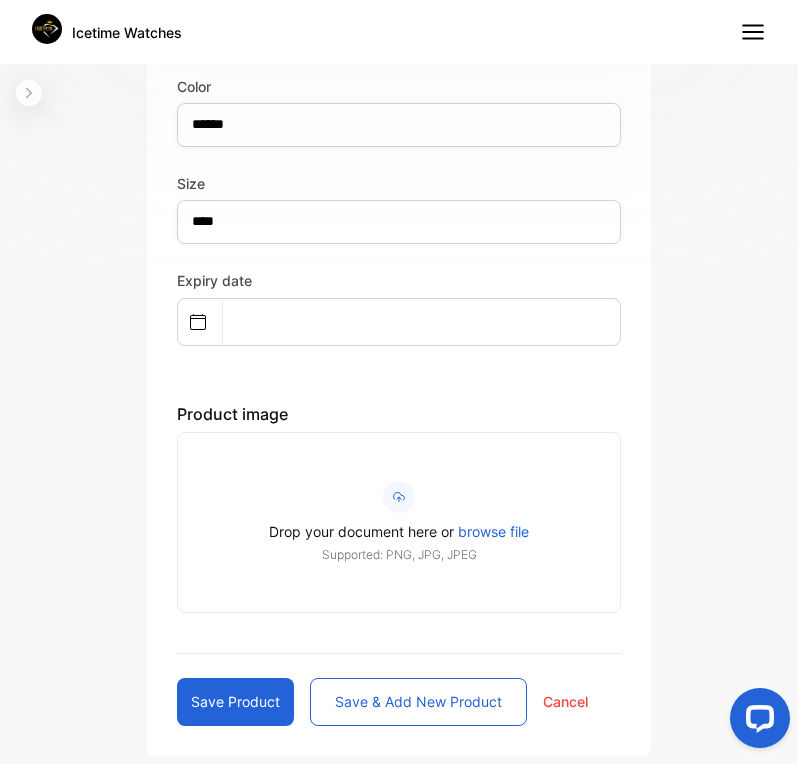 click on "Save product" at bounding box center (235, 702) 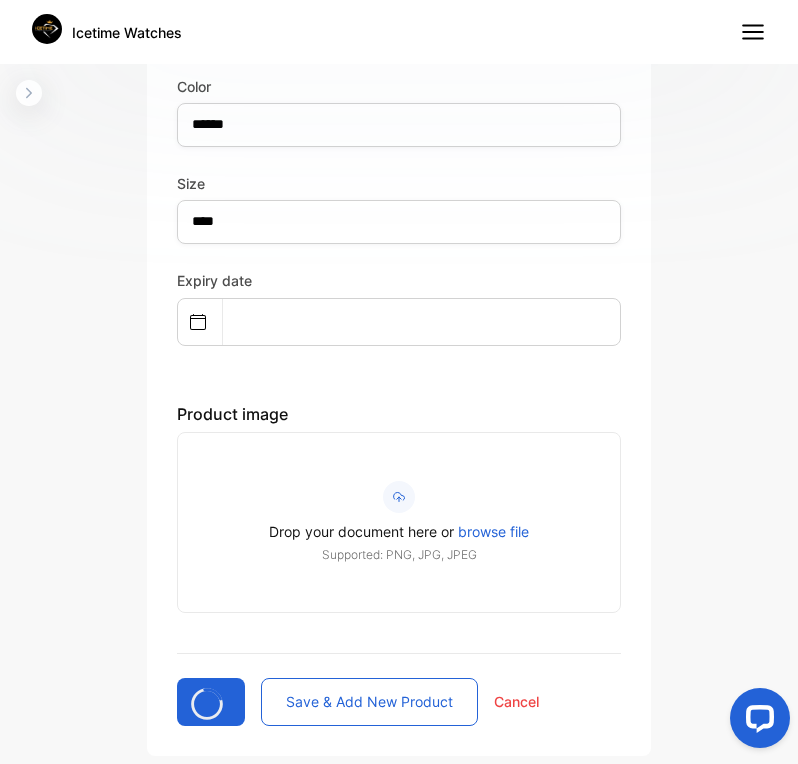 type 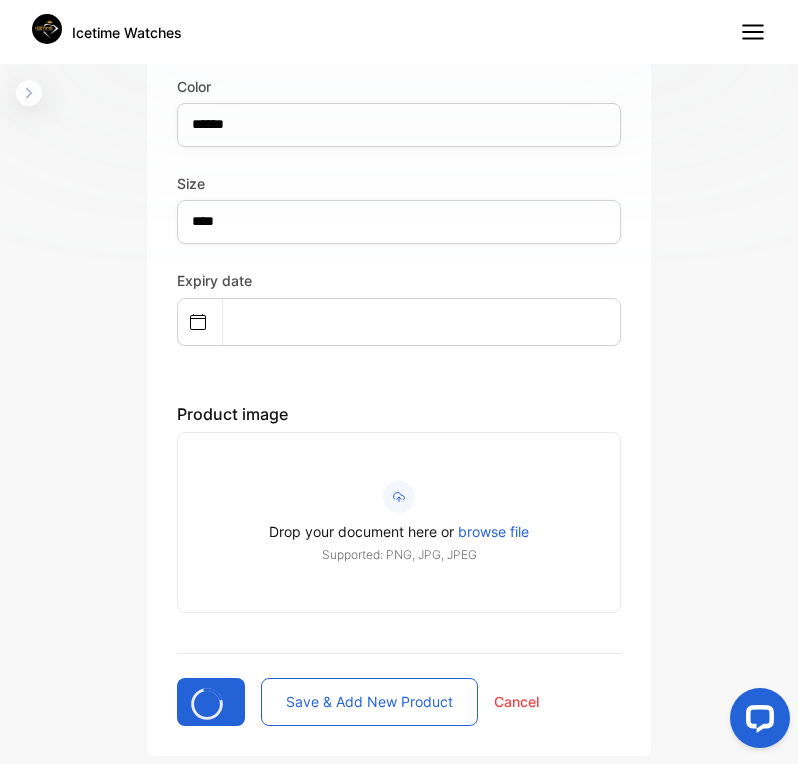 type 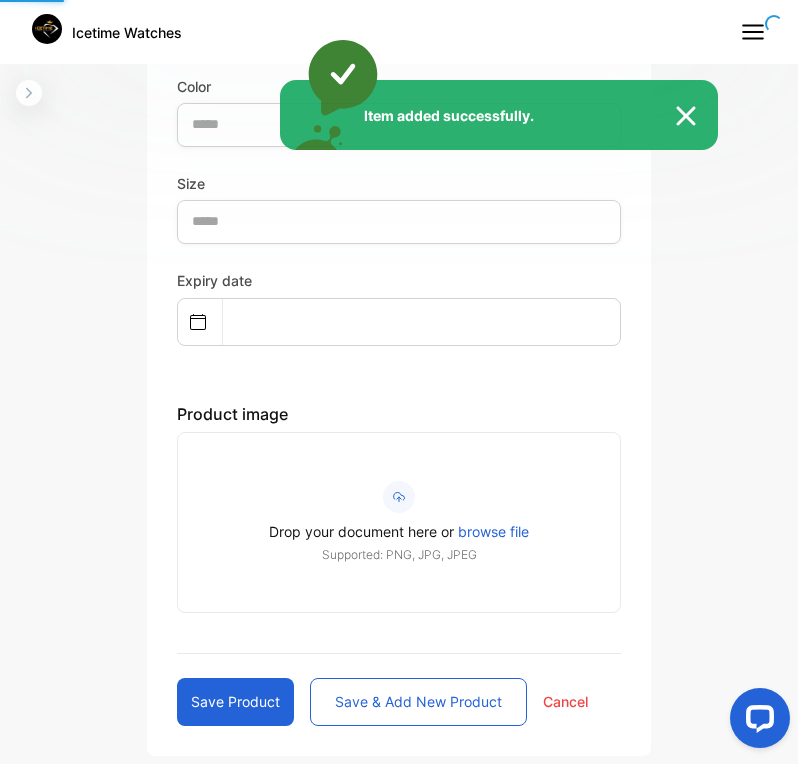 type 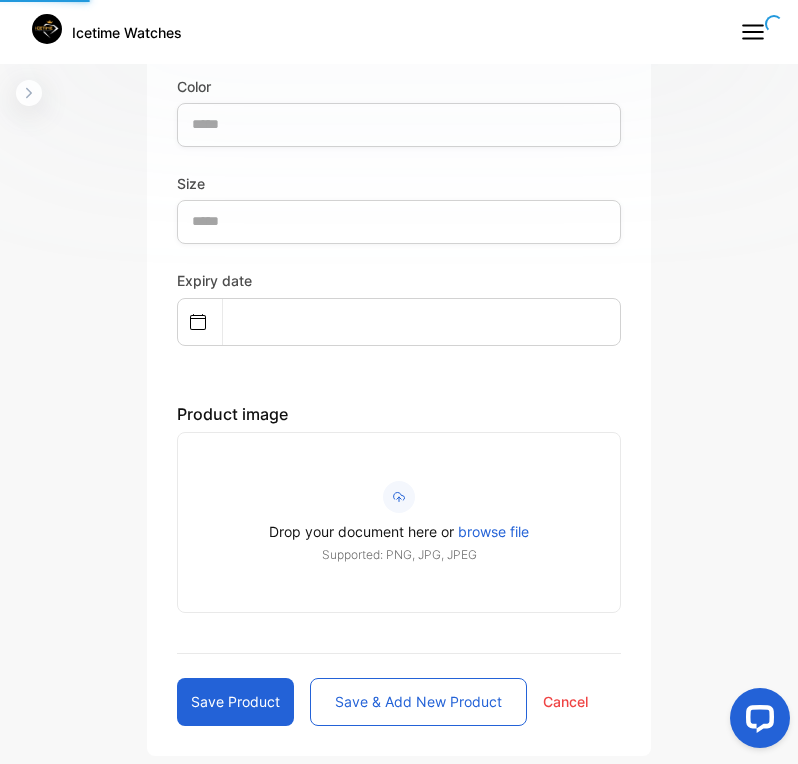 scroll, scrollTop: 418, scrollLeft: 0, axis: vertical 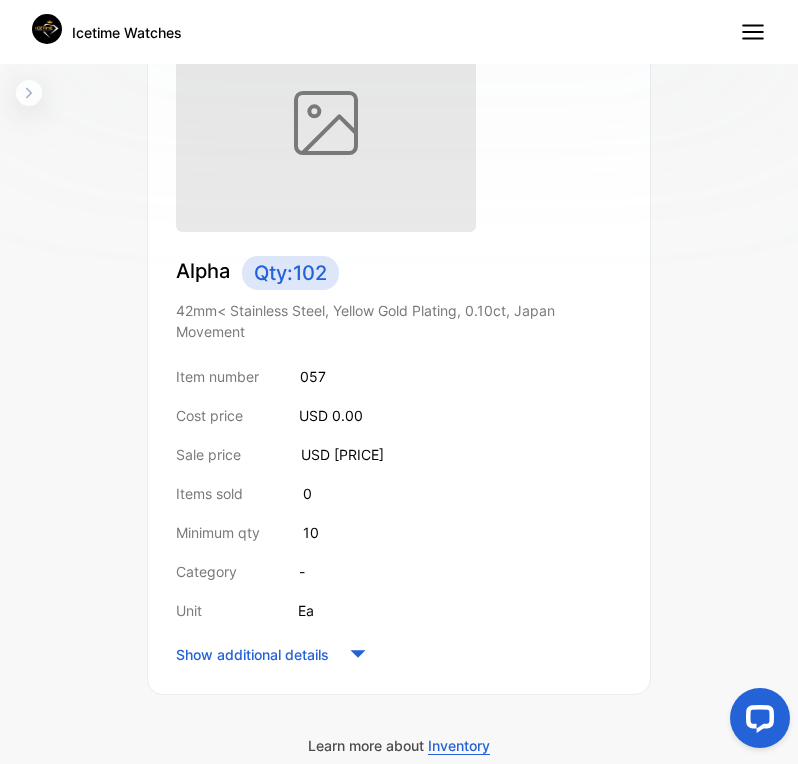 click on "Icetime Watches" at bounding box center [399, 32] 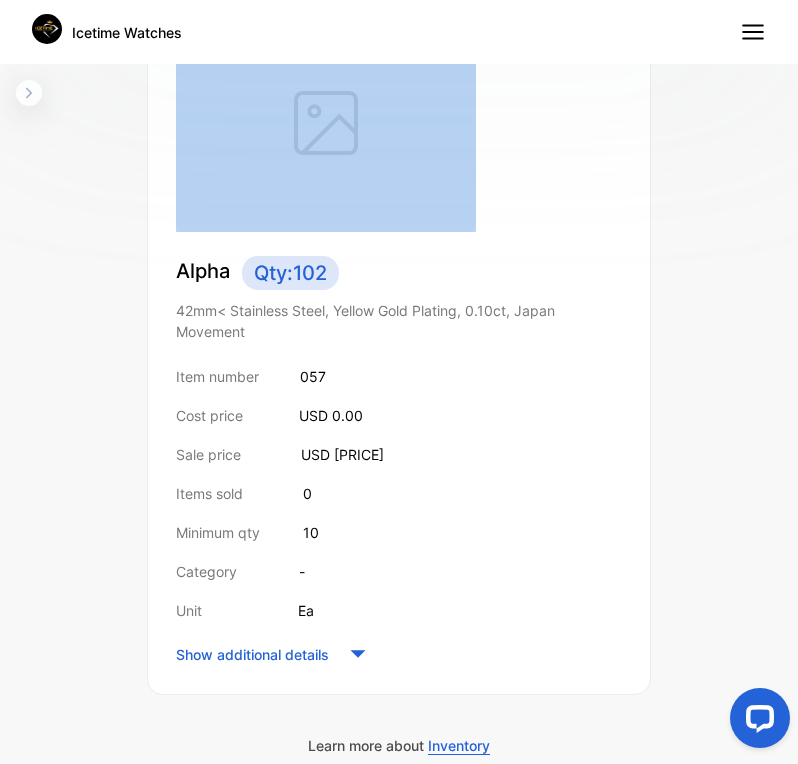 drag, startPoint x: 675, startPoint y: 63, endPoint x: 672, endPoint y: 74, distance: 11.401754 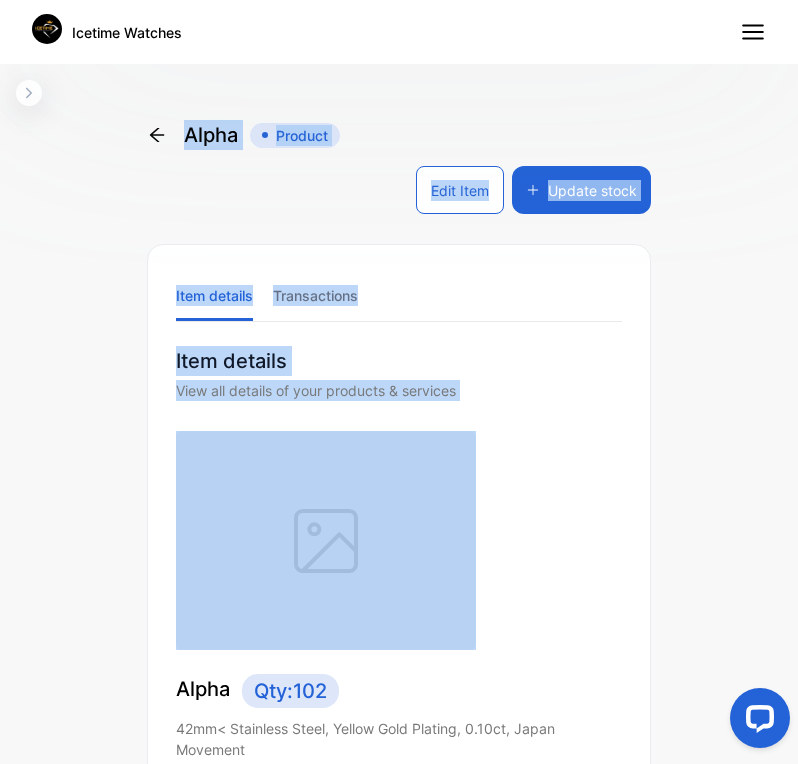 click 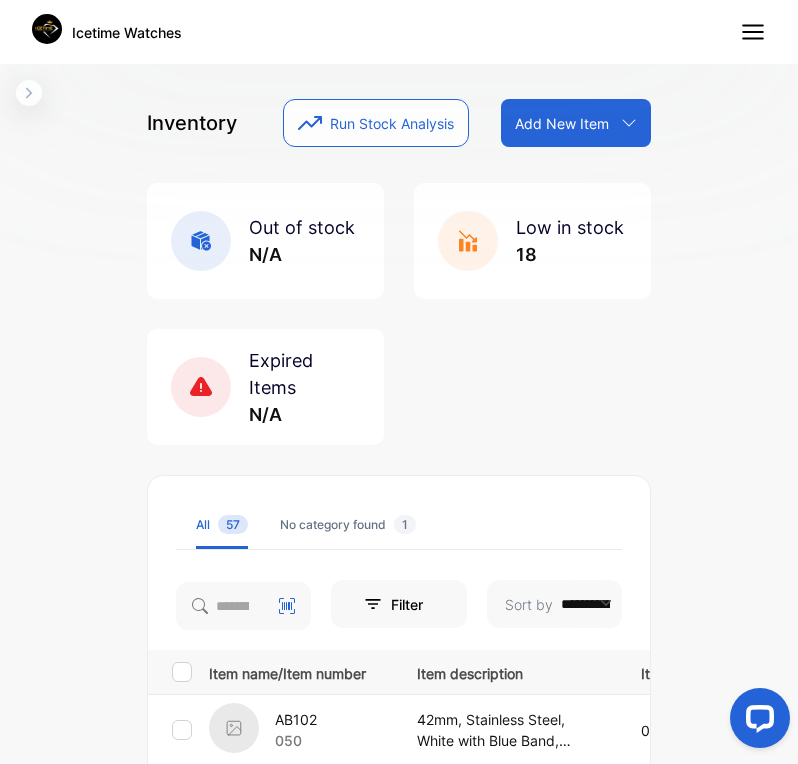scroll, scrollTop: 0, scrollLeft: 0, axis: both 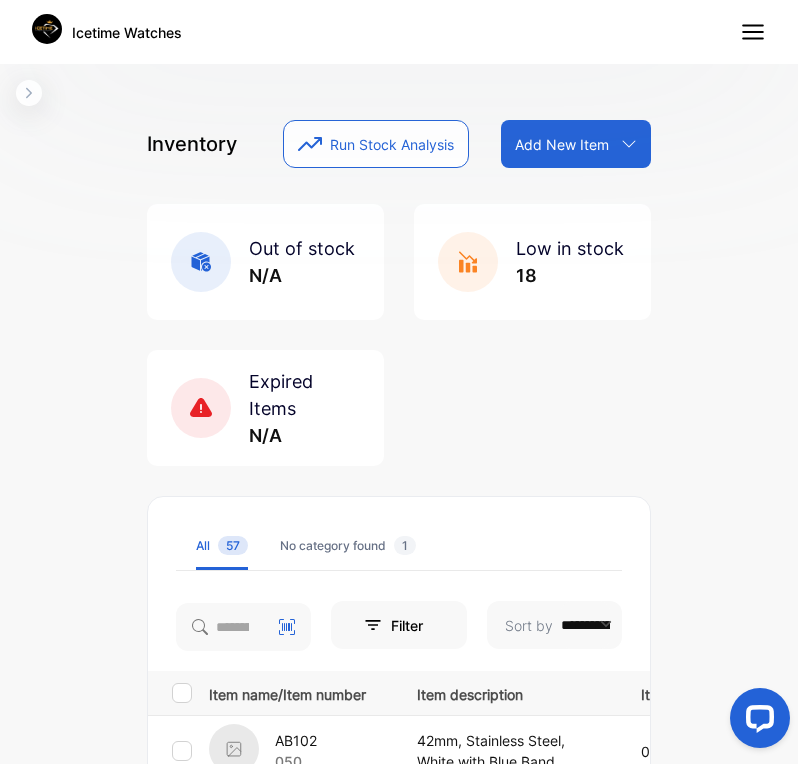 click on "Add New Item" at bounding box center [576, 144] 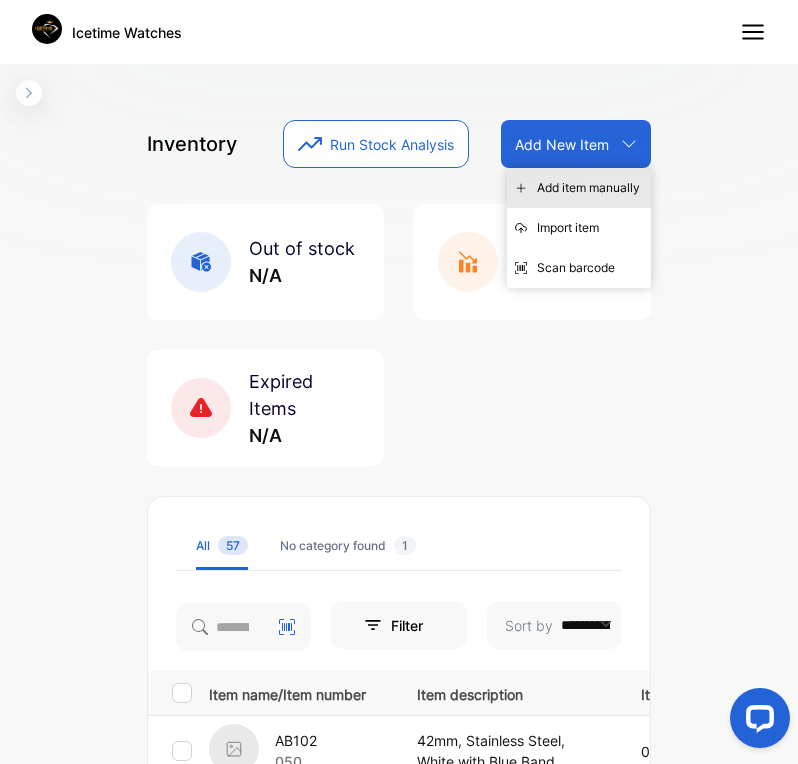 click on "Add item manually" at bounding box center [579, 188] 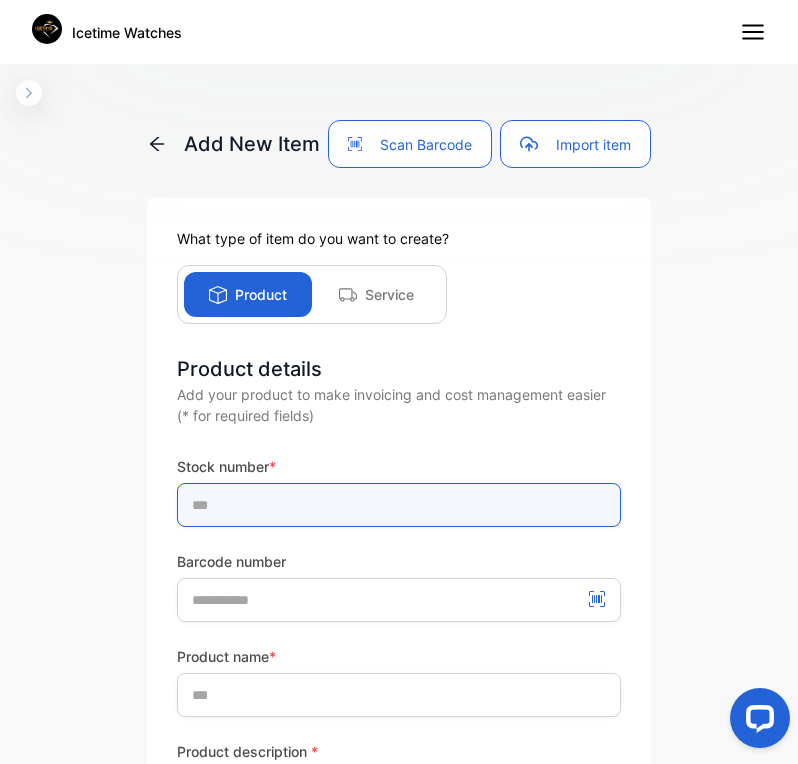 click at bounding box center [399, 505] 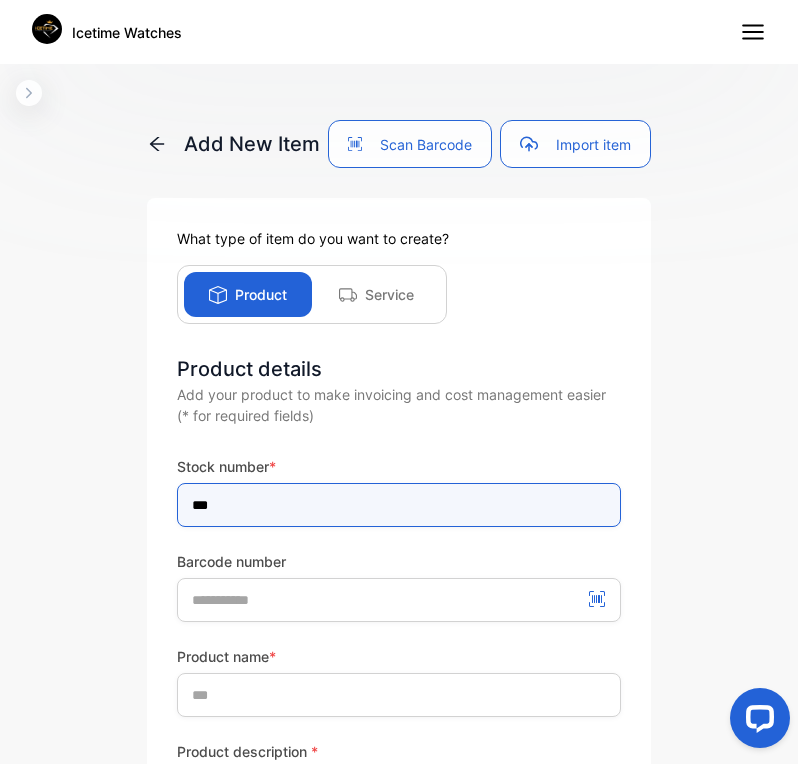 type on "***" 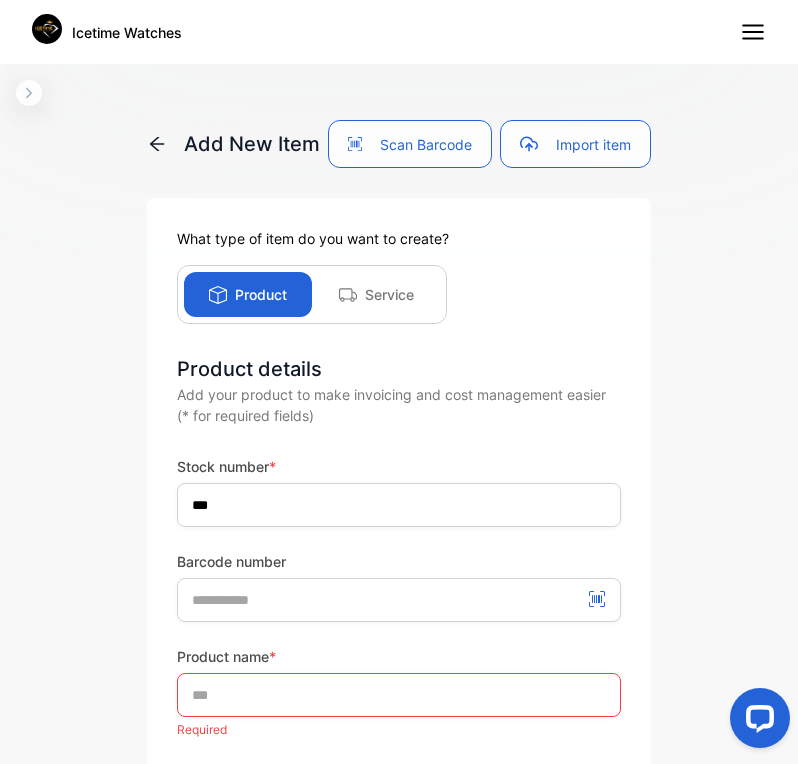 click on "Barcode number" at bounding box center (399, 561) 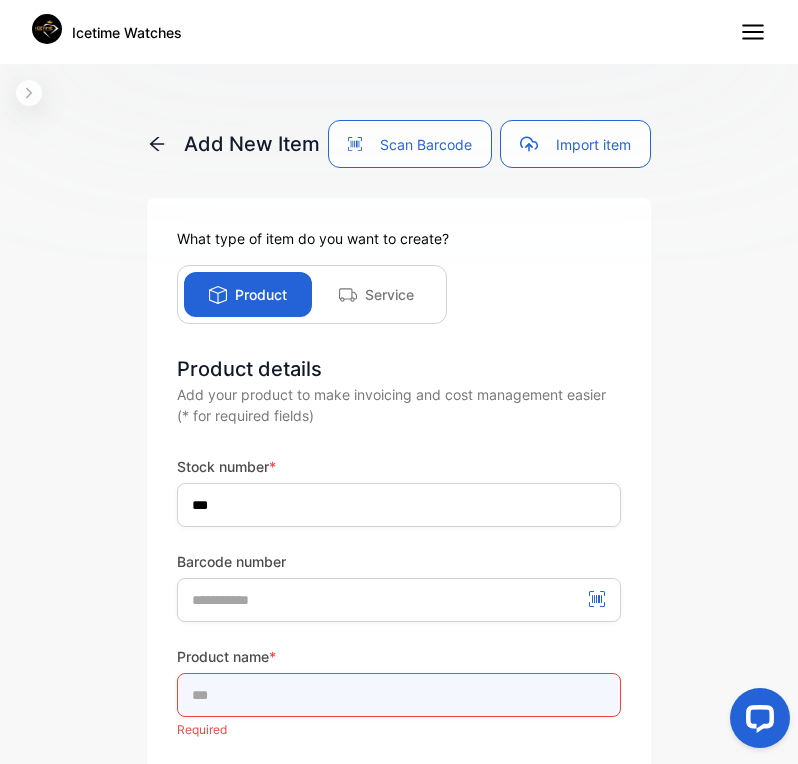 click at bounding box center [399, 695] 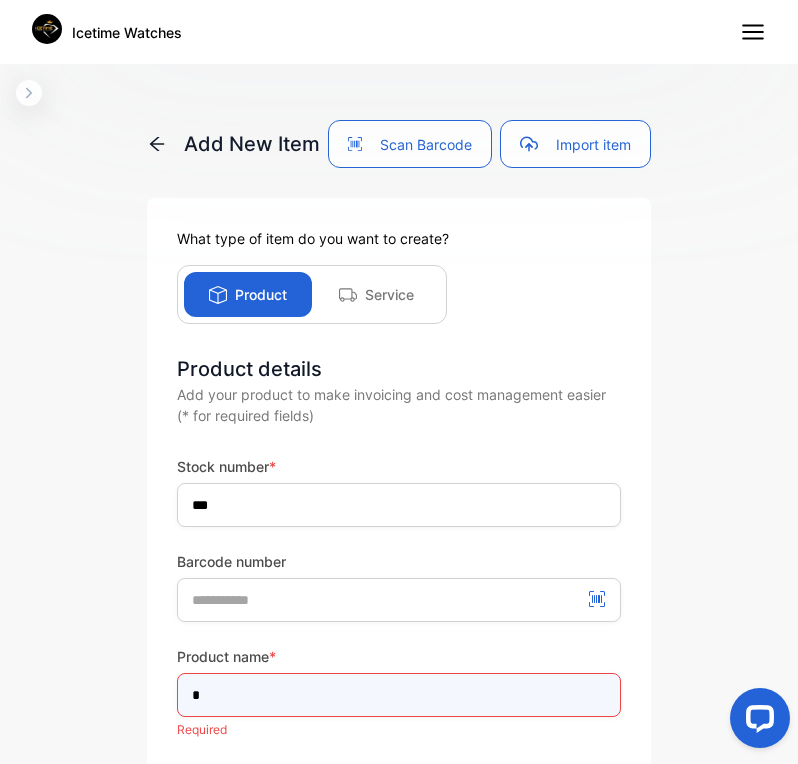 type on "*****" 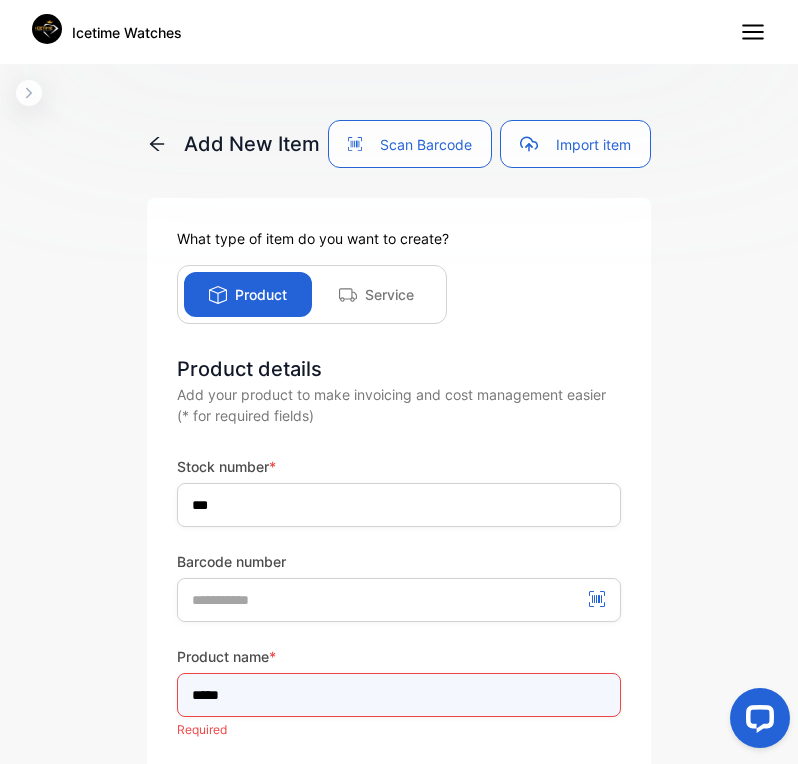 click on "*****" at bounding box center [399, 695] 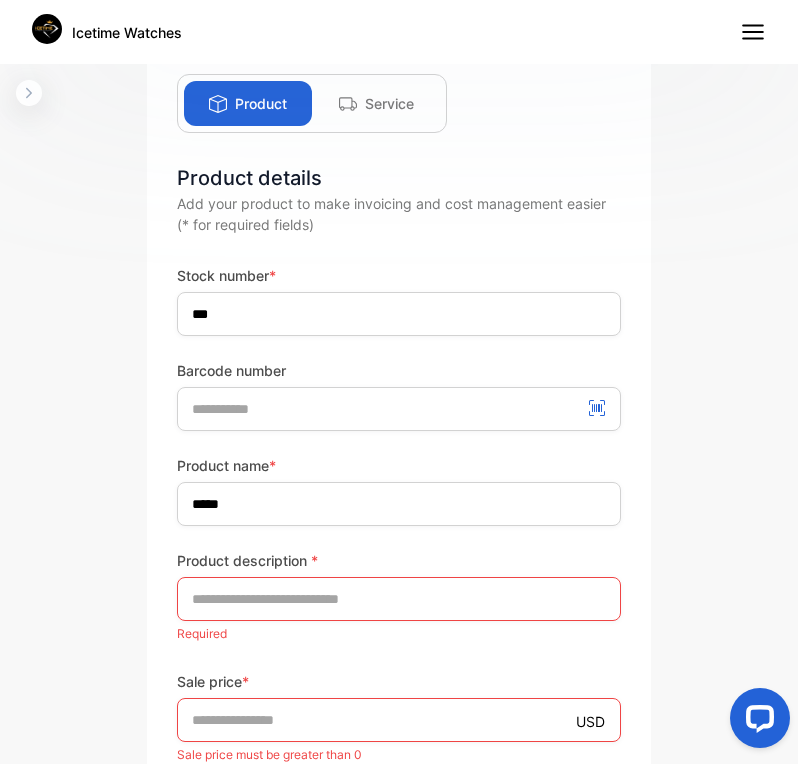 scroll, scrollTop: 200, scrollLeft: 0, axis: vertical 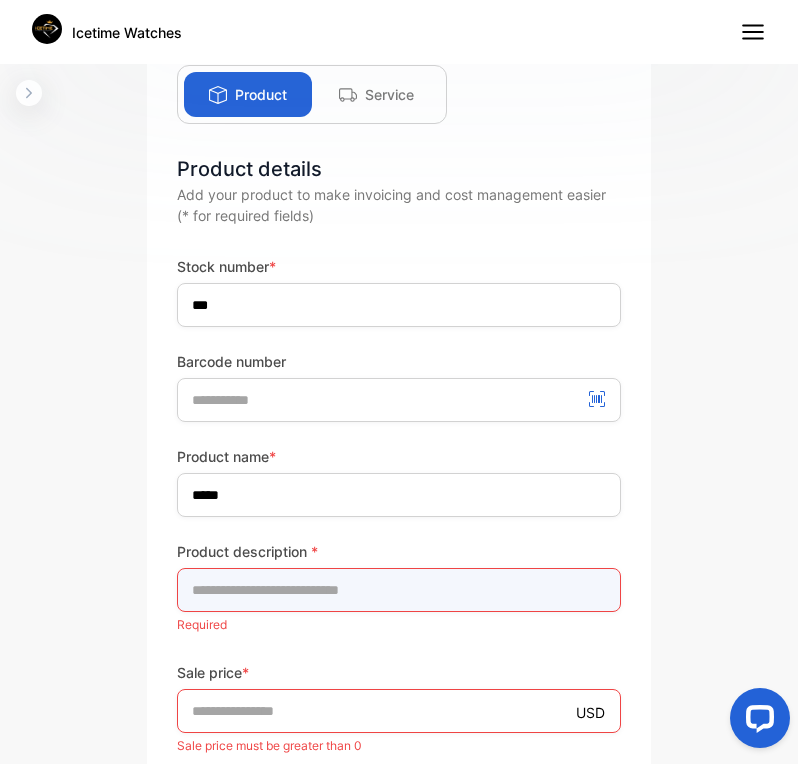 click at bounding box center [399, 590] 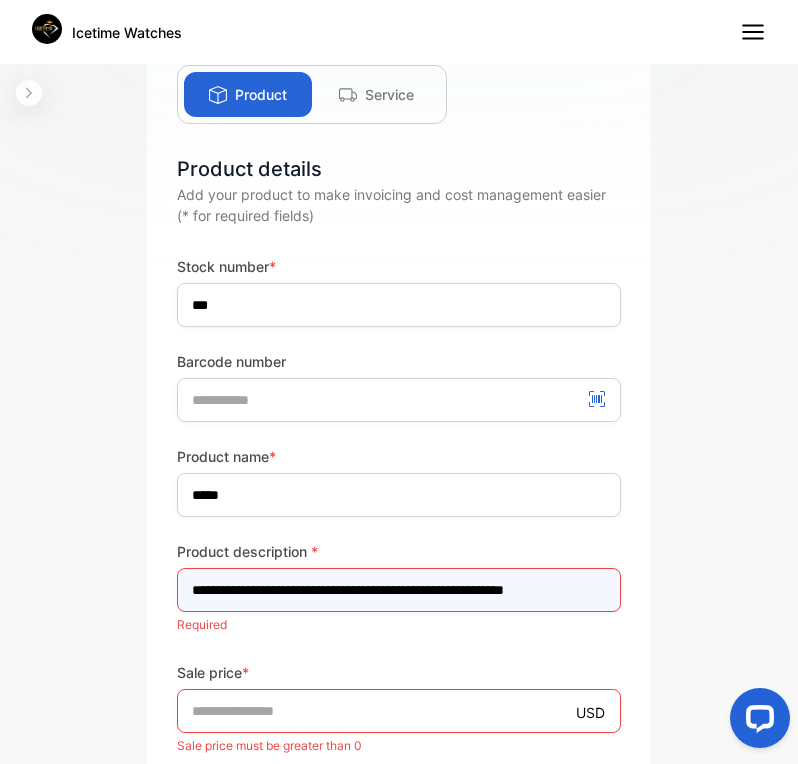 scroll, scrollTop: 0, scrollLeft: 42, axis: horizontal 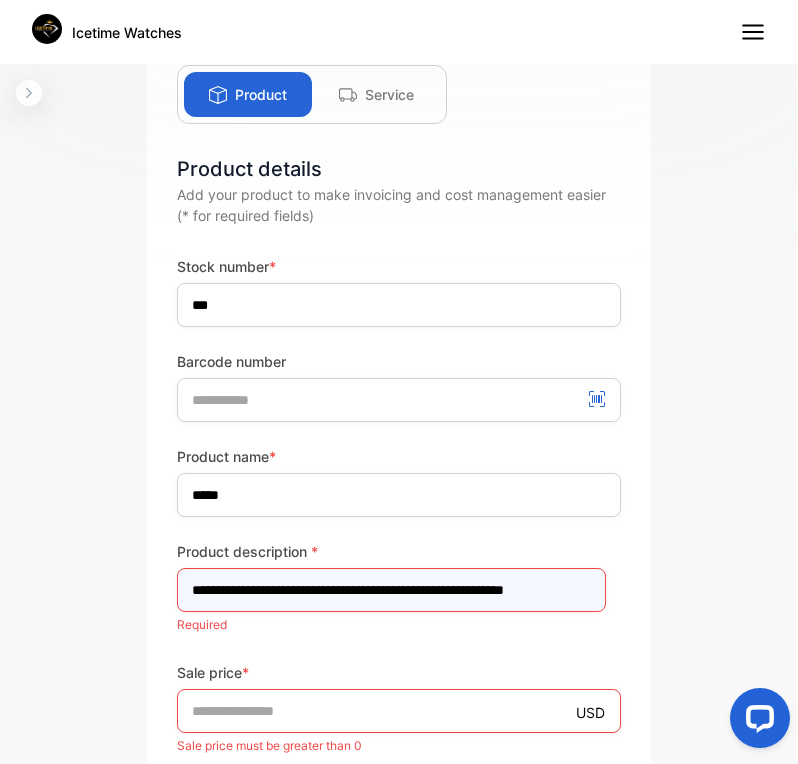 click on "**********" at bounding box center [391, 590] 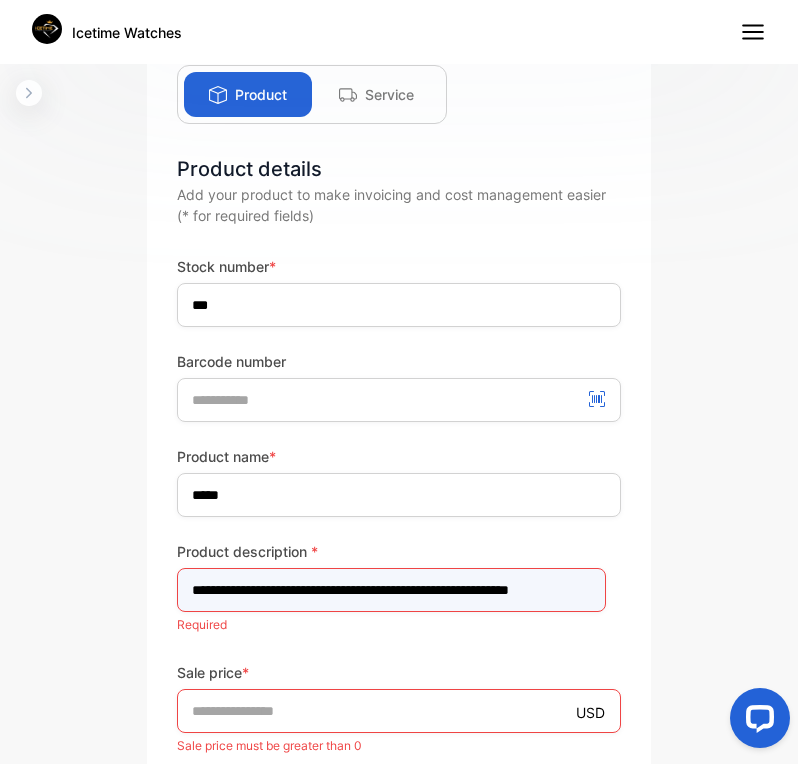 click on "**********" at bounding box center [391, 590] 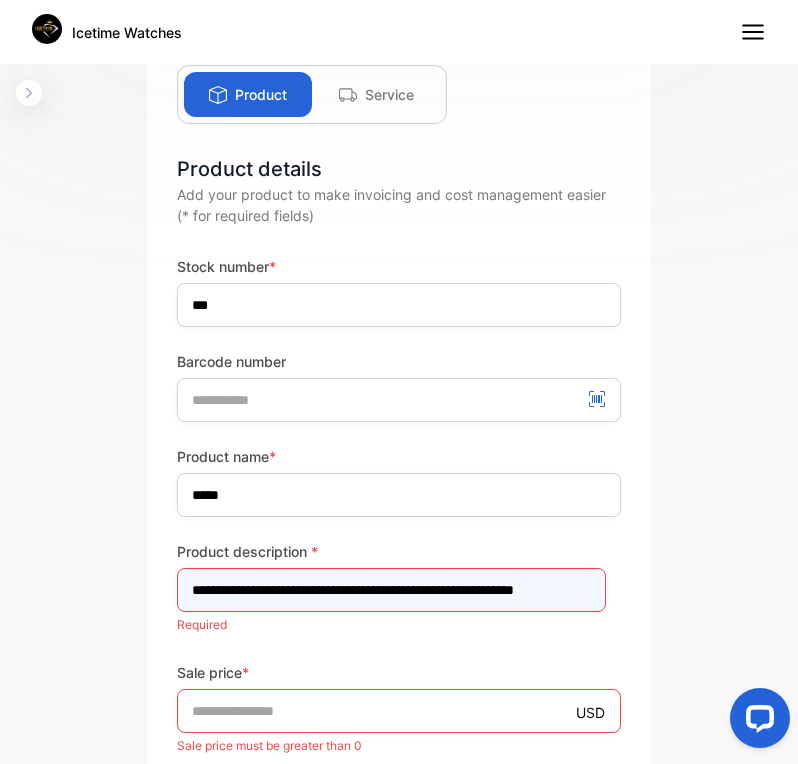 click on "**********" at bounding box center (391, 590) 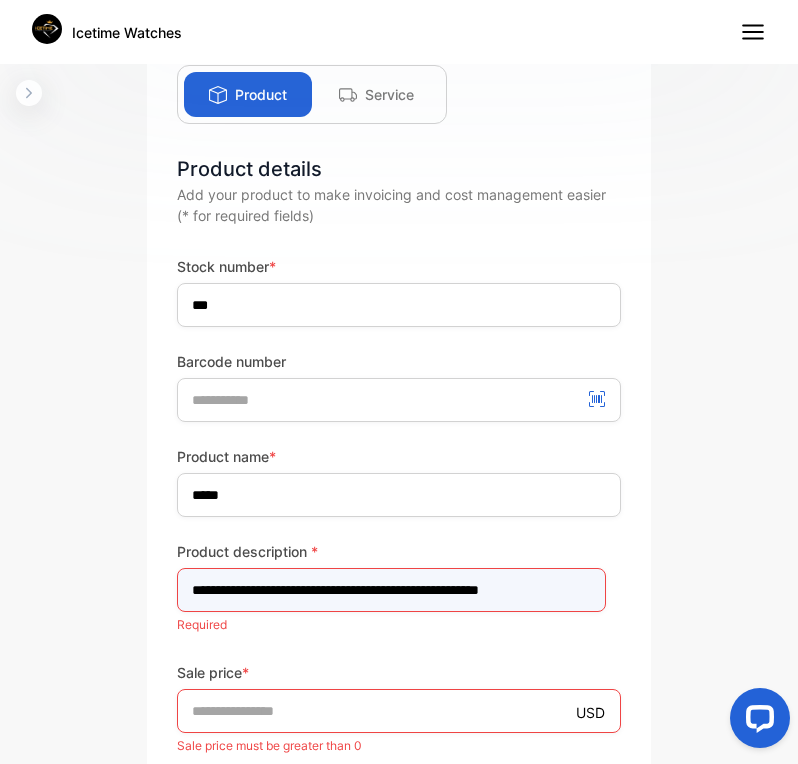 drag, startPoint x: 391, startPoint y: 600, endPoint x: 470, endPoint y: 600, distance: 79 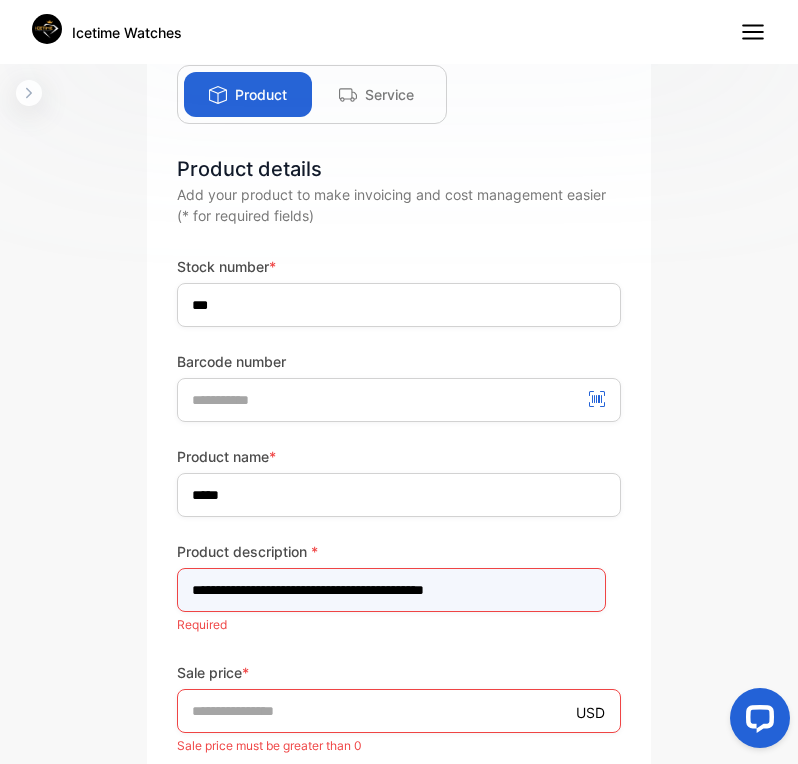 click on "**********" at bounding box center (391, 590) 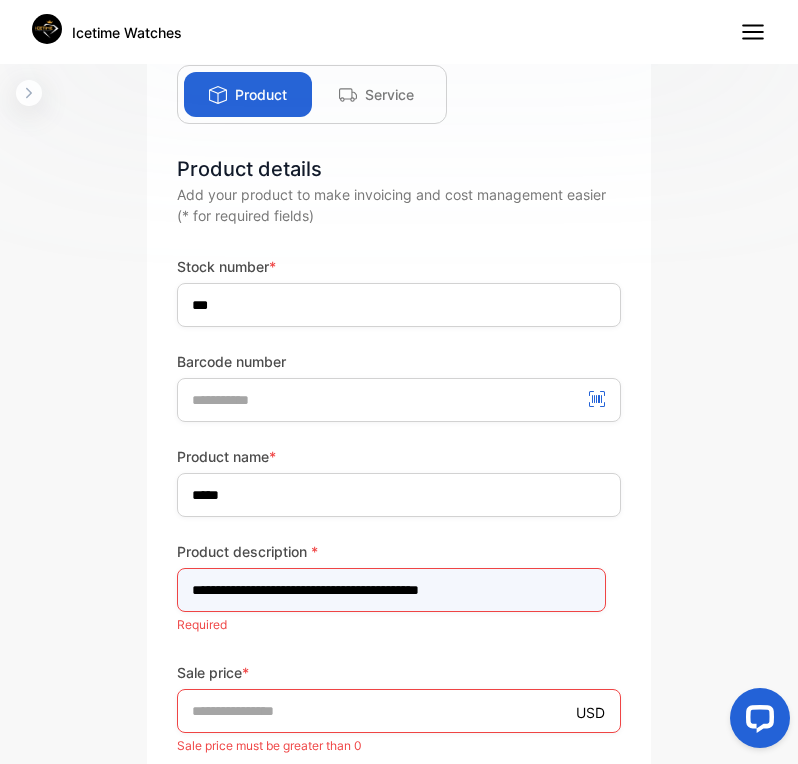 click on "**********" at bounding box center (391, 590) 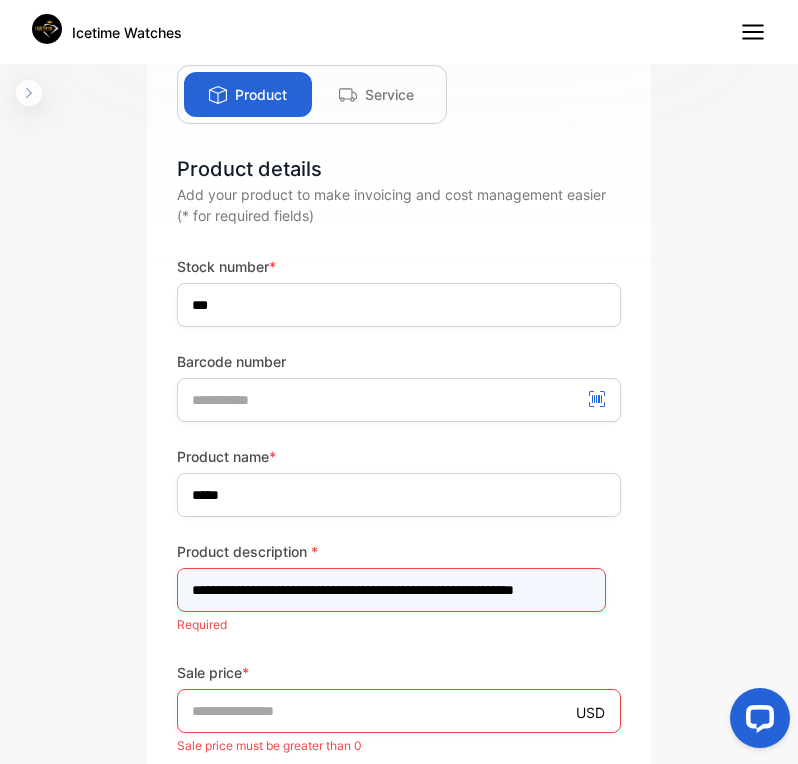 type on "**********" 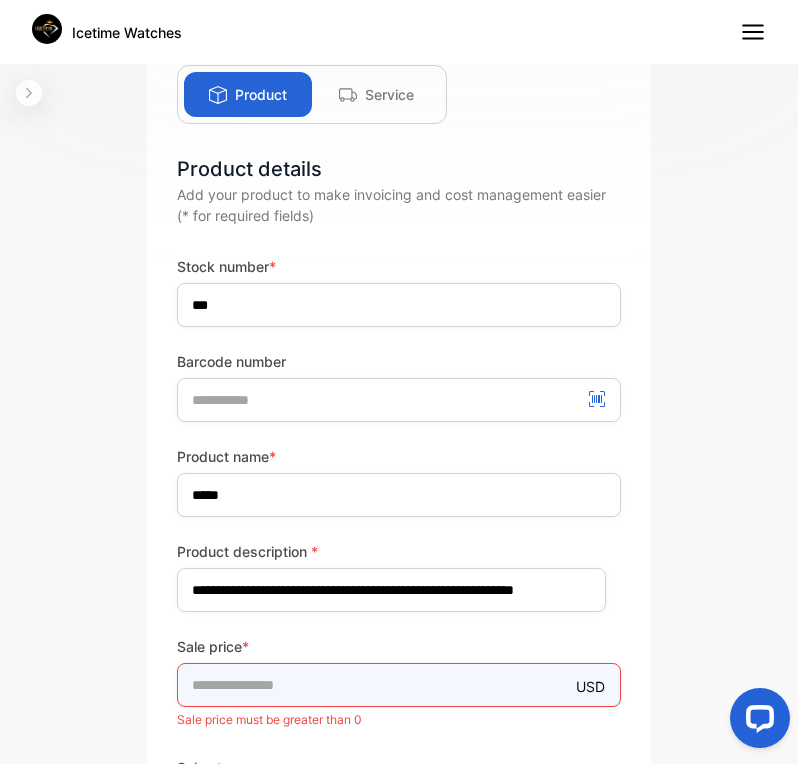click on "Sale price  *   USD * Sale price must be greater than 0" at bounding box center (399, 684) 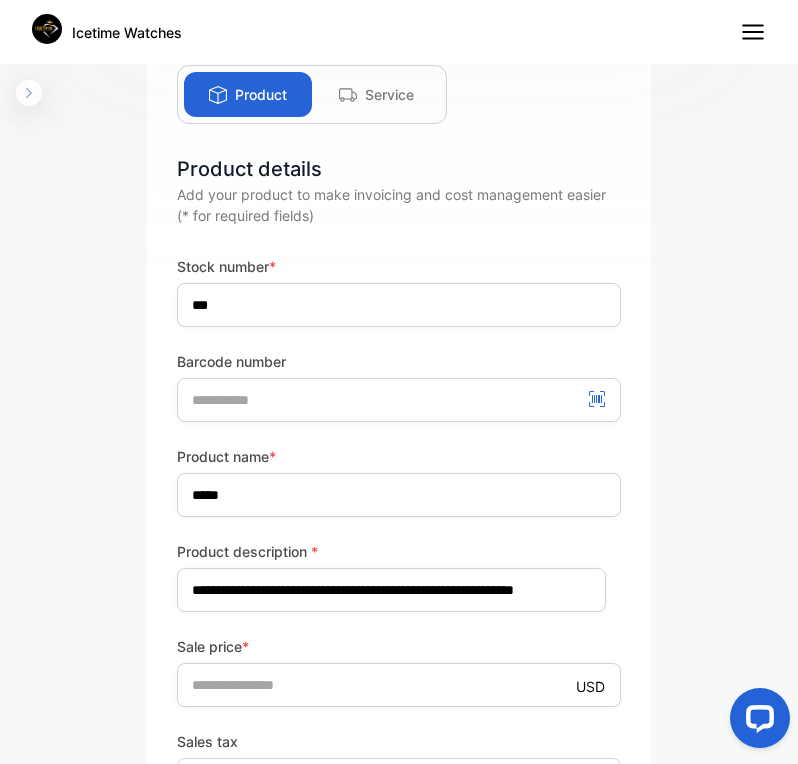 click on "Sale price  *   USD ** Sales tax" at bounding box center [399, 719] 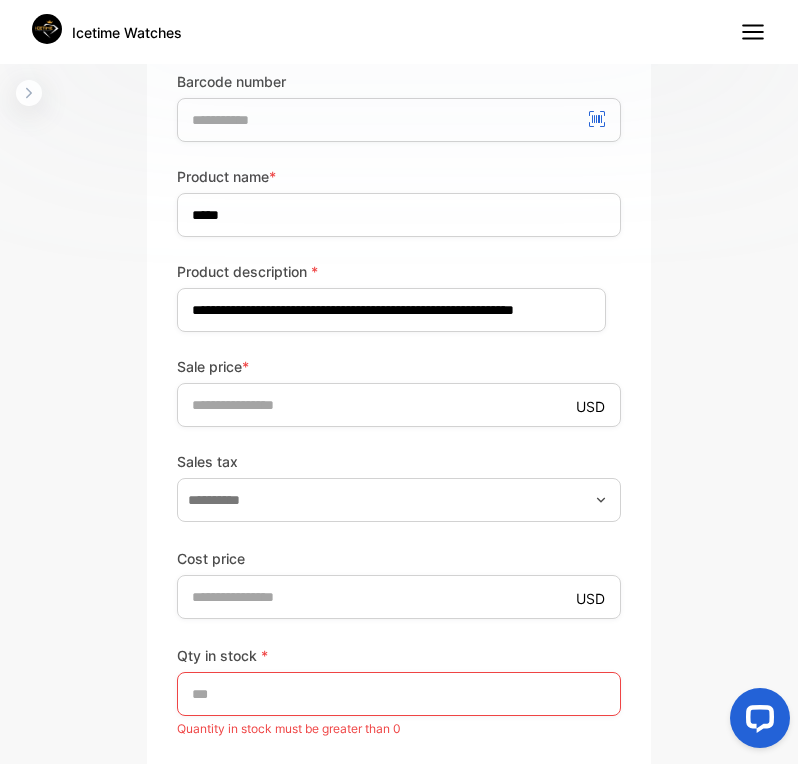 scroll, scrollTop: 520, scrollLeft: 0, axis: vertical 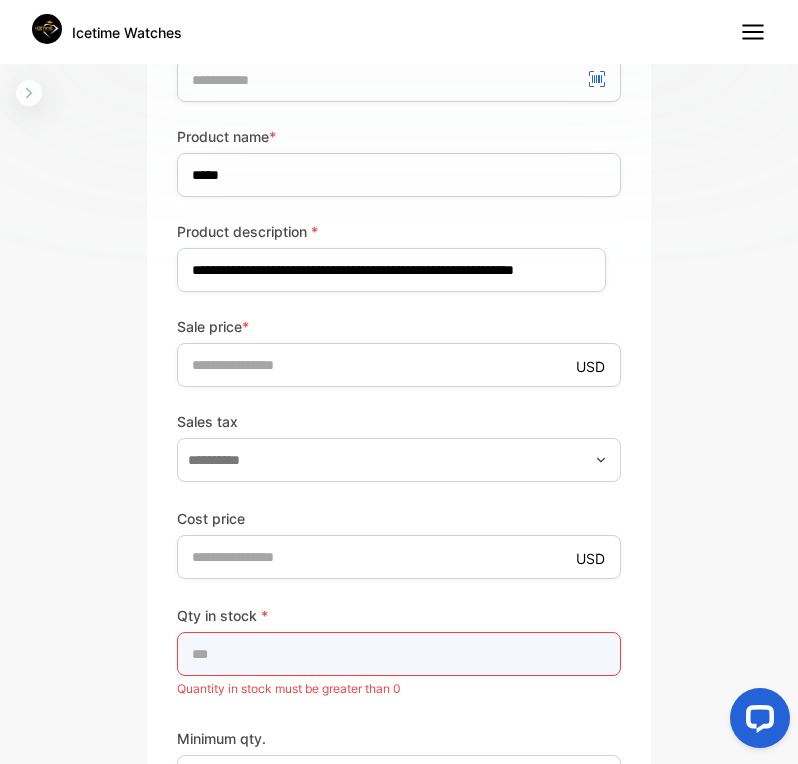 click on "*" at bounding box center [399, 654] 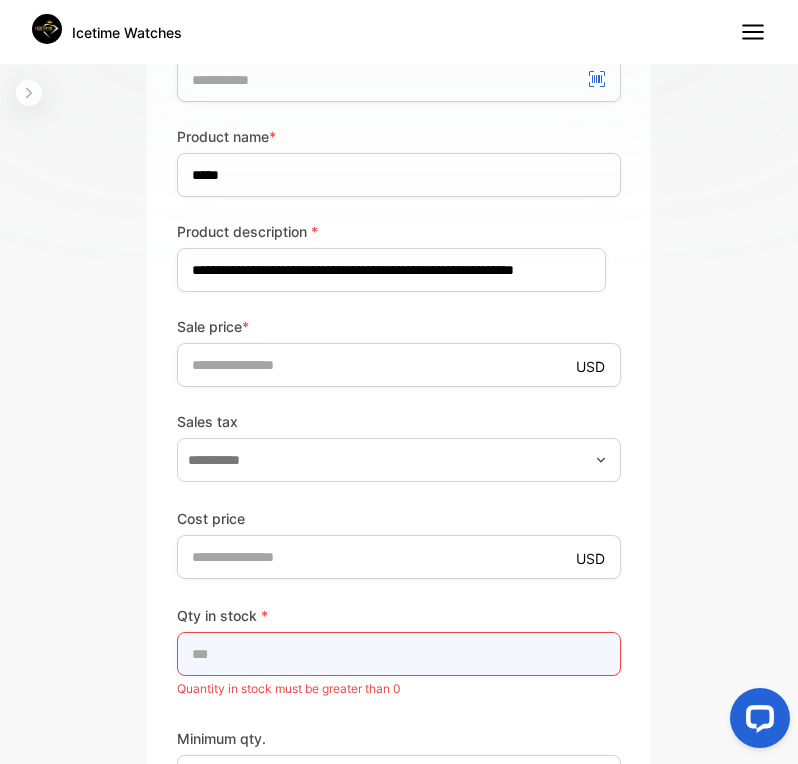 type on "**" 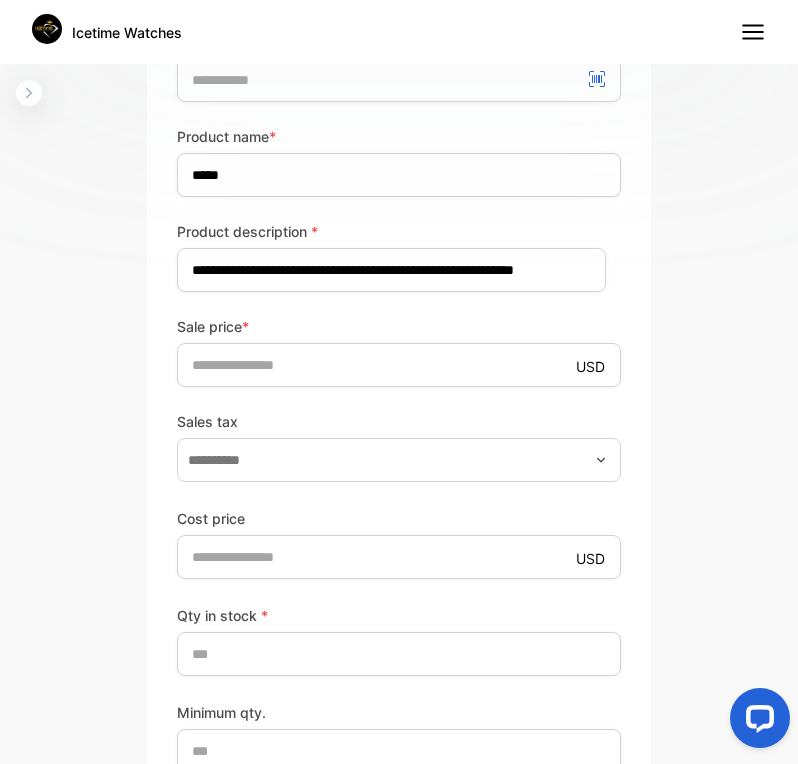click on "Qty in stock   *   ** Minimum qty.   * The min. number of quantity before a low stock alert Unit" at bounding box center (399, 752) 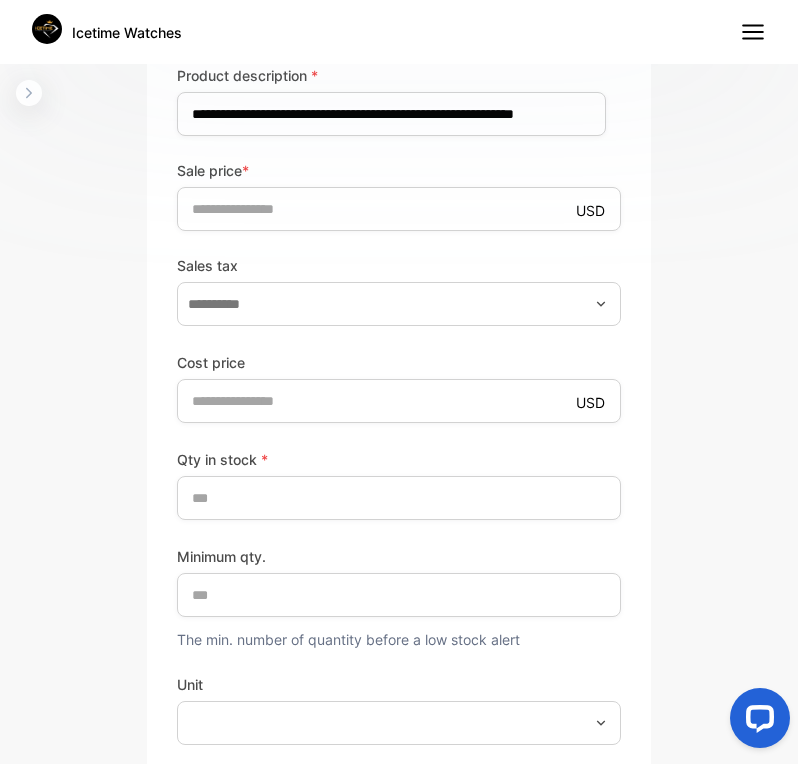 scroll, scrollTop: 680, scrollLeft: 0, axis: vertical 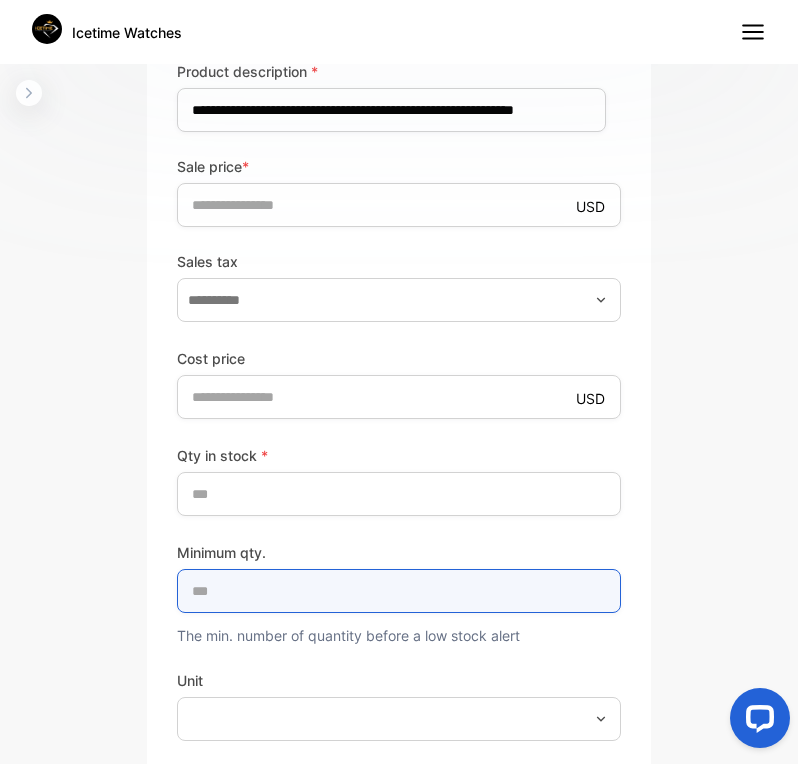 click on "*" at bounding box center (399, 591) 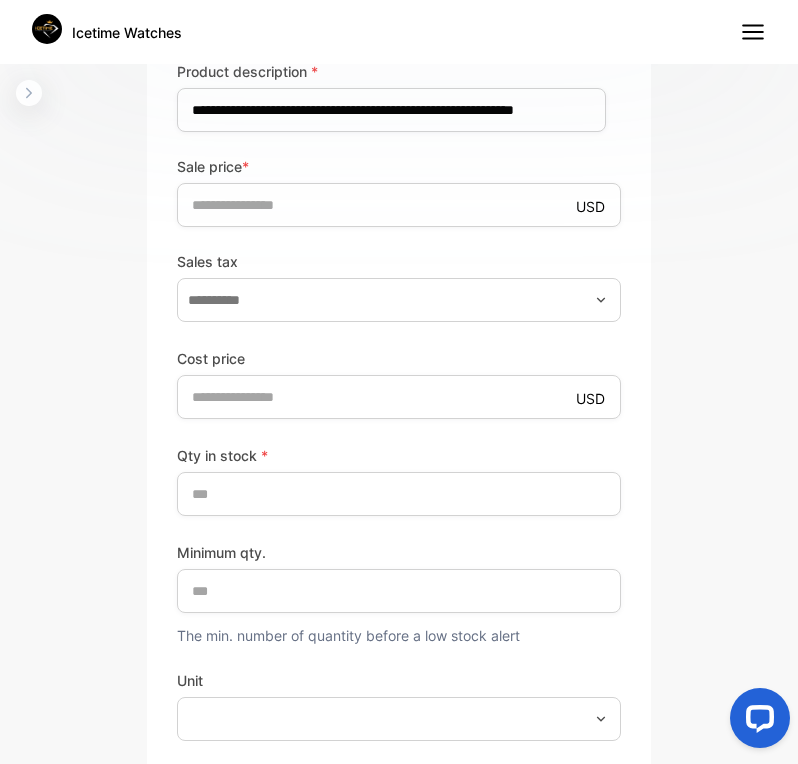 click on "The min. number of quantity before a low stock alert" at bounding box center (399, 635) 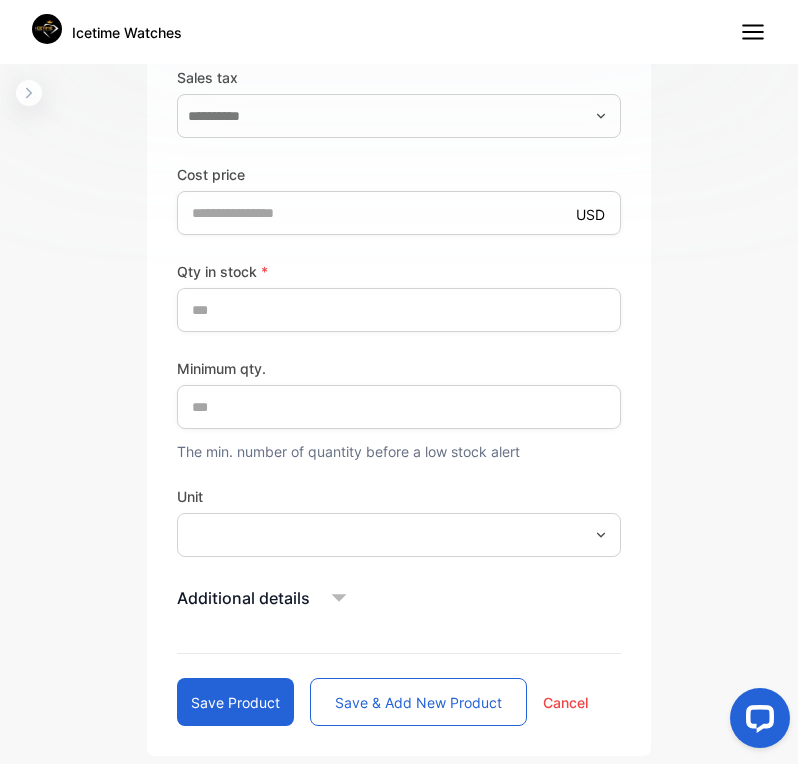 scroll, scrollTop: 876, scrollLeft: 0, axis: vertical 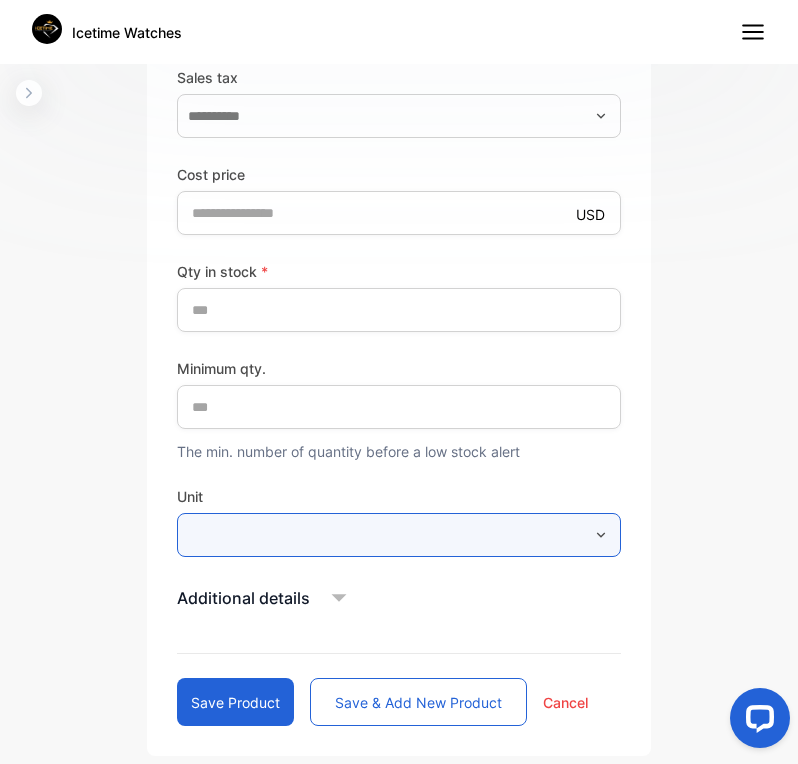 click at bounding box center [399, 535] 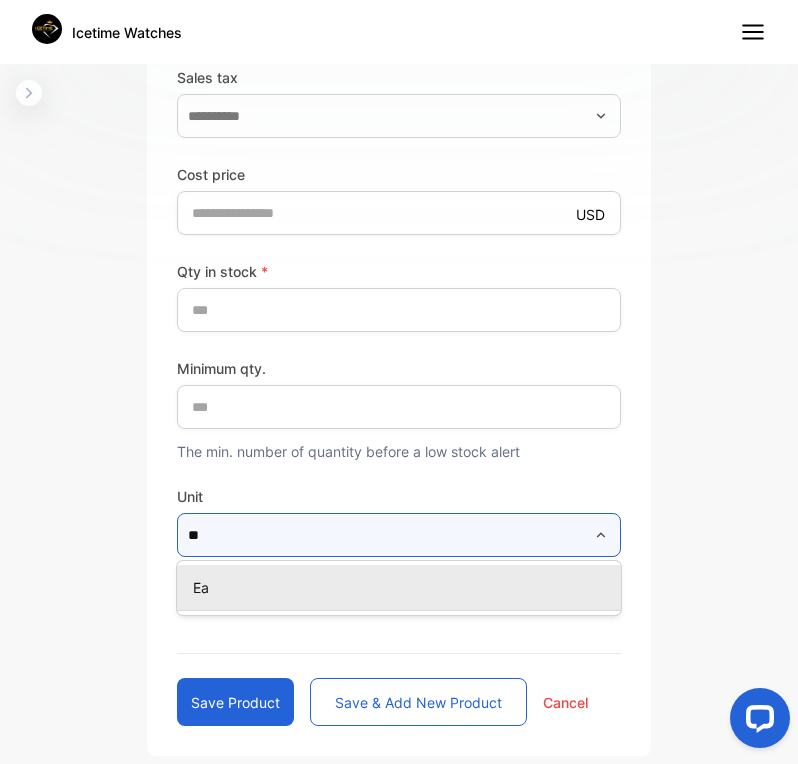 type on "**" 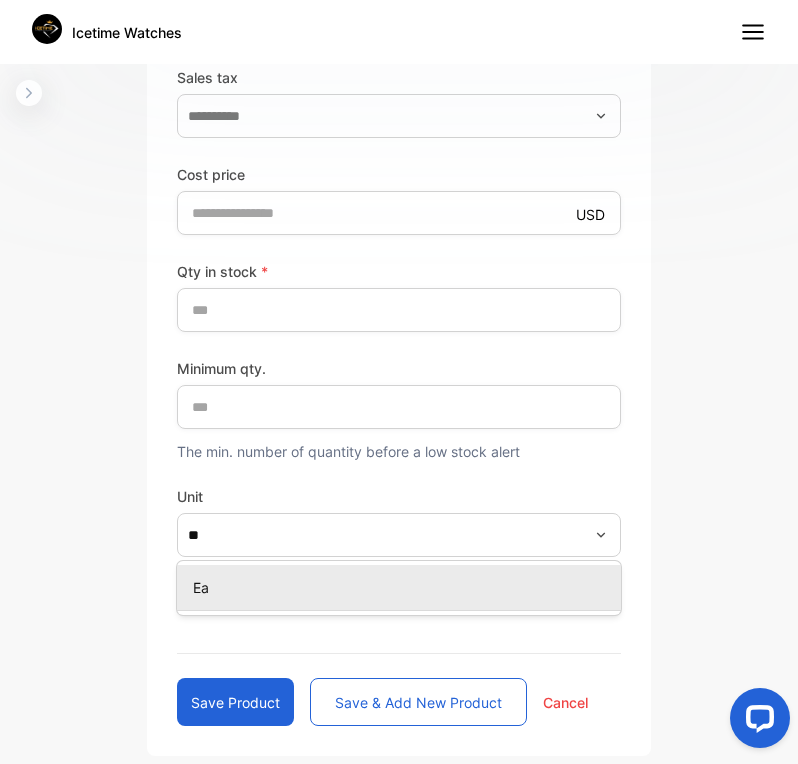 click on "Ea" at bounding box center (403, 587) 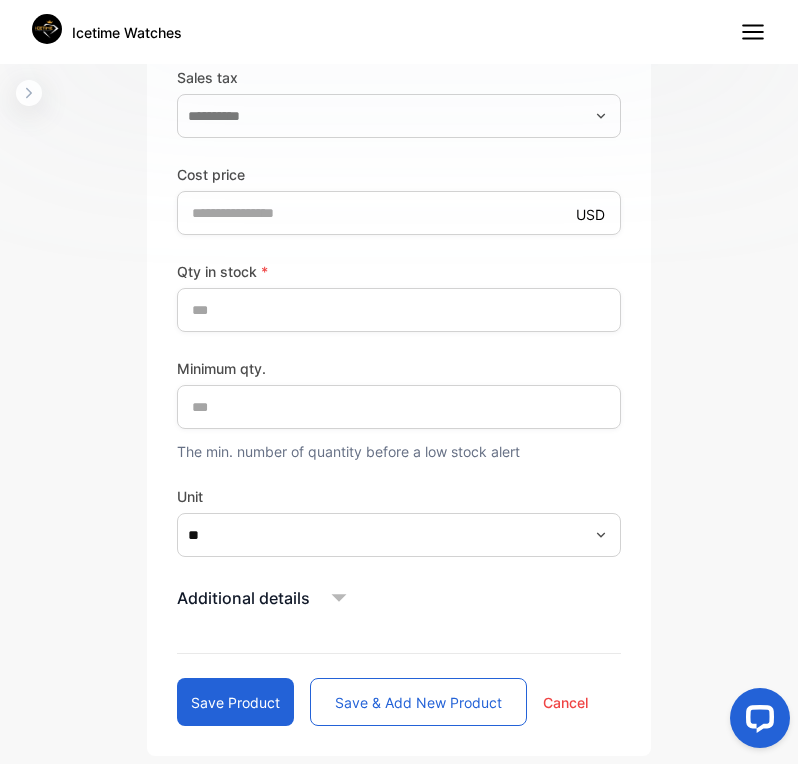 click 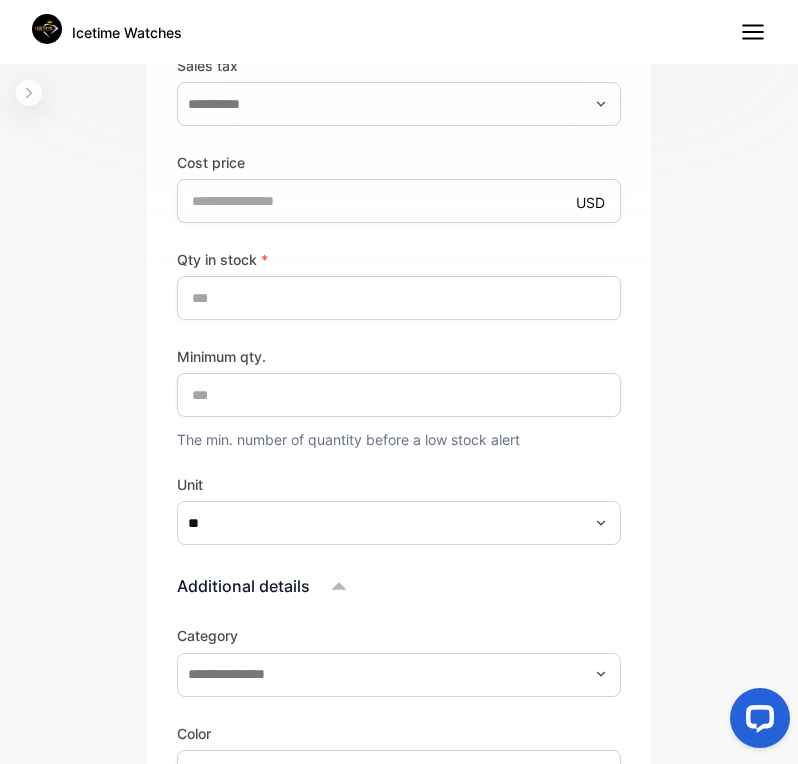 click on "Additional details Category   Color   Size   Expiry date   Product image Drop your document here or    browse file Supported: PNG, JPG, JPEG" at bounding box center [399, 915] 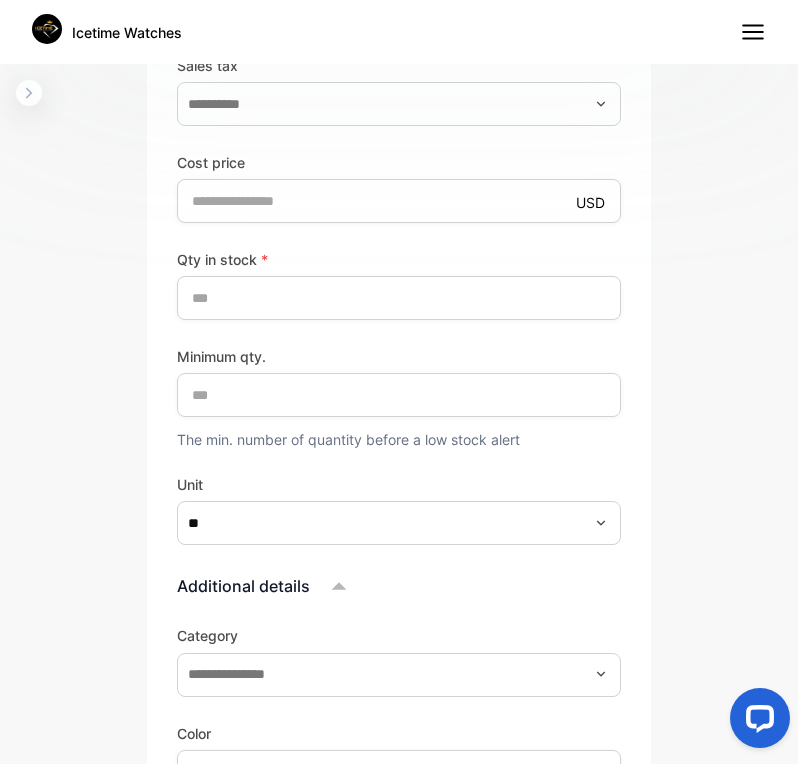 scroll, scrollTop: 1535, scrollLeft: 0, axis: vertical 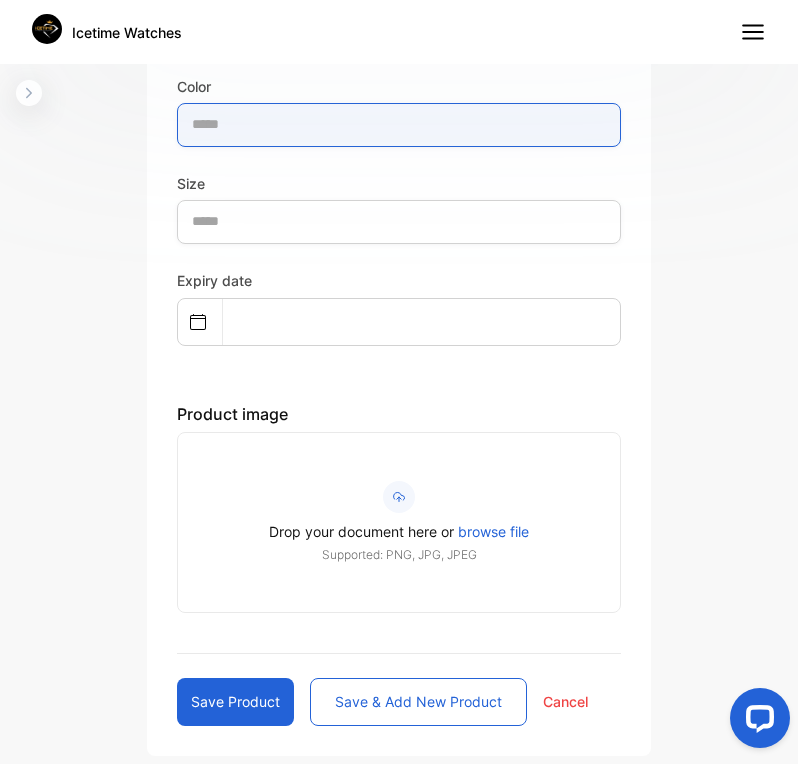 click at bounding box center (399, 125) 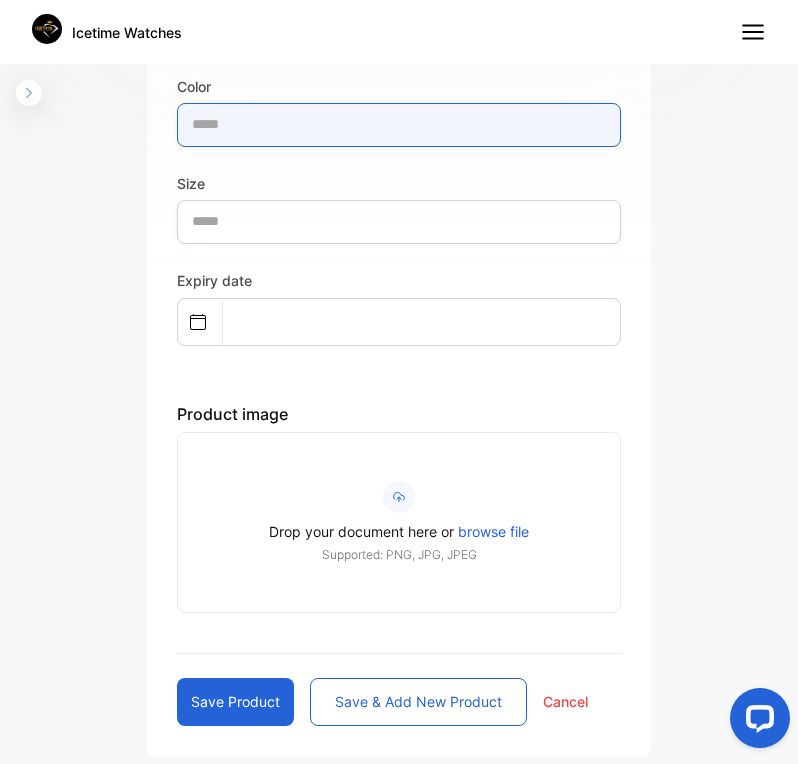 type on "*********" 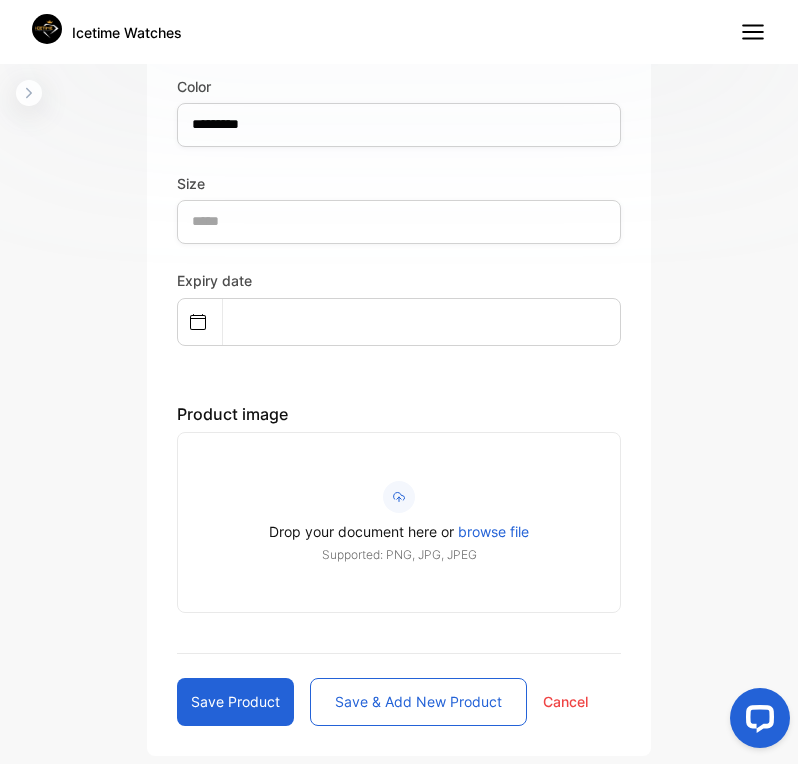 click on "Category   Color   ********* Size" at bounding box center (399, 111) 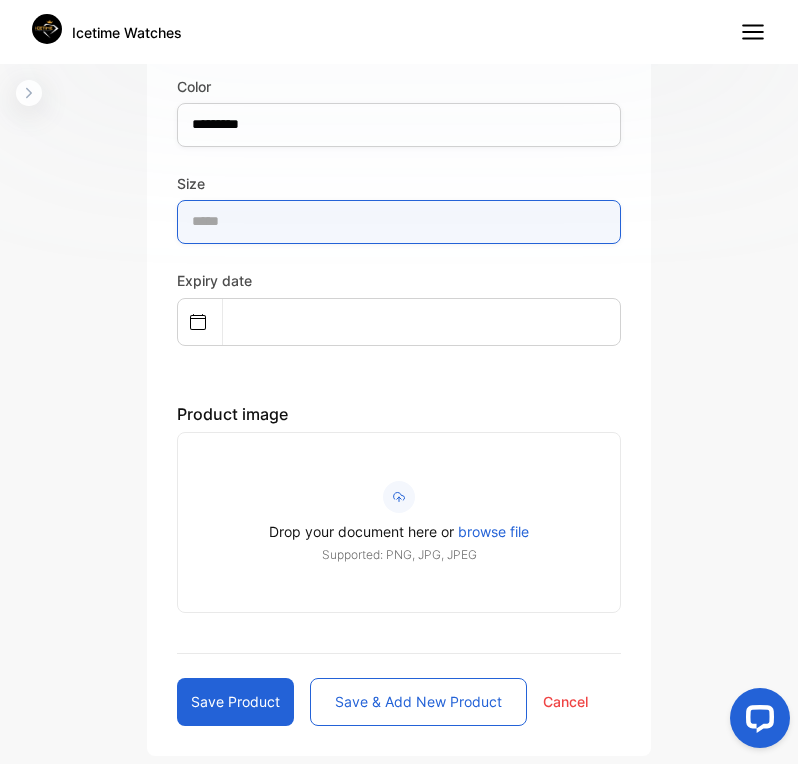 click at bounding box center [399, 222] 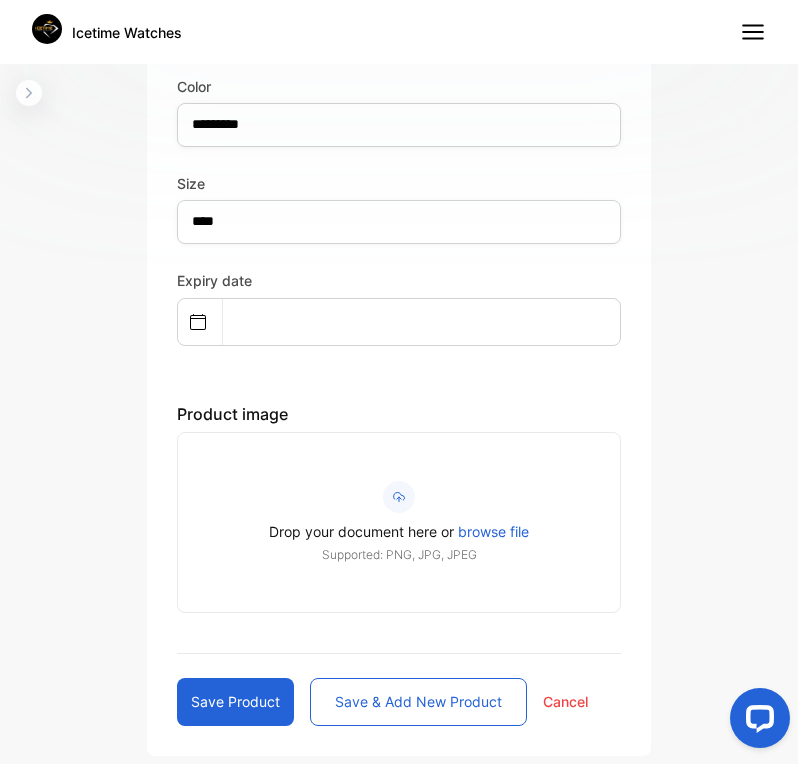 click on "Expiry date" at bounding box center [399, 307] 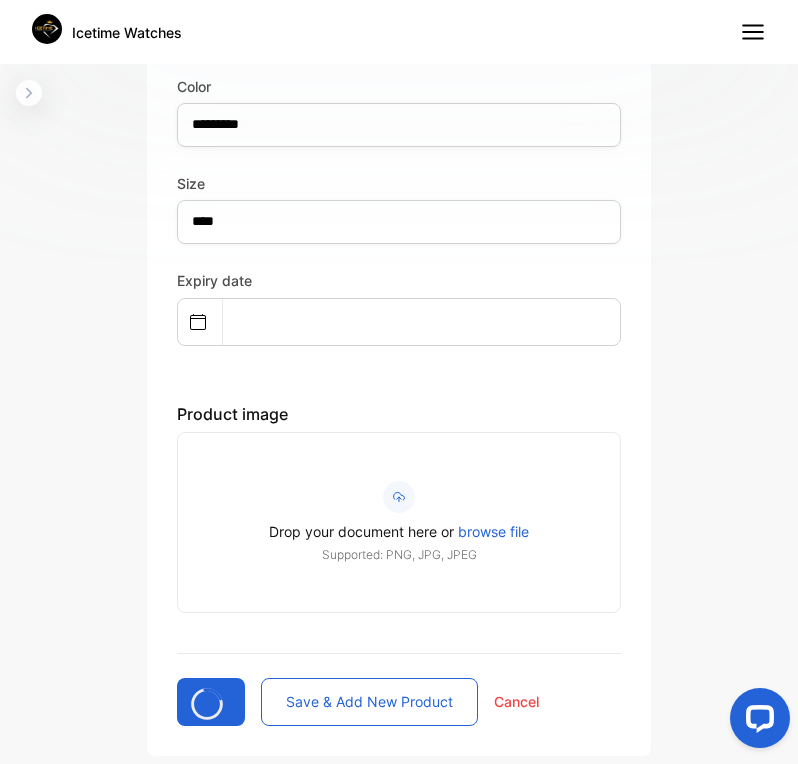 type 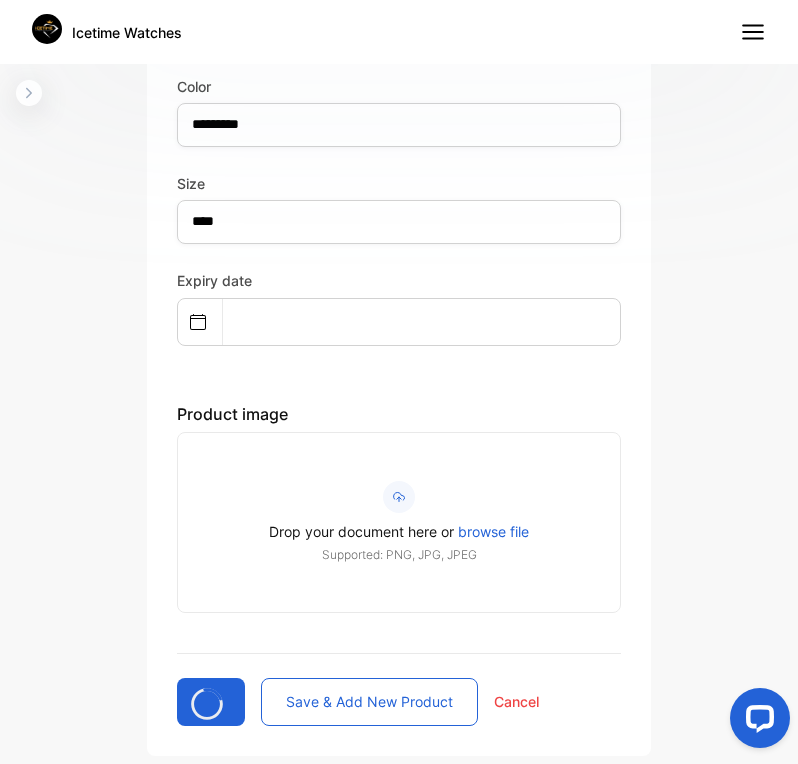 type 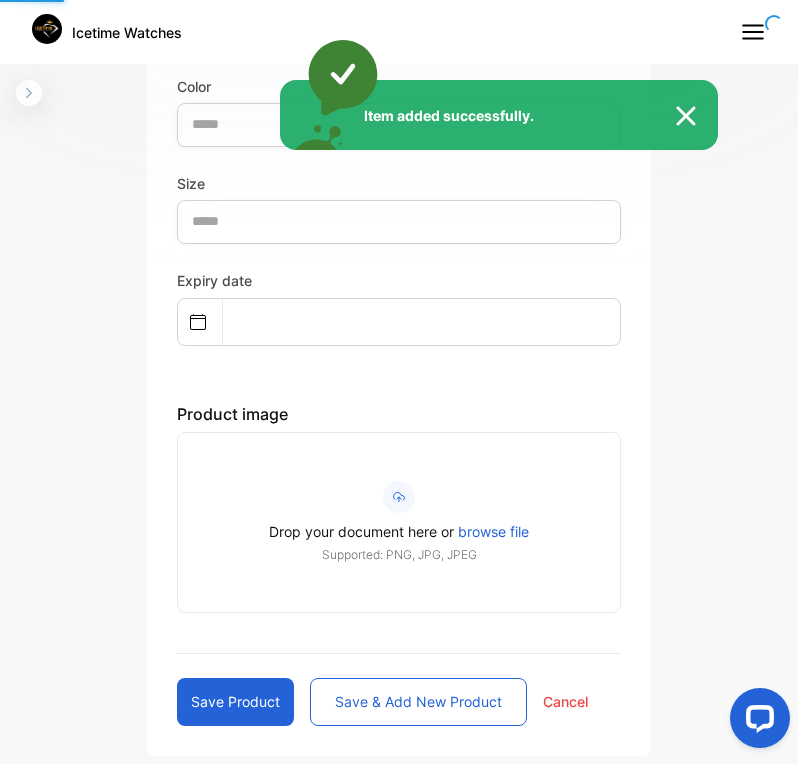 scroll, scrollTop: 418, scrollLeft: 0, axis: vertical 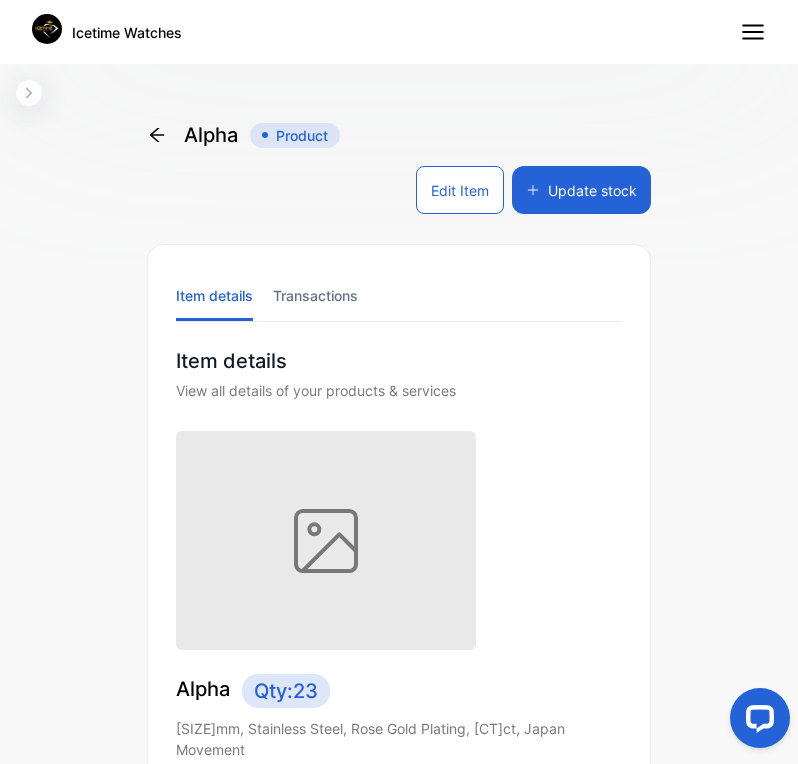 click on "Alpha Qty:  23 42mm, Stainless Steel, Rose Gold Plating, 0.10ct, Japan Movement Item number 058 Cost price USD 0.00 Sale price USD 99.00 Items sold 0 Minimum qty 10 Category - Unit Ea Show additional details Learn more about   Inventory" at bounding box center (399, 647) 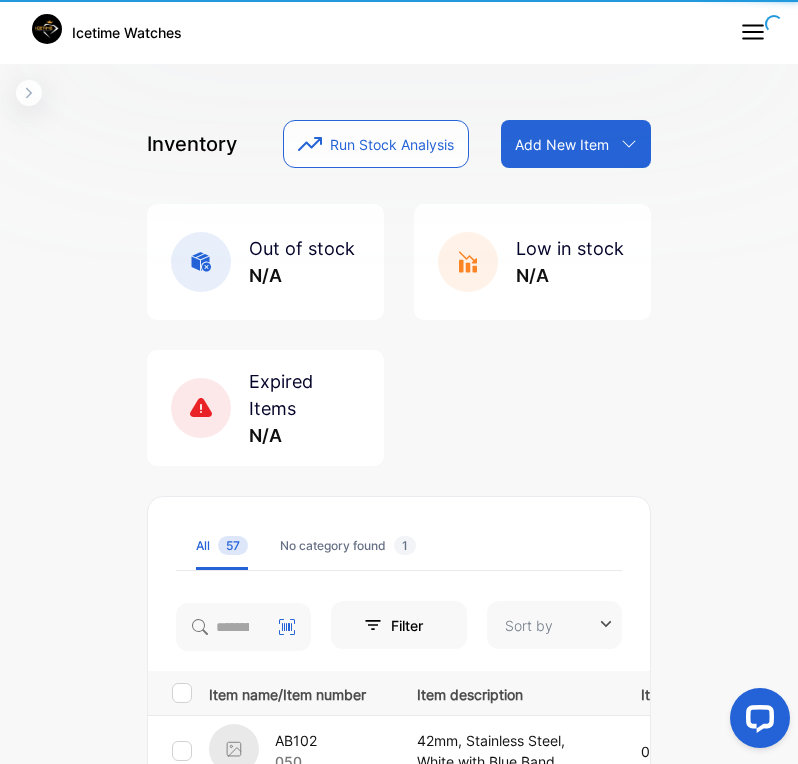 type on "**********" 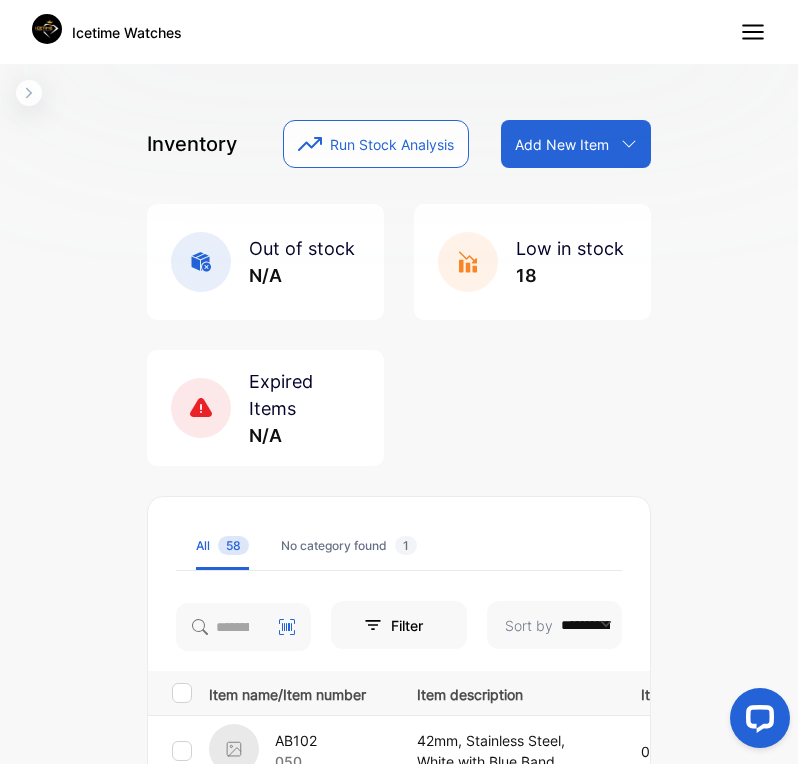 click on "Add New Item" at bounding box center [562, 144] 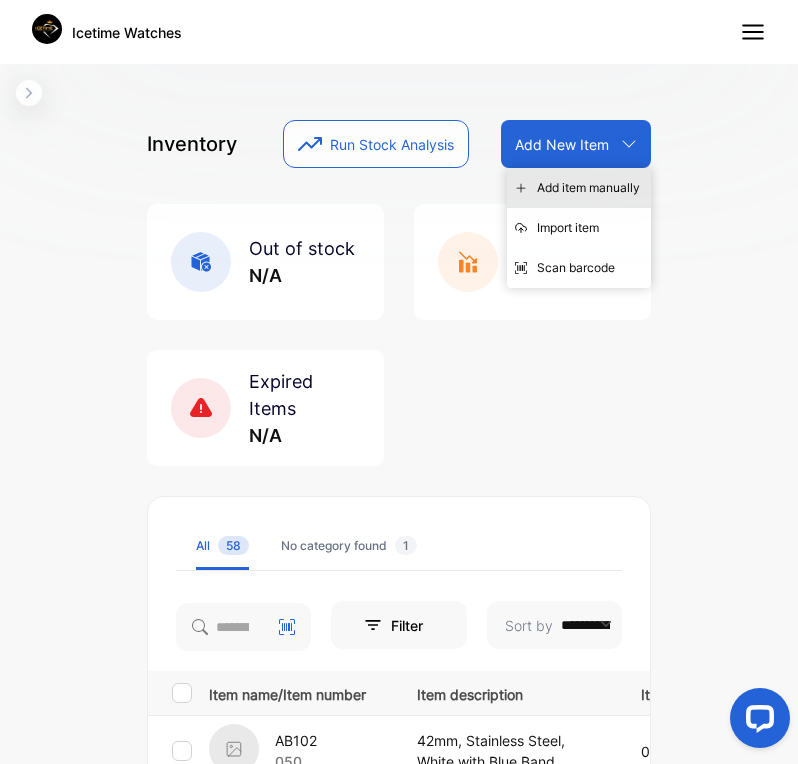 click on "Add item manually" at bounding box center (579, 188) 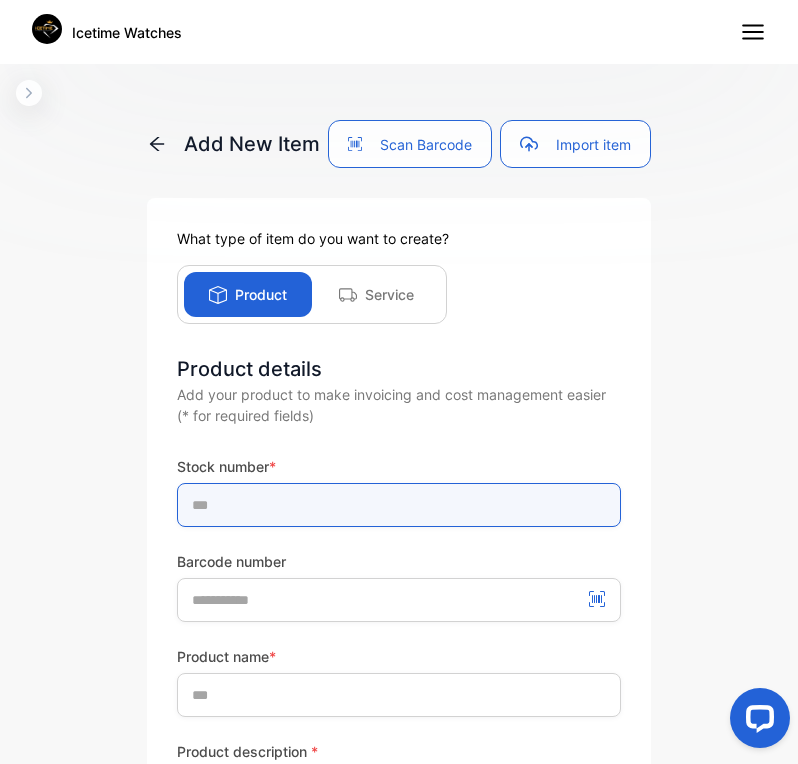 click at bounding box center [399, 505] 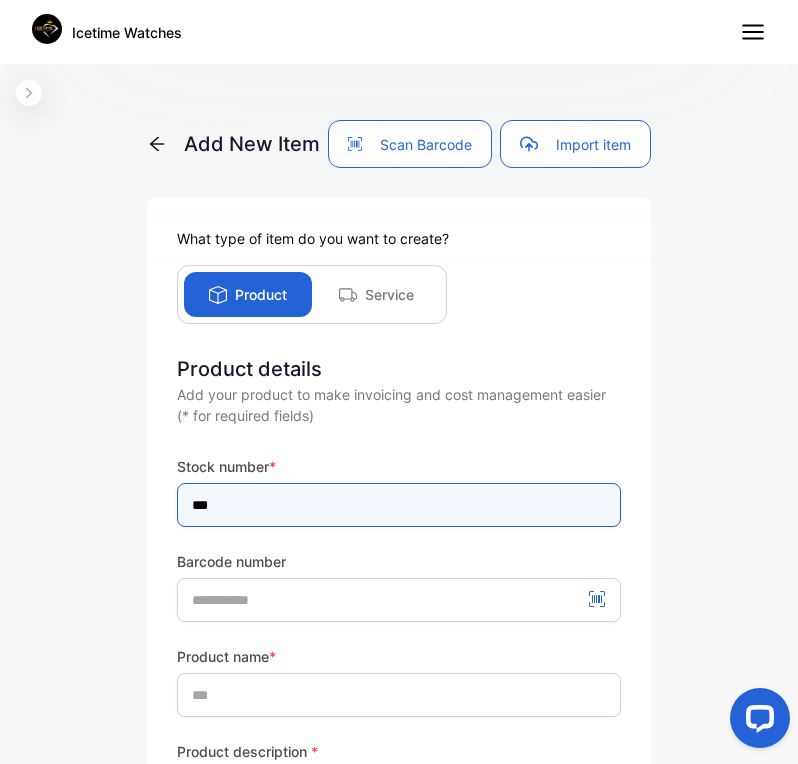 type on "***" 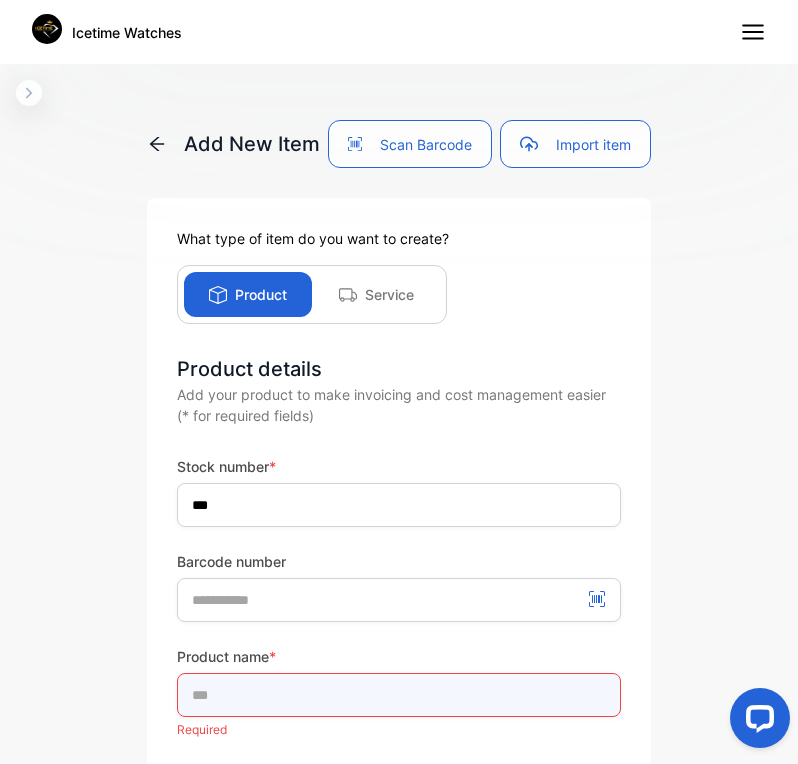 click at bounding box center [399, 695] 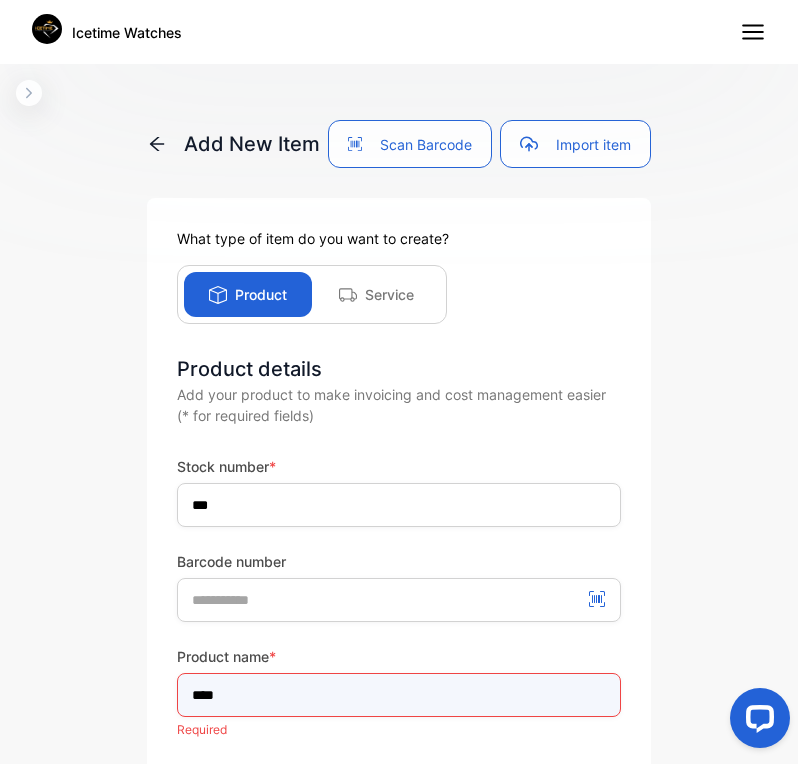 type on "****" 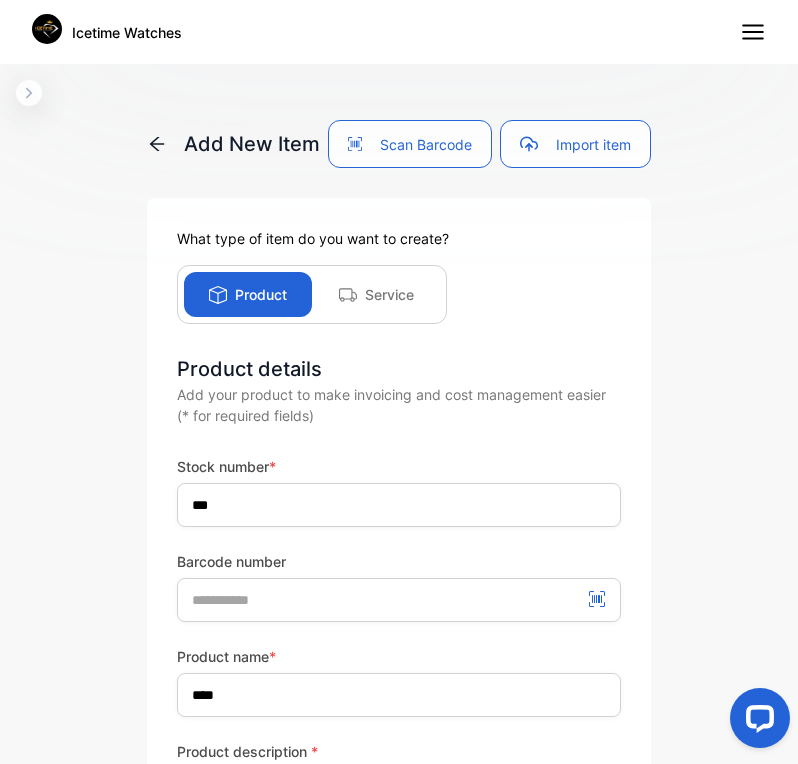 click on "Product name  *   **** Product description   *   Required" at bounding box center [399, 742] 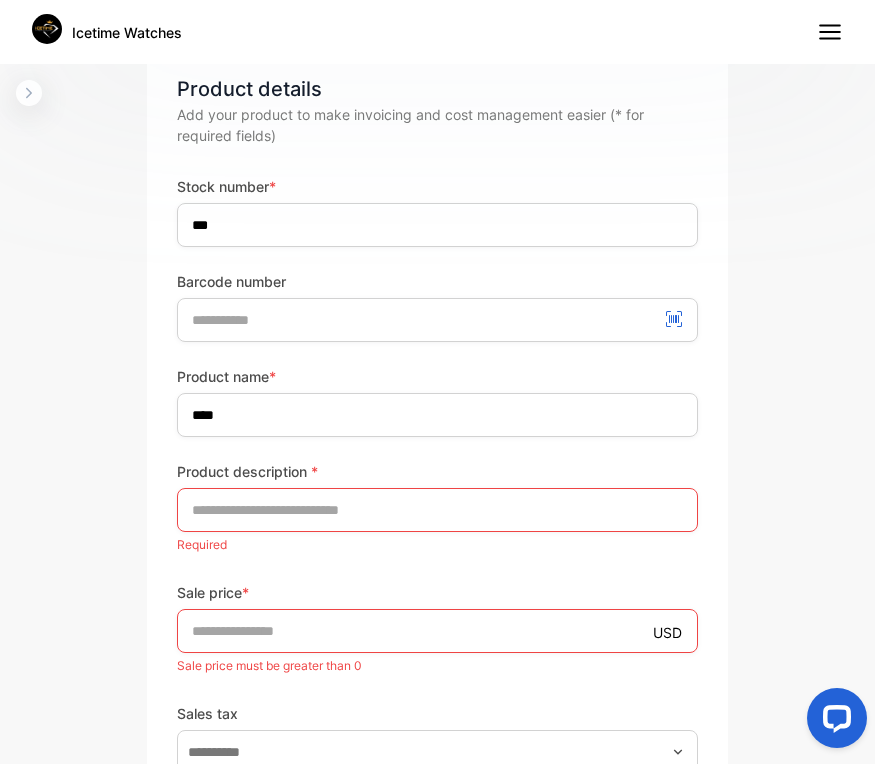 scroll, scrollTop: 268, scrollLeft: 0, axis: vertical 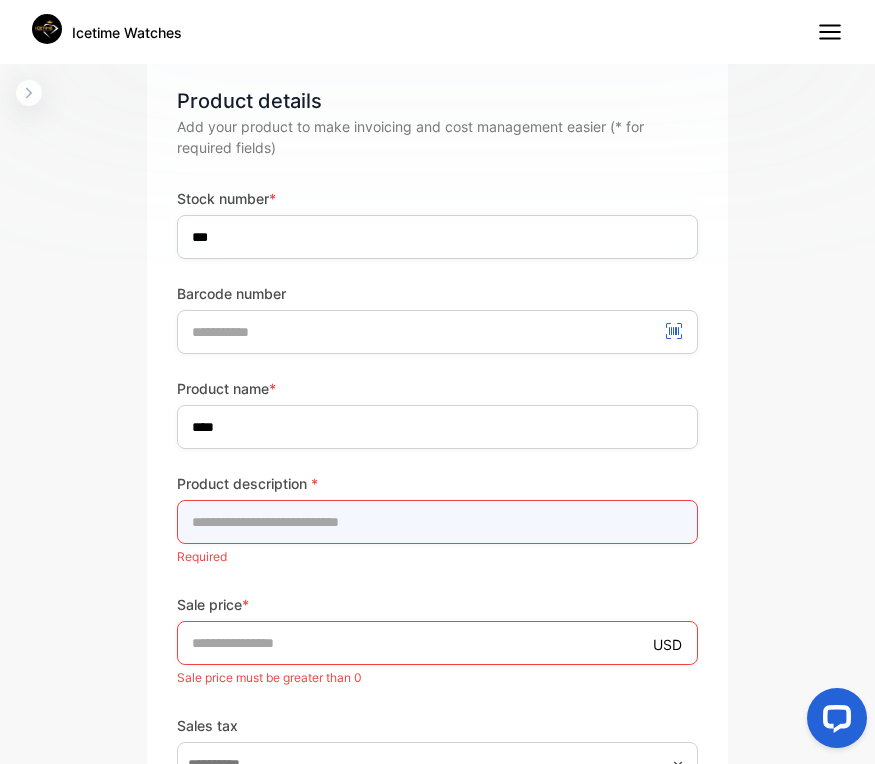click at bounding box center [437, 522] 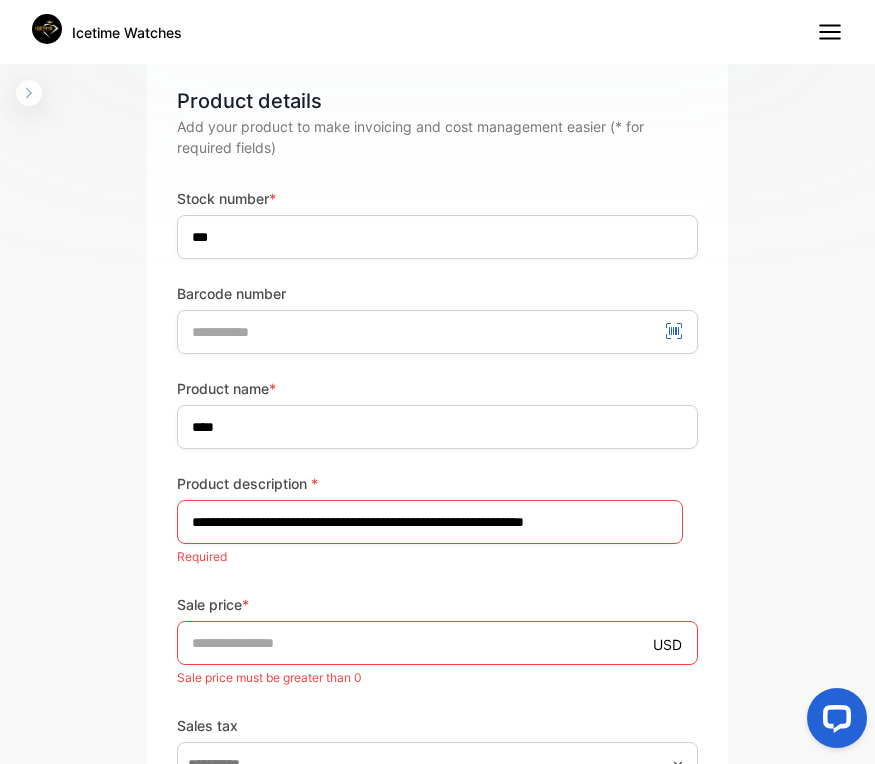 scroll, scrollTop: 0, scrollLeft: 0, axis: both 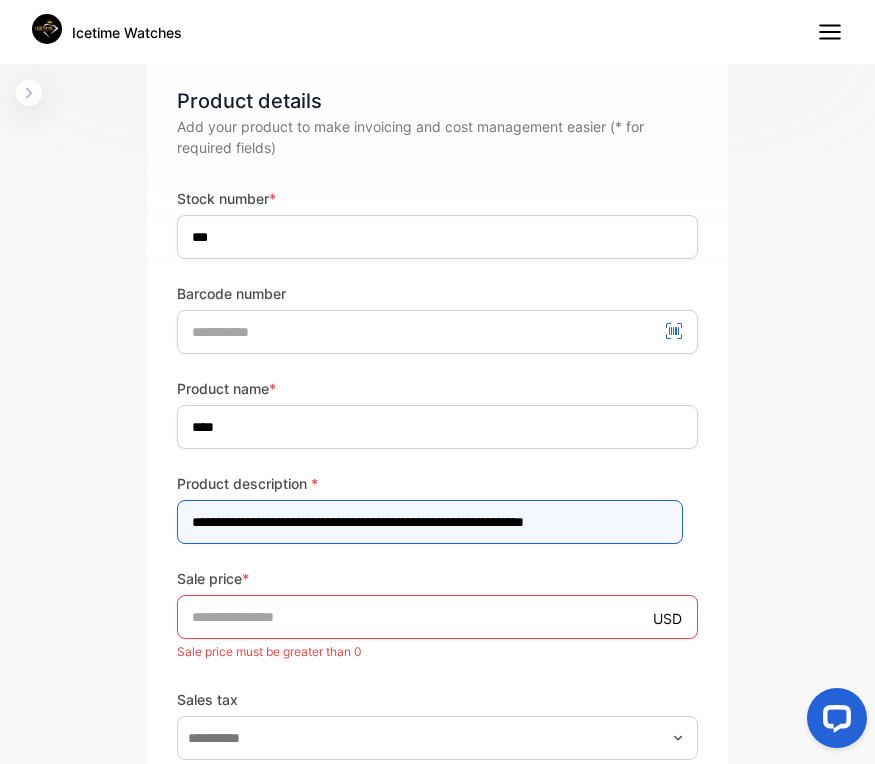 click on "**********" at bounding box center (430, 522) 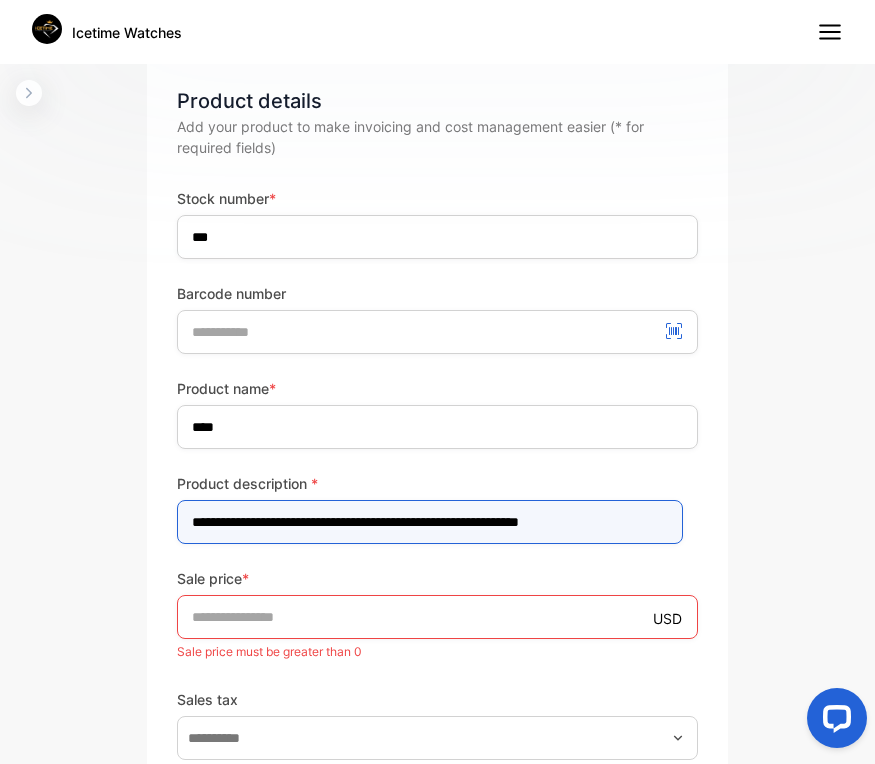 click on "**********" at bounding box center [430, 522] 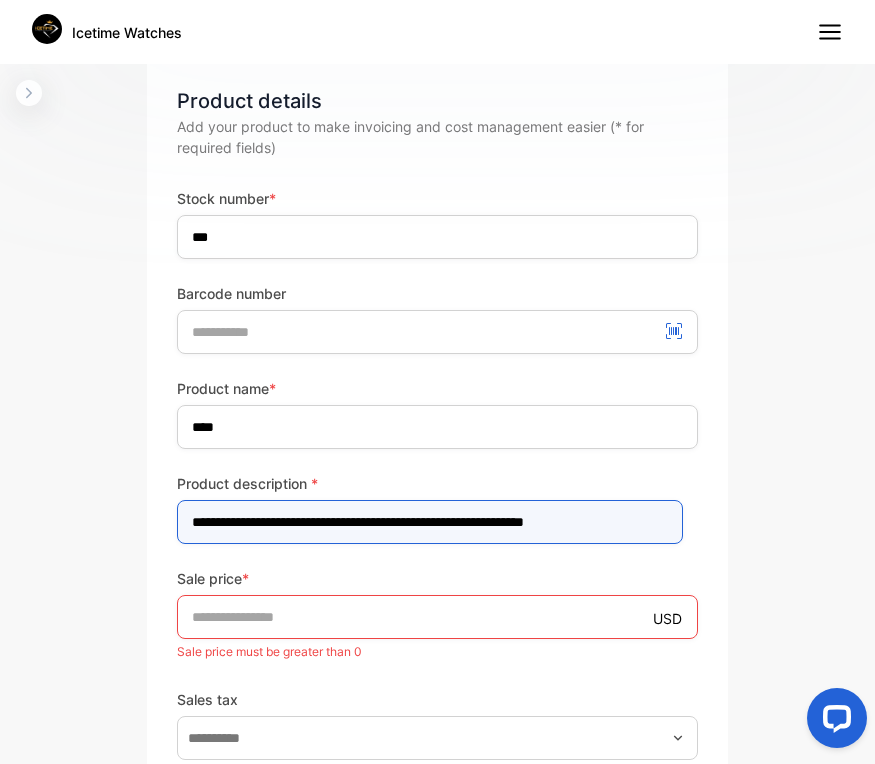 click on "**********" at bounding box center (430, 522) 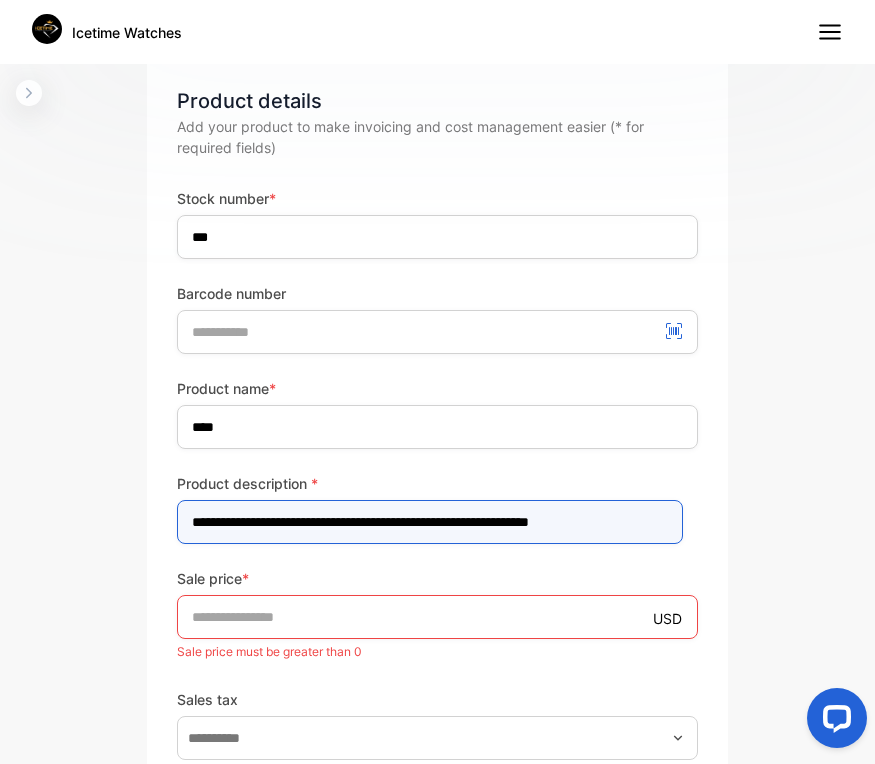 click on "**********" at bounding box center (430, 522) 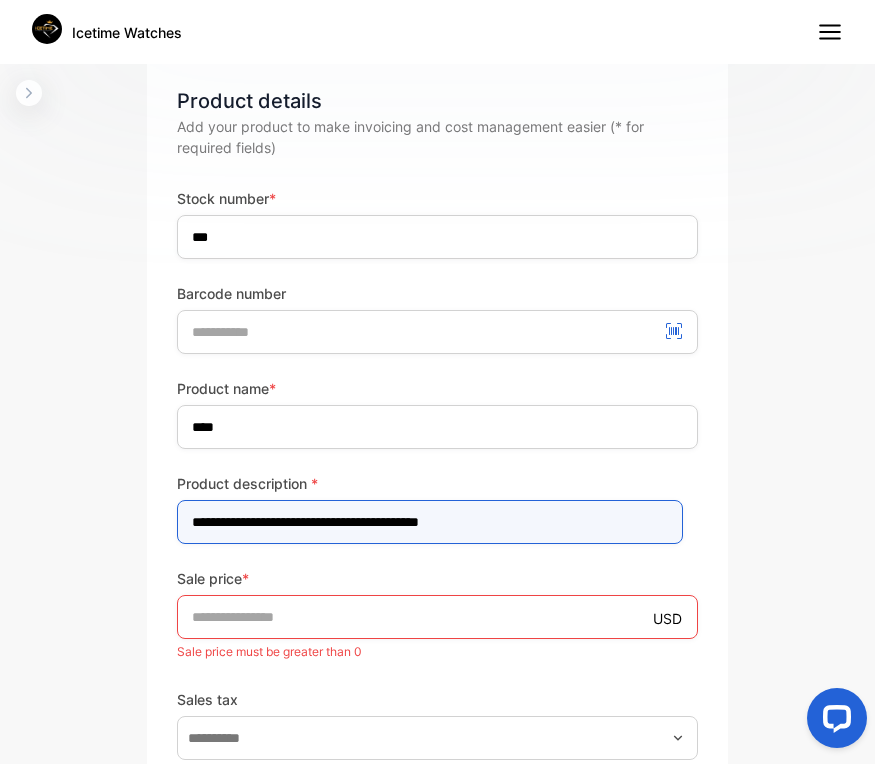 click on "**********" at bounding box center [430, 522] 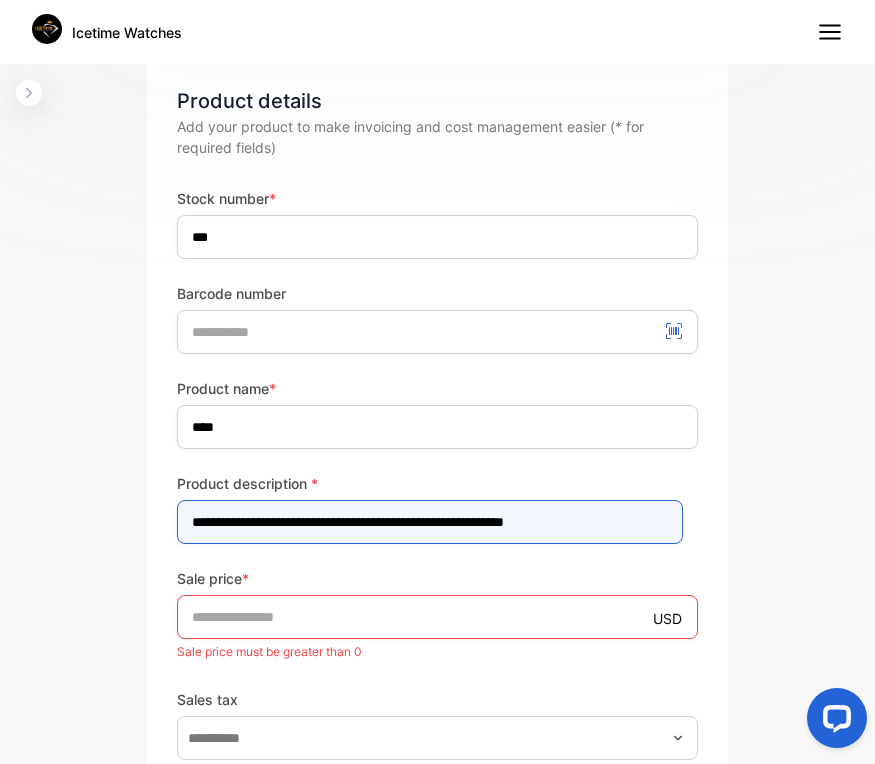 type on "**********" 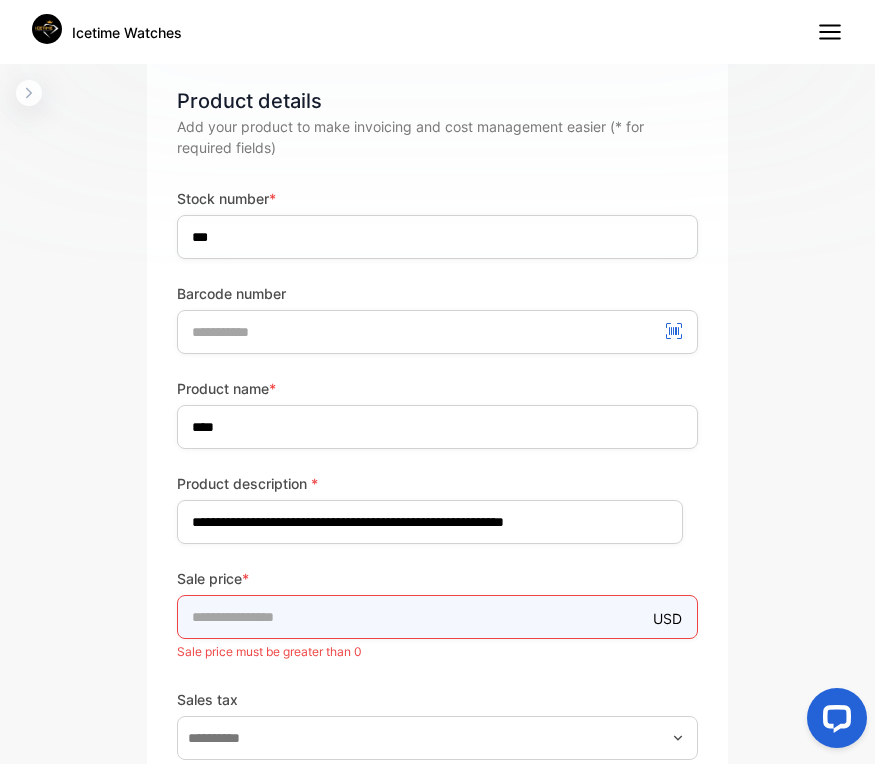 click on "*" at bounding box center (437, 617) 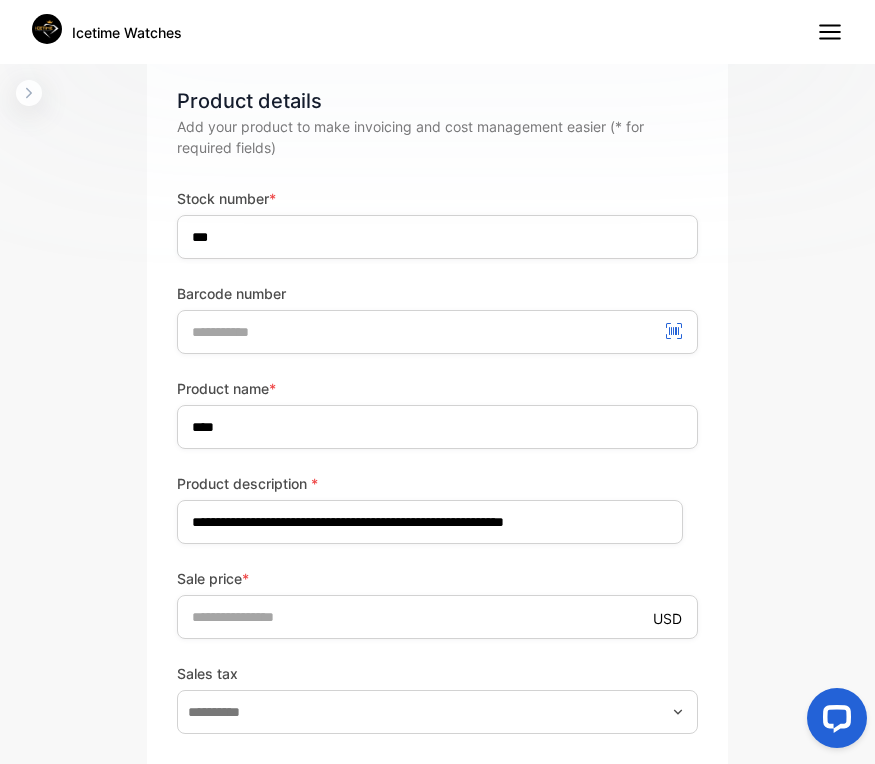 click on "Sale price  *" at bounding box center [437, 578] 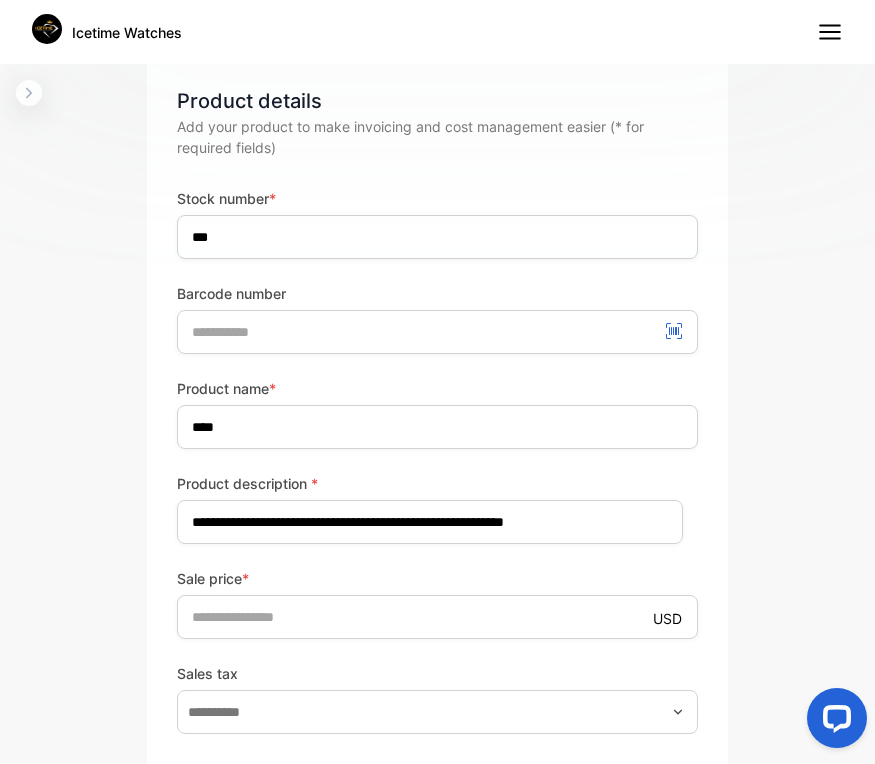 click on "Sales tax" at bounding box center [437, 673] 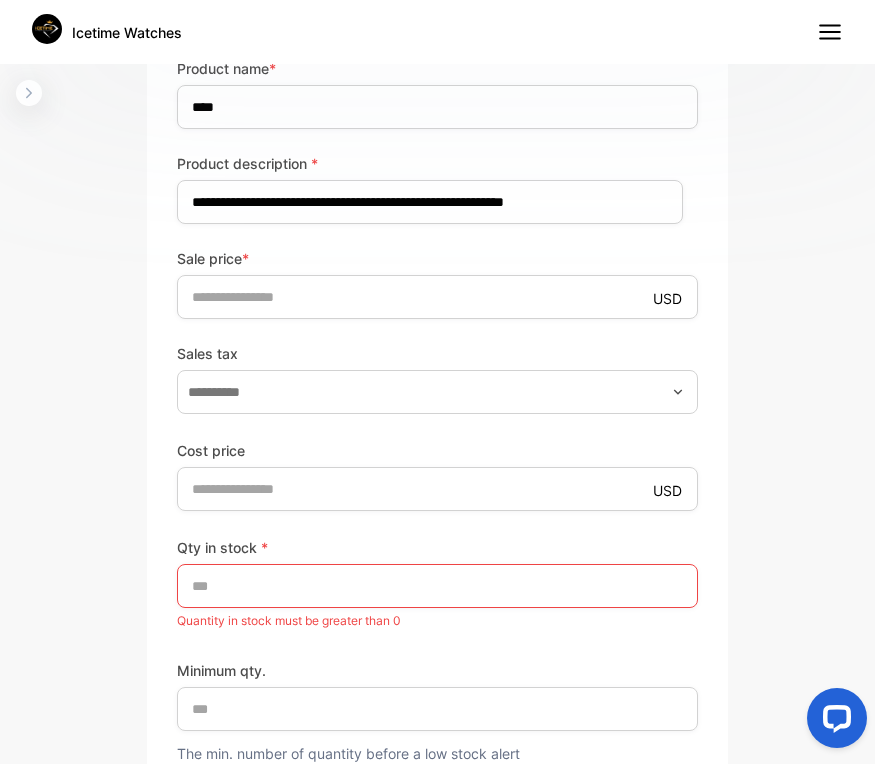 scroll, scrollTop: 628, scrollLeft: 0, axis: vertical 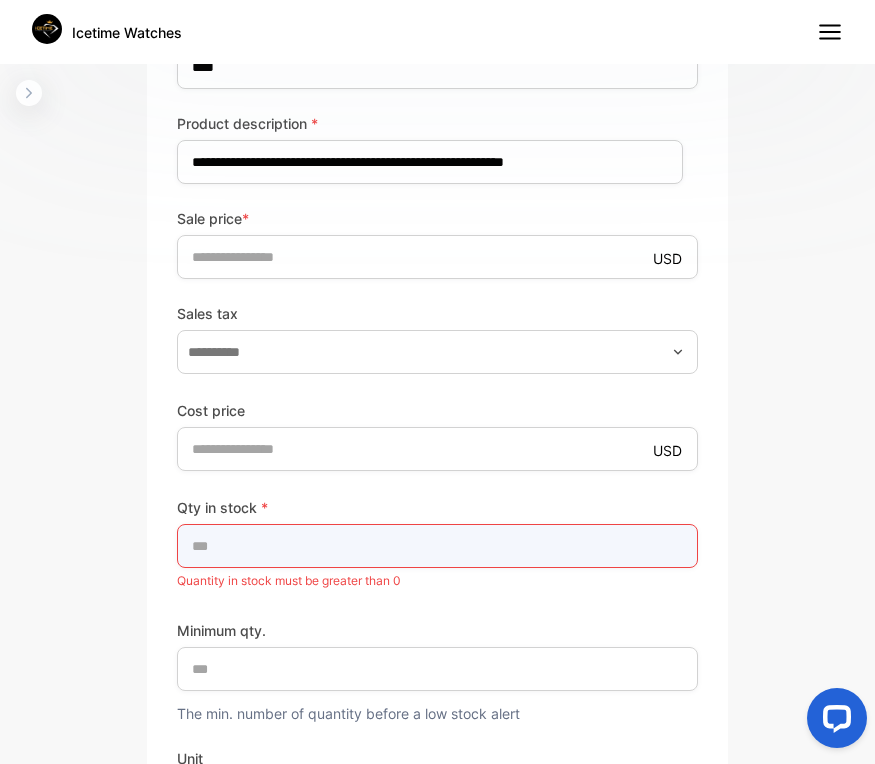click on "*" at bounding box center (437, 546) 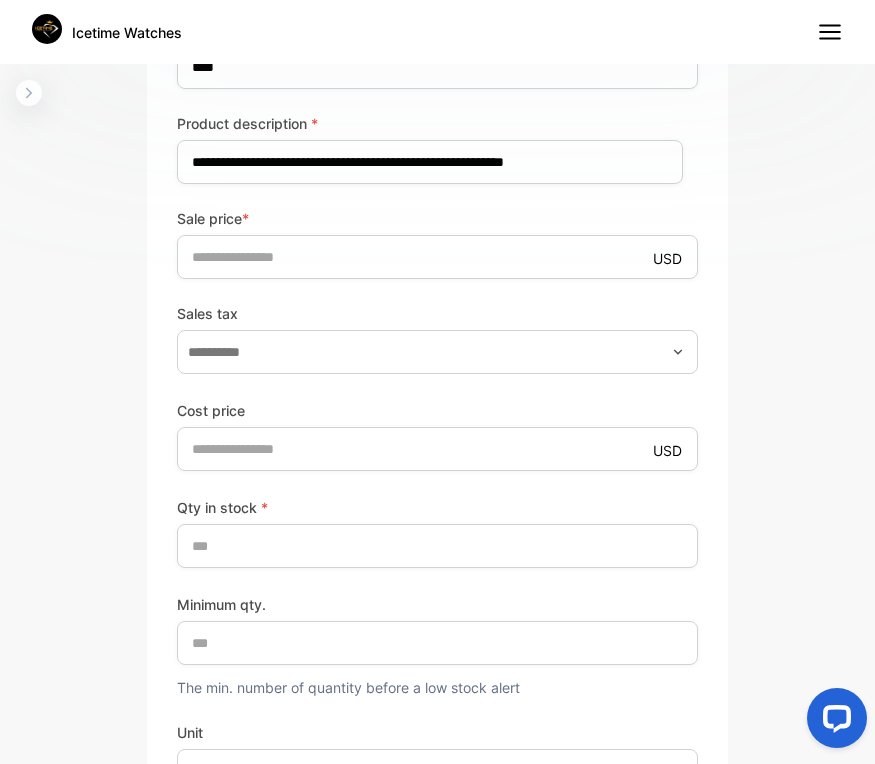 click on "Minimum qty.   *" at bounding box center [437, 629] 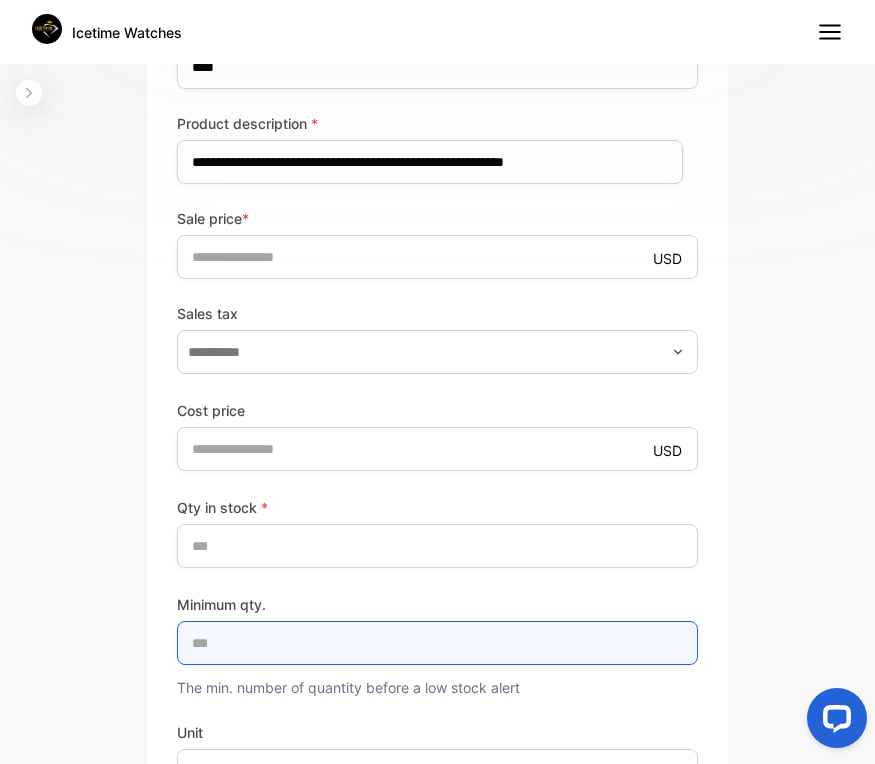 click on "*" at bounding box center [437, 643] 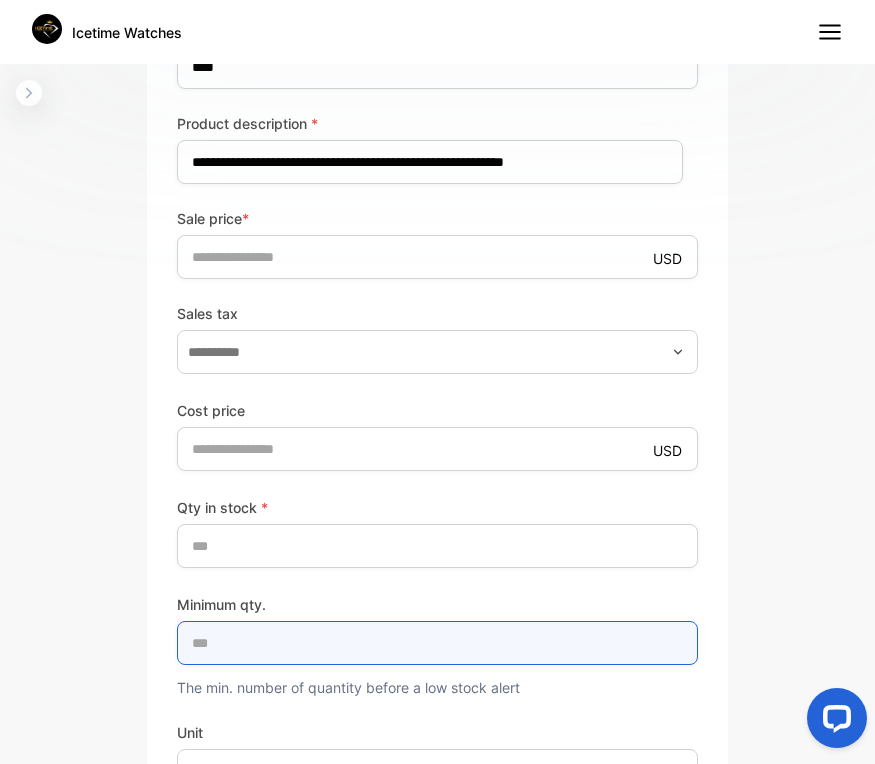 type on "**" 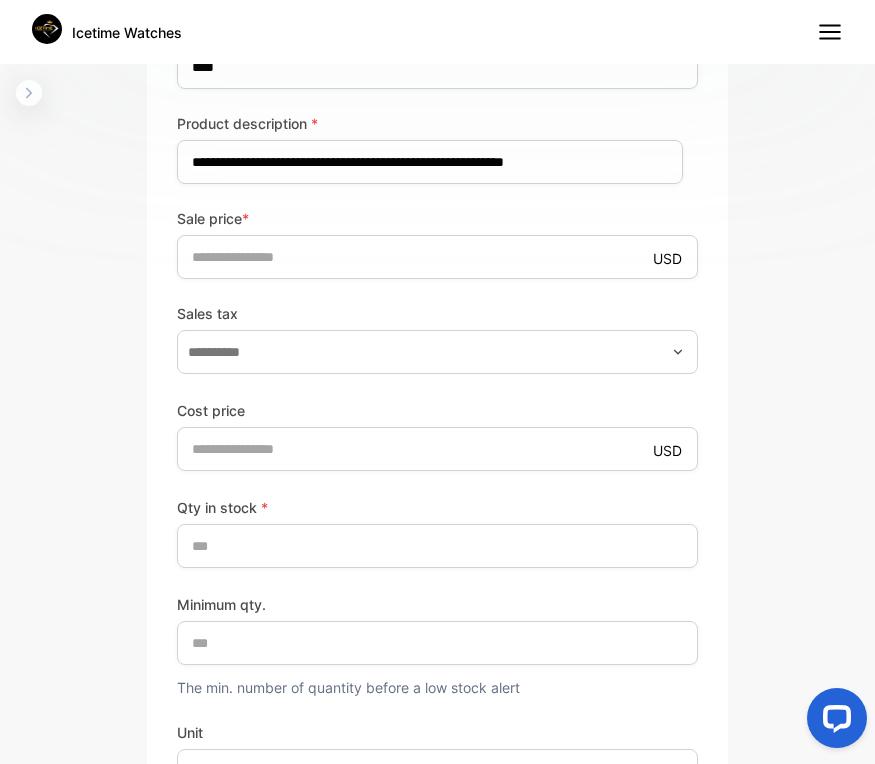 click on "Qty in stock   *   ** Minimum qty.   ** The min. number of quantity before a low stock alert Unit" at bounding box center [437, 644] 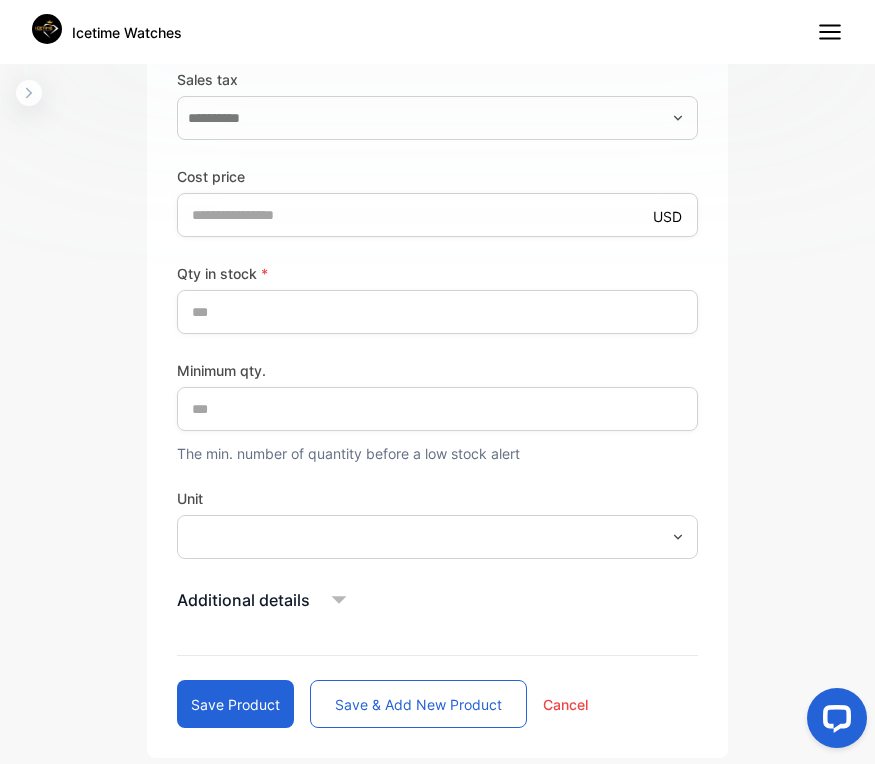 scroll, scrollTop: 864, scrollLeft: 0, axis: vertical 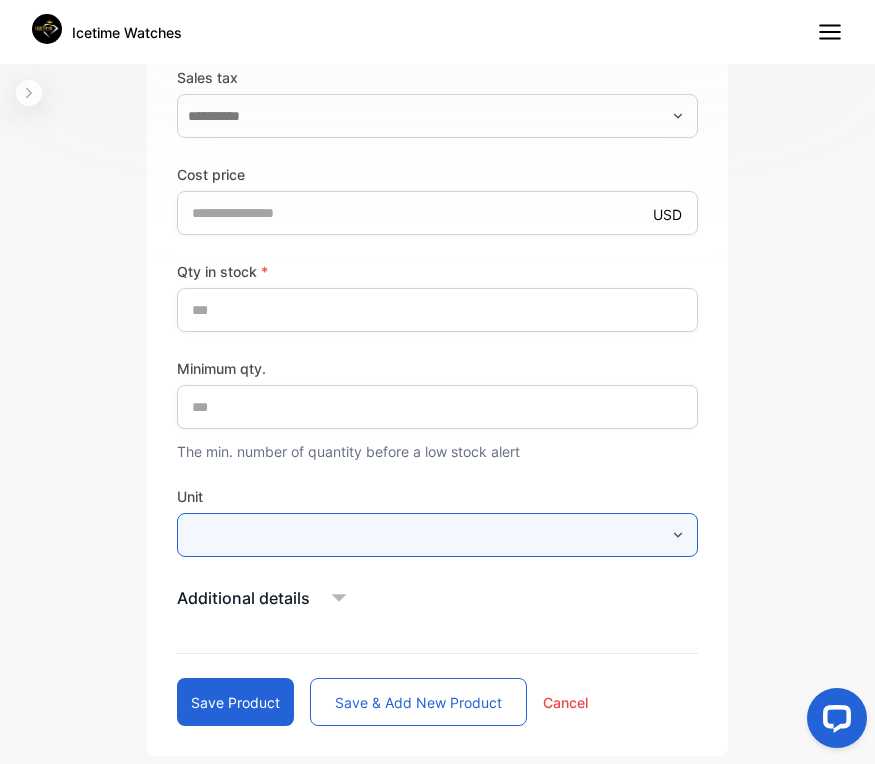 click at bounding box center (437, 535) 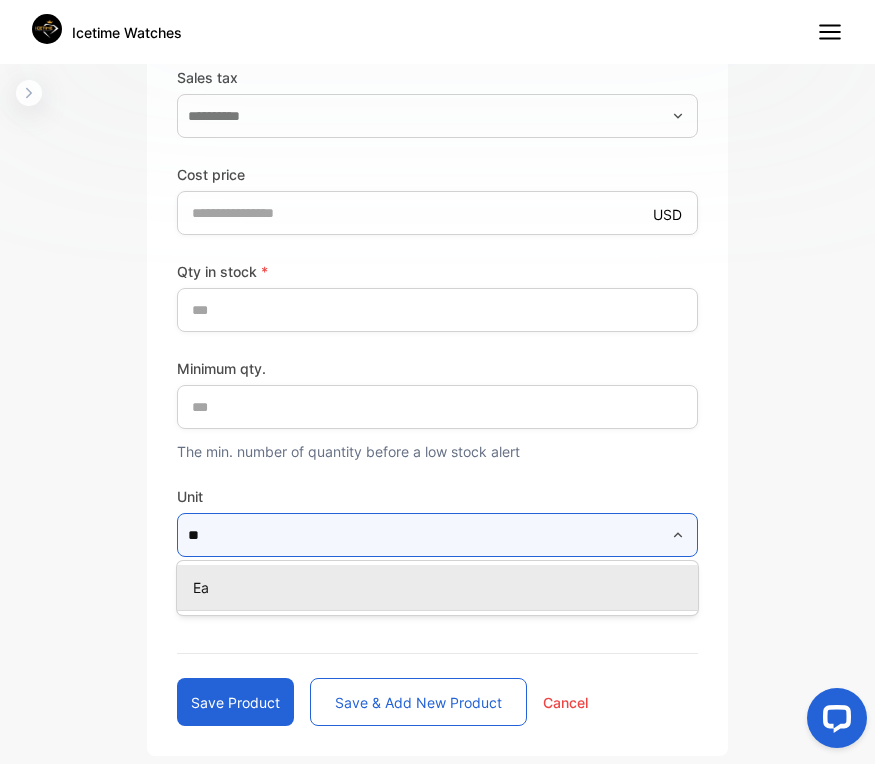 type on "**" 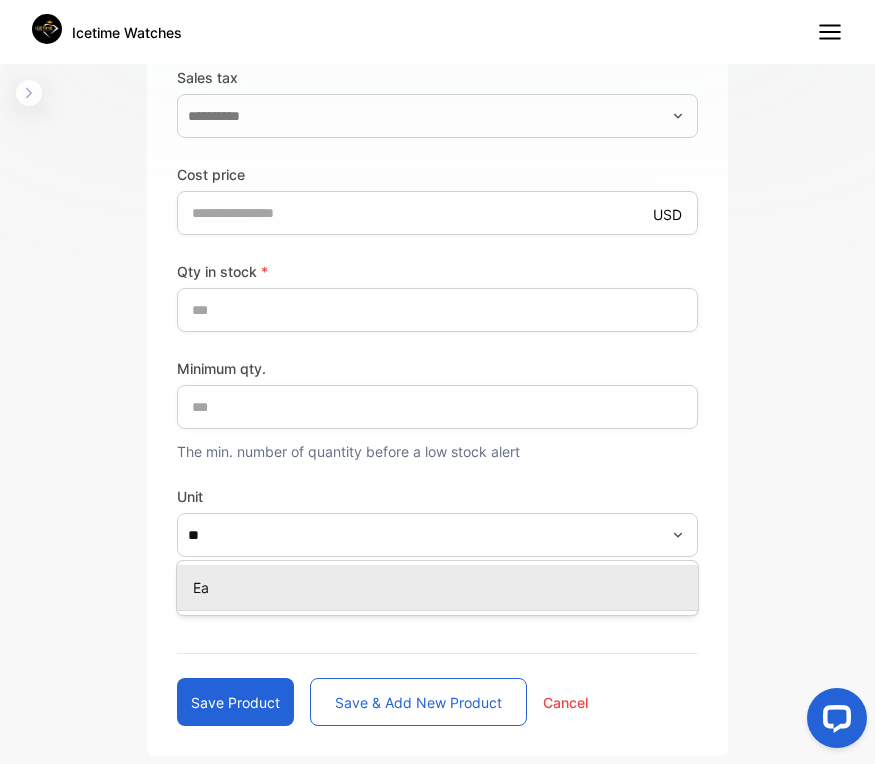 click on "Ea" at bounding box center [441, 587] 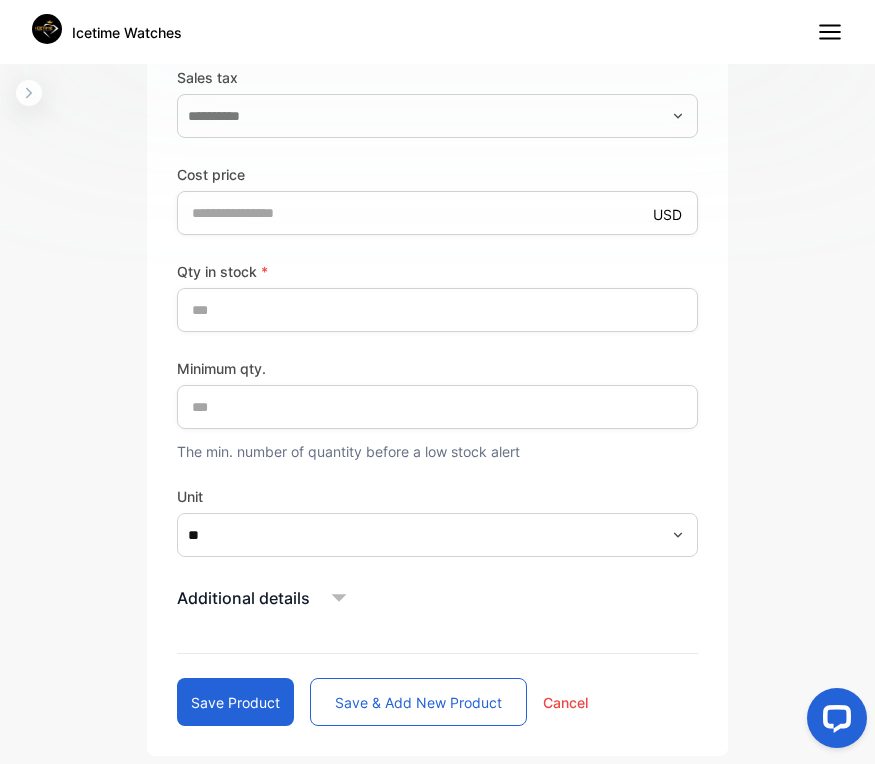 click on "Additional details" at bounding box center [437, 598] 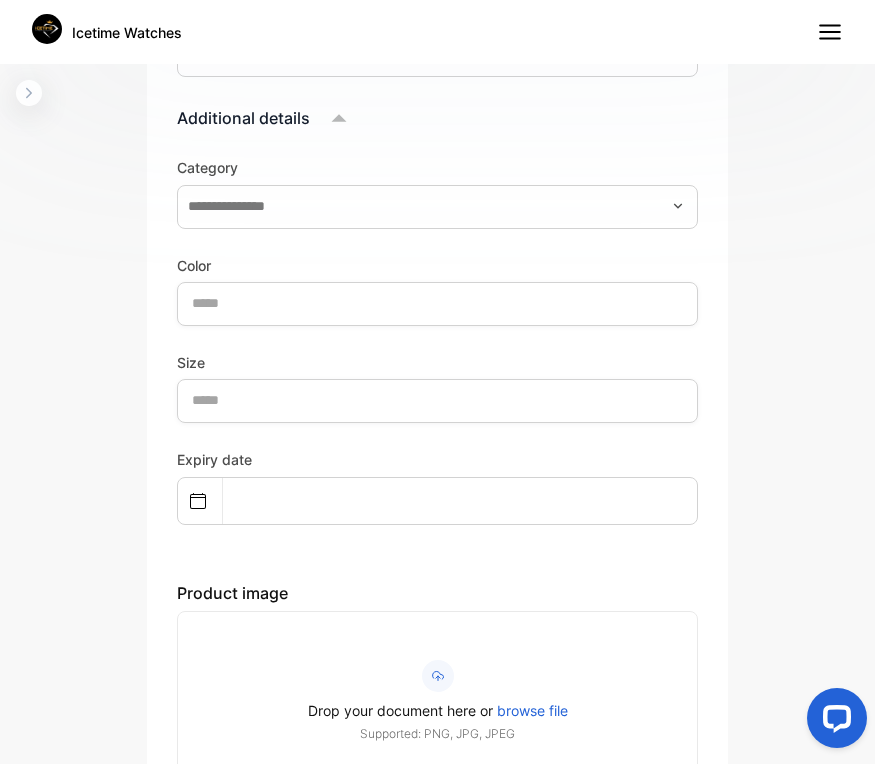 scroll, scrollTop: 1384, scrollLeft: 0, axis: vertical 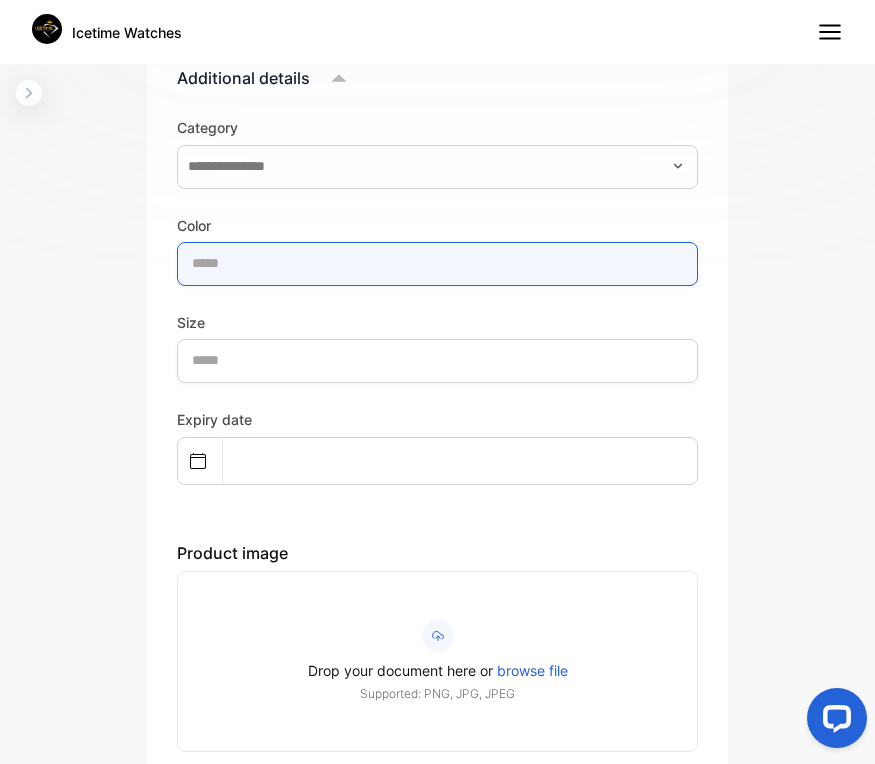 click at bounding box center (437, 264) 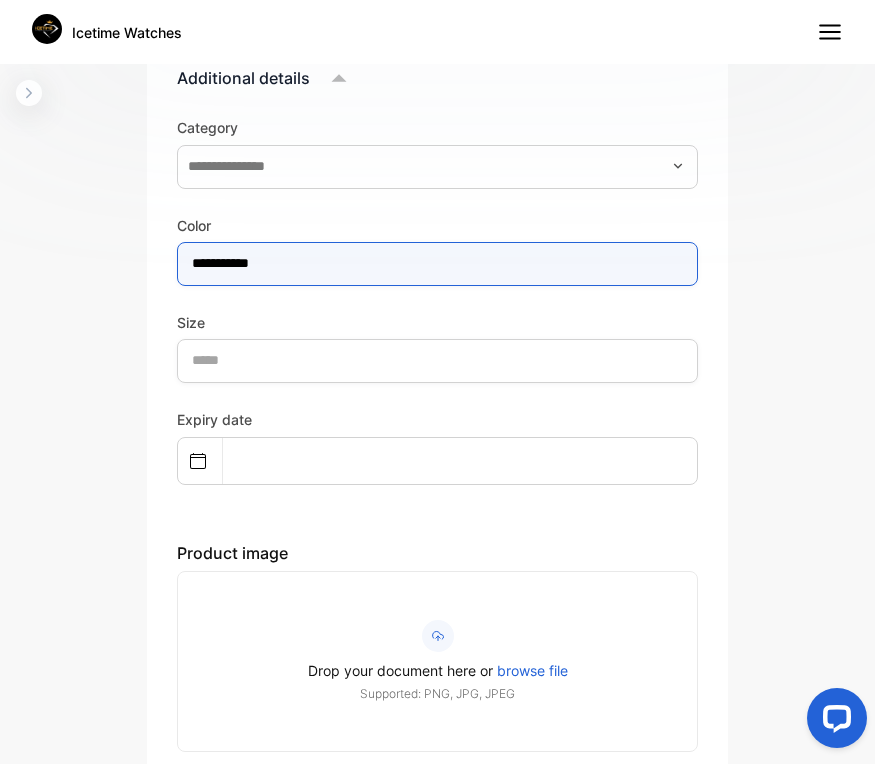 type on "**********" 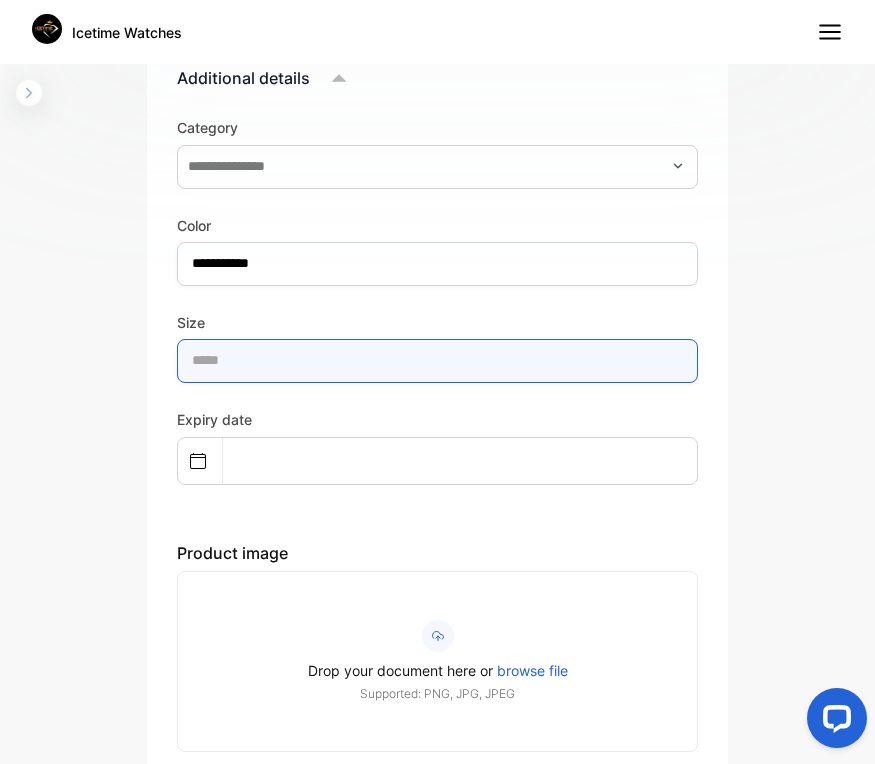 click at bounding box center [437, 361] 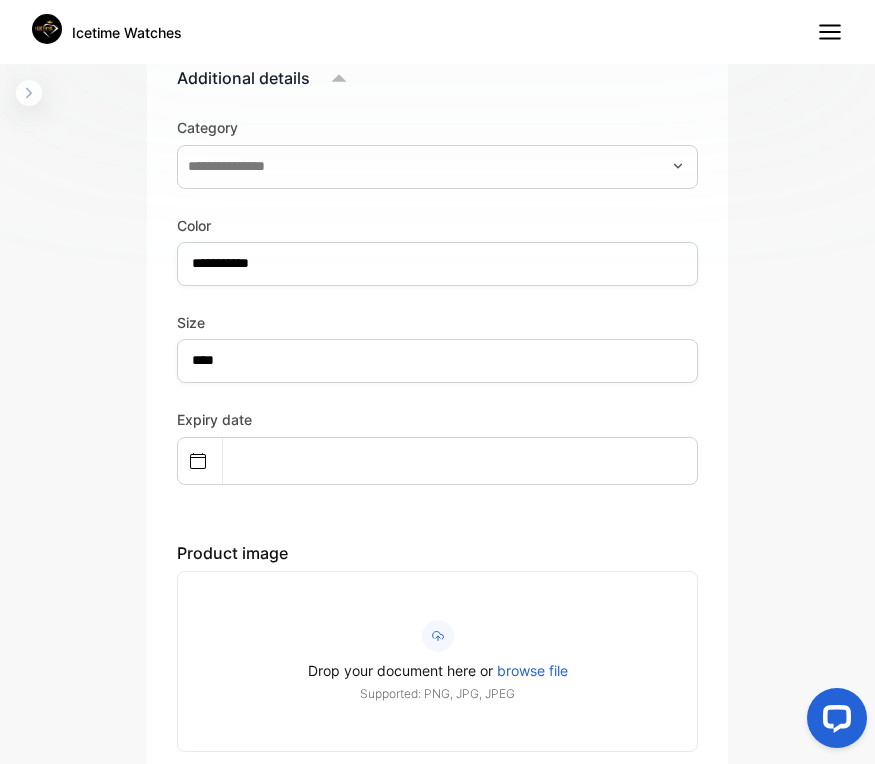 click on "Expiry date" at bounding box center (437, 446) 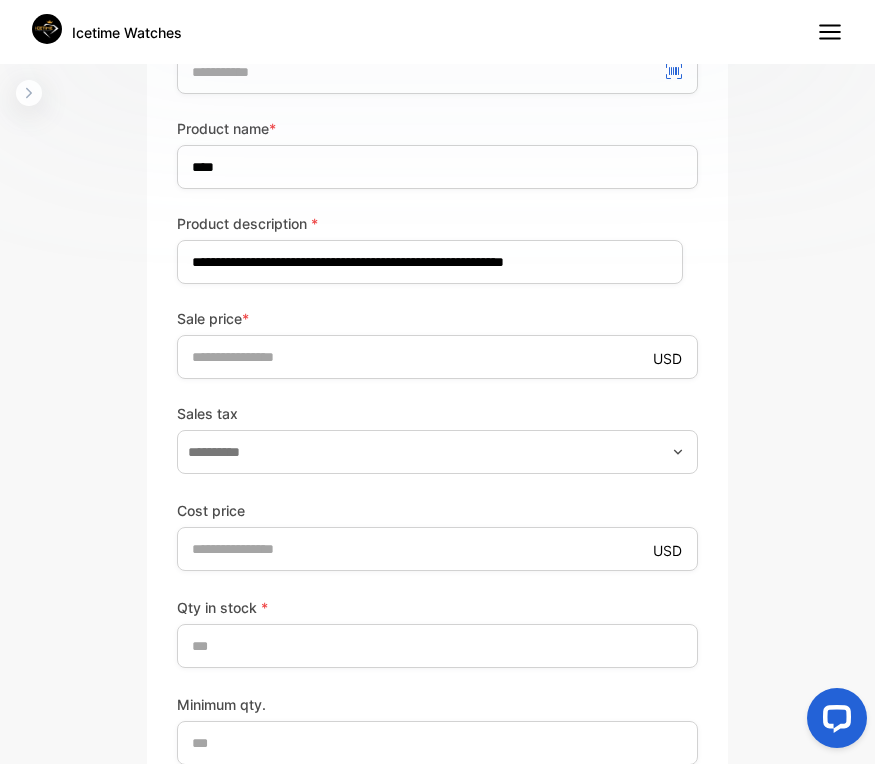 scroll, scrollTop: 523, scrollLeft: 0, axis: vertical 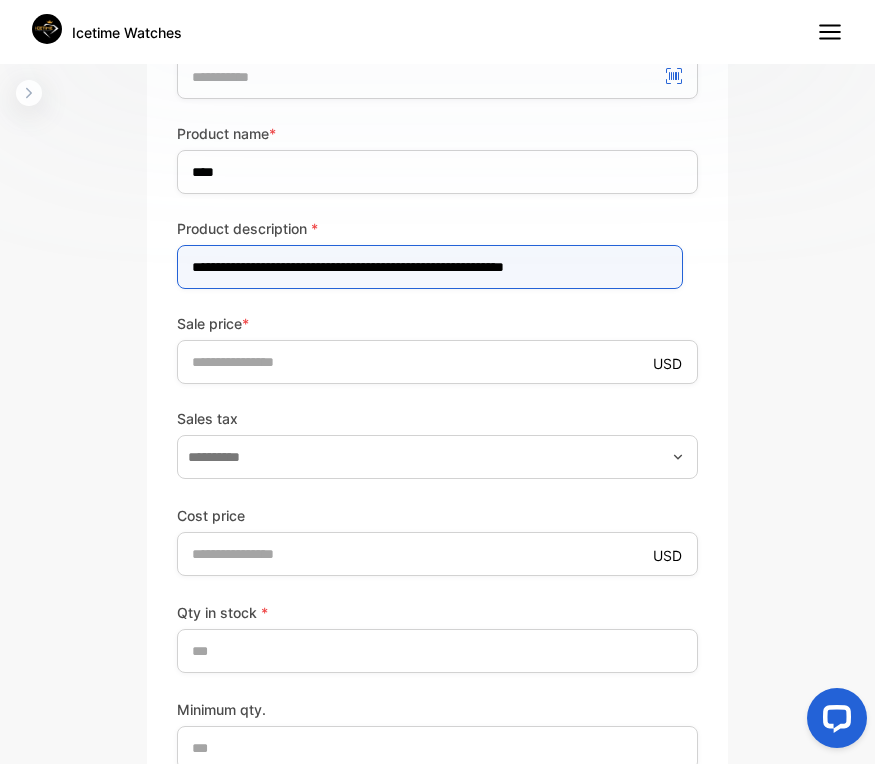 drag, startPoint x: 187, startPoint y: 266, endPoint x: 656, endPoint y: 290, distance: 469.61368 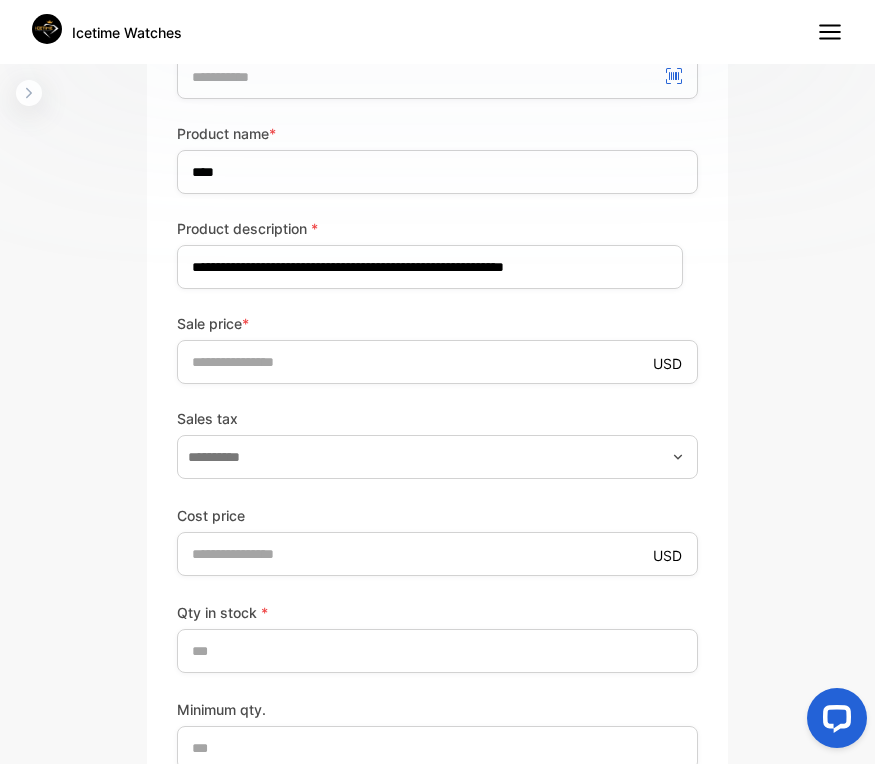 click on "**********" at bounding box center (437, 829) 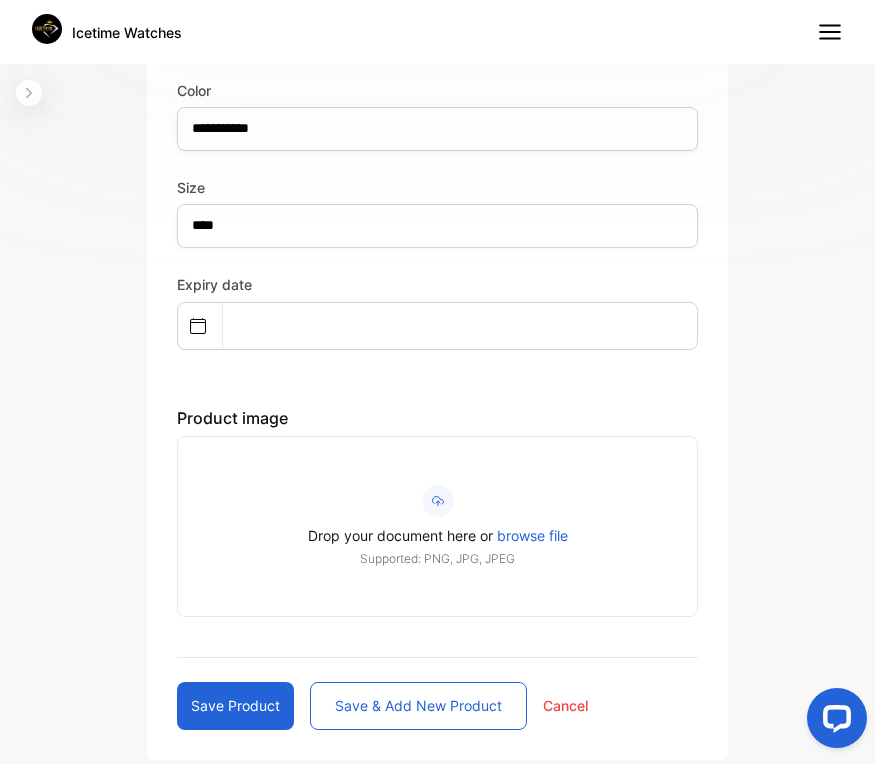 scroll, scrollTop: 1523, scrollLeft: 0, axis: vertical 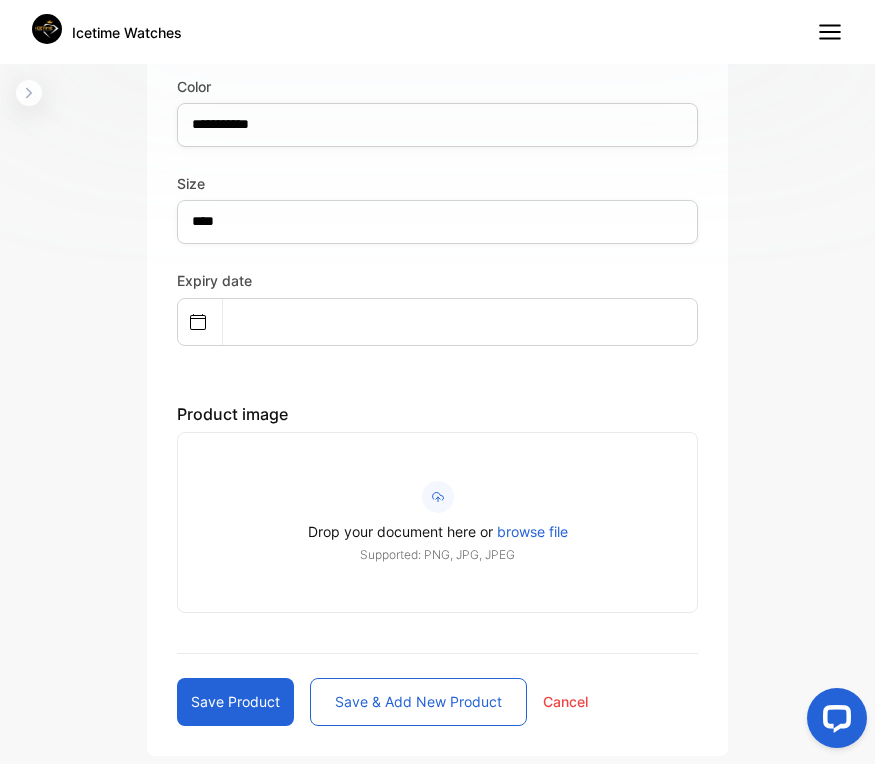 click on "Save product" at bounding box center (235, 702) 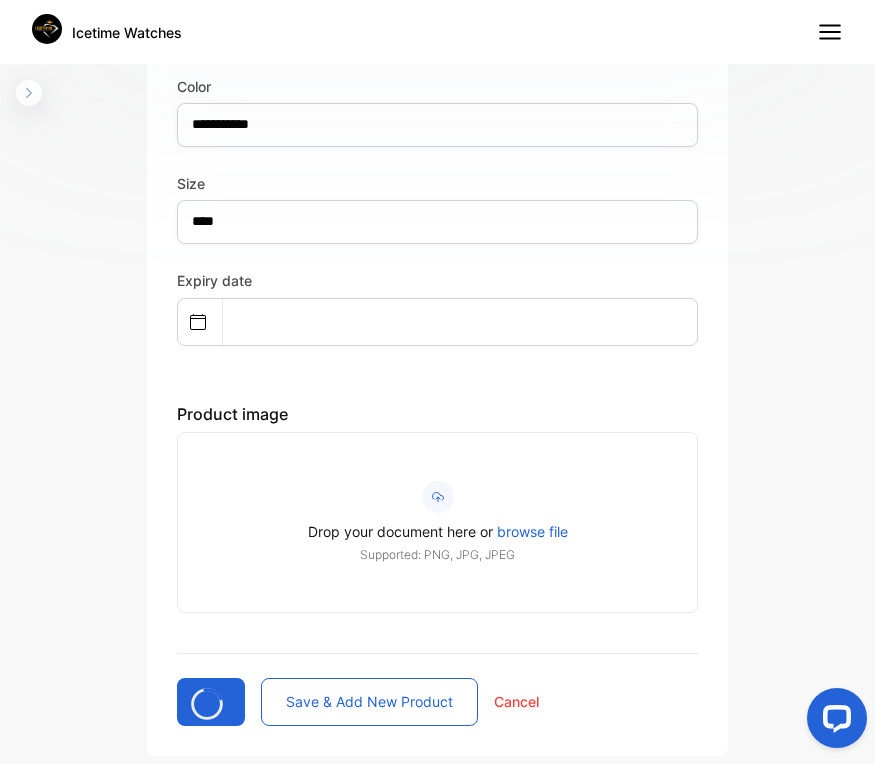 type 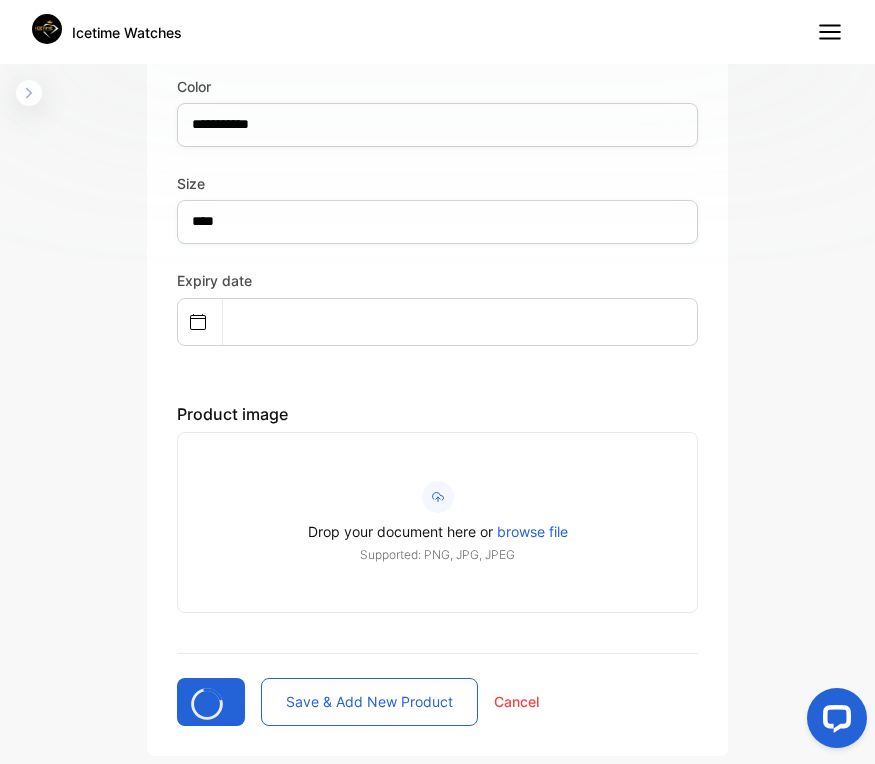 type 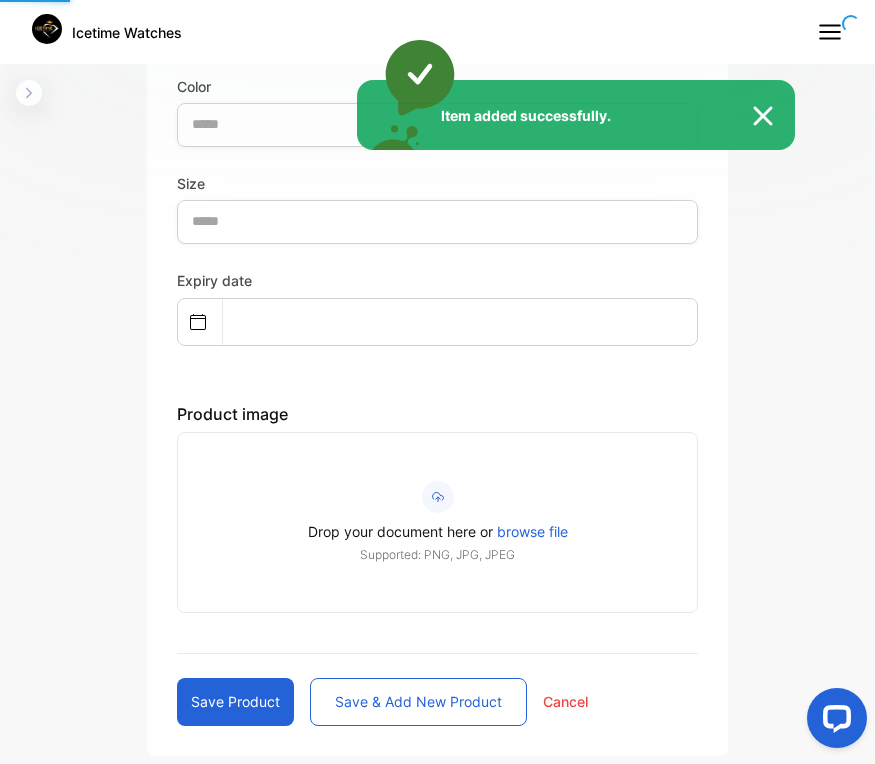type 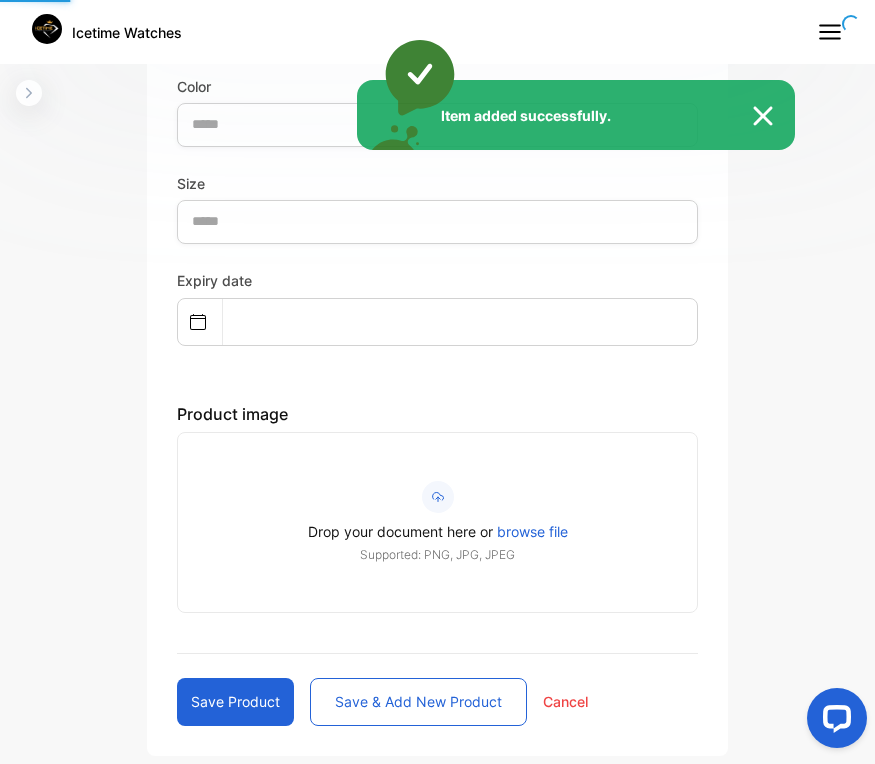 scroll, scrollTop: 397, scrollLeft: 0, axis: vertical 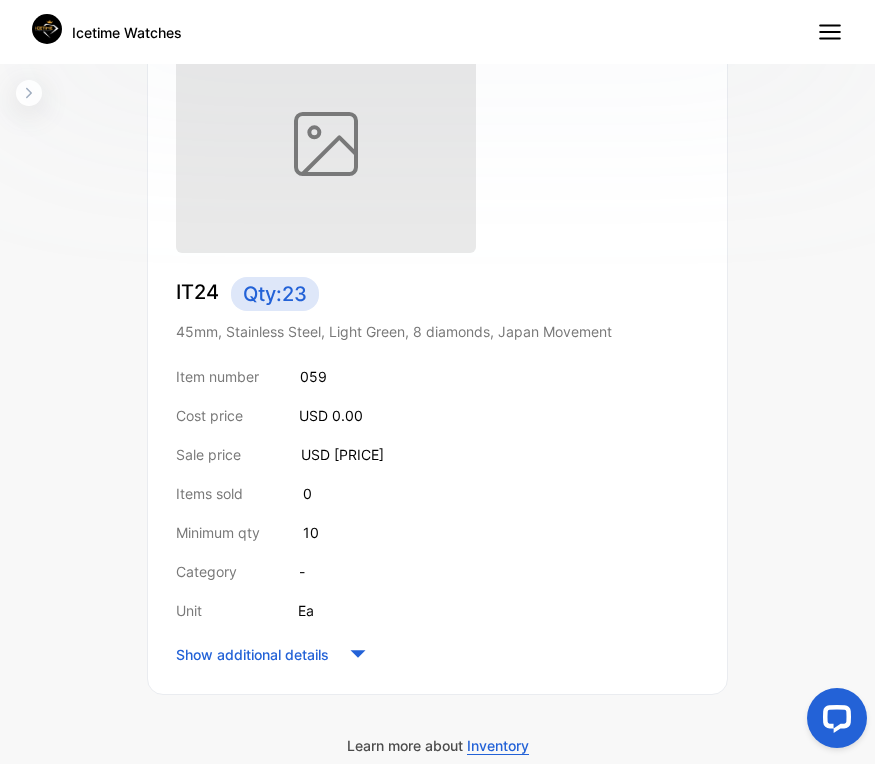 click on "Item number 059 Cost price USD 0.00 Sale price USD 99.00 Items sold 0 Minimum qty 10 Category - Unit Ea Show additional details" at bounding box center (437, 517) 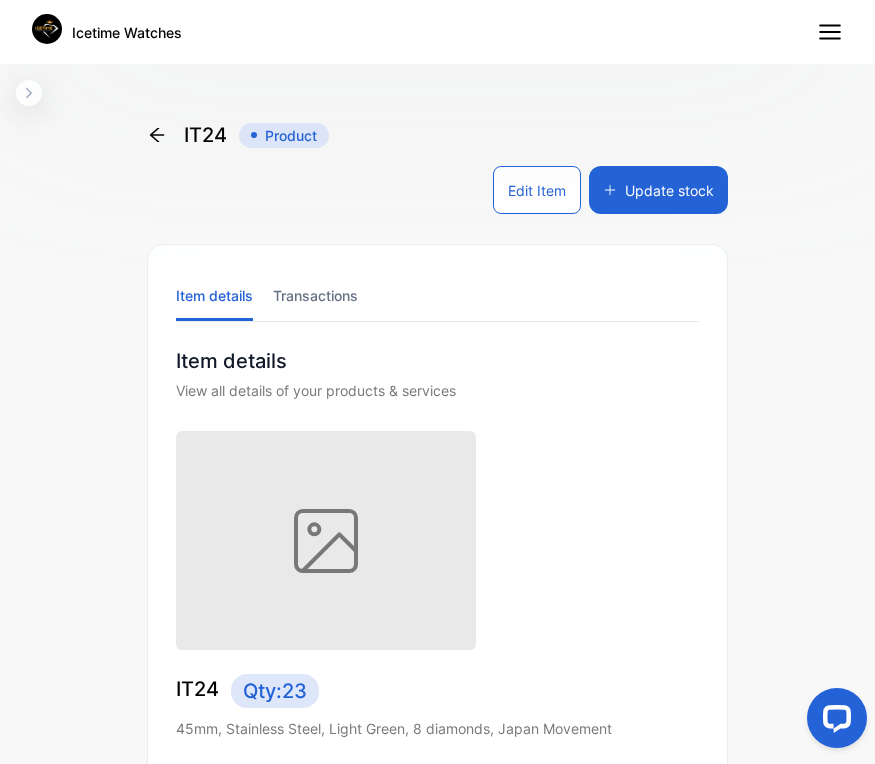 click 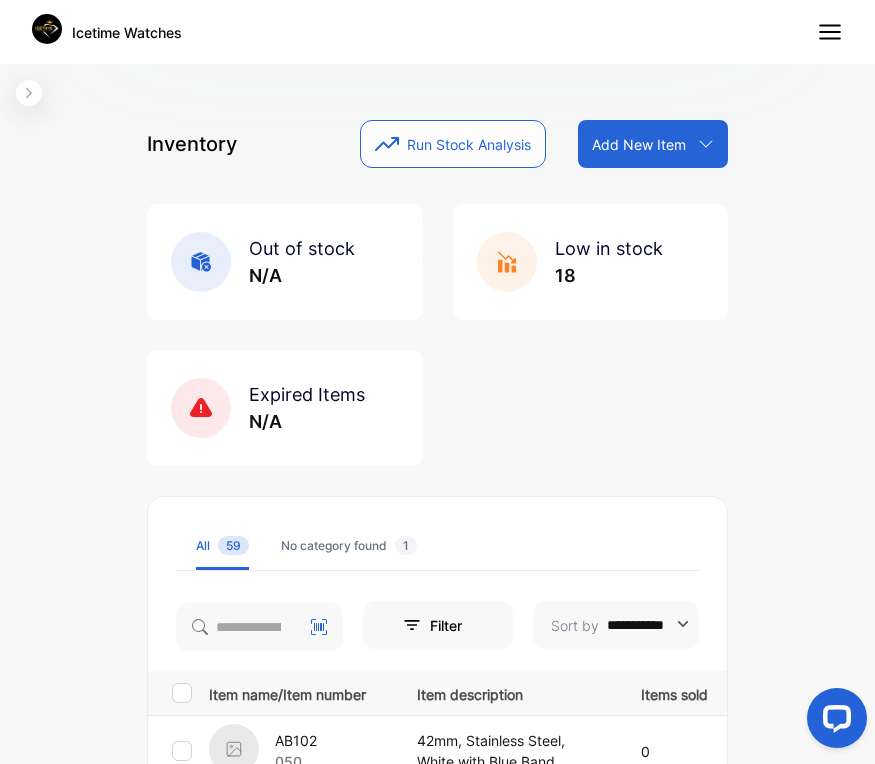 click on "Add New Item" at bounding box center (639, 144) 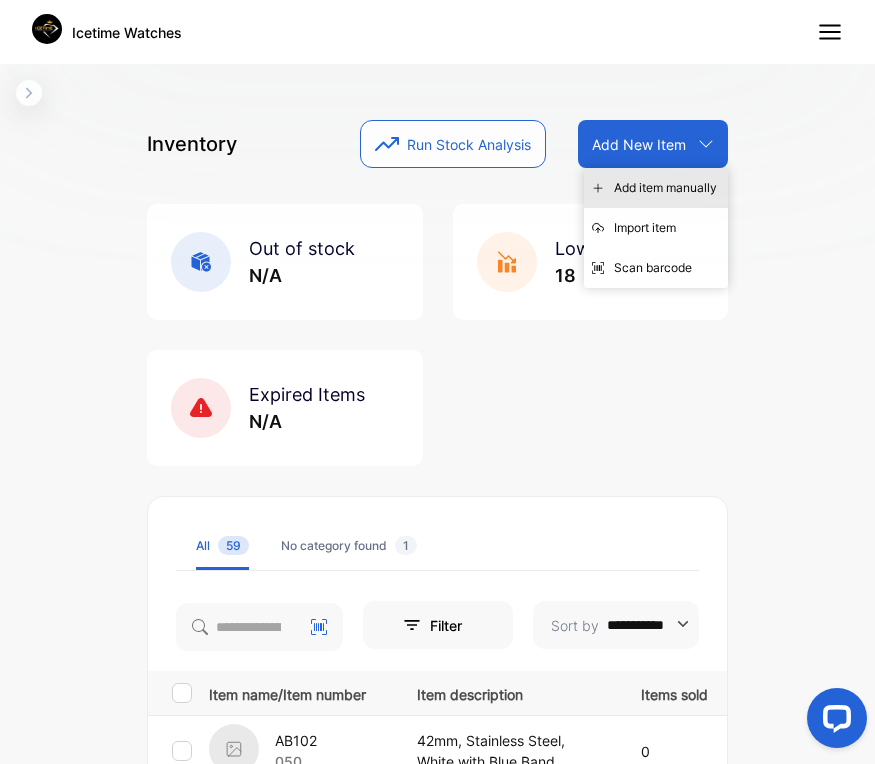 click on "Add item manually" at bounding box center (656, 188) 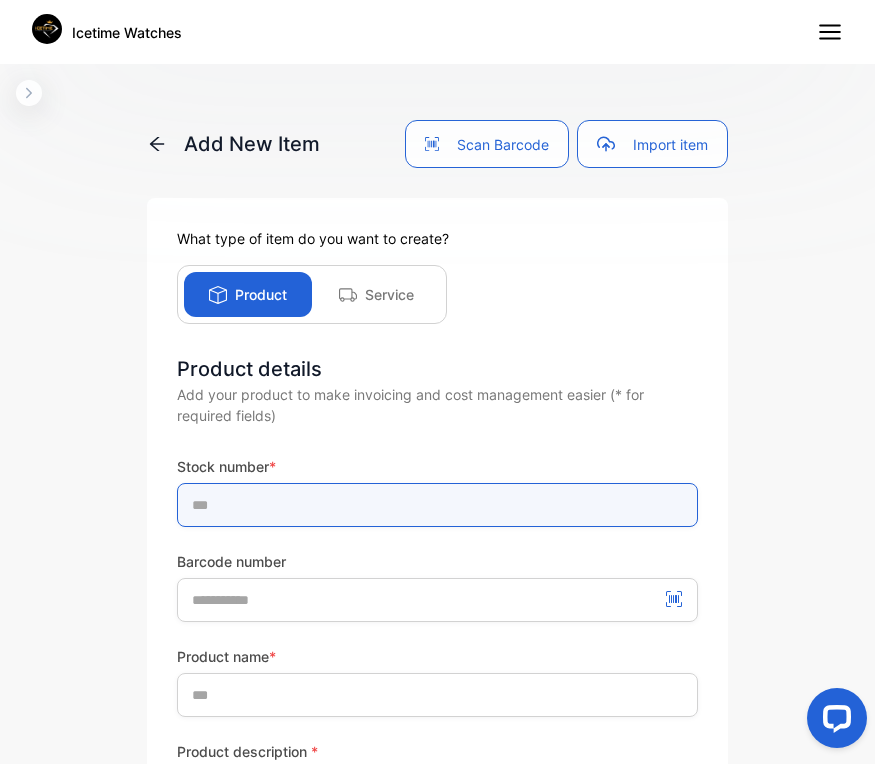 click at bounding box center (437, 505) 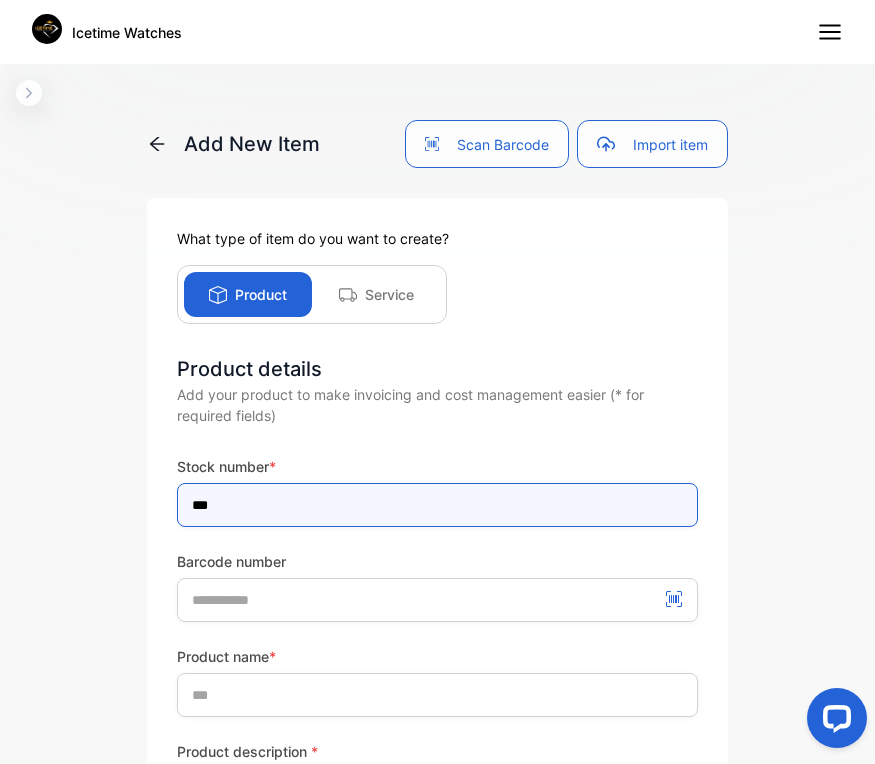 type on "***" 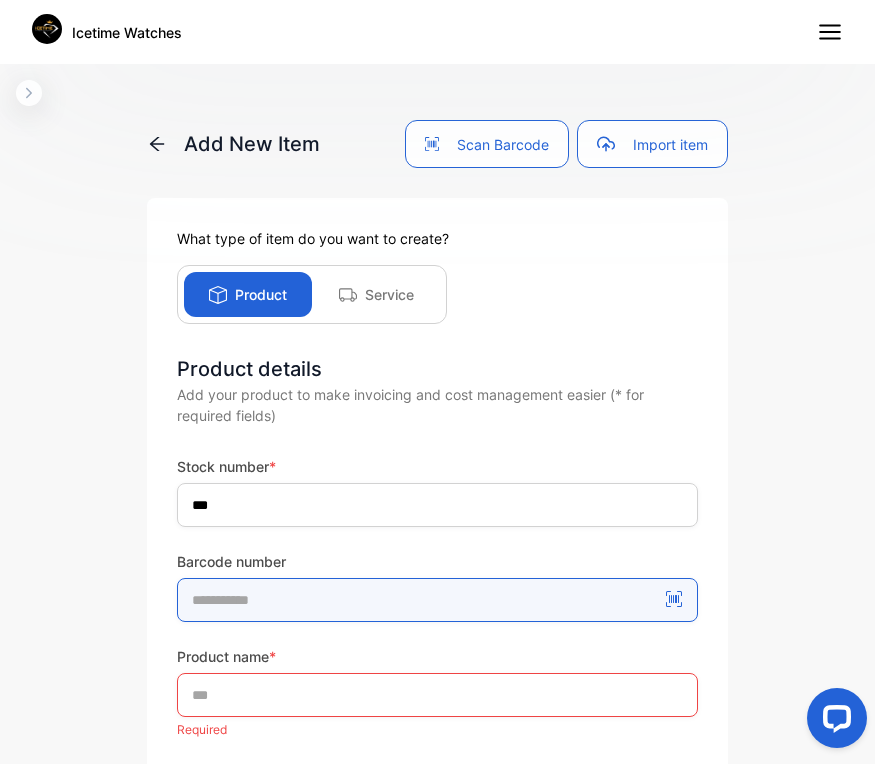 click at bounding box center (437, 600) 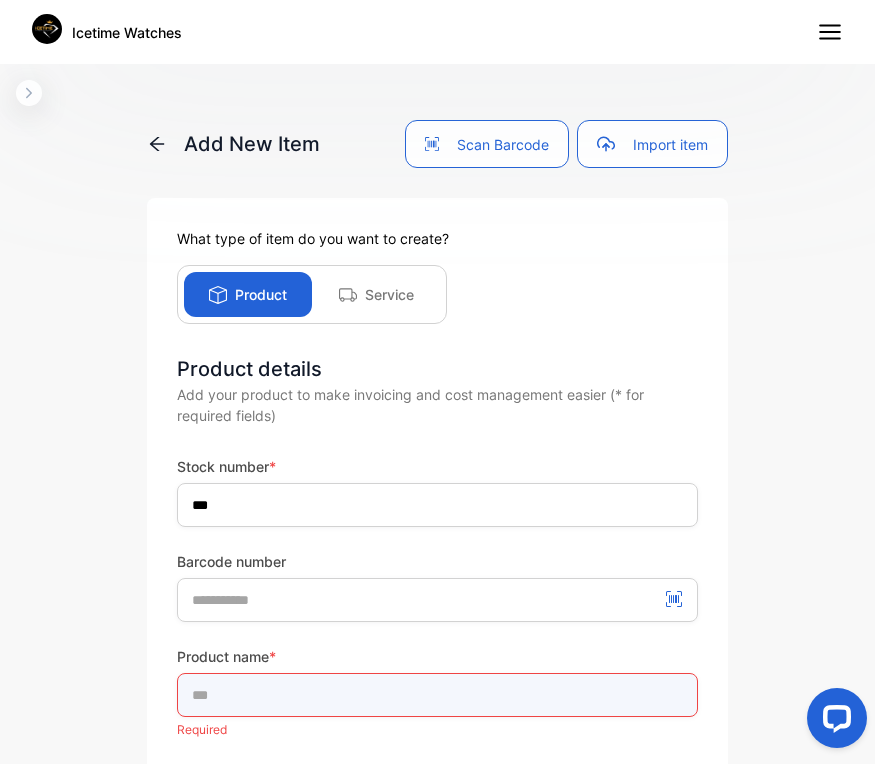 click at bounding box center (437, 695) 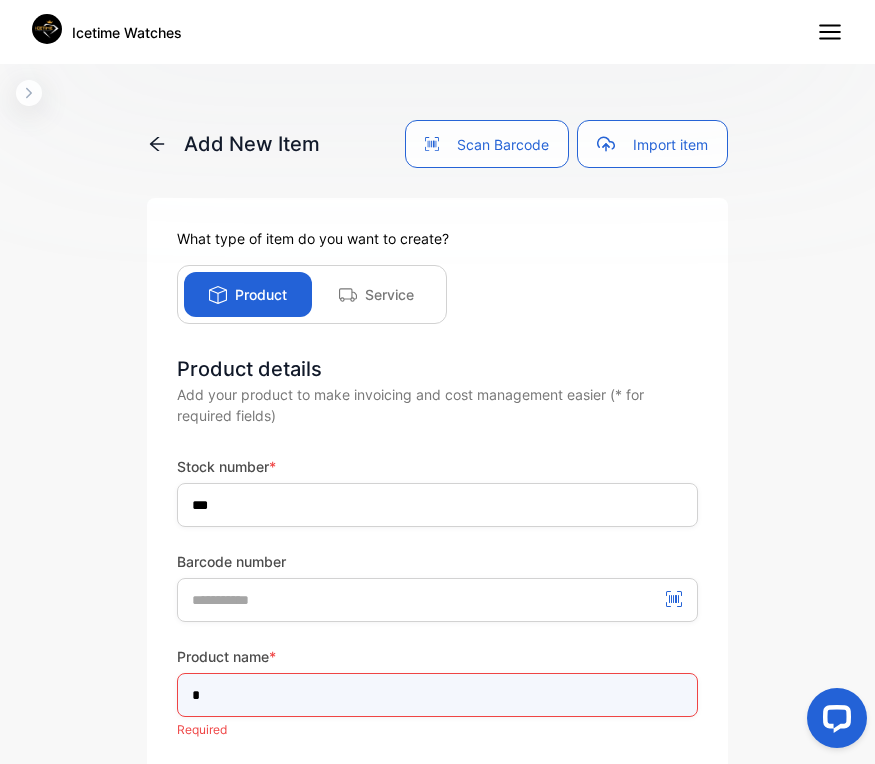 type on "****" 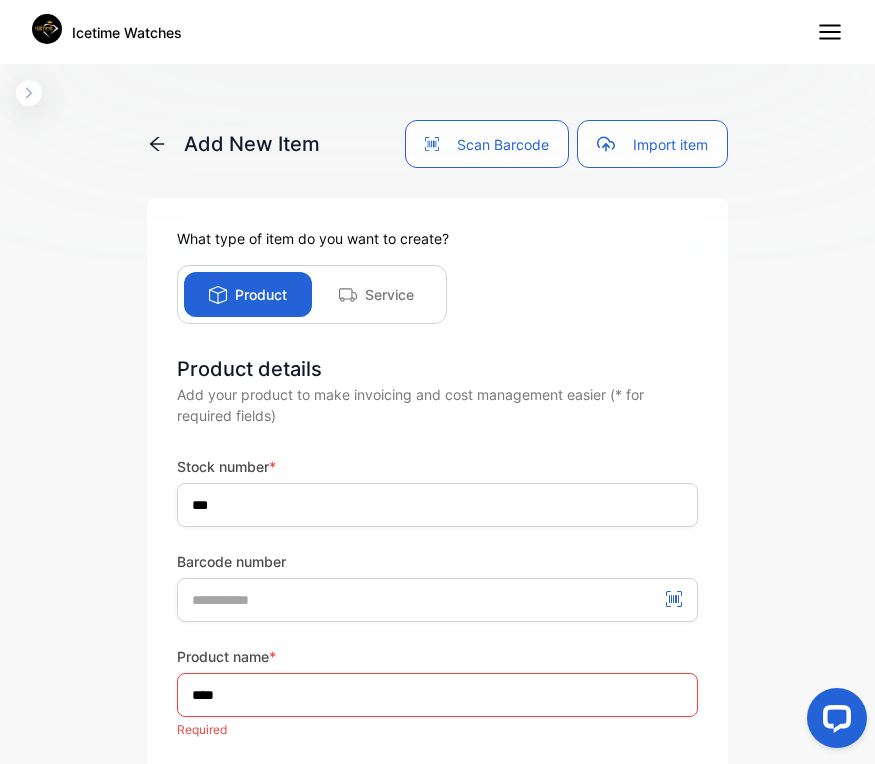 click on "Stock number  *   *** Barcode number   Product name  *   **** Required Product description   *   Required Sale price  *   USD * Sale price must be greater than 0 Sales tax   Cost price   USD * Qty in stock   *   * Quantity in stock must be greater than 0 Minimum qty.   * The min. number of quantity before a low stock alert Unit   Additional details Save product Save & add new product Cancel" at bounding box center [437, 1075] 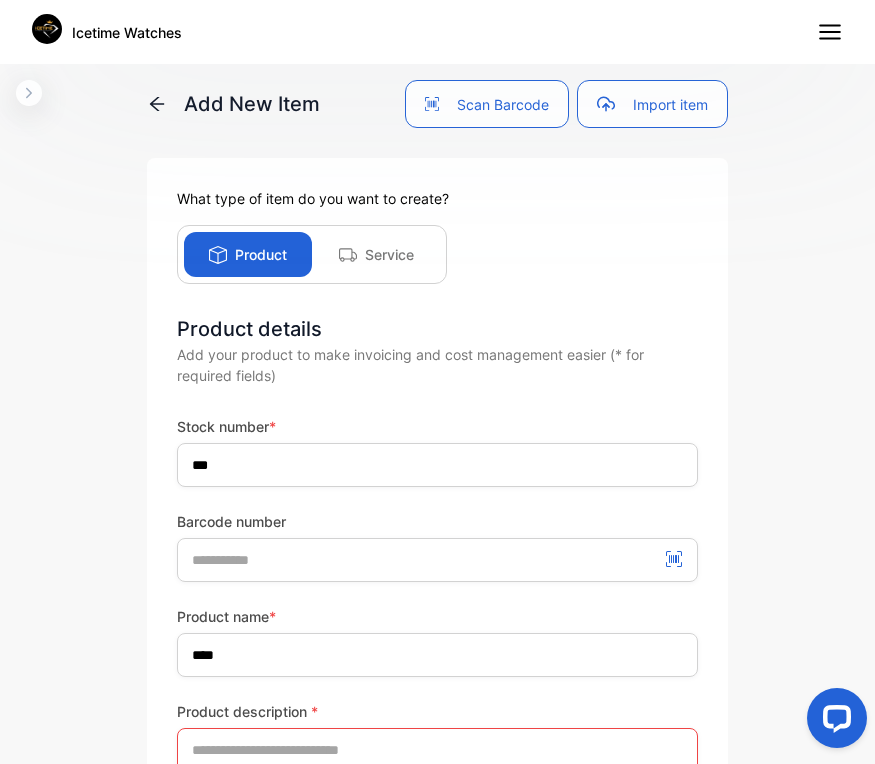 scroll, scrollTop: 80, scrollLeft: 0, axis: vertical 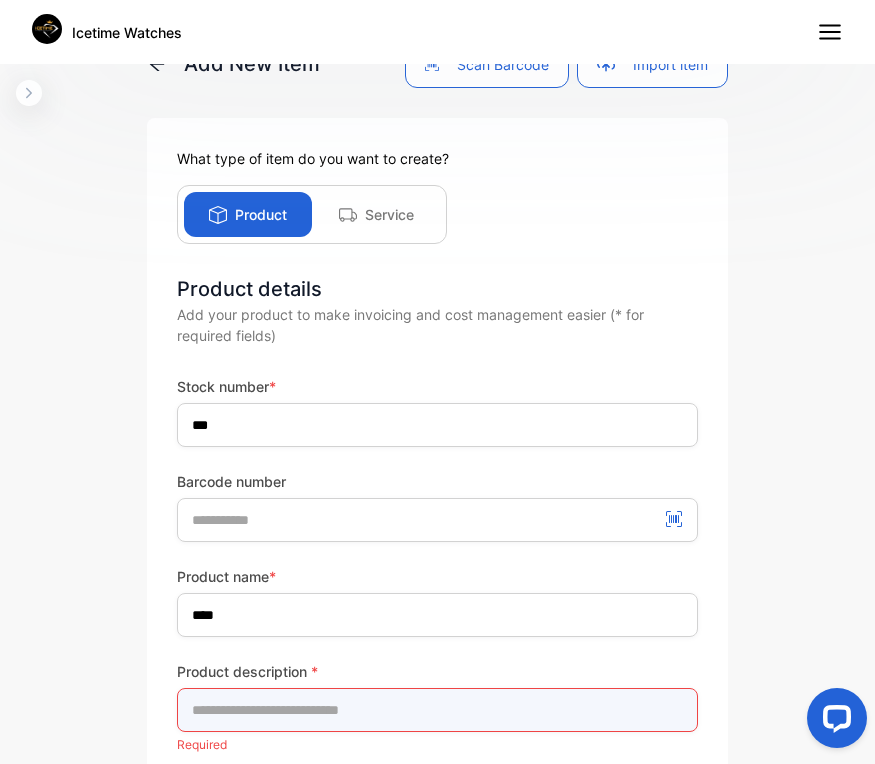 click at bounding box center (437, 710) 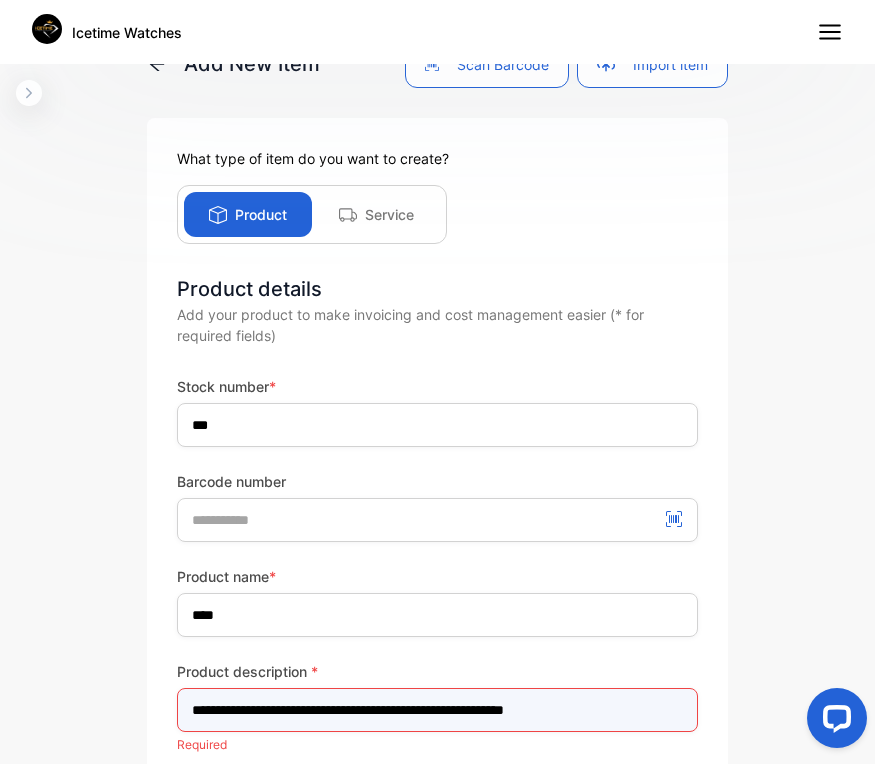 click on "**********" at bounding box center [437, 710] 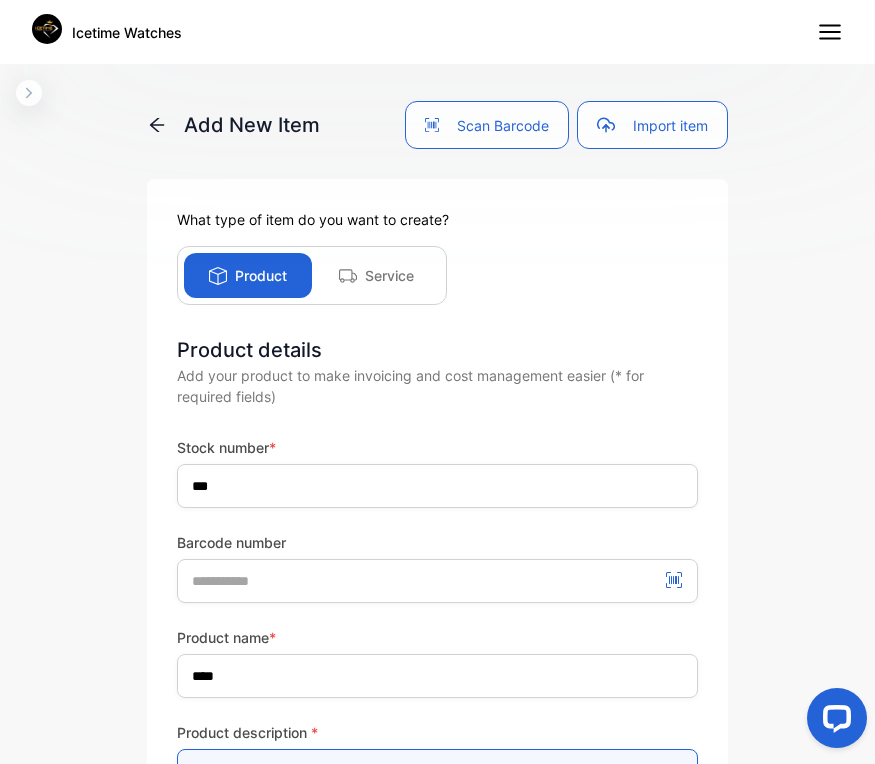 scroll, scrollTop: 0, scrollLeft: 0, axis: both 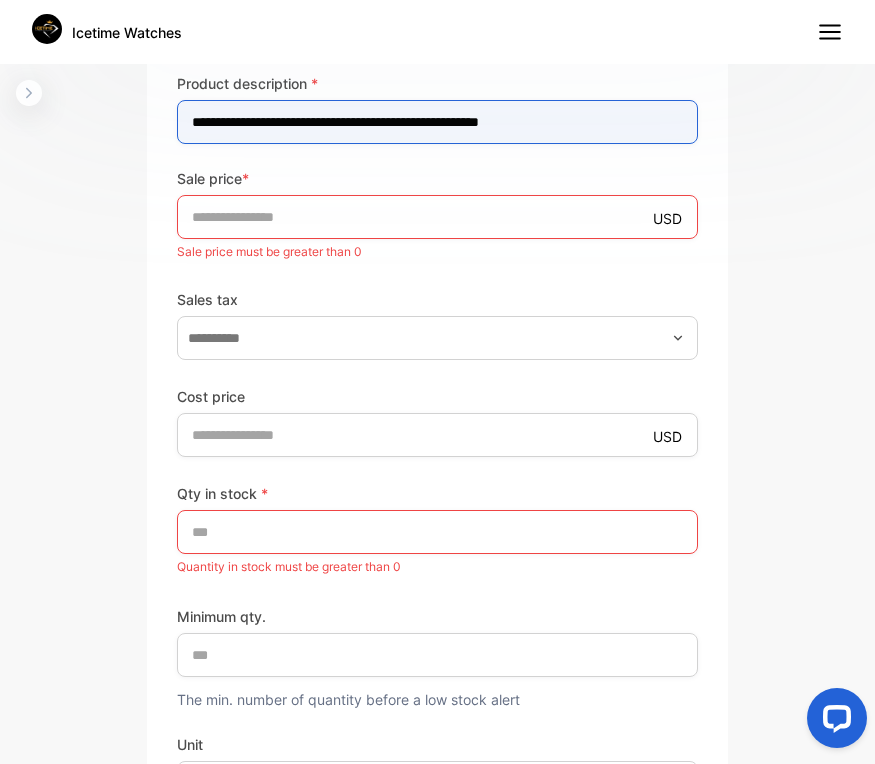type on "**********" 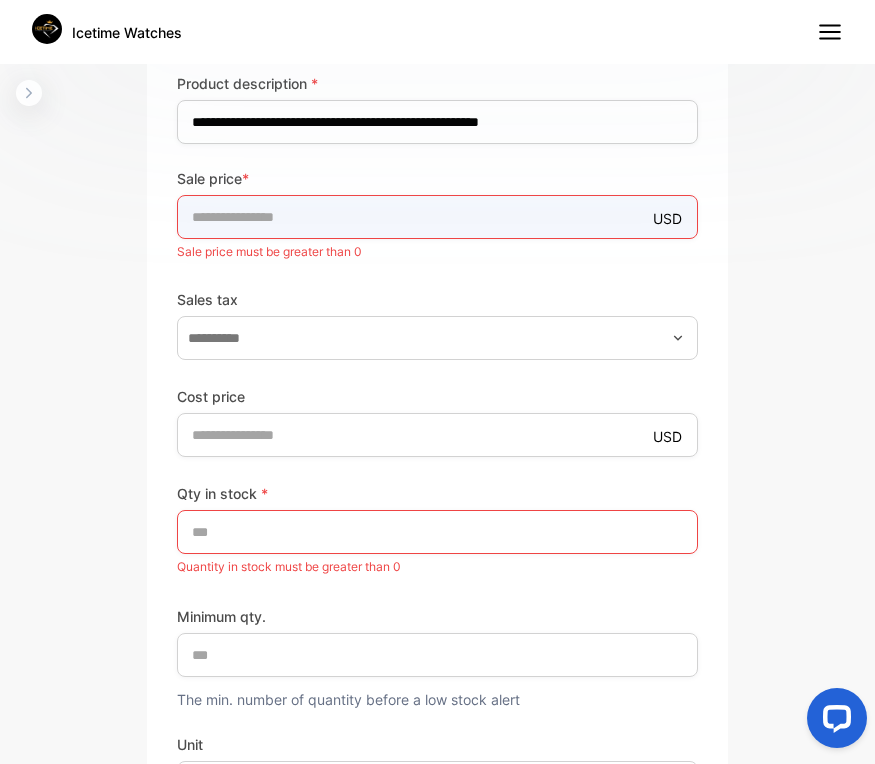 click on "*" at bounding box center [437, 217] 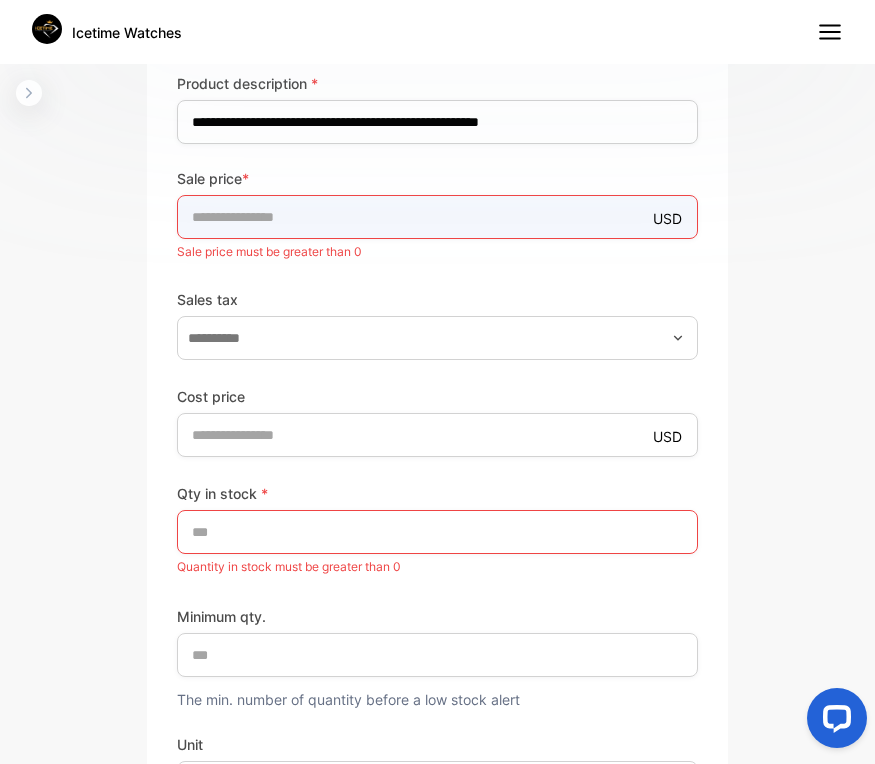 type on "**" 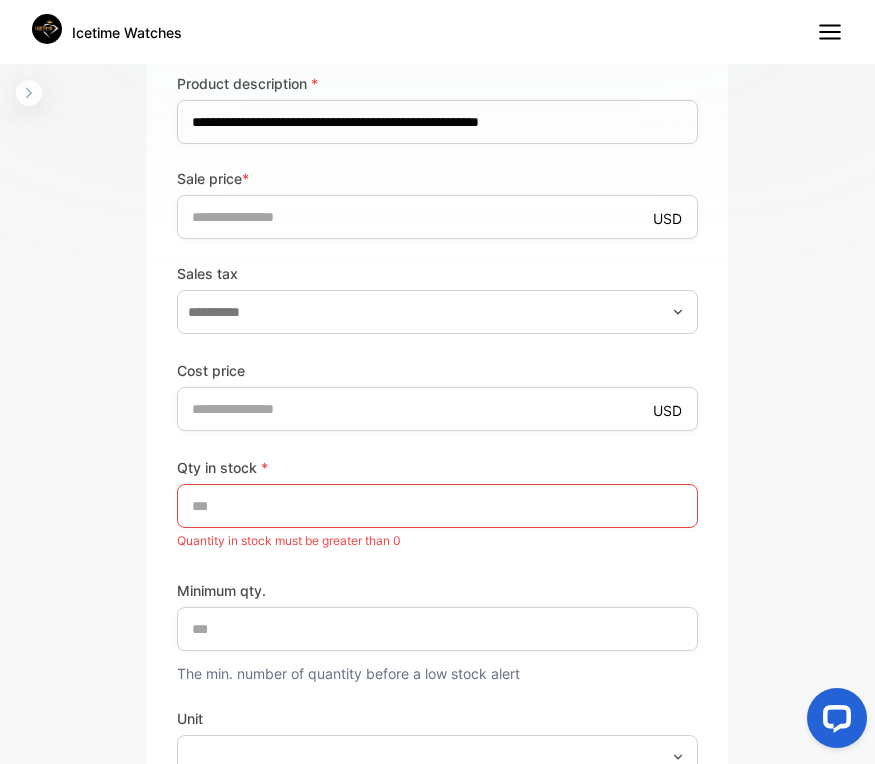click on "**********" at bounding box center (437, 368) 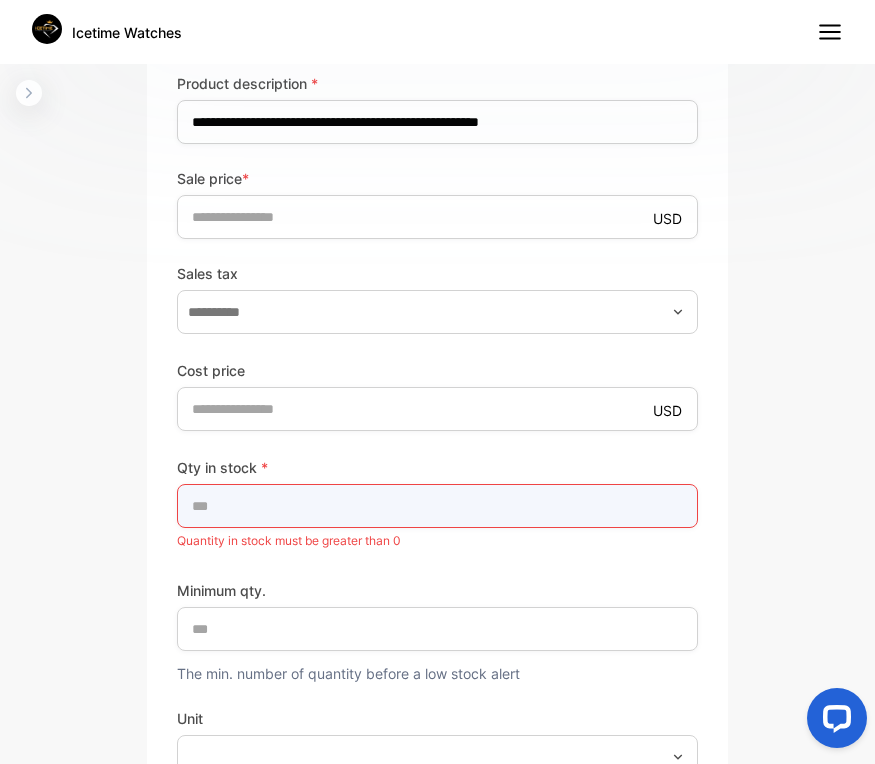 click on "*" at bounding box center [437, 506] 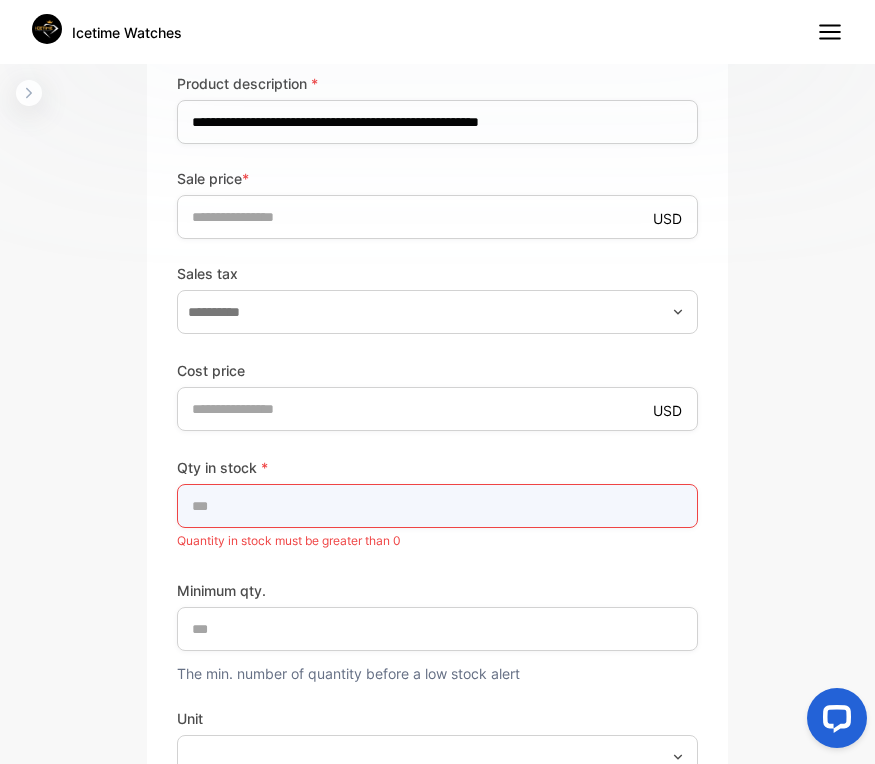 type on "**" 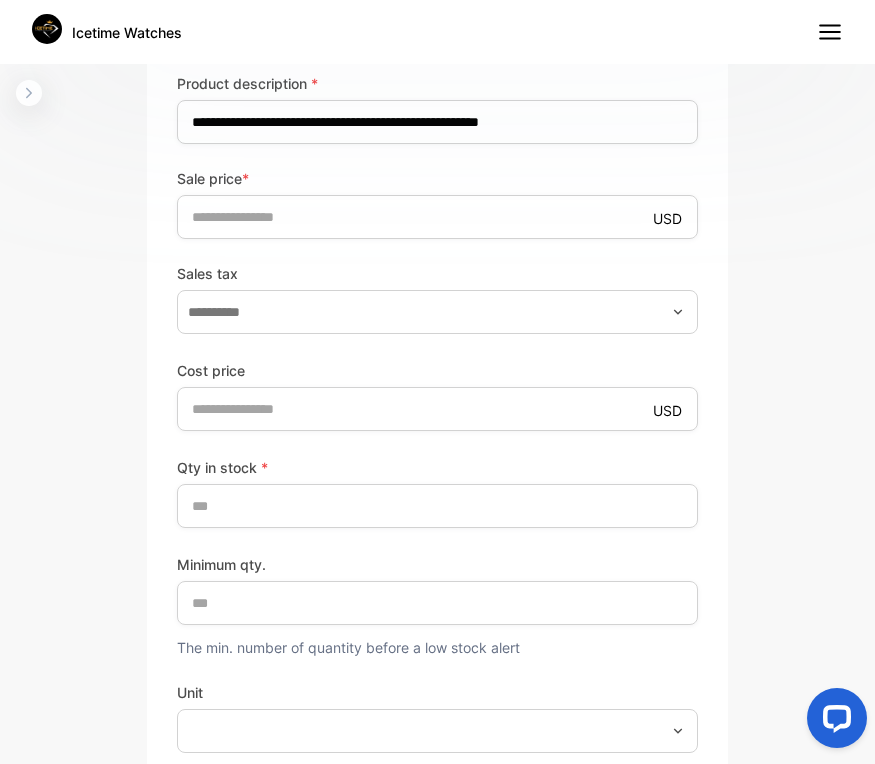 click on "Minimum qty.   *" at bounding box center [437, 589] 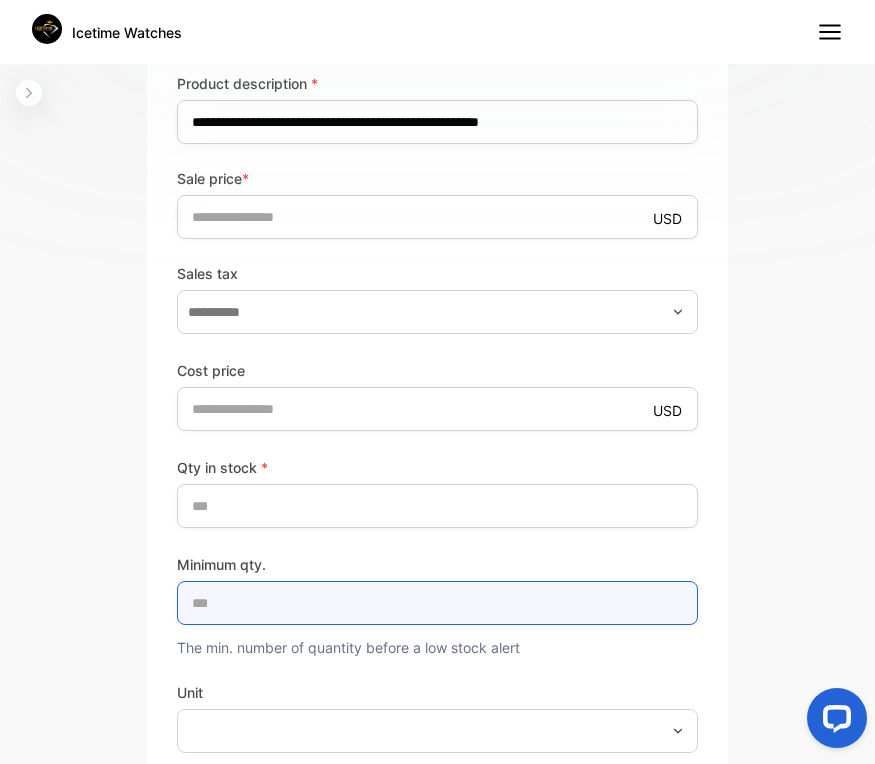 click on "*" at bounding box center [437, 603] 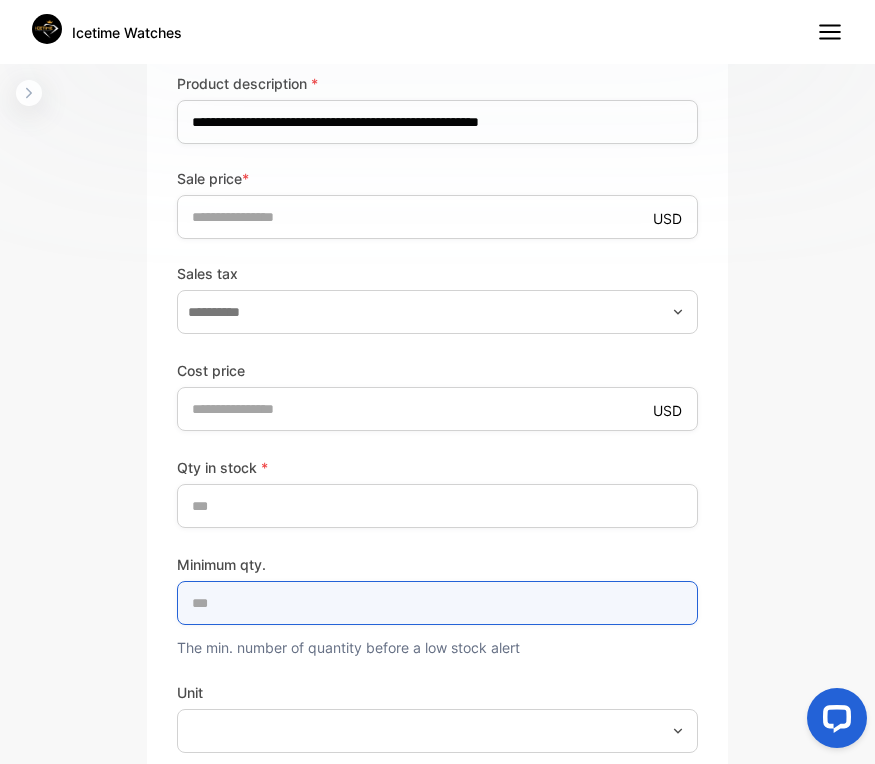 type on "**" 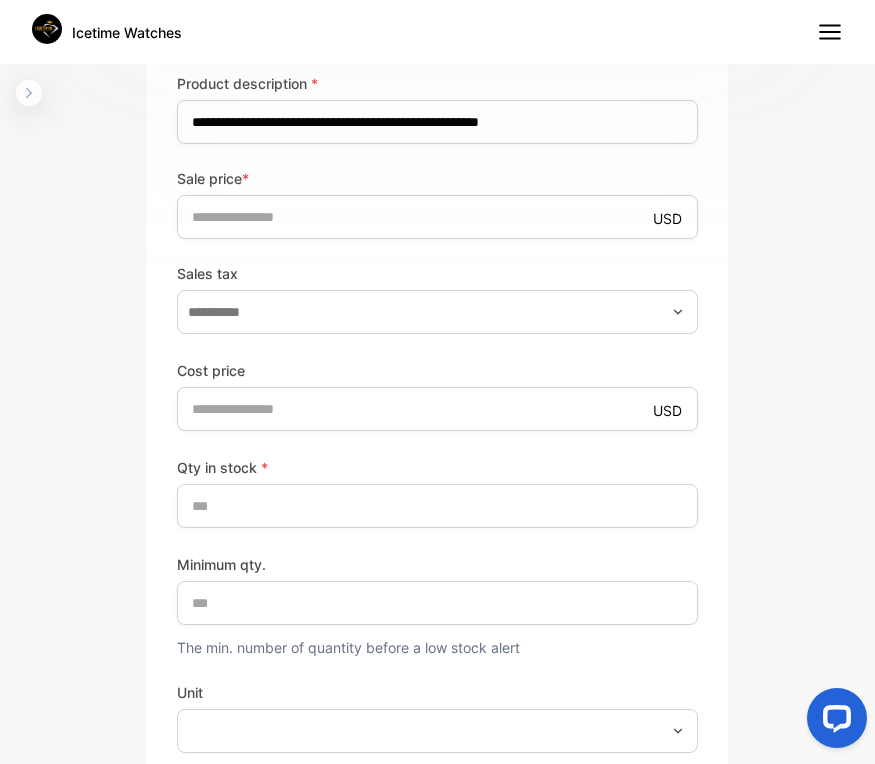click on "Unit" at bounding box center [437, 692] 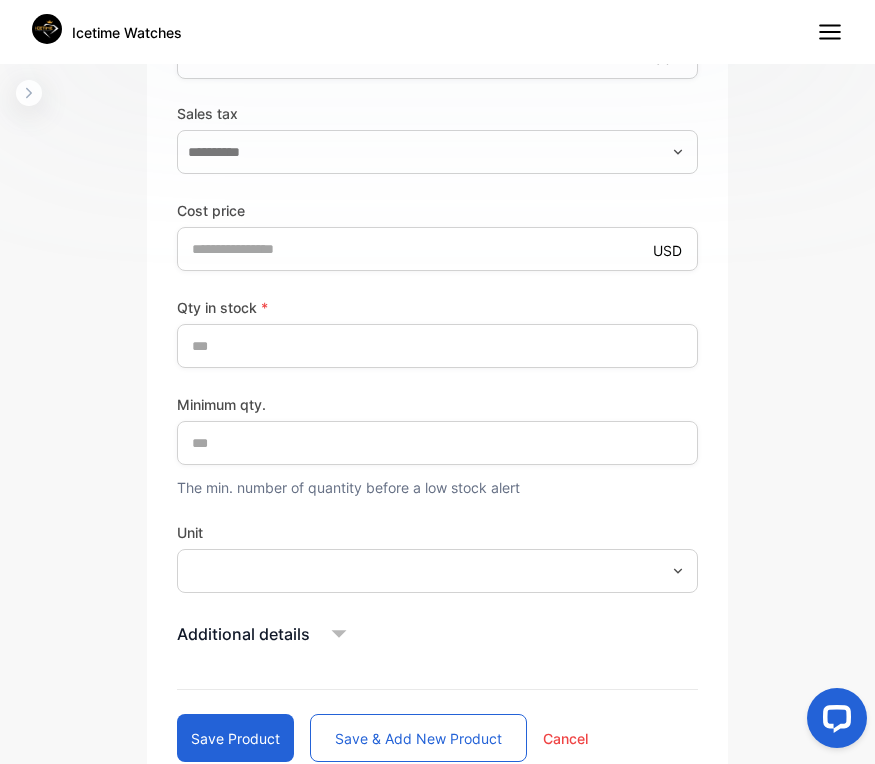 scroll, scrollTop: 864, scrollLeft: 0, axis: vertical 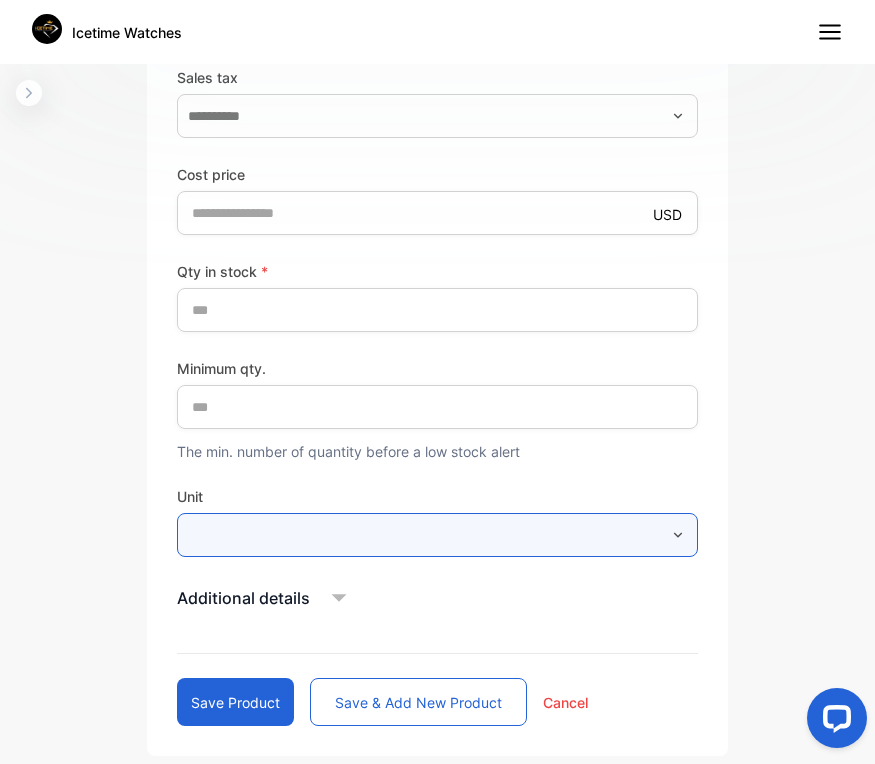 click at bounding box center [437, 535] 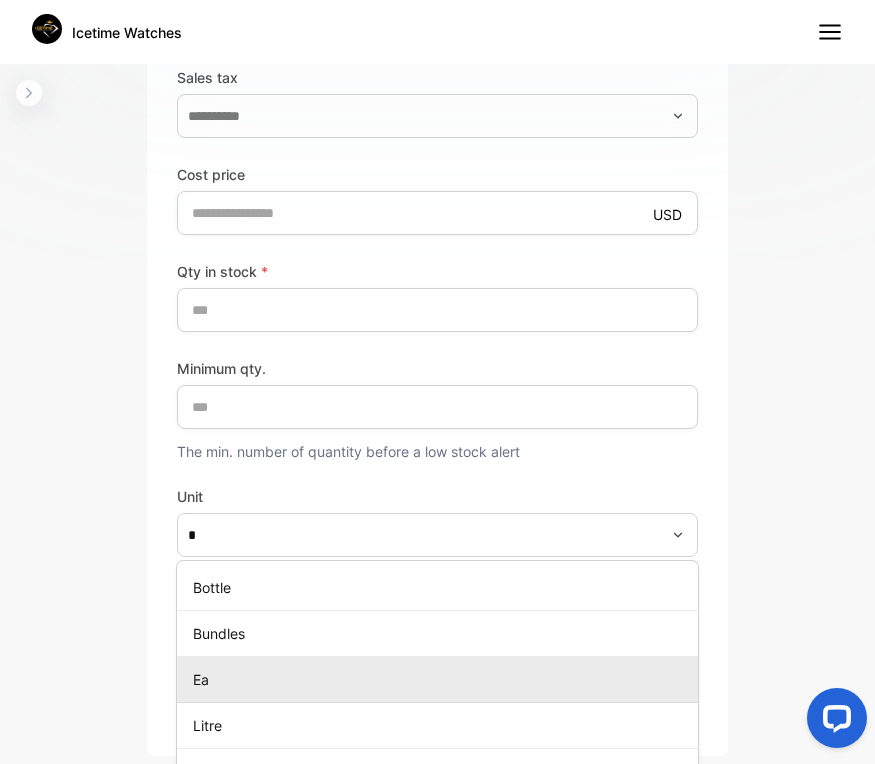 click on "Ea" at bounding box center (441, 679) 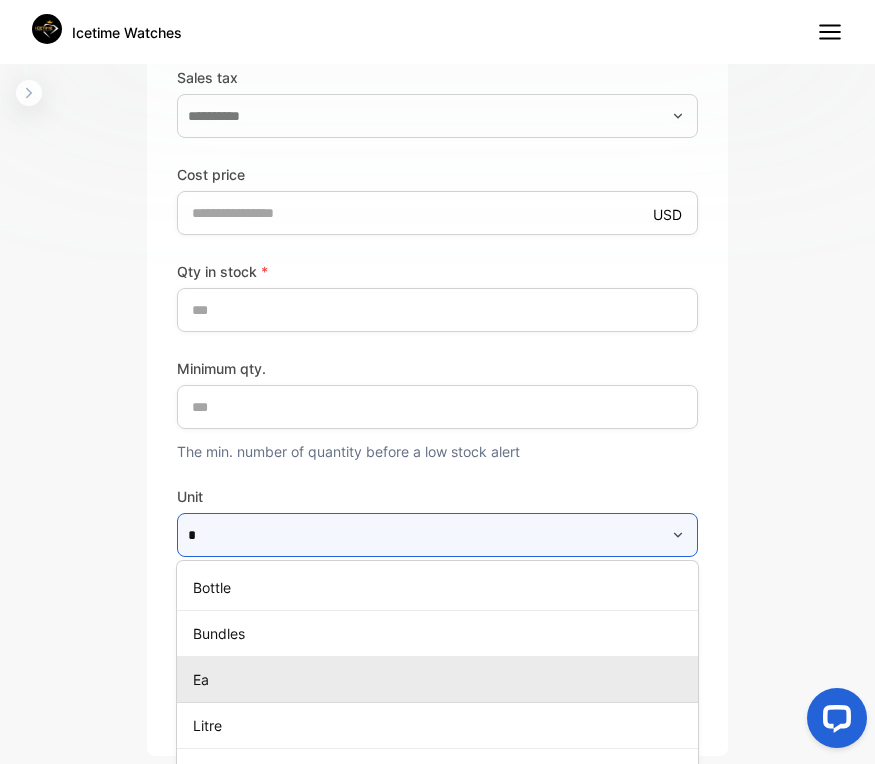type on "**" 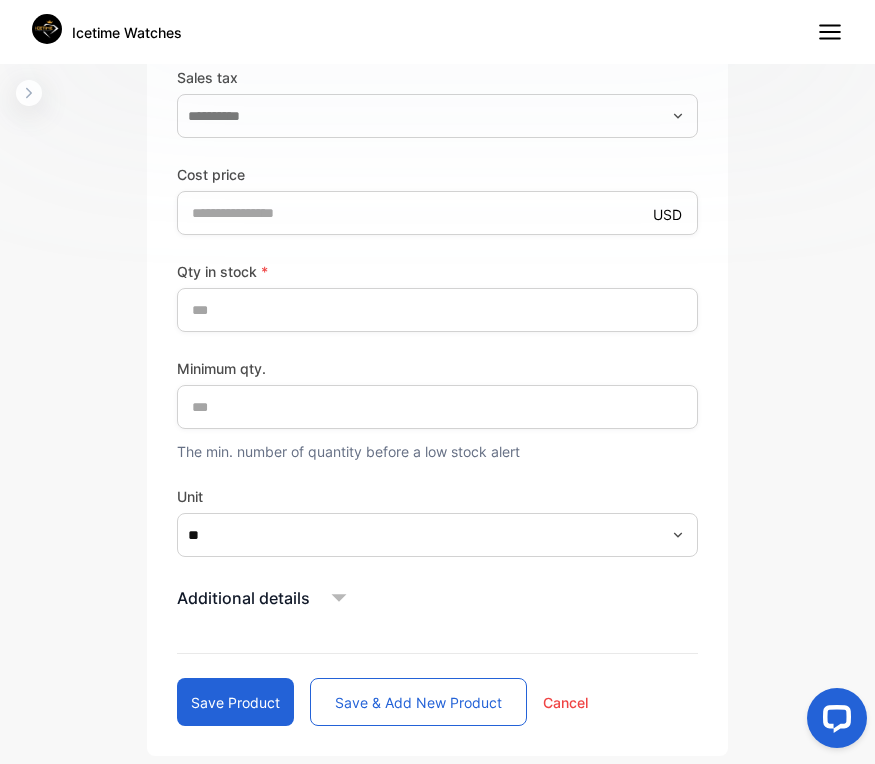click 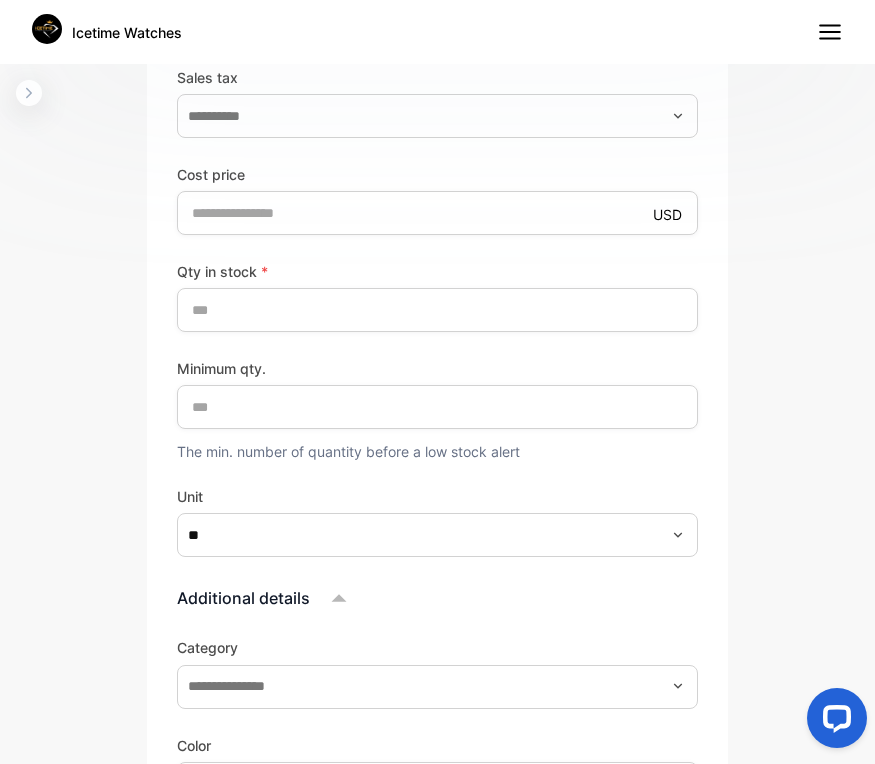click on "Additional details Category   Color   Size   Expiry date   Product image Drop your document here or    browse file Supported: PNG, JPG, JPEG" at bounding box center (437, 927) 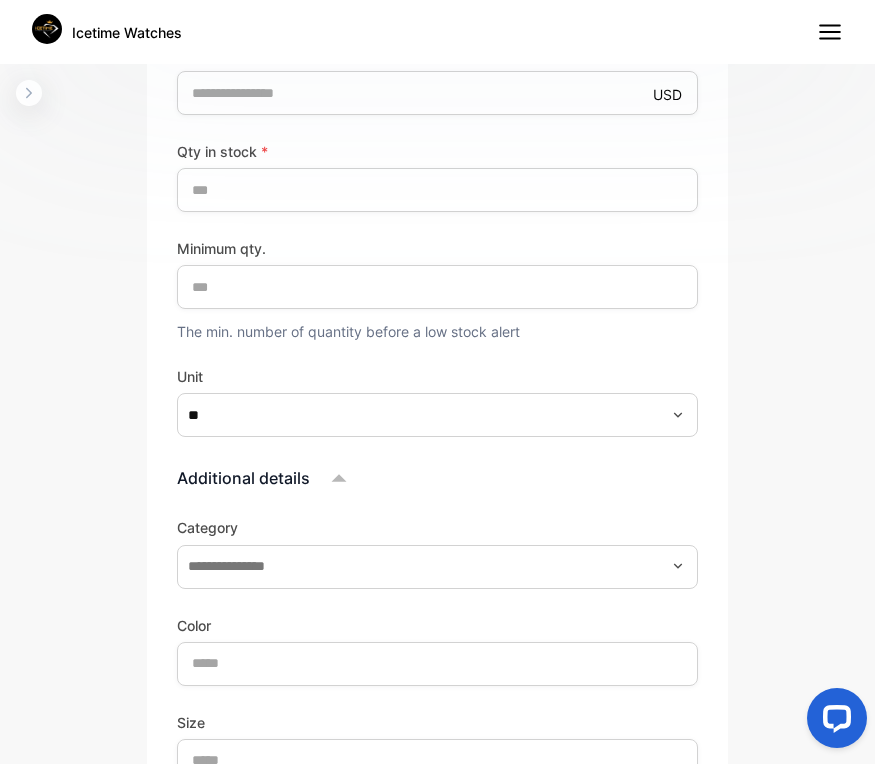 scroll, scrollTop: 1024, scrollLeft: 0, axis: vertical 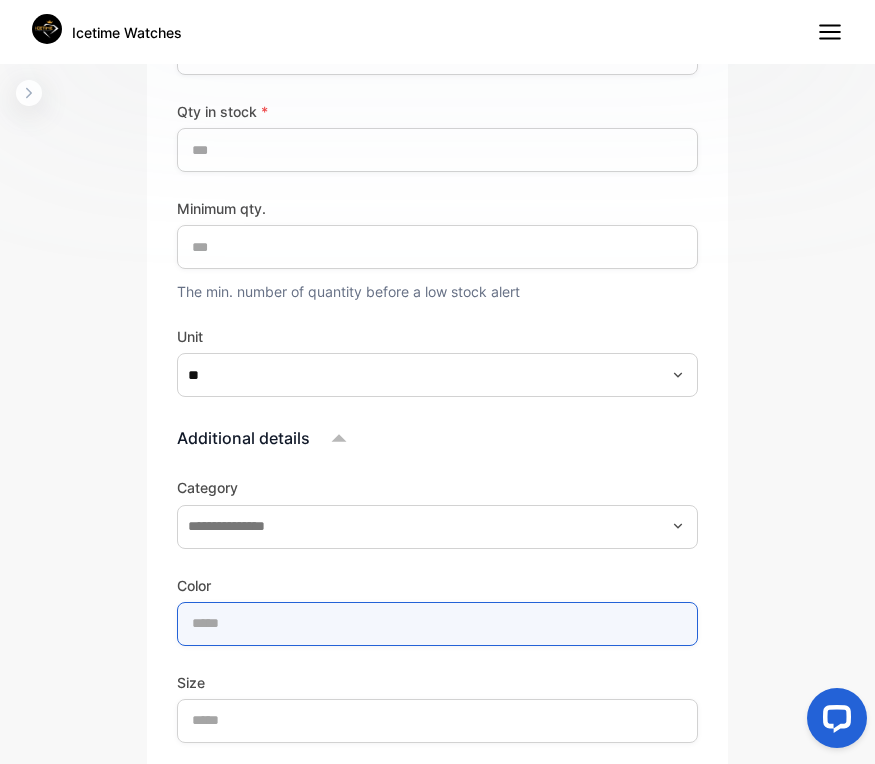 click at bounding box center (437, 624) 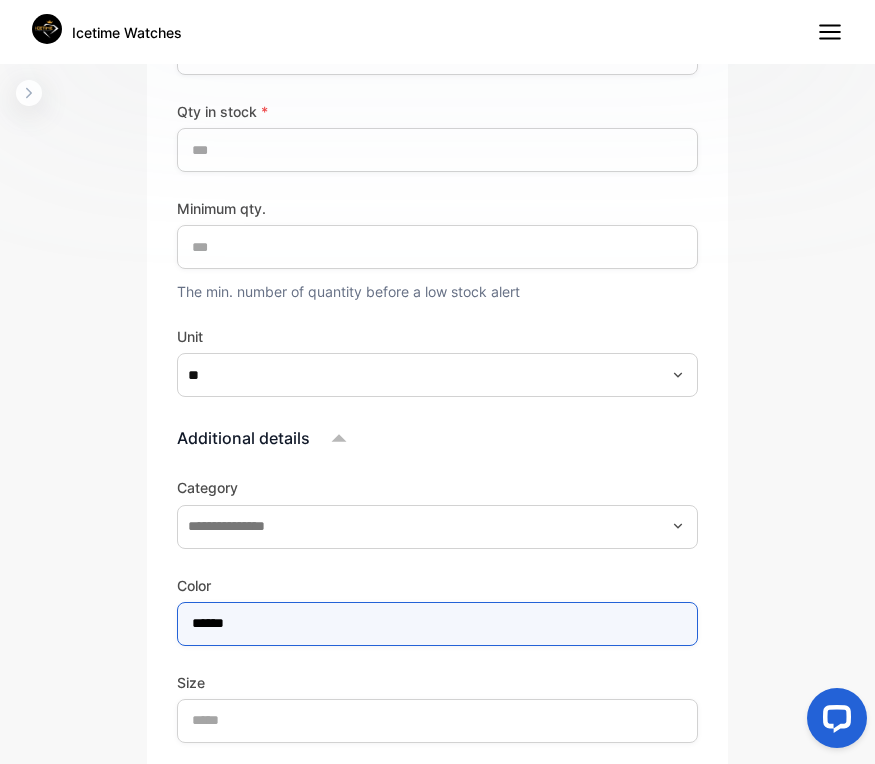 type on "******" 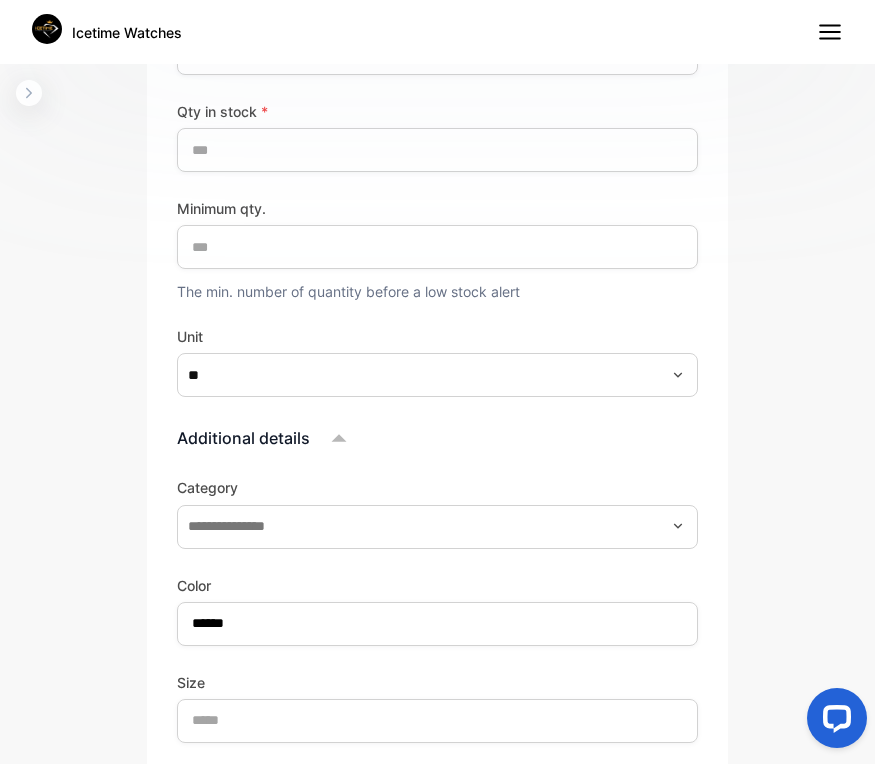 click on "Category   Color   ****** Size" at bounding box center [437, 610] 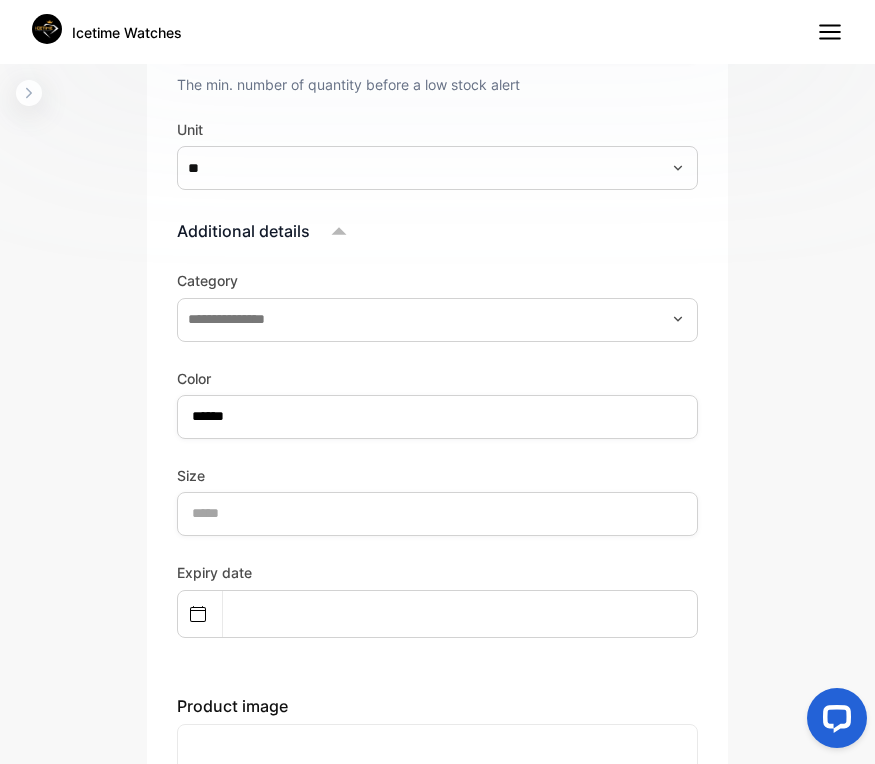 scroll, scrollTop: 1264, scrollLeft: 0, axis: vertical 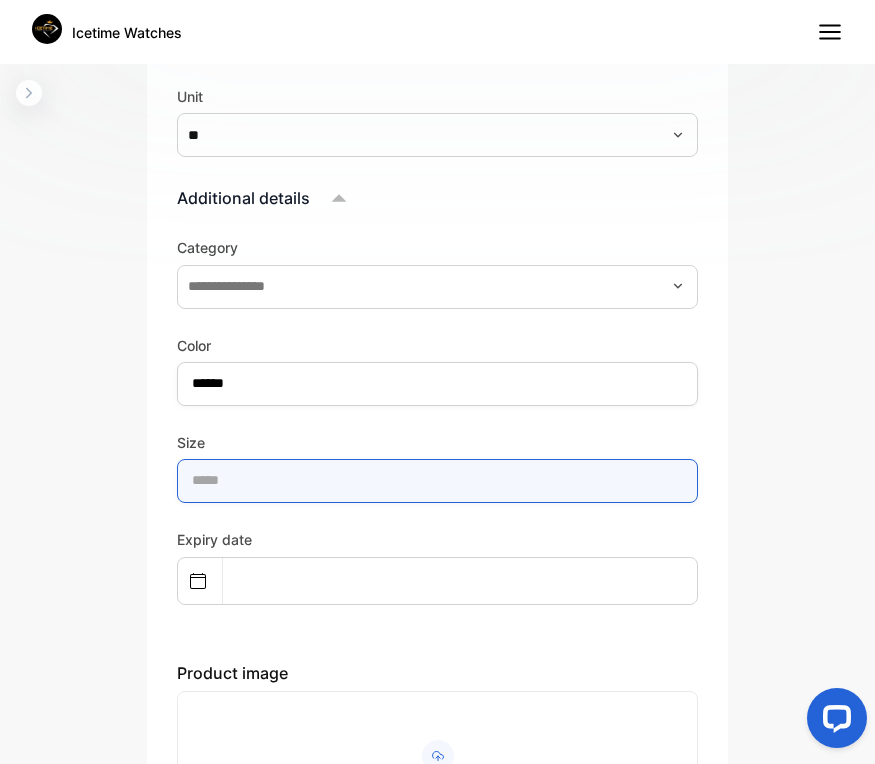 click at bounding box center (437, 481) 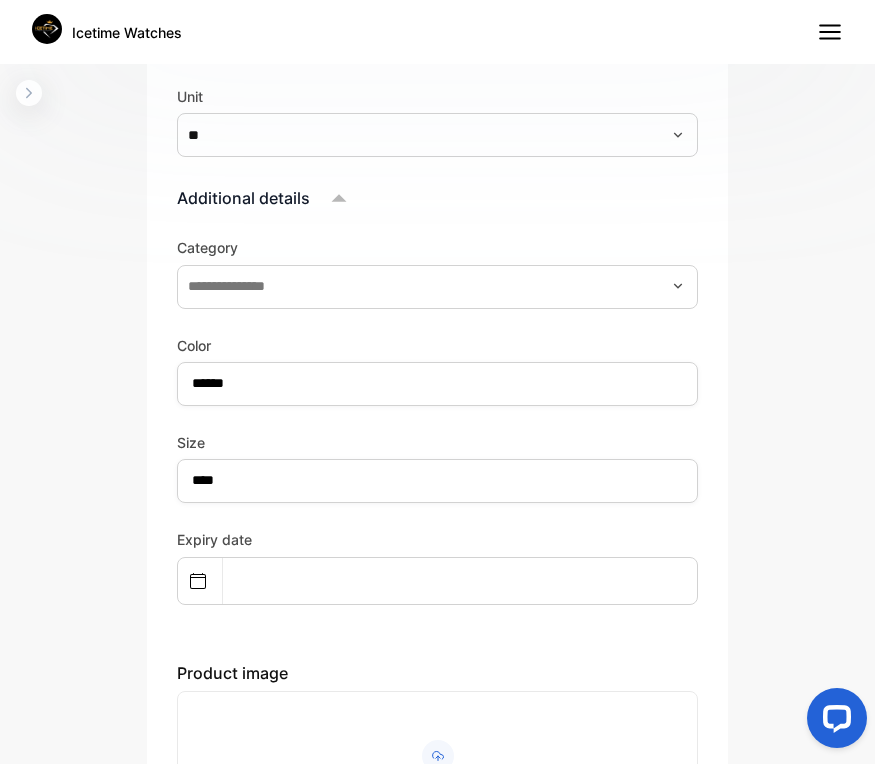 click on "Category   Color   ****** Size   **** Expiry date   Product image Drop your document here or    browse file Supported: PNG, JPG, JPEG" at bounding box center [437, 554] 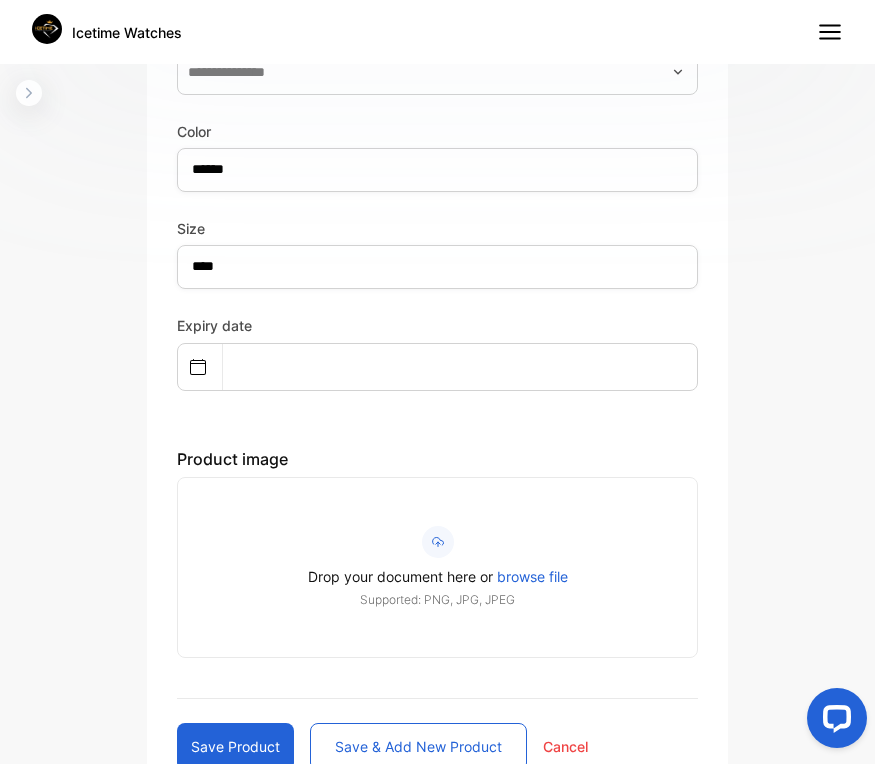 scroll, scrollTop: 1504, scrollLeft: 0, axis: vertical 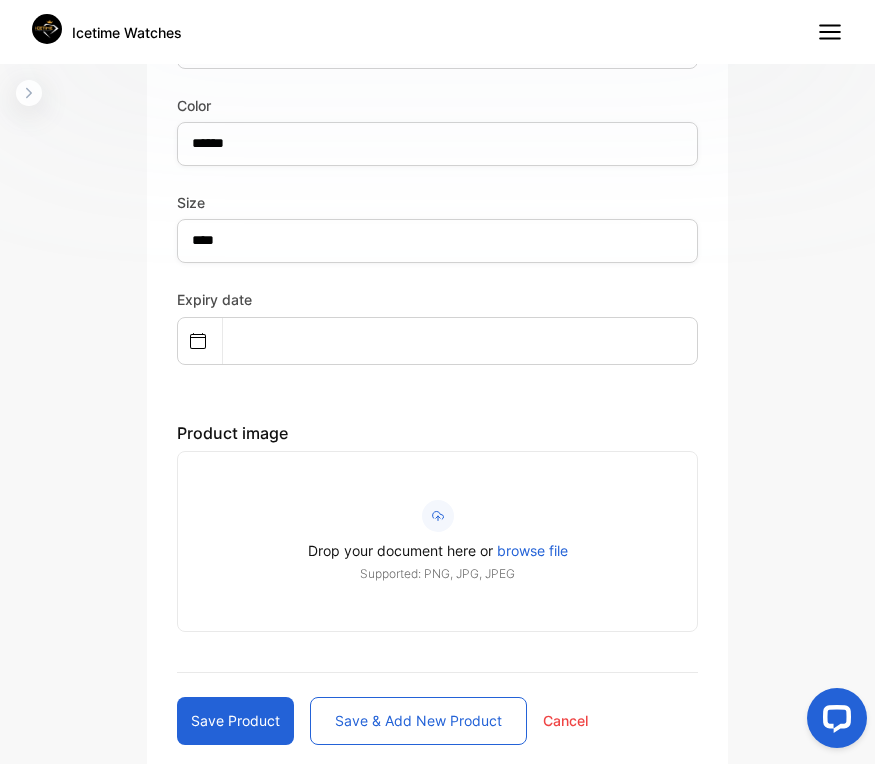 click on "Save product" at bounding box center (235, 721) 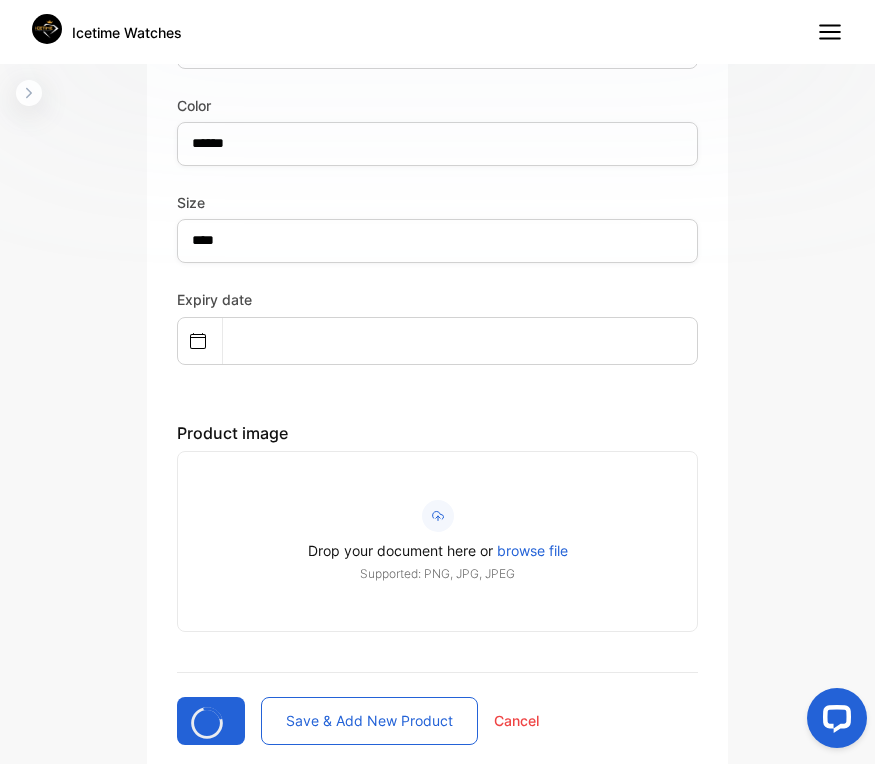 type 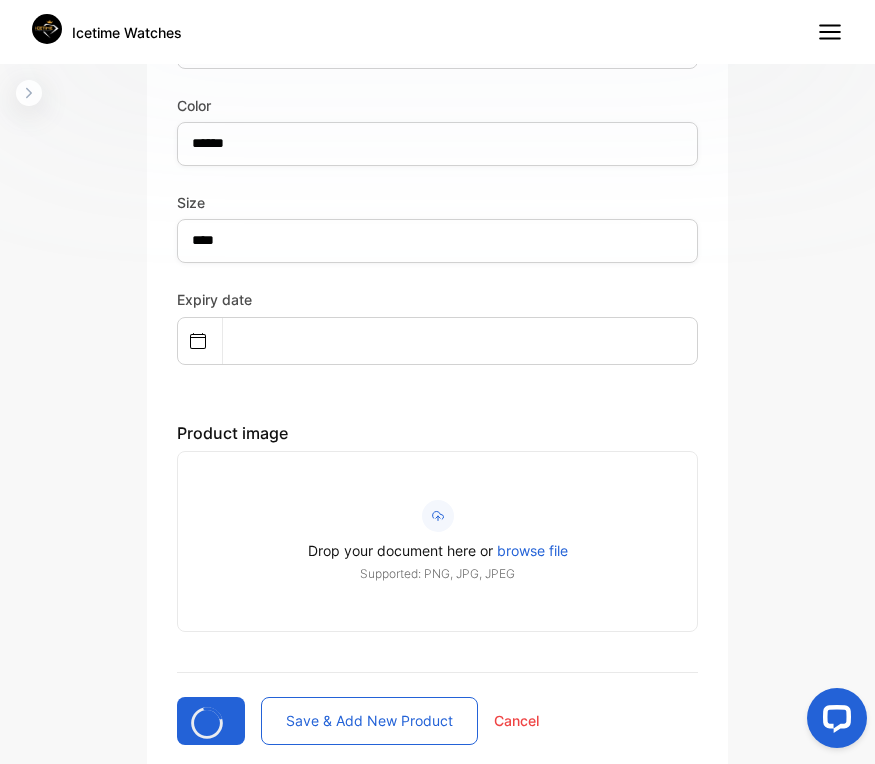 type 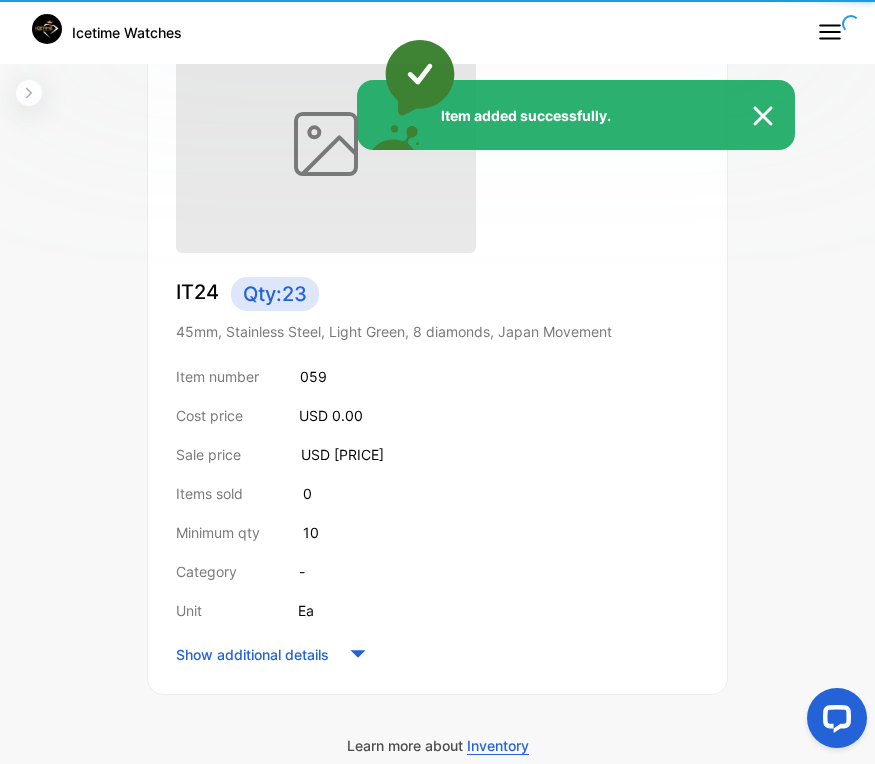 scroll, scrollTop: 397, scrollLeft: 0, axis: vertical 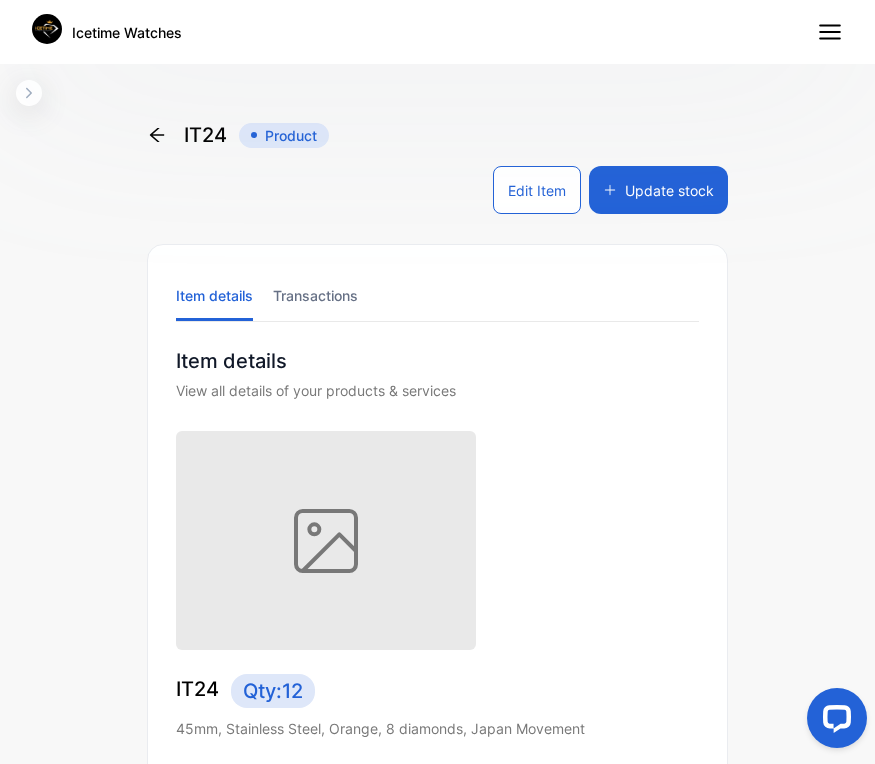click 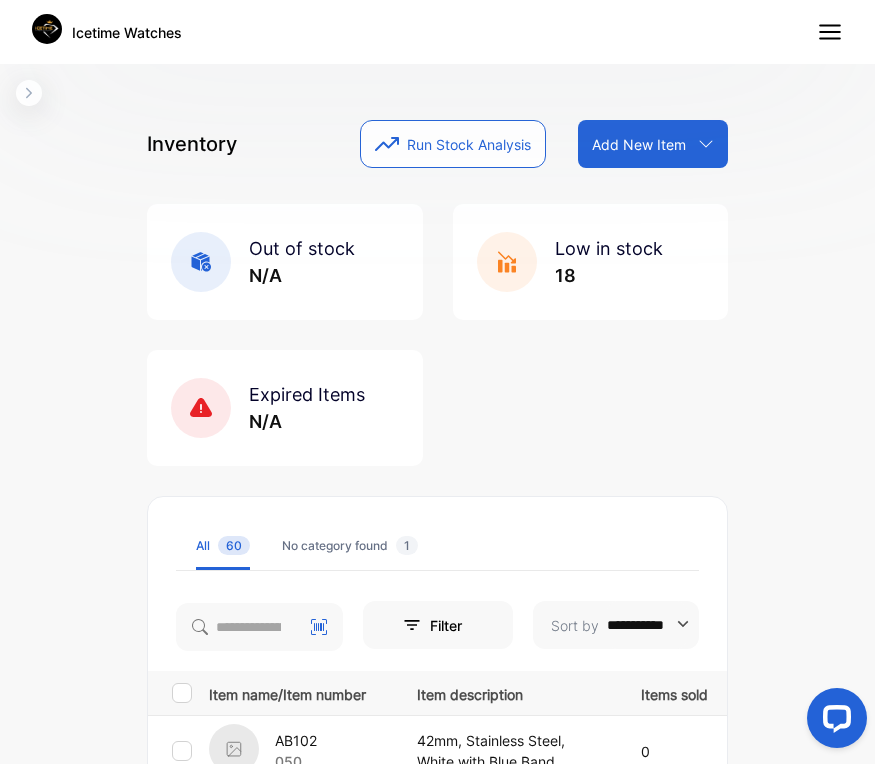 click on "Add New Item" at bounding box center [639, 144] 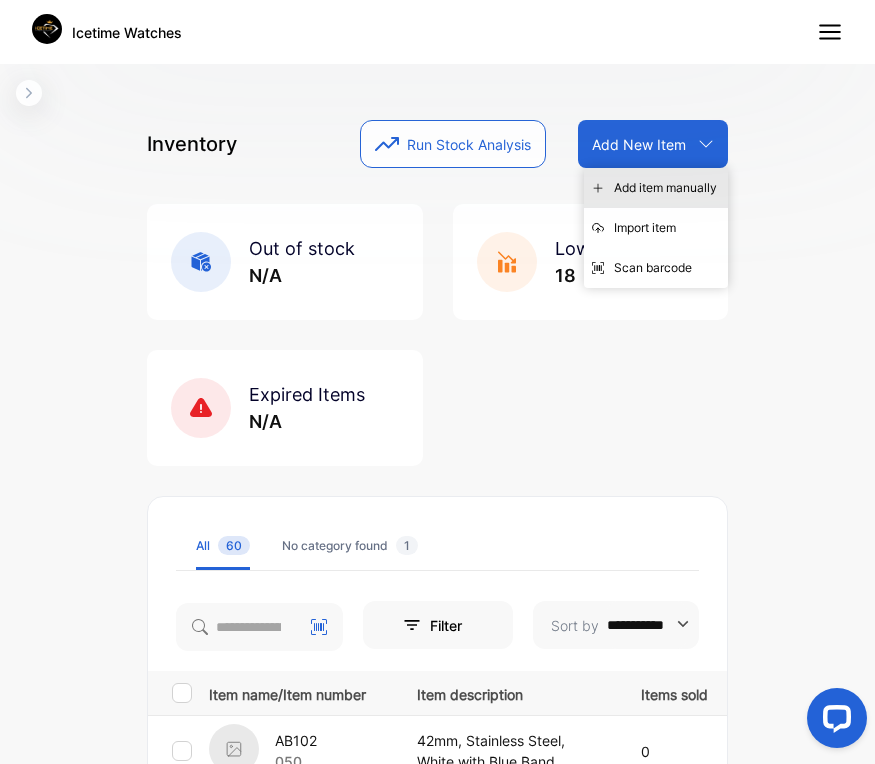 click on "Add item manually" at bounding box center (656, 188) 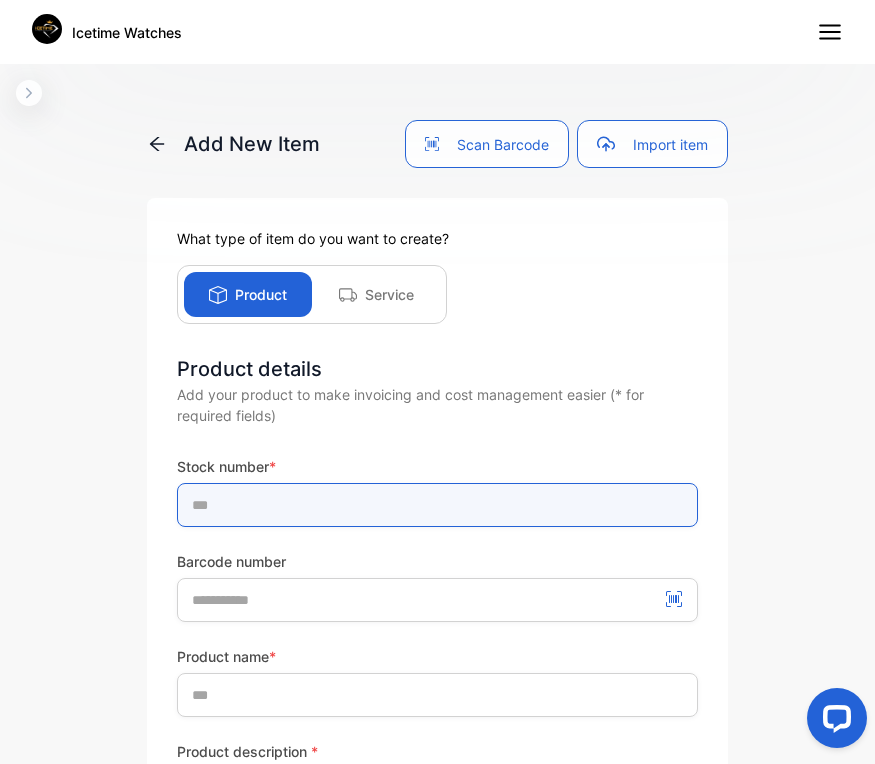 click at bounding box center [437, 505] 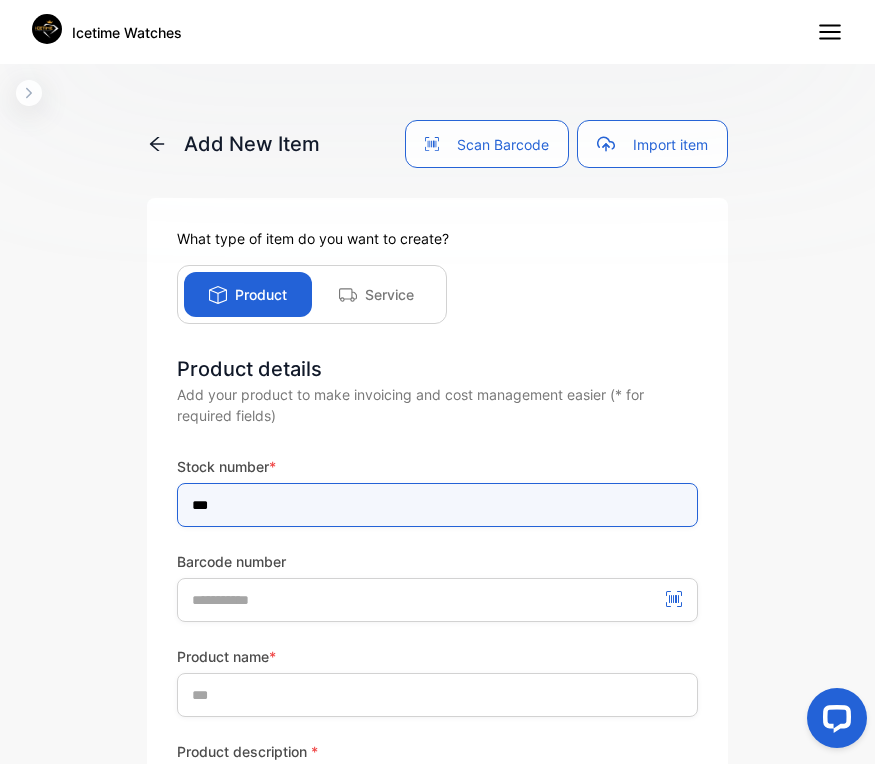 type on "***" 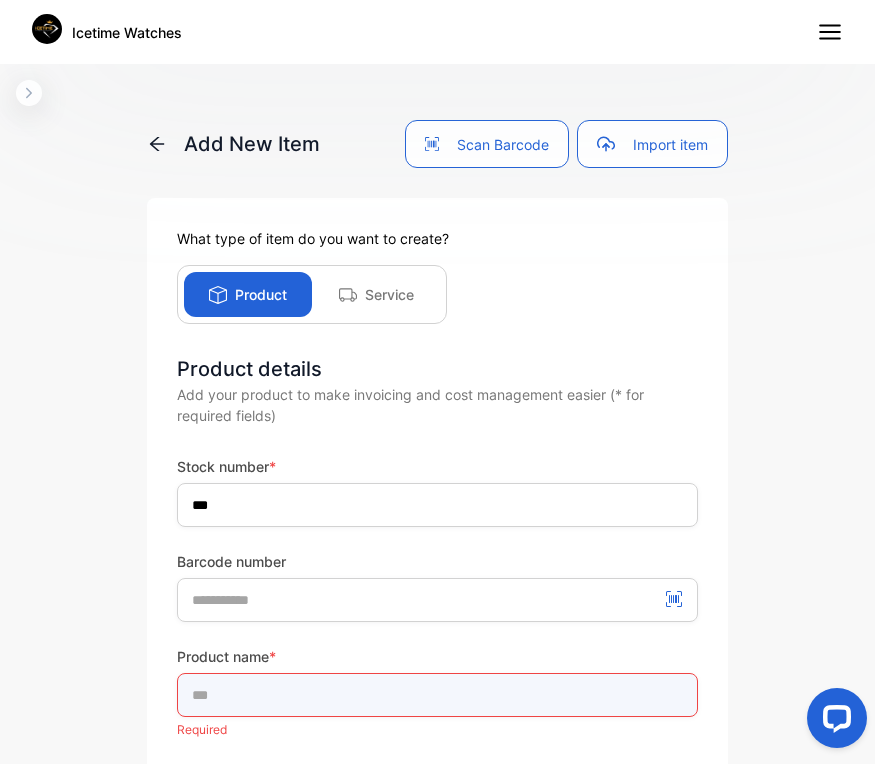 click at bounding box center [437, 695] 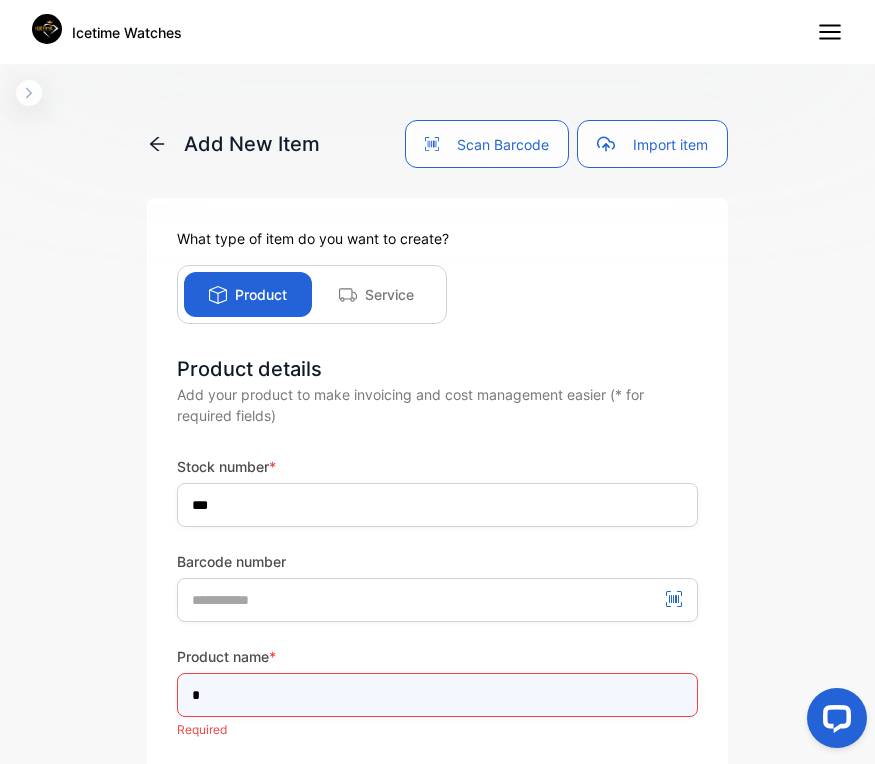 type on "****" 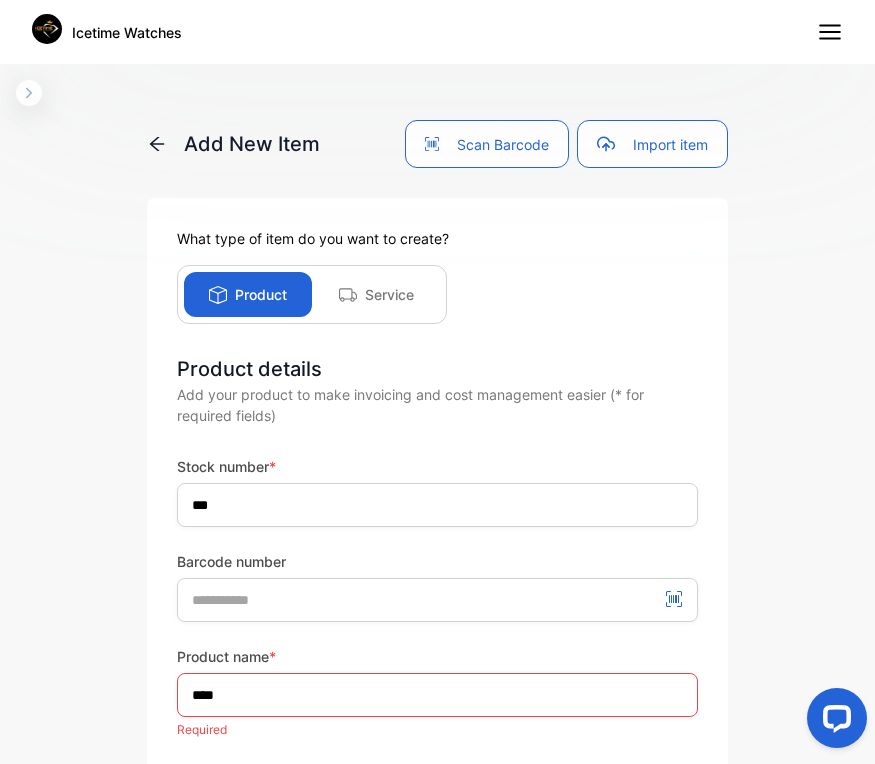 click on "Stock number  *   *** Barcode number   Product name  *   **** Required Product description   *   Required Sale price  *   USD * Sale price must be greater than 0 Sales tax   Cost price   USD * Qty in stock   *   * Quantity in stock must be greater than 0 Minimum qty.   * The min. number of quantity before a low stock alert Unit   Additional details Save product Save & add new product Cancel" at bounding box center [437, 1075] 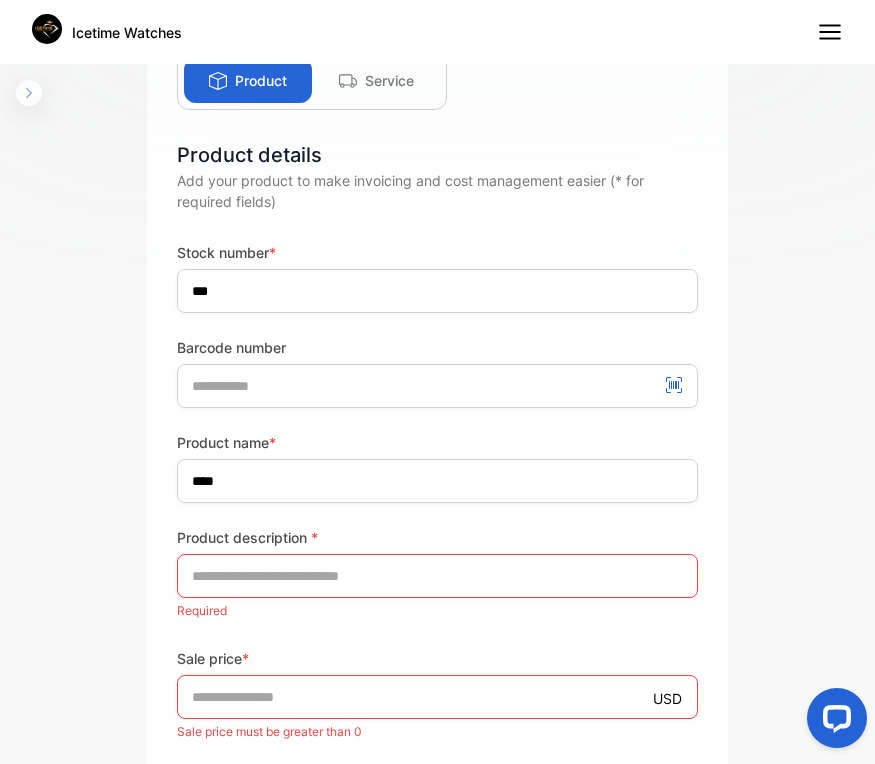 scroll, scrollTop: 240, scrollLeft: 0, axis: vertical 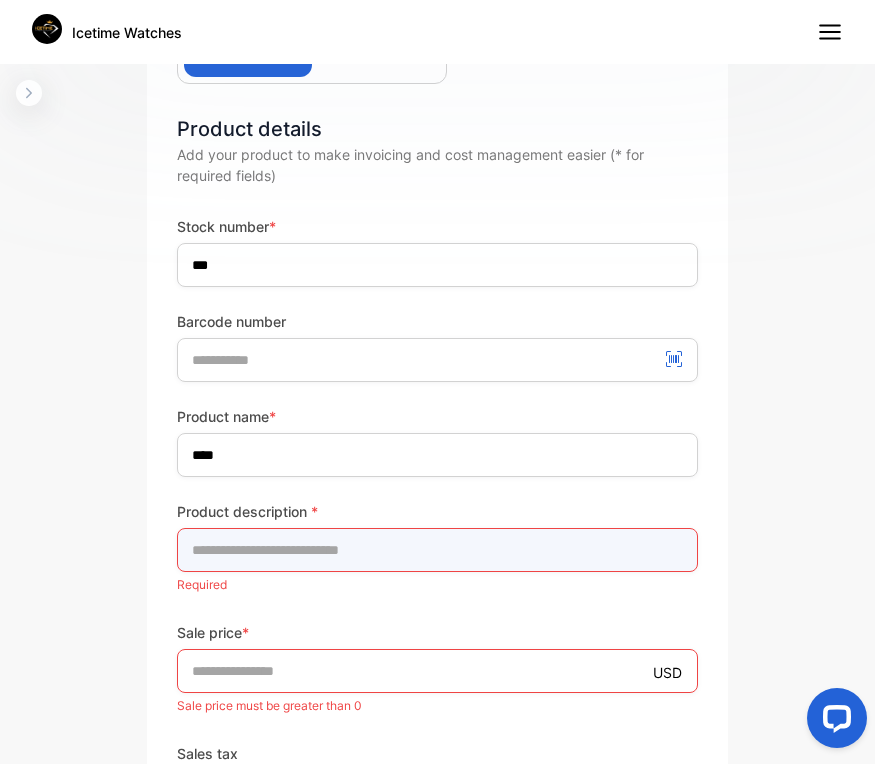 click at bounding box center (437, 550) 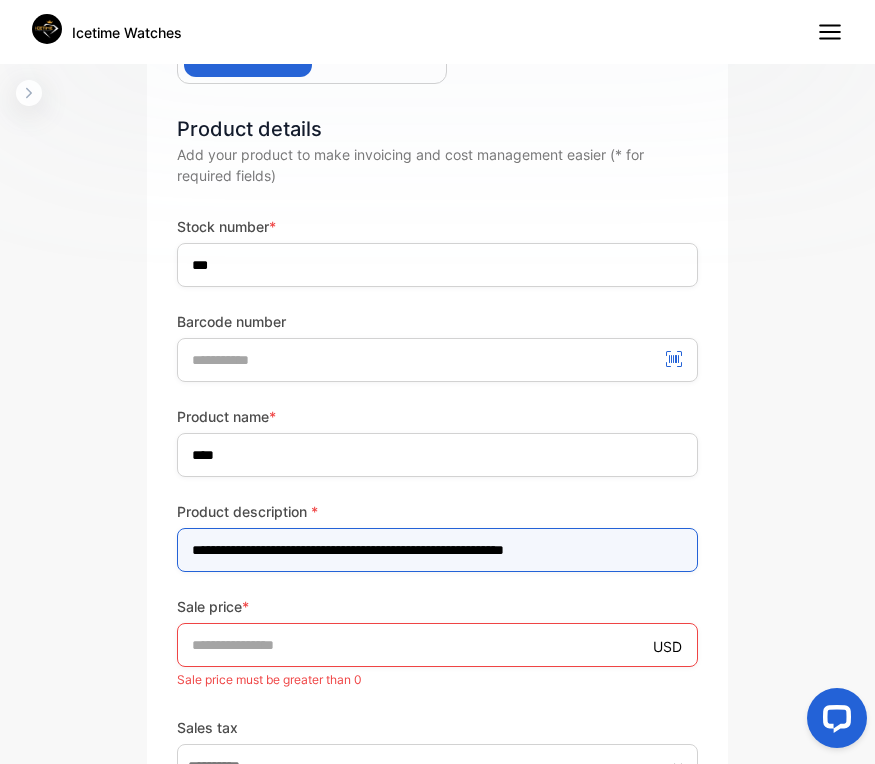 click on "**********" at bounding box center [437, 550] 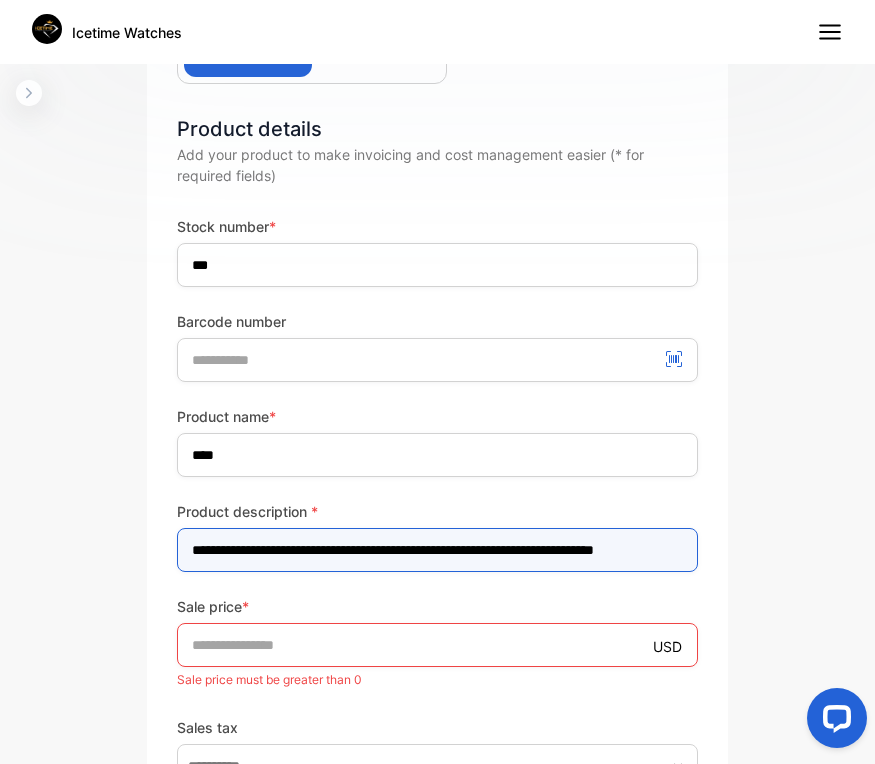 type on "**********" 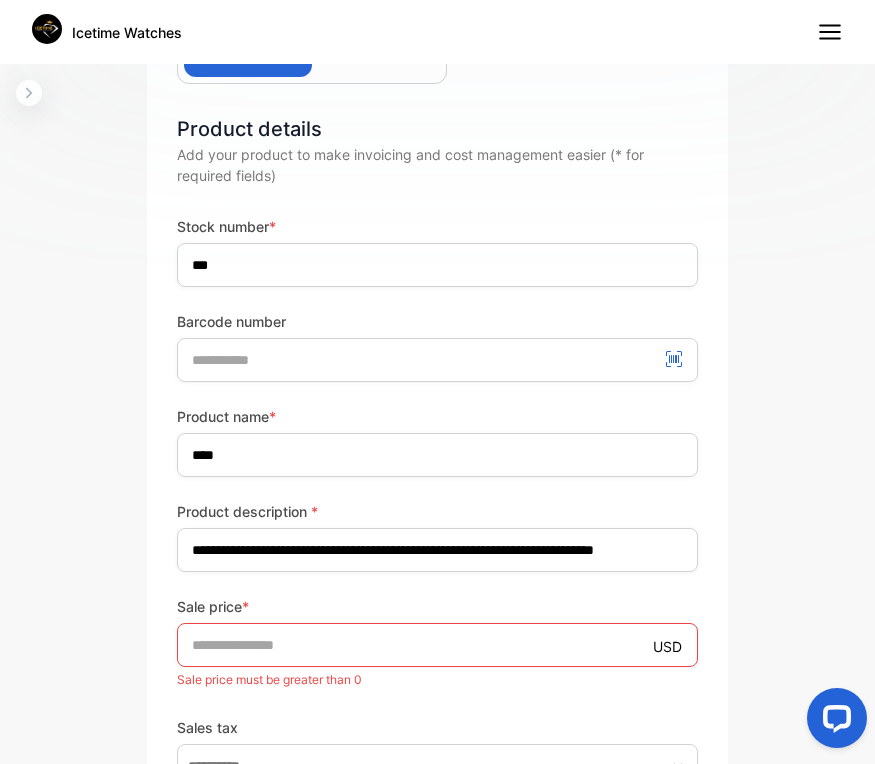 click on "**********" at bounding box center (437, 809) 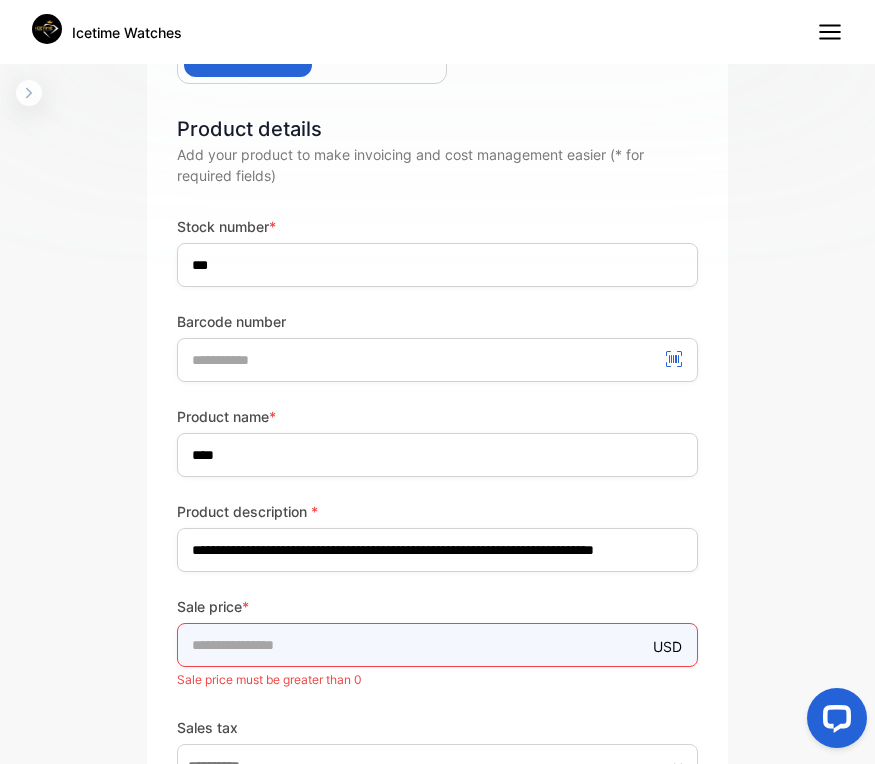 click on "*" at bounding box center (437, 645) 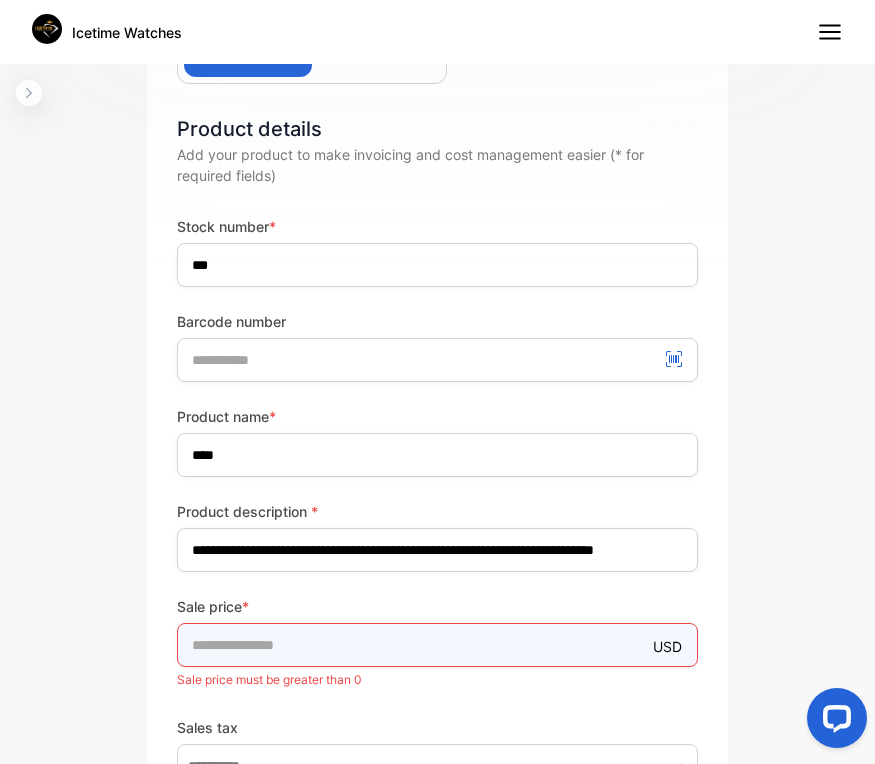 type on "**" 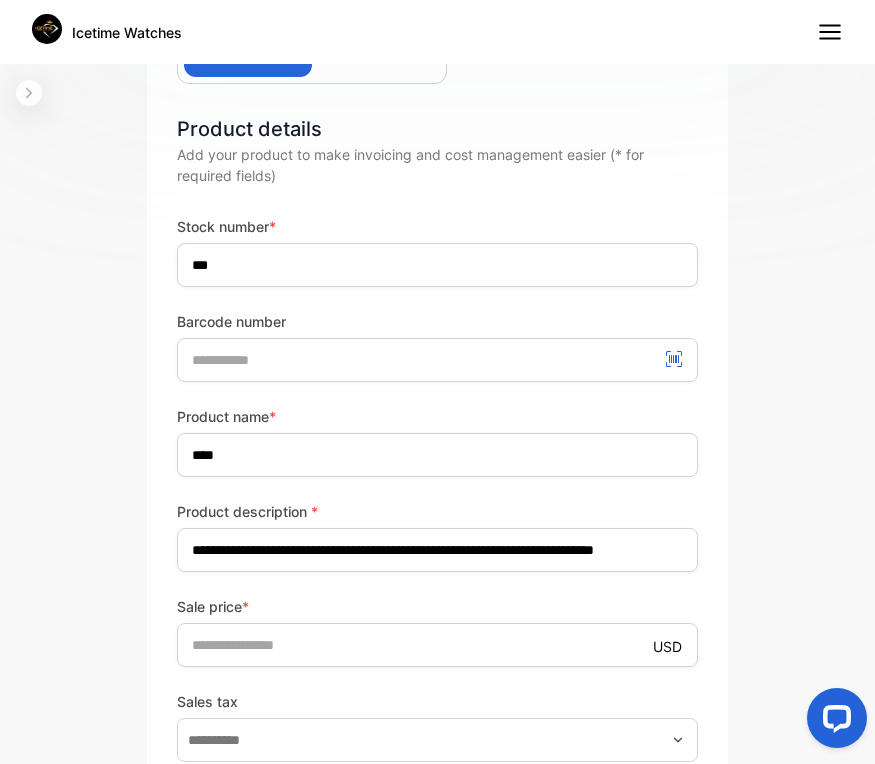 click on "Sale price  *   USD ** Sales tax" at bounding box center [437, 679] 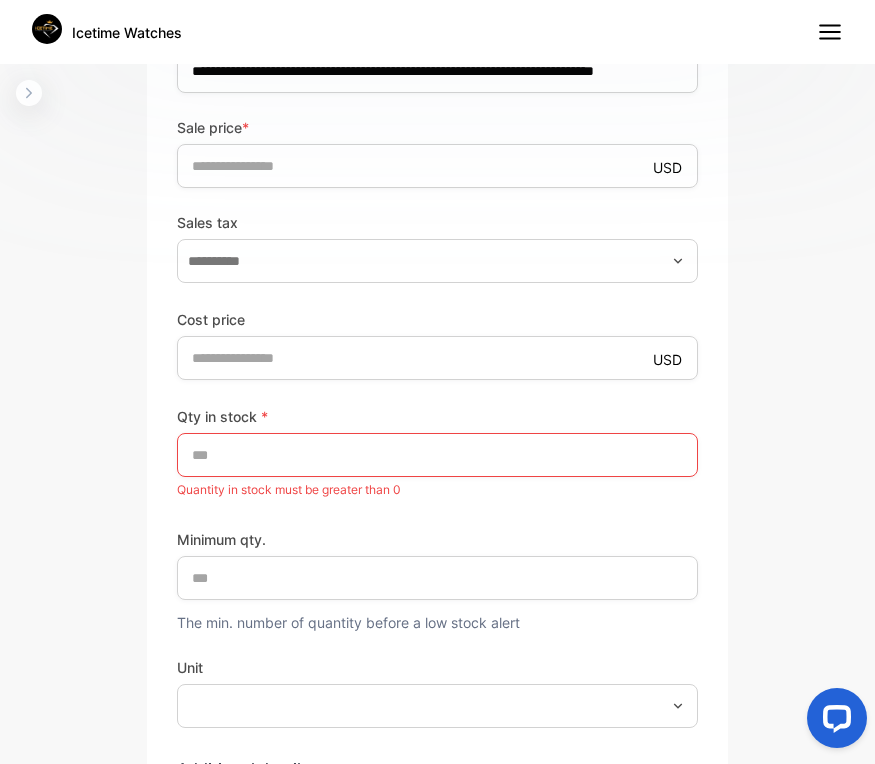 scroll, scrollTop: 720, scrollLeft: 0, axis: vertical 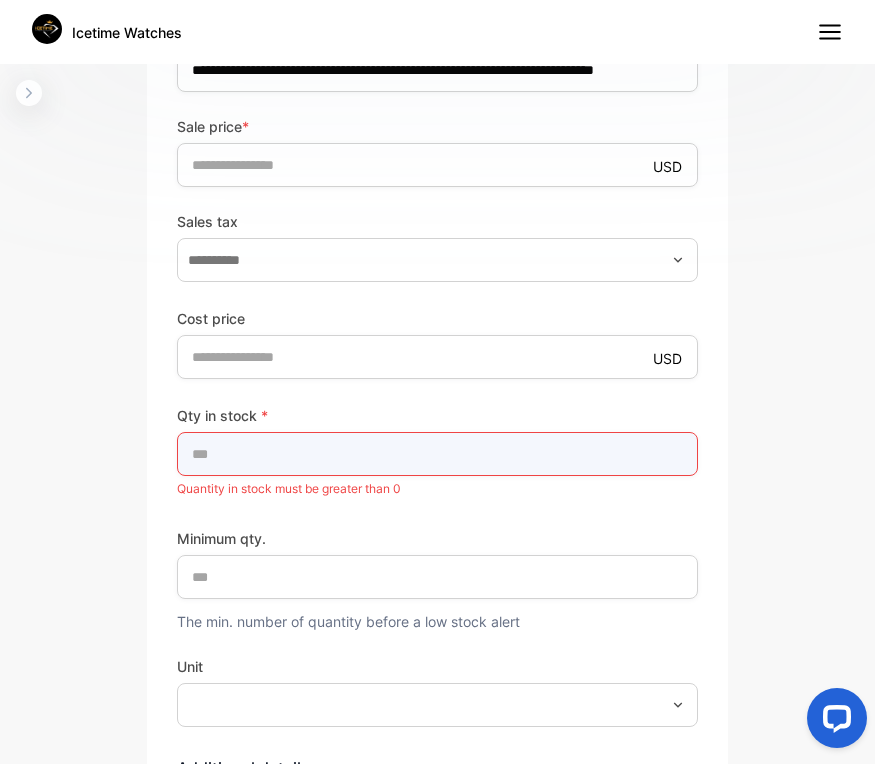 click on "*" at bounding box center (437, 454) 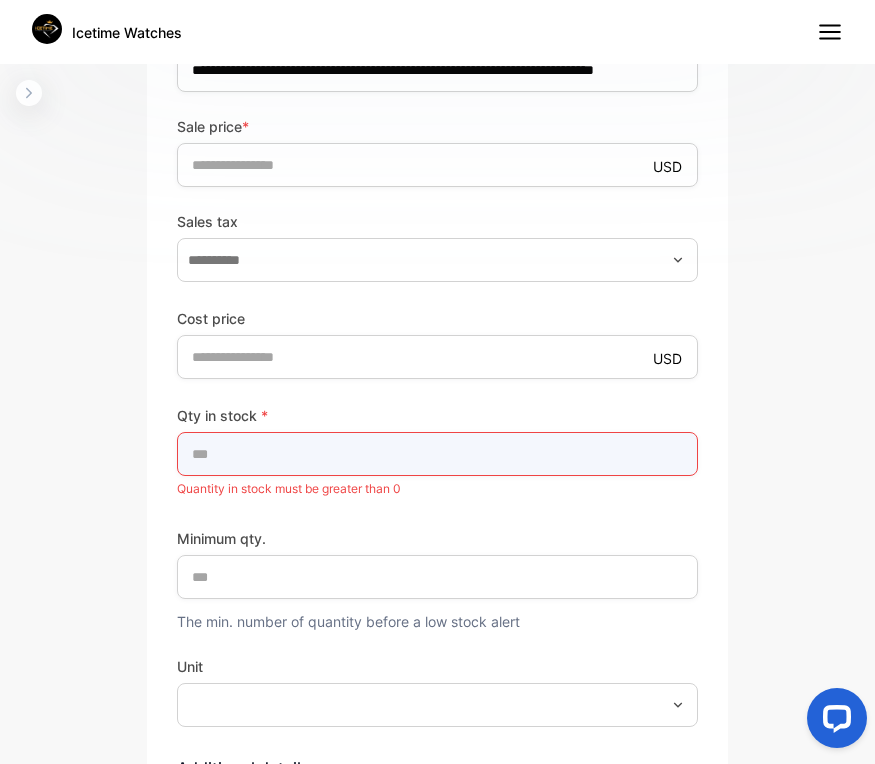 type on "**" 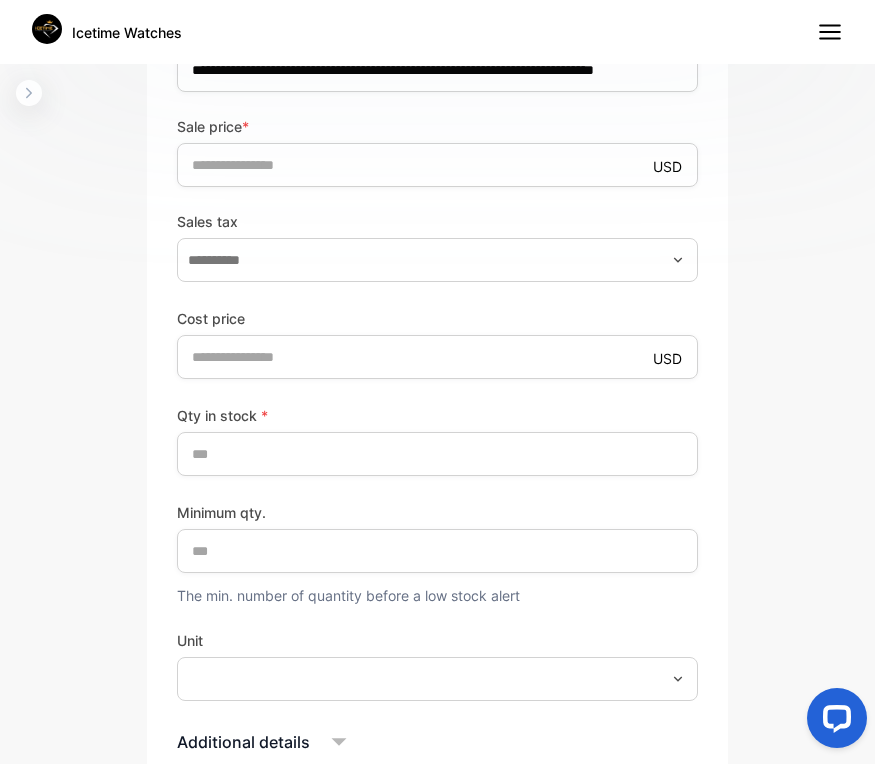 click on "Qty in stock   *   ** Minimum qty.   * The min. number of quantity before a low stock alert Unit" at bounding box center [437, 552] 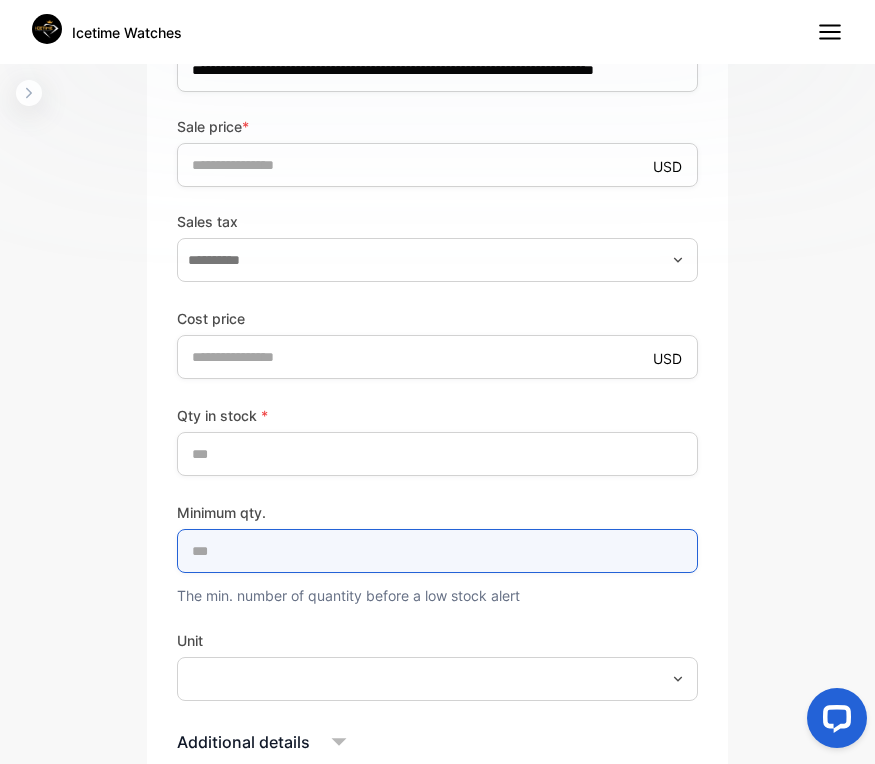 click on "*" at bounding box center (437, 551) 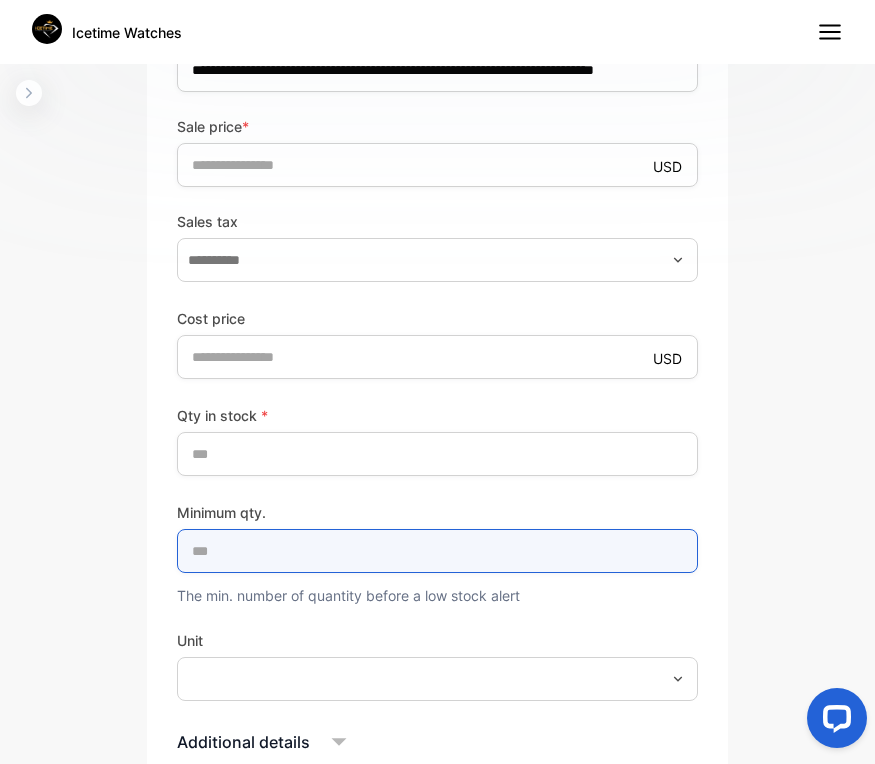 type on "**" 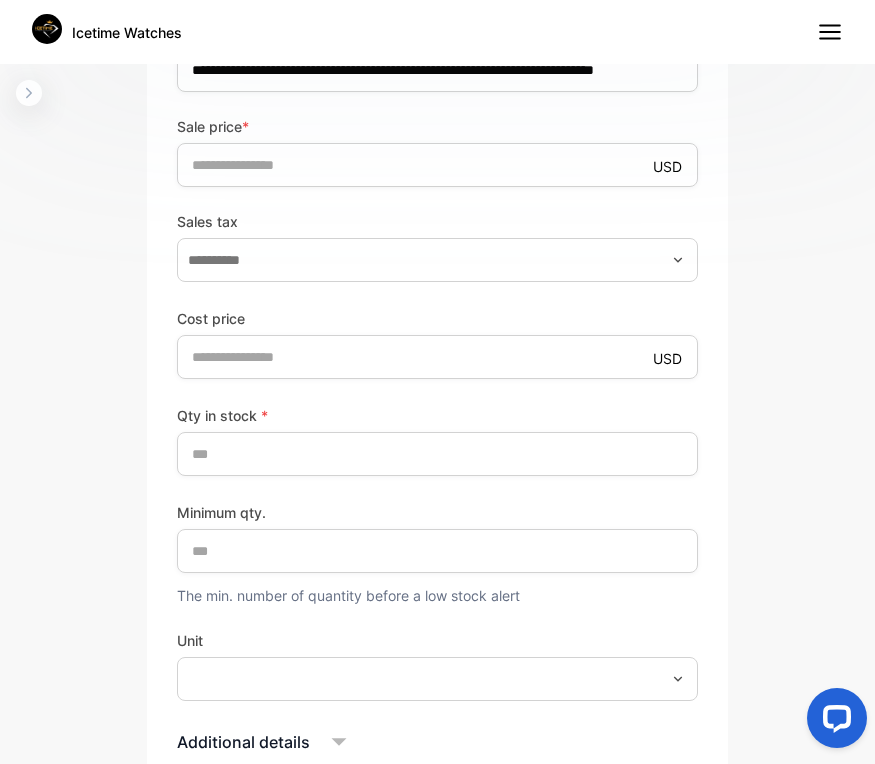 click on "Qty in stock   *   ** Minimum qty.   ** The min. number of quantity before a low stock alert Unit" at bounding box center (437, 552) 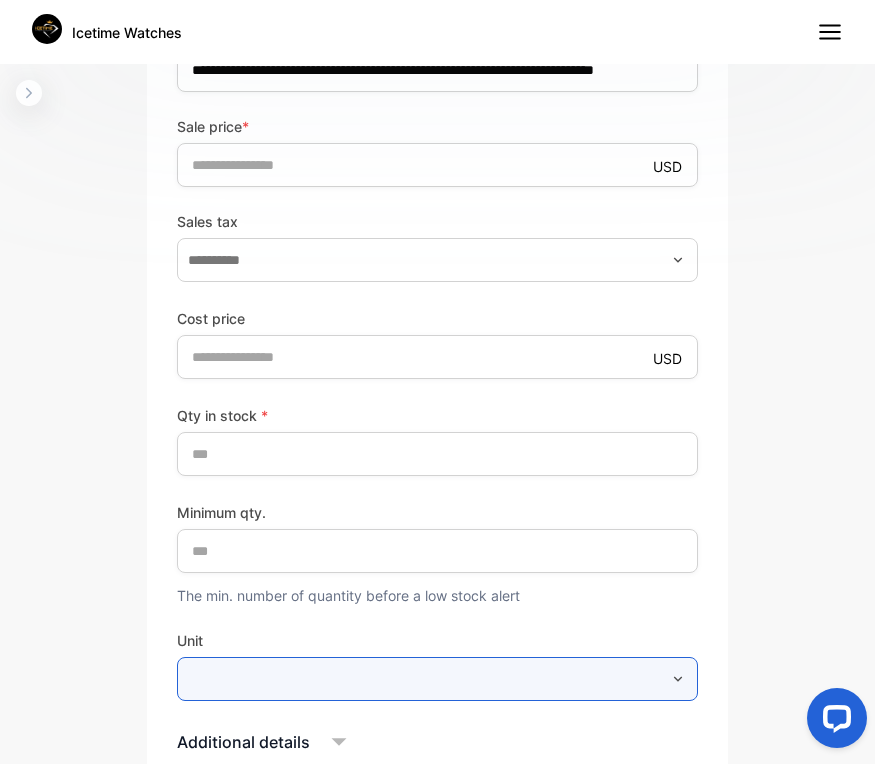 click at bounding box center [437, 679] 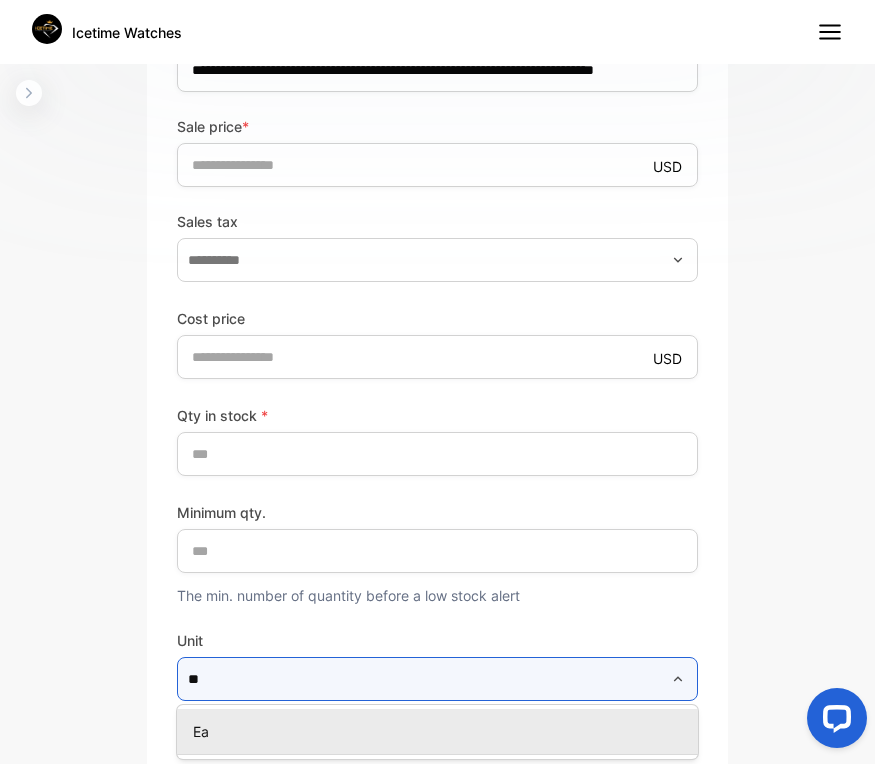 type on "**" 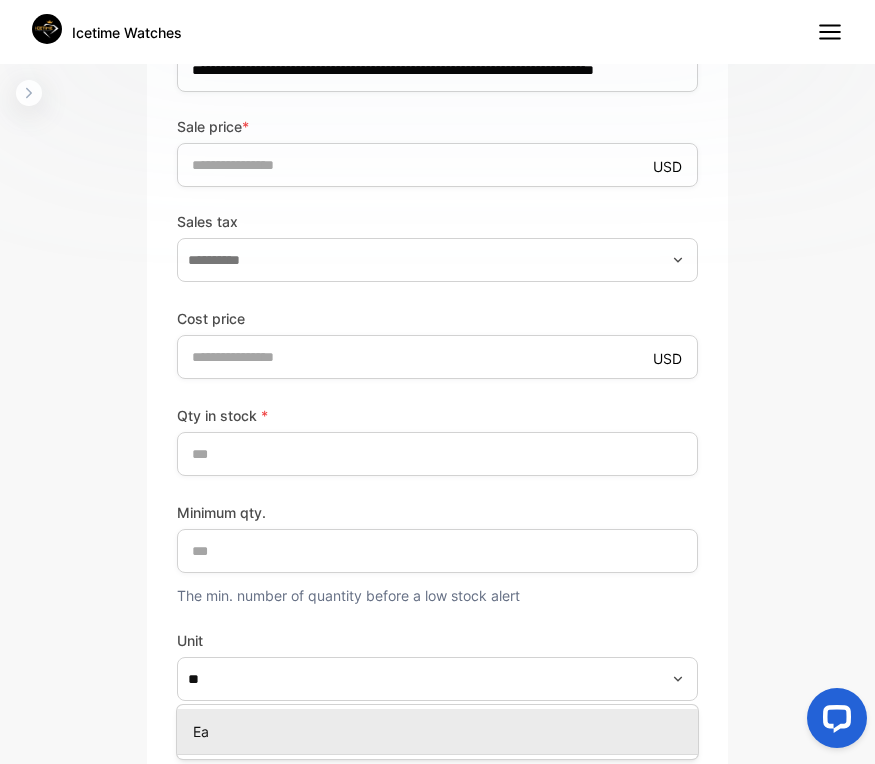click on "Ea" at bounding box center (441, 731) 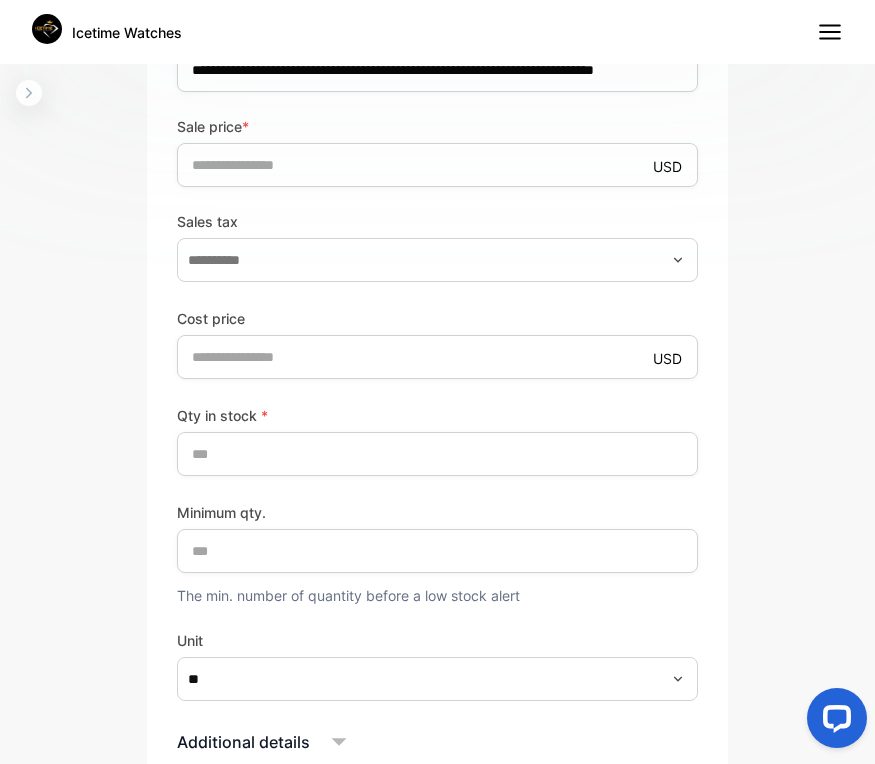 click on "**********" at bounding box center [437, 438] 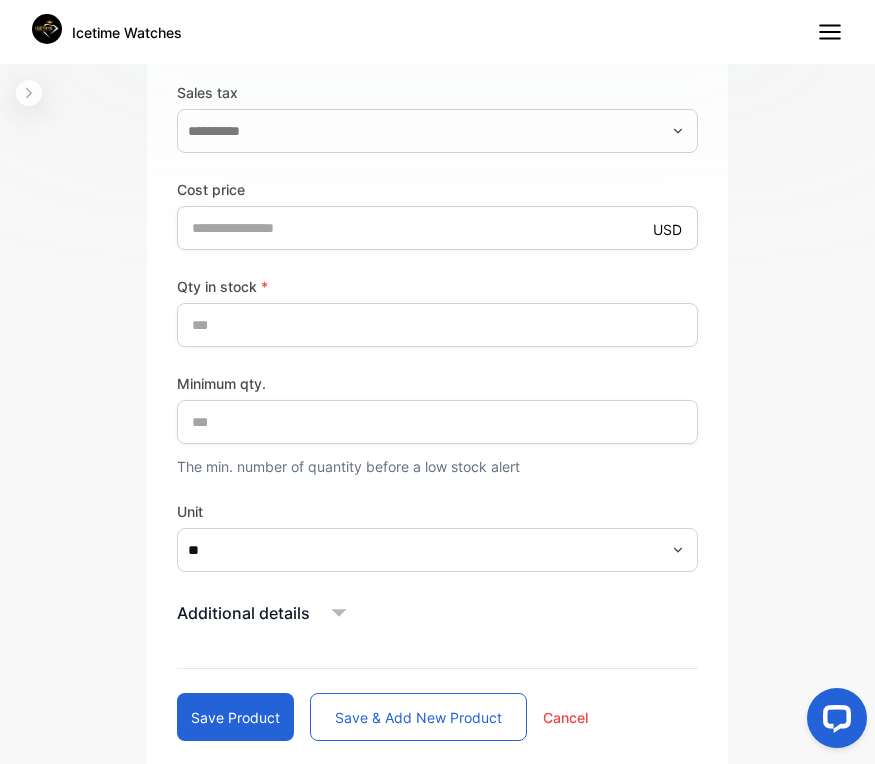 scroll, scrollTop: 864, scrollLeft: 0, axis: vertical 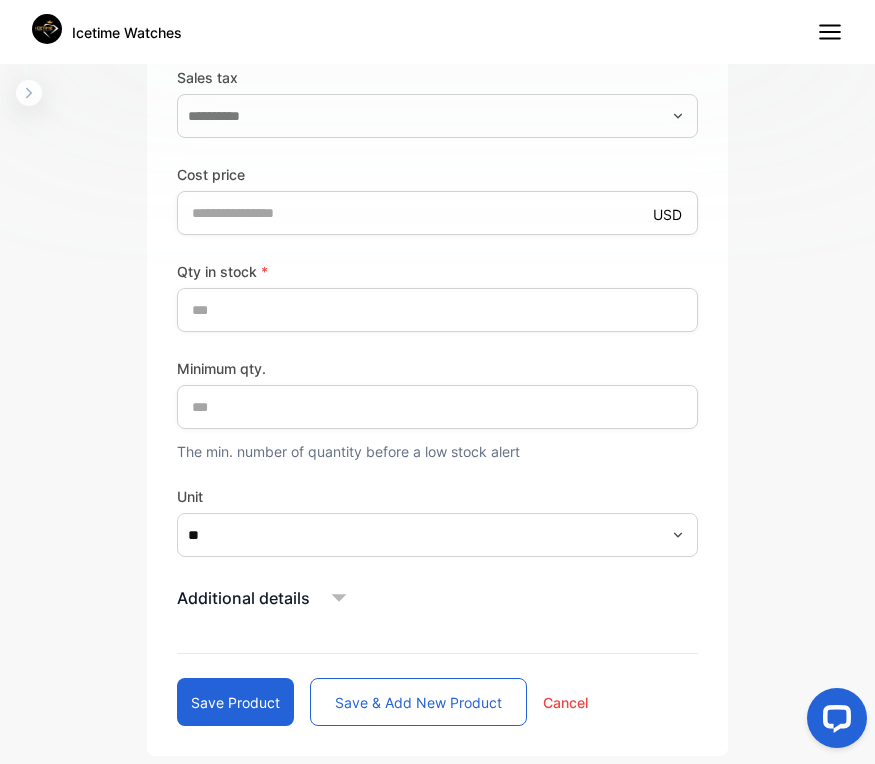 click 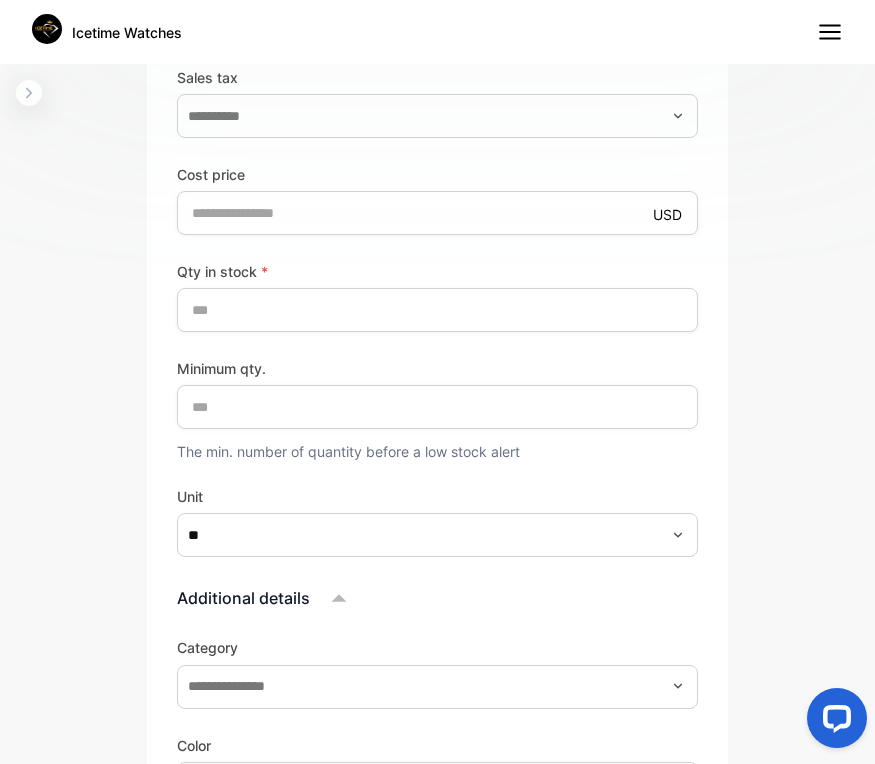 click on "Additional details Category   Color   Size   Expiry date   Product image Drop your document here or    browse file Supported: PNG, JPG, JPEG" at bounding box center (437, 927) 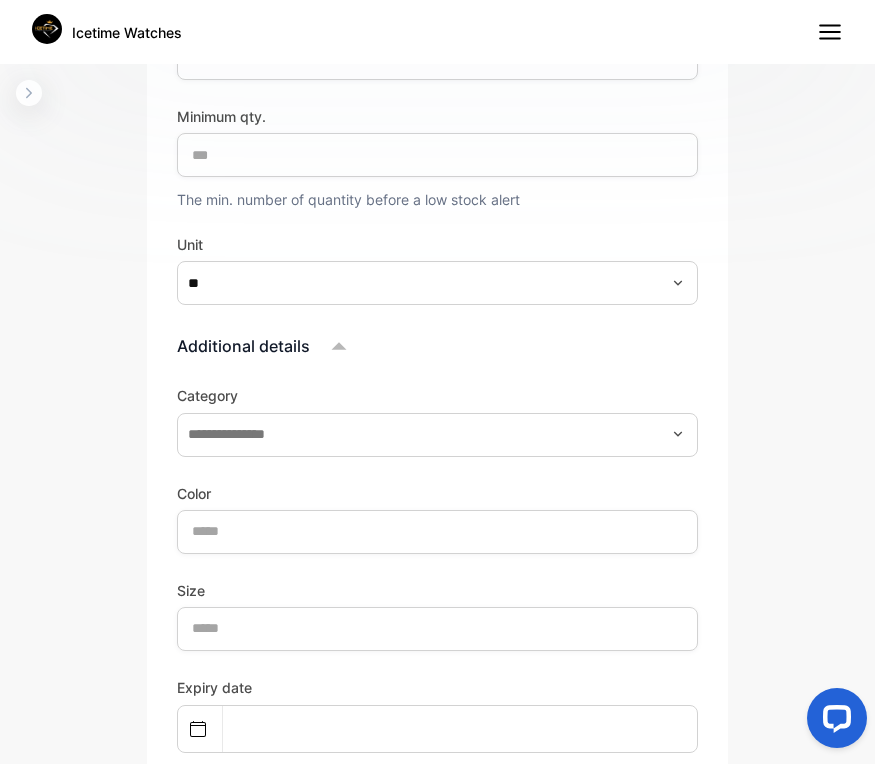 scroll, scrollTop: 1184, scrollLeft: 0, axis: vertical 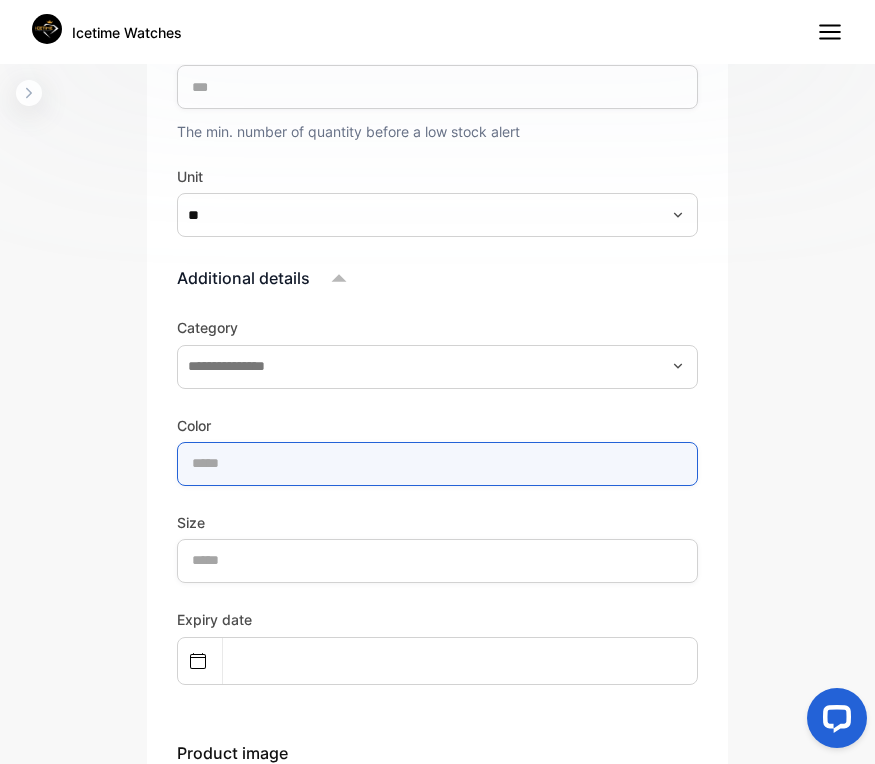 click at bounding box center (437, 464) 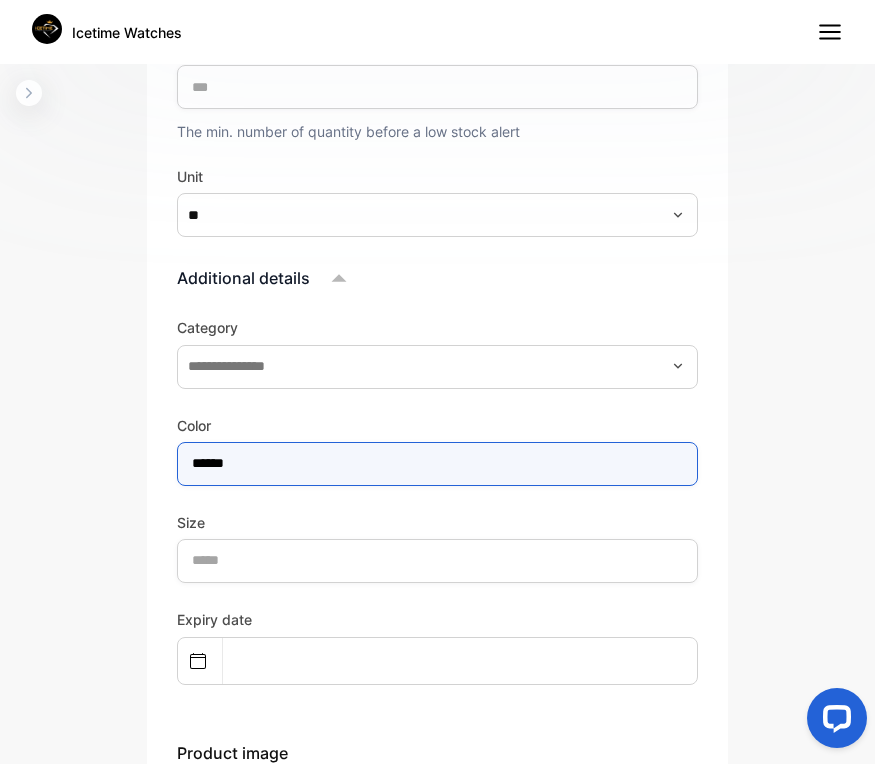 type on "******" 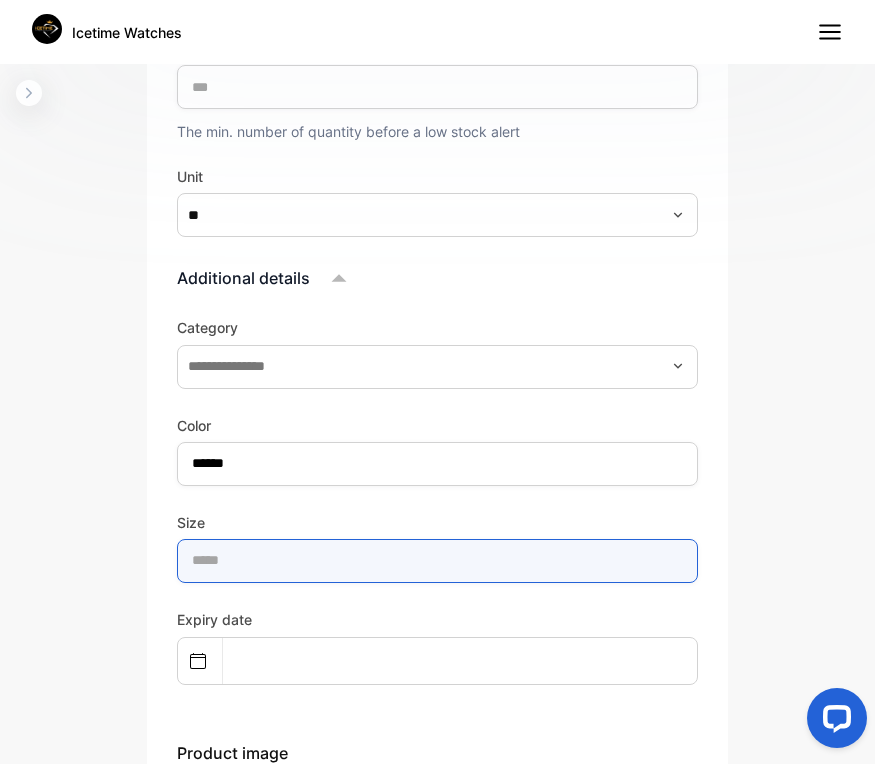 click at bounding box center [437, 561] 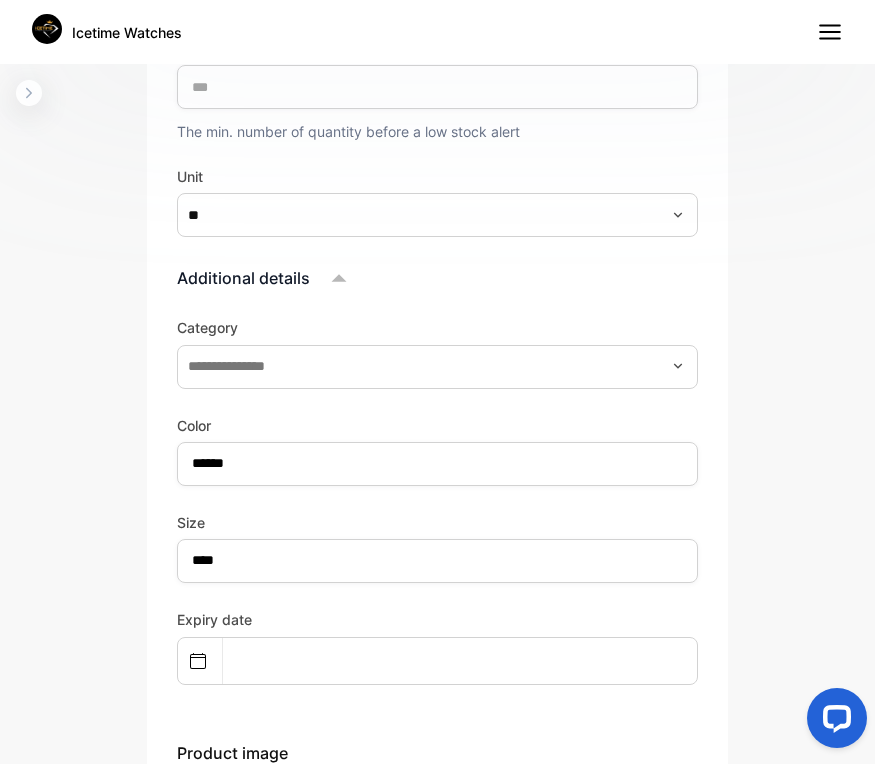 click on "Category   Color   ****** Size   **** Expiry date   Product image Drop your document here or    browse file Supported: PNG, JPG, JPEG" at bounding box center (437, 634) 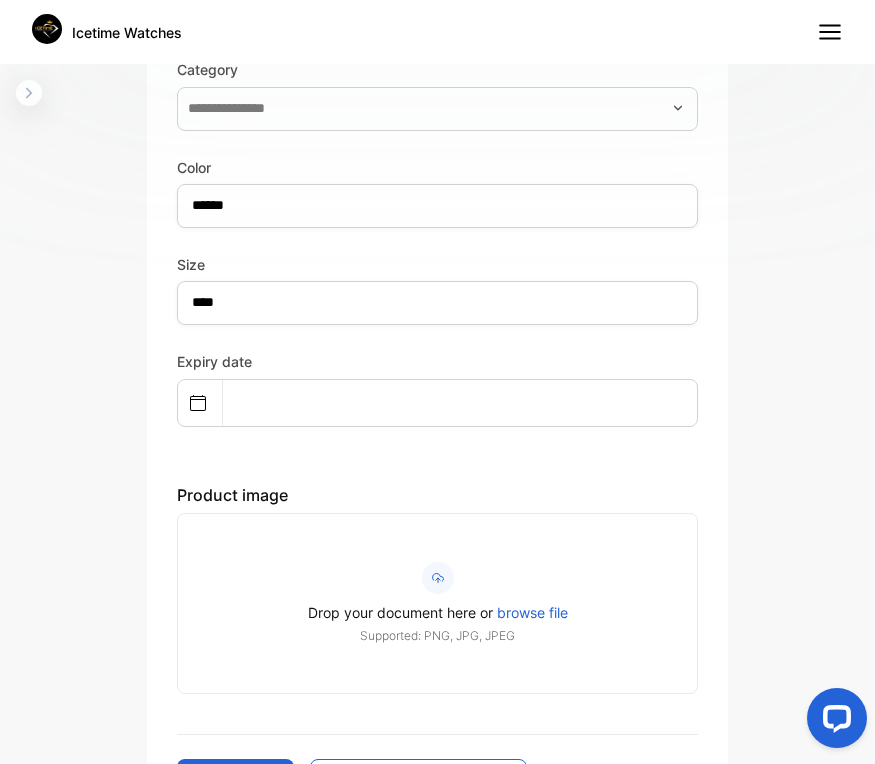 scroll, scrollTop: 1504, scrollLeft: 0, axis: vertical 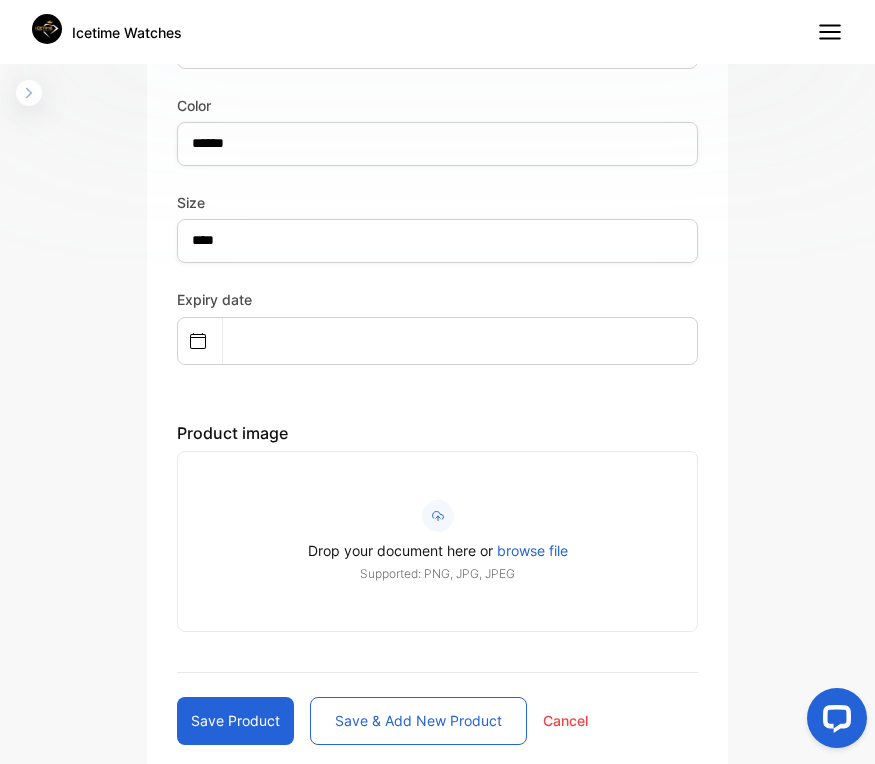 click on "Save product" at bounding box center (235, 721) 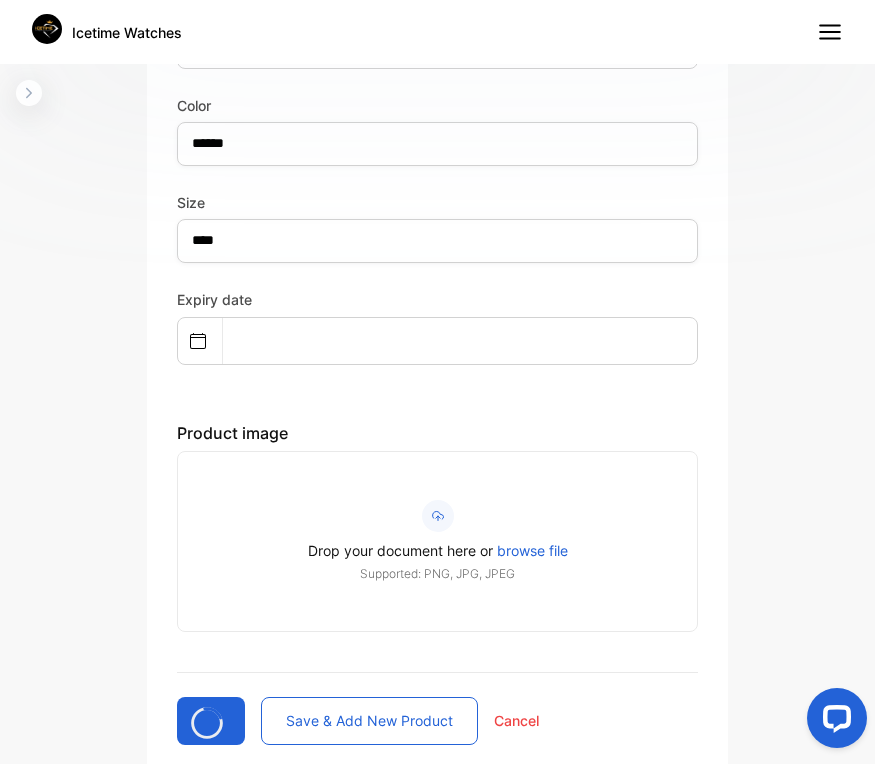 type 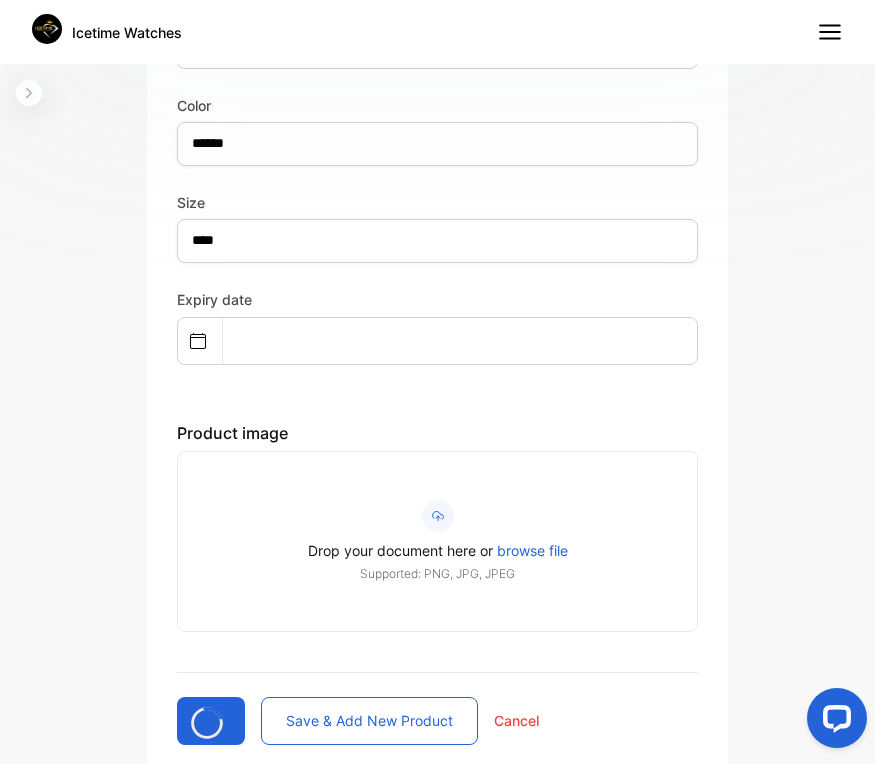 type 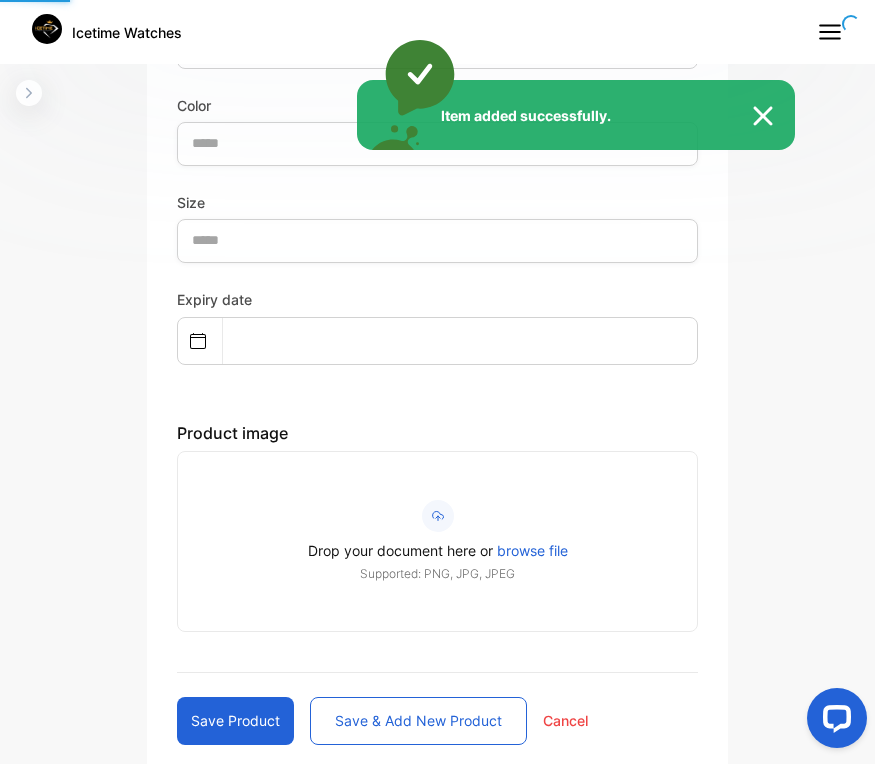 scroll, scrollTop: 397, scrollLeft: 0, axis: vertical 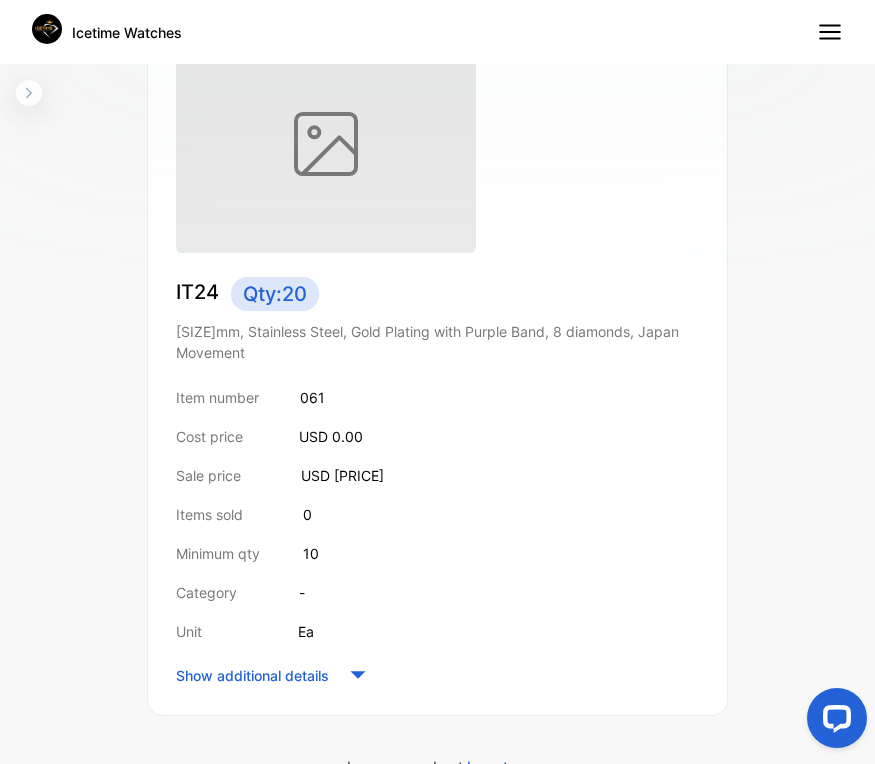 click on "IT24 Qty:  20 45mm, Stainless Steel, Gold Plating with Purple Band, 8 diamonds, Japan Movement Item number 061 Cost price USD 0.00 Sale price USD 99.00 Items sold 0 Minimum qty 10 Category - Unit Ea Show additional details" at bounding box center (437, 362) 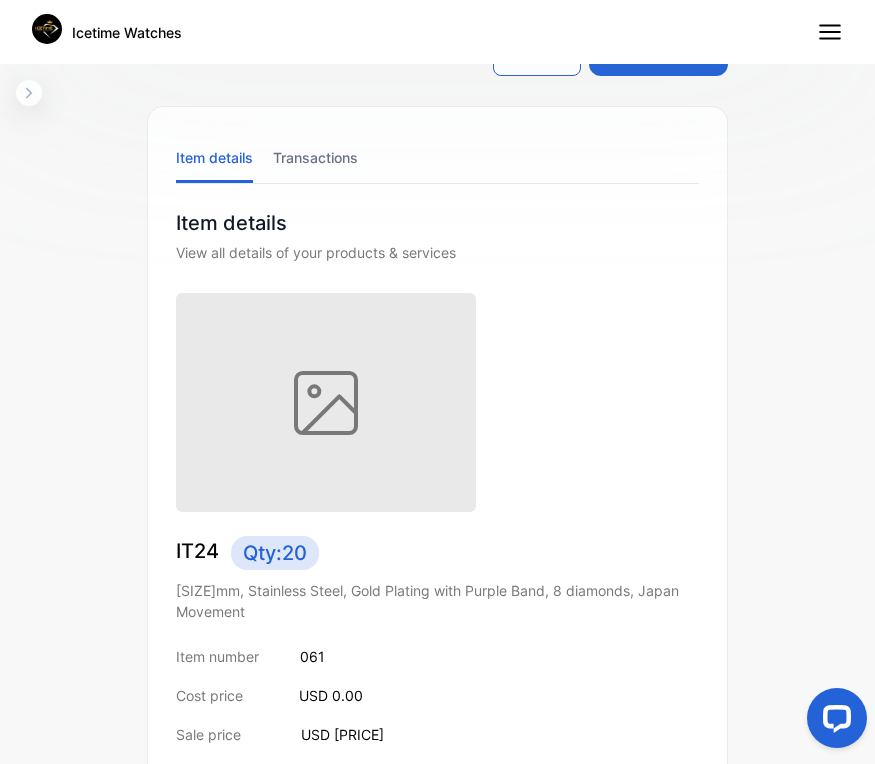 scroll, scrollTop: 0, scrollLeft: 0, axis: both 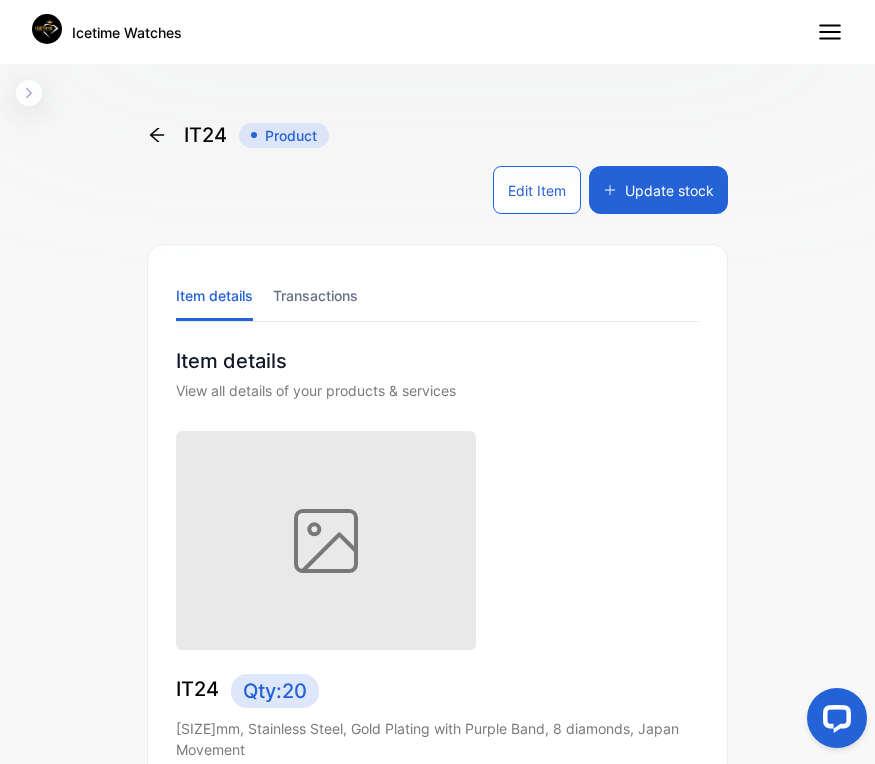 click 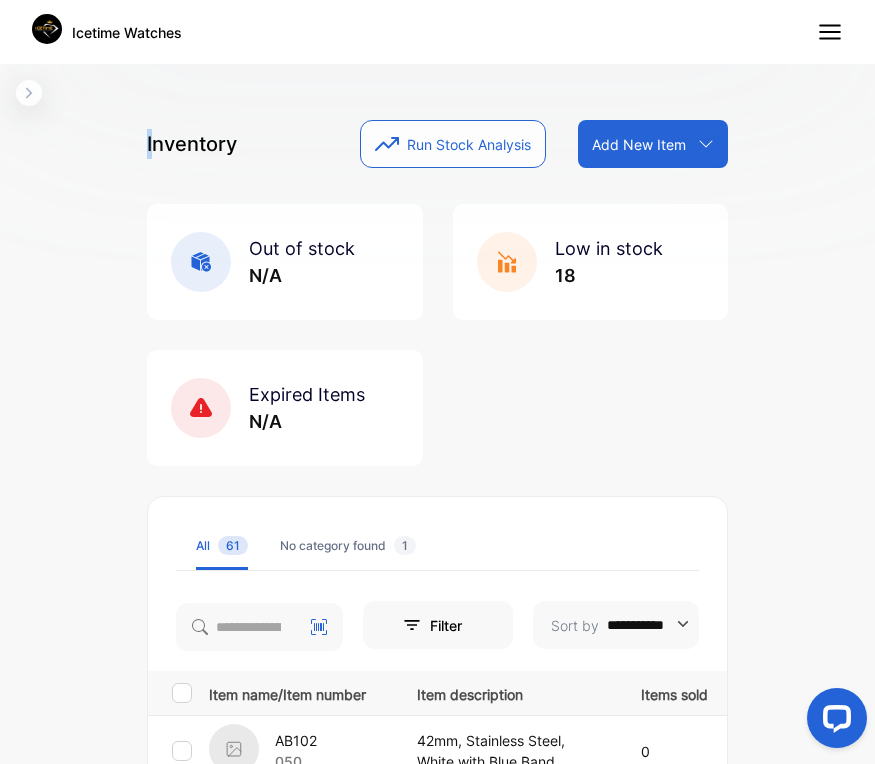 drag, startPoint x: 156, startPoint y: 133, endPoint x: 4, endPoint y: 415, distance: 320.35605 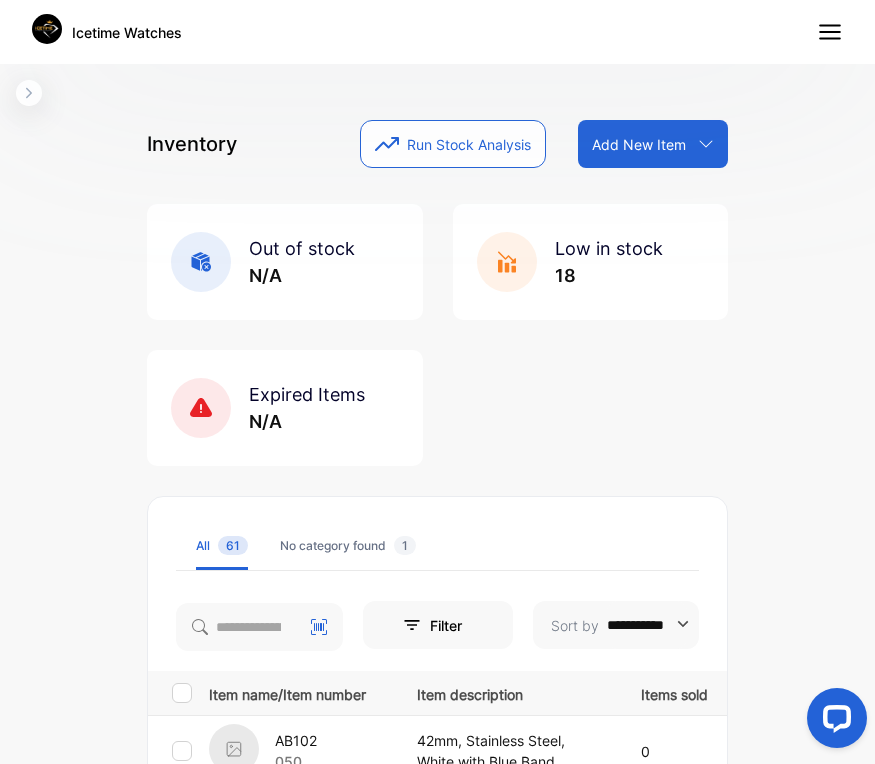 click on "Add New Item" at bounding box center (639, 144) 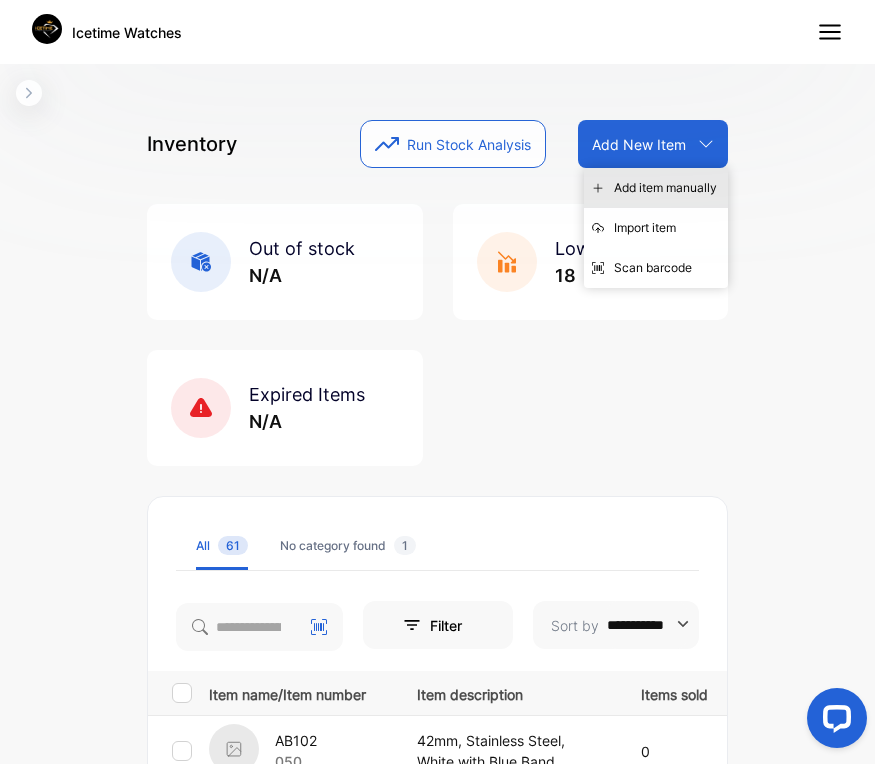 click on "Add item manually" at bounding box center (656, 188) 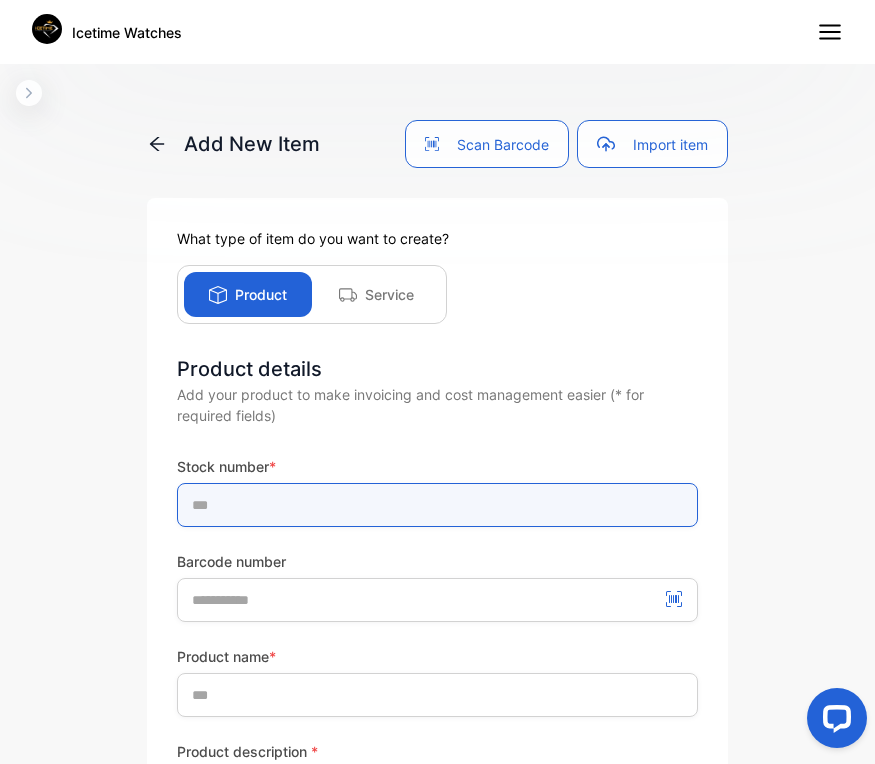click at bounding box center (437, 505) 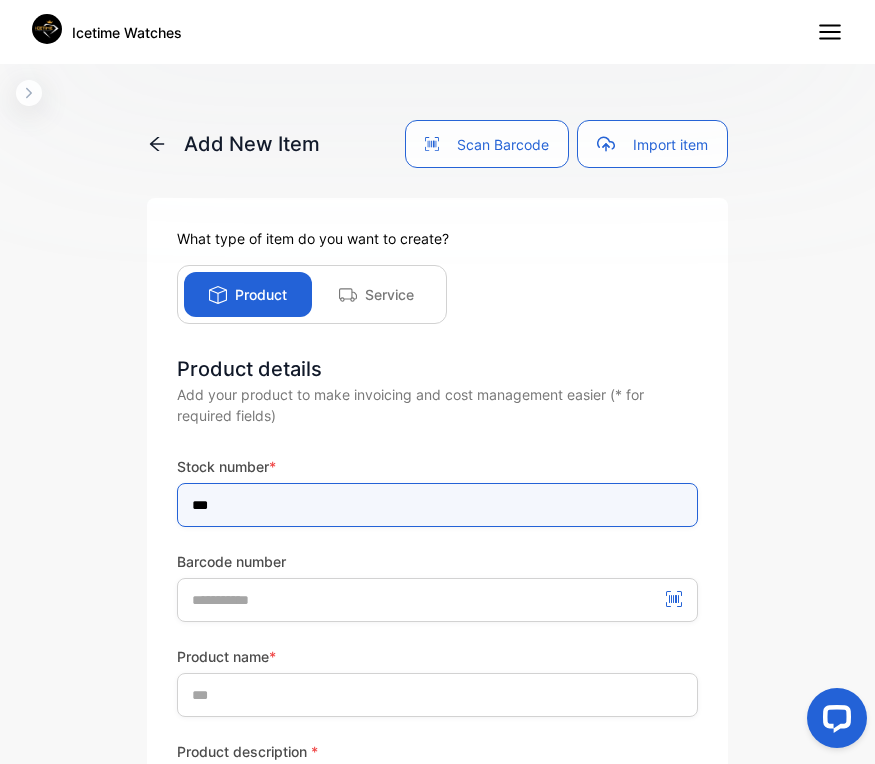 type on "***" 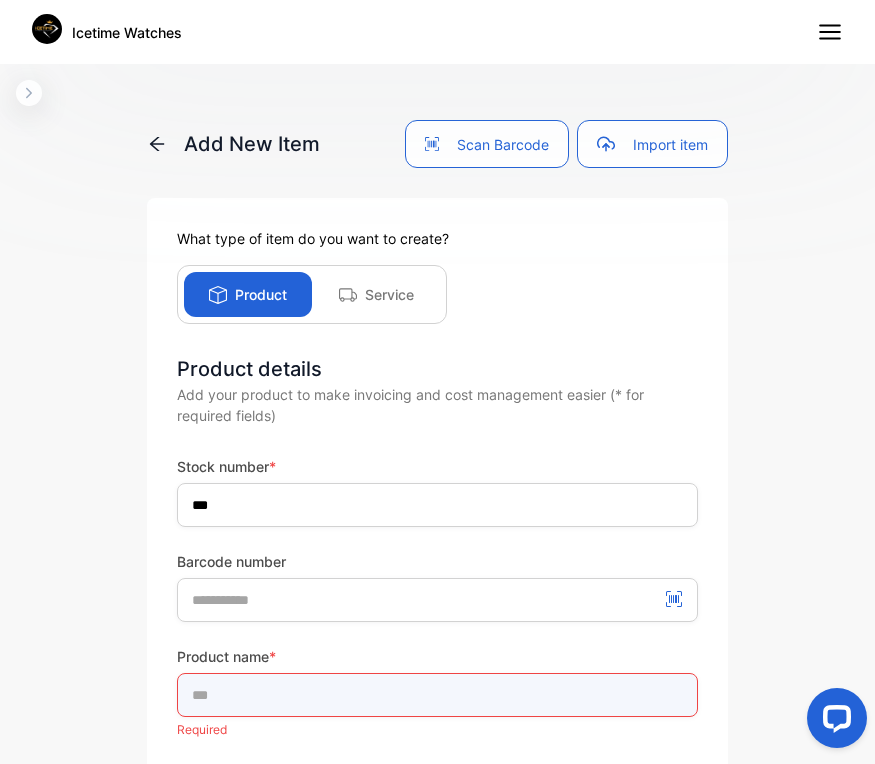 click at bounding box center (437, 695) 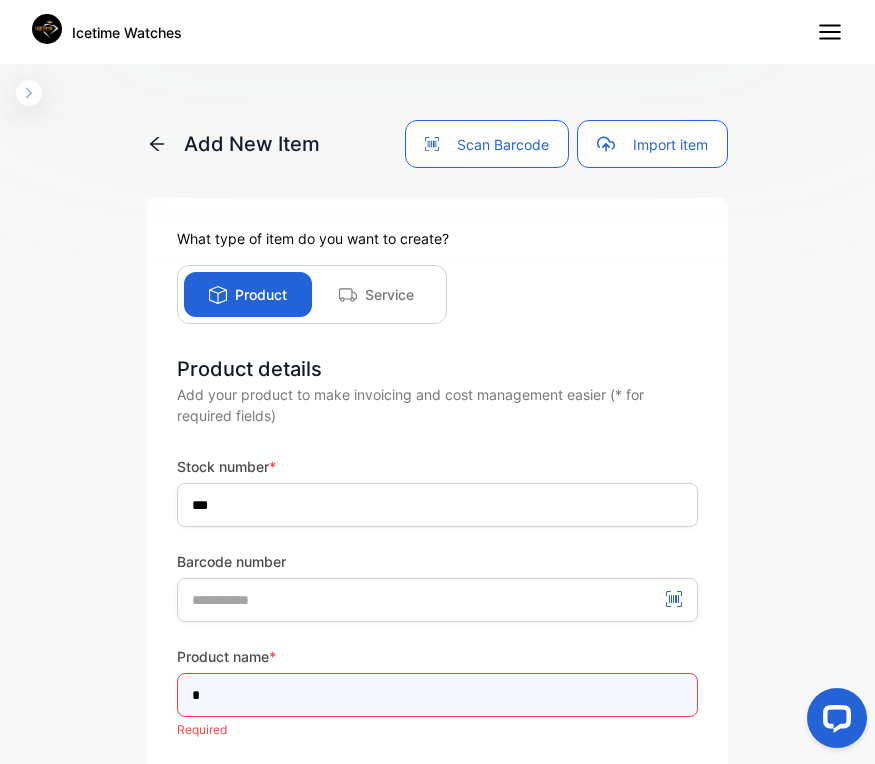 type on "****" 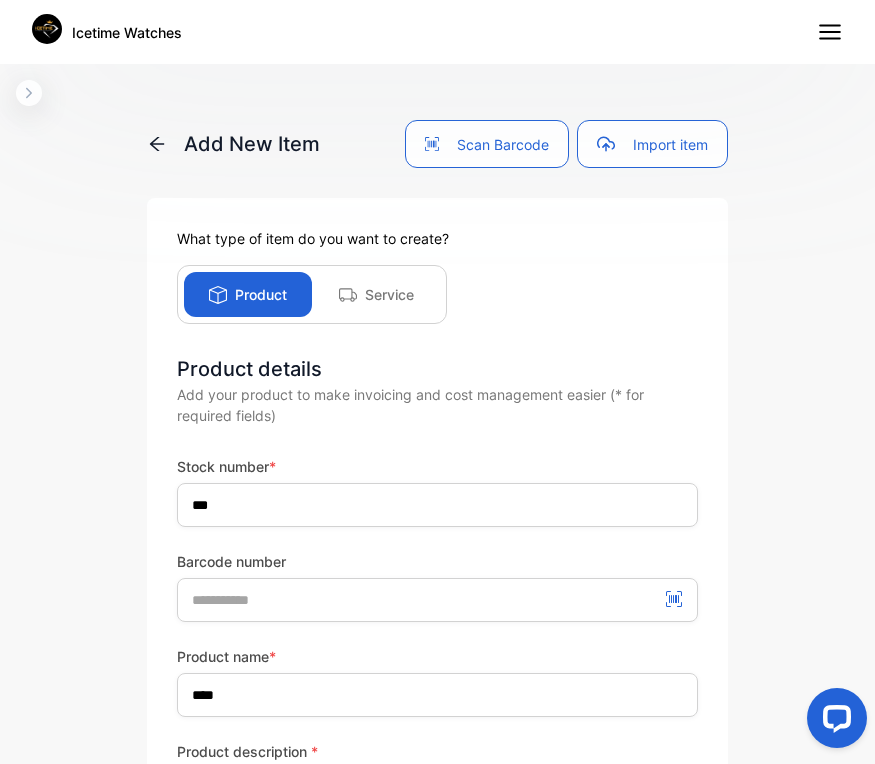 click on "Product name  *" at bounding box center [437, 656] 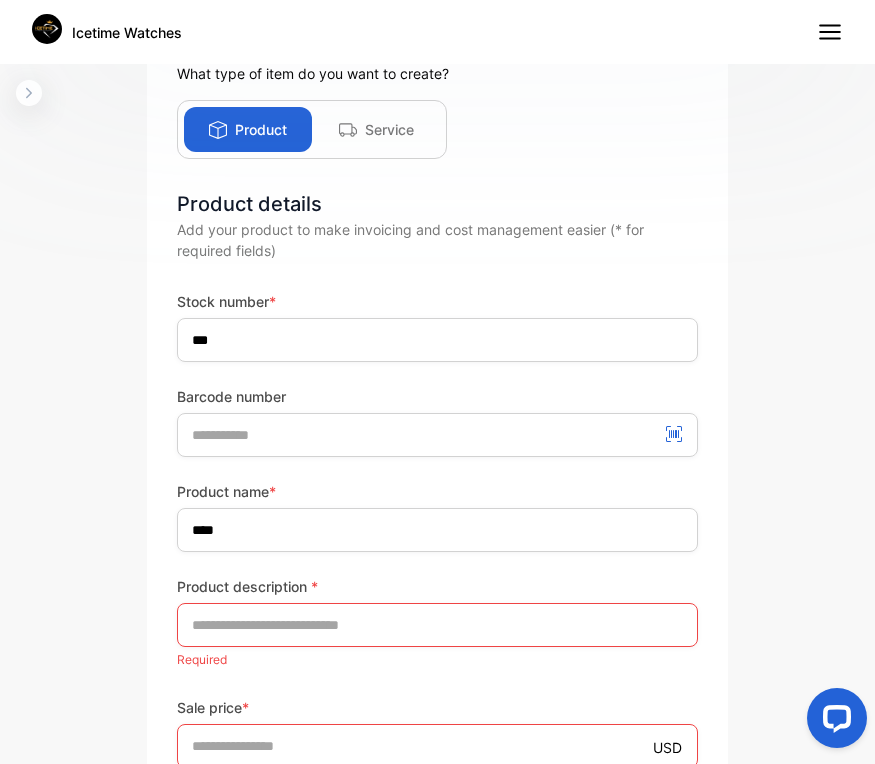 scroll, scrollTop: 200, scrollLeft: 0, axis: vertical 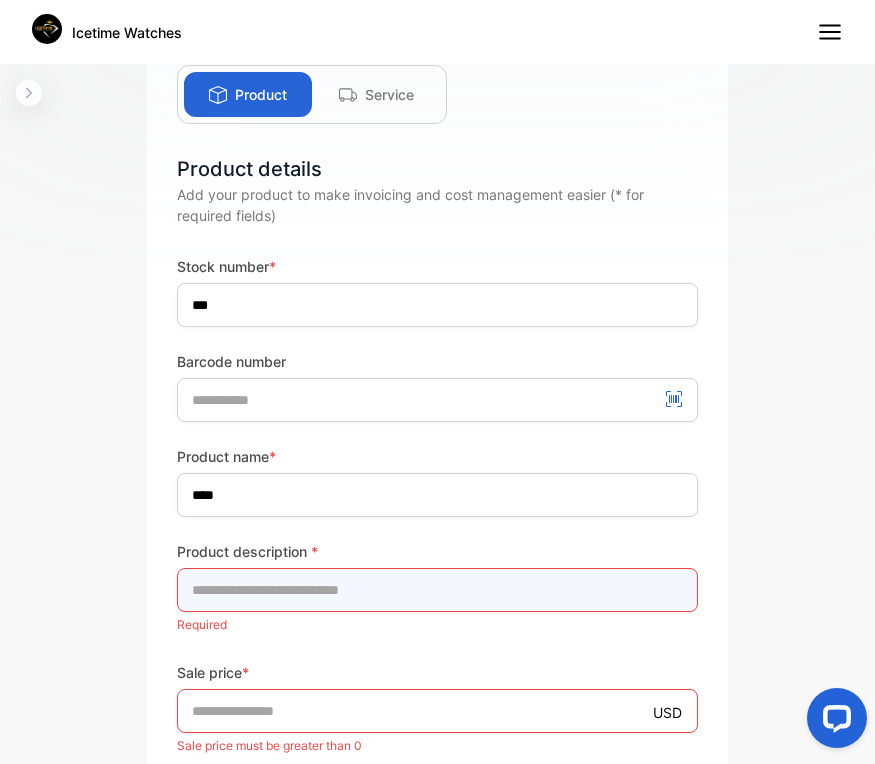 click at bounding box center (437, 590) 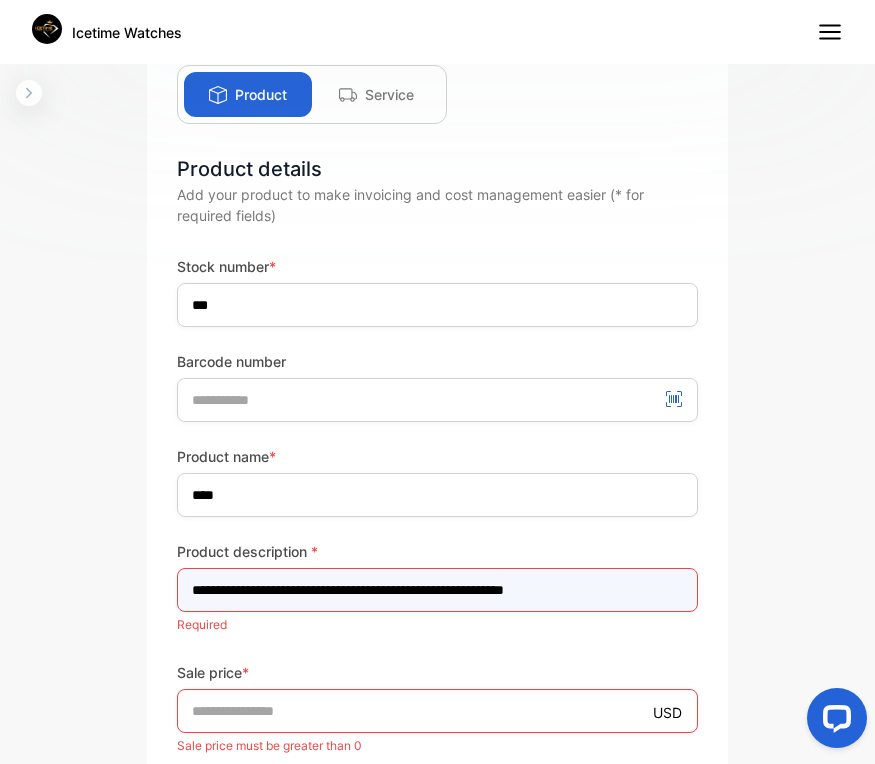 click on "**********" at bounding box center (437, 590) 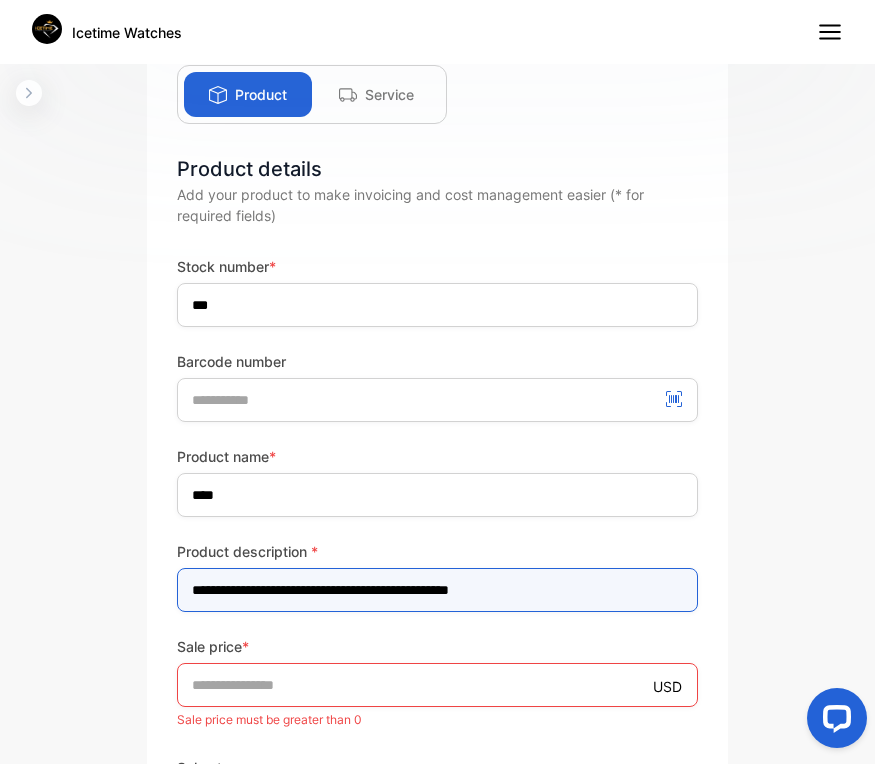 click on "**********" at bounding box center (437, 590) 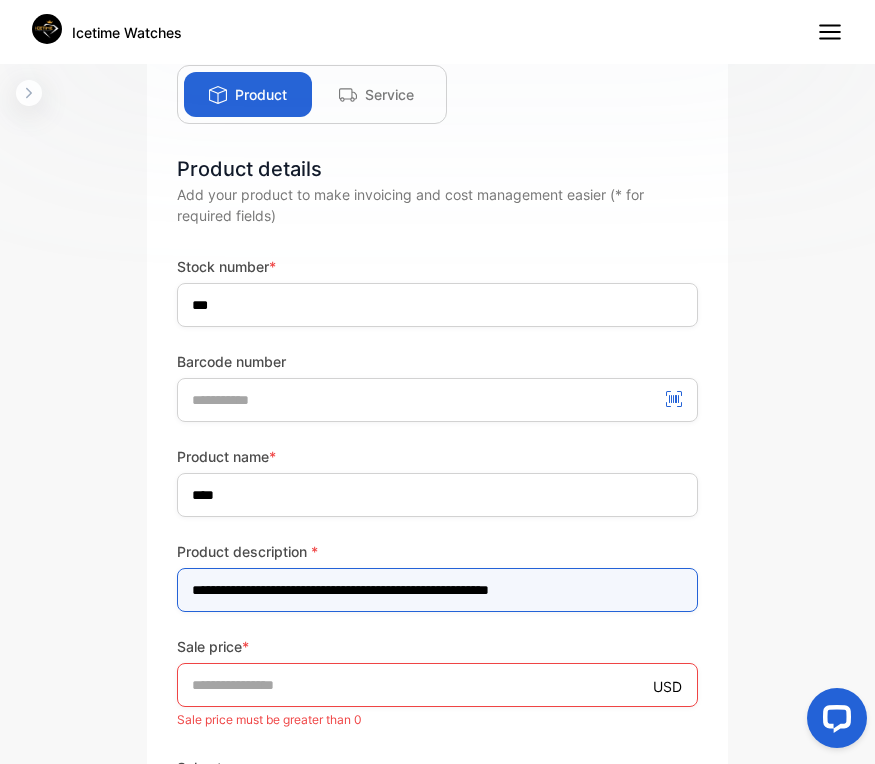 click on "**********" at bounding box center [437, 590] 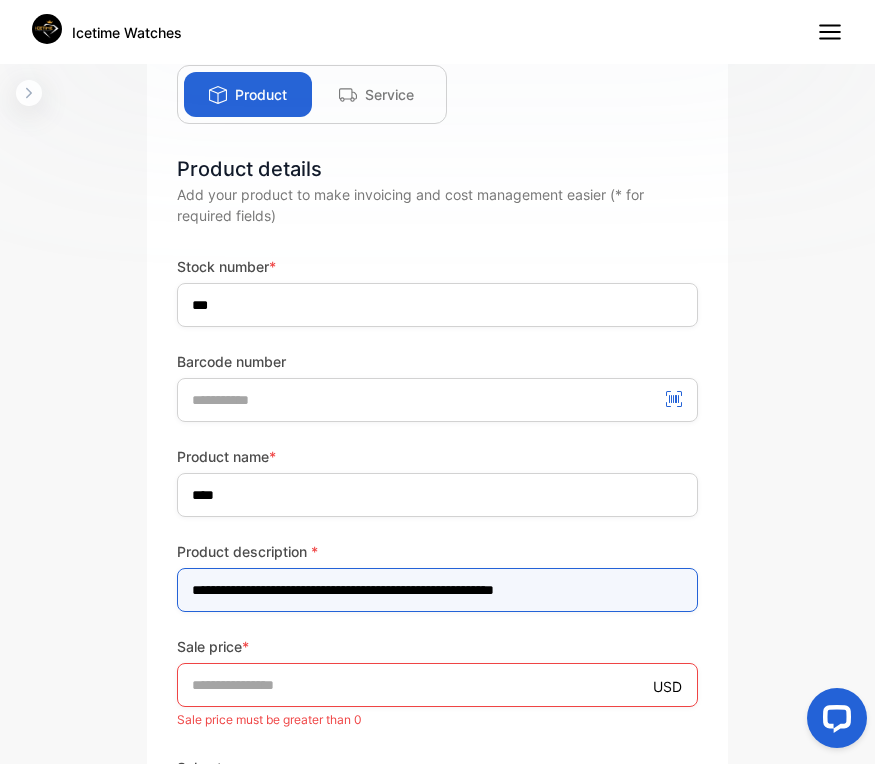 click on "**********" at bounding box center [437, 590] 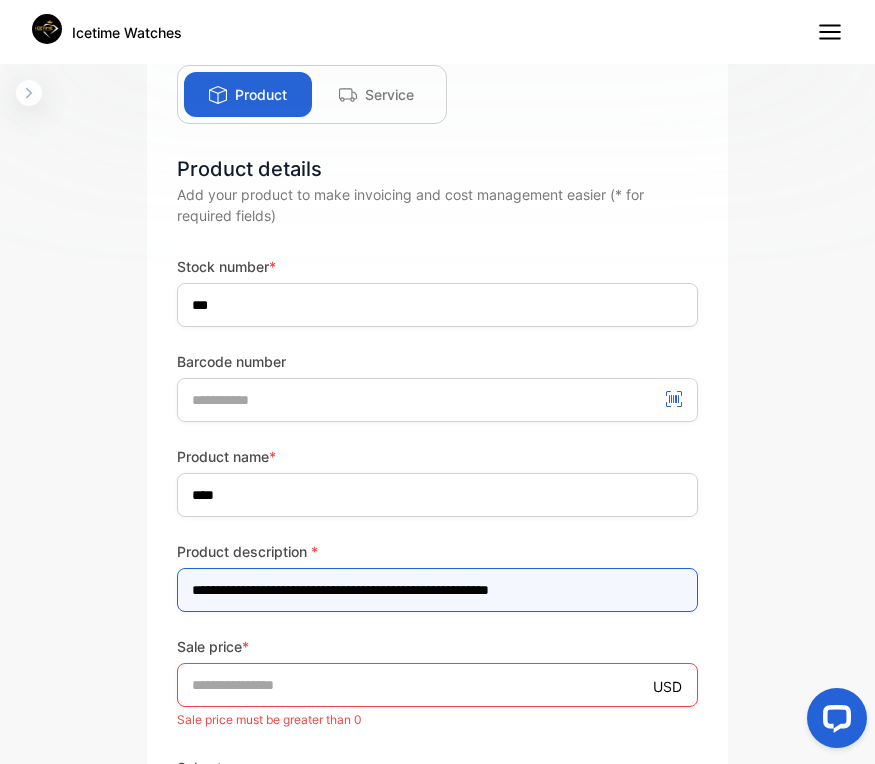 type on "**********" 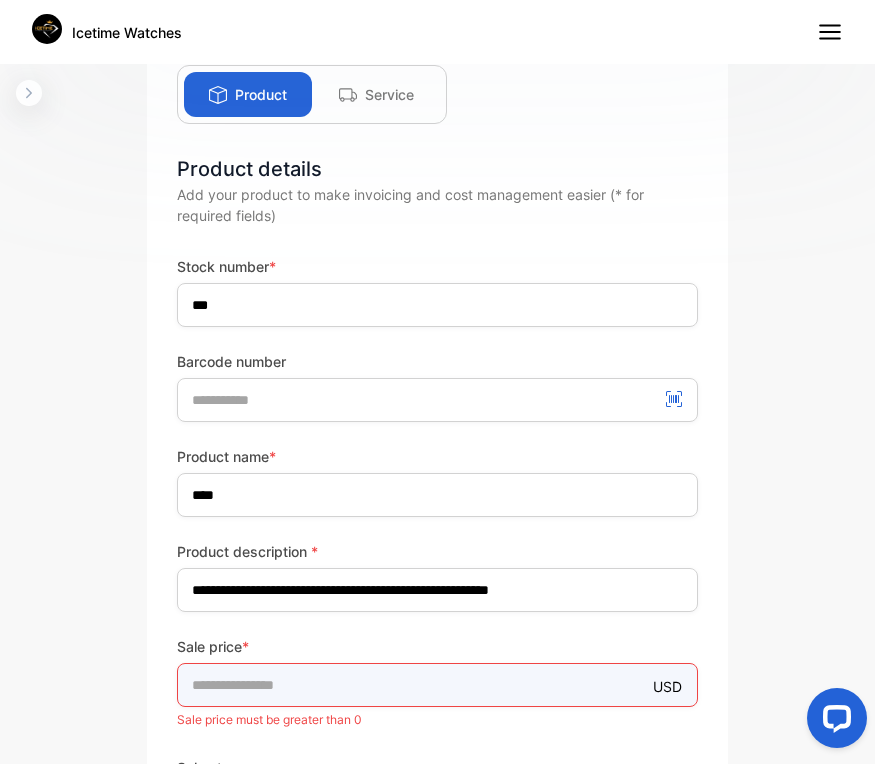 click on "*" at bounding box center (437, 685) 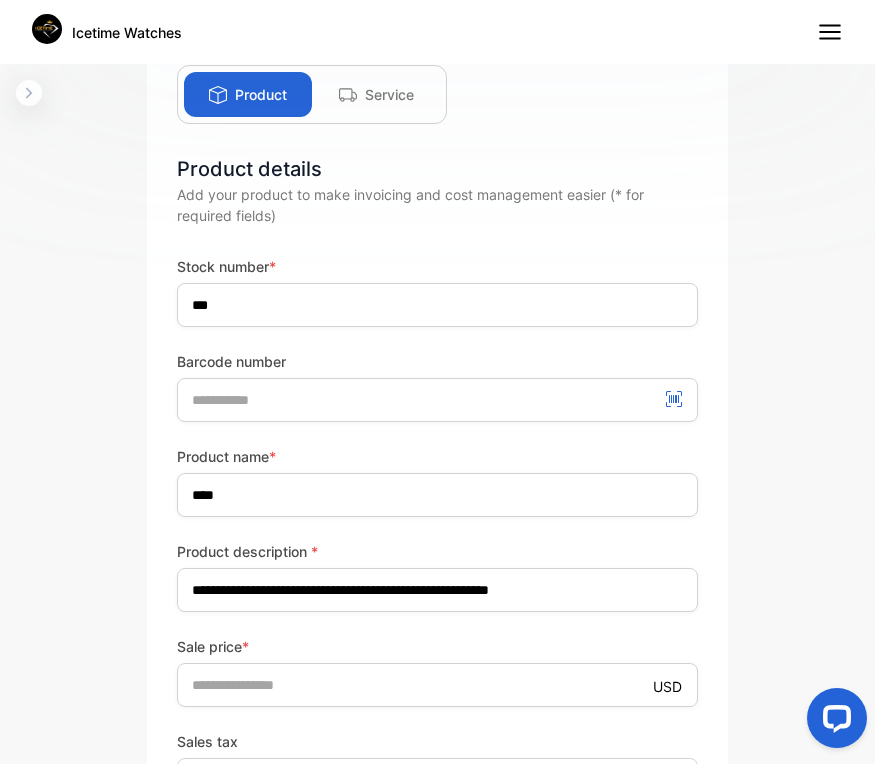 click on "Sale price  *   USD ** Sales tax" at bounding box center (437, 719) 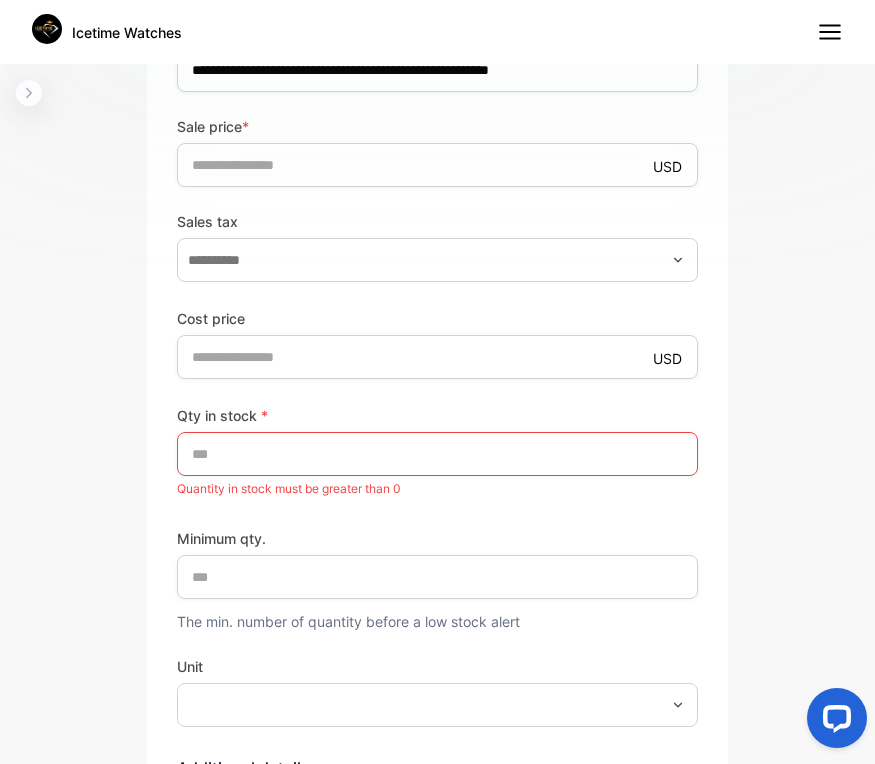 scroll, scrollTop: 760, scrollLeft: 0, axis: vertical 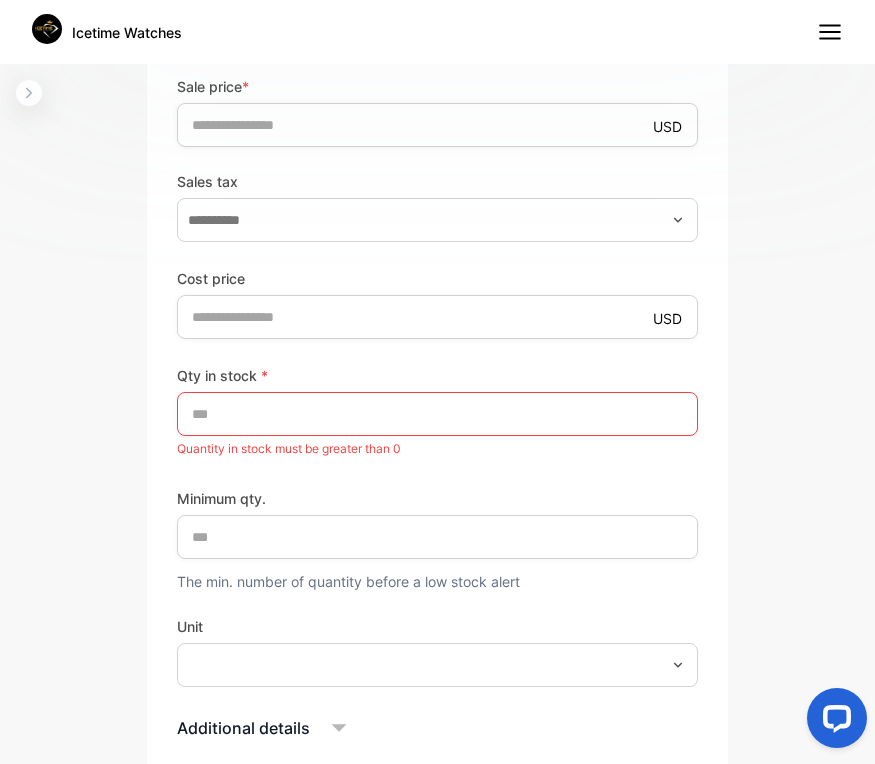 click on "Qty in stock   *   * Quantity in stock must be greater than 0 Minimum qty.   * The min. number of quantity before a low stock alert Unit" at bounding box center [437, 525] 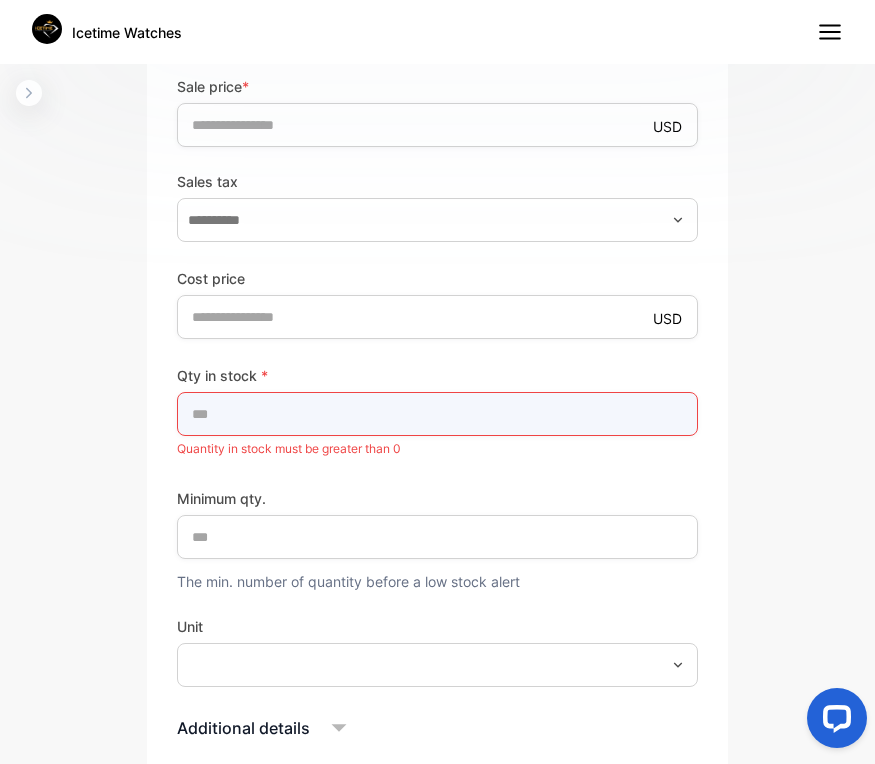 click on "*" at bounding box center (437, 414) 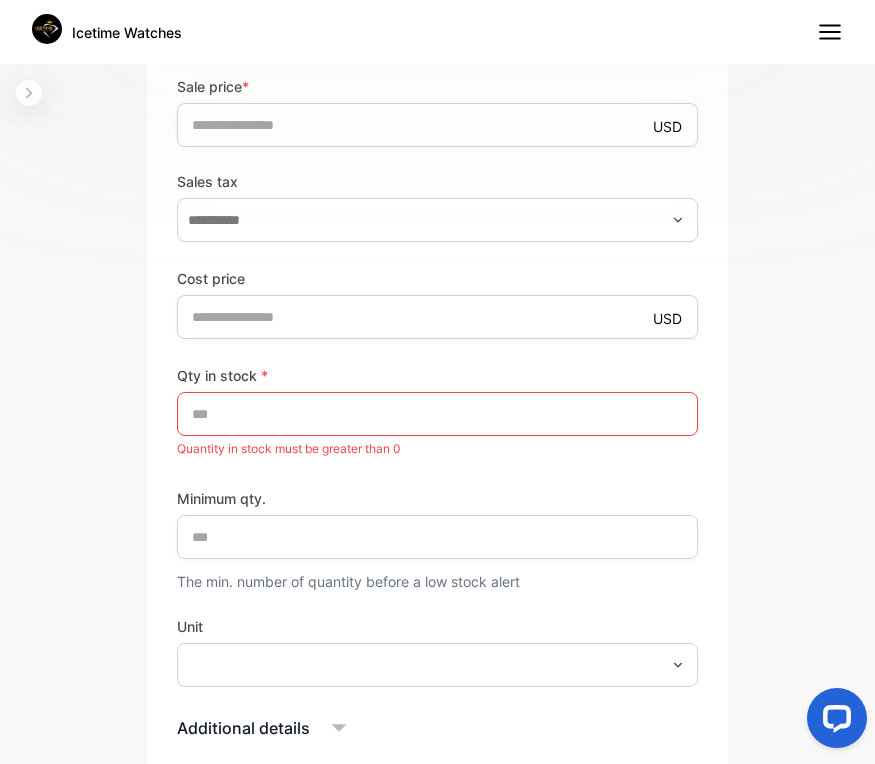 click on "Qty in stock   *   ** Quantity in stock must be greater than 0 Minimum qty.   * The min. number of quantity before a low stock alert Unit" at bounding box center (437, 525) 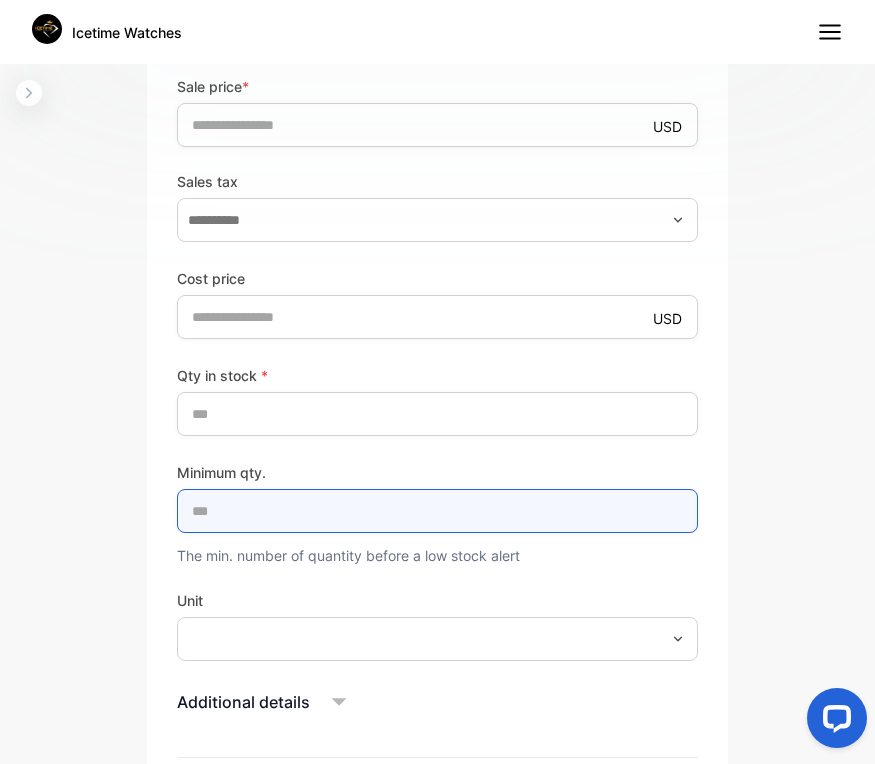 click on "*" at bounding box center (437, 511) 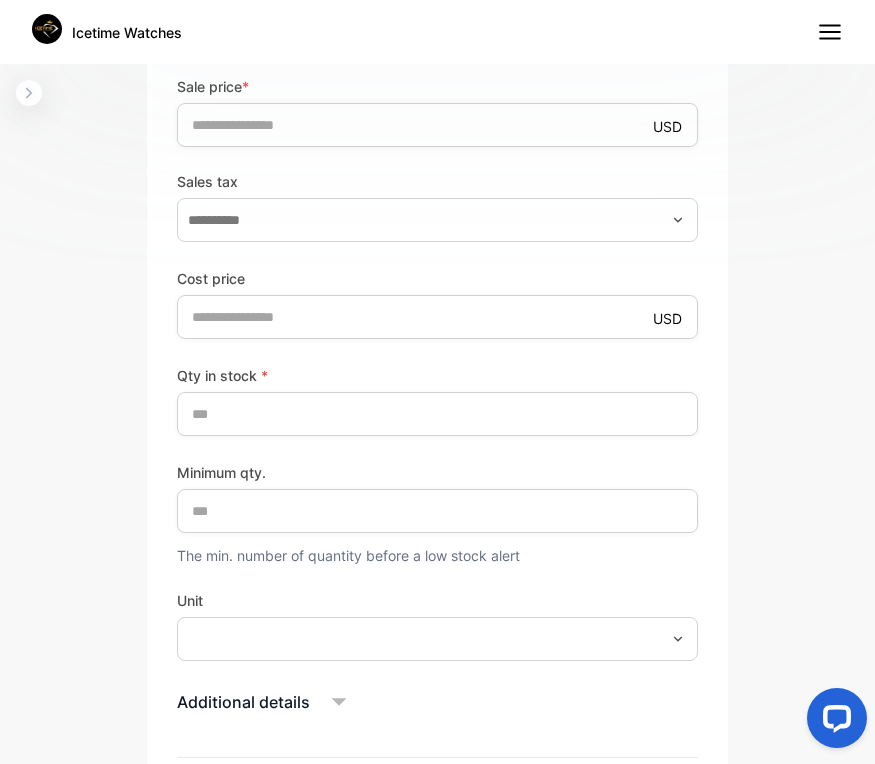 click on "Qty in stock   *   ** Minimum qty.   ** The min. number of quantity before a low stock alert Unit" at bounding box center [437, 512] 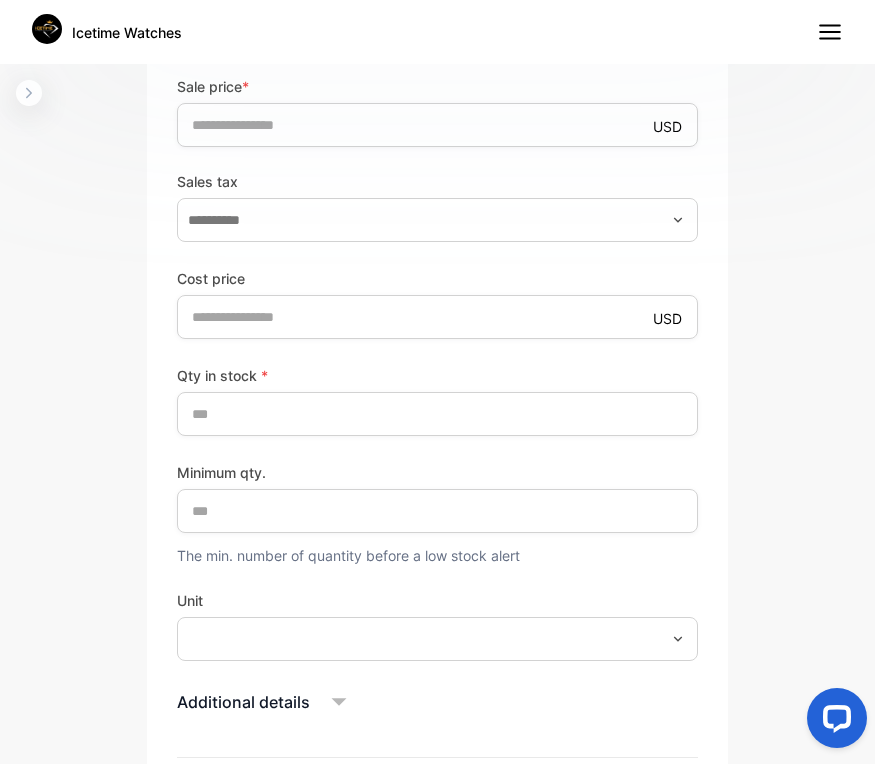 click on "Unit" at bounding box center (437, 600) 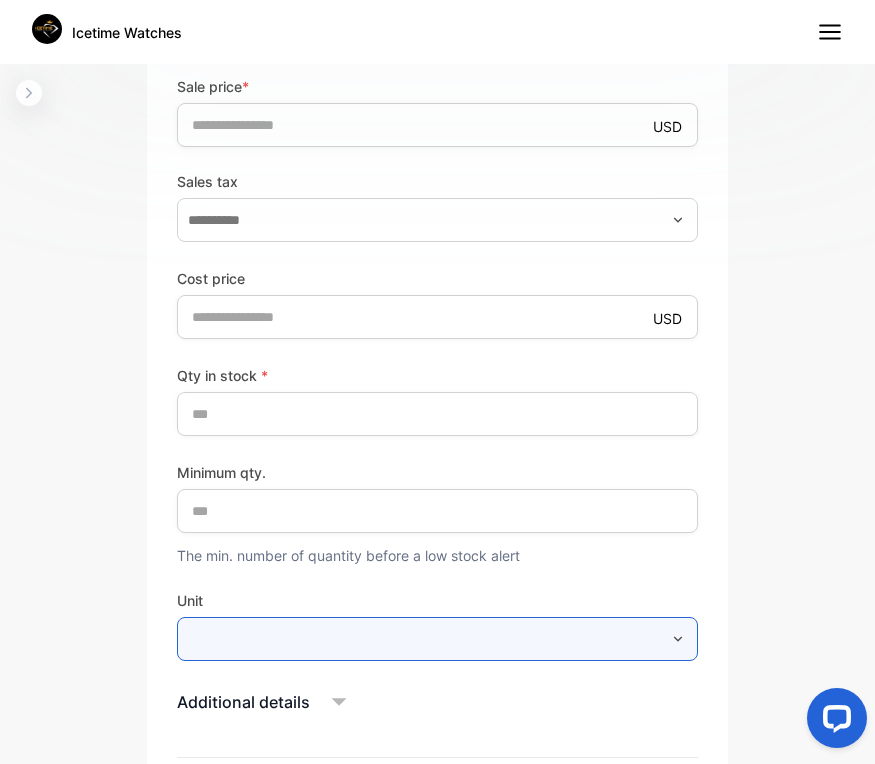 click at bounding box center (437, 639) 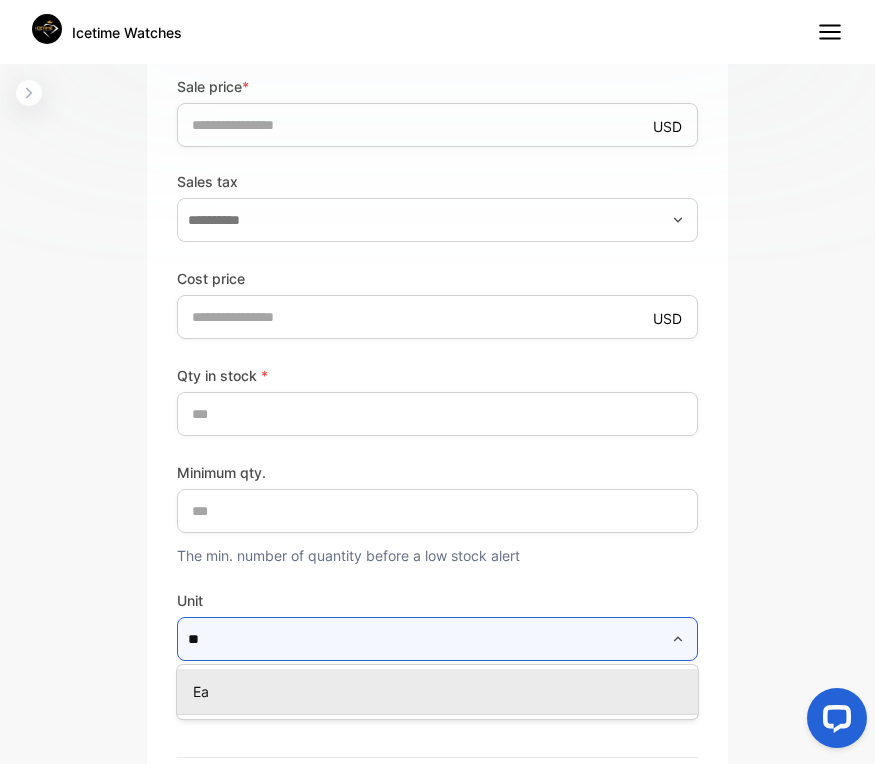 type on "**" 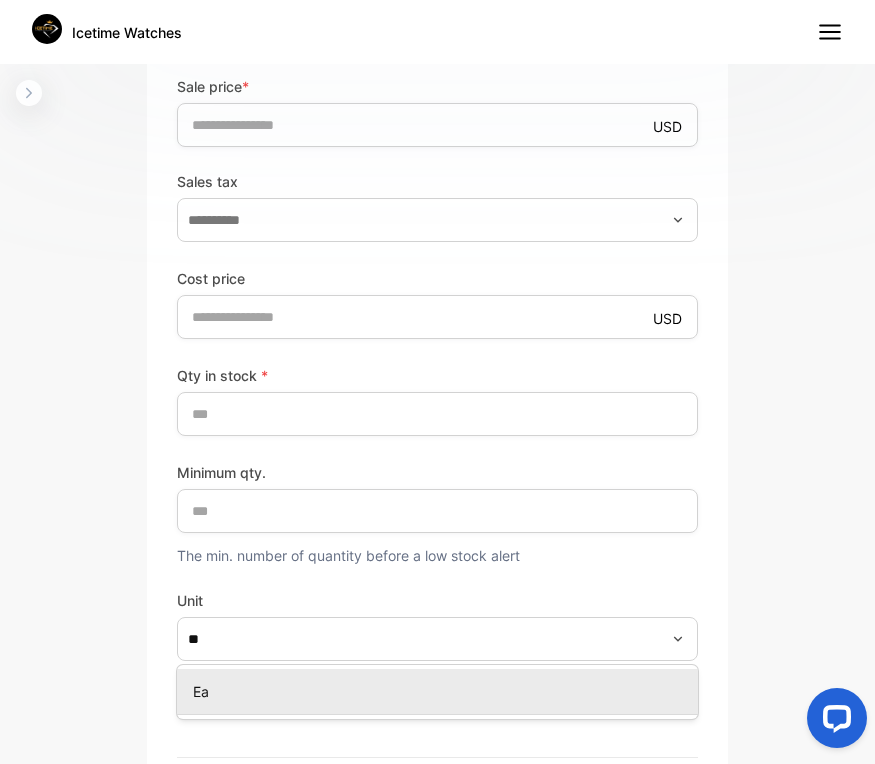click on "Ea" at bounding box center (441, 691) 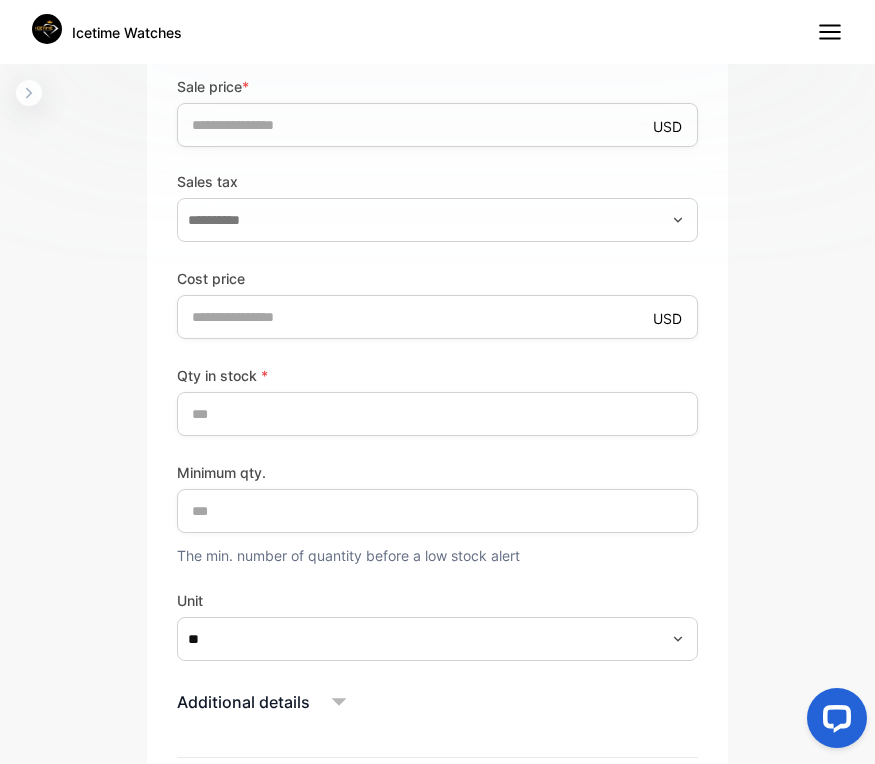 click on "**********" at bounding box center (437, 438) 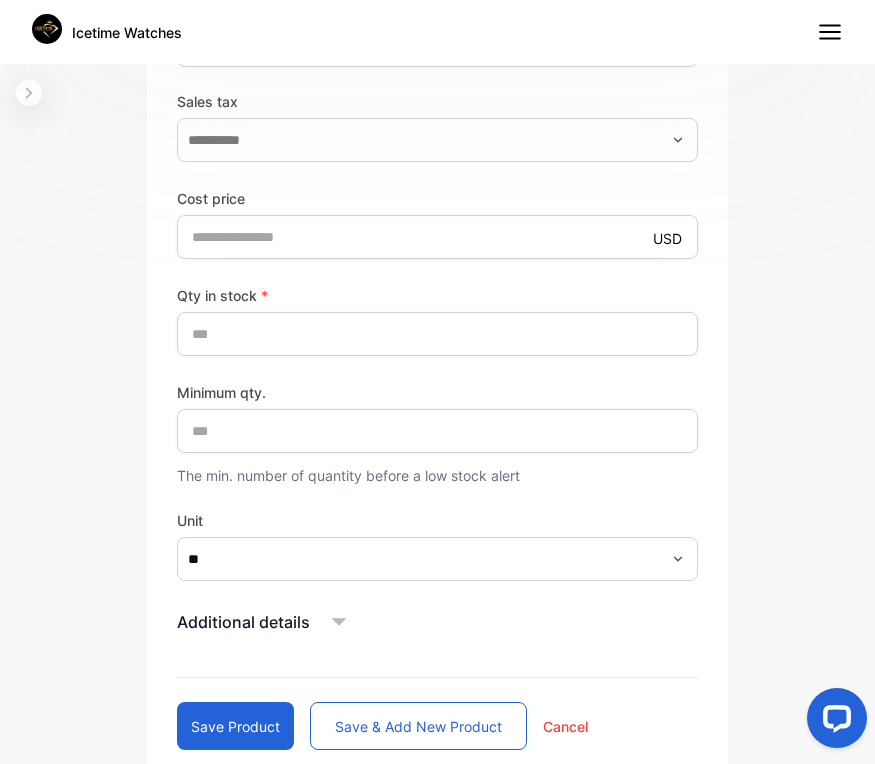 scroll, scrollTop: 864, scrollLeft: 0, axis: vertical 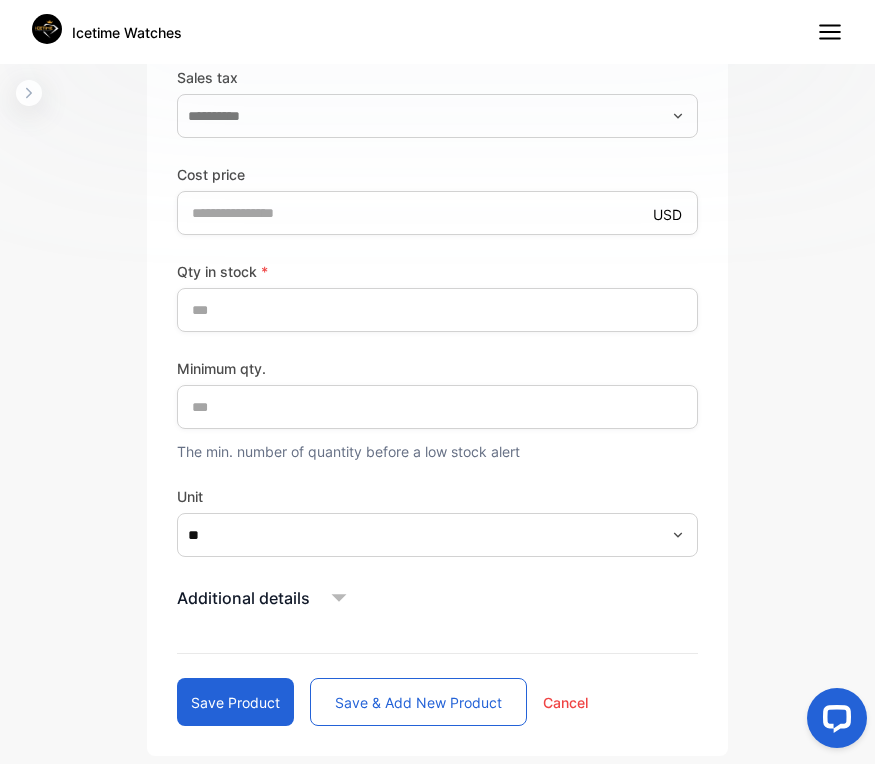 click 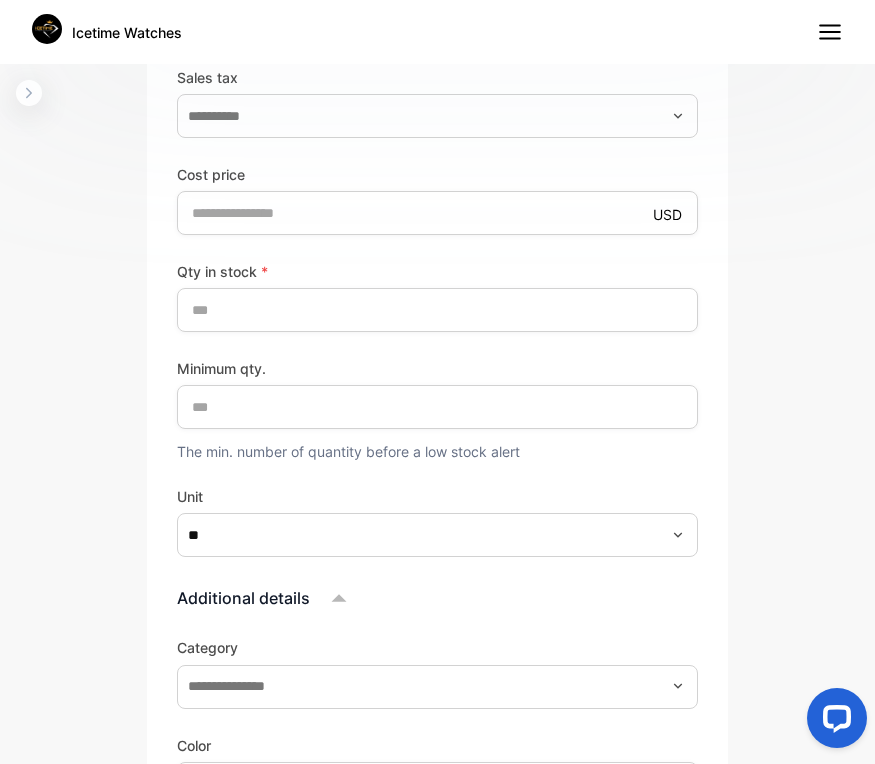 click on "Category" at bounding box center [437, 647] 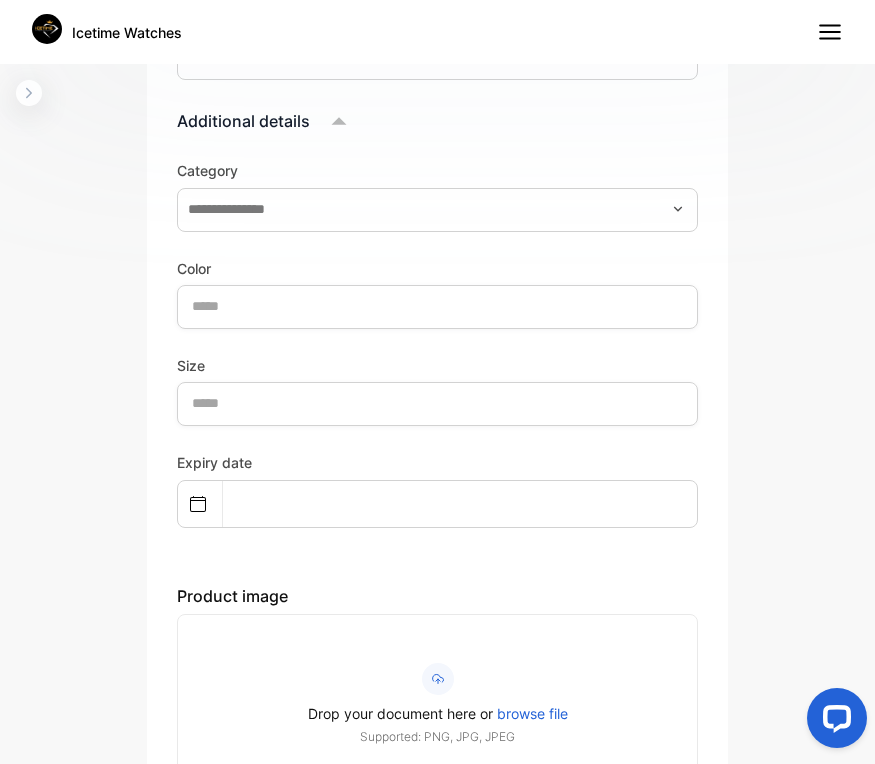 scroll, scrollTop: 1344, scrollLeft: 0, axis: vertical 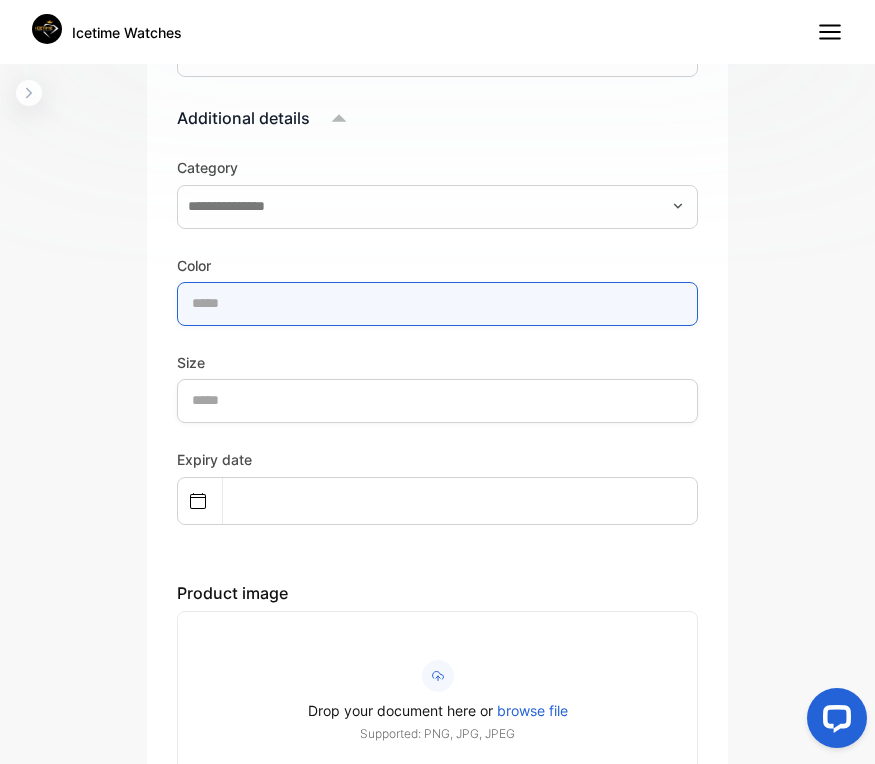 click at bounding box center [437, 304] 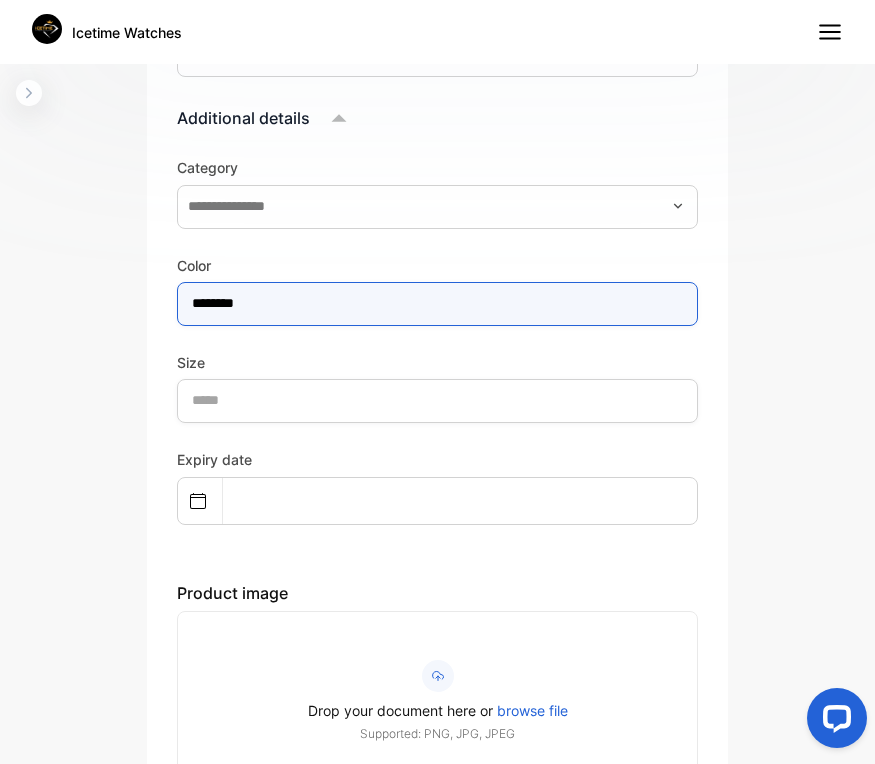 type on "********" 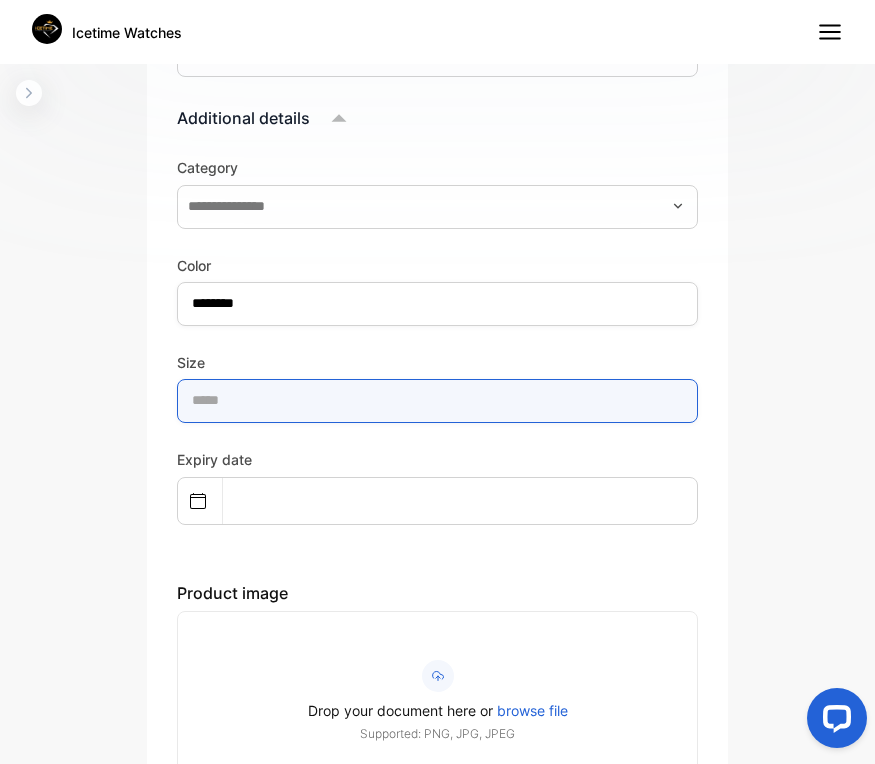click at bounding box center [437, 401] 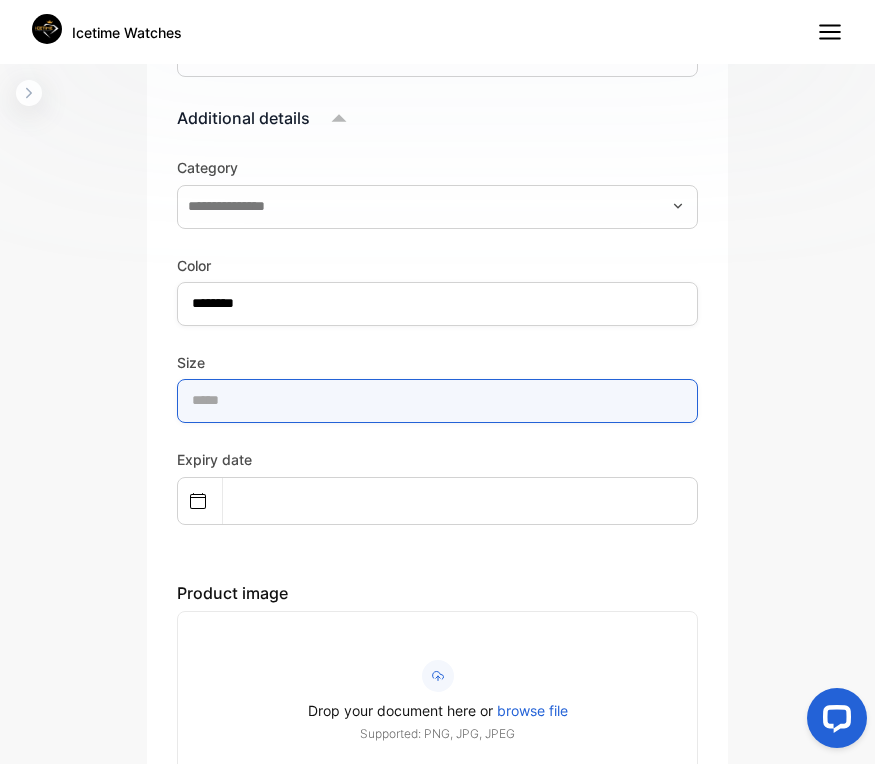 type on "****" 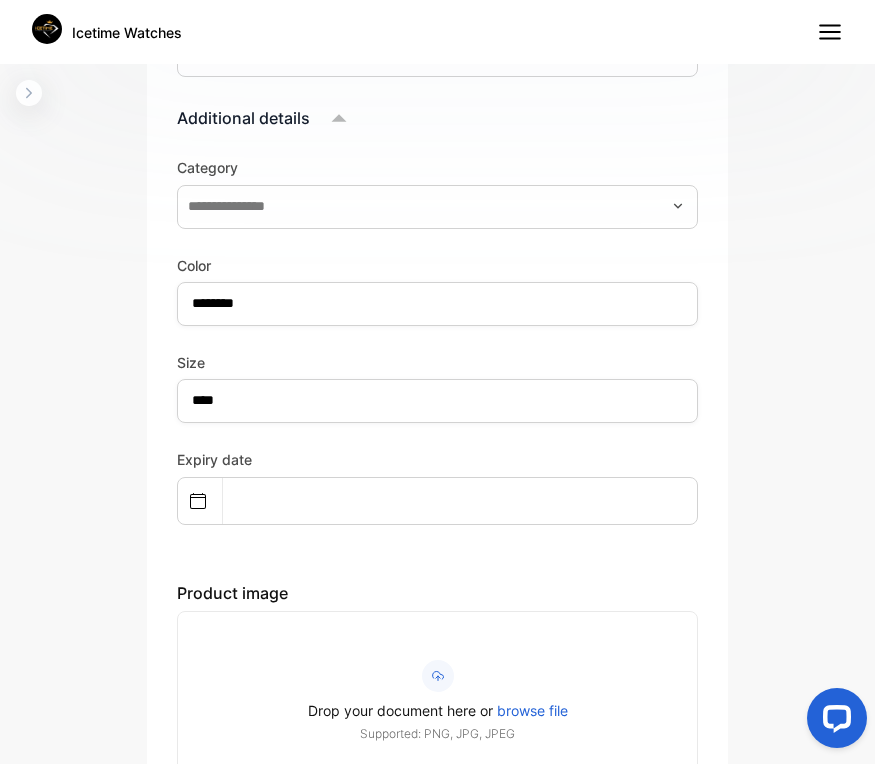 click on "Expiry date" at bounding box center (437, 486) 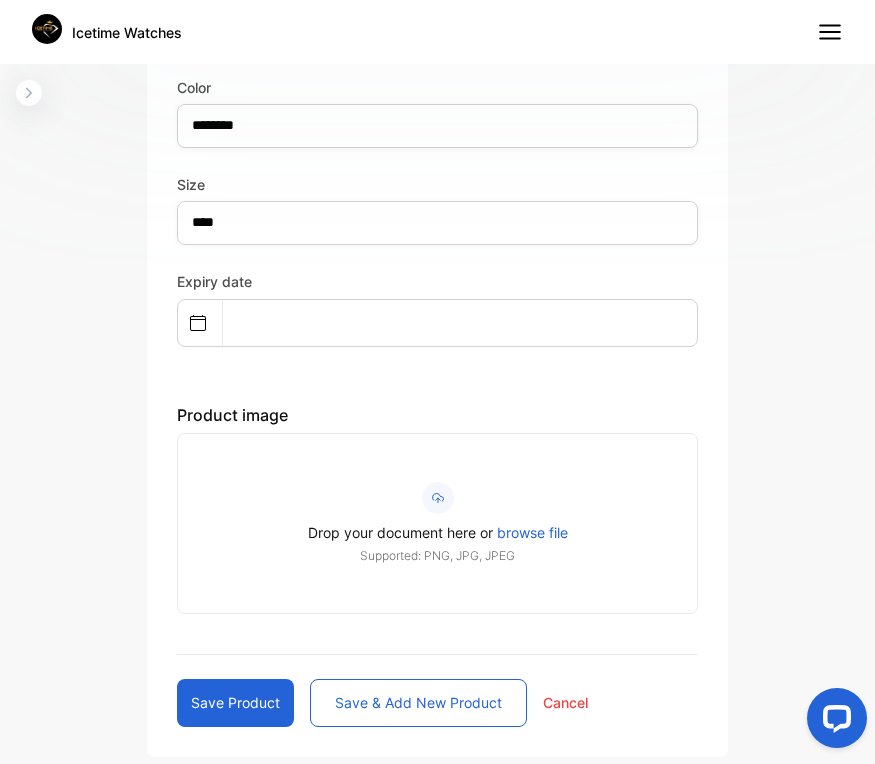 scroll, scrollTop: 1523, scrollLeft: 0, axis: vertical 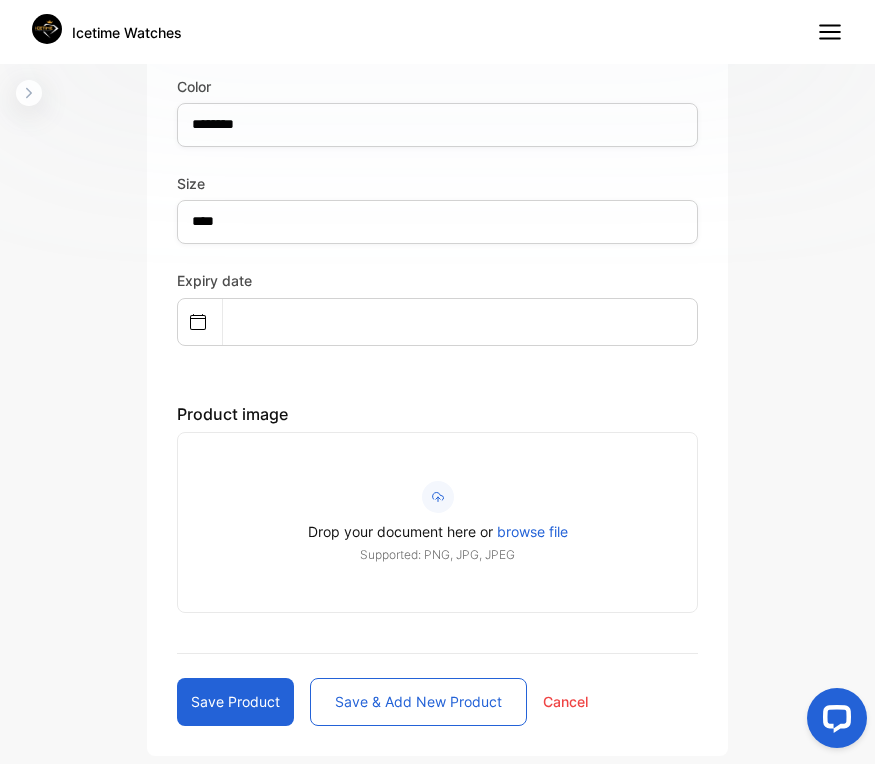 click on "Save product" at bounding box center [235, 702] 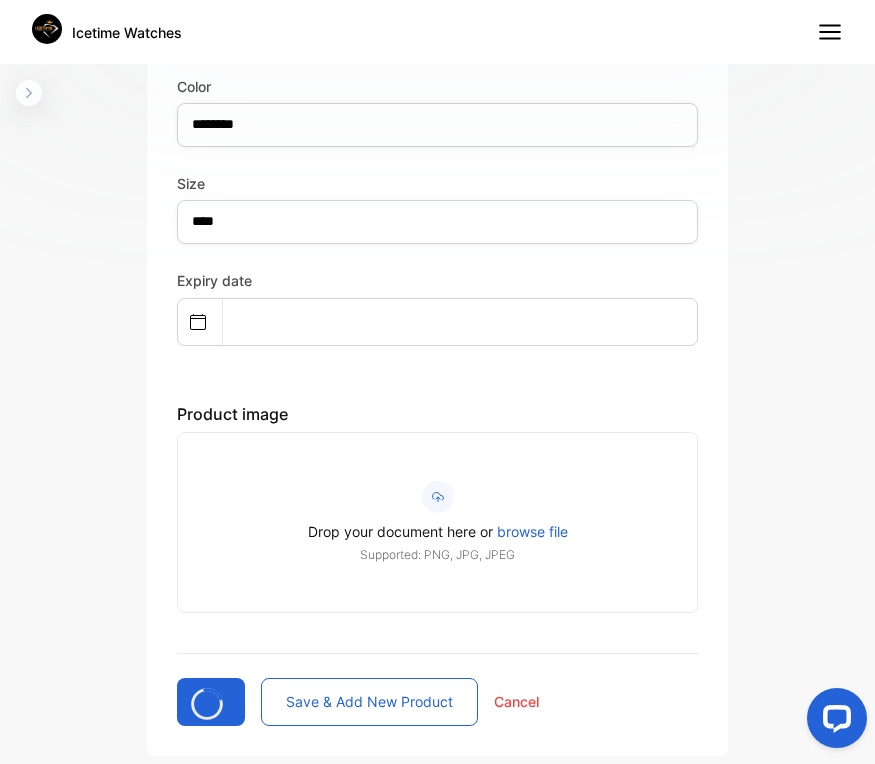 type 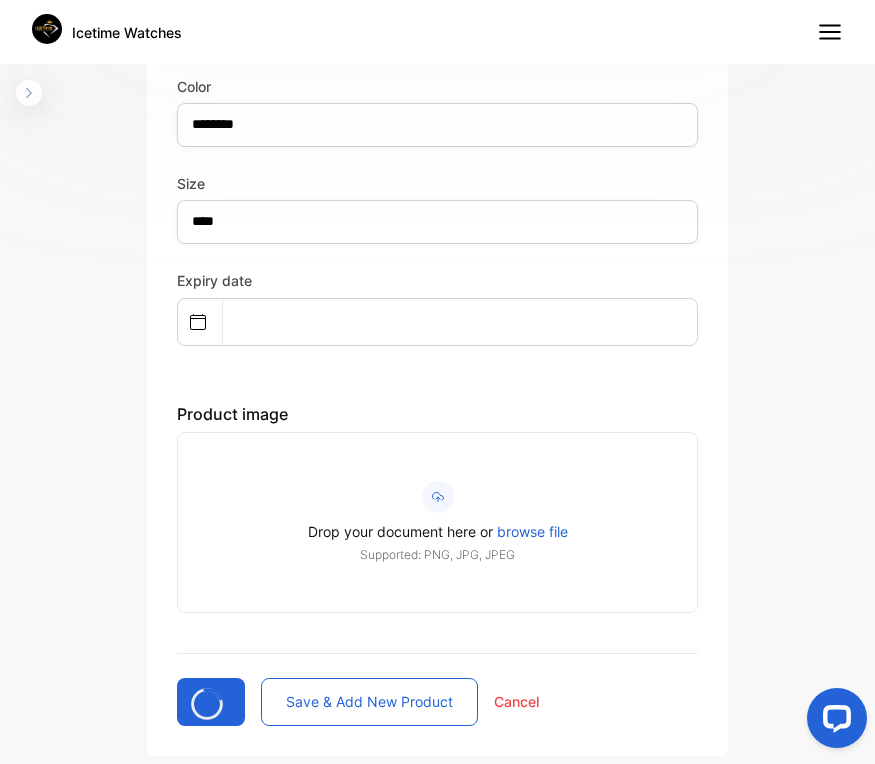 type 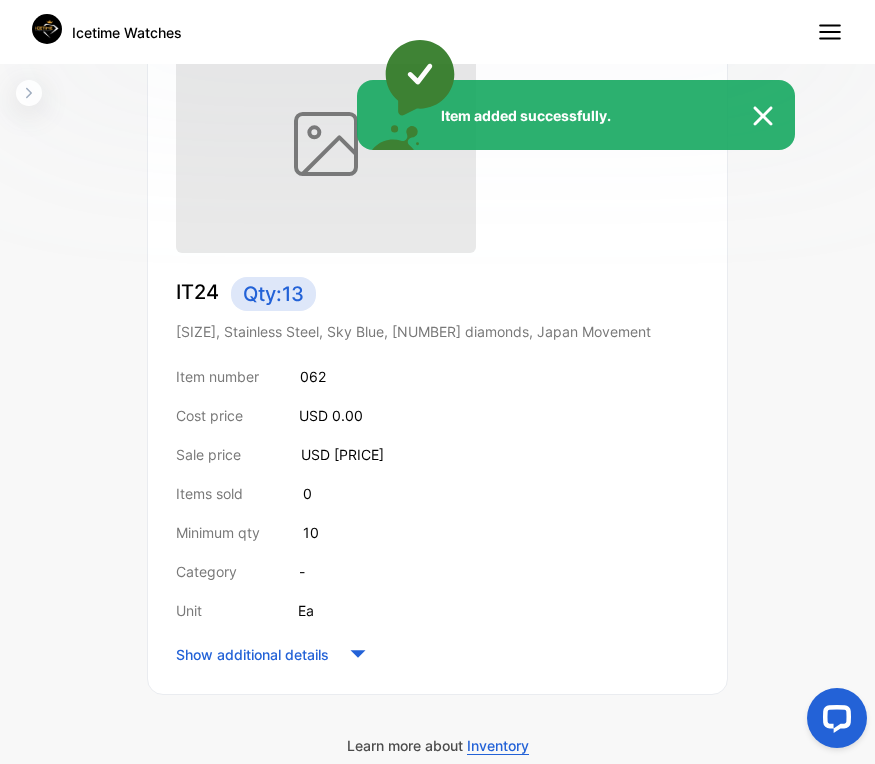 scroll, scrollTop: 397, scrollLeft: 0, axis: vertical 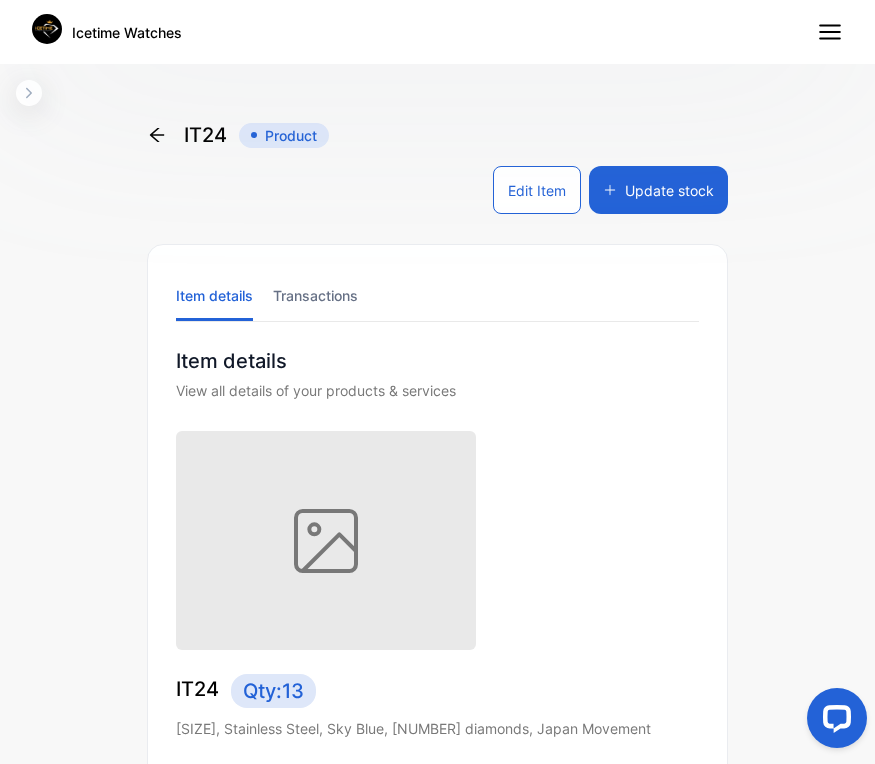 click 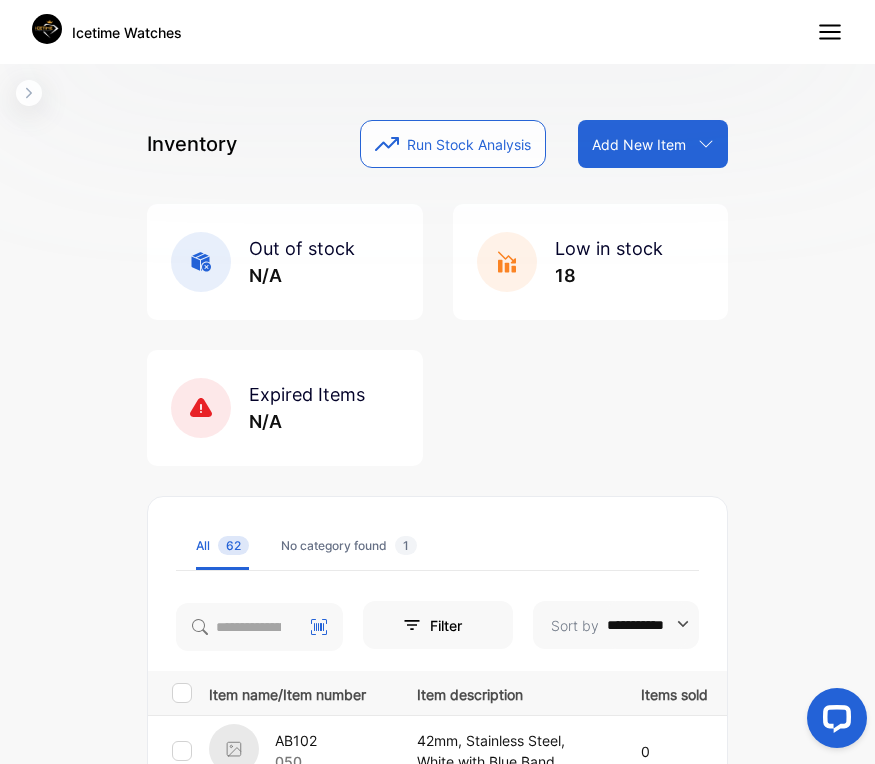 click on "Add New Item" at bounding box center (639, 144) 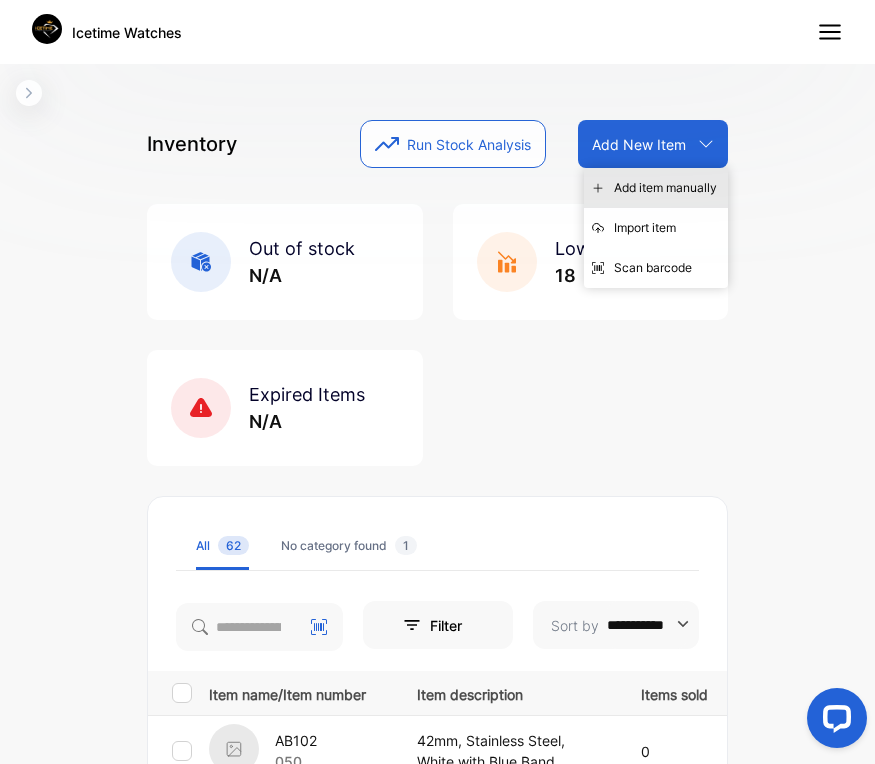 click on "Add item manually" at bounding box center (656, 188) 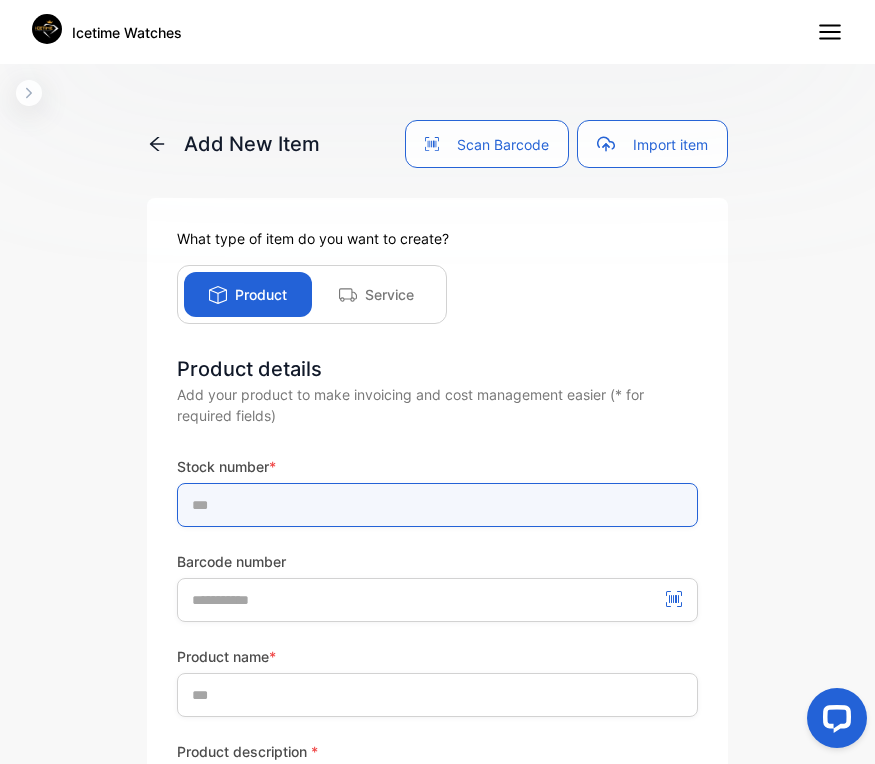 click at bounding box center [437, 505] 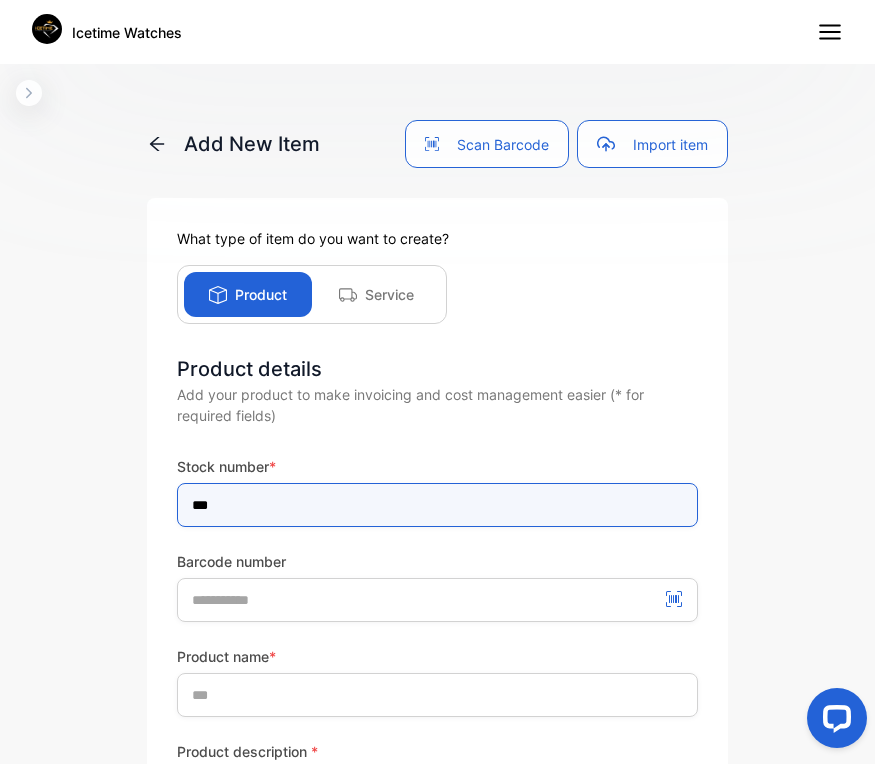 type on "***" 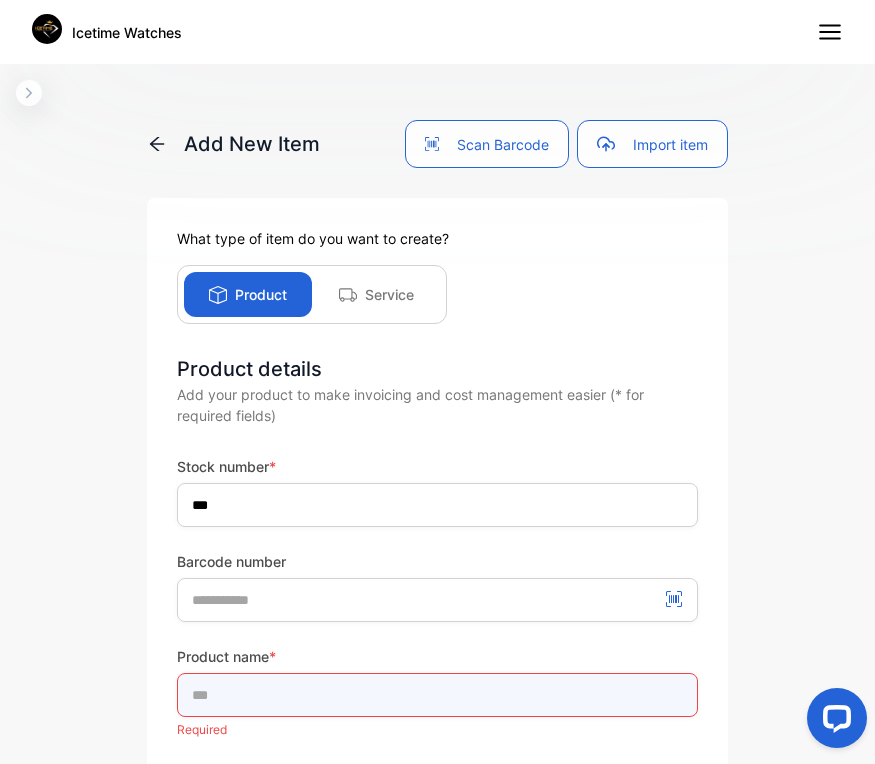 click at bounding box center (437, 695) 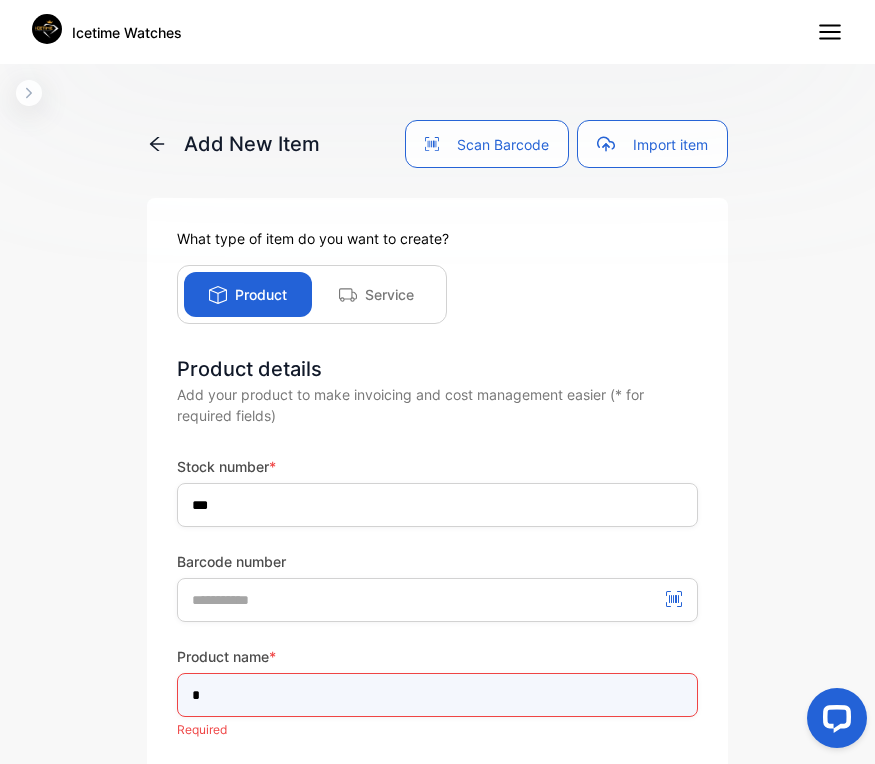 type on "****" 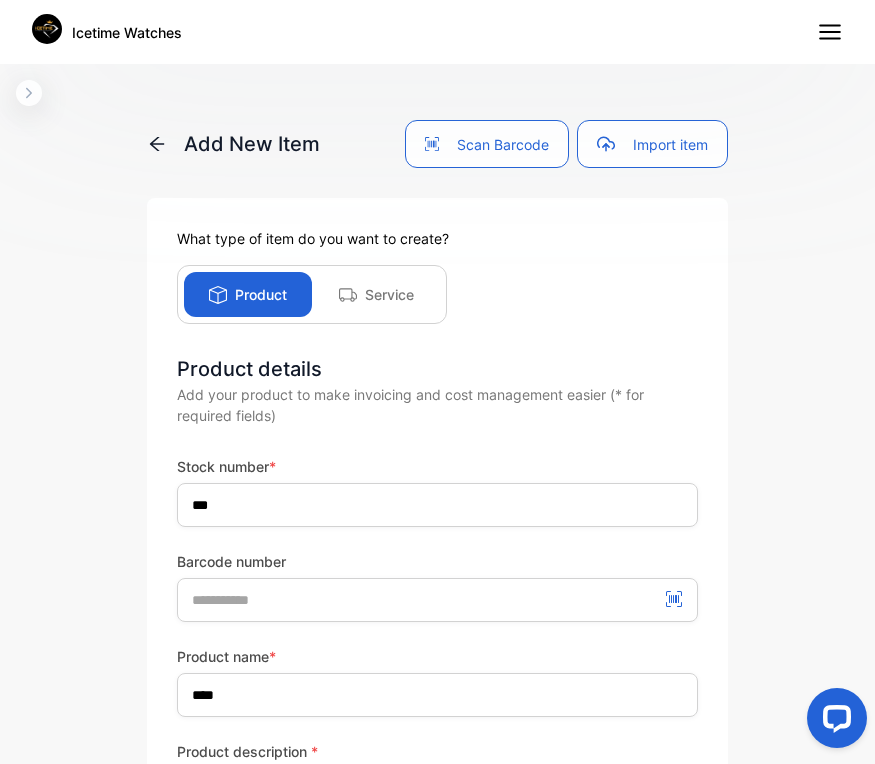 click on "Product name  *" at bounding box center (437, 656) 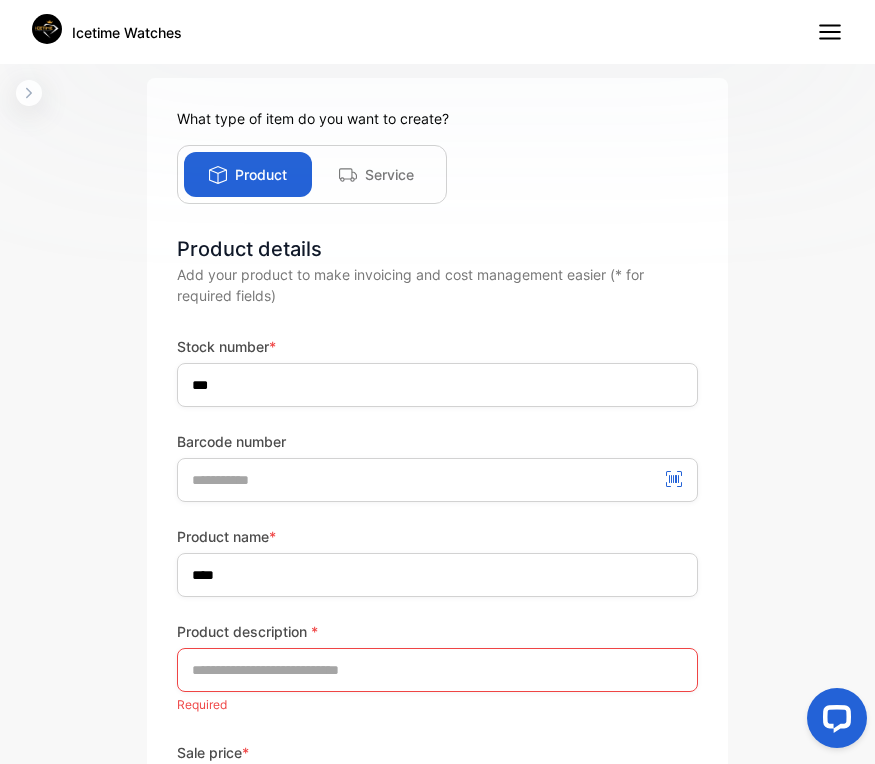 scroll, scrollTop: 160, scrollLeft: 0, axis: vertical 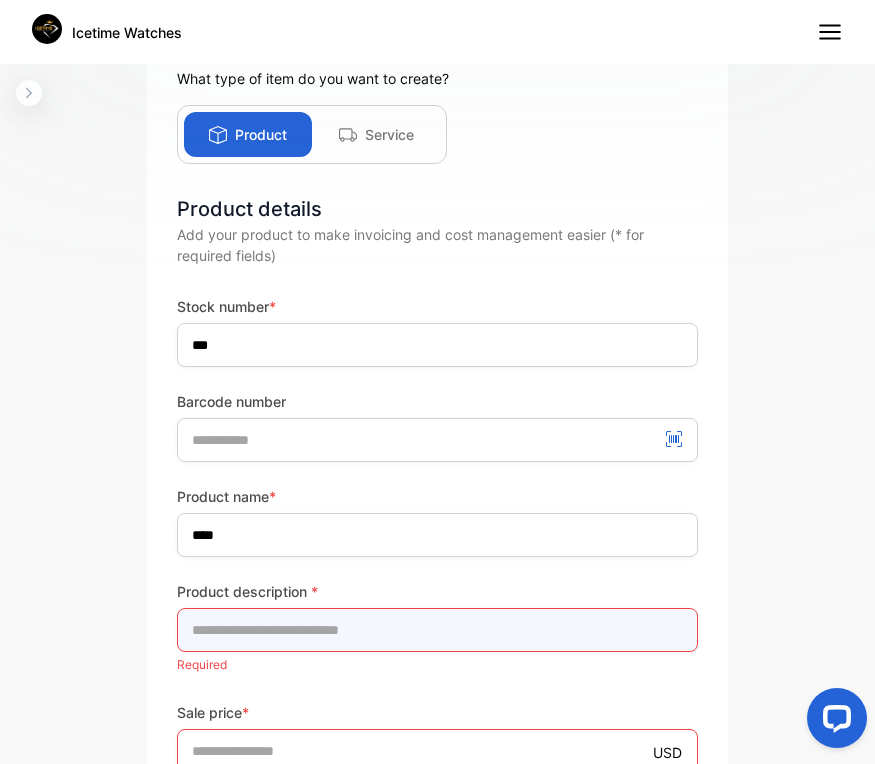 click at bounding box center [437, 630] 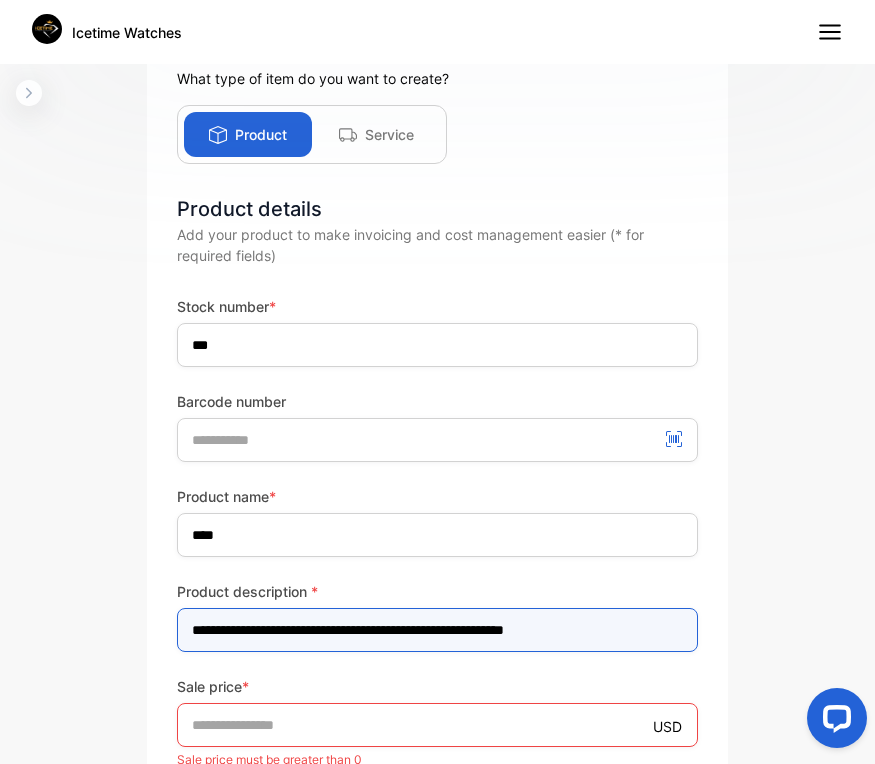 click on "**********" at bounding box center (437, 630) 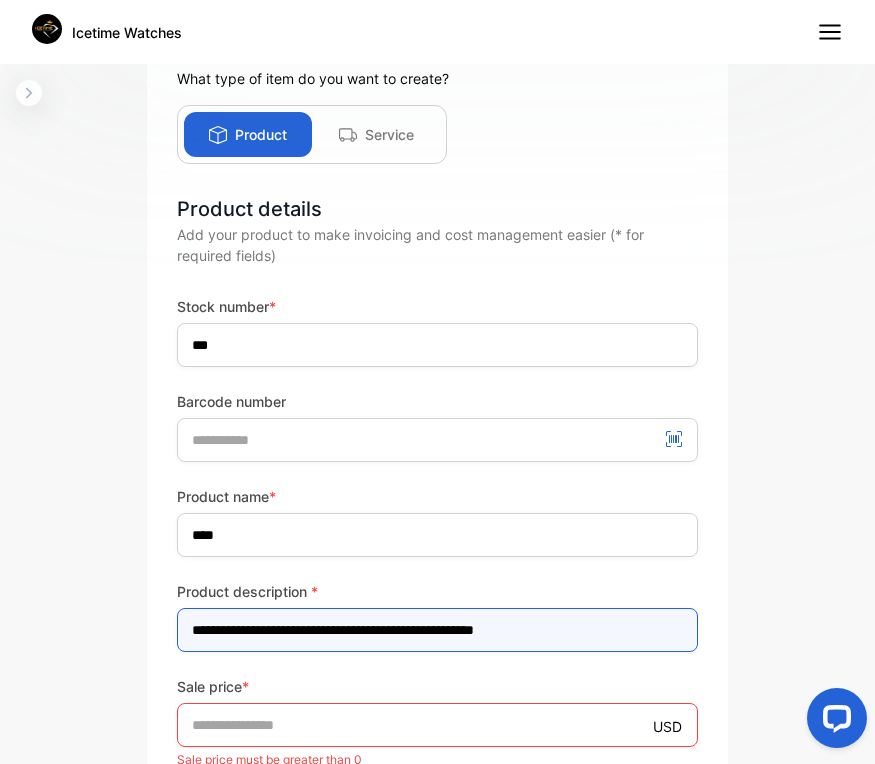 type on "**********" 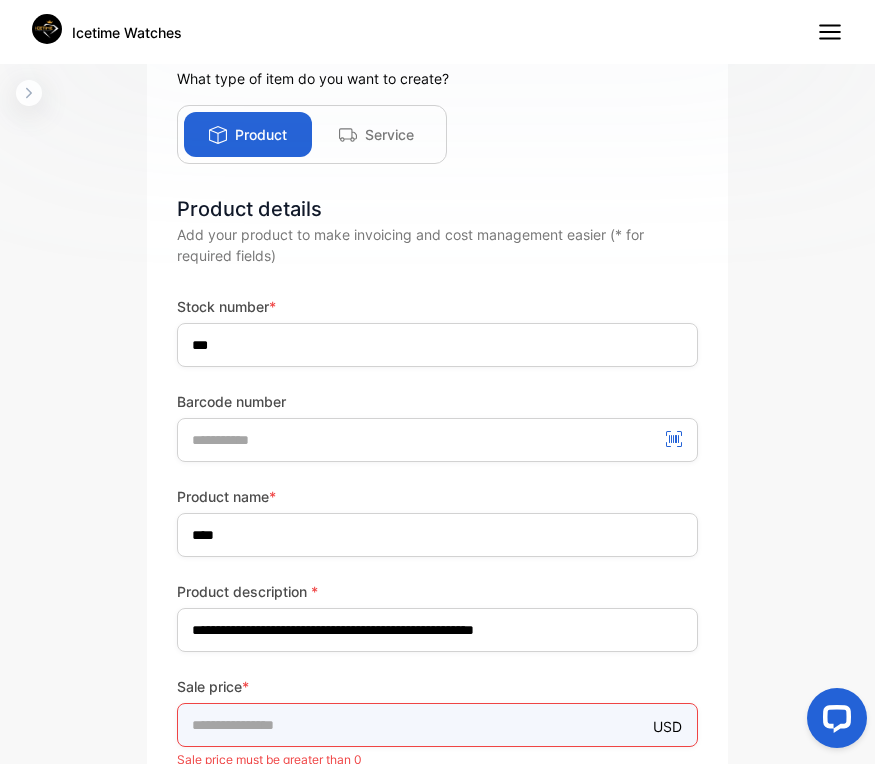 click on "*" at bounding box center [437, 725] 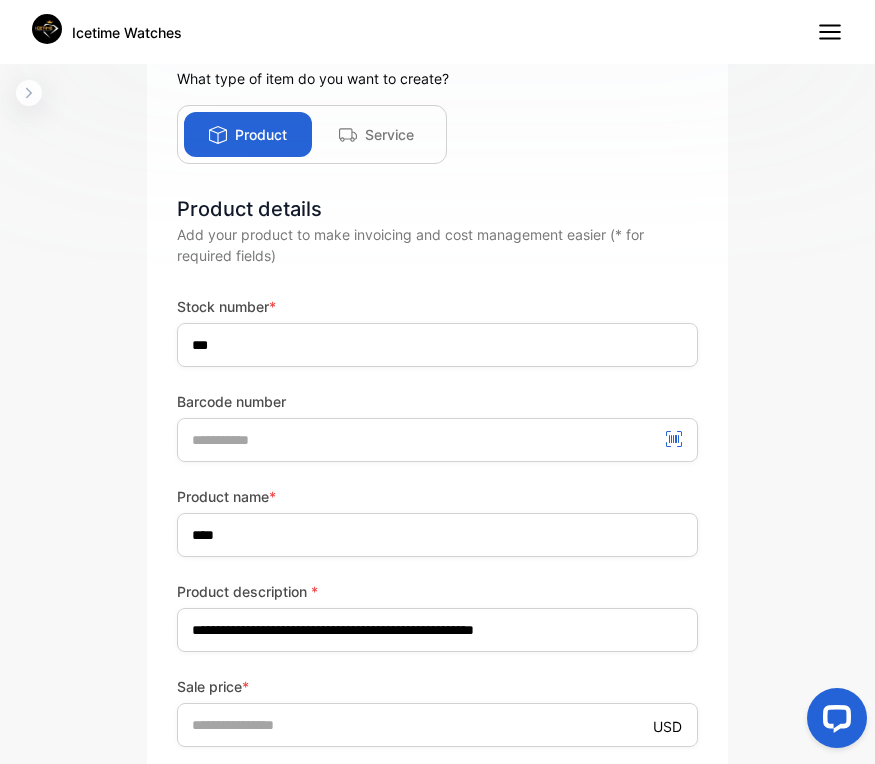 click on "**********" at bounding box center (437, 876) 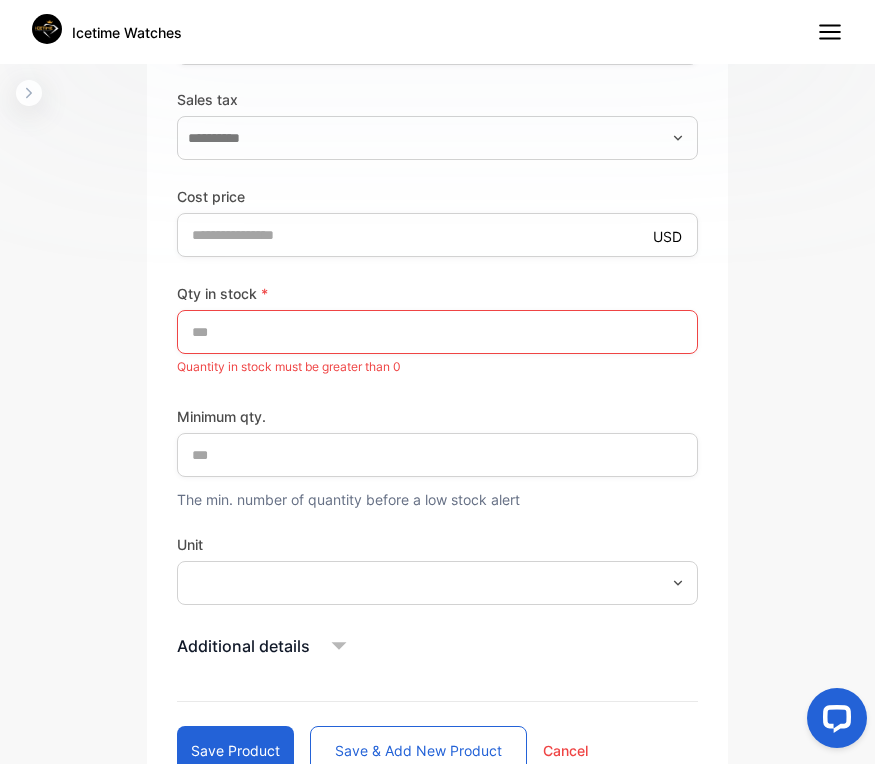 scroll, scrollTop: 880, scrollLeft: 0, axis: vertical 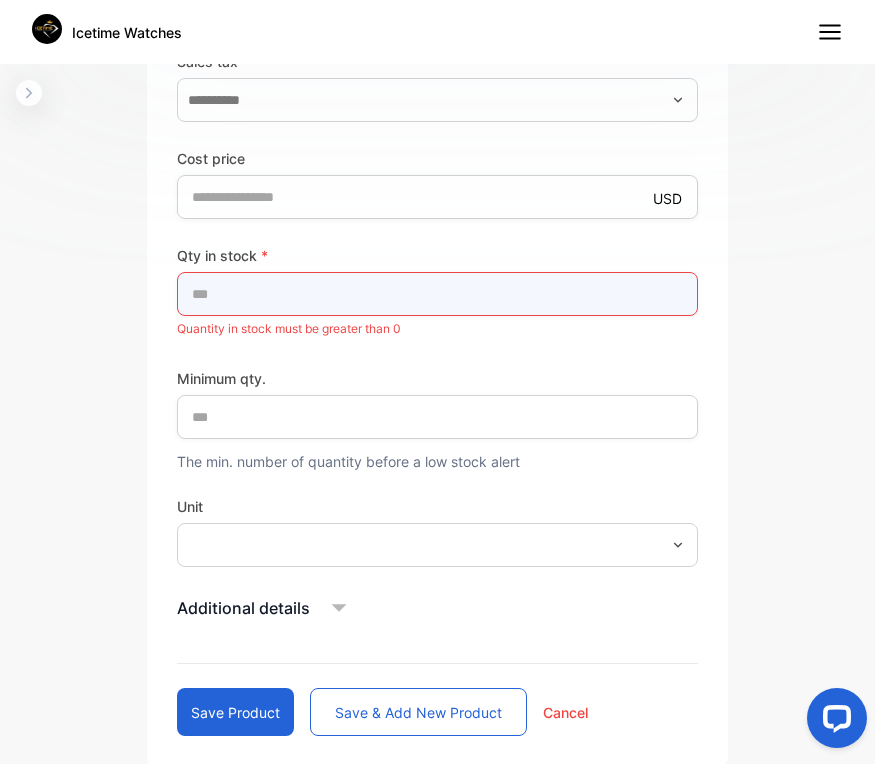 click on "*" at bounding box center [437, 294] 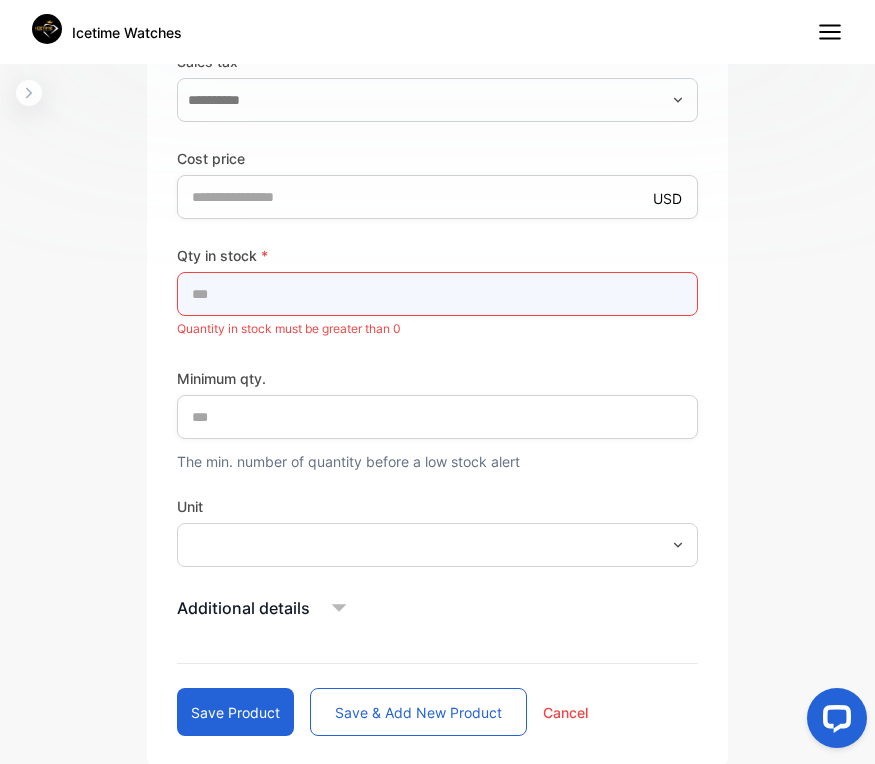 type on "*" 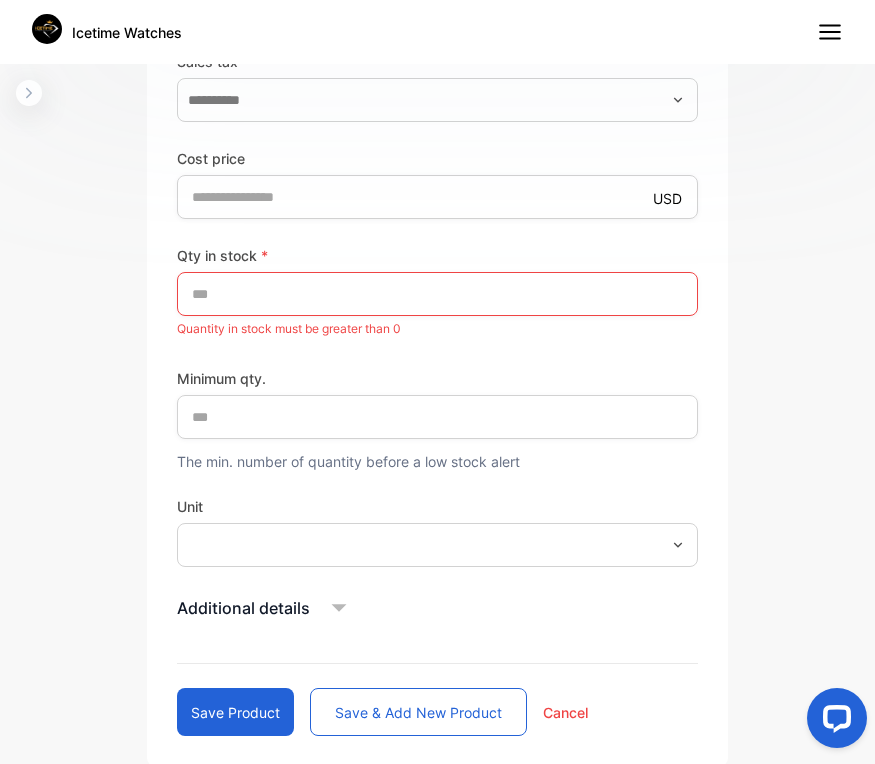 scroll, scrollTop: 864, scrollLeft: 0, axis: vertical 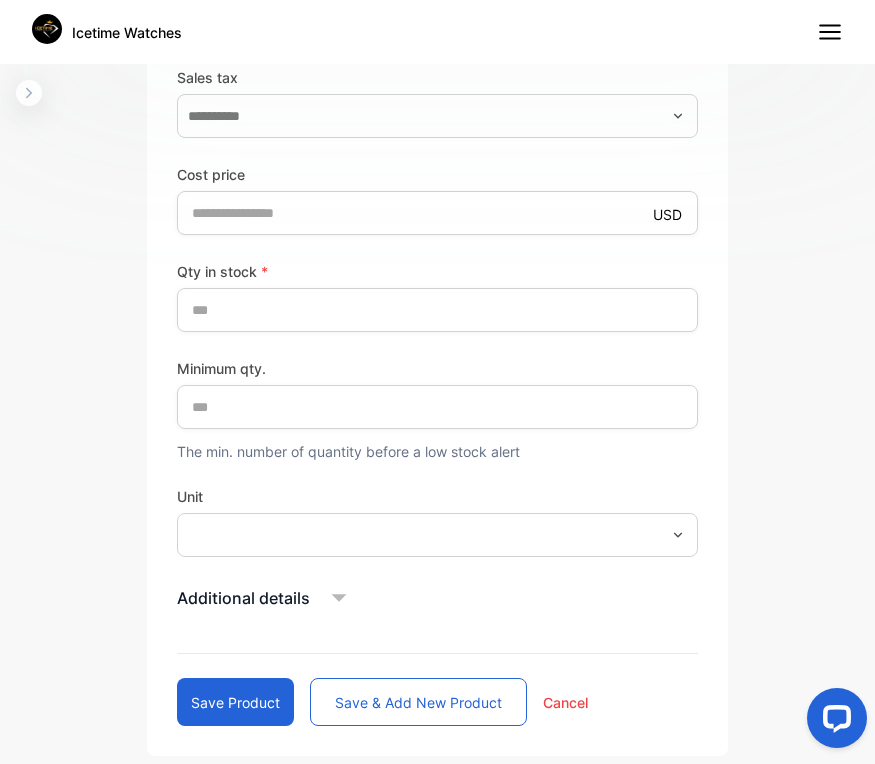 click on "Minimum qty.   * The min. number of quantity before a low stock alert" at bounding box center (437, 409) 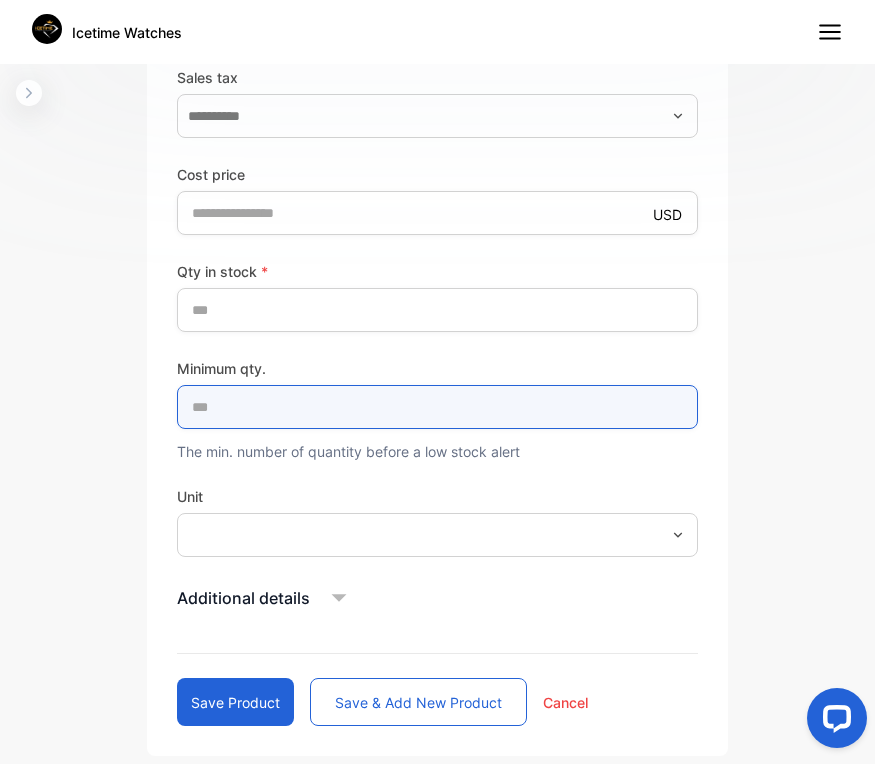 click on "*" at bounding box center [437, 407] 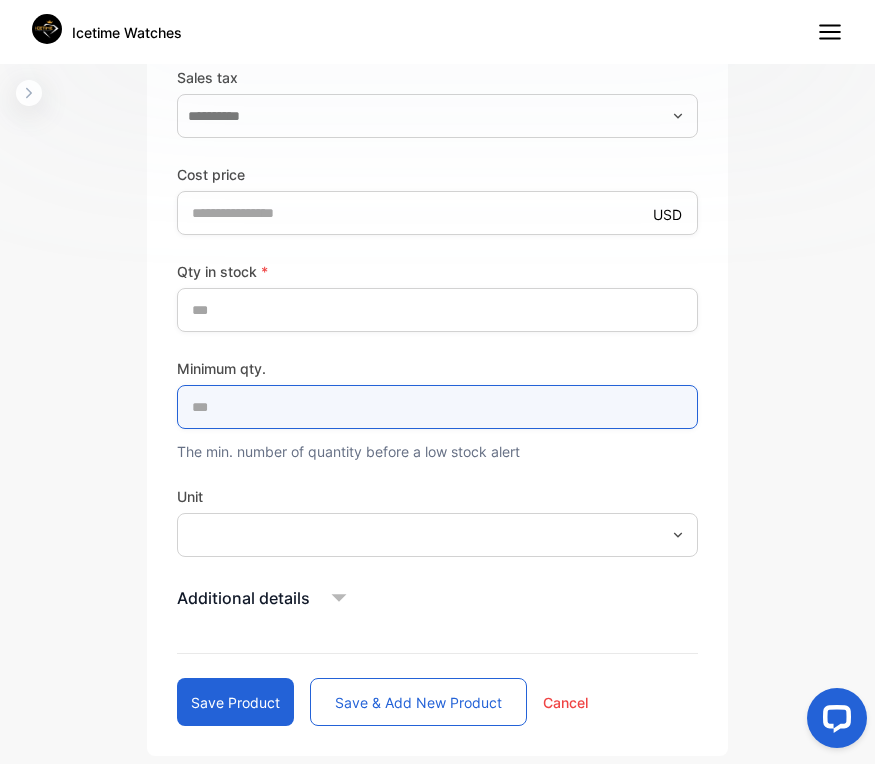 type on "**" 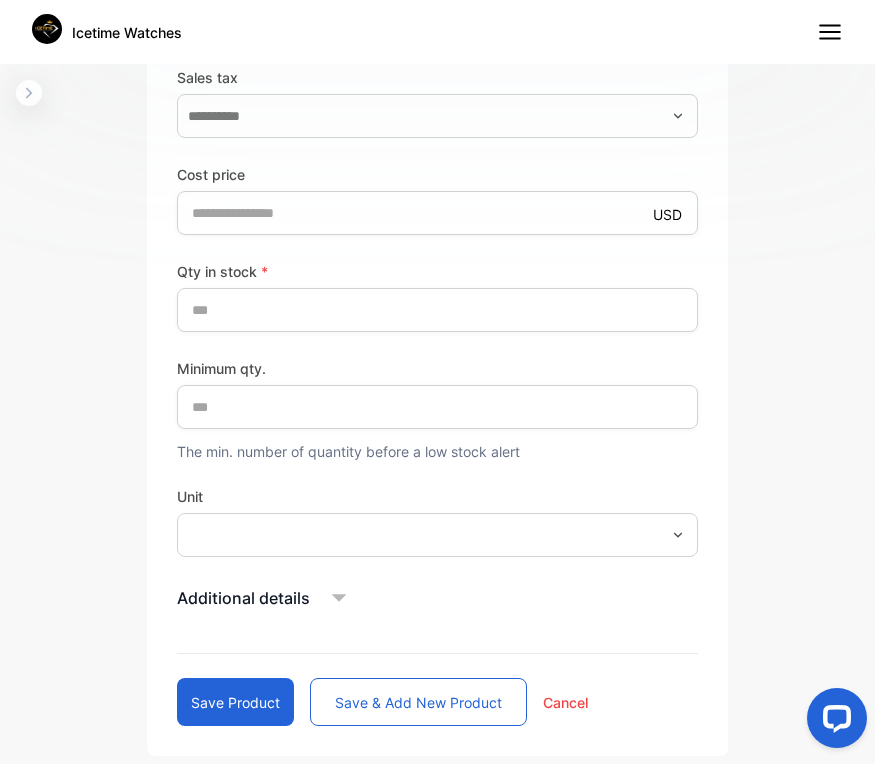 click on "Unit" at bounding box center (437, 496) 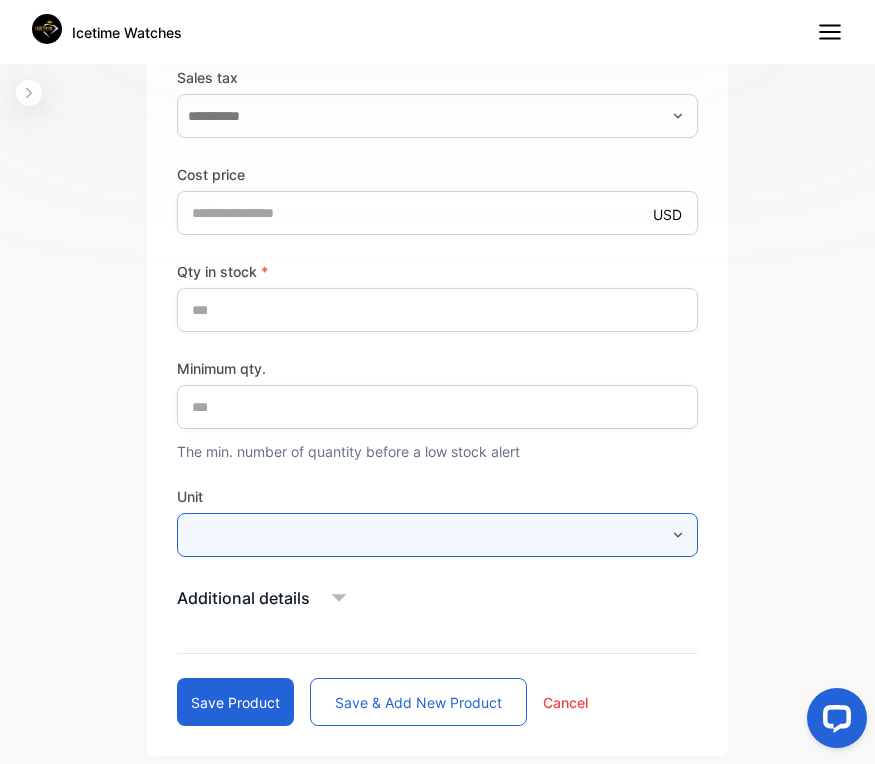 click at bounding box center (437, 535) 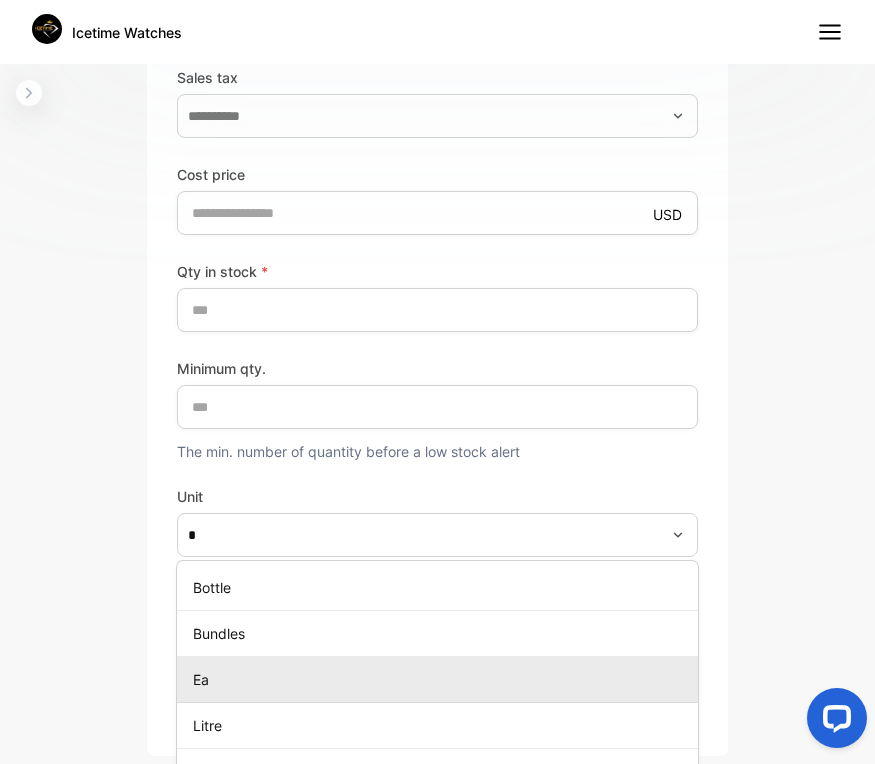 click on "Ea" at bounding box center (441, 679) 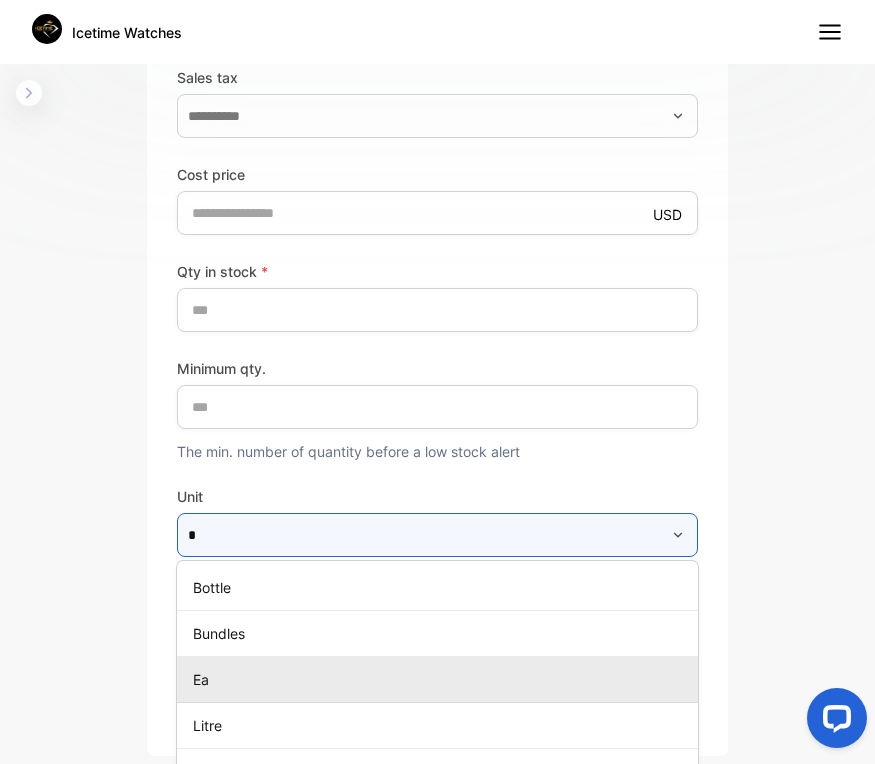 type on "**" 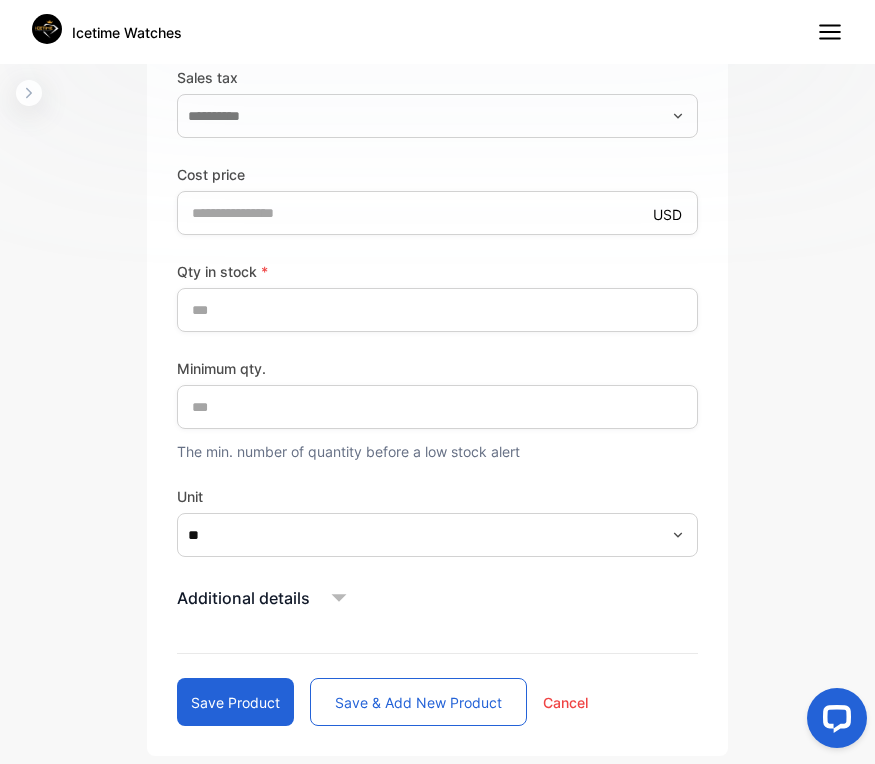 click 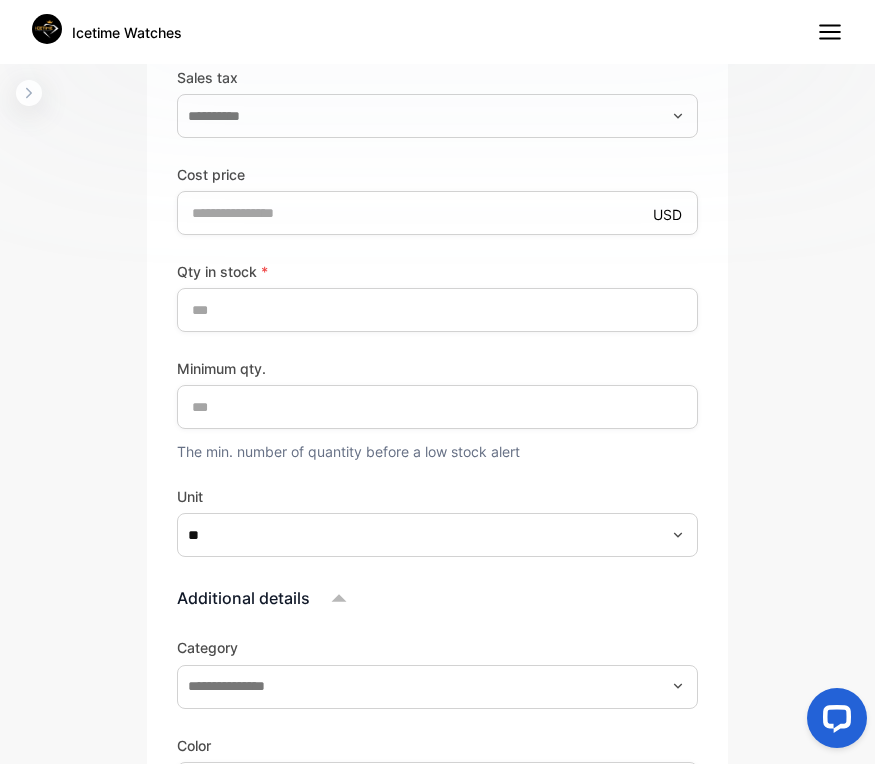 click on "Additional details Category   Color   Size   Expiry date   Product image Drop your document here or    browse file Supported: PNG, JPG, JPEG" at bounding box center (437, 927) 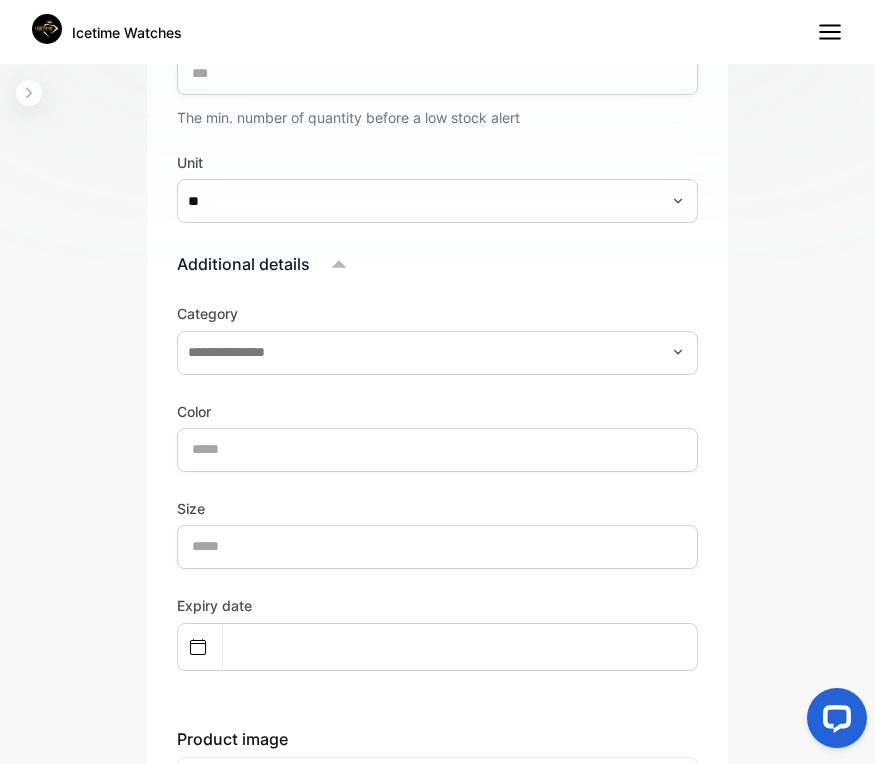scroll, scrollTop: 1224, scrollLeft: 0, axis: vertical 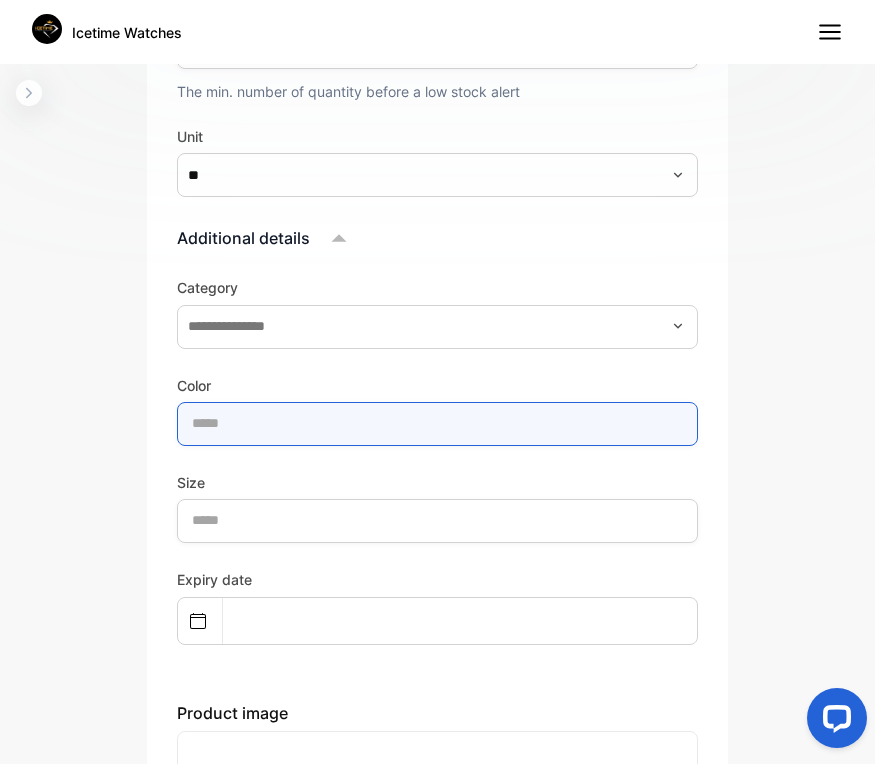 click at bounding box center (437, 424) 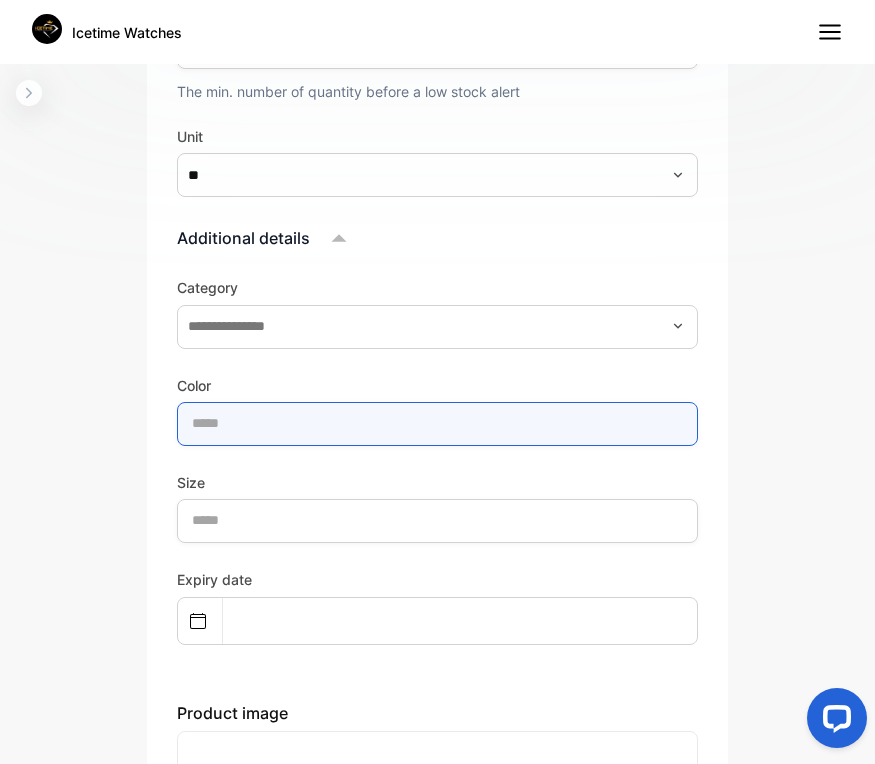 type on "*****" 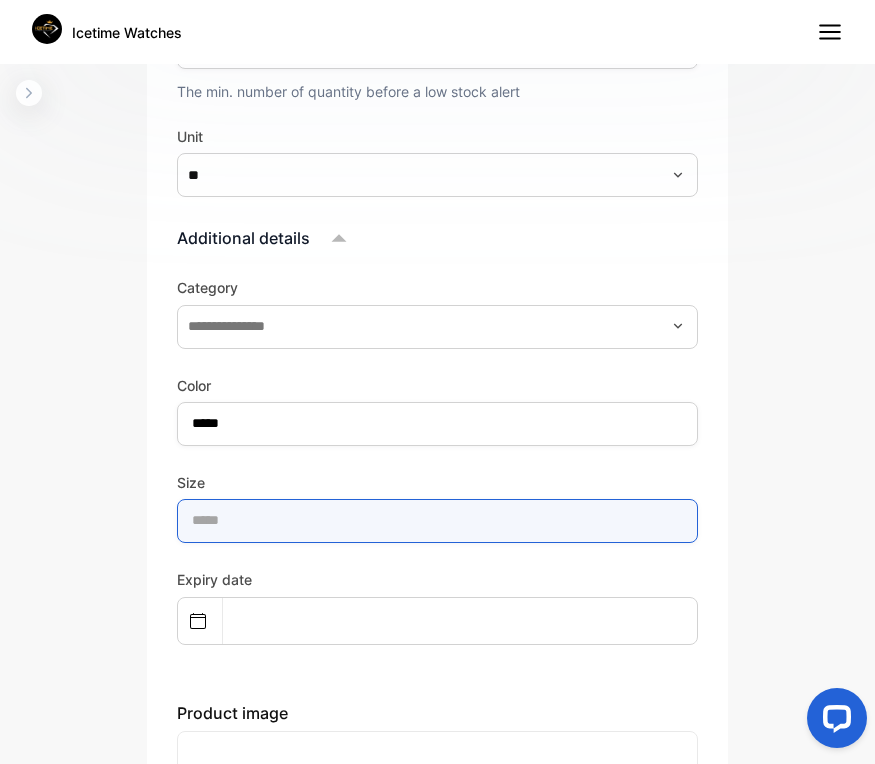 click at bounding box center (437, 521) 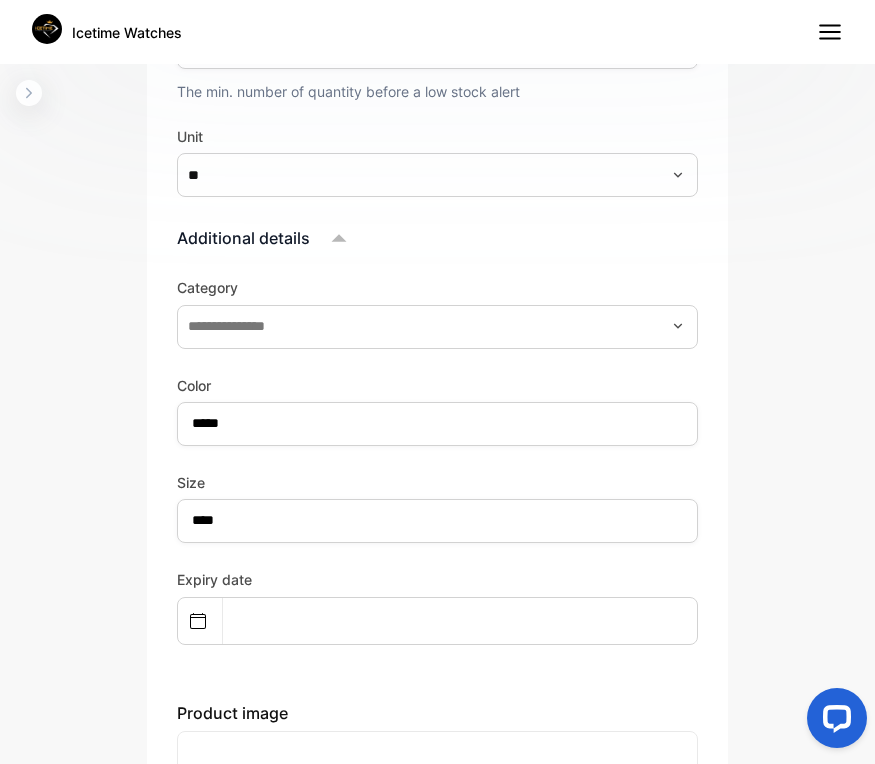 click on "Expiry date" at bounding box center (437, 606) 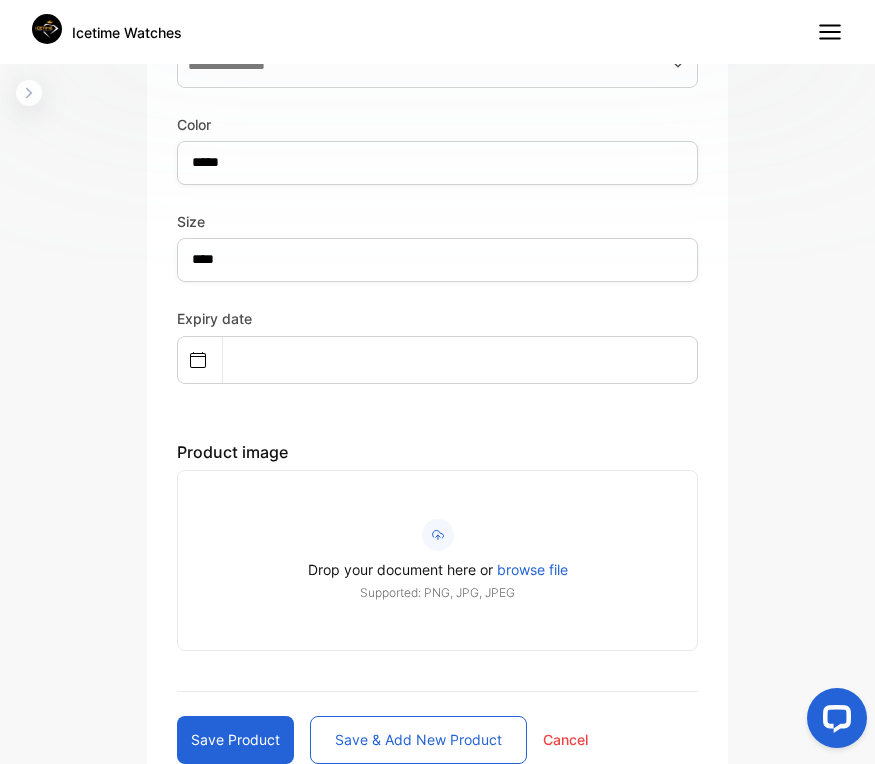 scroll, scrollTop: 1523, scrollLeft: 0, axis: vertical 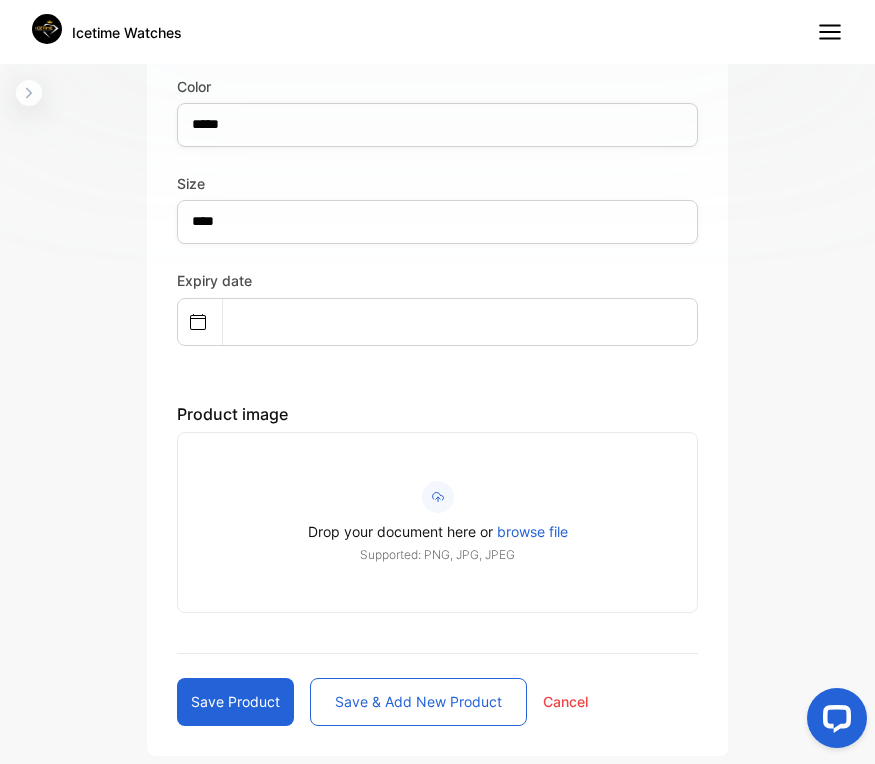 click on "Save product" at bounding box center (235, 702) 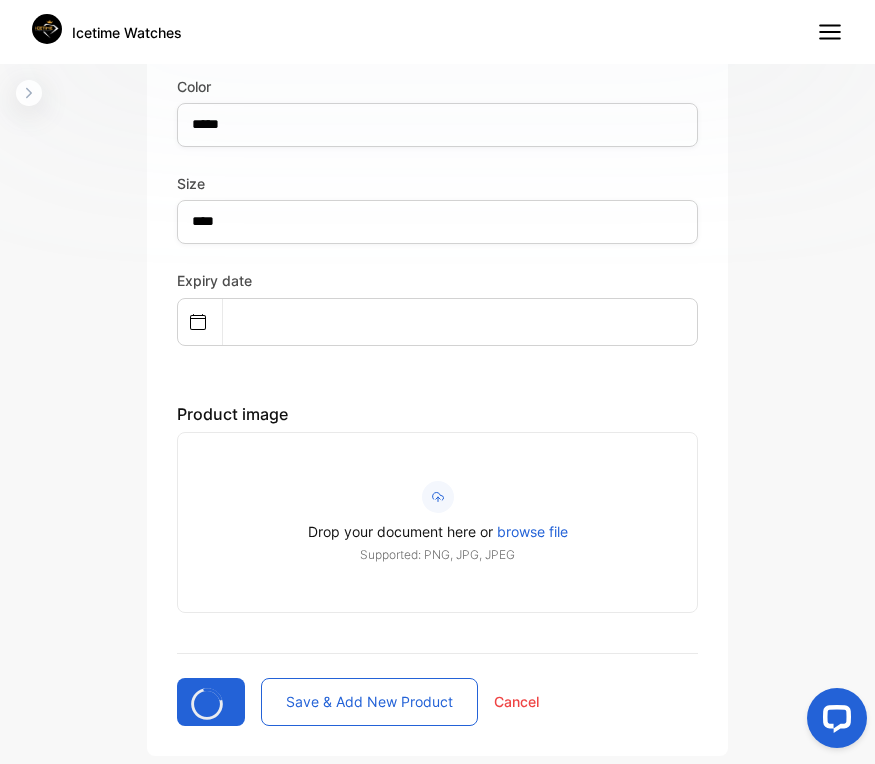 type 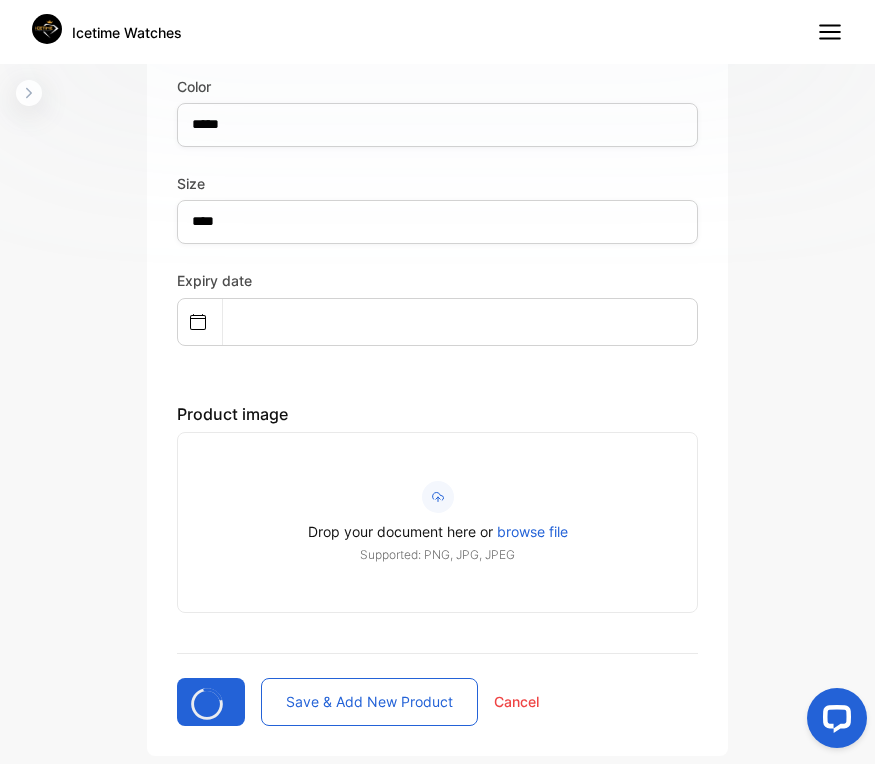type 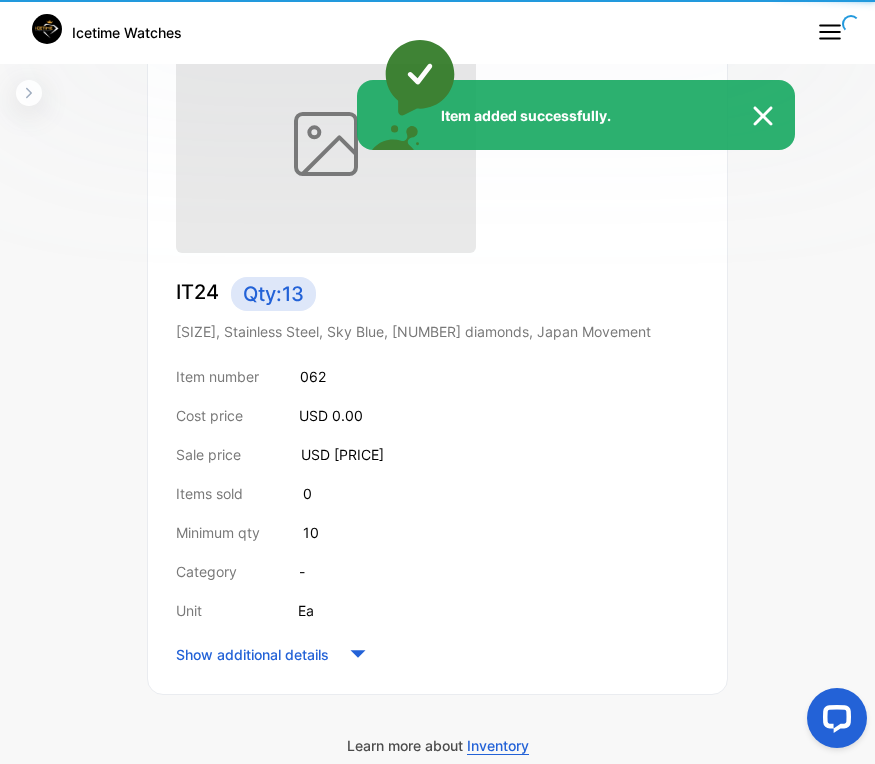 scroll, scrollTop: 397, scrollLeft: 0, axis: vertical 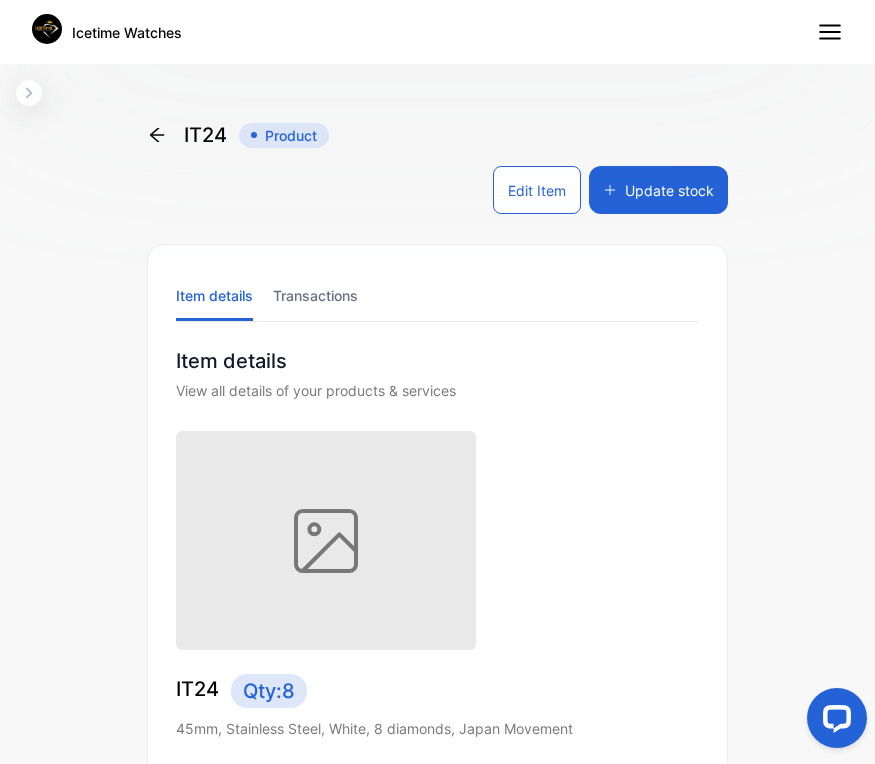 click 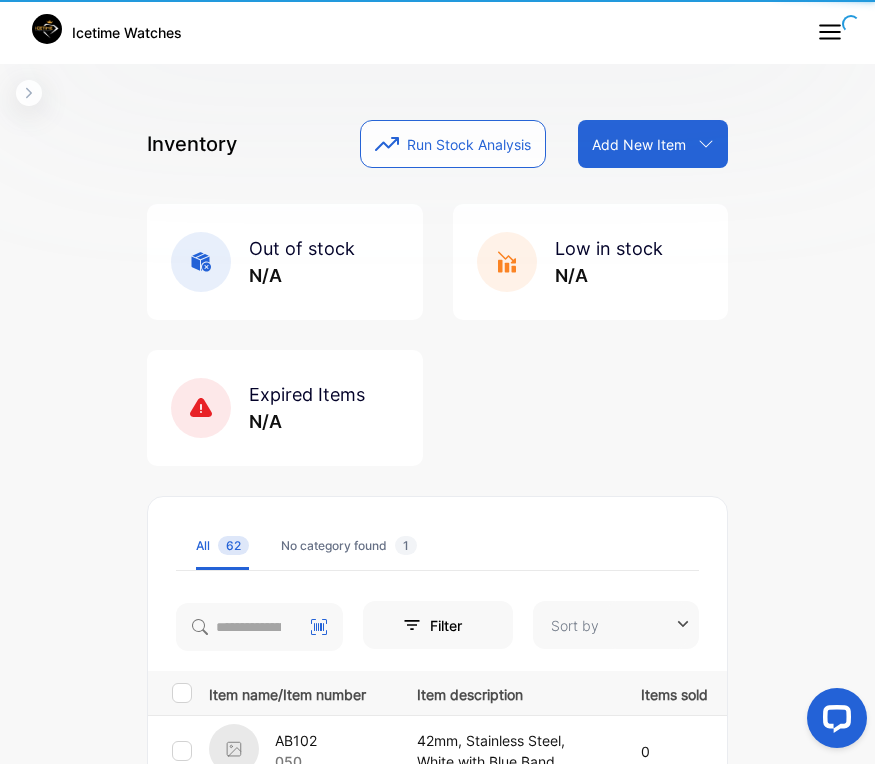 type on "**********" 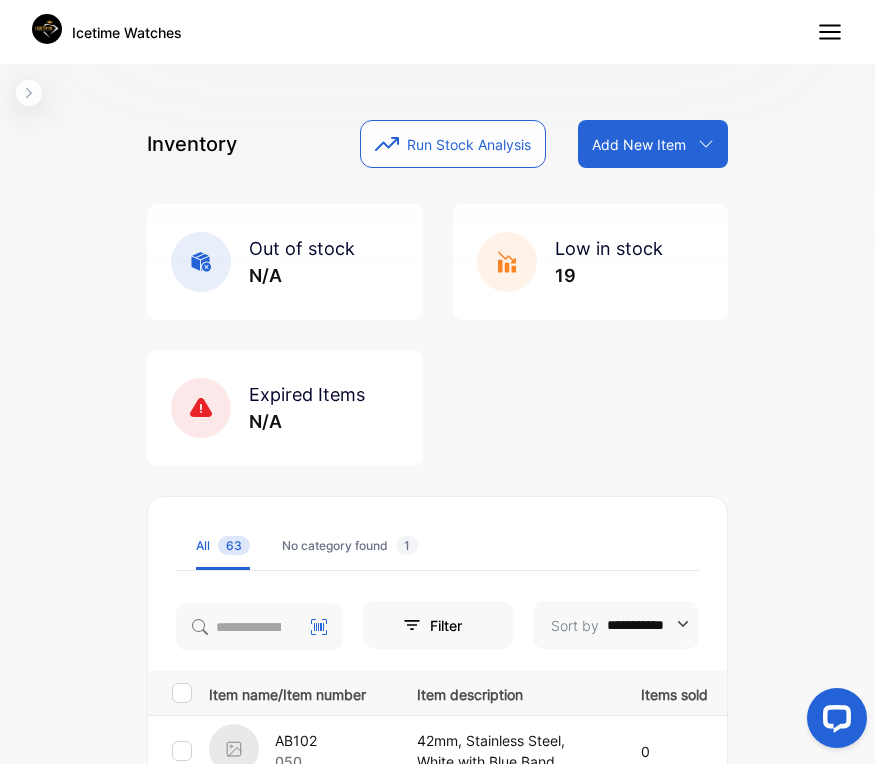 click on "**********" at bounding box center [437, 438] 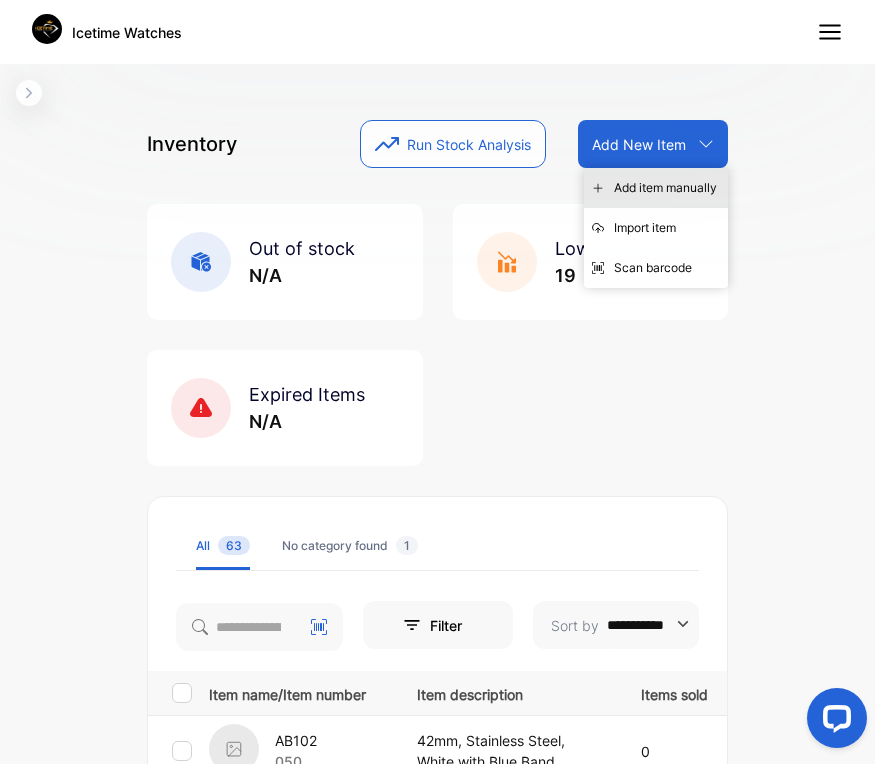 click on "Add item manually" at bounding box center (656, 188) 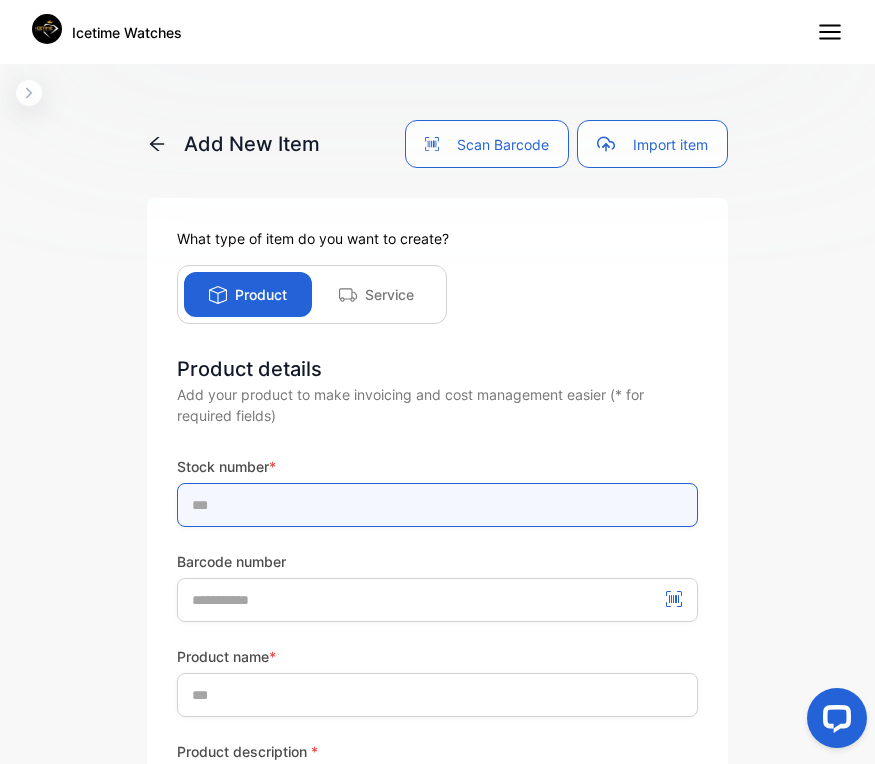 click at bounding box center [437, 505] 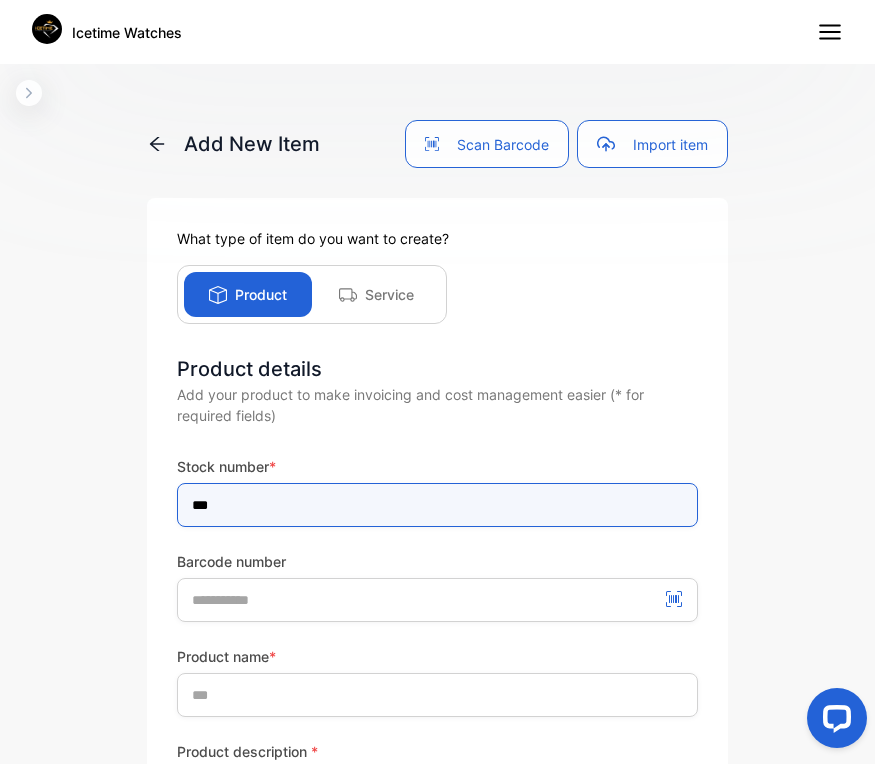 type on "***" 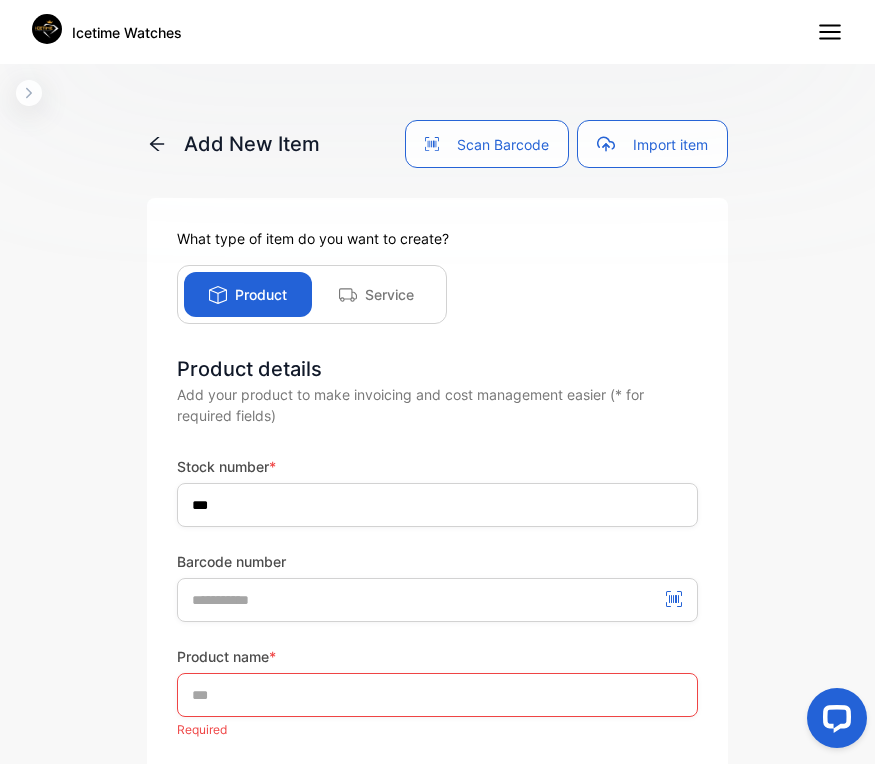 click on "Barcode number" at bounding box center [437, 561] 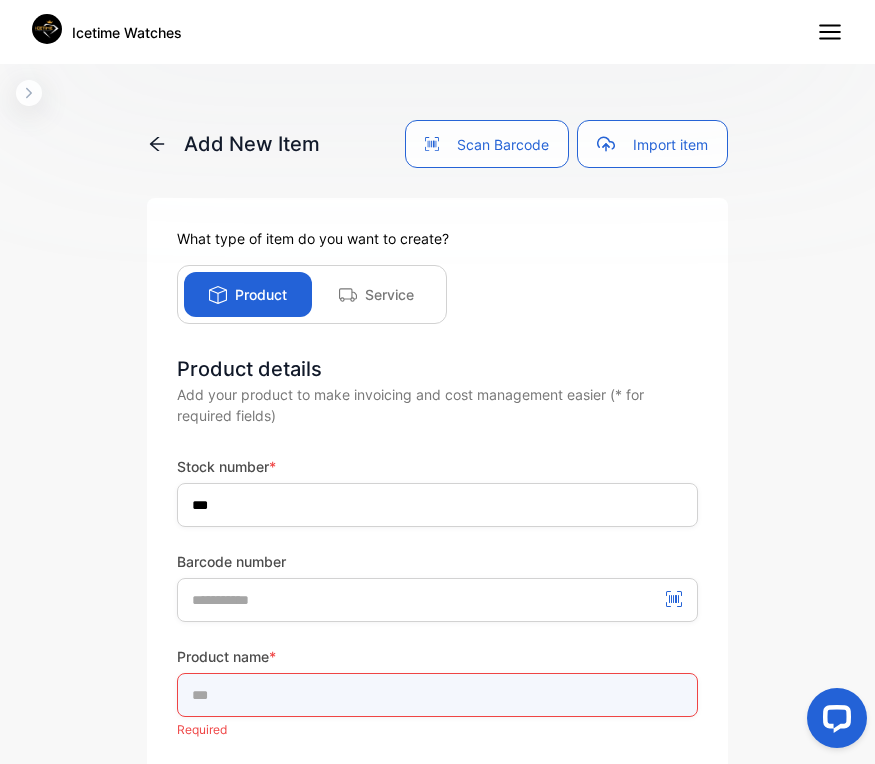 click at bounding box center (437, 695) 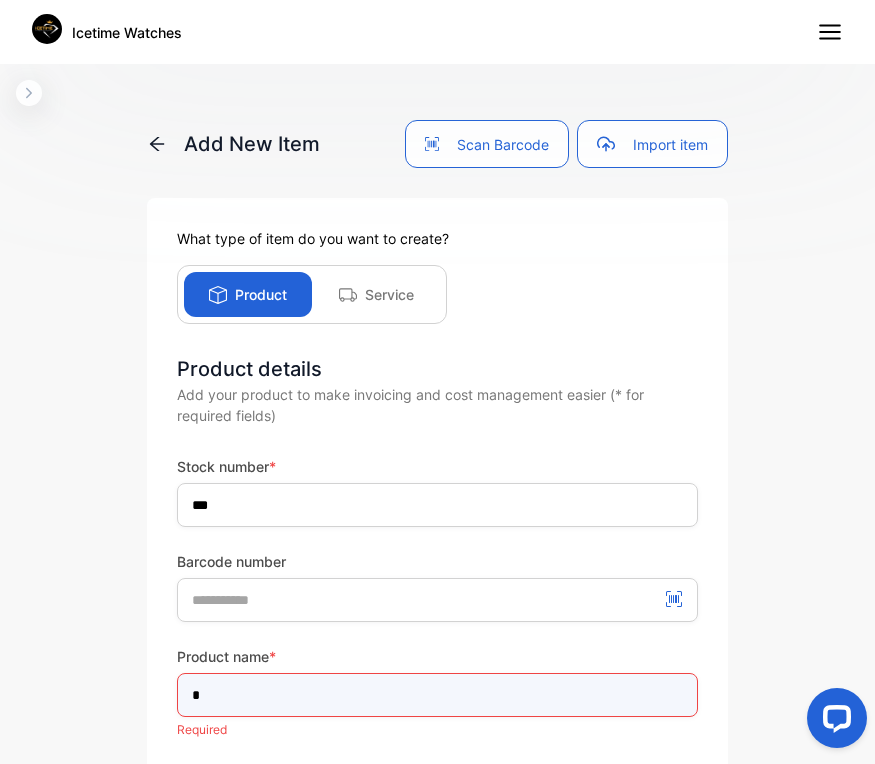 type on "****" 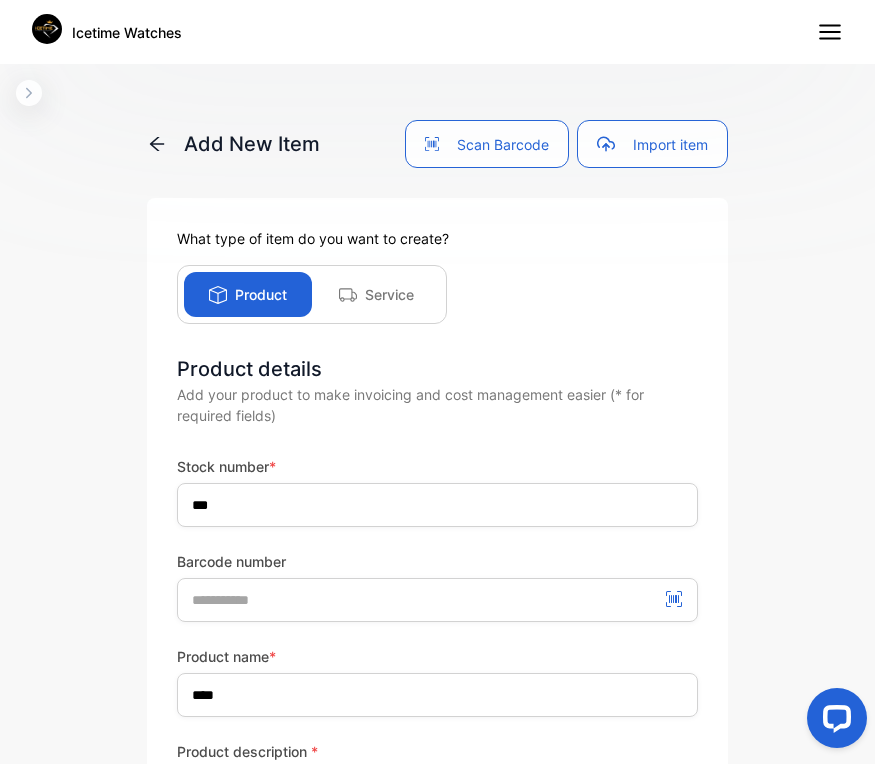 click on "Product name  *" at bounding box center [437, 656] 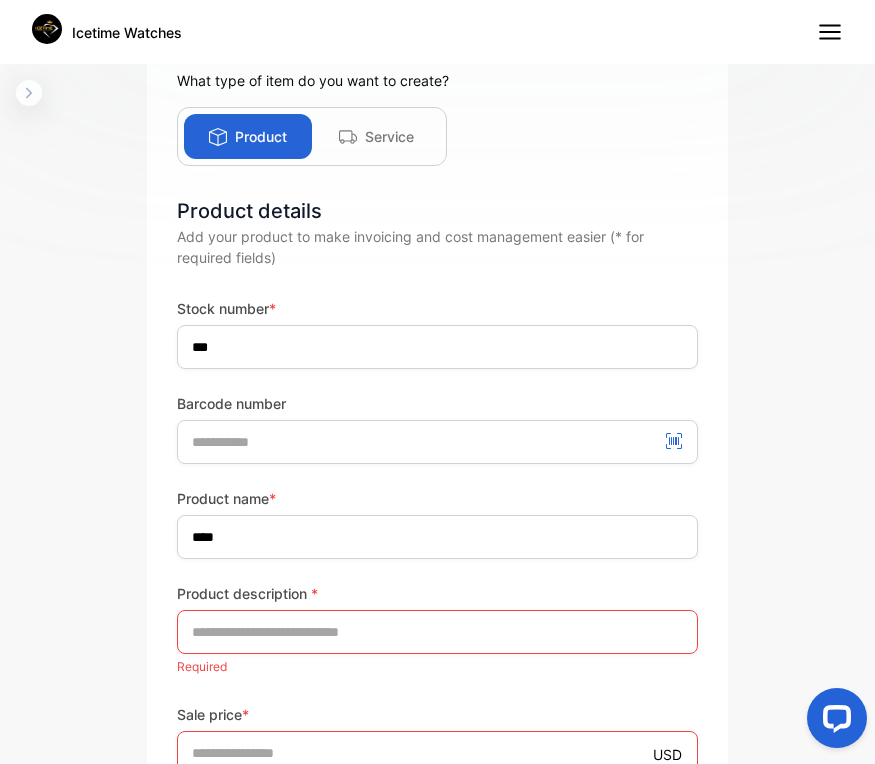 scroll, scrollTop: 160, scrollLeft: 0, axis: vertical 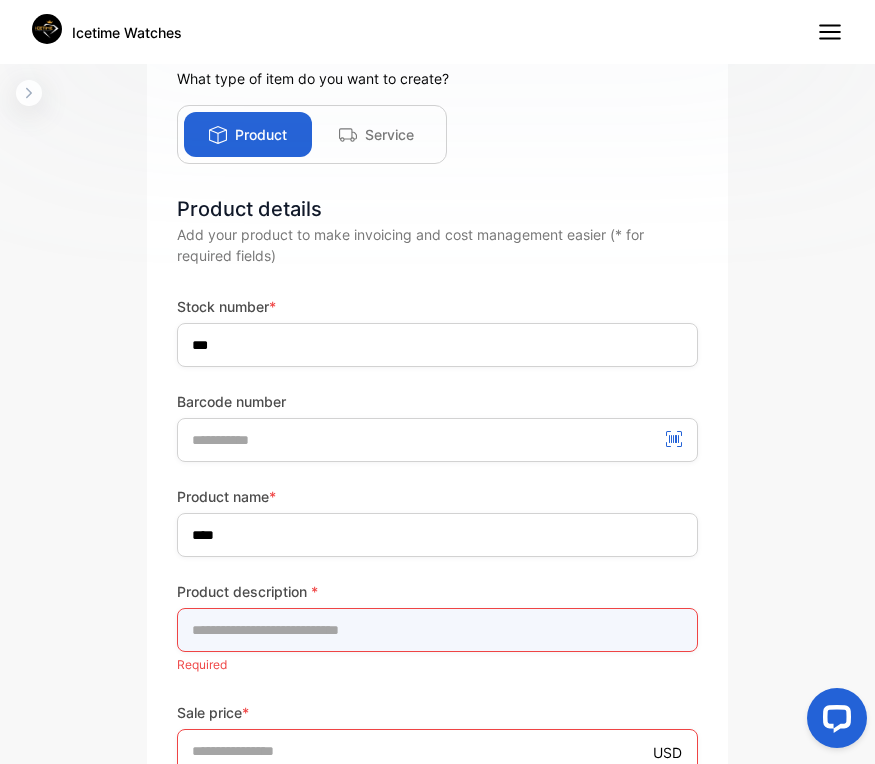 click at bounding box center [437, 630] 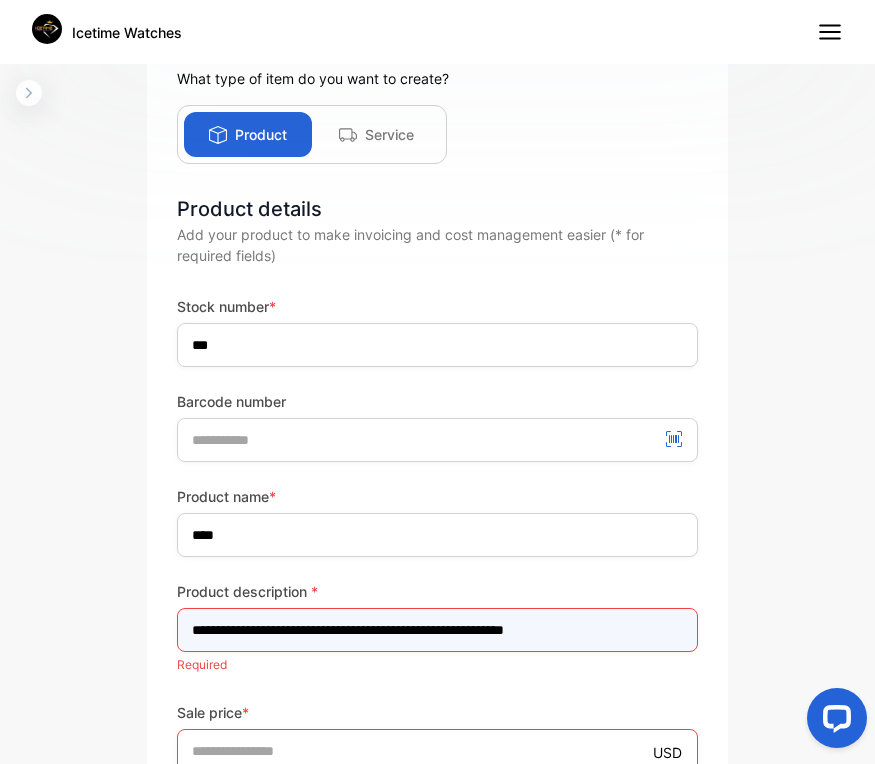 click on "**********" at bounding box center [437, 630] 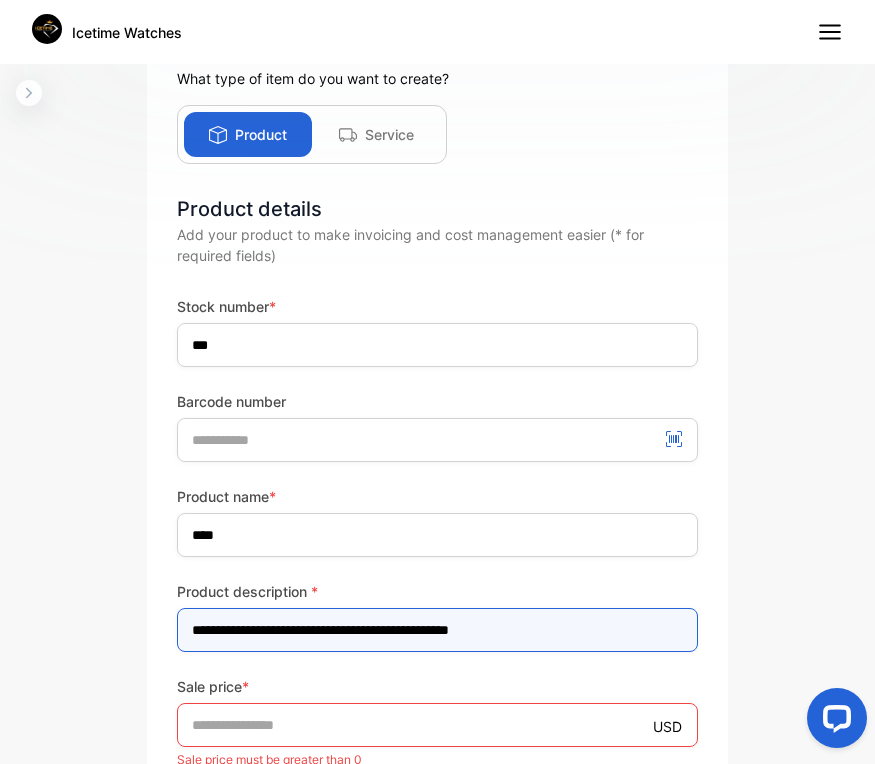 click on "**********" at bounding box center (437, 630) 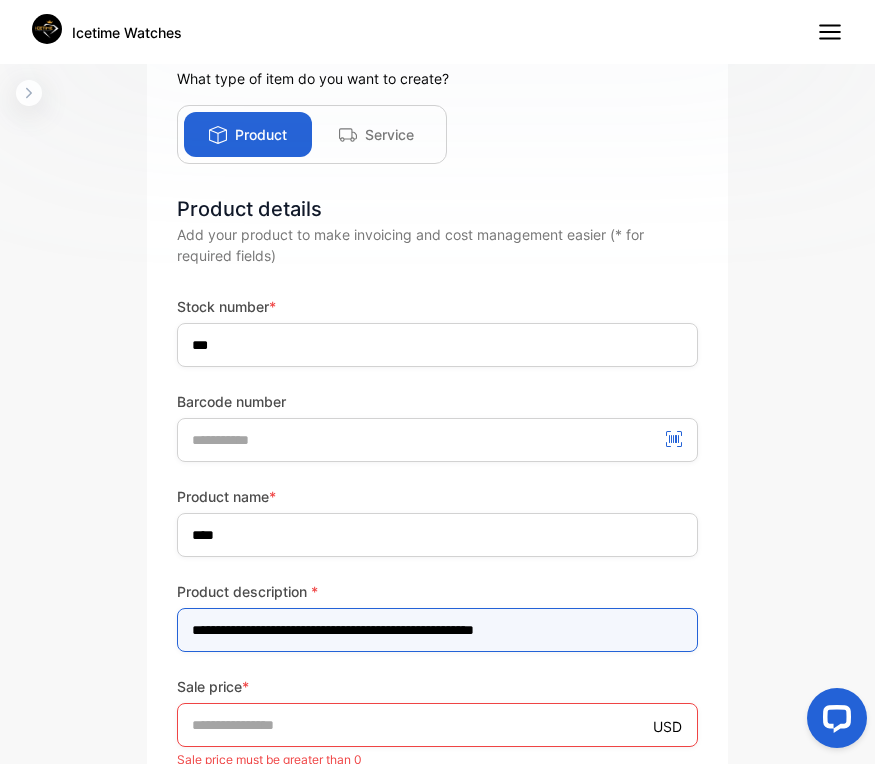 type on "**********" 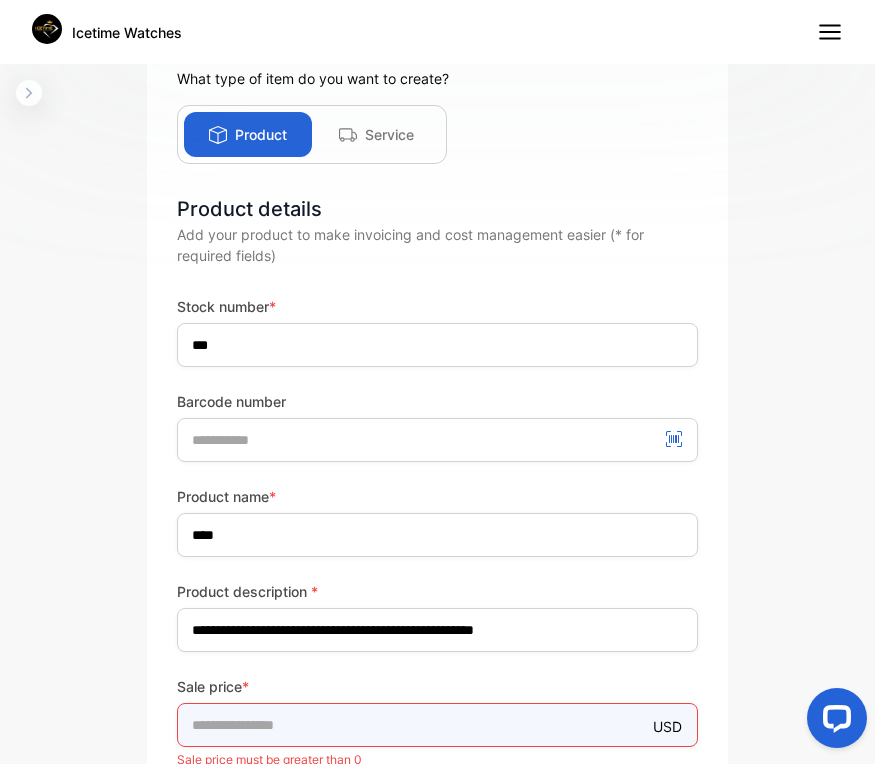 click on "*" at bounding box center [437, 725] 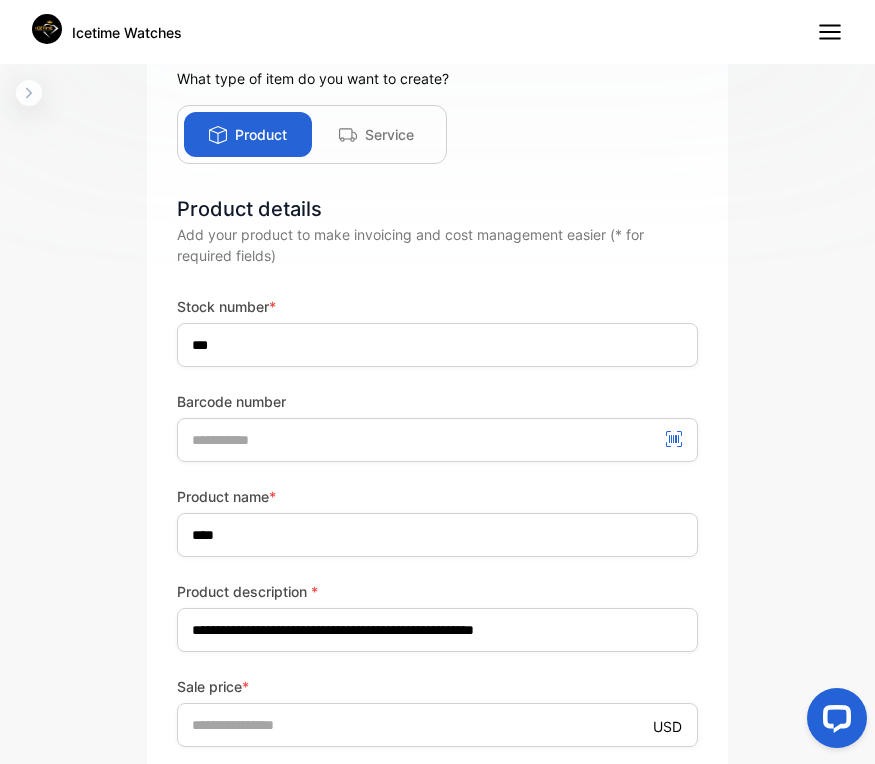 click on "**********" at bounding box center (437, 762) 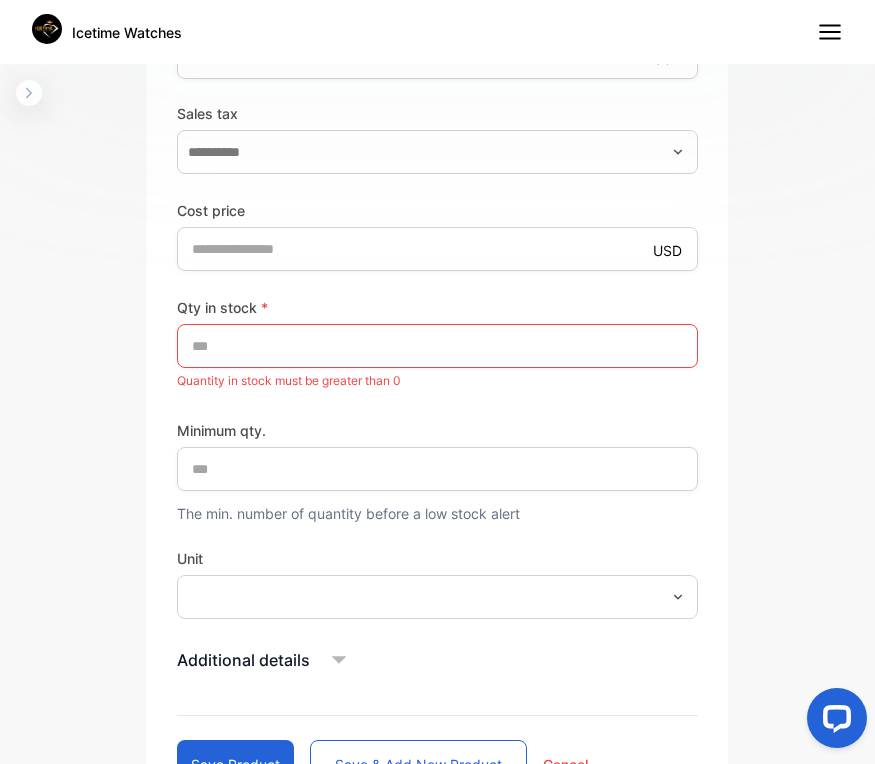 click on "**********" at bounding box center (437, 208) 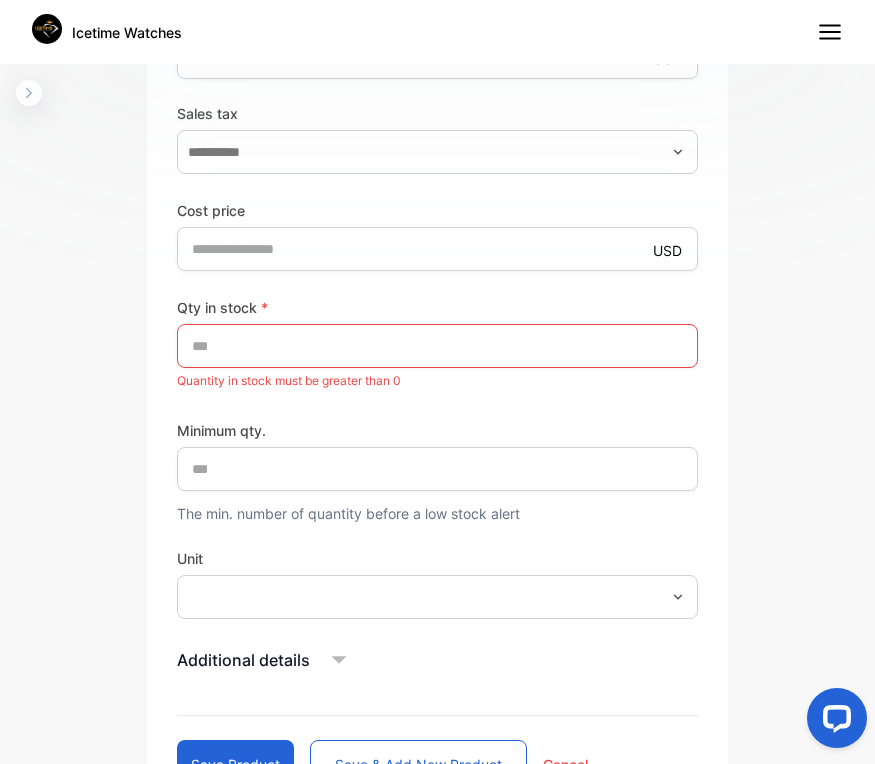 scroll, scrollTop: 868, scrollLeft: 0, axis: vertical 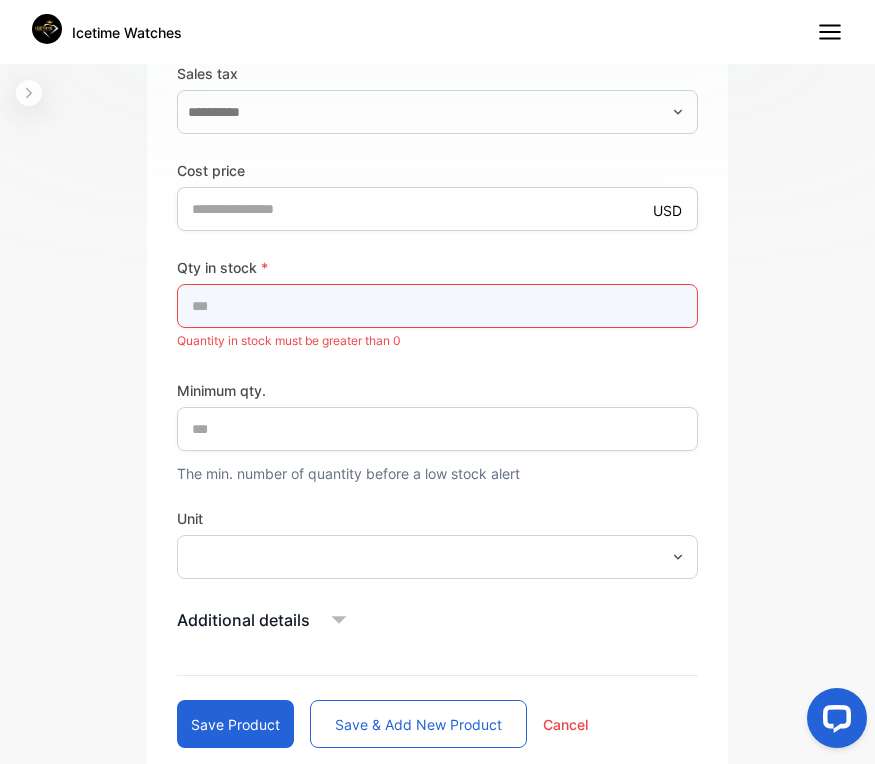 click on "*" at bounding box center (437, 306) 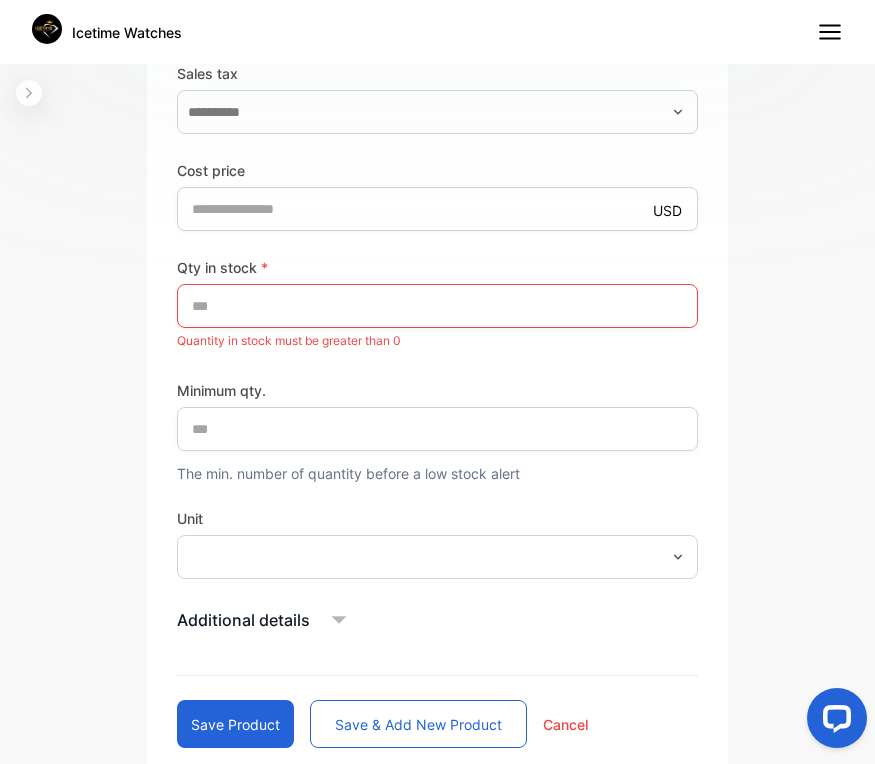 click on "Qty in stock   *   * Quantity in stock must be greater than 0 Minimum qty.   * The min. number of quantity before a low stock alert Unit" at bounding box center (437, 417) 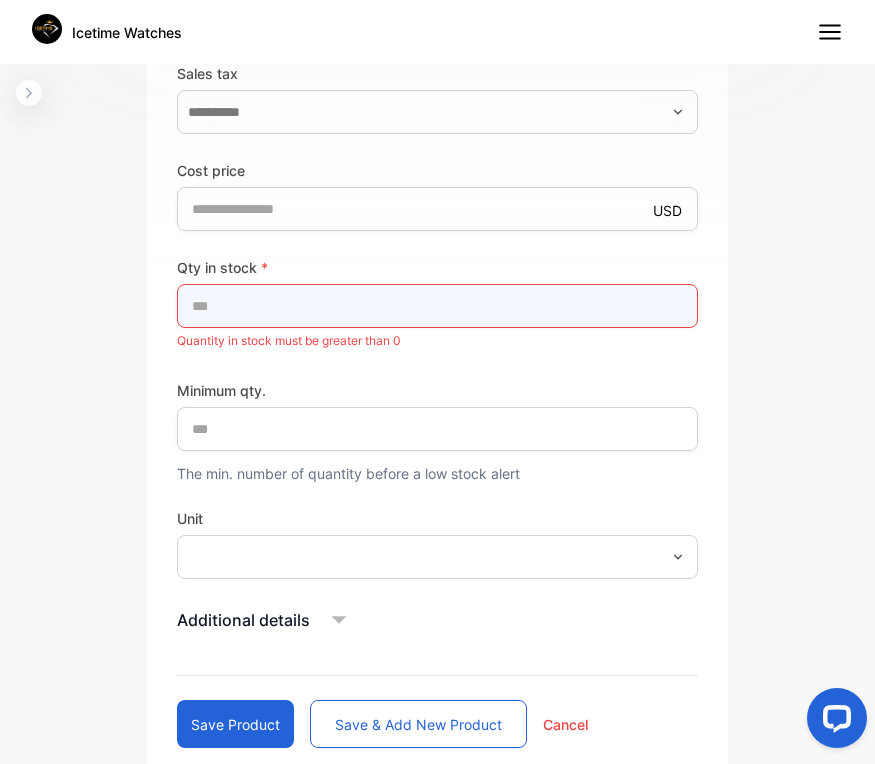 click on "*" at bounding box center (437, 306) 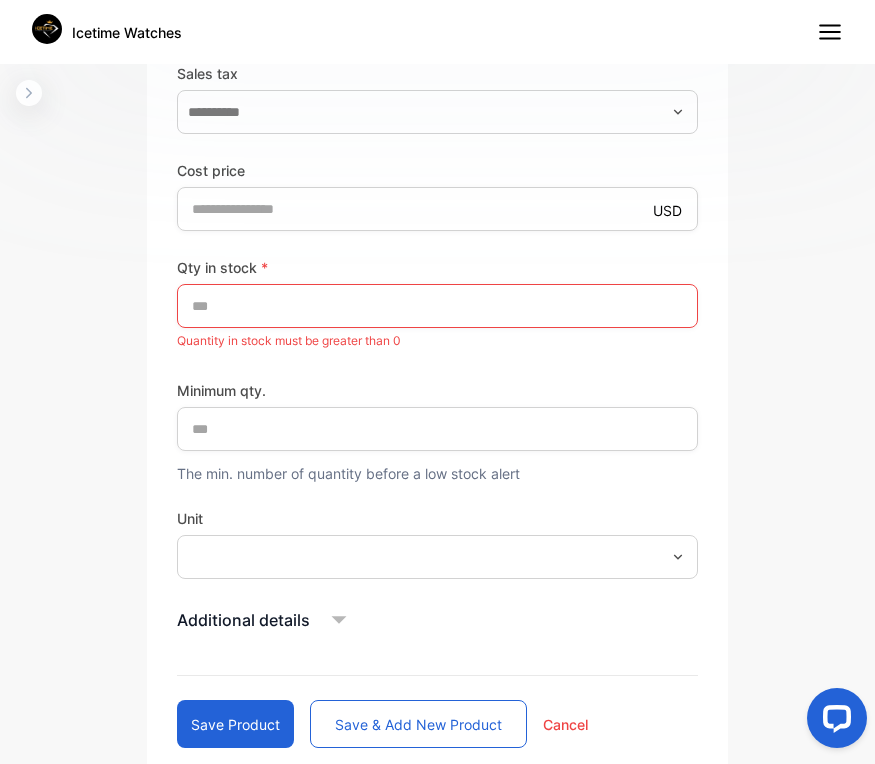 scroll, scrollTop: 864, scrollLeft: 0, axis: vertical 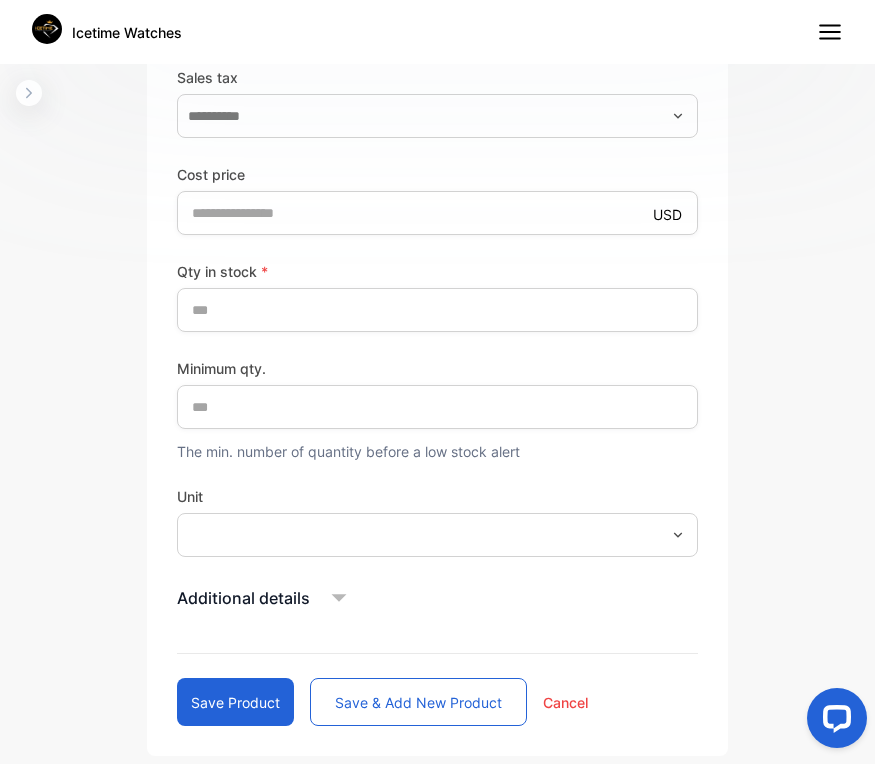 click on "Qty in stock   *   *** Minimum qty.   * The min. number of quantity before a low stock alert Unit" at bounding box center (437, 408) 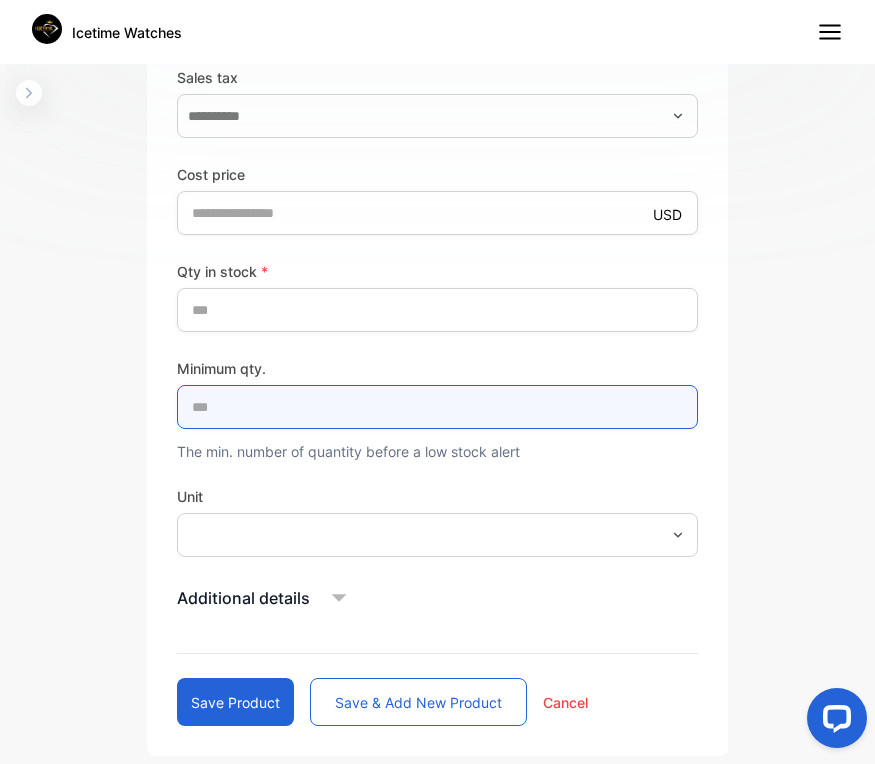 click on "*" at bounding box center (437, 407) 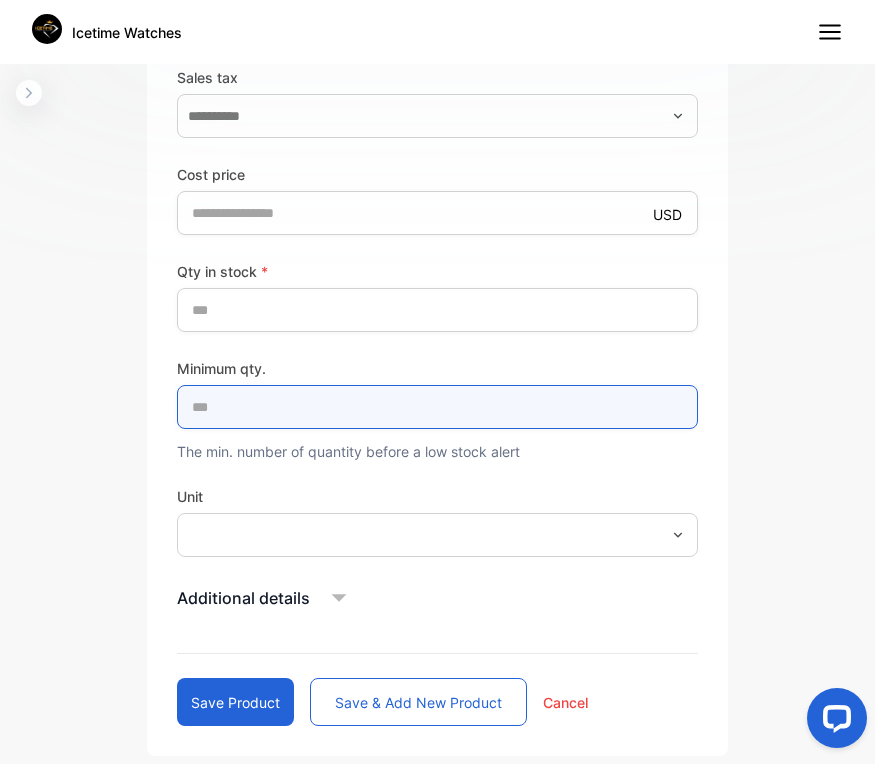 type on "******" 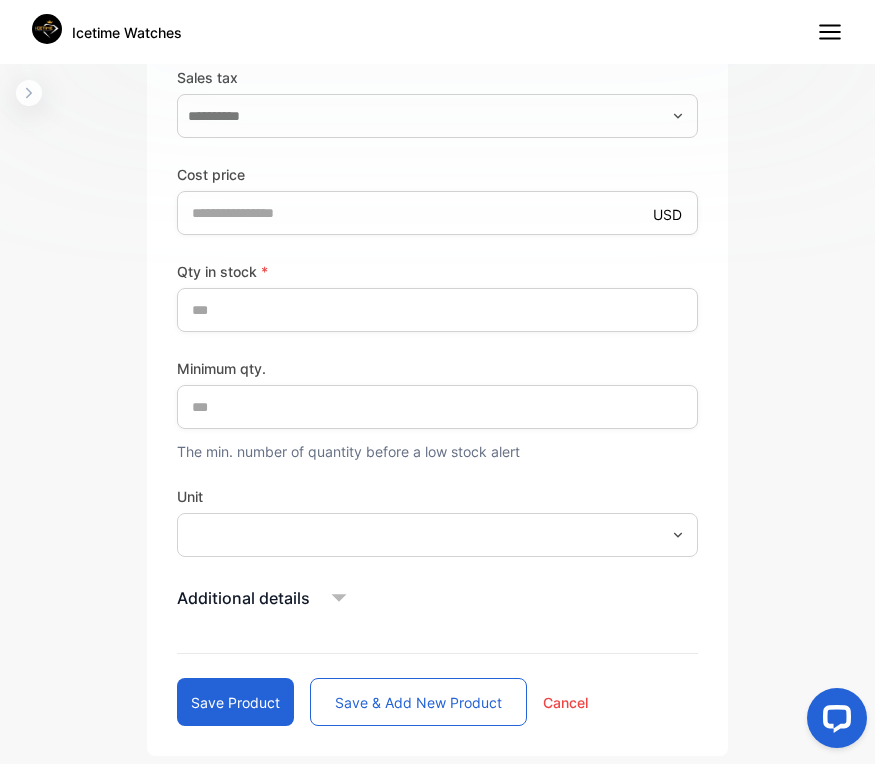 click on "Qty in stock   *   *** Minimum qty.   ****** The min. number of quantity before a low stock alert Unit" at bounding box center [437, 408] 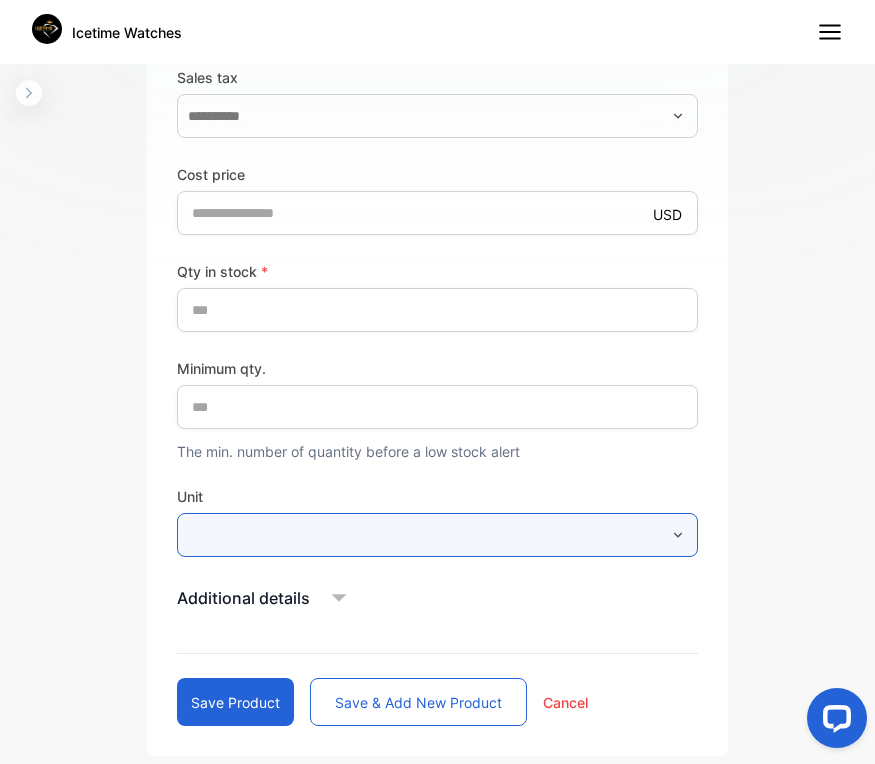 click at bounding box center (437, 535) 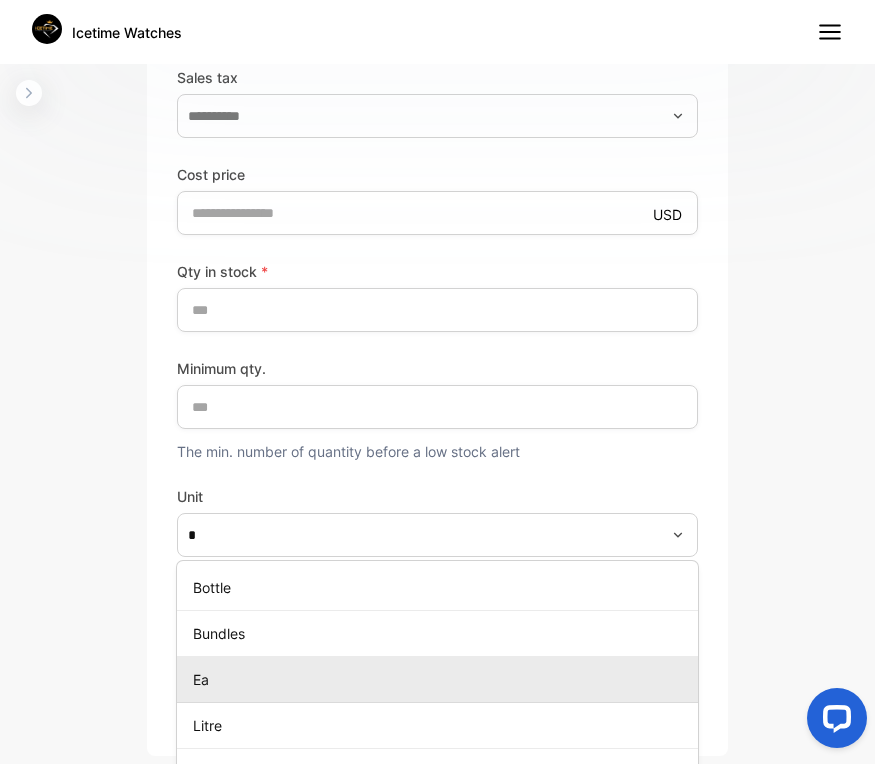 click on "Ea" at bounding box center (441, 679) 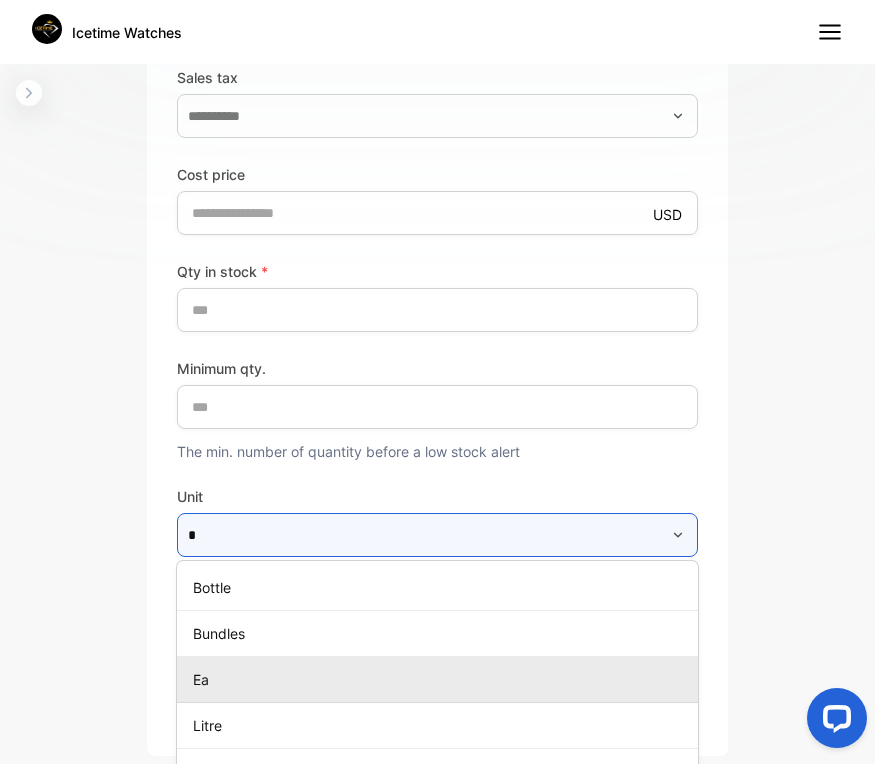 type on "**" 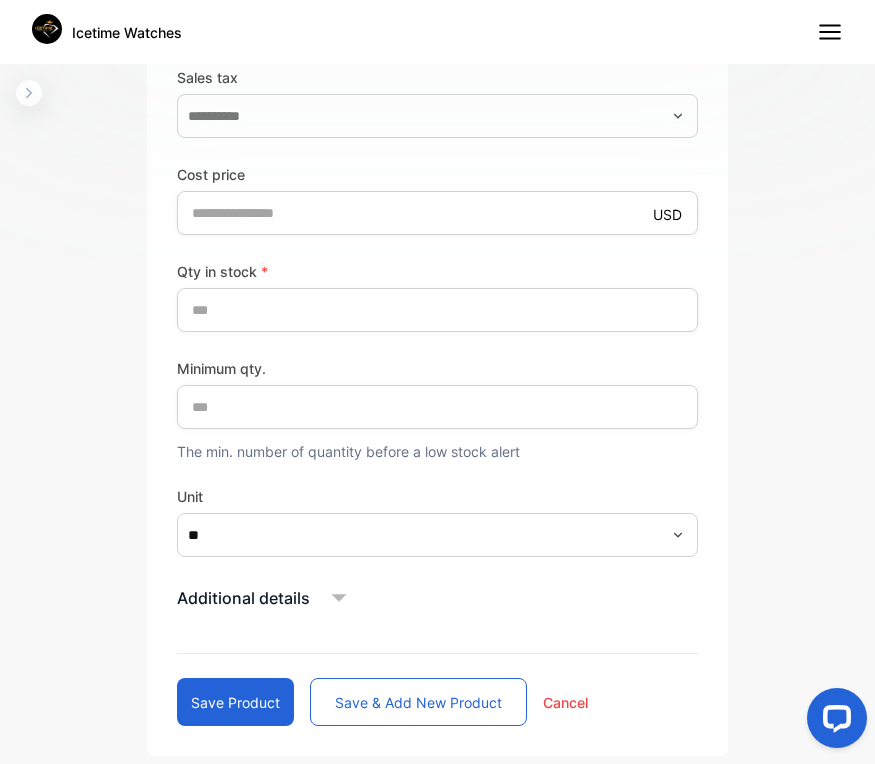 click on "Unit" at bounding box center (437, 496) 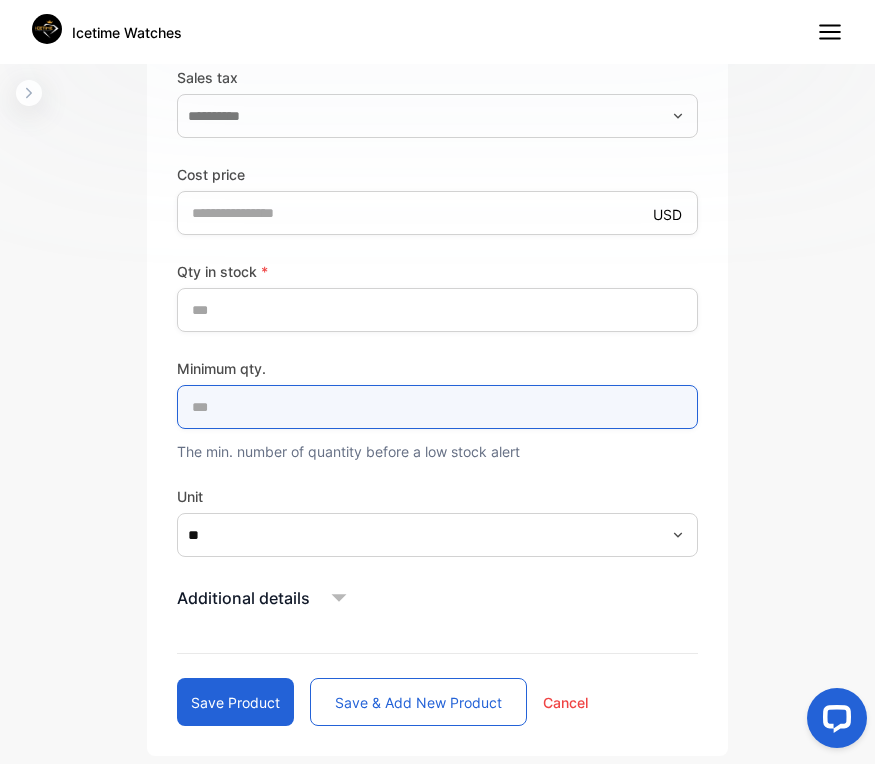 click on "******" at bounding box center [437, 407] 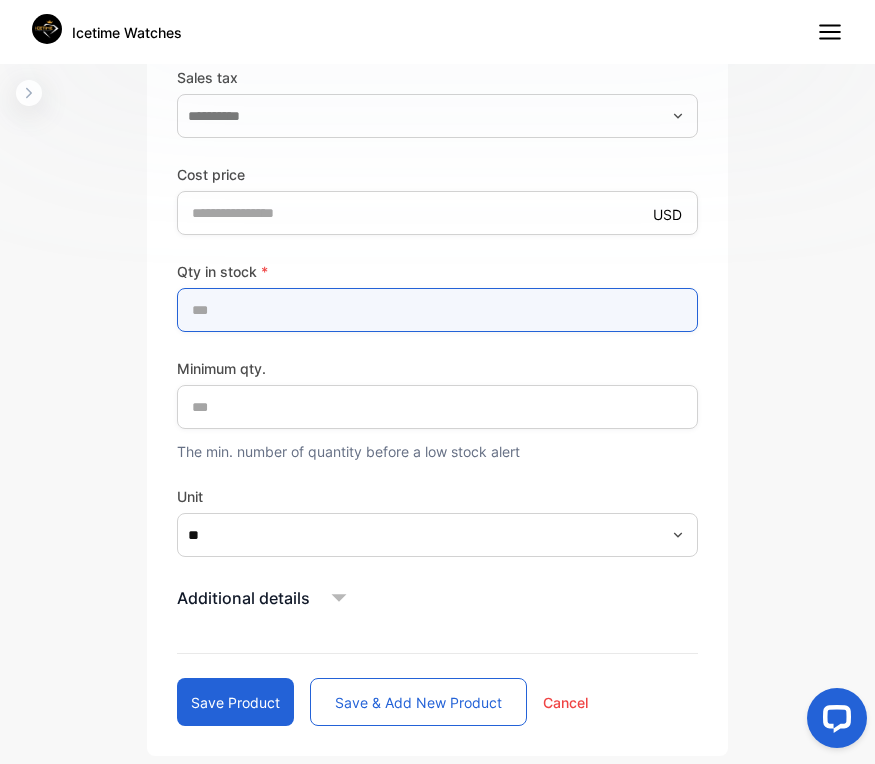 click on "***" at bounding box center [437, 310] 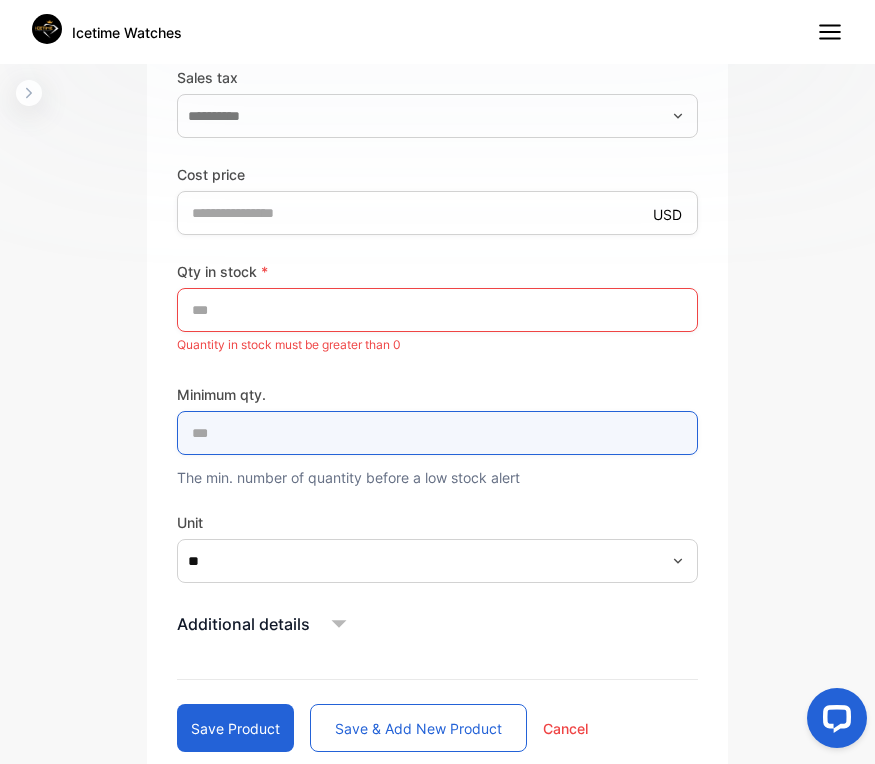 click on "Minimum qty.   ******" at bounding box center [437, 419] 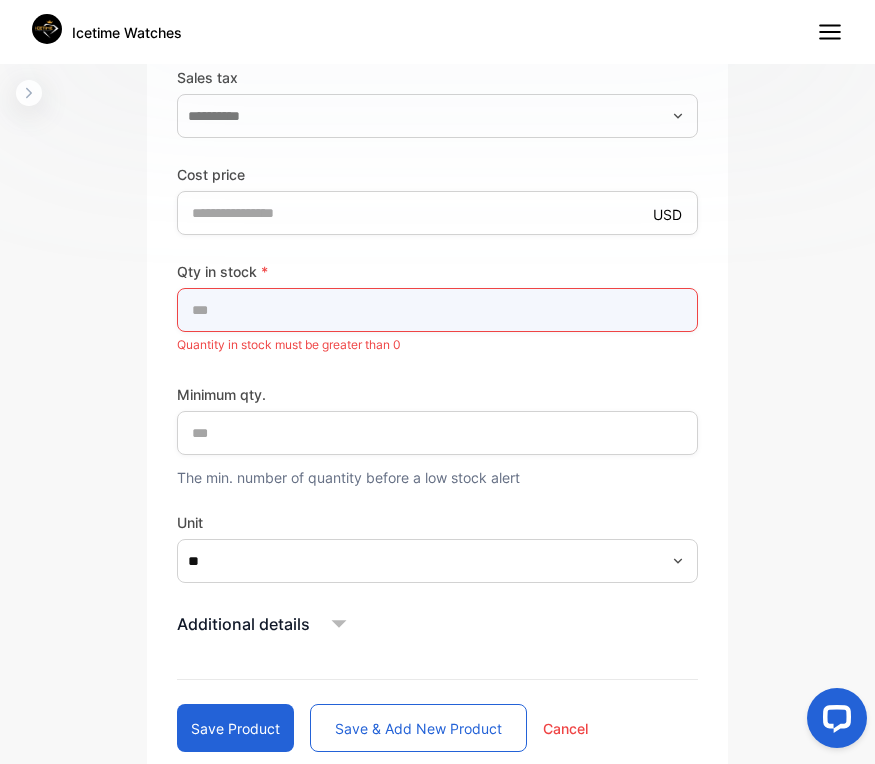 click on "******" at bounding box center [437, 310] 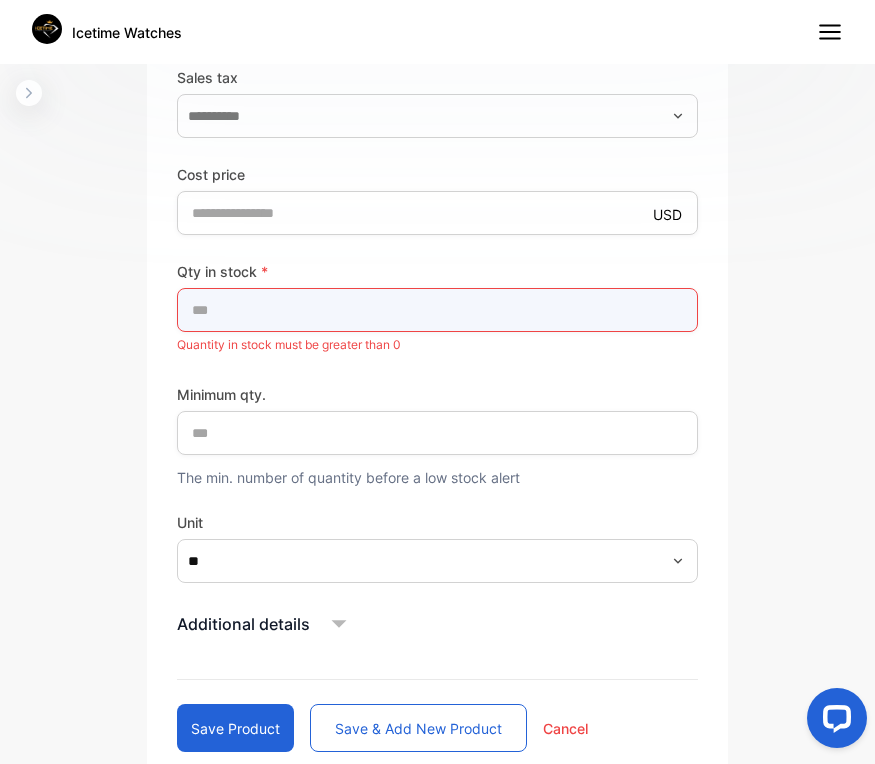 type on "***" 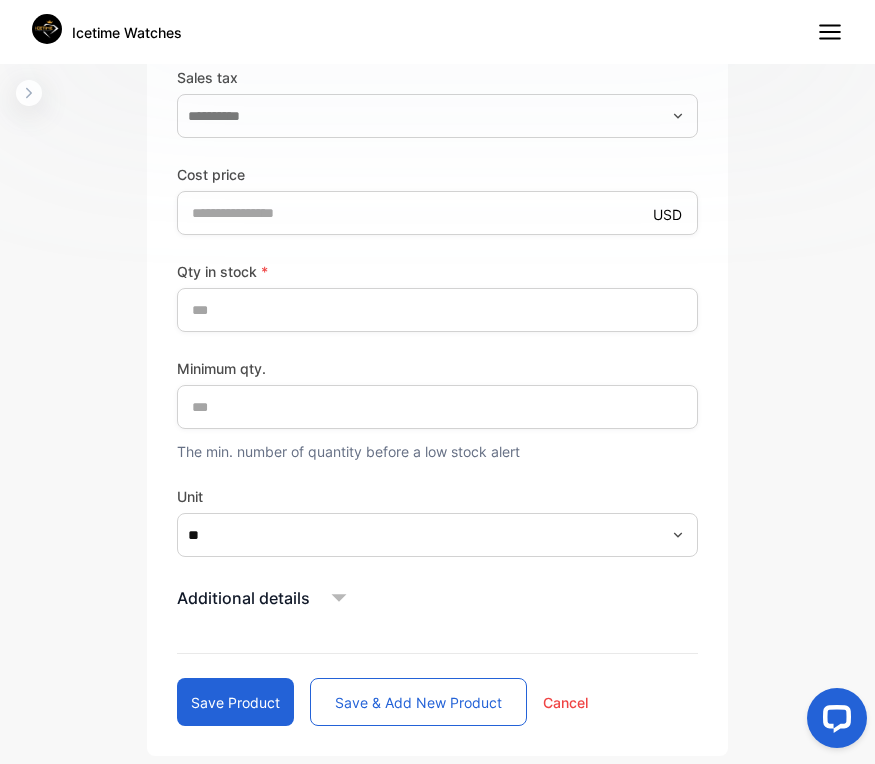 click on "Qty in stock   *   *** Minimum qty.   ****** The min. number of quantity before a low stock alert Unit   **" at bounding box center (437, 408) 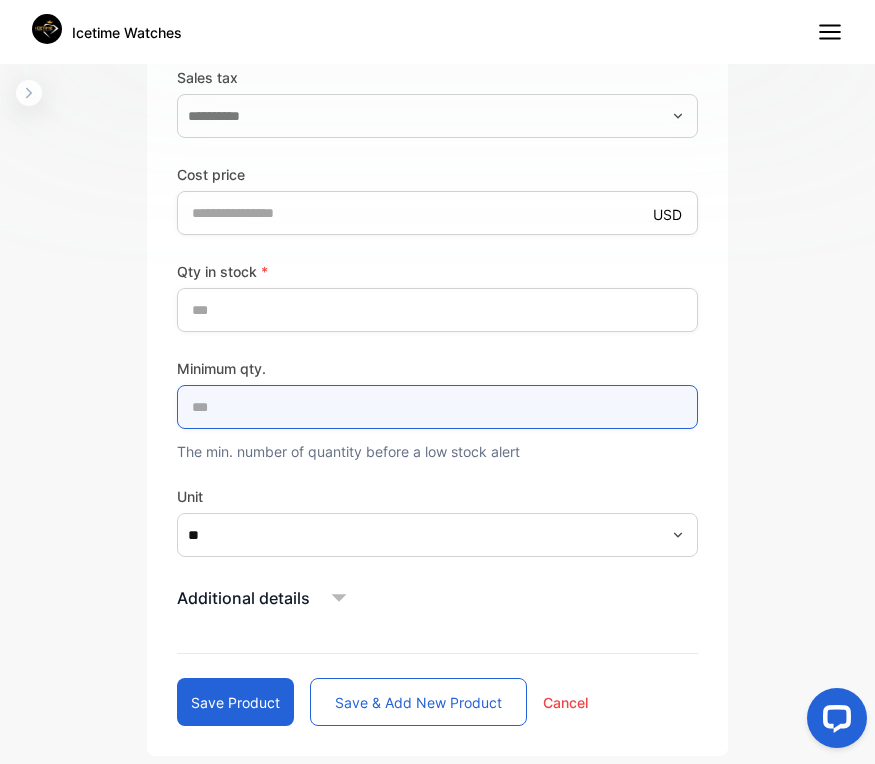 click on "******" at bounding box center [437, 407] 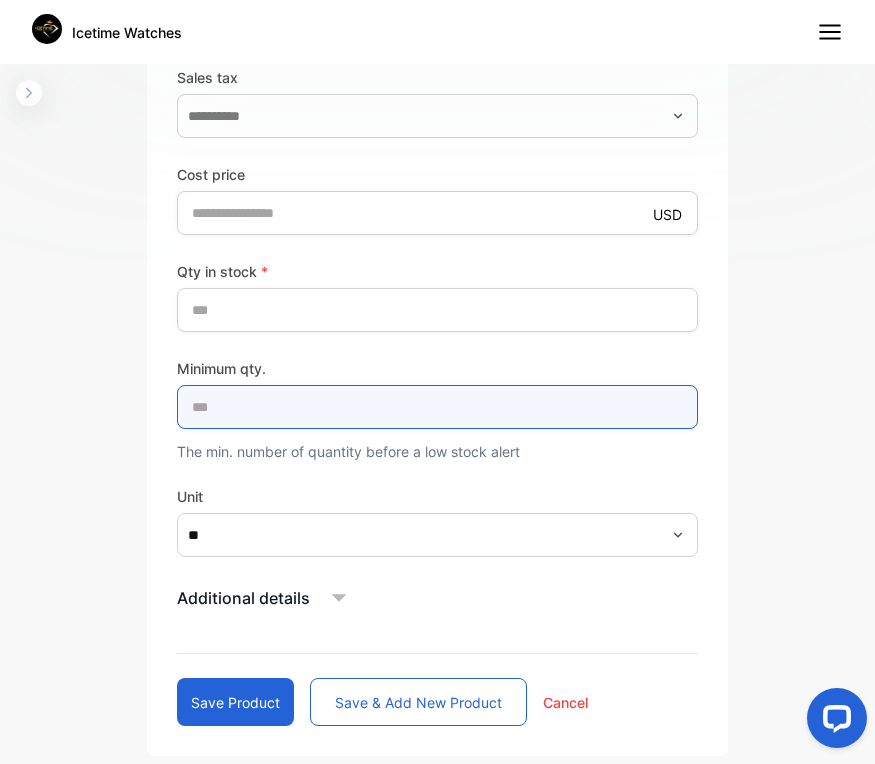 type on "*" 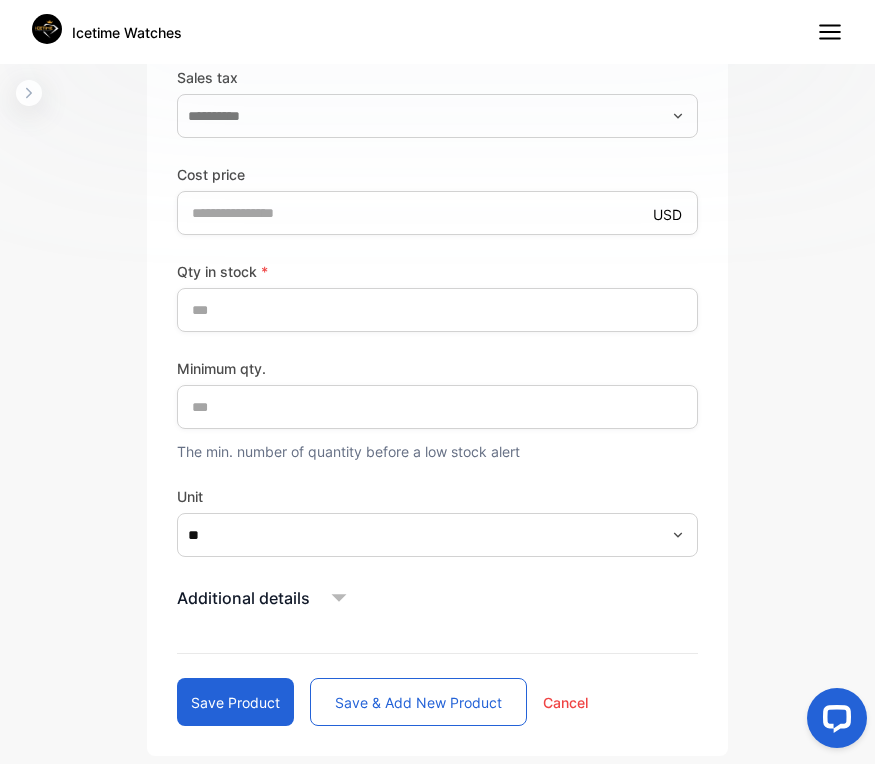 click on "Qty in stock   *   *** Minimum qty.   ** The min. number of quantity before a low stock alert Unit   **" at bounding box center (437, 408) 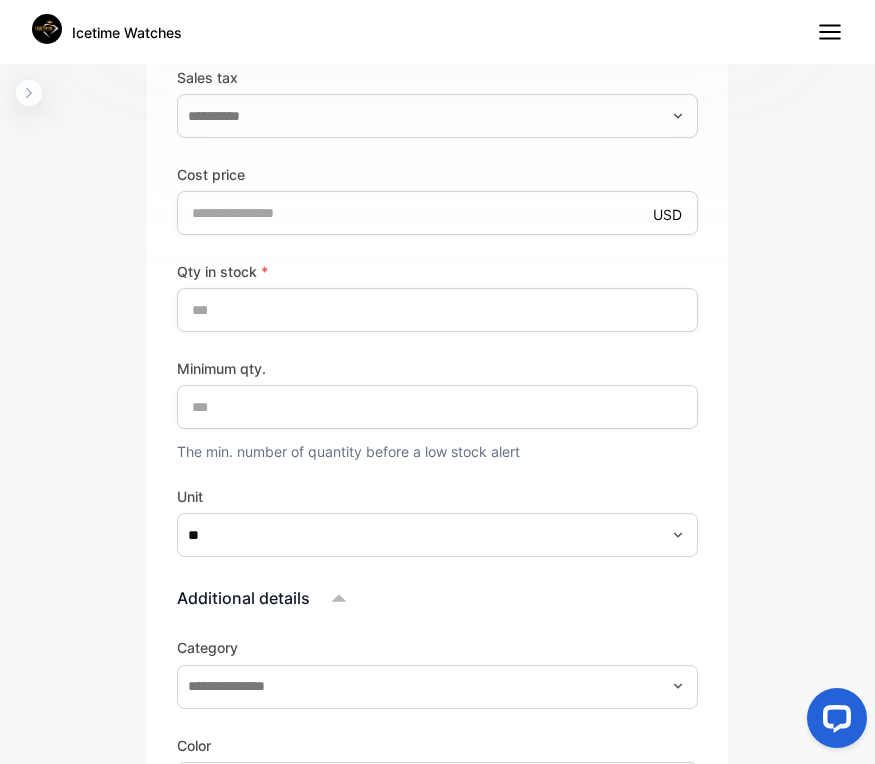 click on "Additional details" at bounding box center (437, 598) 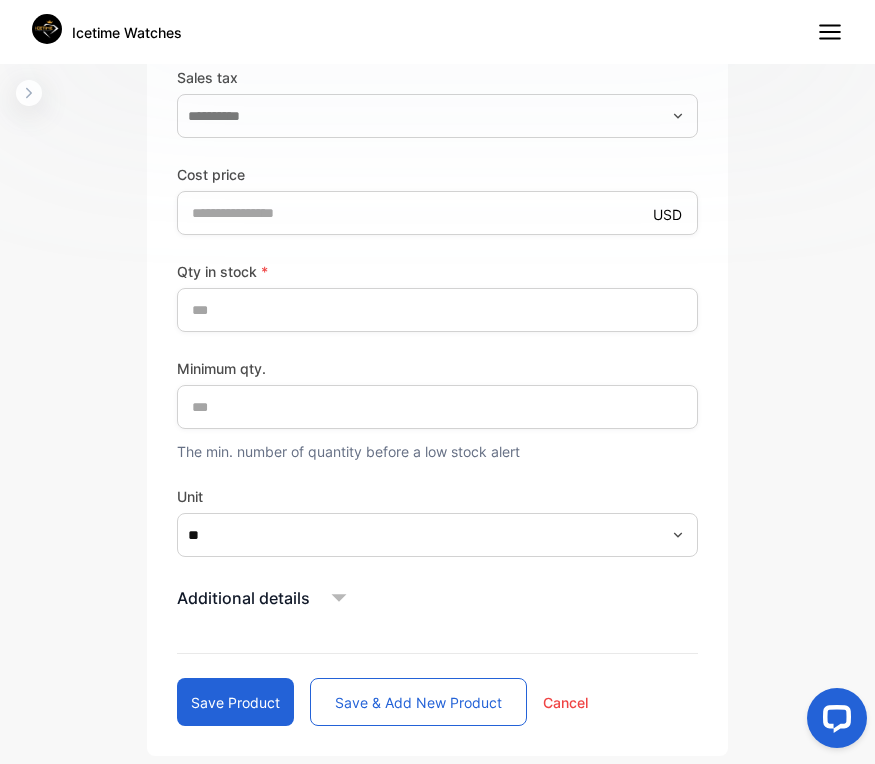 click 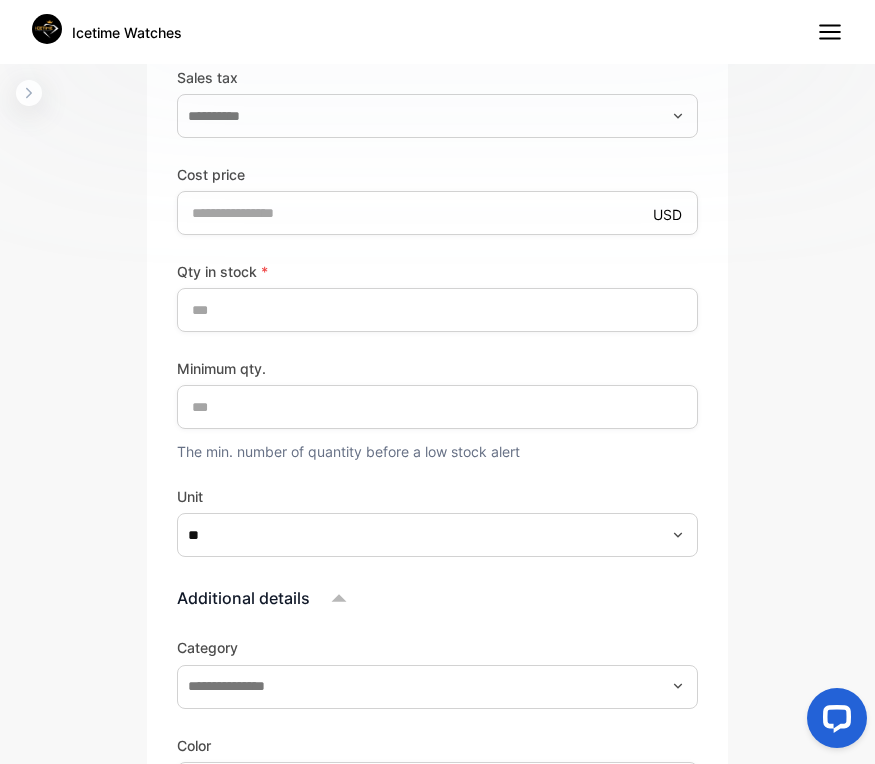 scroll, scrollTop: 1523, scrollLeft: 0, axis: vertical 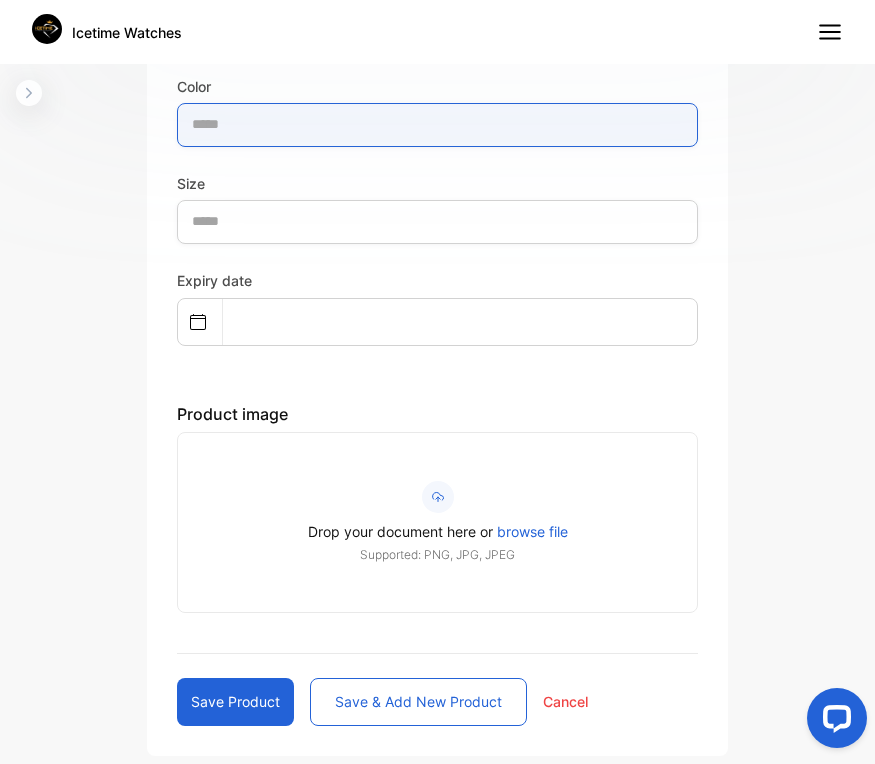 click at bounding box center [437, 125] 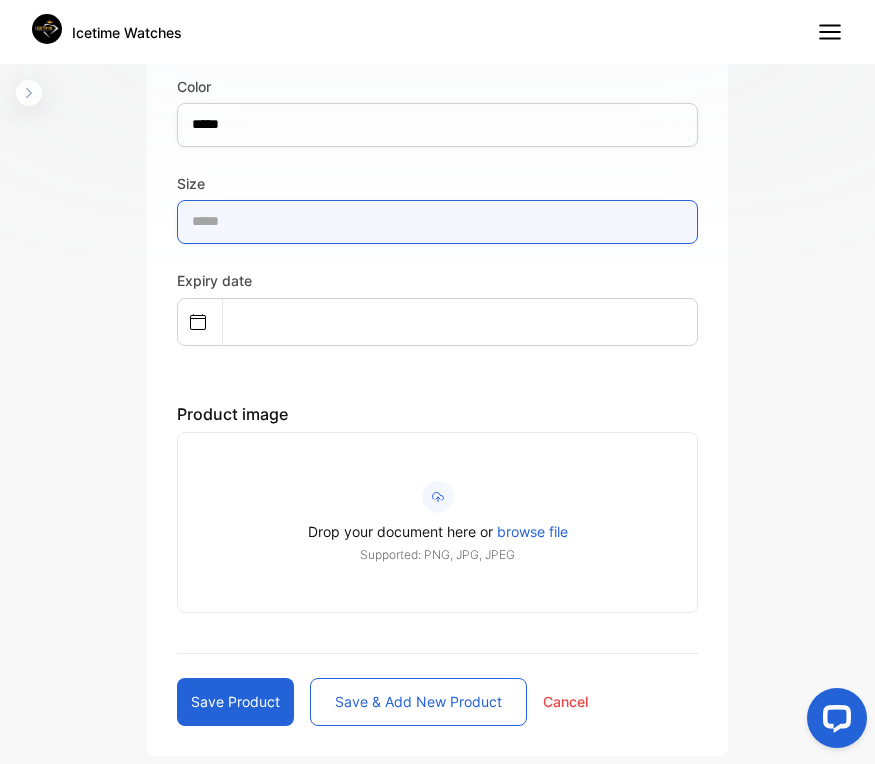 click at bounding box center (437, 222) 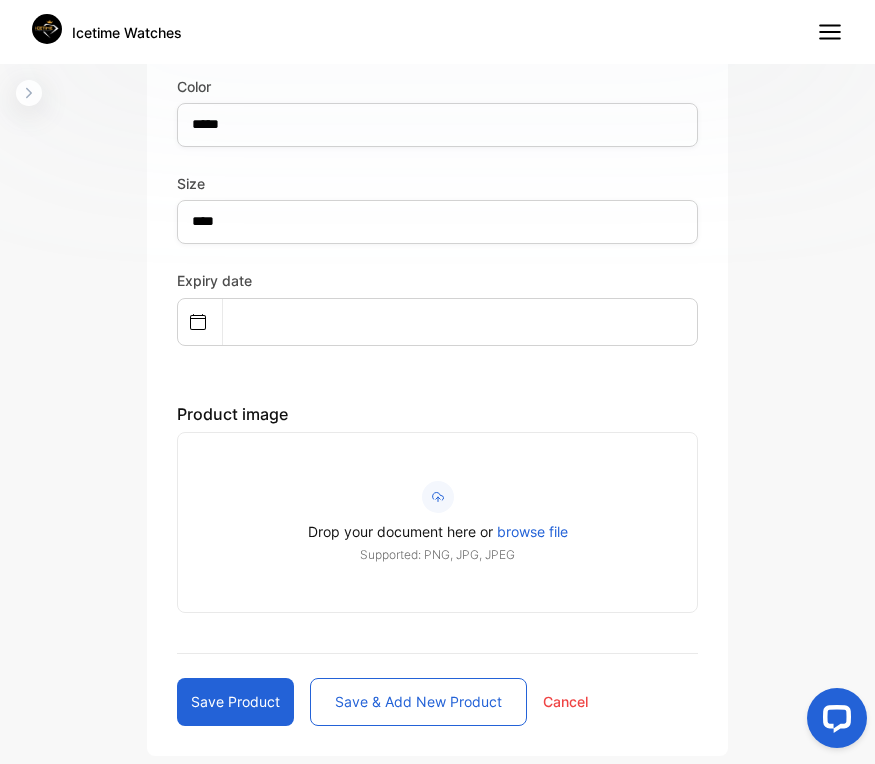 click on "Save product" at bounding box center [235, 702] 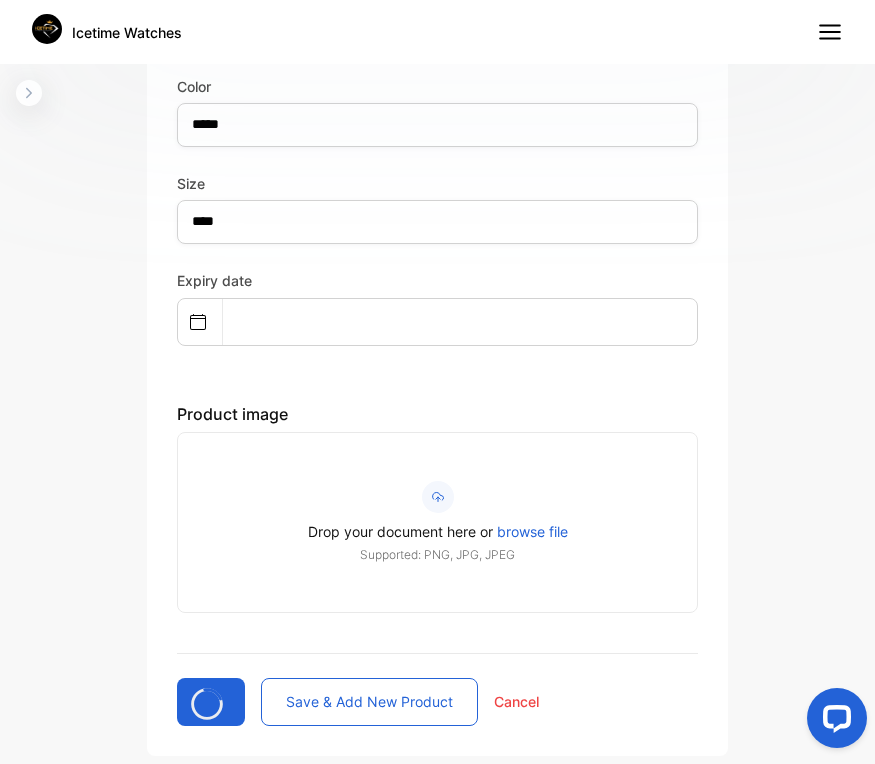 type 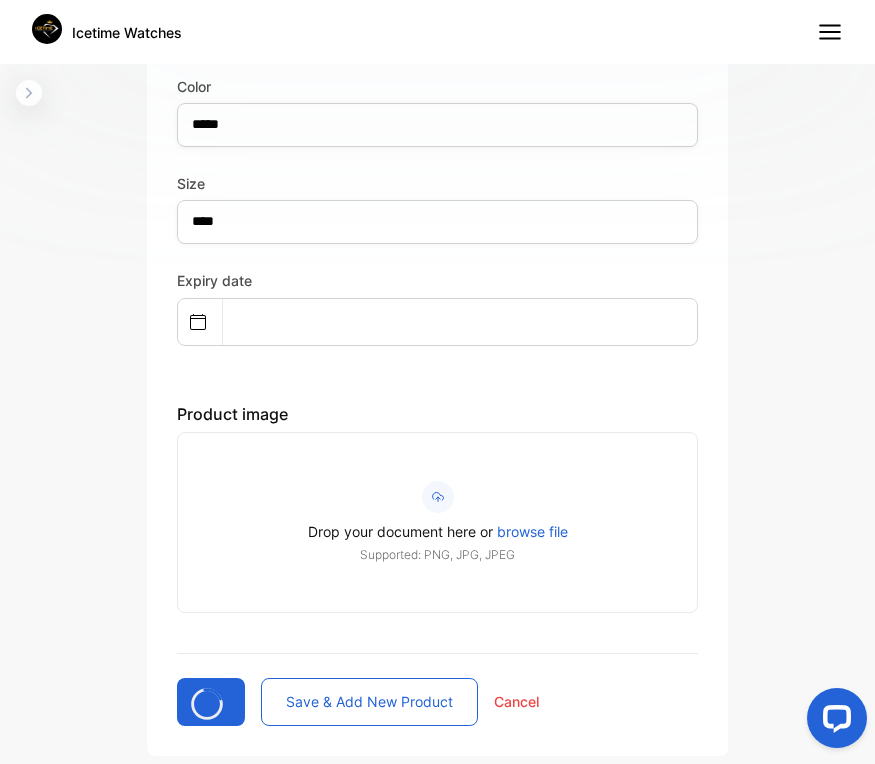 type 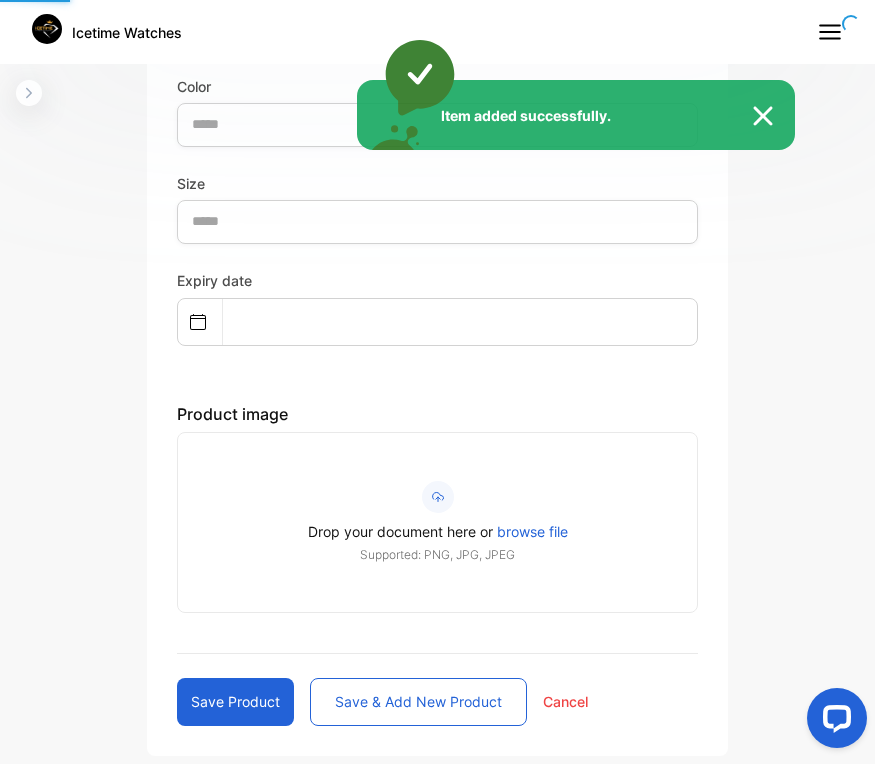 scroll, scrollTop: 397, scrollLeft: 0, axis: vertical 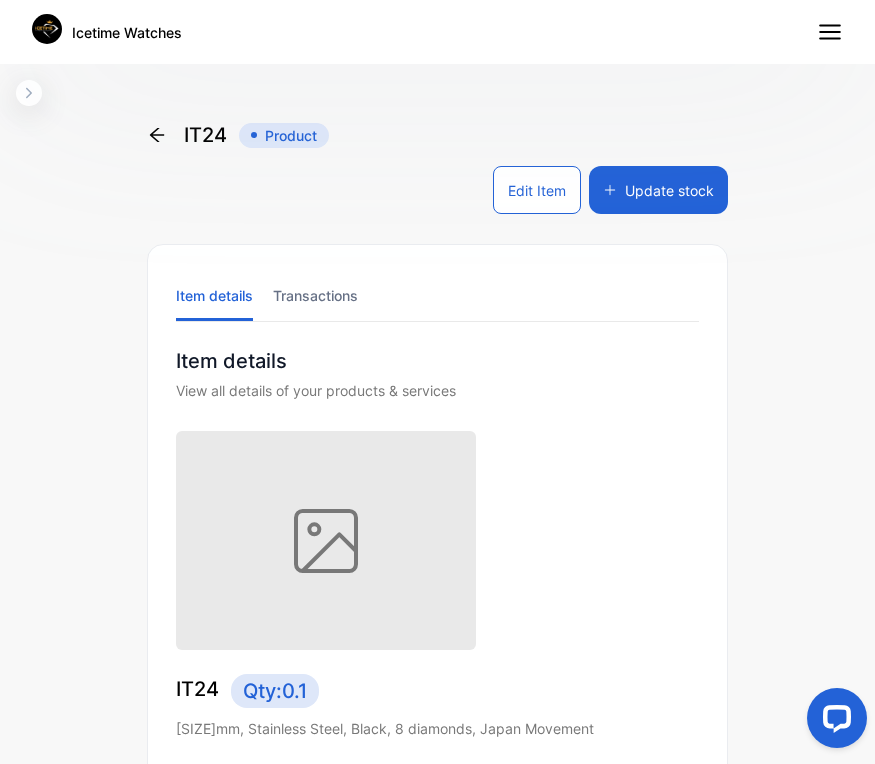 click 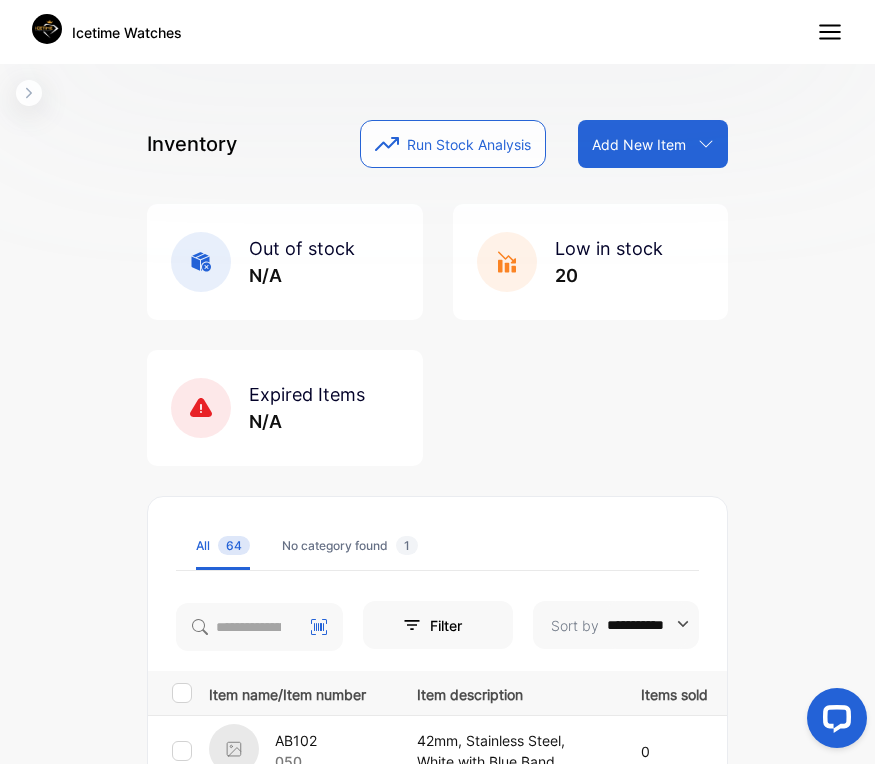 click on "Add New Item" at bounding box center (653, 144) 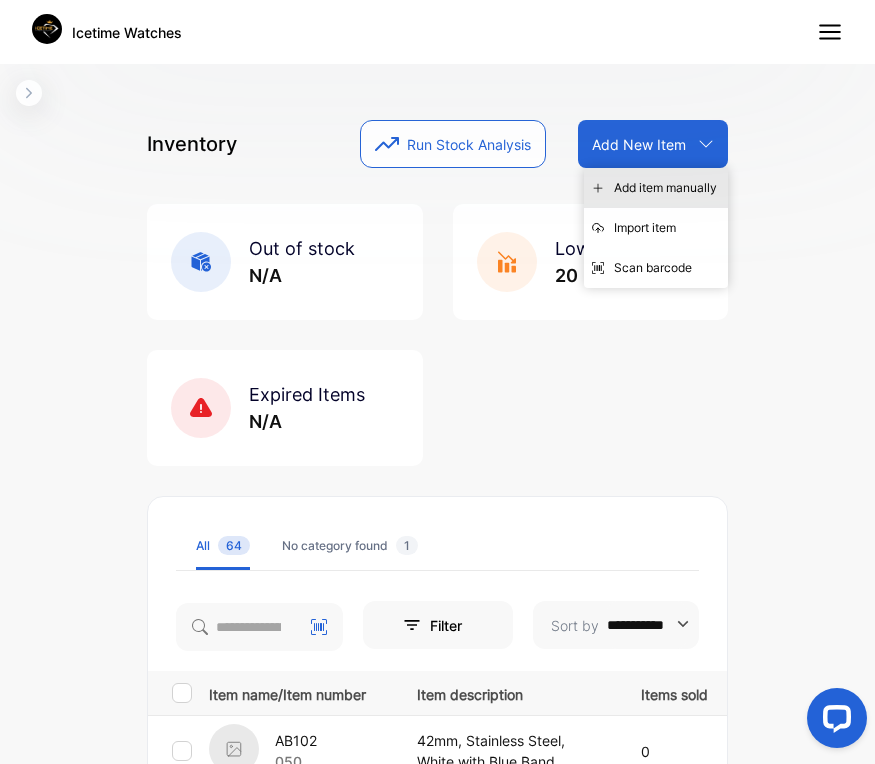 click on "Add item manually" at bounding box center [656, 188] 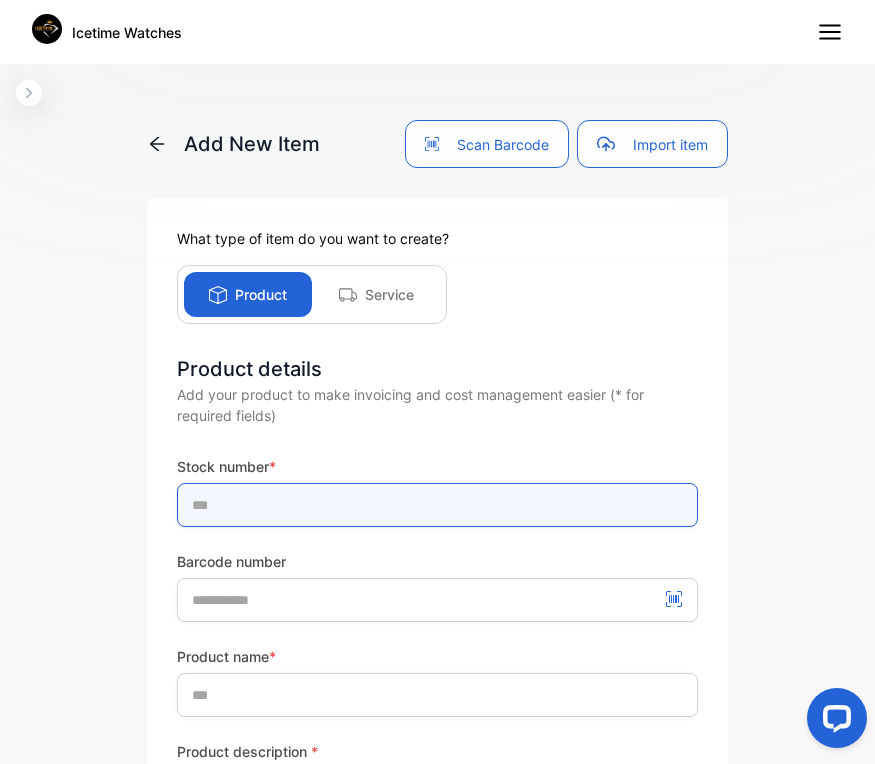 click at bounding box center (437, 505) 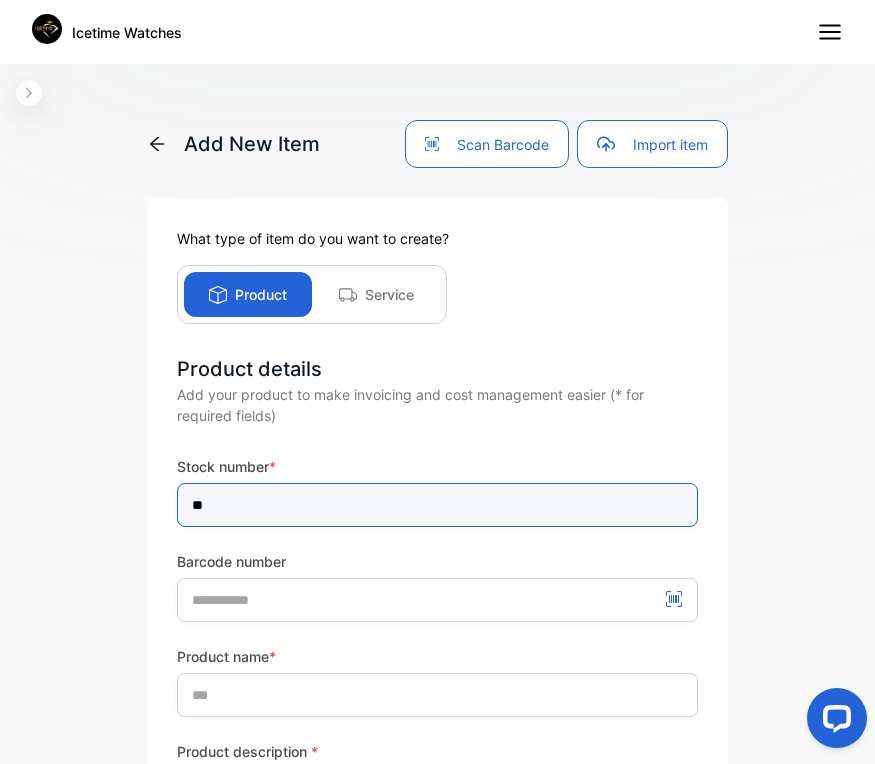 type on "*" 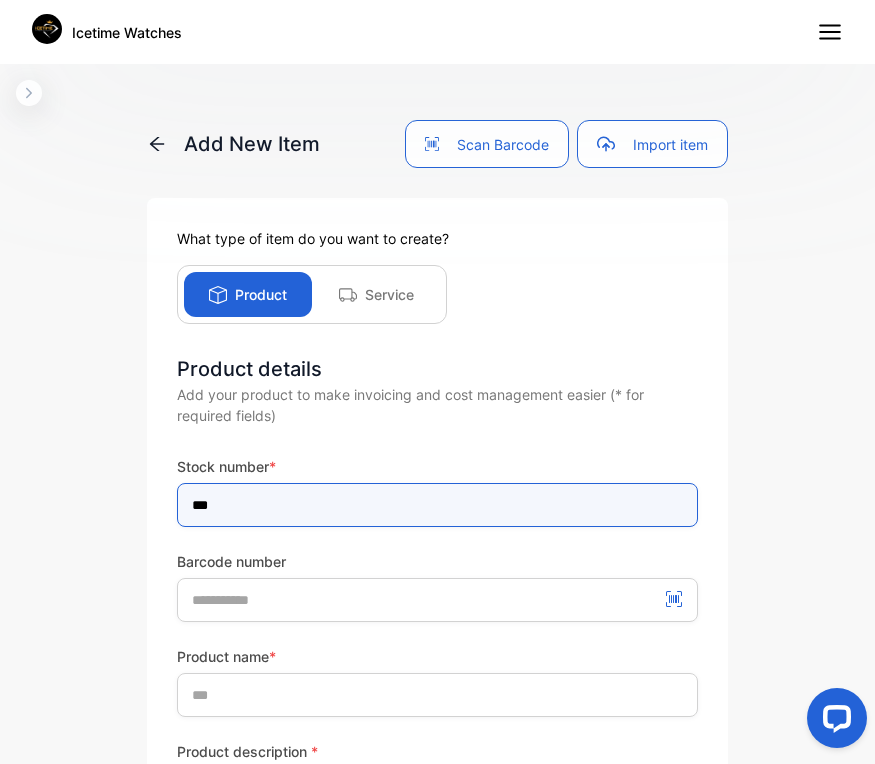 type on "***" 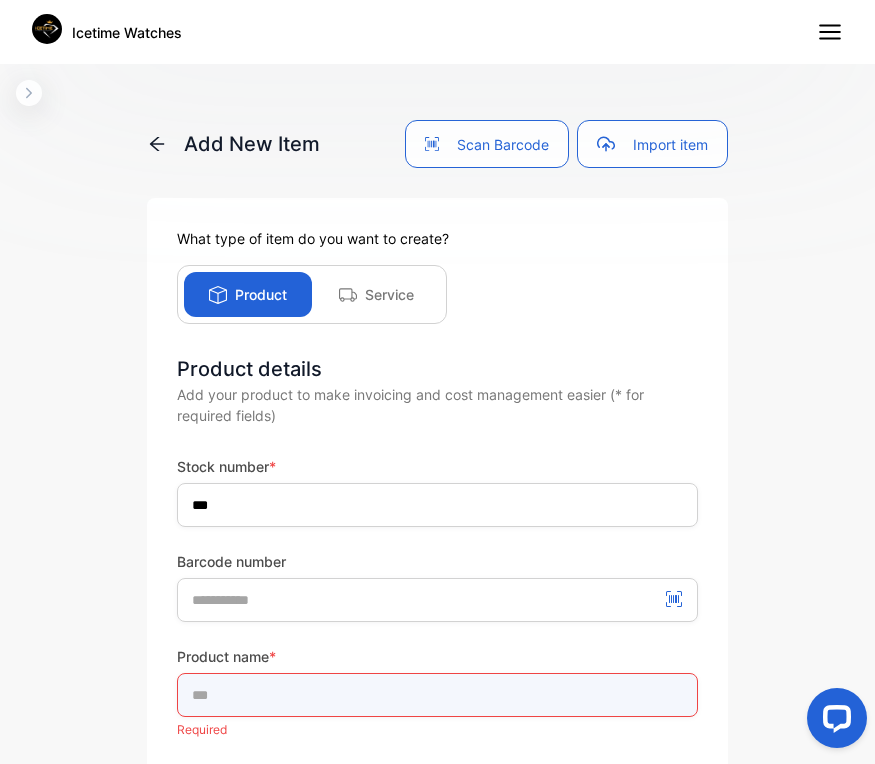click at bounding box center (437, 695) 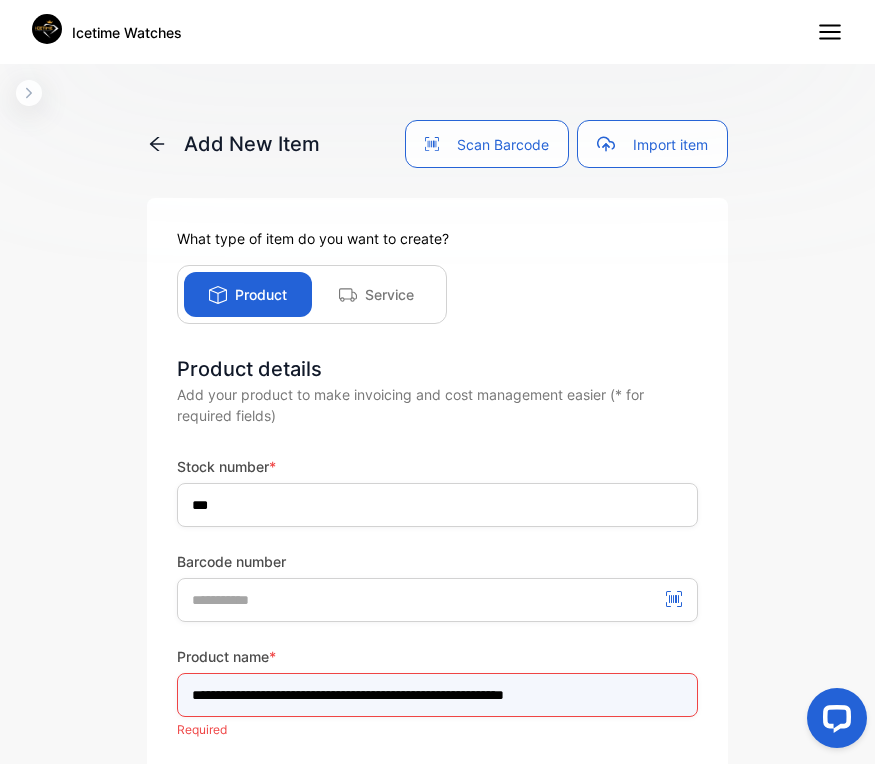 click on "**********" at bounding box center (437, 695) 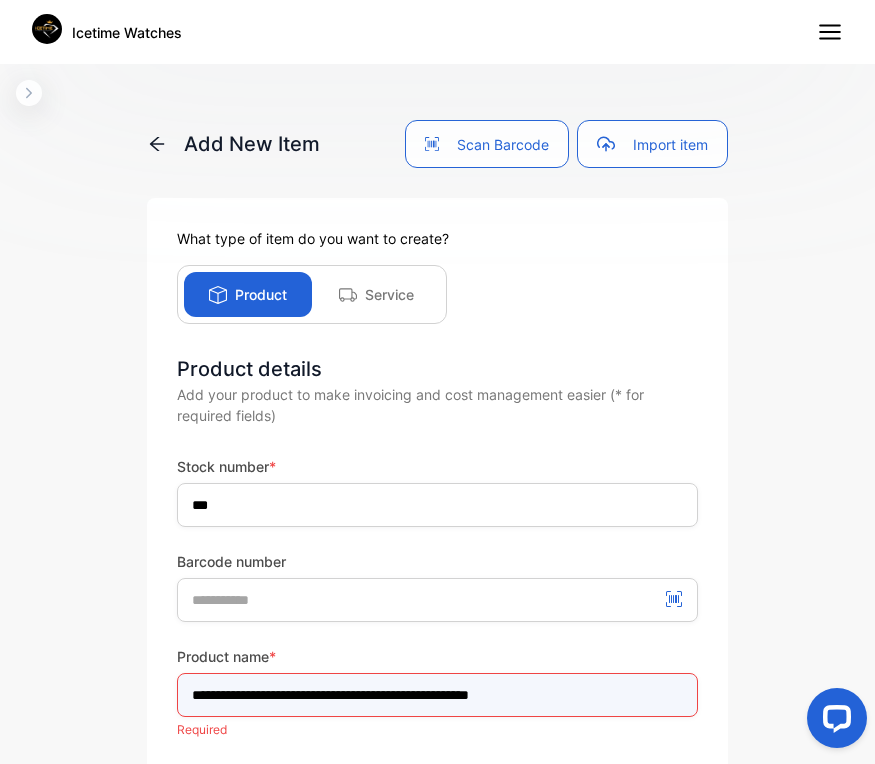 type on "**********" 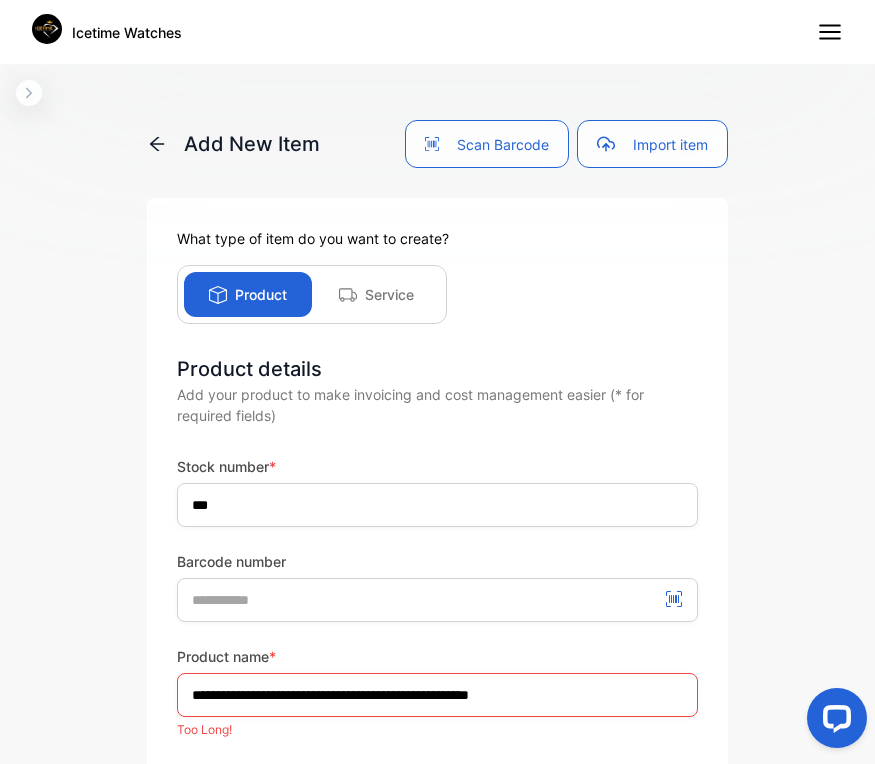 click on "**********" at bounding box center (437, 961) 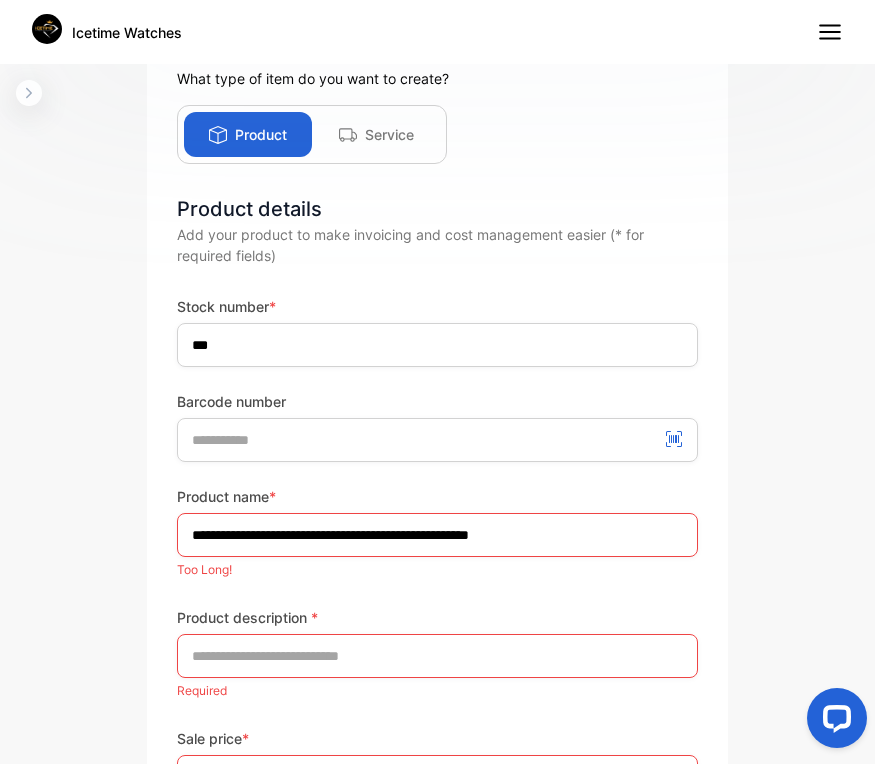 scroll, scrollTop: 200, scrollLeft: 0, axis: vertical 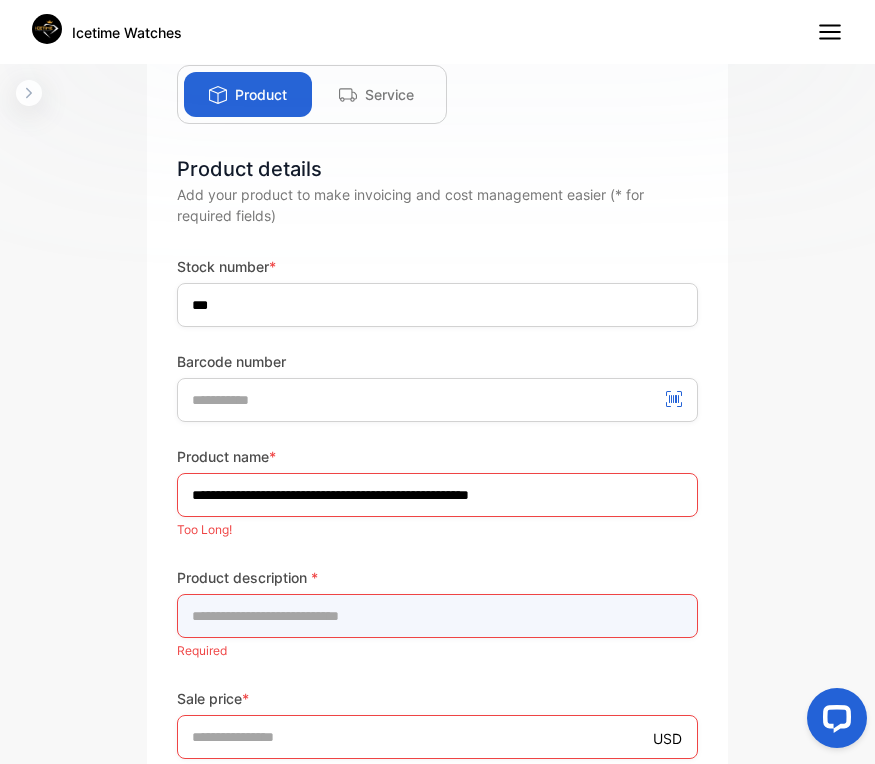 click at bounding box center [437, 616] 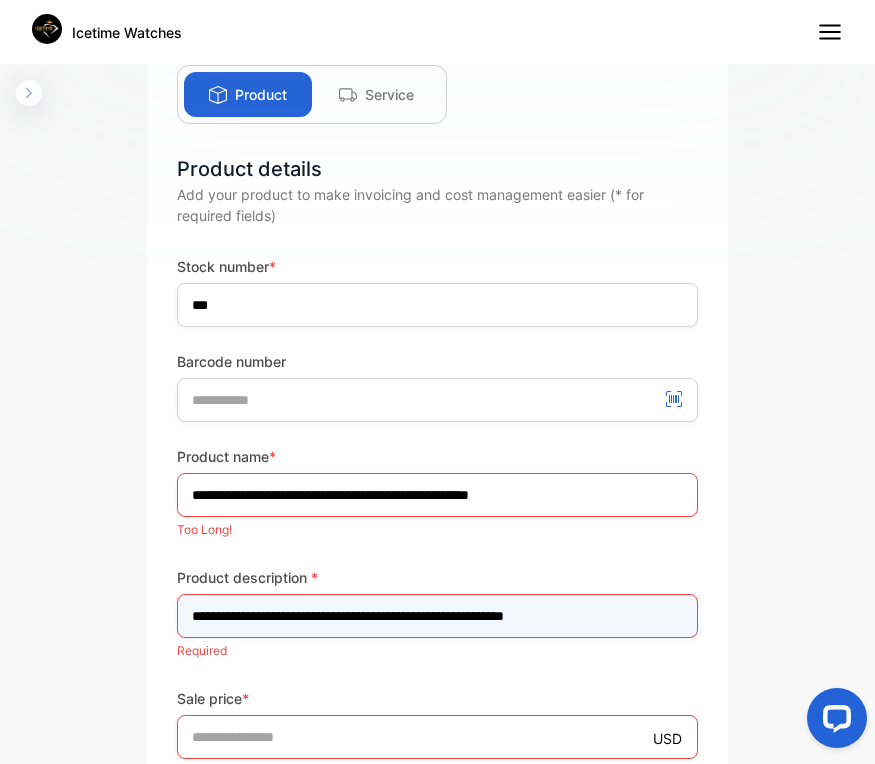 type on "**********" 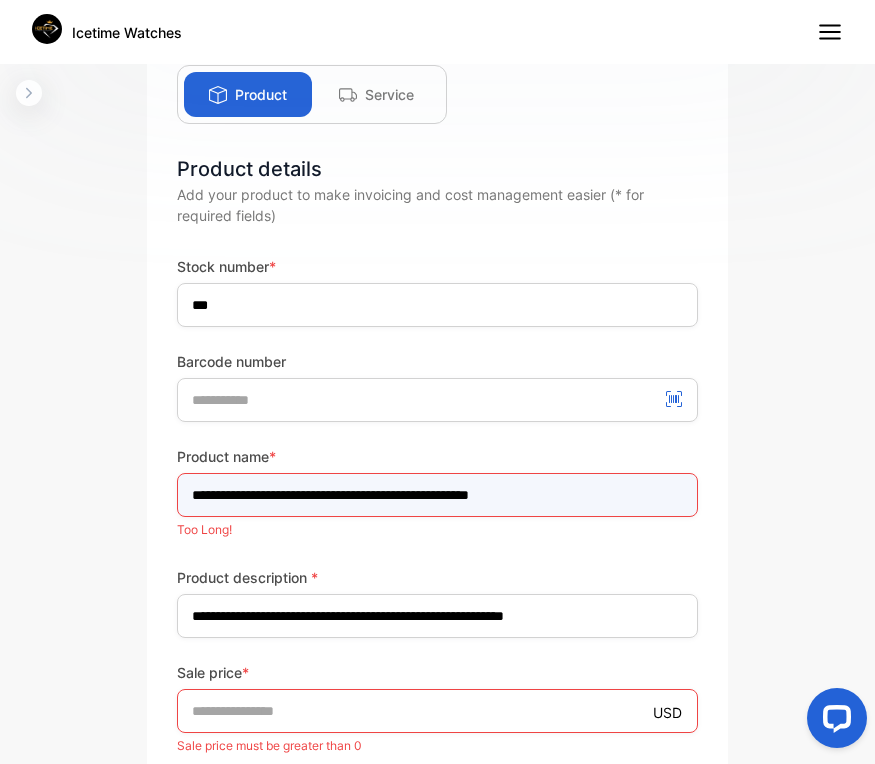 click on "**********" at bounding box center [437, 495] 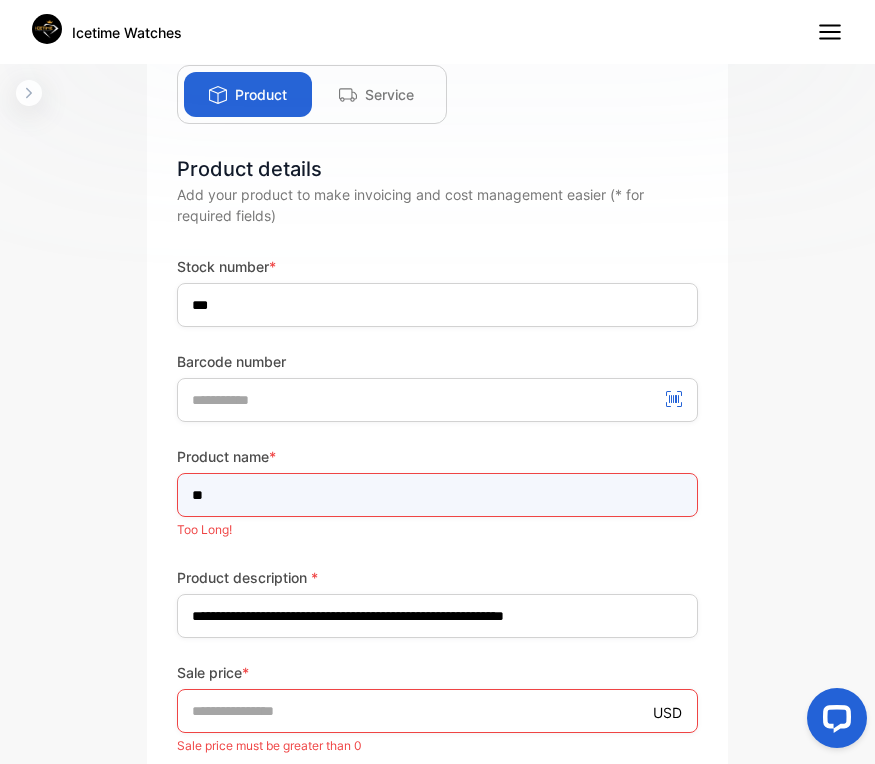 type on "*" 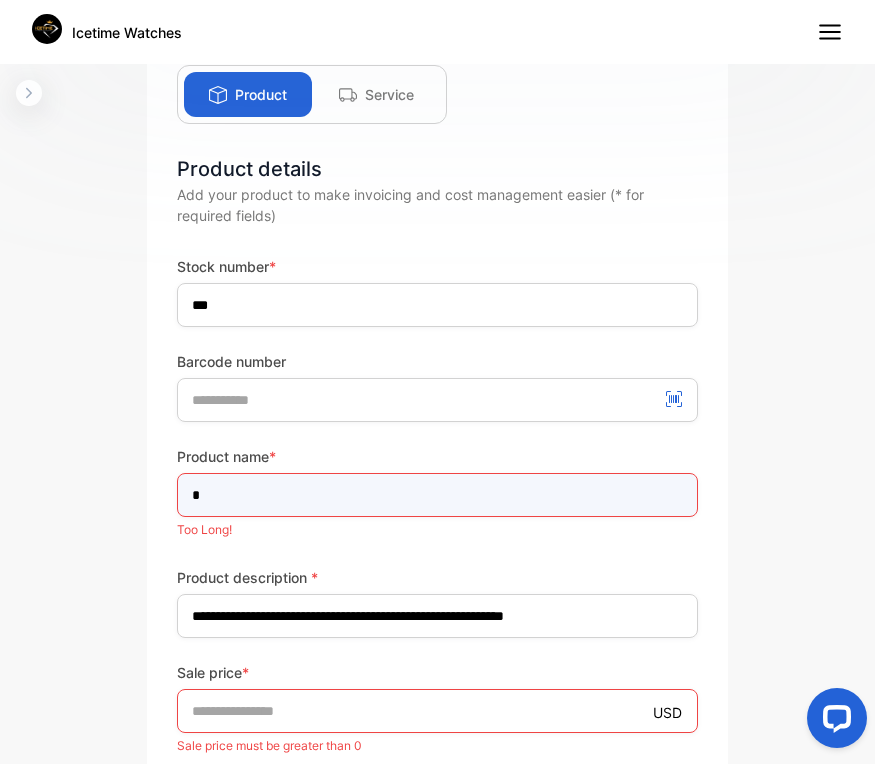 type on "****" 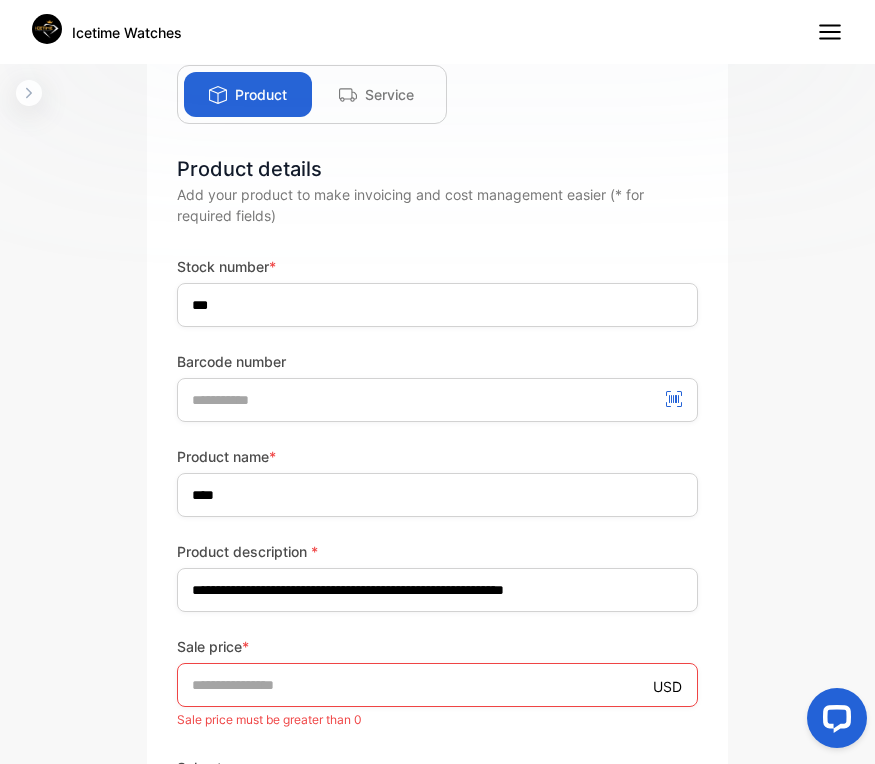 click on "**********" at bounding box center [437, 529] 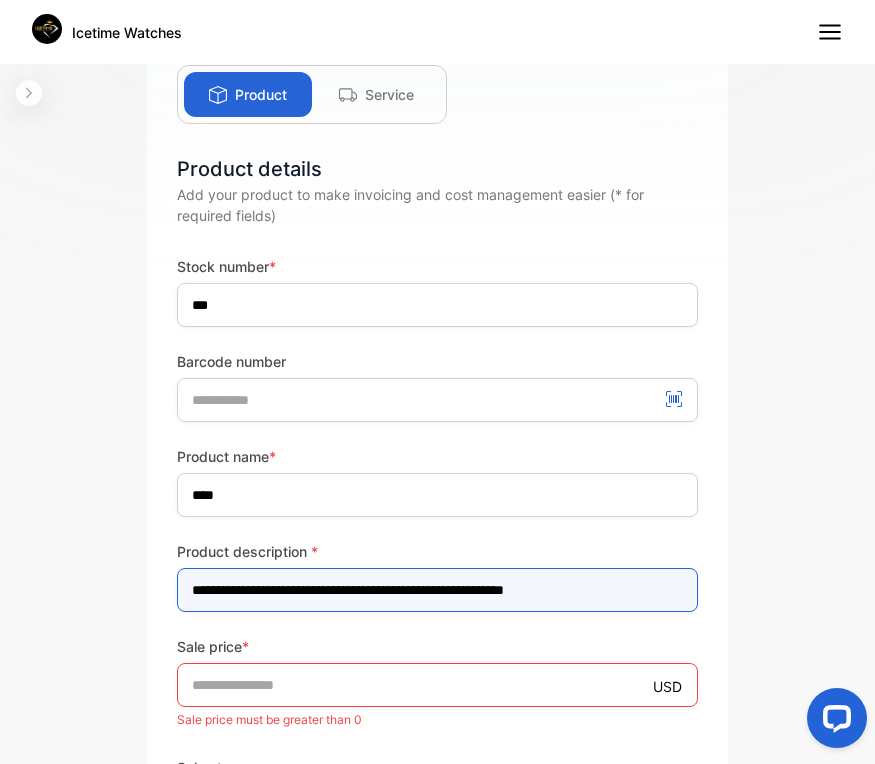 click on "**********" at bounding box center [437, 590] 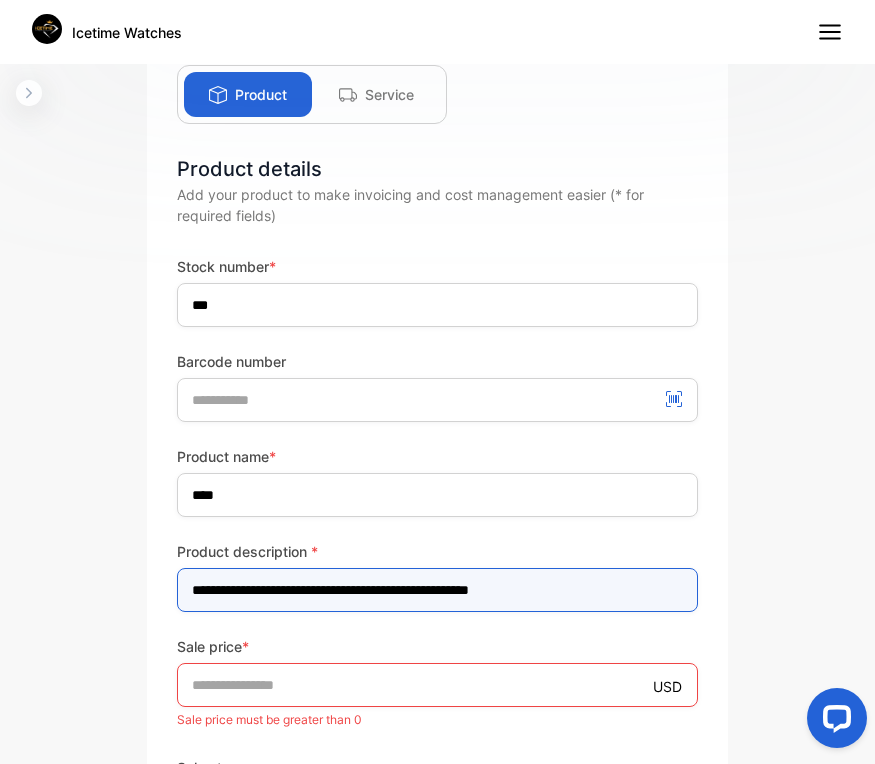 type on "**********" 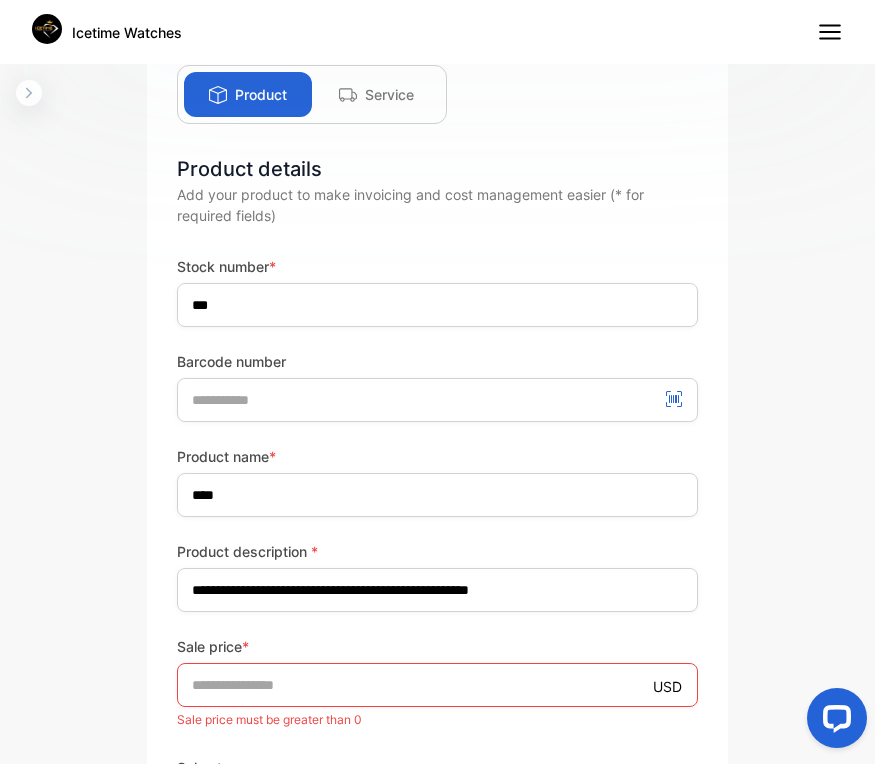 click on "**********" at bounding box center (437, 849) 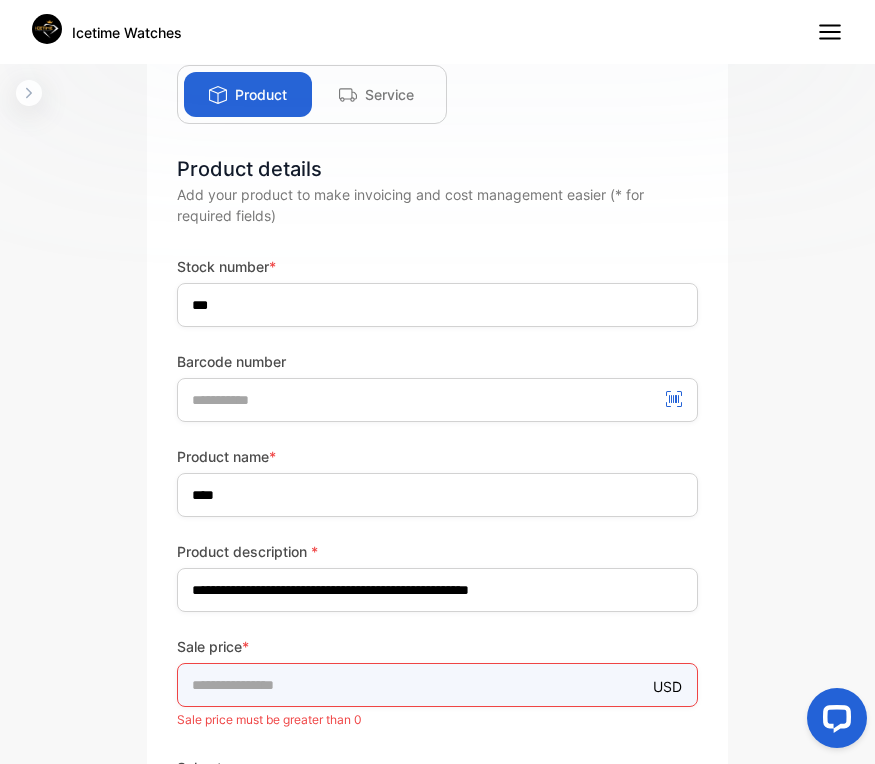 click on "*" at bounding box center (437, 685) 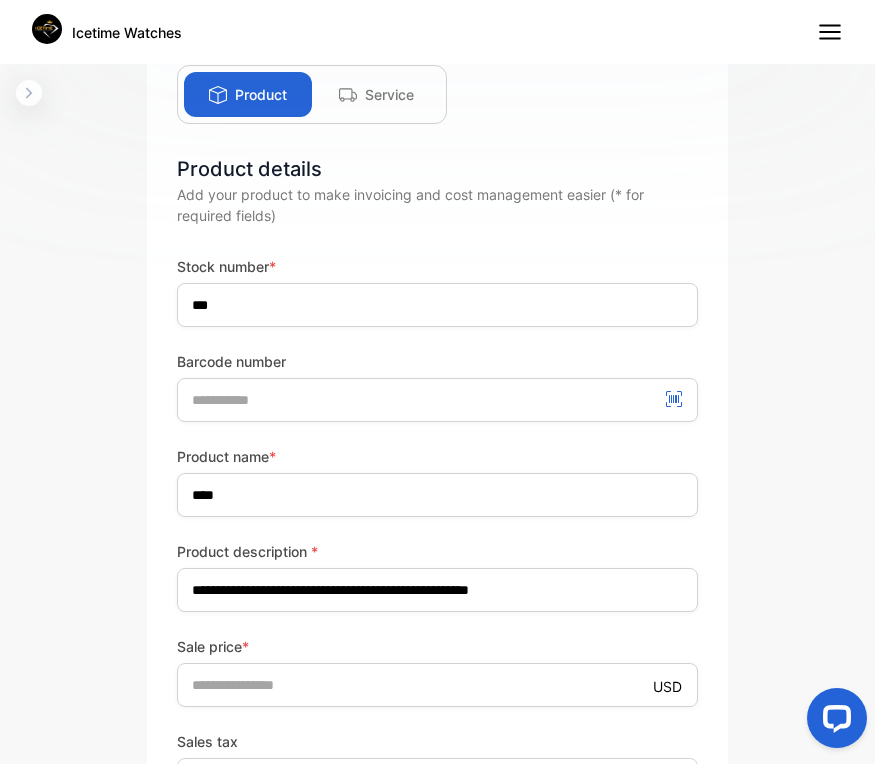 click on "Sale price  *   USD ** Sales tax" at bounding box center (437, 719) 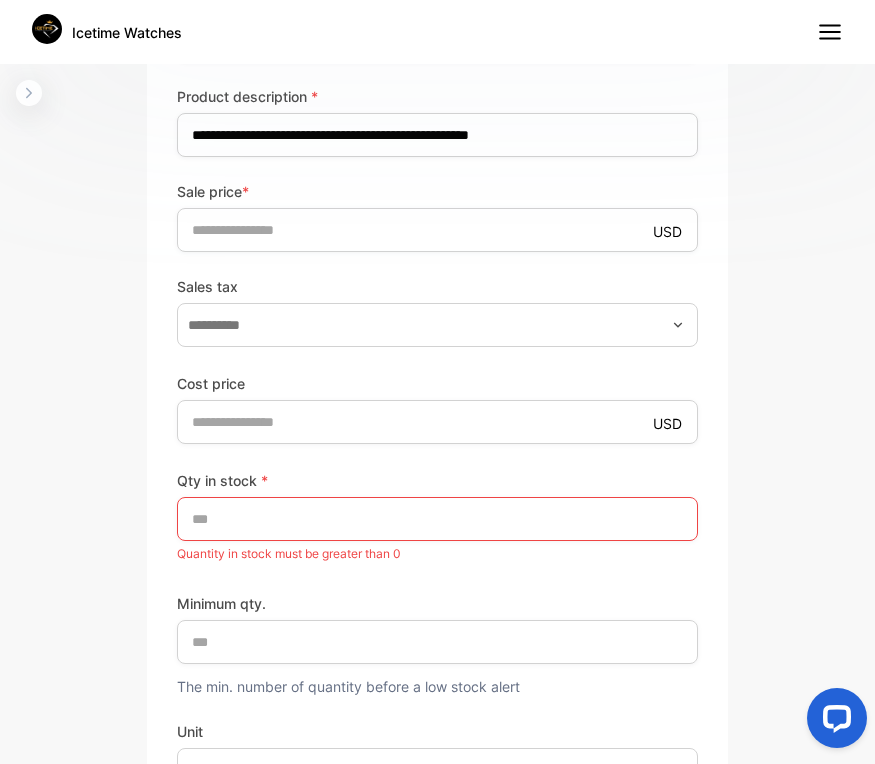 scroll, scrollTop: 680, scrollLeft: 0, axis: vertical 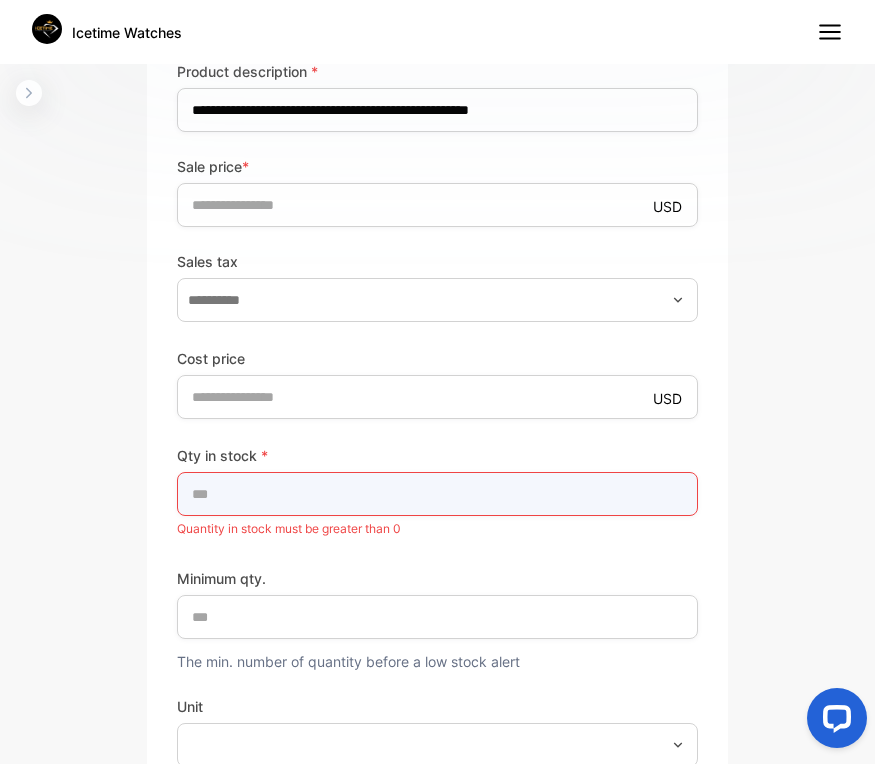 click on "*" at bounding box center (437, 494) 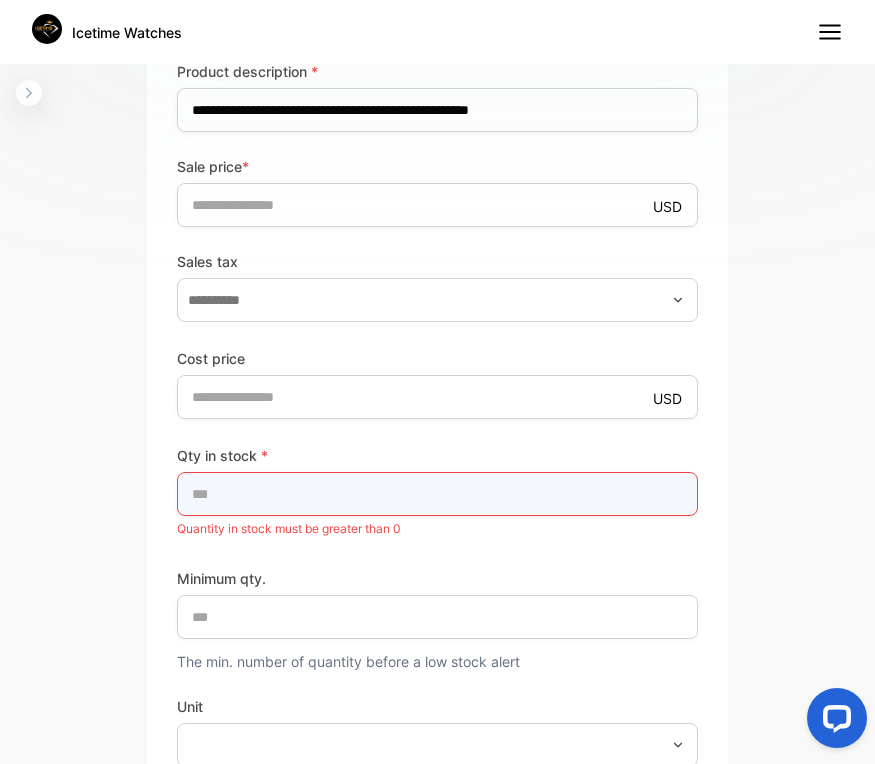 type on "**" 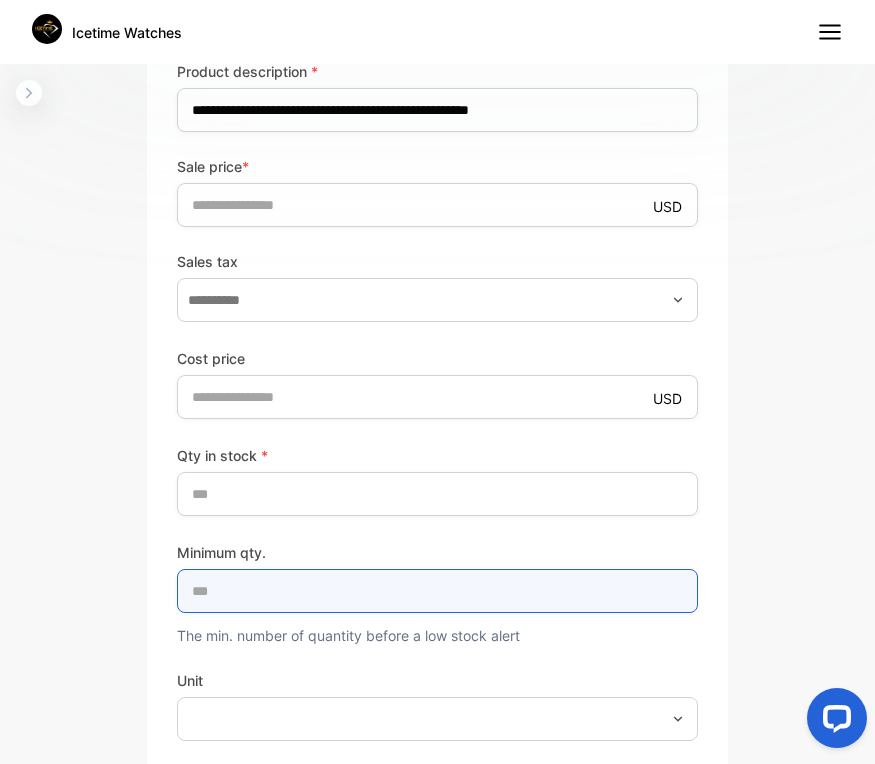 click on "*" at bounding box center (437, 591) 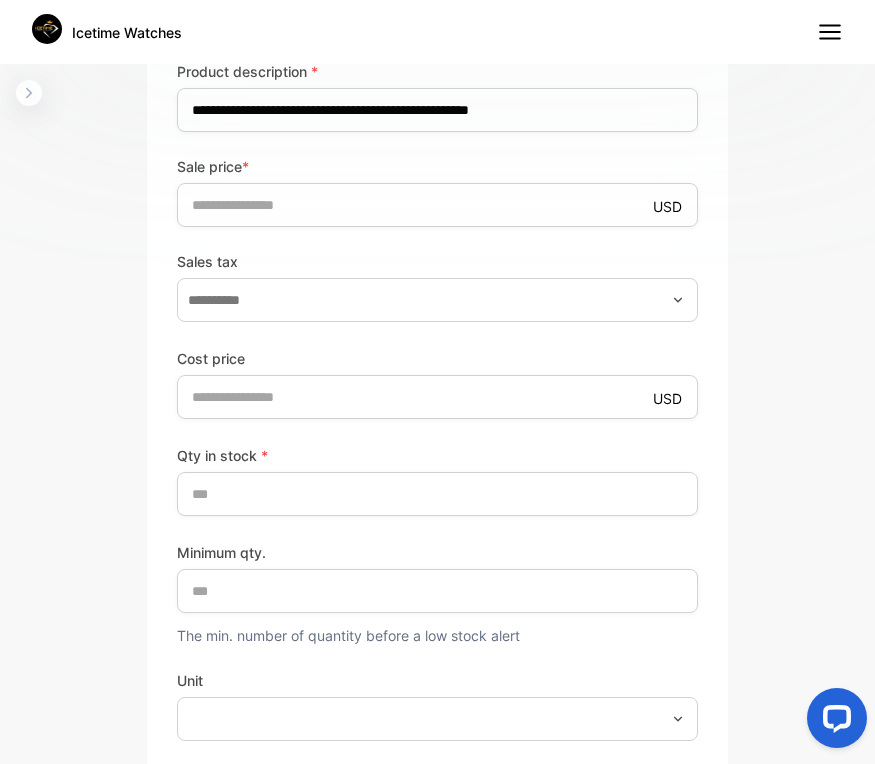 click on "Unit" at bounding box center (437, 680) 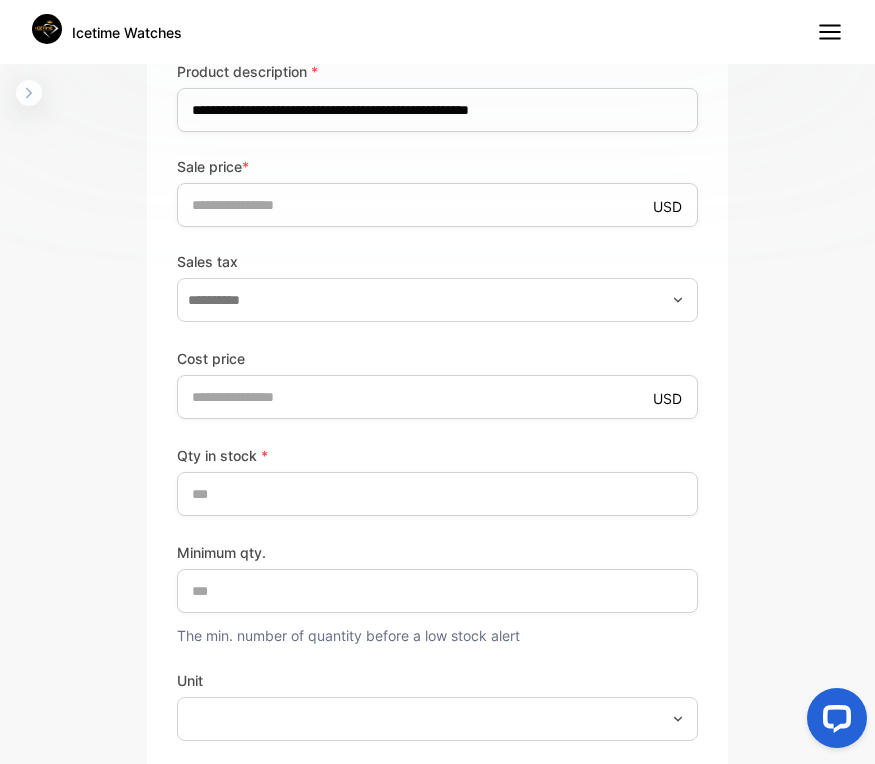 click on "Qty in stock   *   ** Minimum qty.   ** The min. number of quantity before a low stock alert Unit" at bounding box center [437, 592] 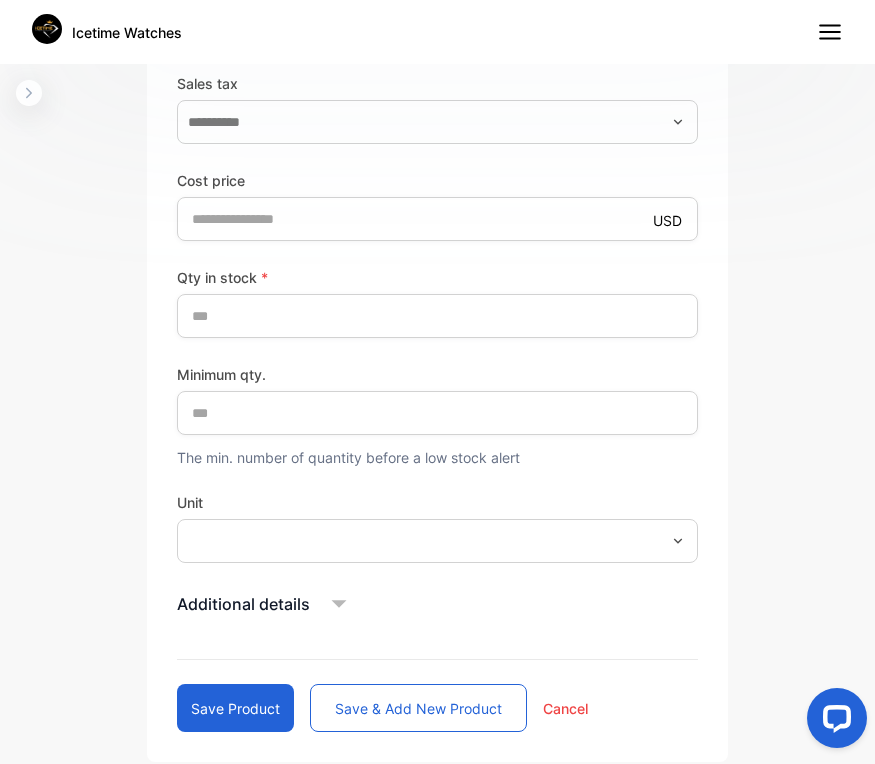 scroll, scrollTop: 864, scrollLeft: 0, axis: vertical 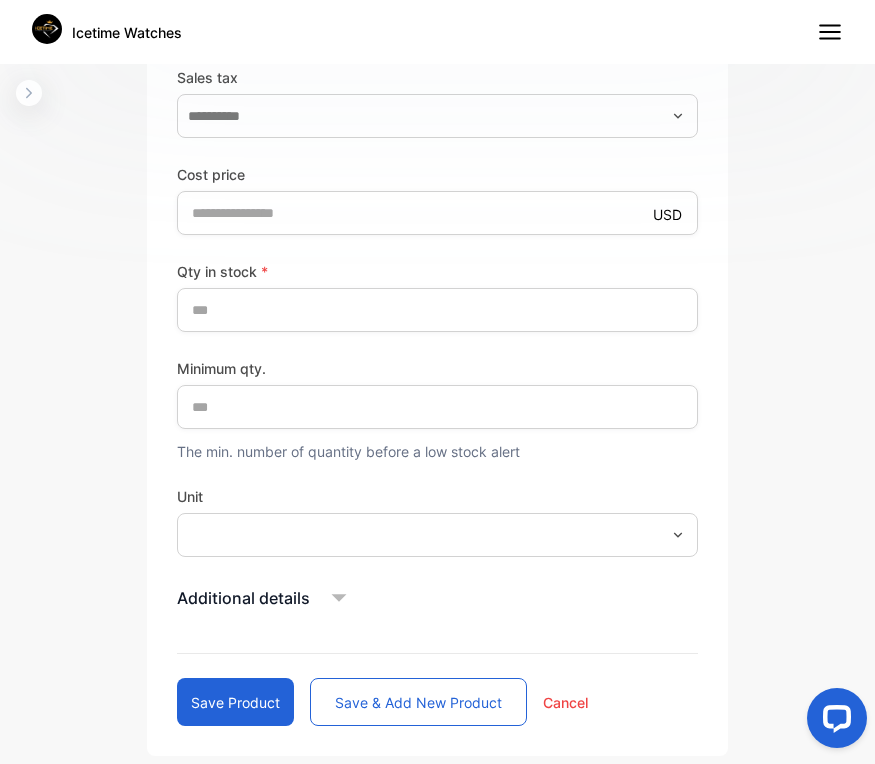 click 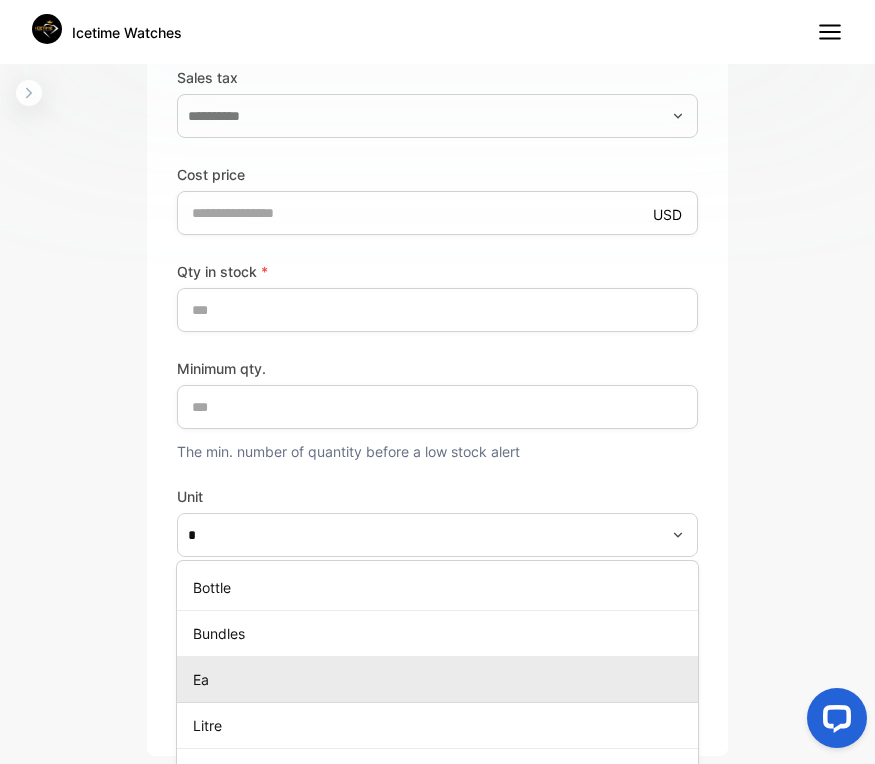 click on "Ea" at bounding box center [441, 679] 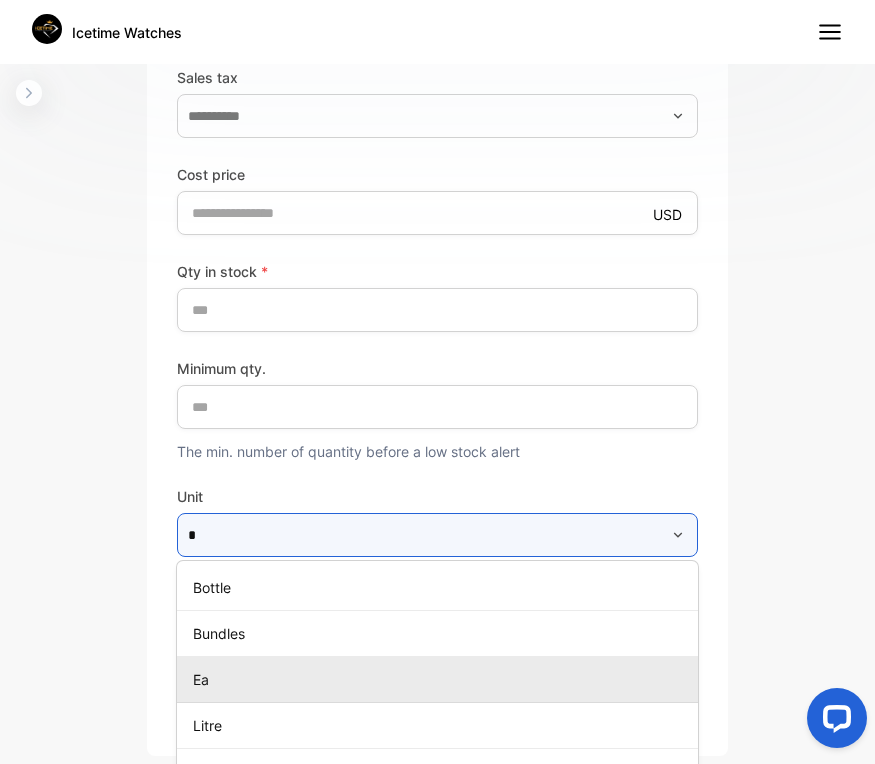type on "**" 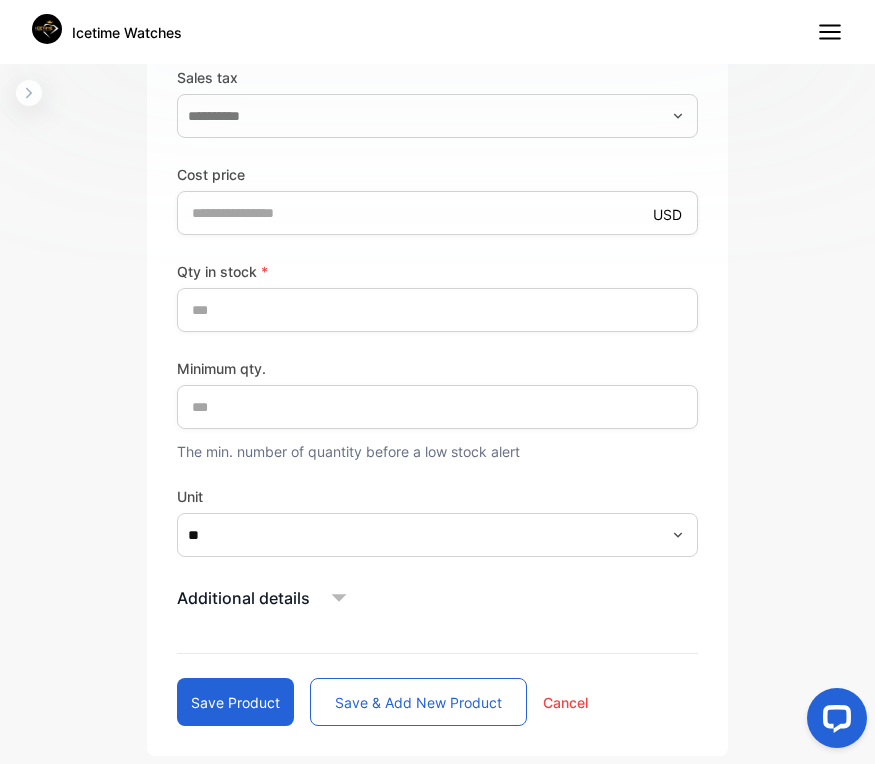 drag, startPoint x: 366, startPoint y: 625, endPoint x: 341, endPoint y: 594, distance: 39.824615 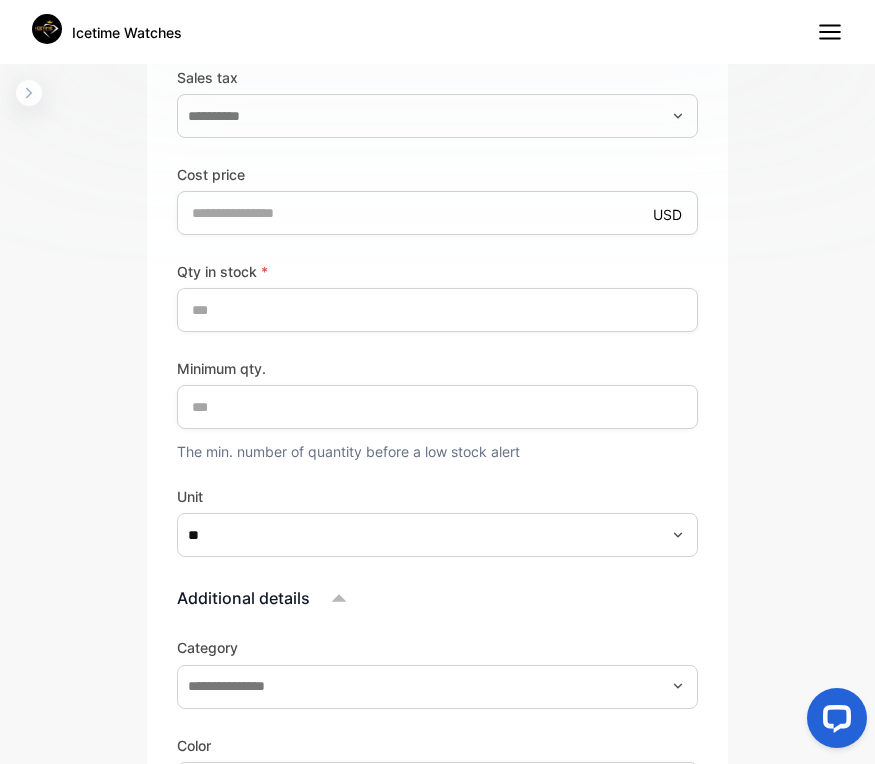 scroll, scrollTop: 1523, scrollLeft: 0, axis: vertical 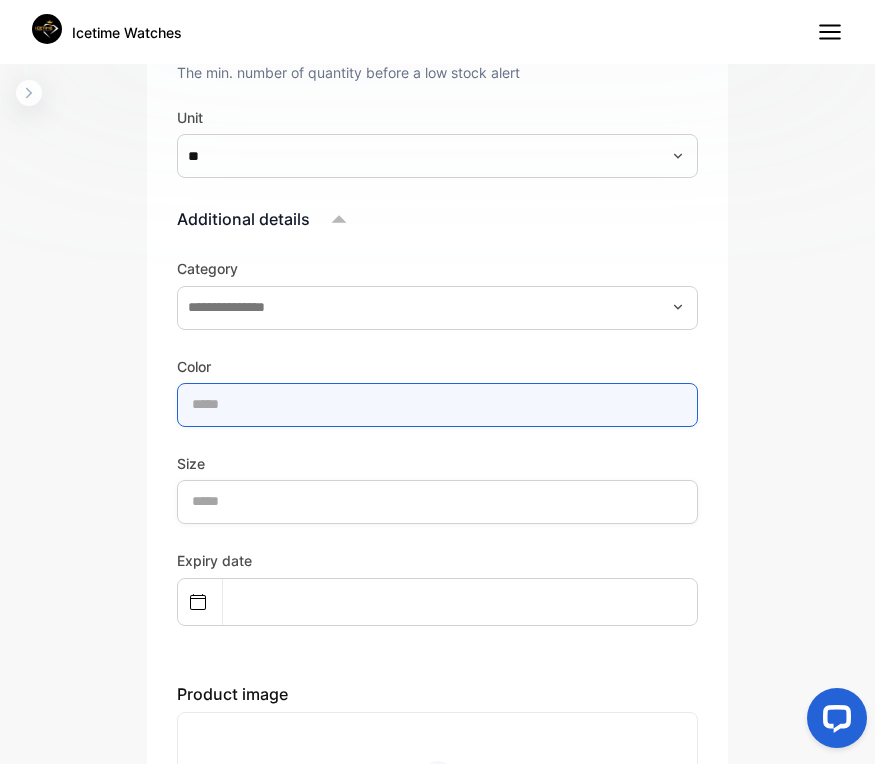 click at bounding box center (437, 405) 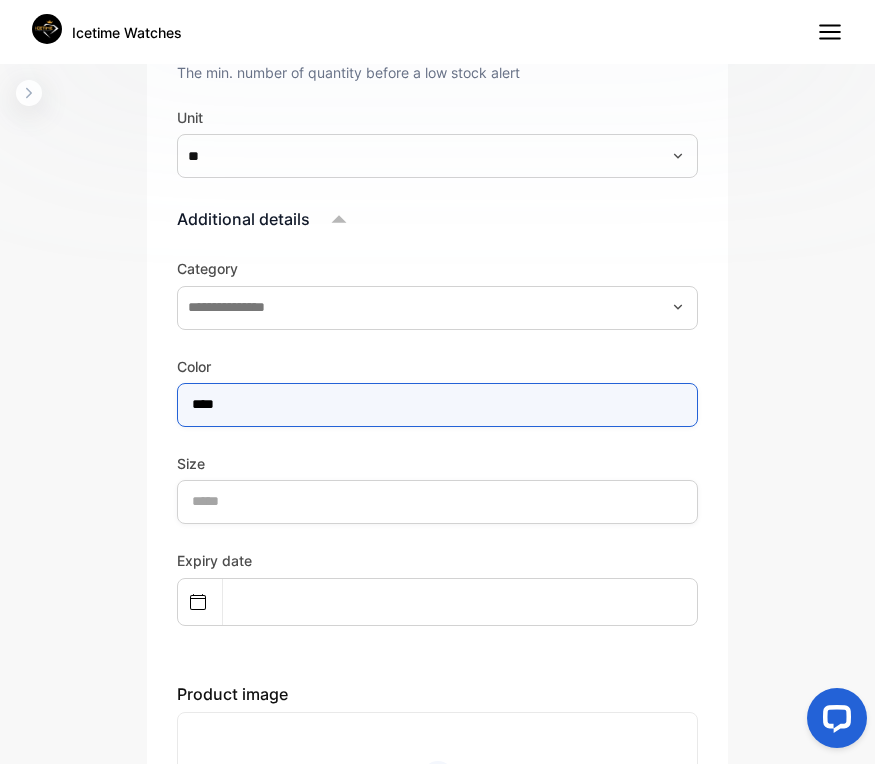 type on "****" 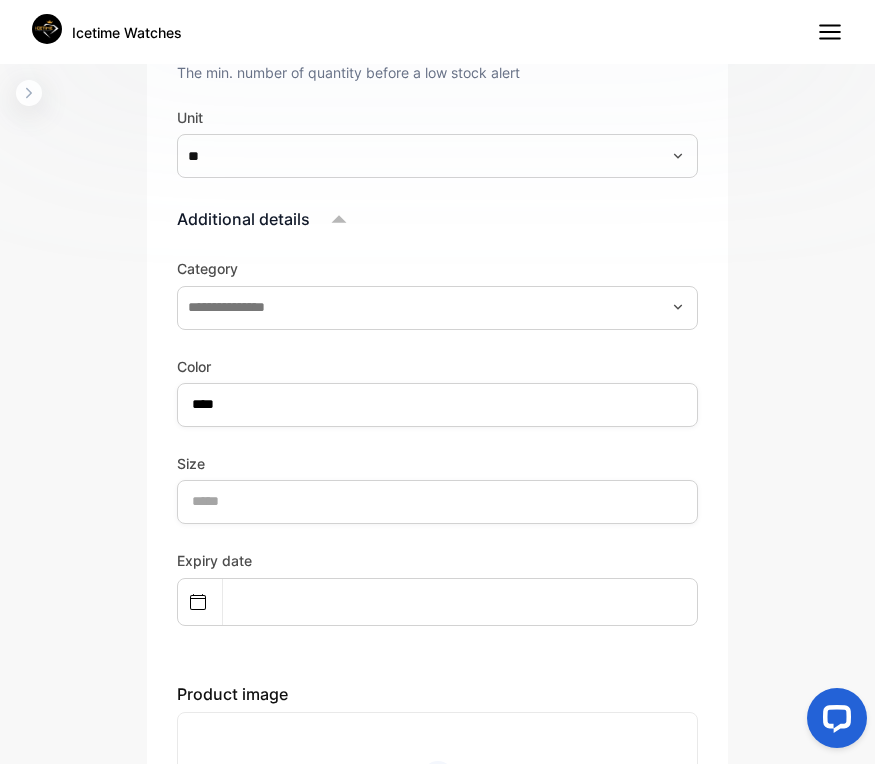 click on "Size" at bounding box center (437, 463) 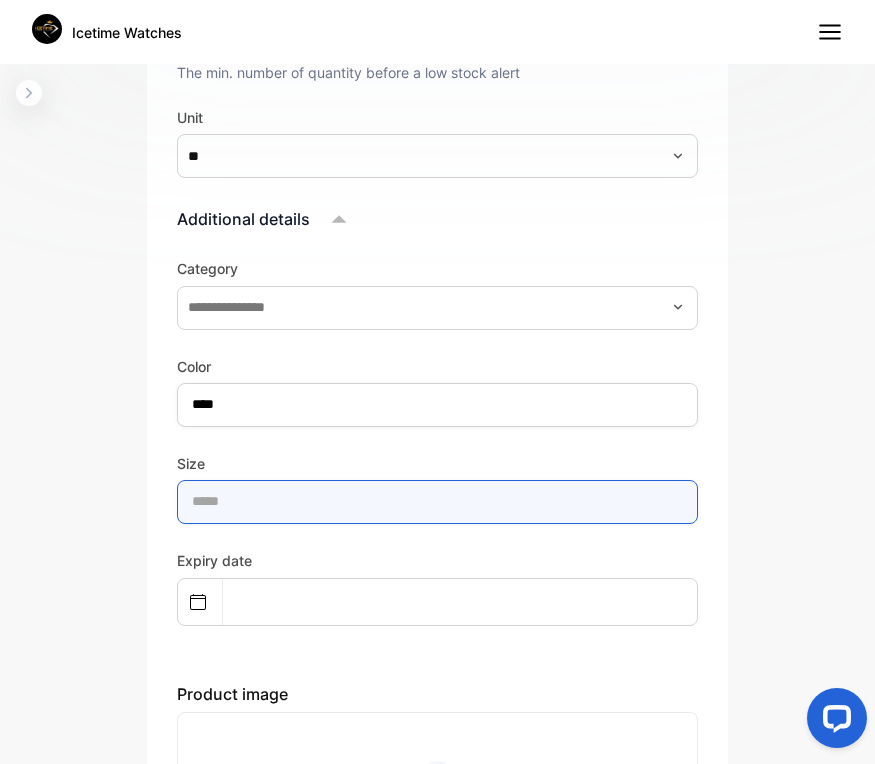 click at bounding box center [437, 502] 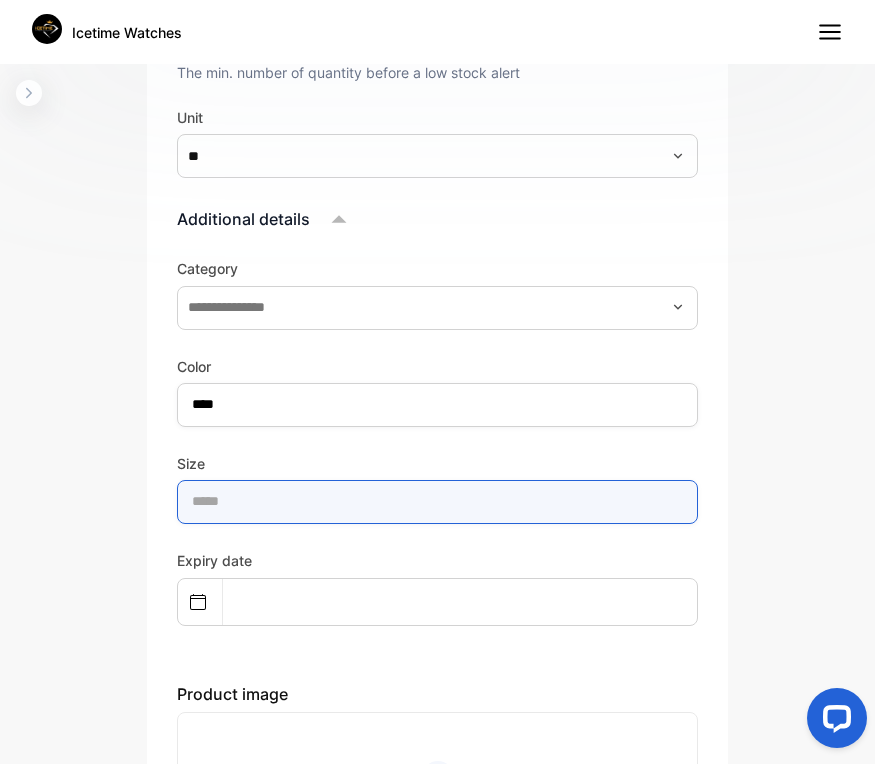 type on "****" 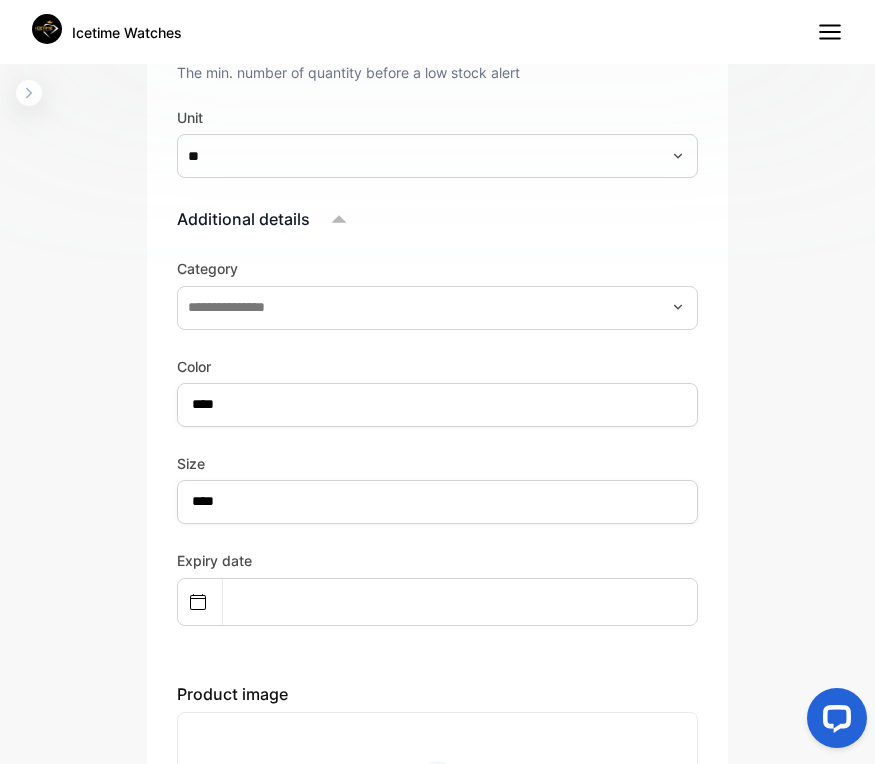 click on "Category   Color   **** Size   **** Expiry date   Product image Drop your document here or    browse file Supported: PNG, JPG, JPEG" at bounding box center [437, 575] 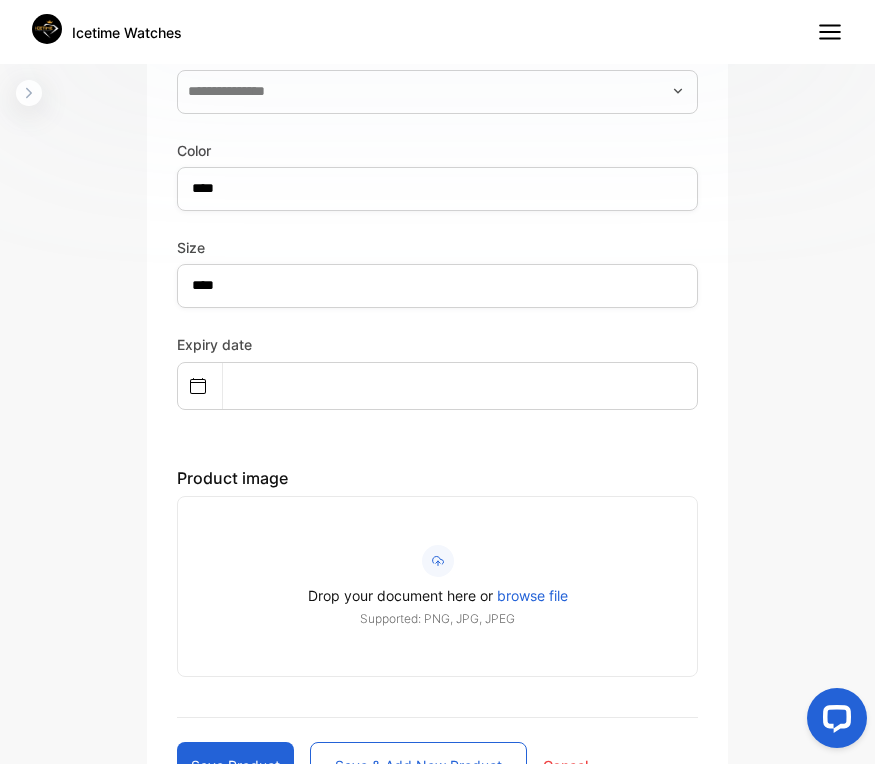 scroll, scrollTop: 1523, scrollLeft: 0, axis: vertical 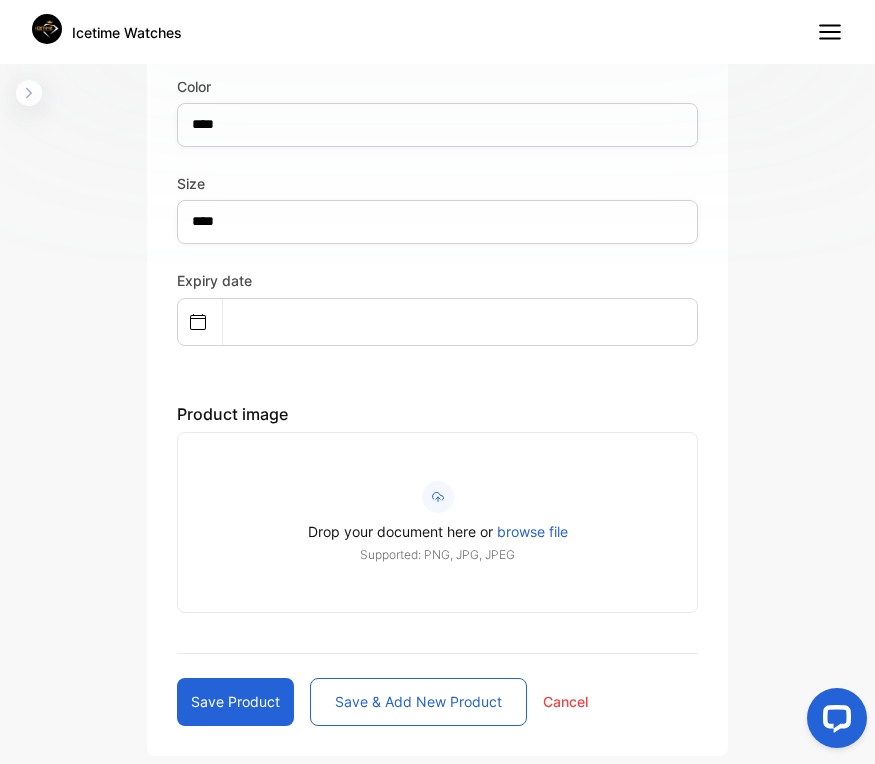 click on "Save product" at bounding box center (235, 702) 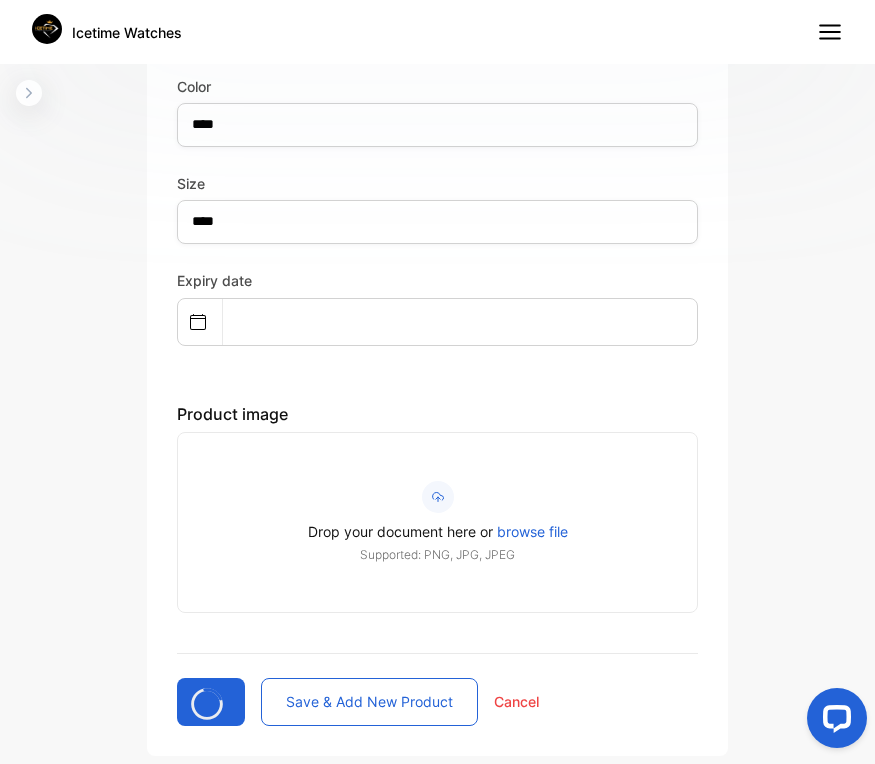type 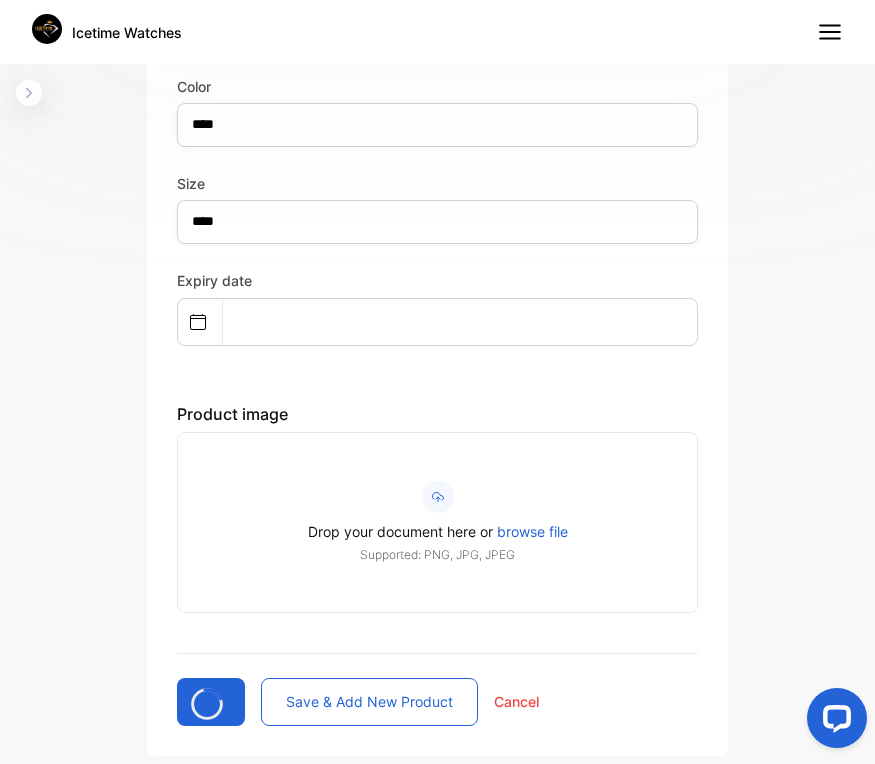 type 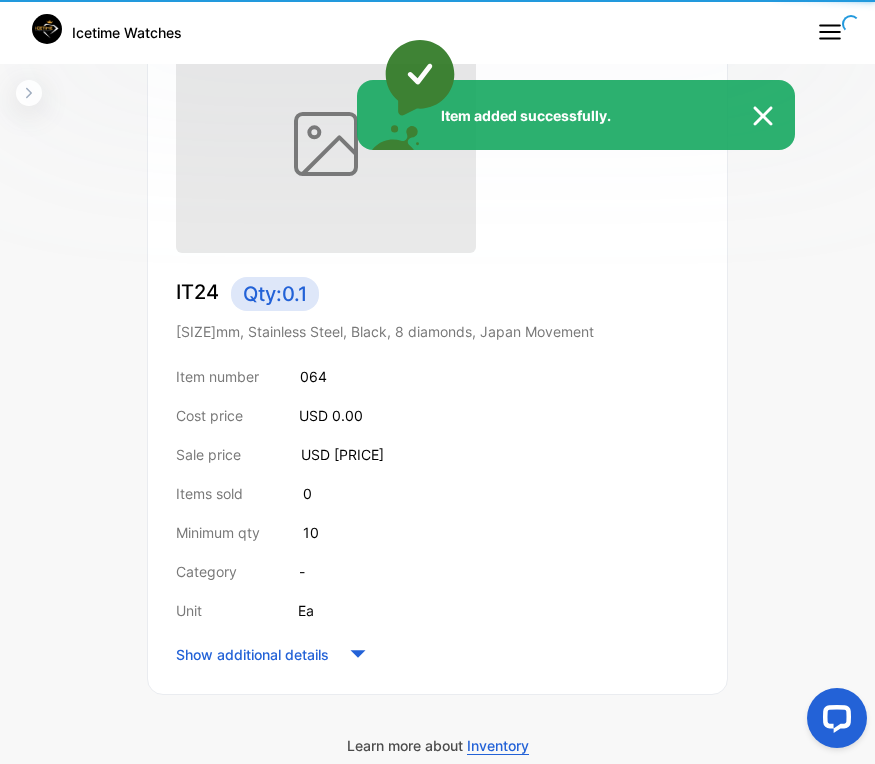 scroll, scrollTop: 397, scrollLeft: 0, axis: vertical 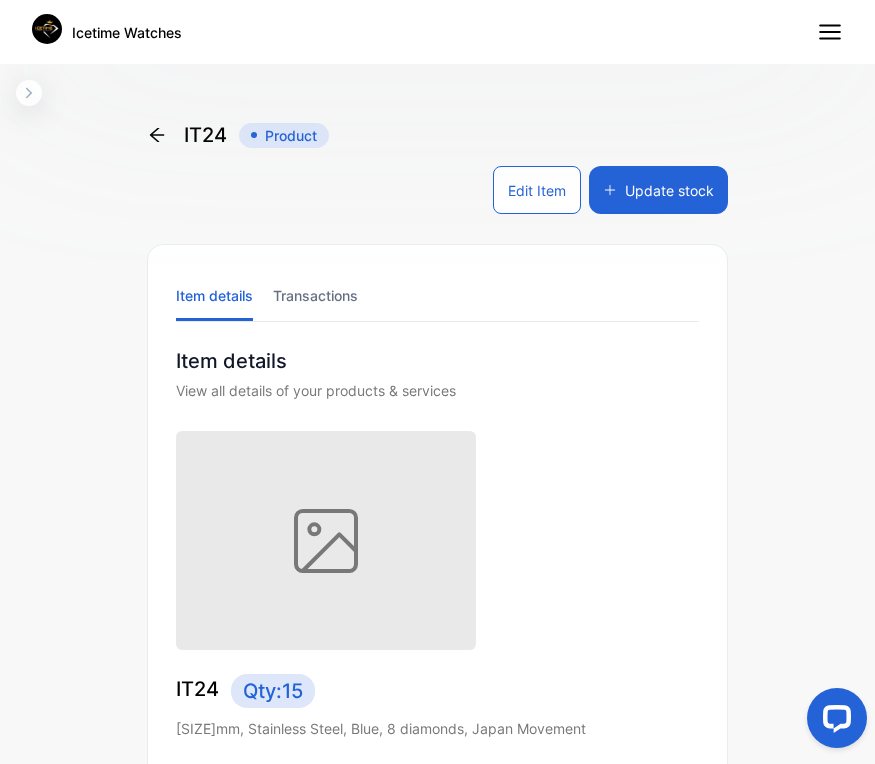 click 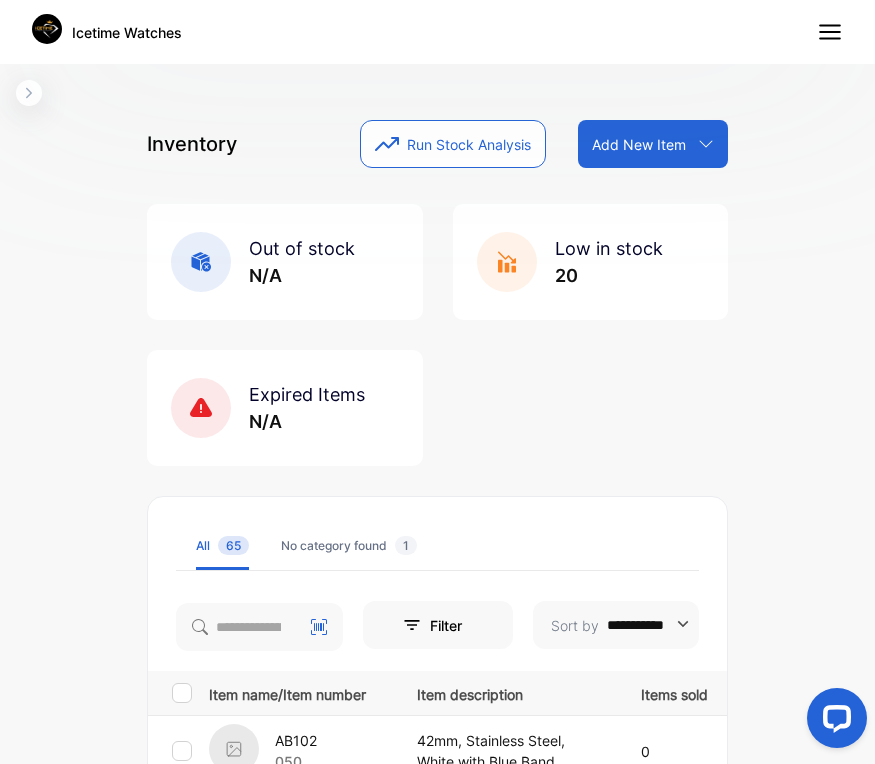 click on "Add New Item" at bounding box center (639, 144) 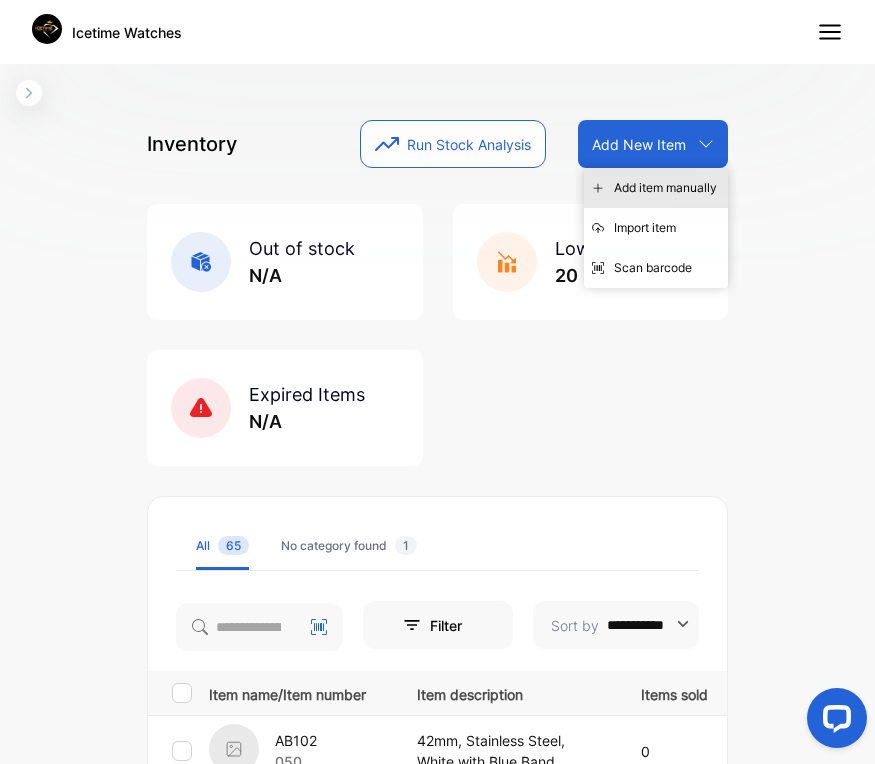 click on "Add item manually" at bounding box center [656, 188] 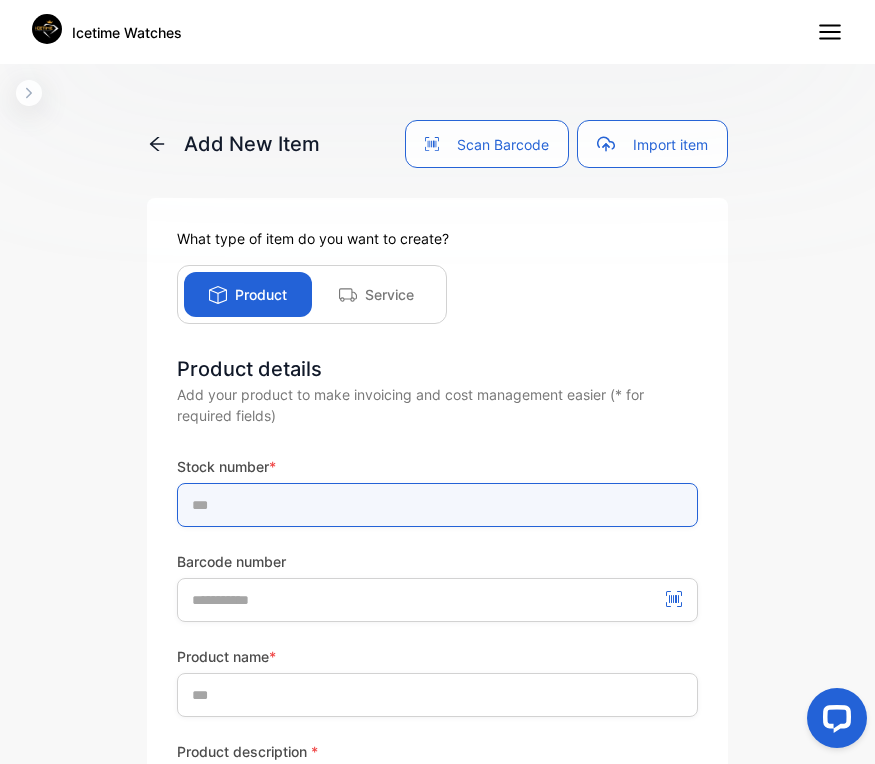 click at bounding box center [437, 505] 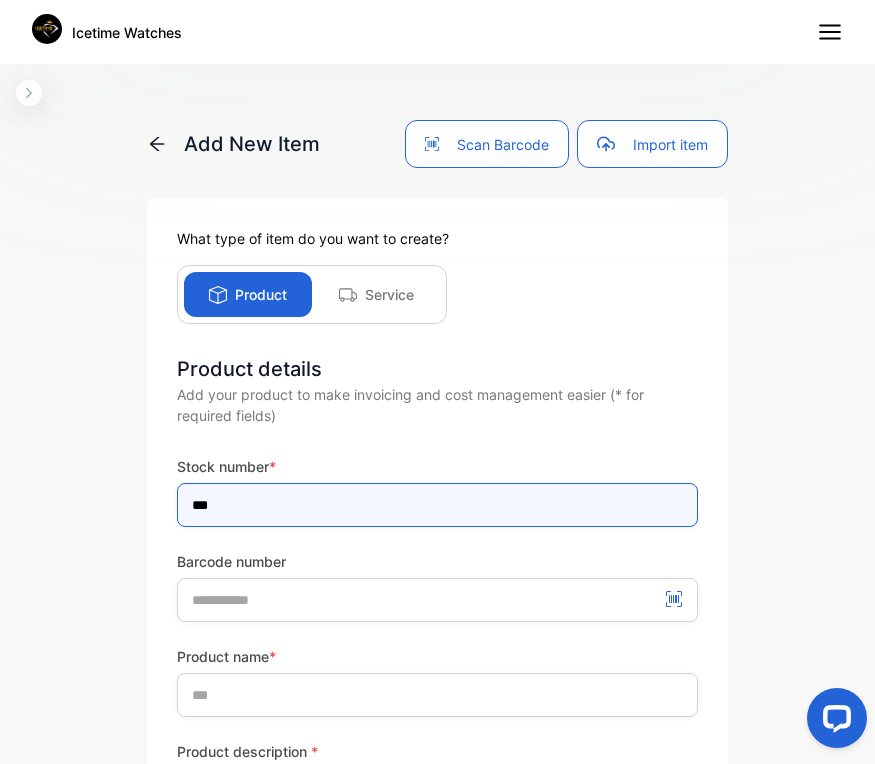 type on "***" 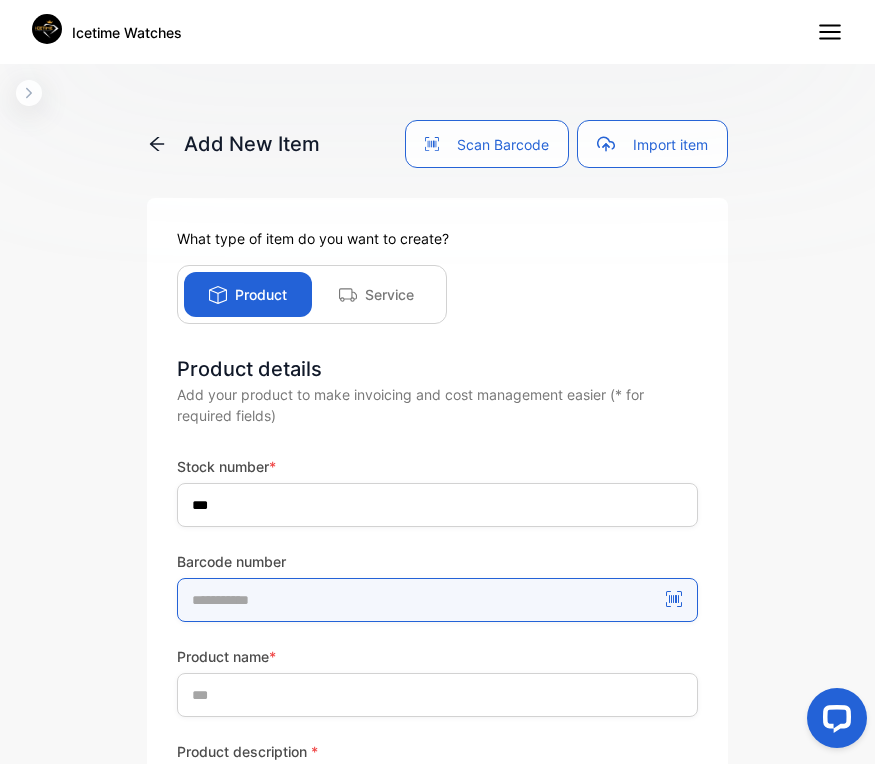 click at bounding box center (437, 600) 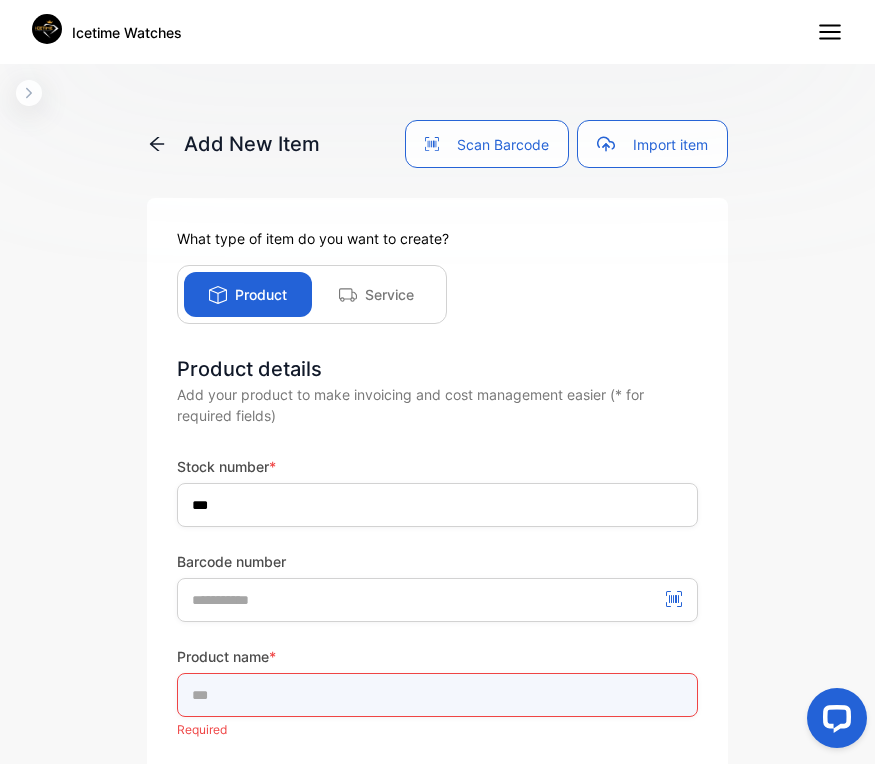 click at bounding box center (437, 695) 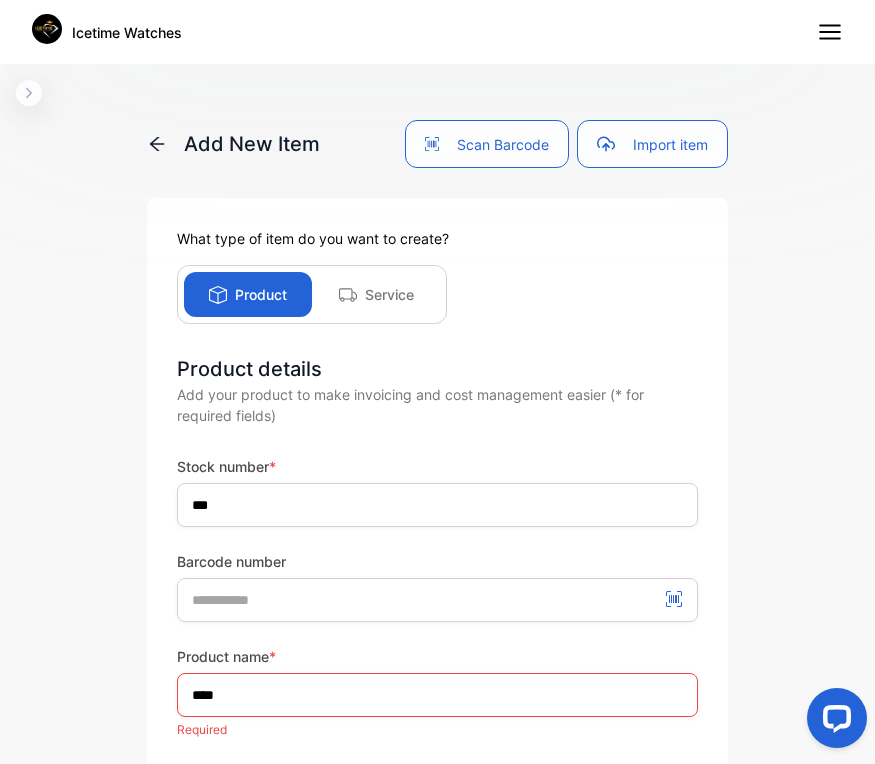 click on "Product name  *   **** Required Product description   *   Required" at bounding box center (437, 755) 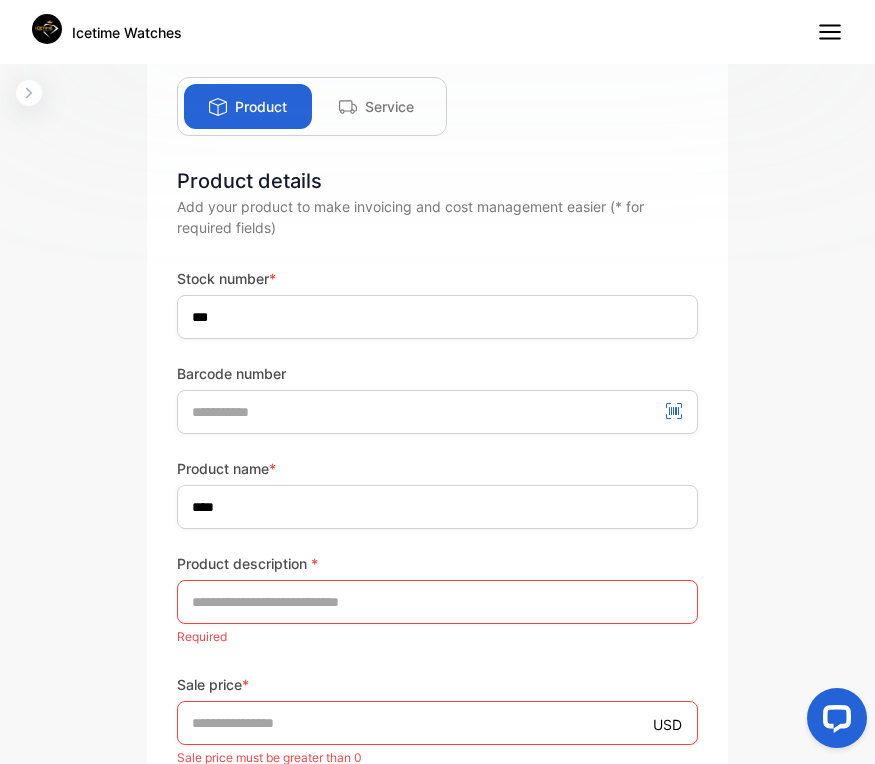 scroll, scrollTop: 200, scrollLeft: 0, axis: vertical 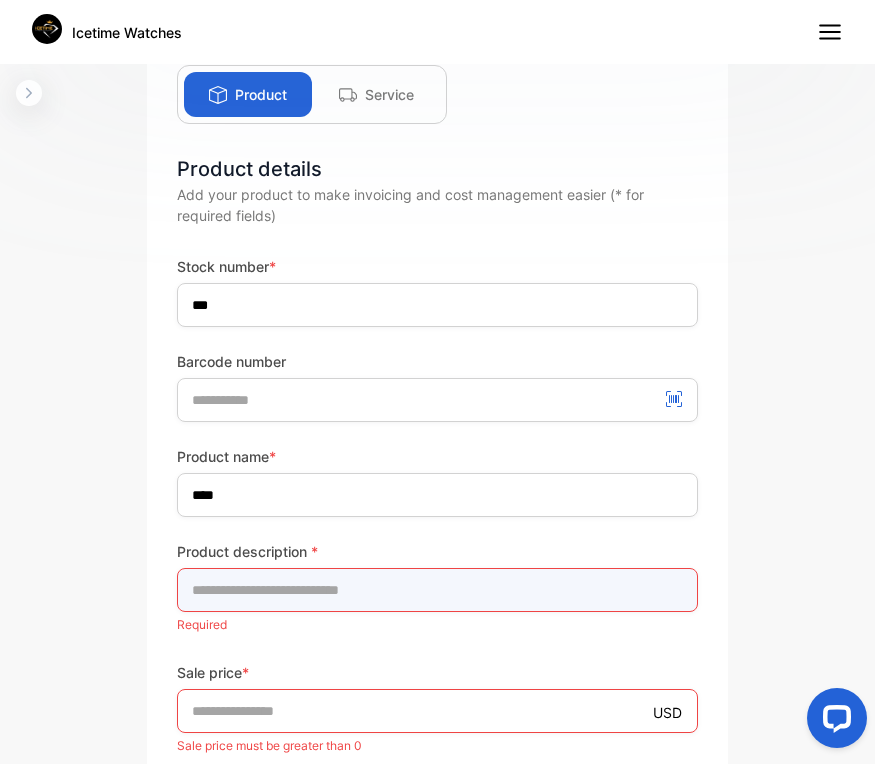 click at bounding box center [437, 590] 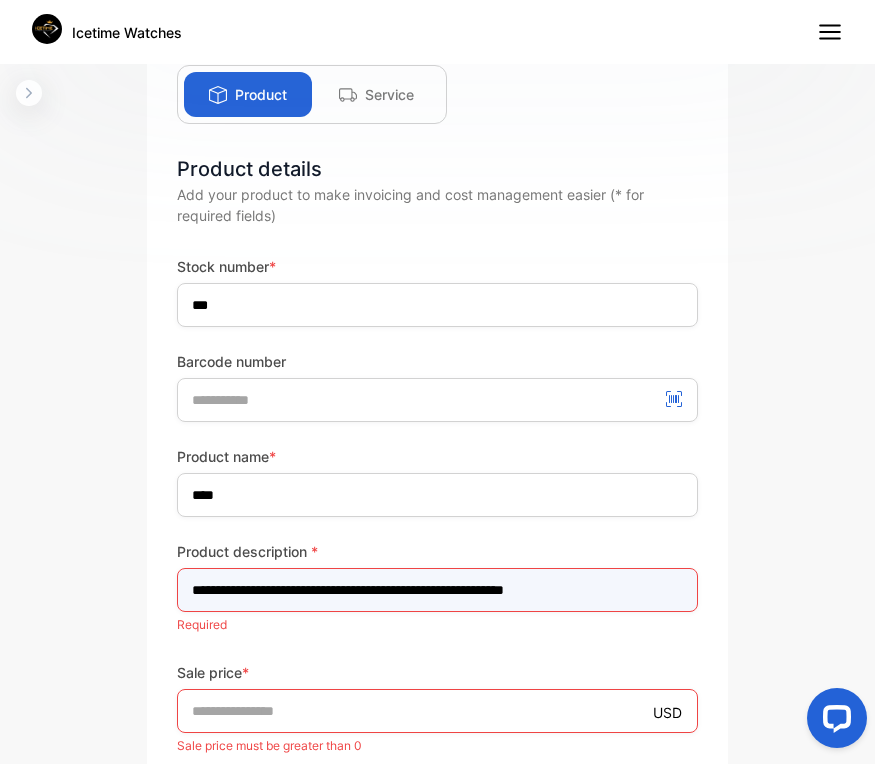 click on "**********" at bounding box center [437, 590] 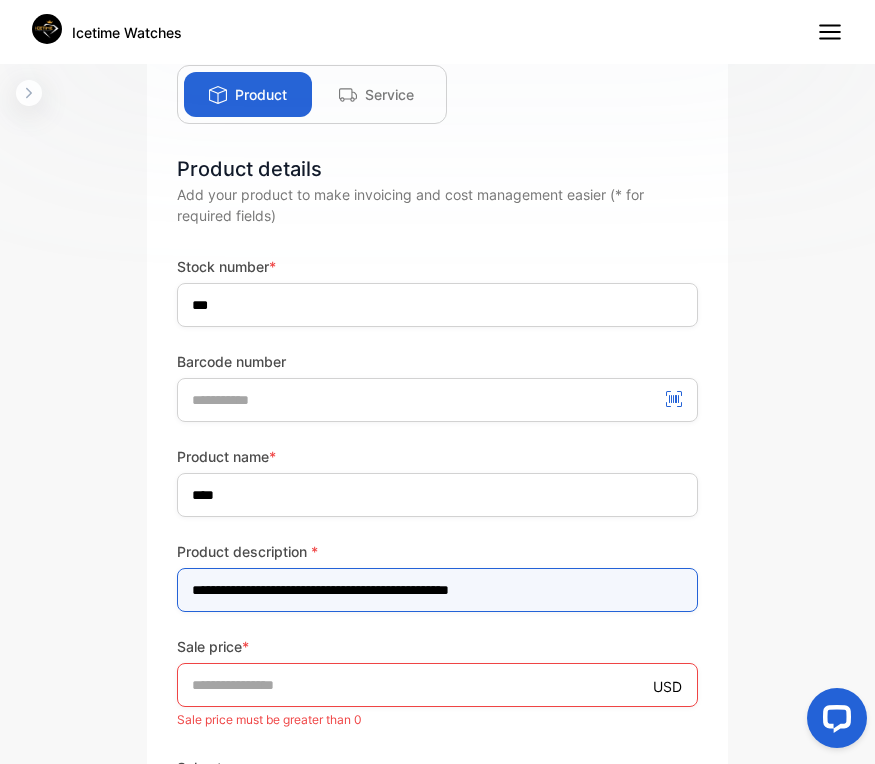 click on "**********" at bounding box center [437, 590] 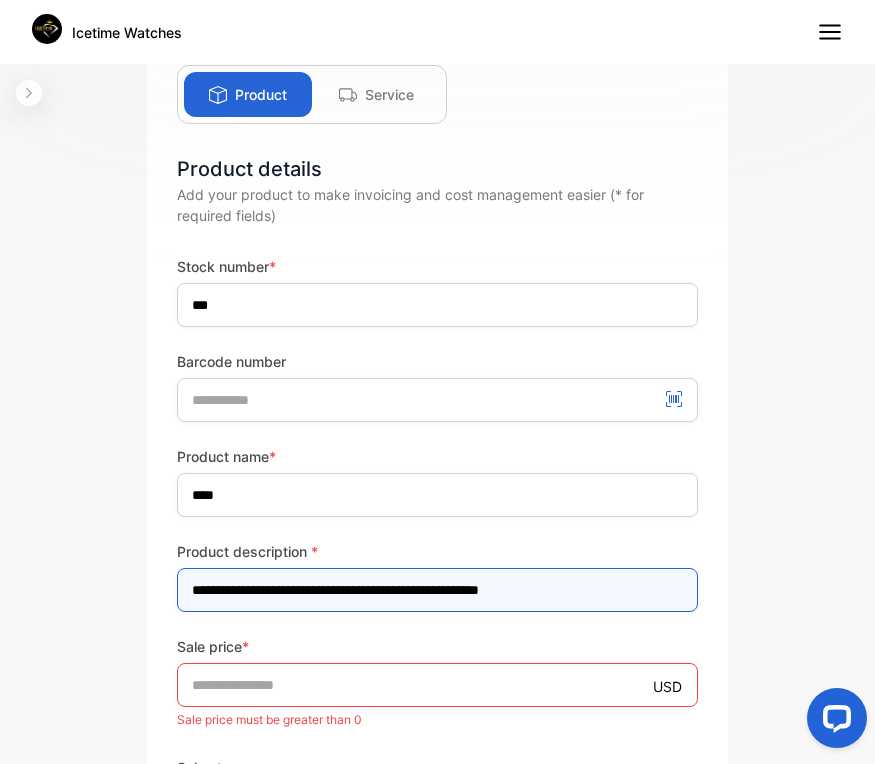 type on "**********" 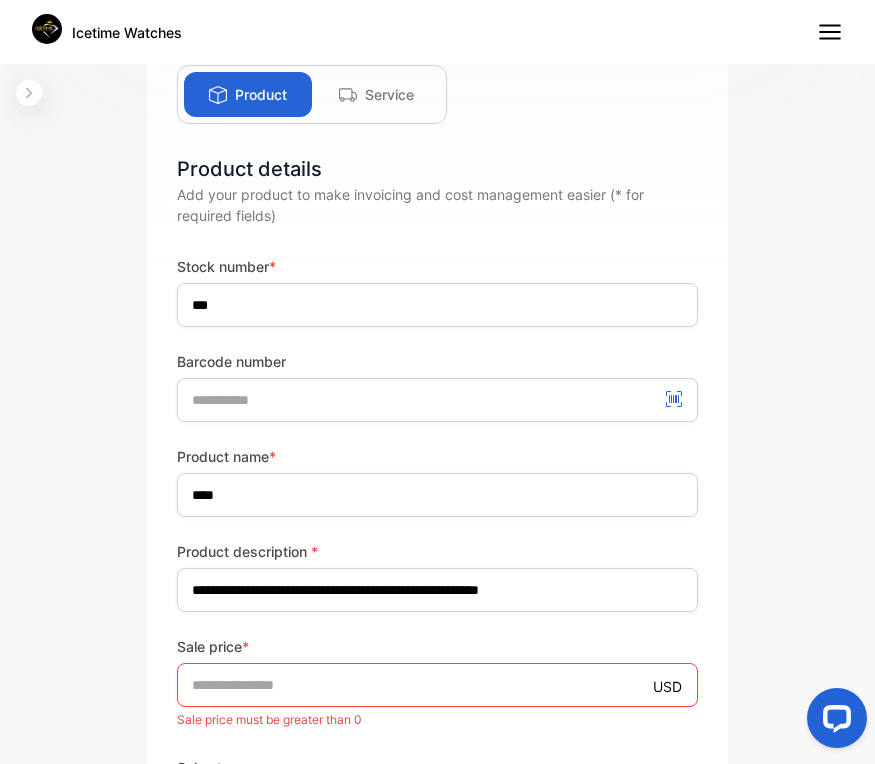 click on "Sale price must be greater than 0" at bounding box center (437, 720) 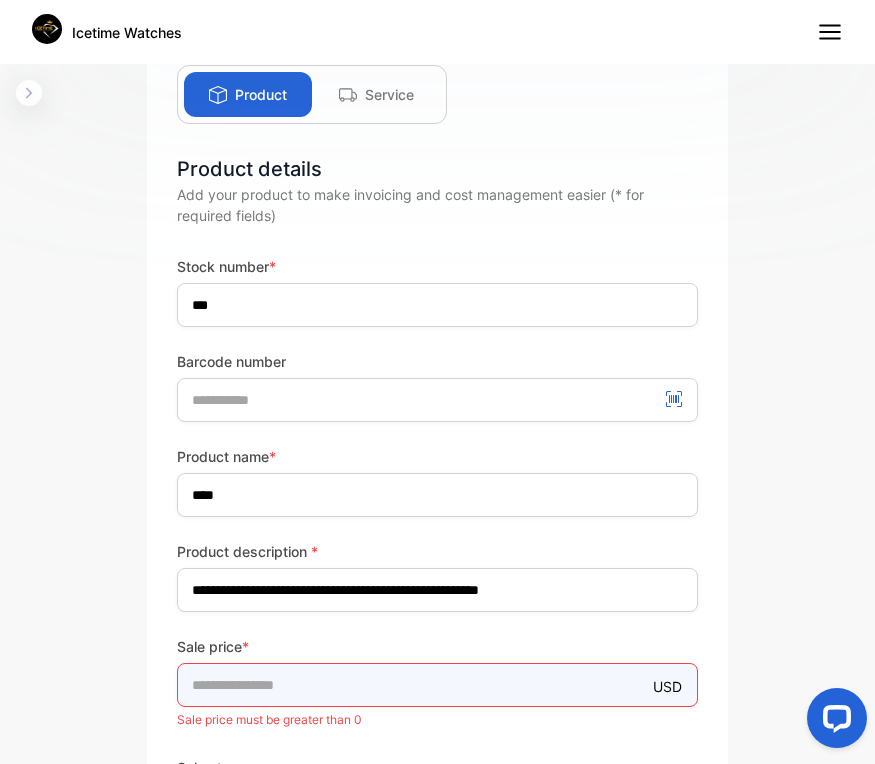 click on "*" at bounding box center (437, 685) 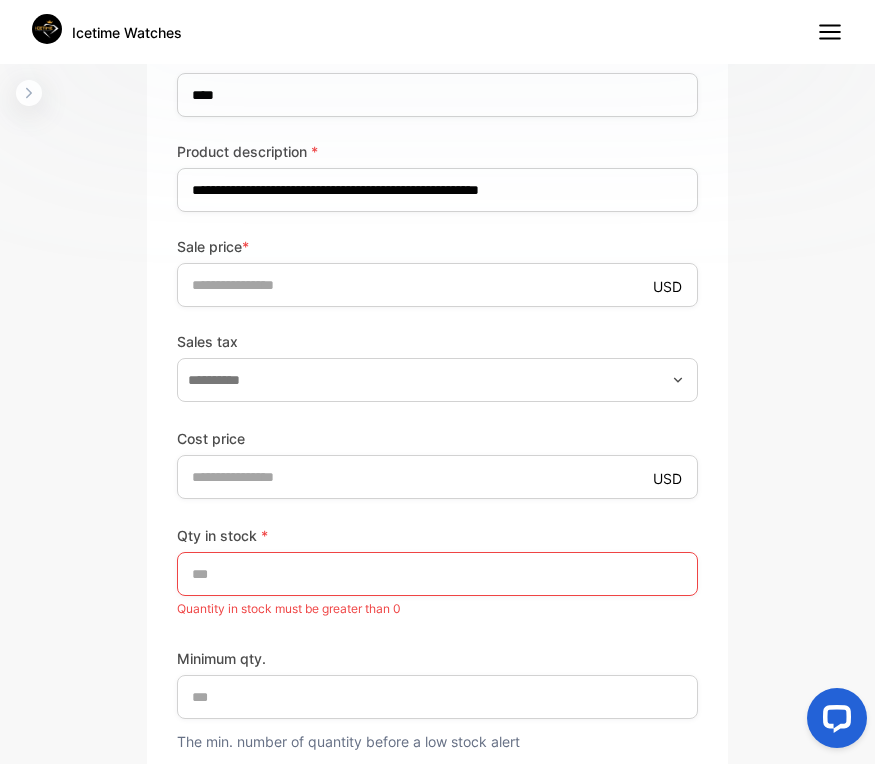 scroll, scrollTop: 640, scrollLeft: 0, axis: vertical 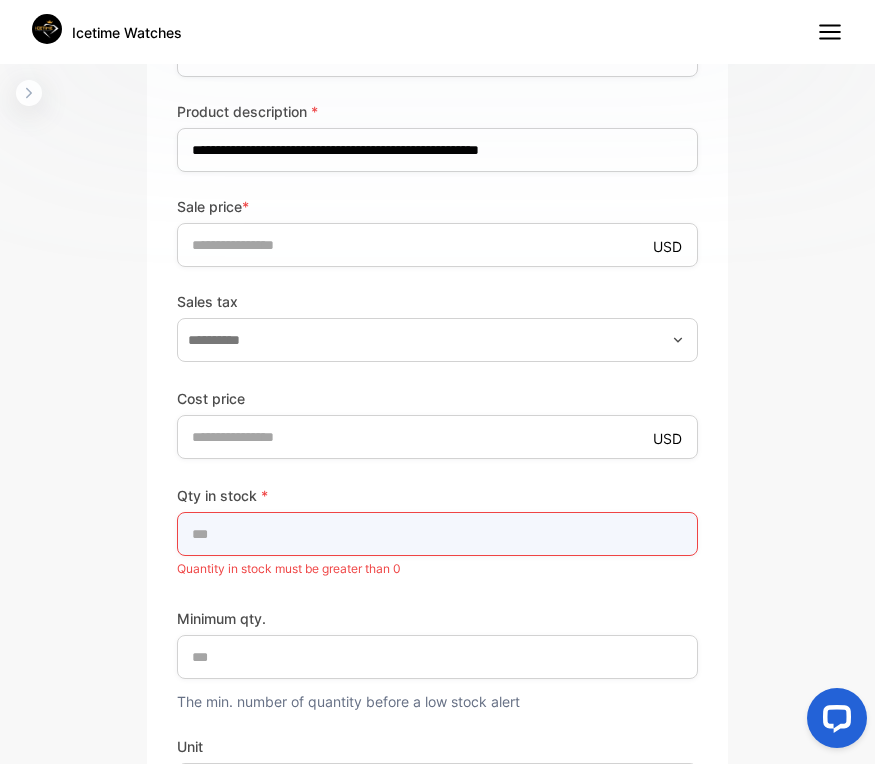 click on "*" at bounding box center (437, 534) 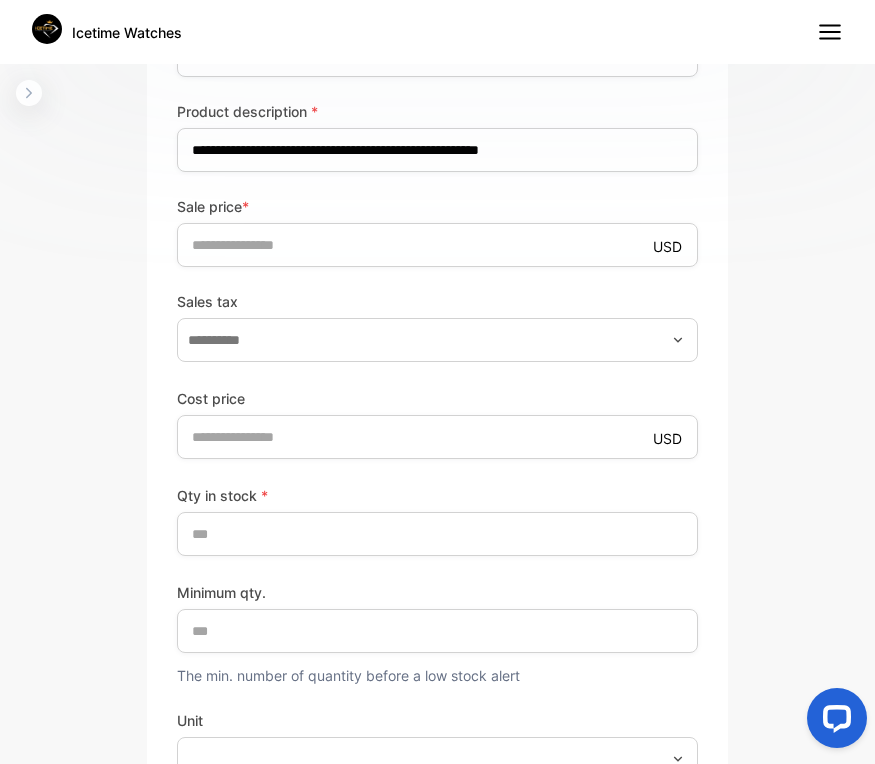click on "Qty in stock   *   ** Minimum qty.   * The min. number of quantity before a low stock alert Unit" at bounding box center [437, 632] 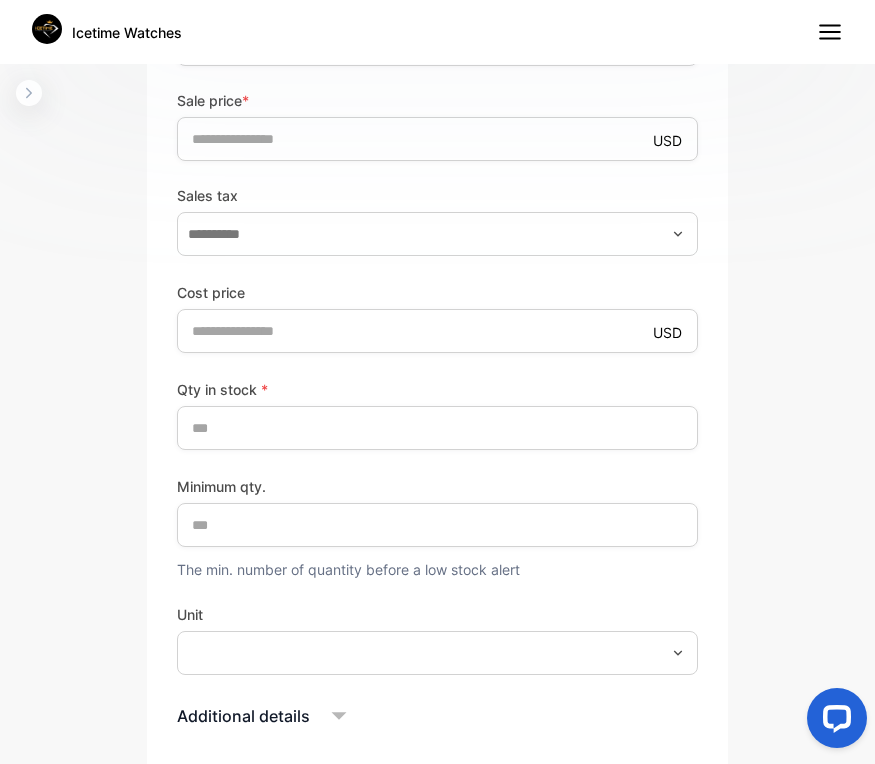 scroll, scrollTop: 744, scrollLeft: 0, axis: vertical 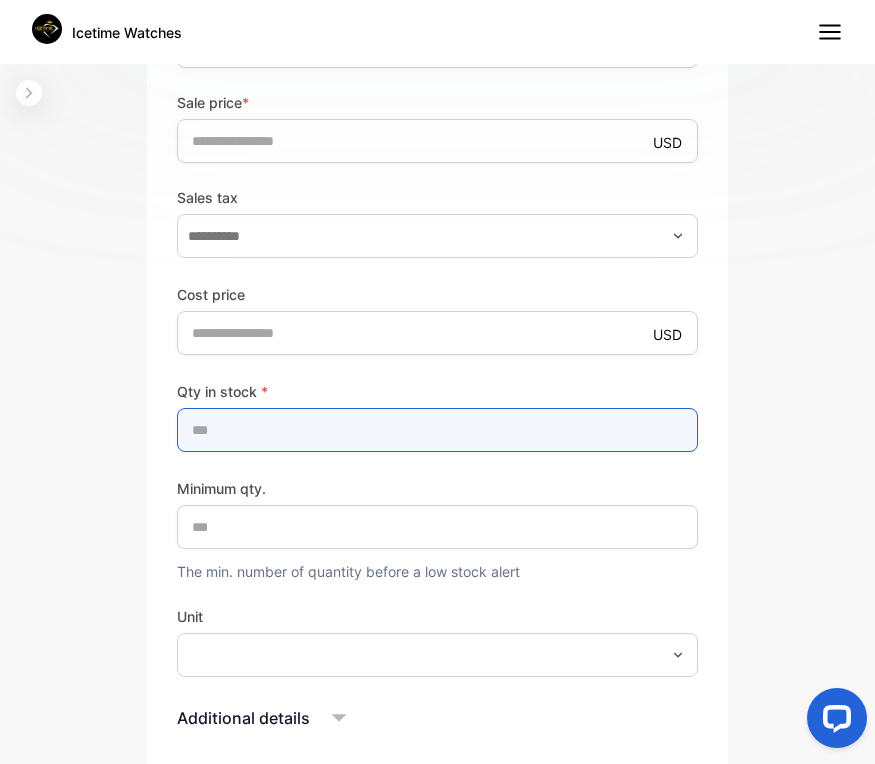 click on "**" at bounding box center [437, 430] 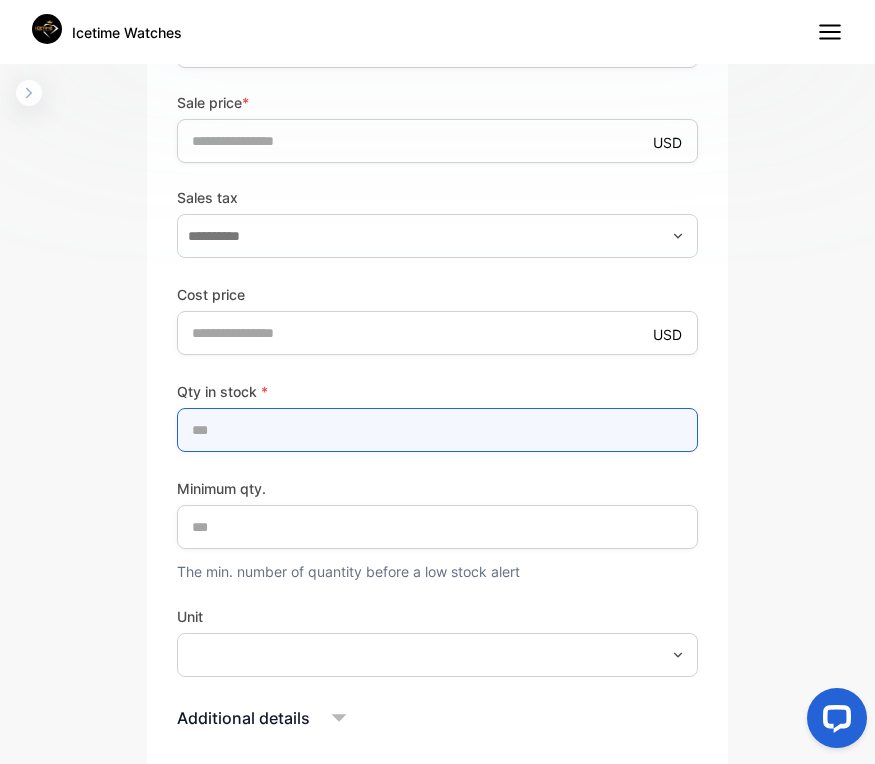 type on "*" 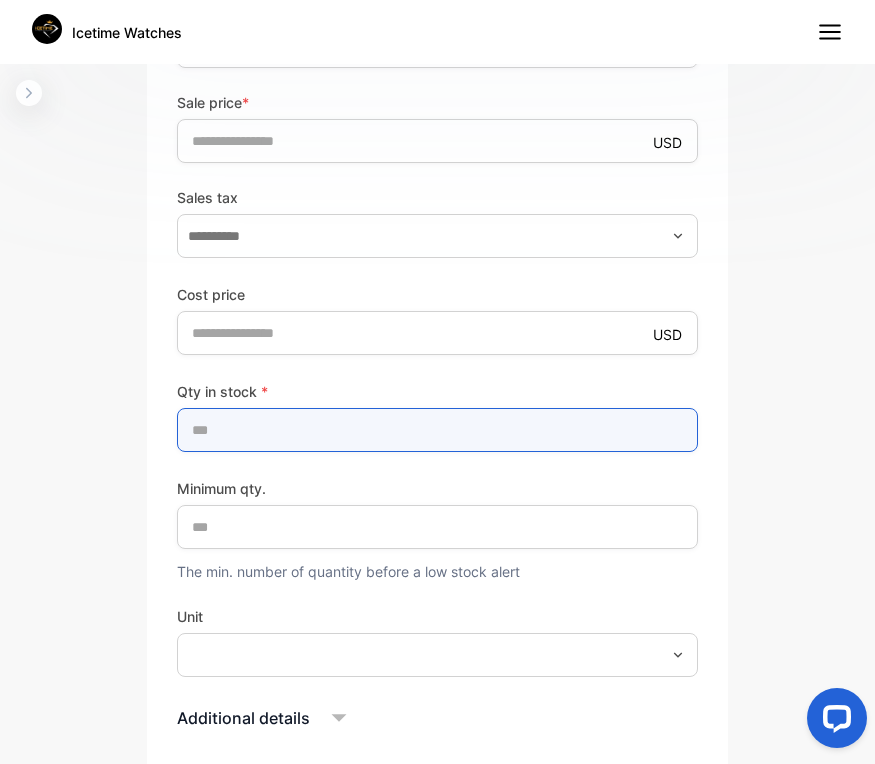type on "**" 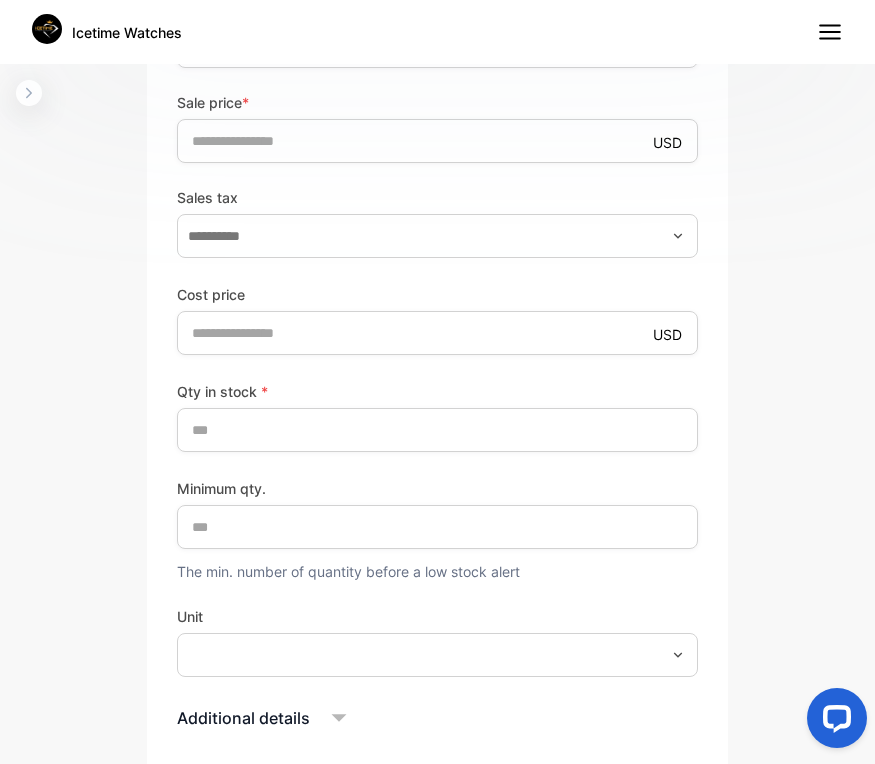 click on "Qty in stock   *   ** Minimum qty.   * The min. number of quantity before a low stock alert Unit" at bounding box center [437, 528] 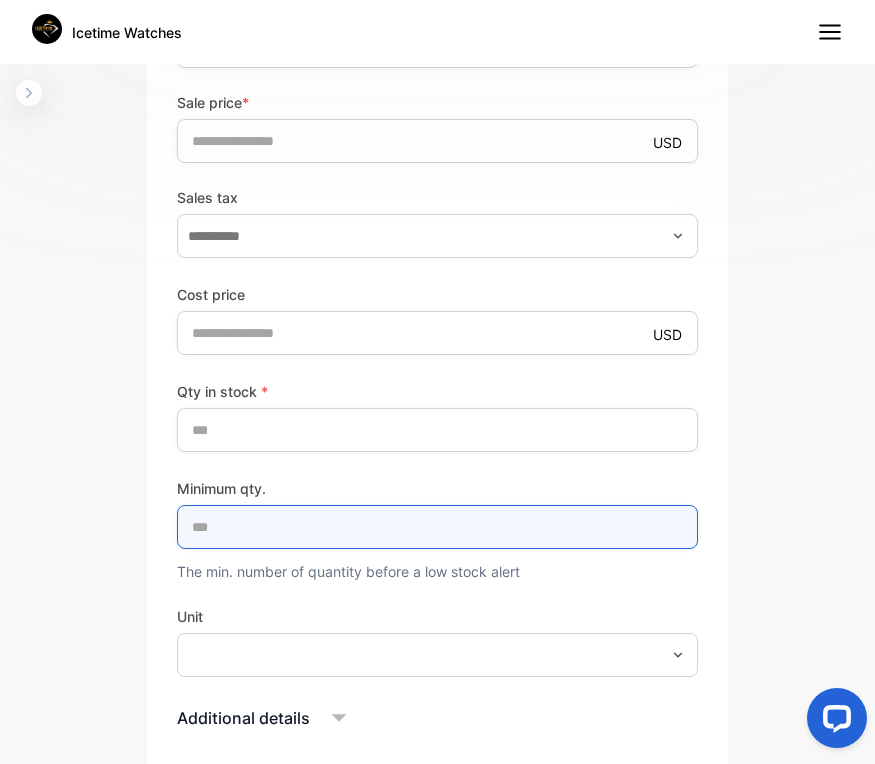 click on "*" at bounding box center [437, 527] 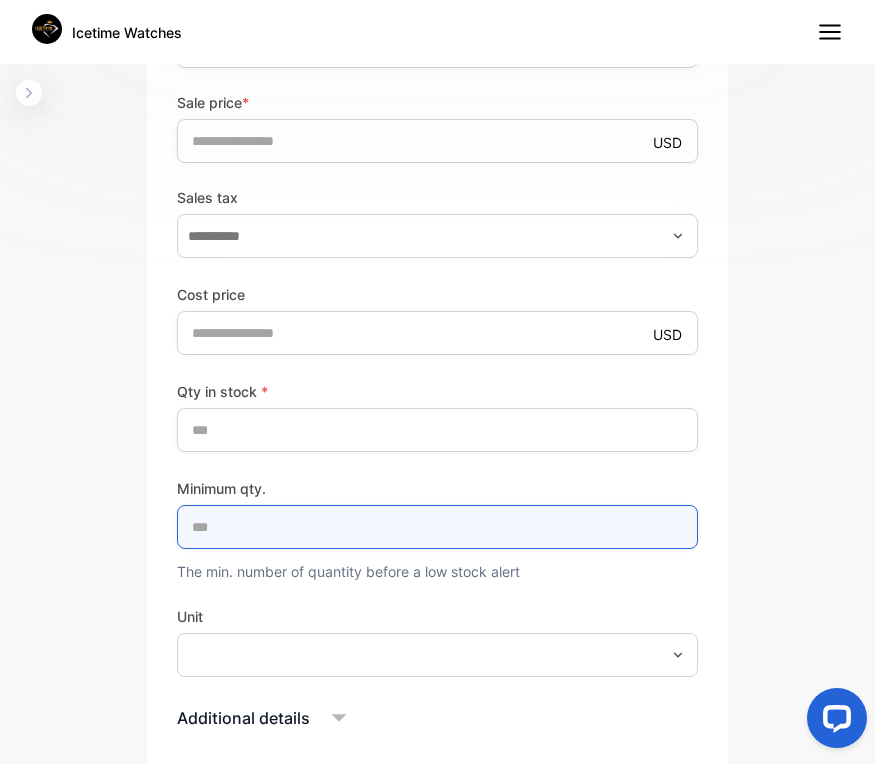 type on "**" 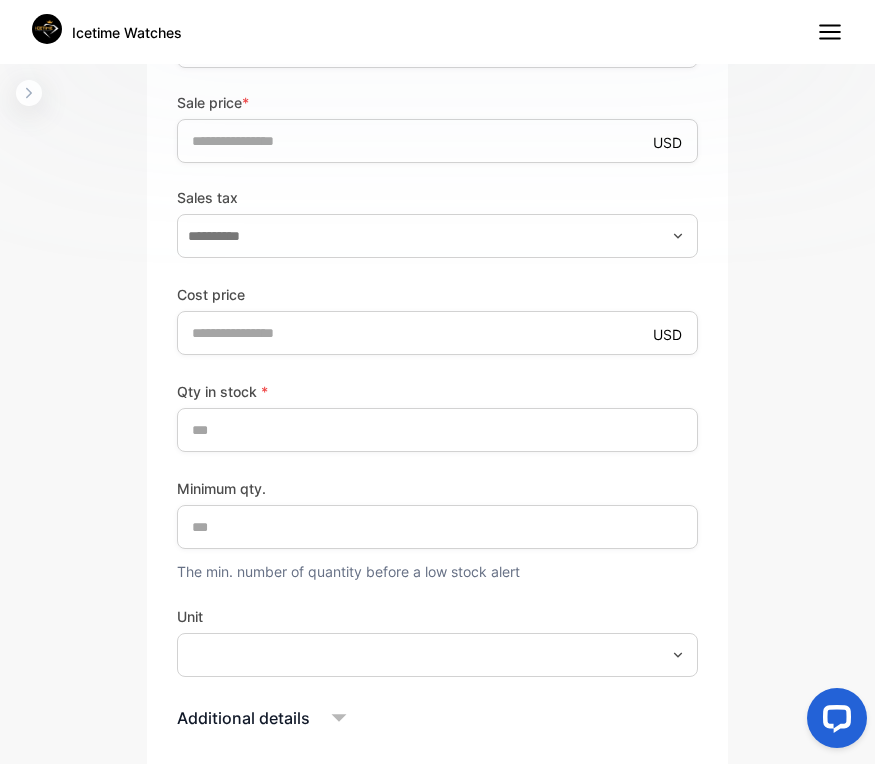 click on "Unit" at bounding box center (437, 616) 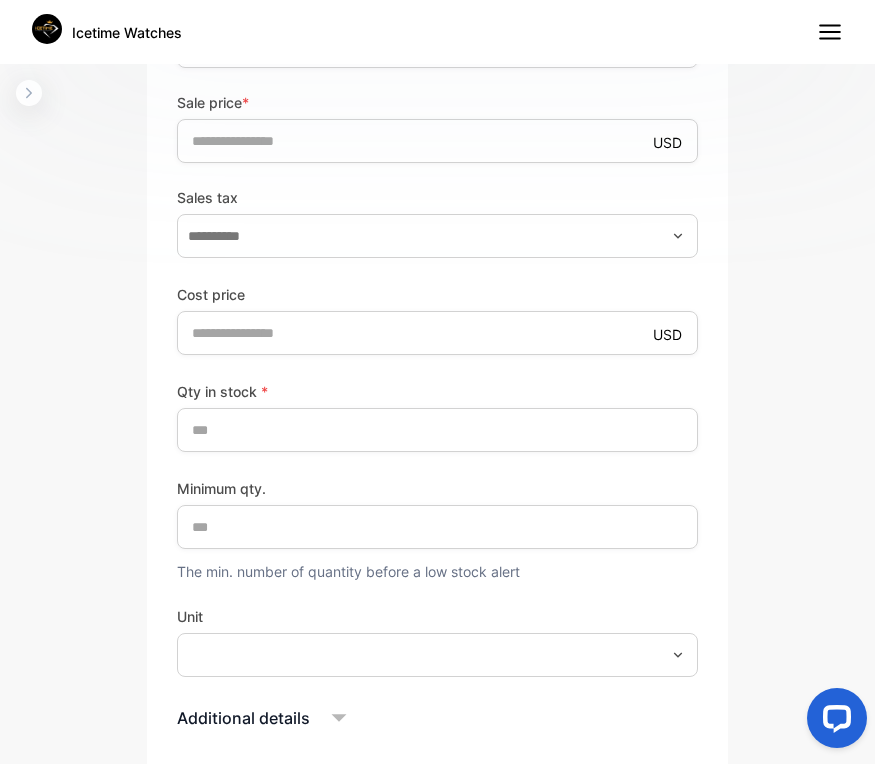 click 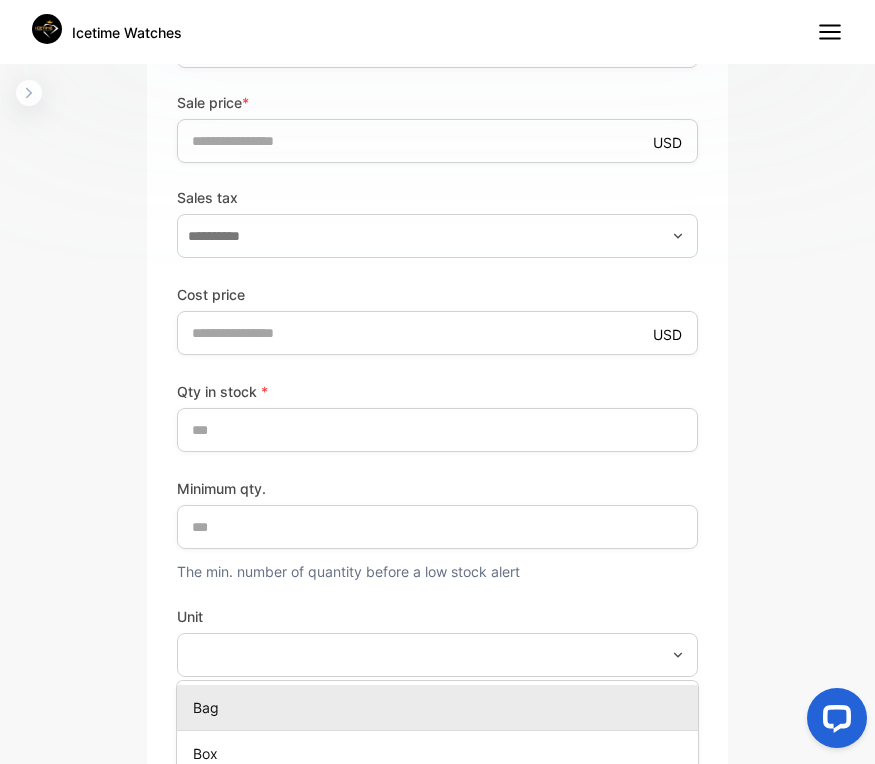 click 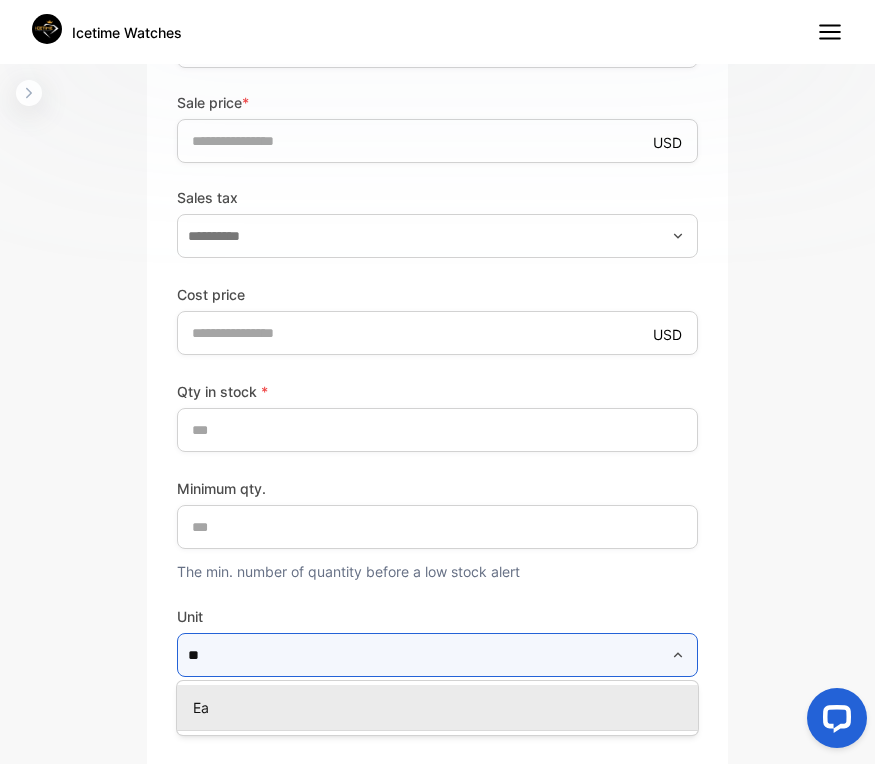 type on "**" 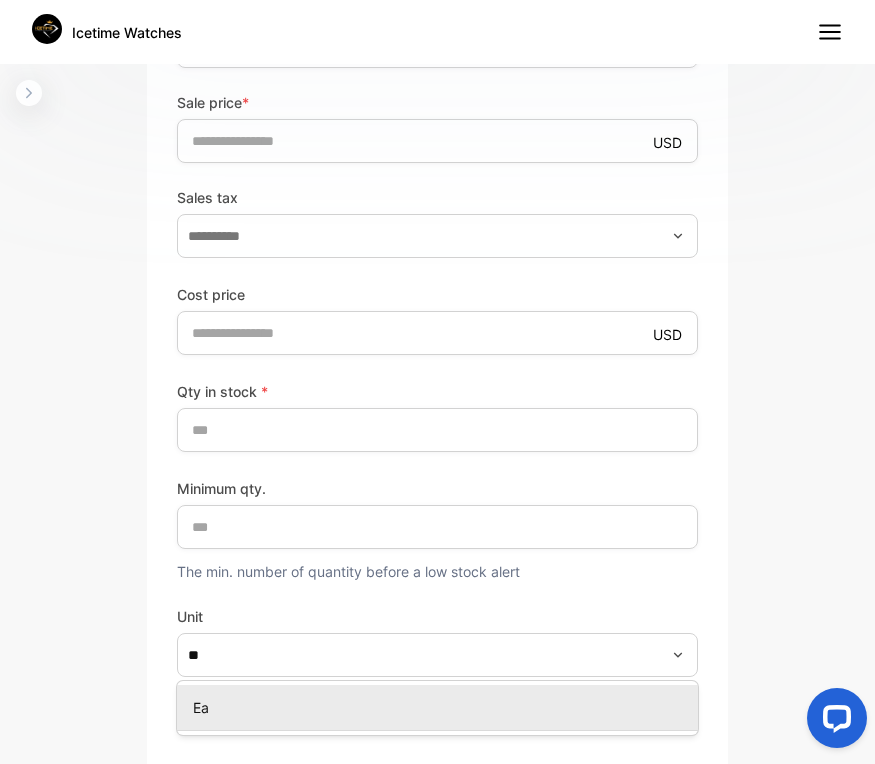 click on "Ea" at bounding box center [441, 707] 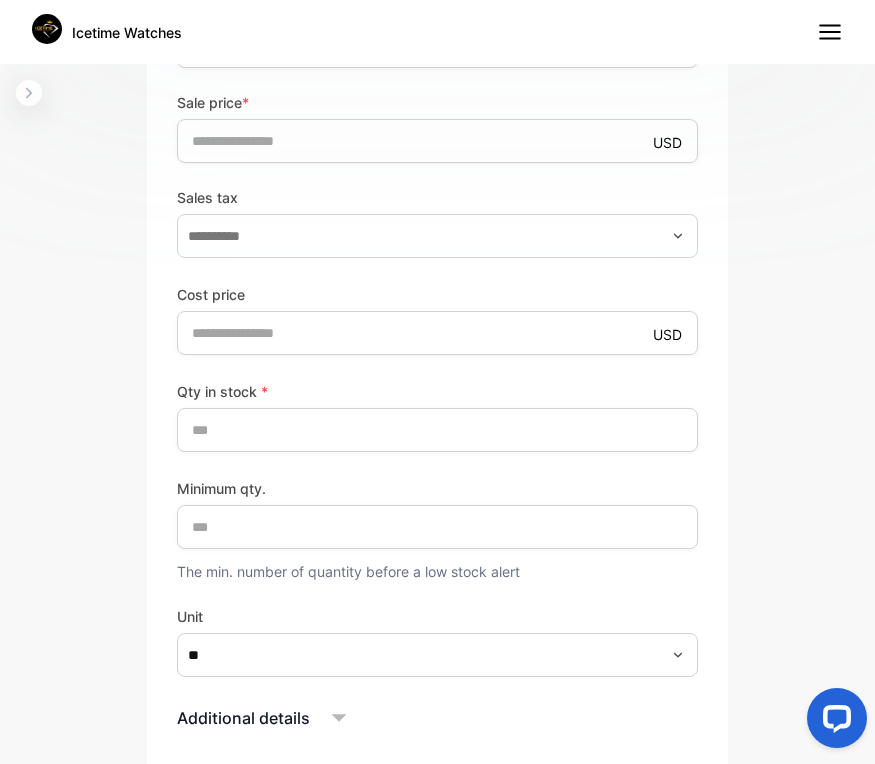 click on "**********" at bounding box center (437, 279) 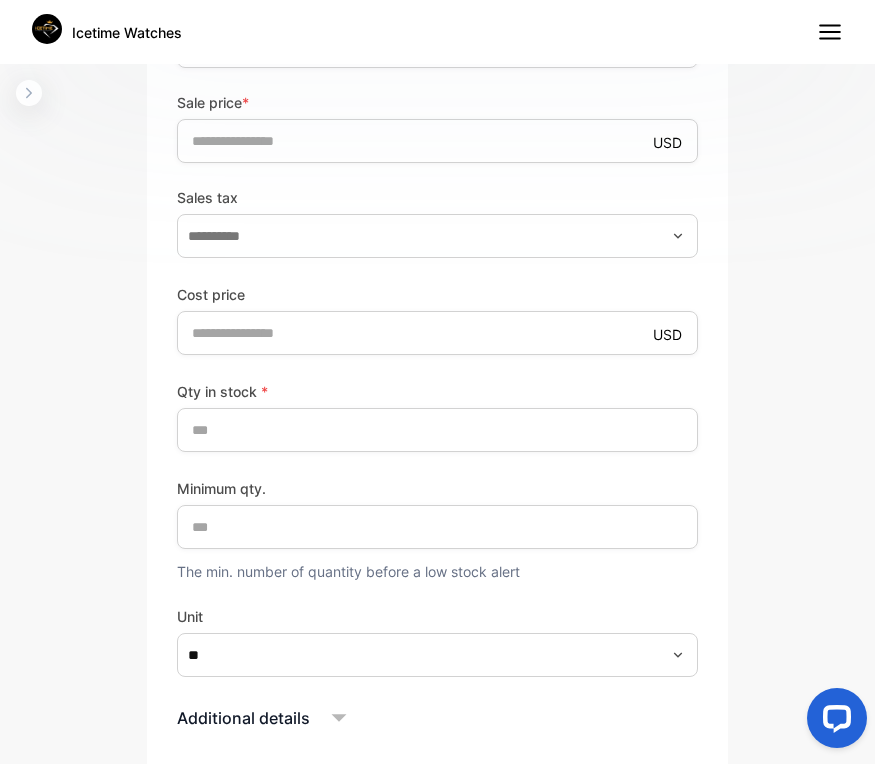 click on "**********" at bounding box center (437, 279) 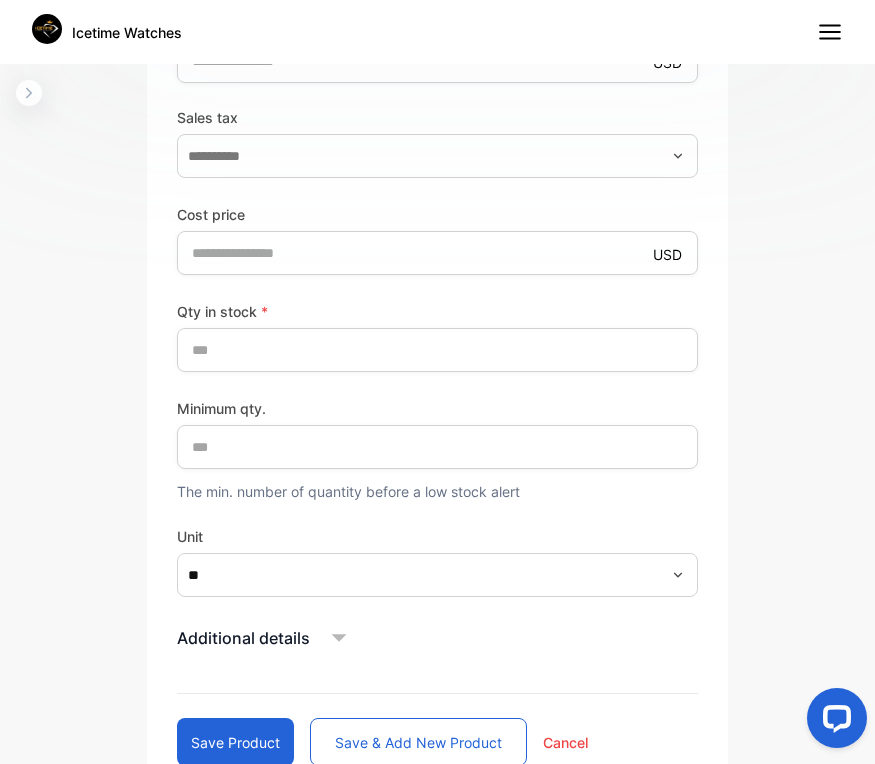 scroll, scrollTop: 864, scrollLeft: 0, axis: vertical 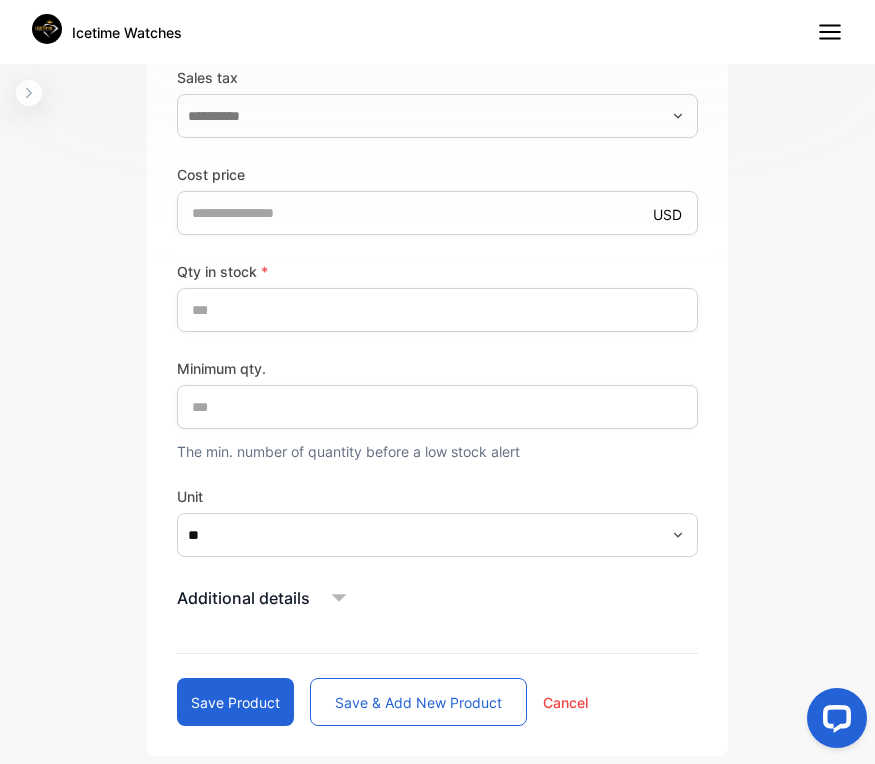 click 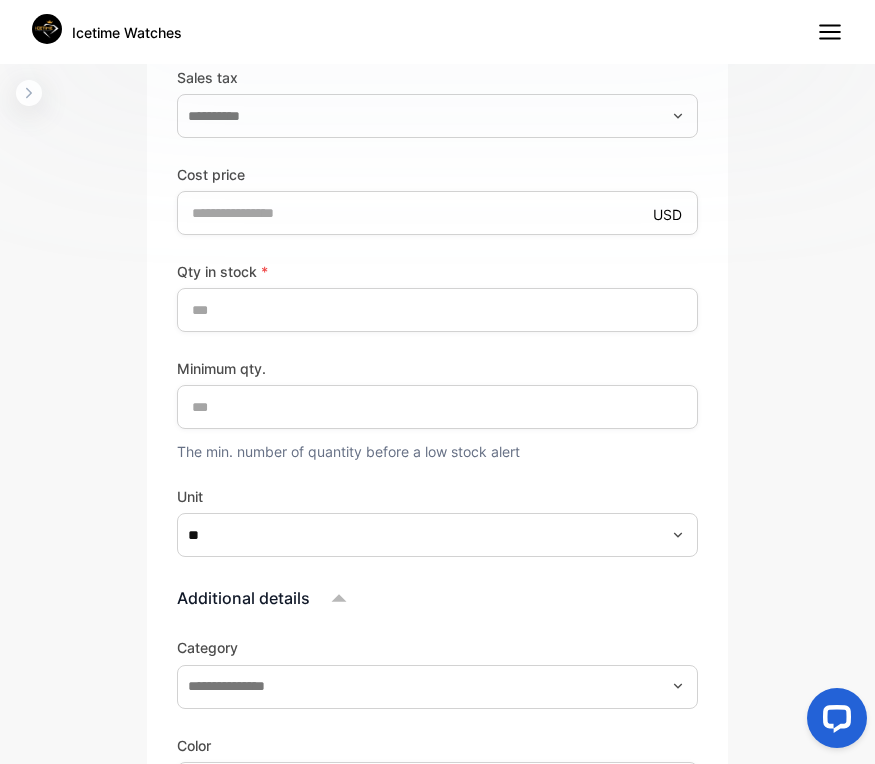 click on "Additional details Category   Color   Size   Expiry date   Product image Drop your document here or    browse file Supported: PNG, JPG, JPEG" at bounding box center (437, 927) 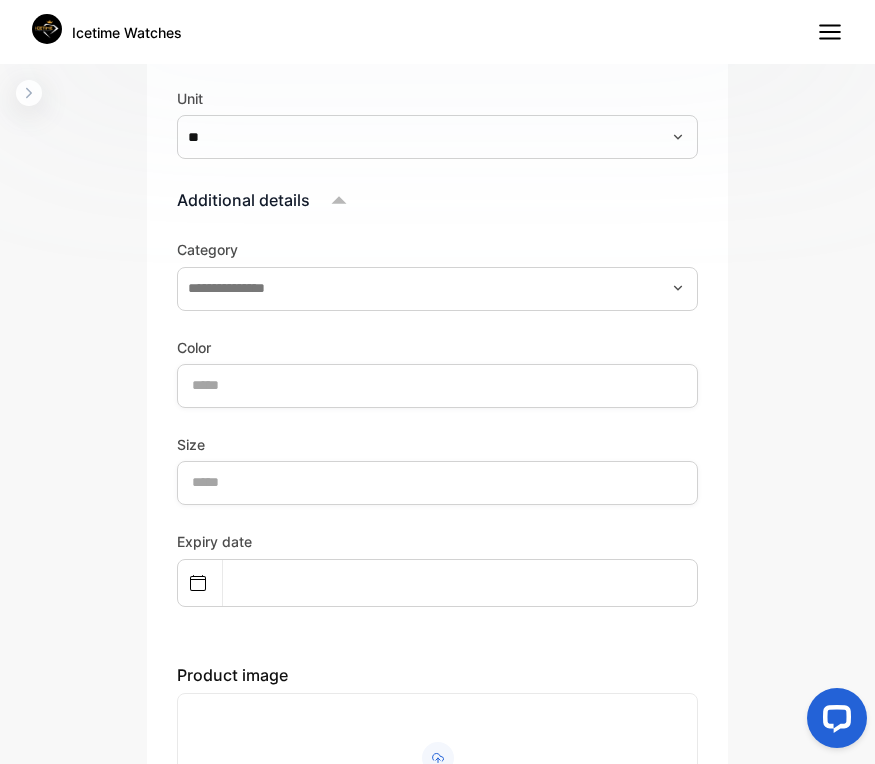 scroll, scrollTop: 1264, scrollLeft: 0, axis: vertical 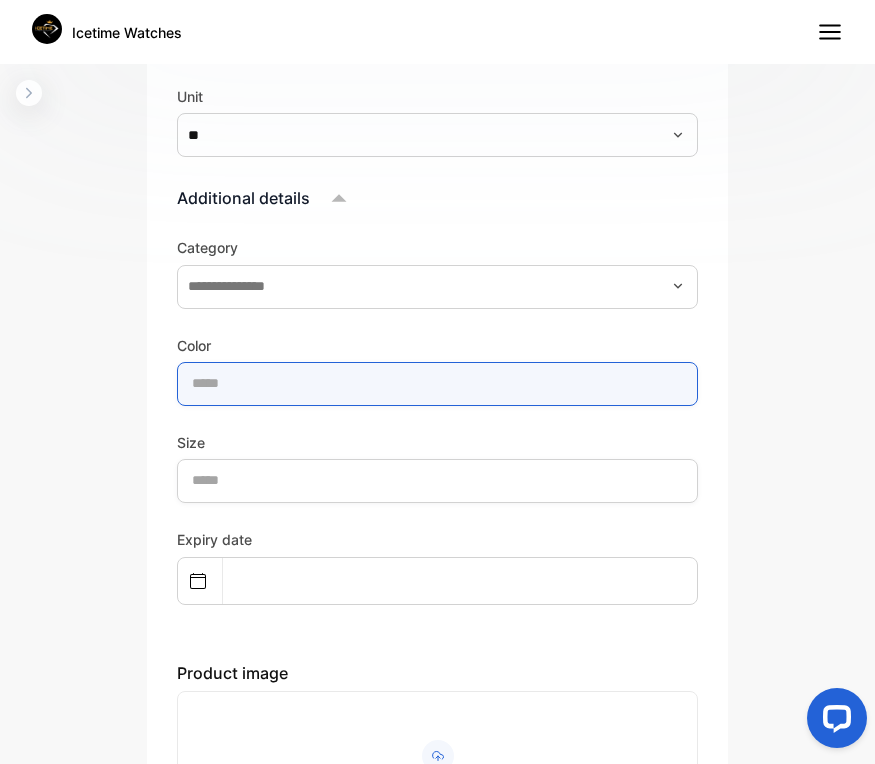 click at bounding box center (437, 384) 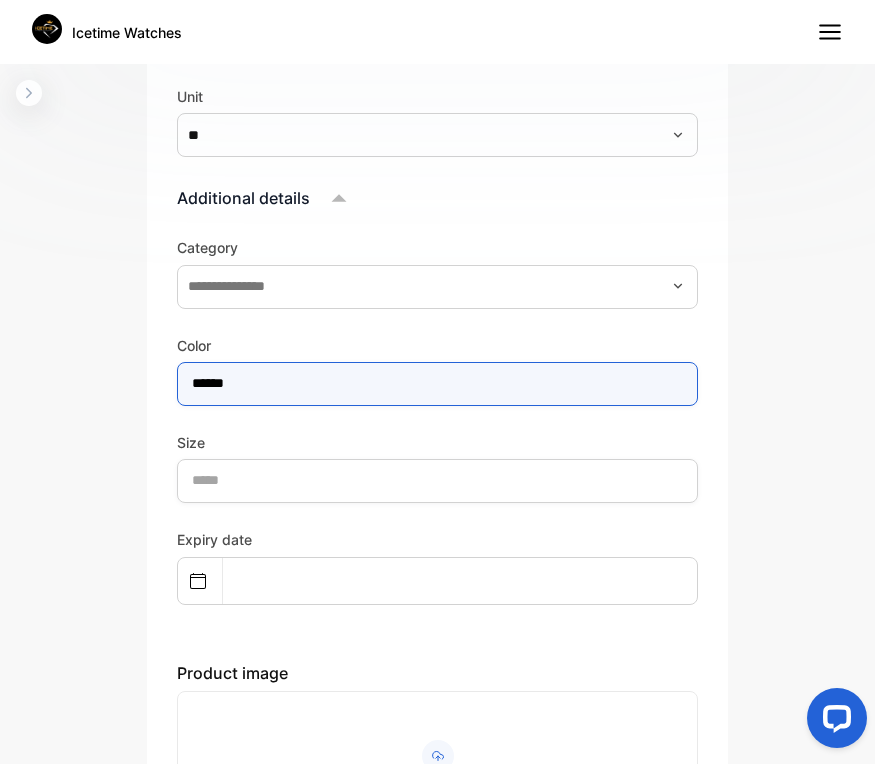 type on "******" 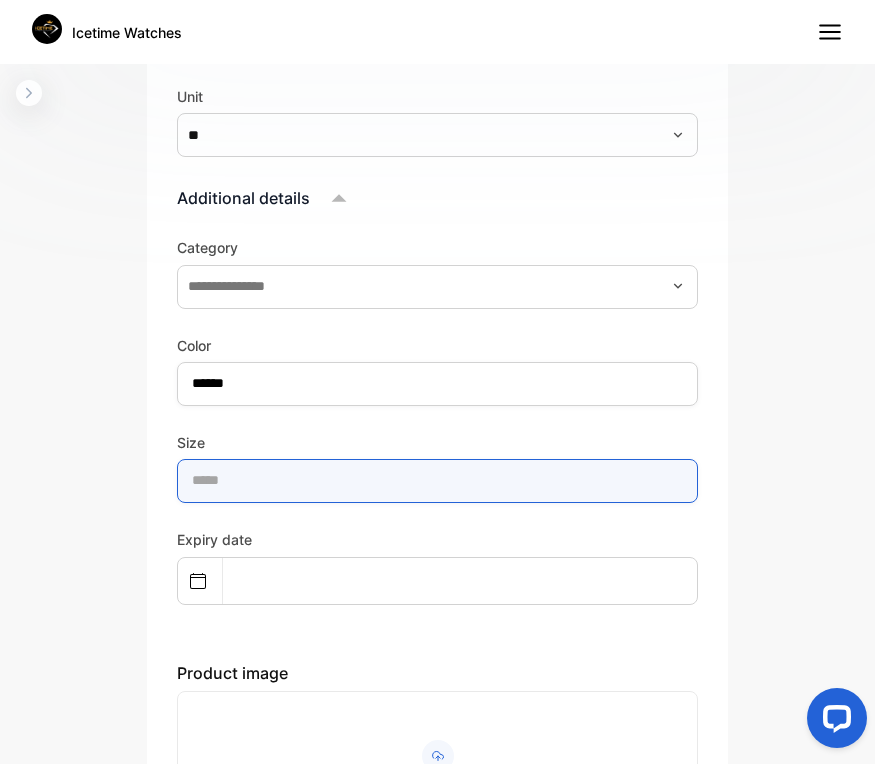 click at bounding box center (437, 481) 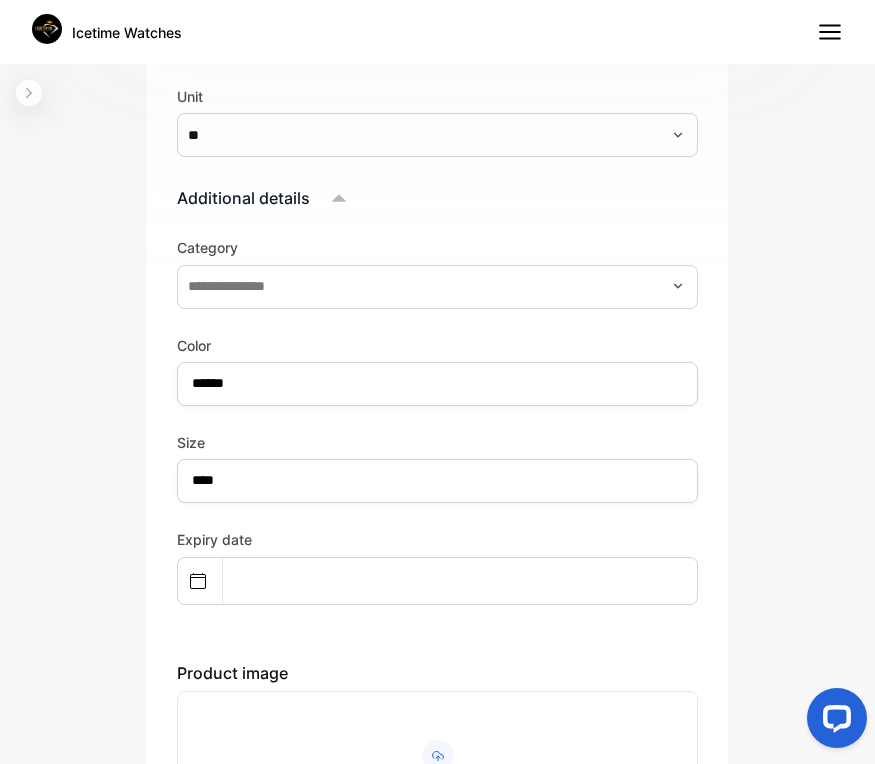 click on "Expiry date" at bounding box center (437, 566) 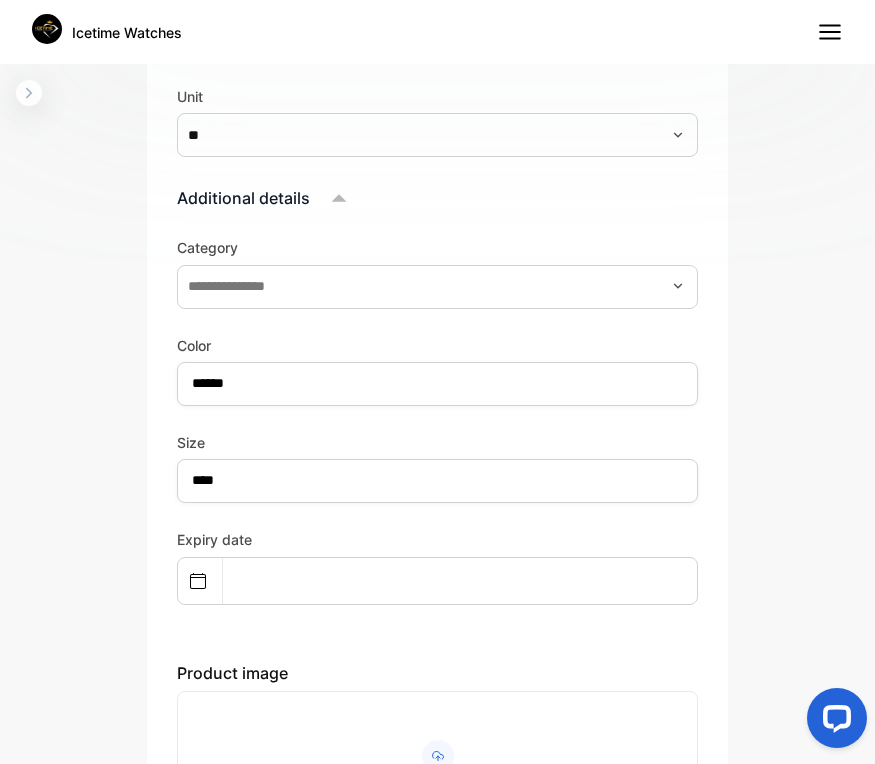 scroll, scrollTop: 1523, scrollLeft: 0, axis: vertical 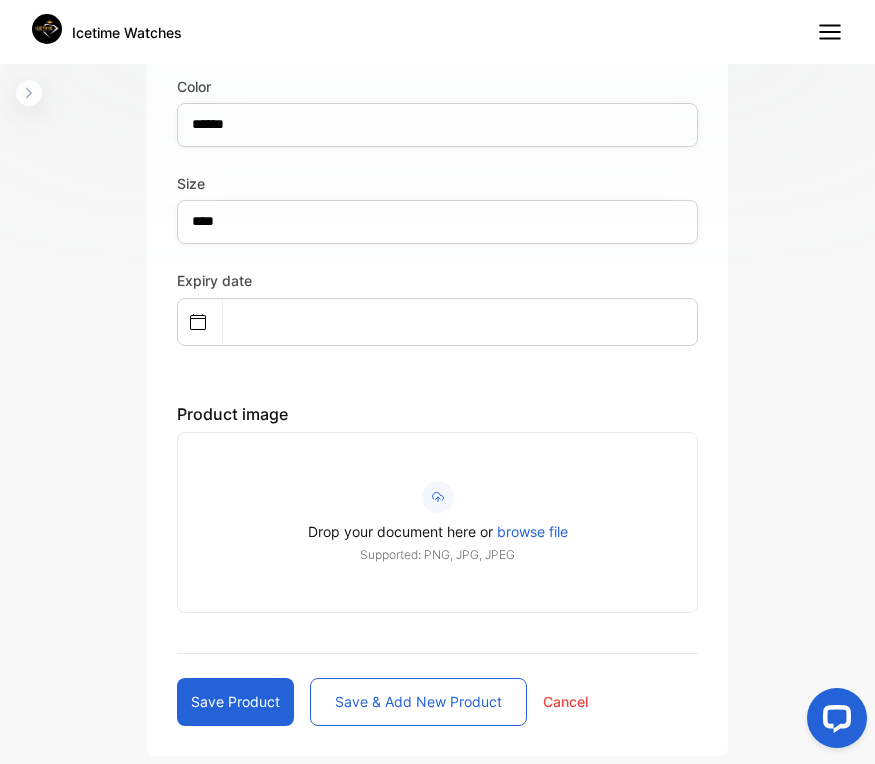 click on "Save product" at bounding box center [235, 702] 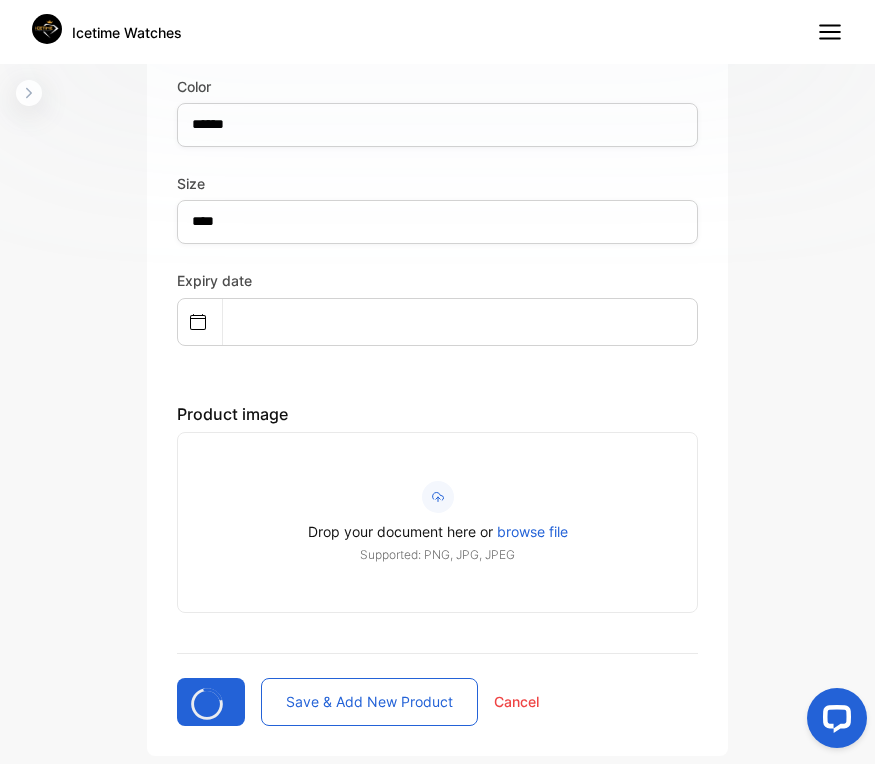 type 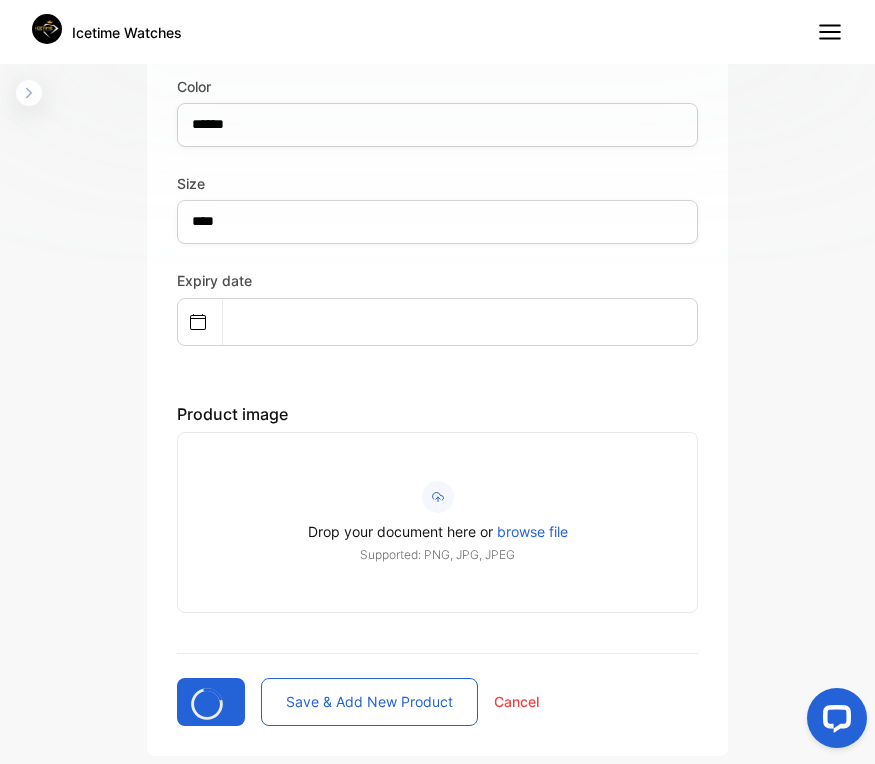 type 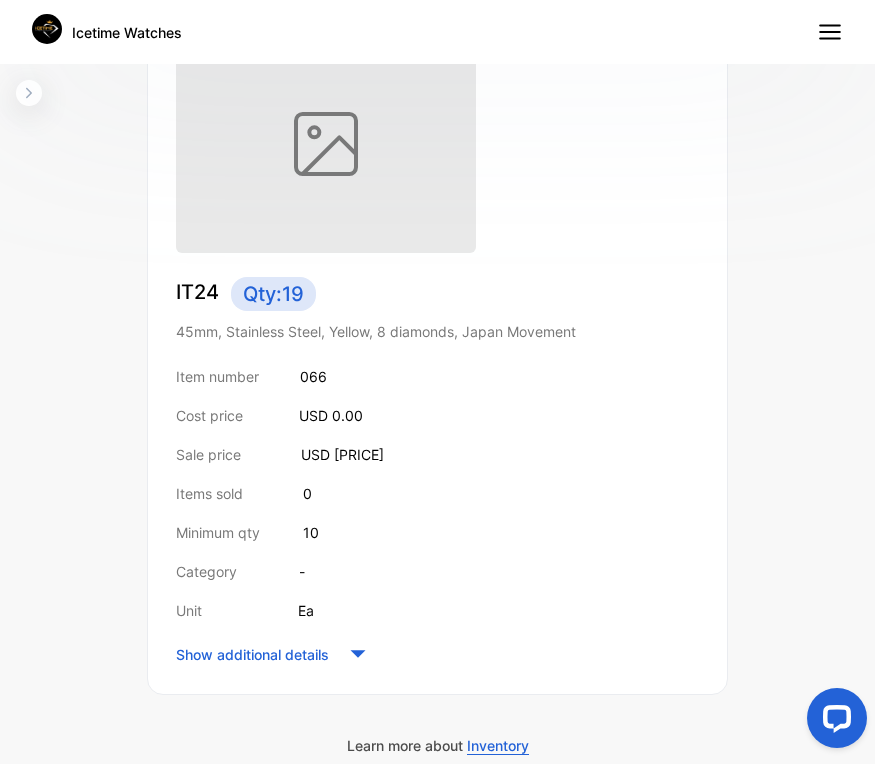 scroll, scrollTop: 0, scrollLeft: 0, axis: both 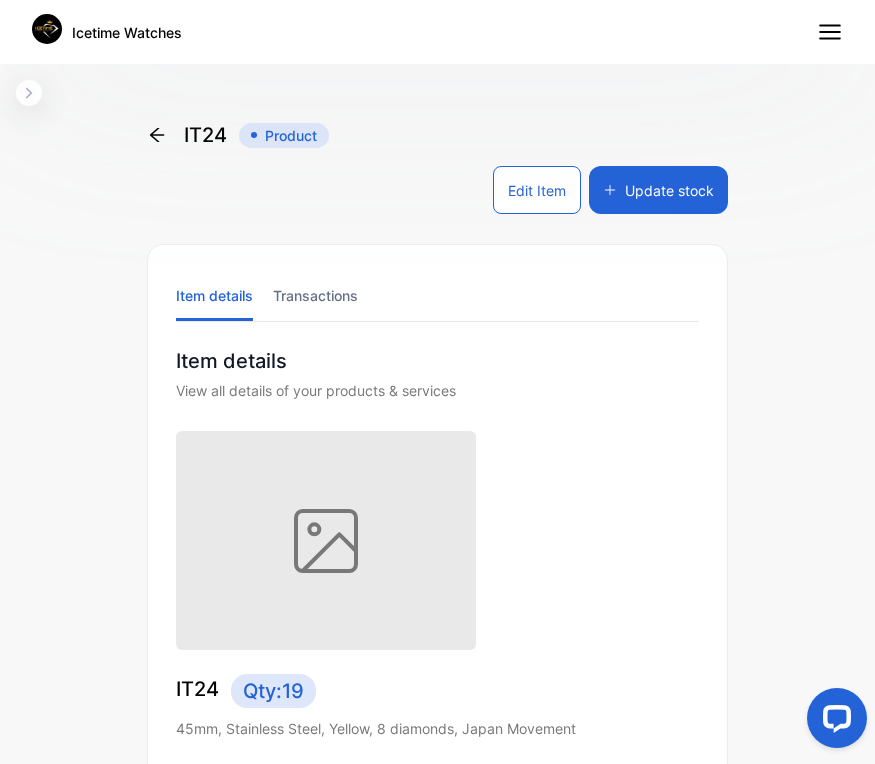 click 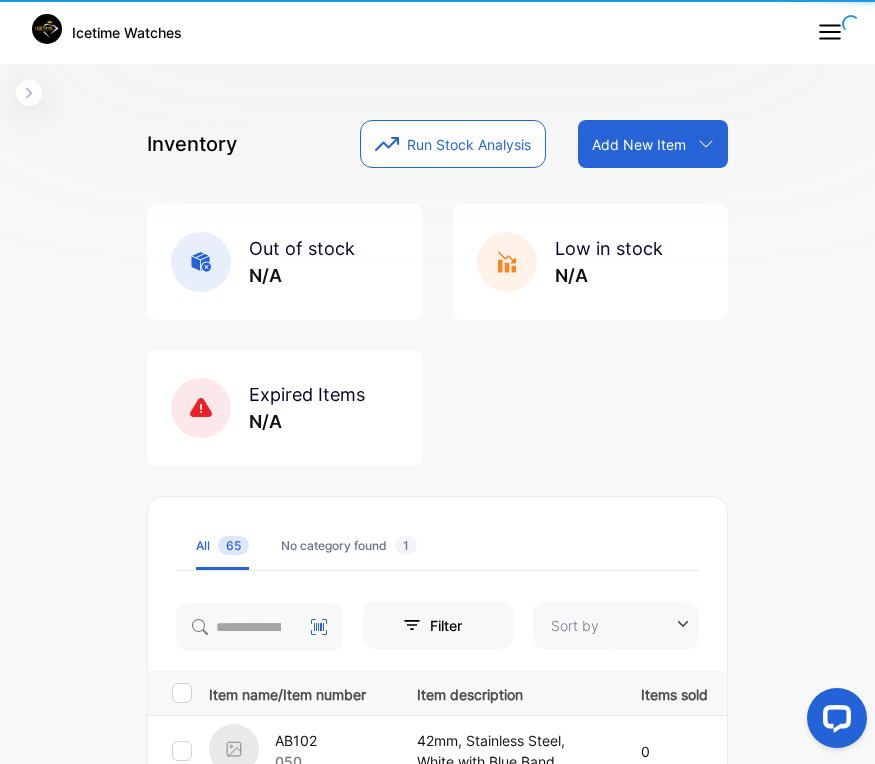 type on "**********" 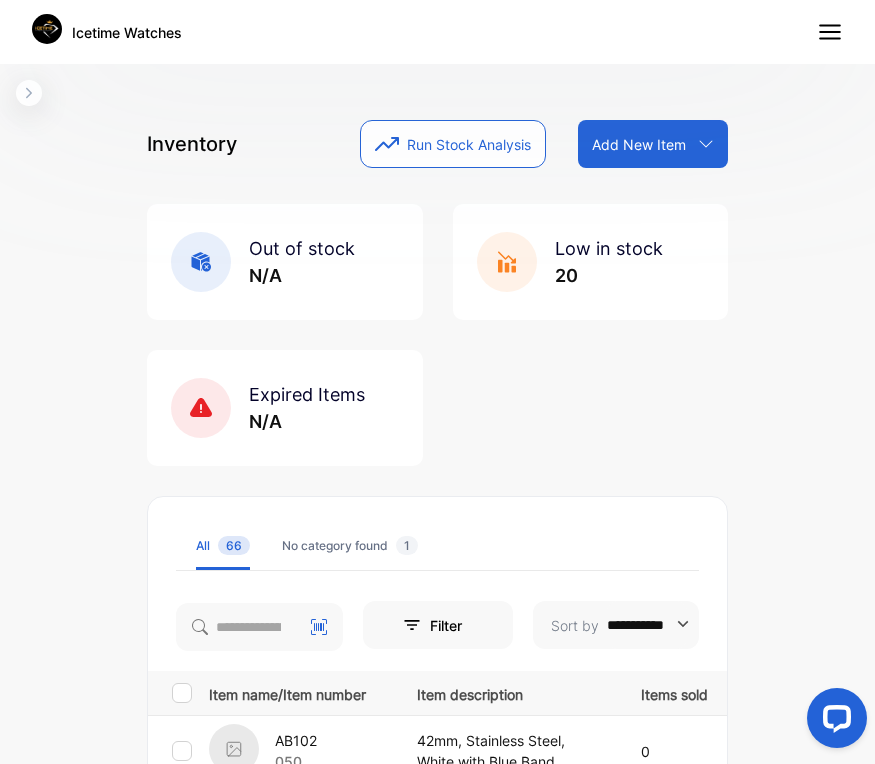 click on "Out of stock N/A Low in stock 20 Expired Items N/A" at bounding box center [437, 335] 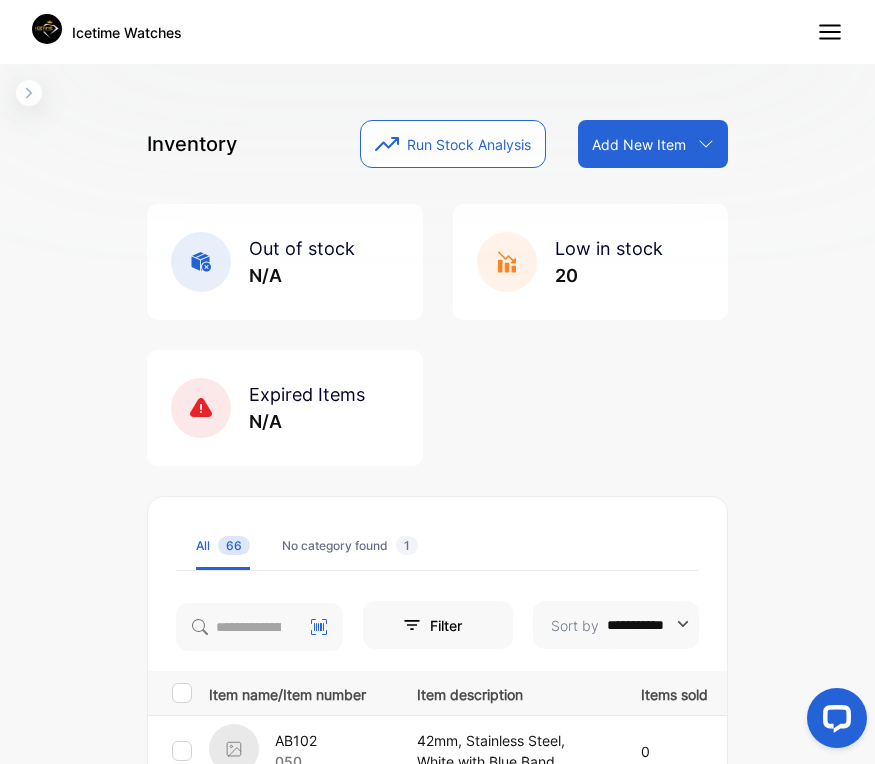 scroll, scrollTop: 668, scrollLeft: 0, axis: vertical 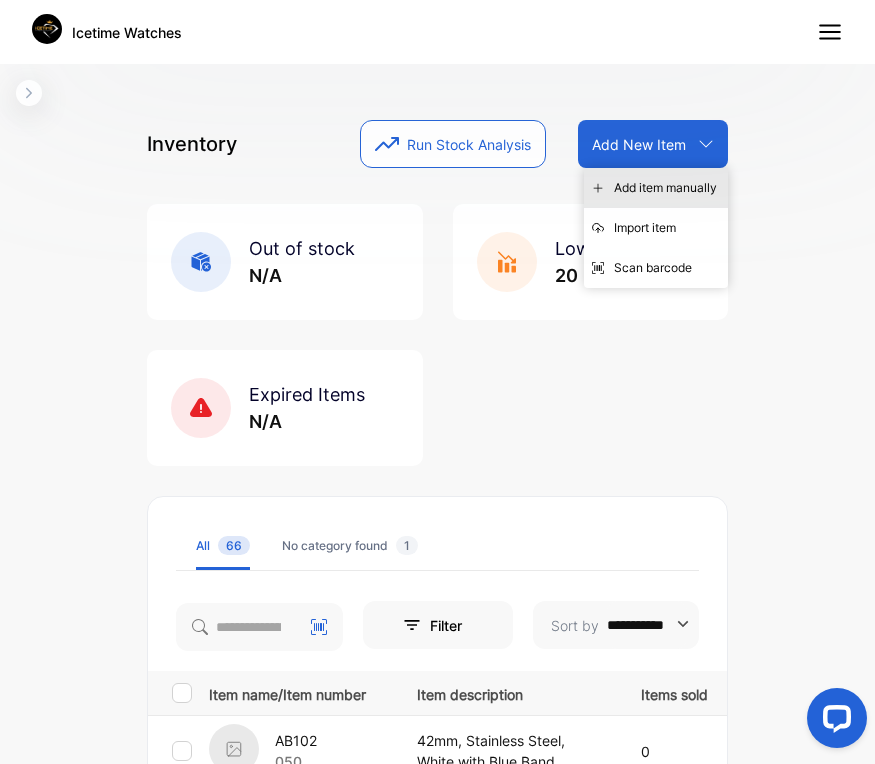 click on "Add item manually" at bounding box center (656, 188) 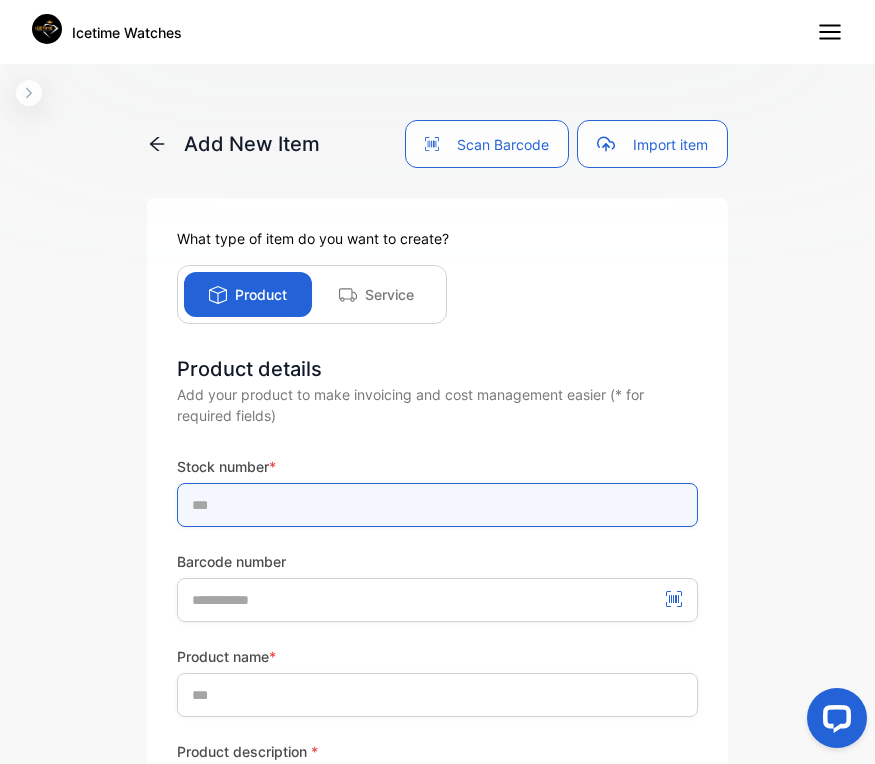 click at bounding box center [437, 505] 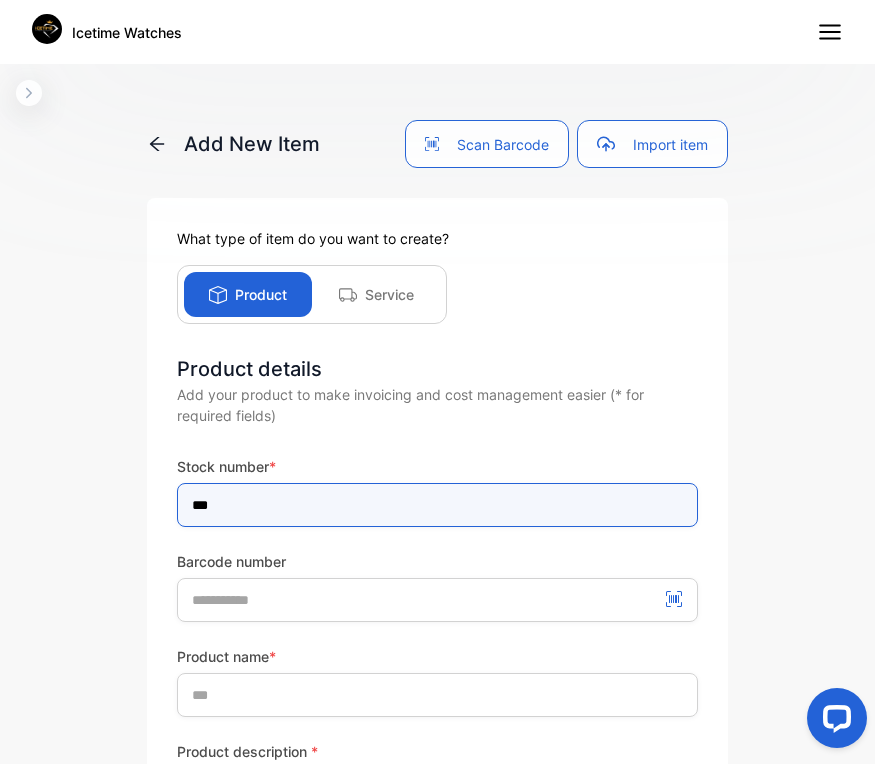 type on "***" 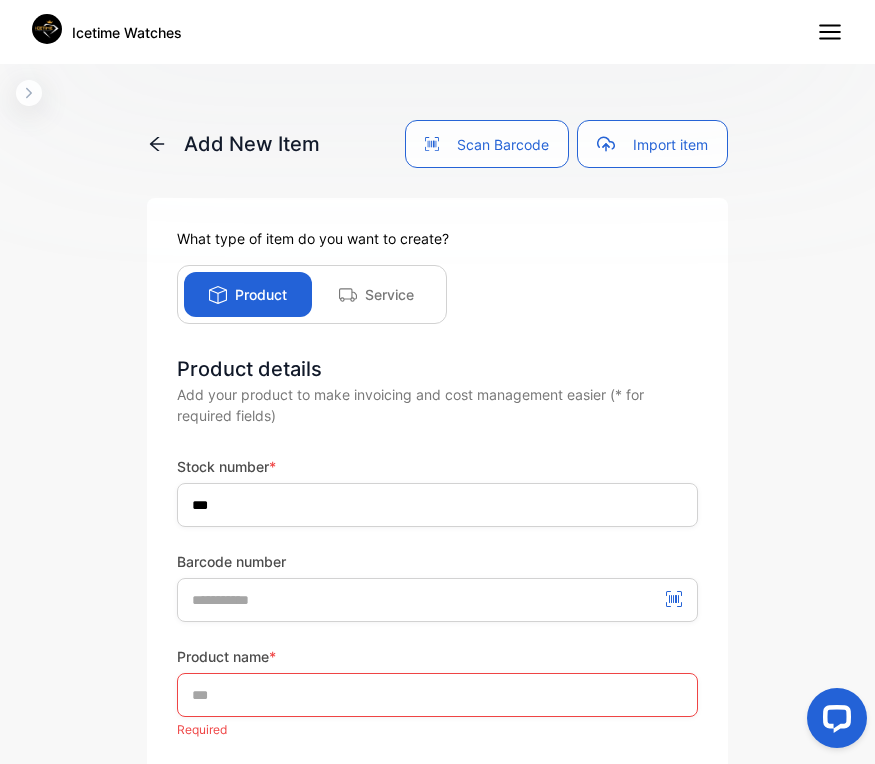 click on "Stock number  *   *** Barcode number" at bounding box center [437, 539] 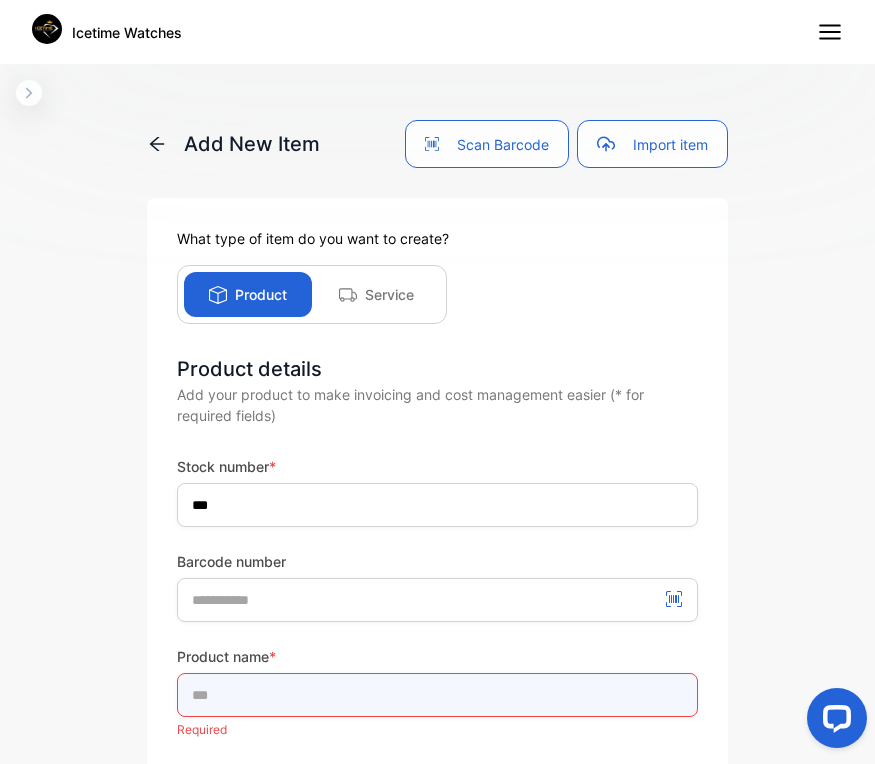 click at bounding box center [437, 695] 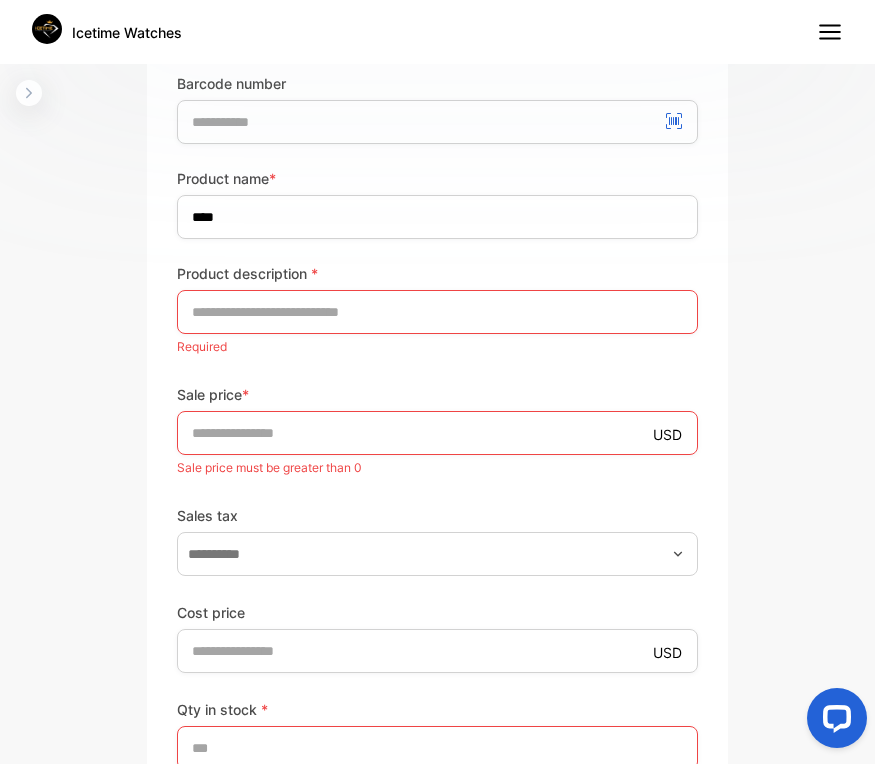 scroll, scrollTop: 480, scrollLeft: 0, axis: vertical 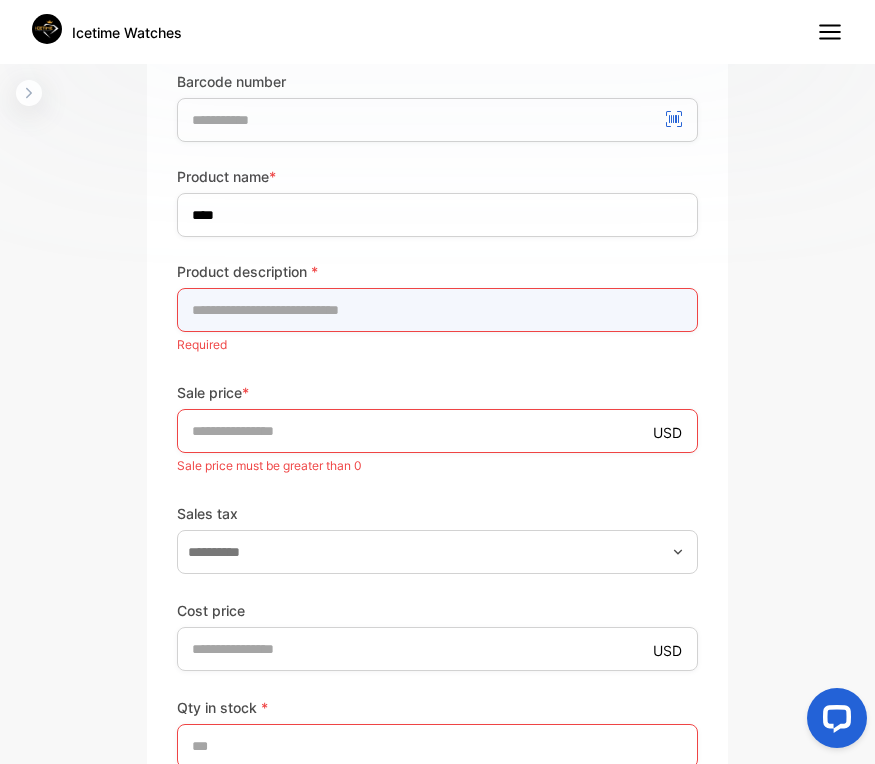 click at bounding box center (437, 310) 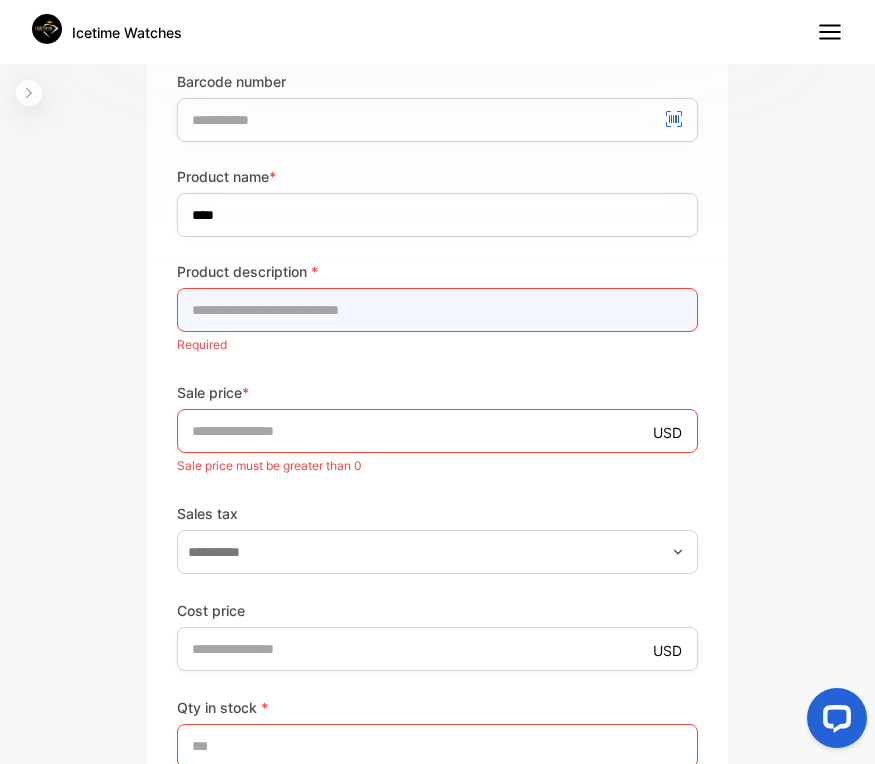 paste on "**********" 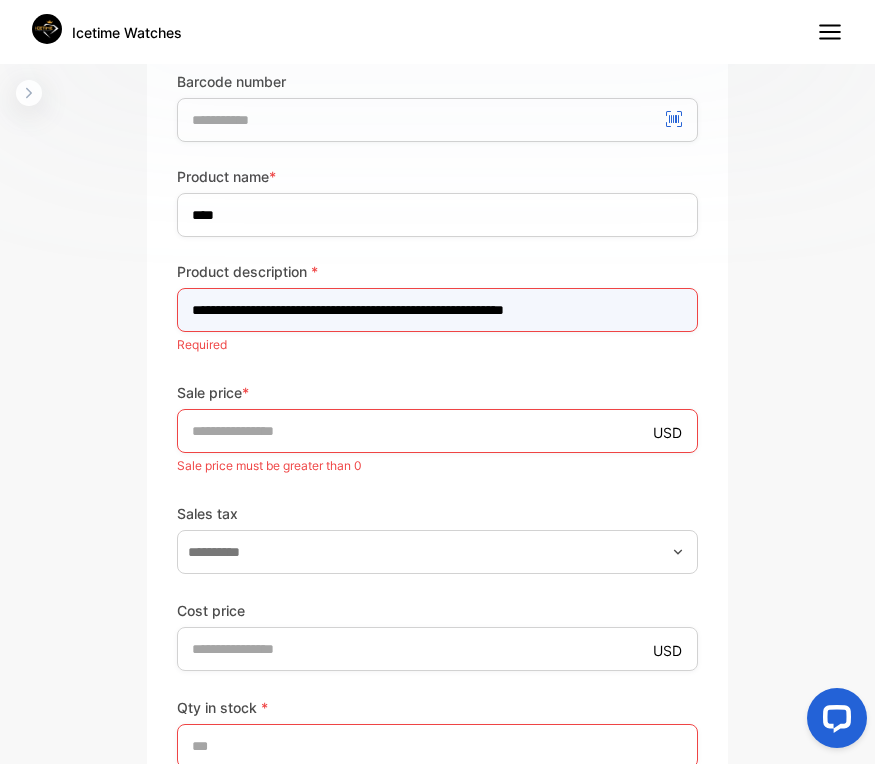 click on "**********" at bounding box center (437, 310) 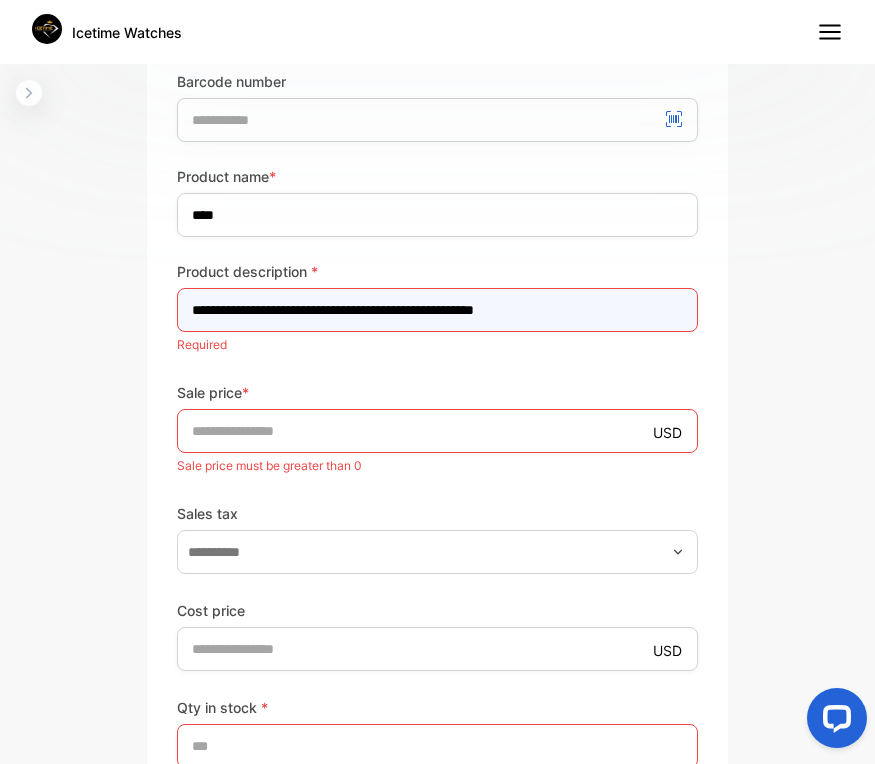 type on "**********" 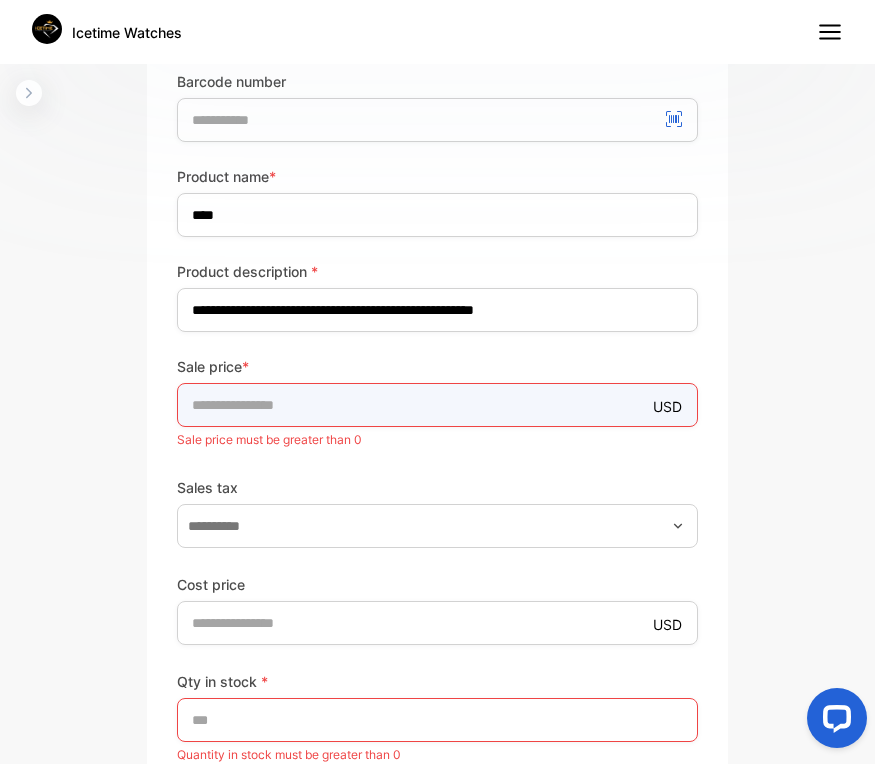 click on "*" at bounding box center (437, 405) 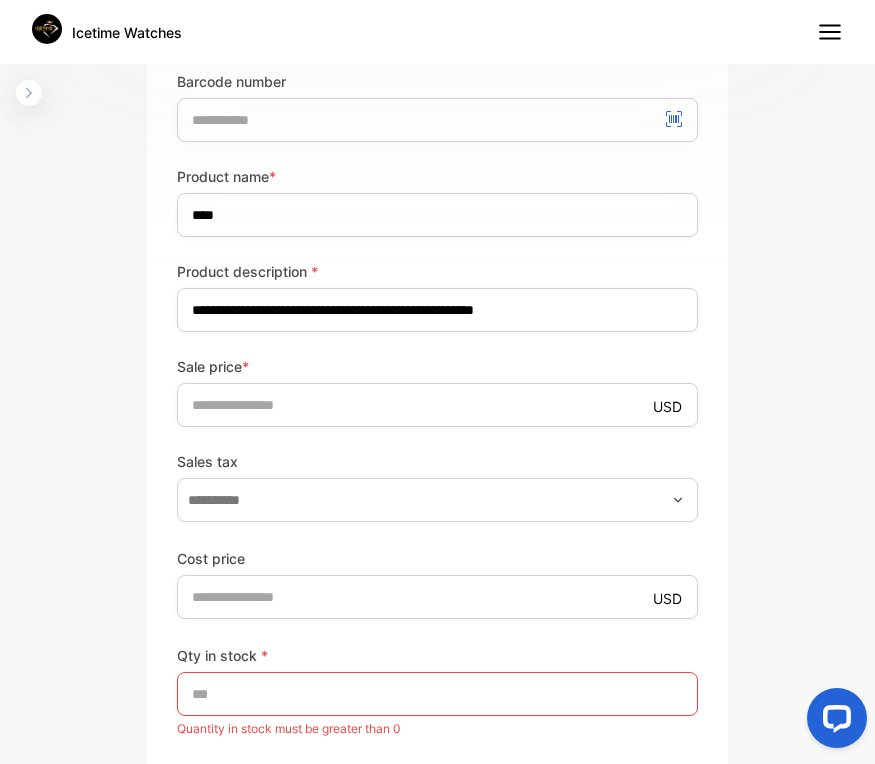 click on "Sale price  *   USD ** Sales tax" at bounding box center [437, 439] 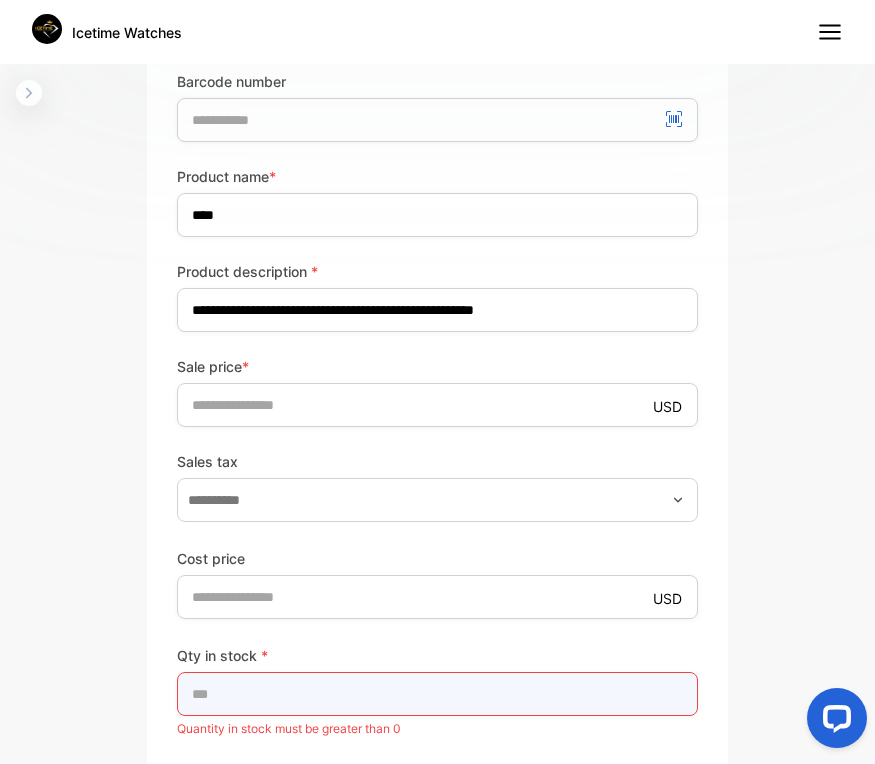 click on "*" at bounding box center [437, 694] 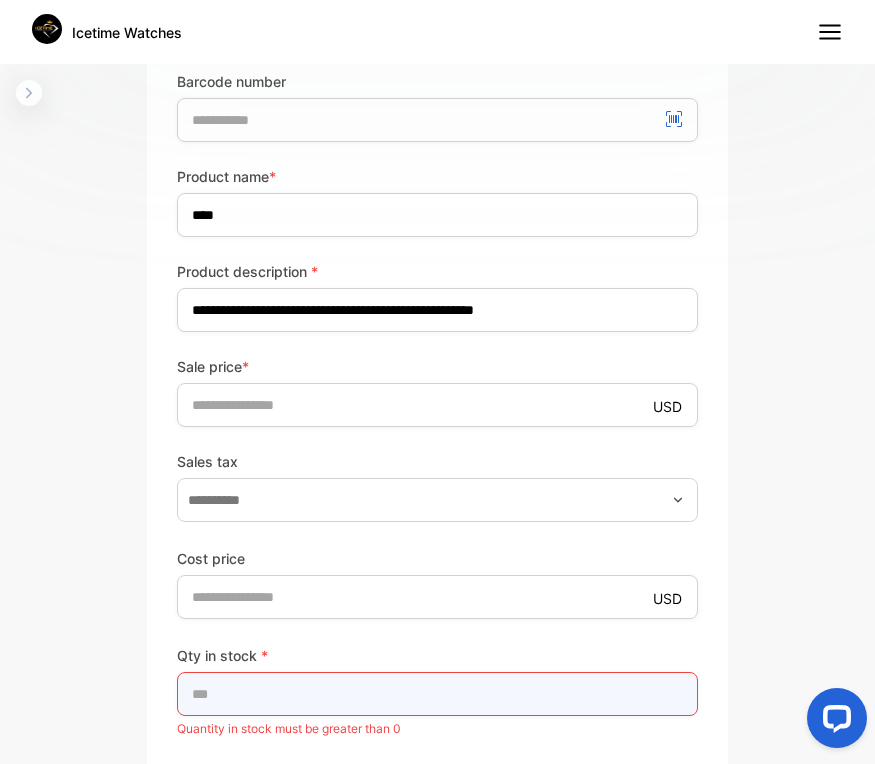 type on "**" 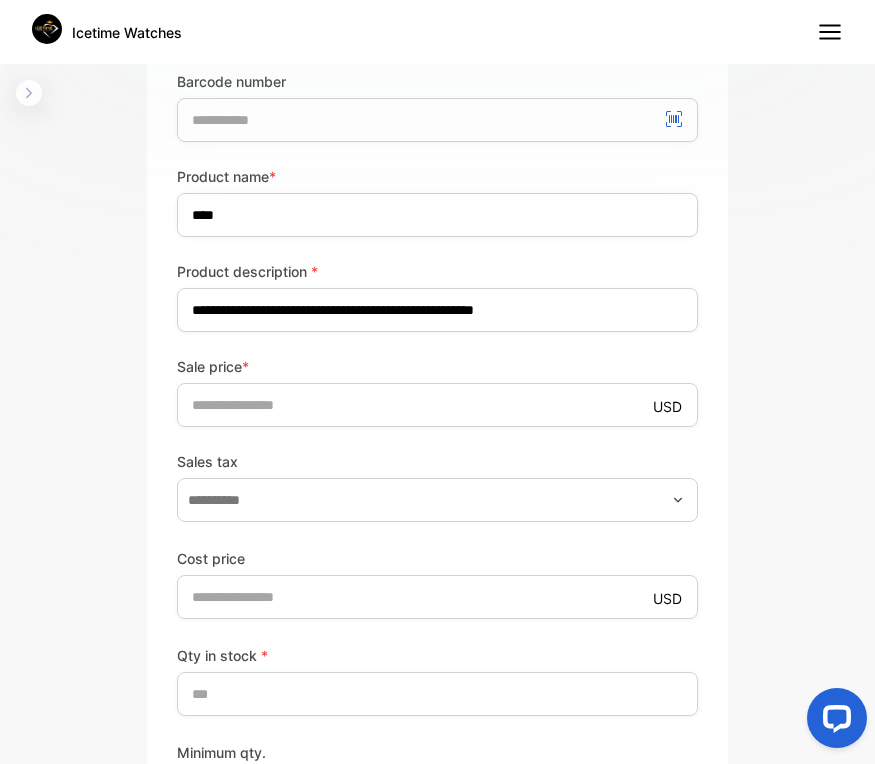 click on "Qty in stock   *" at bounding box center (437, 655) 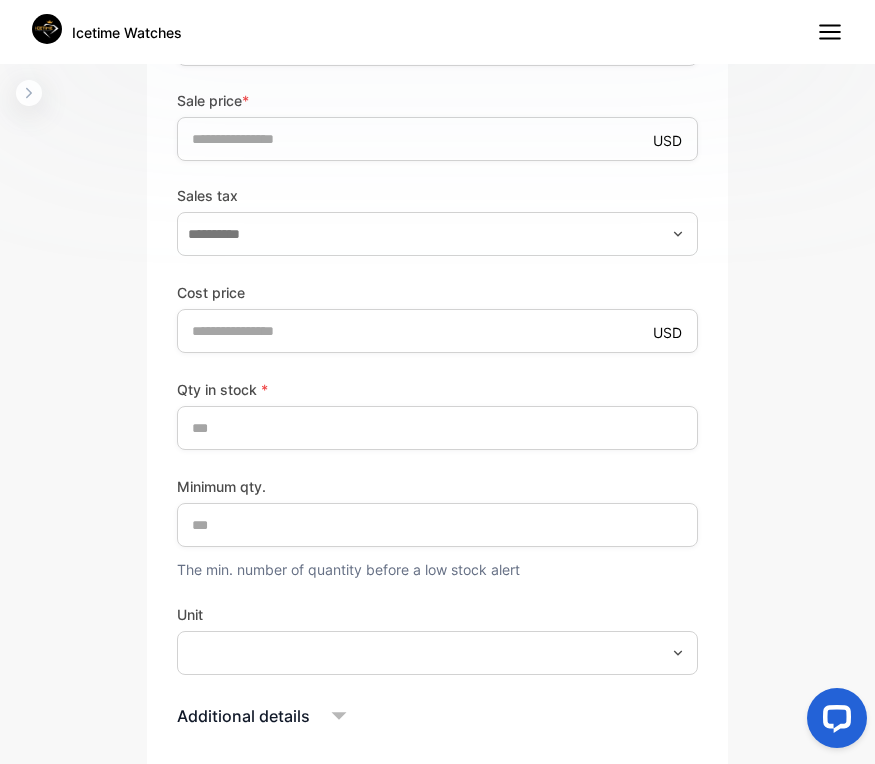 scroll, scrollTop: 864, scrollLeft: 0, axis: vertical 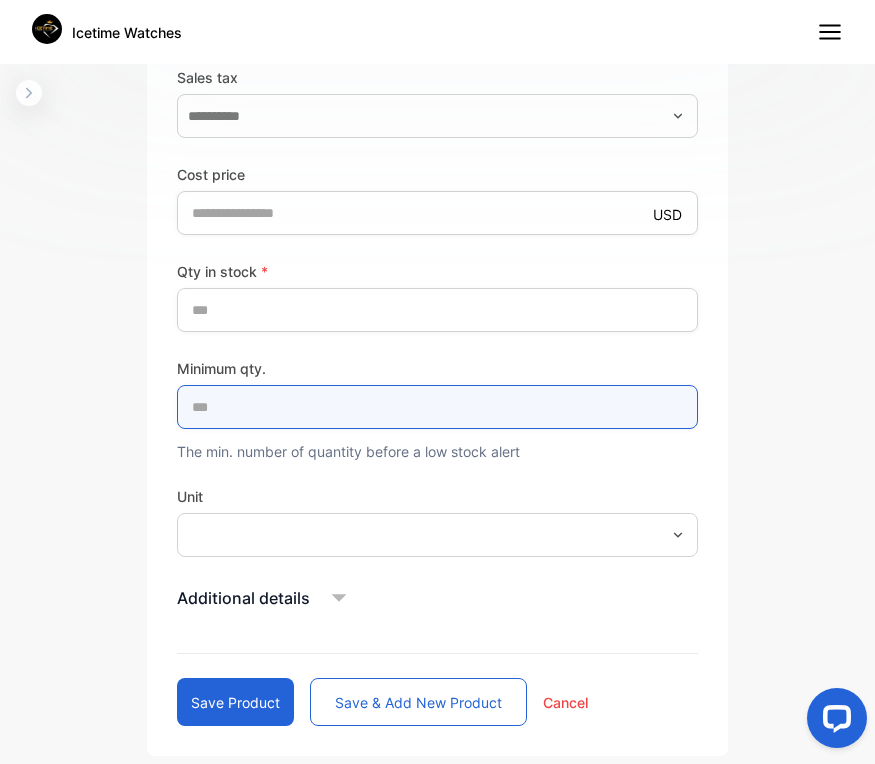 click on "*" at bounding box center (437, 407) 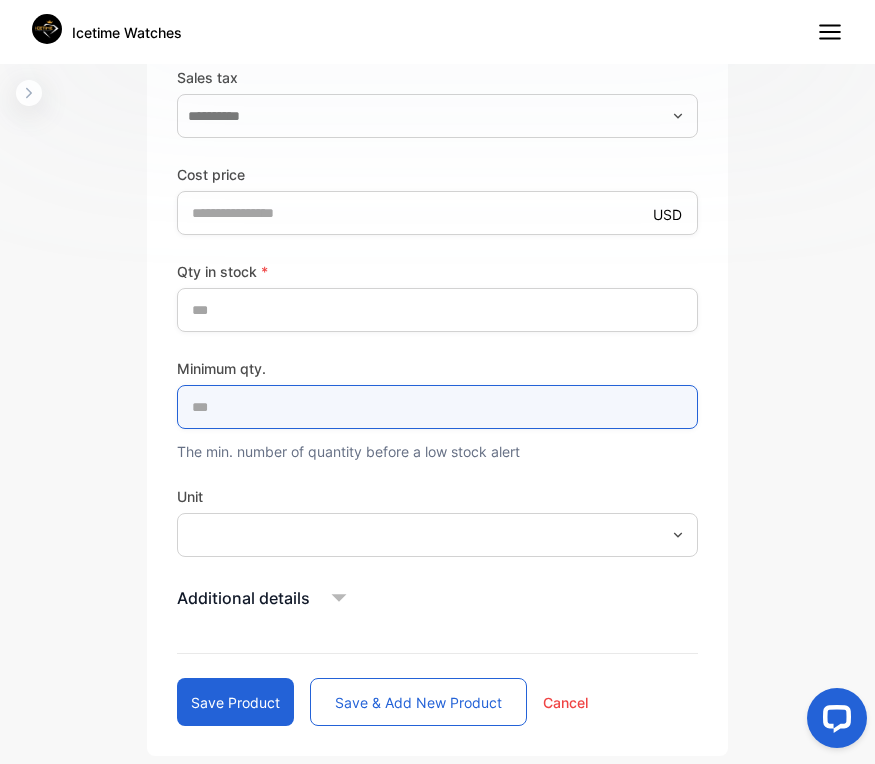 type on "**" 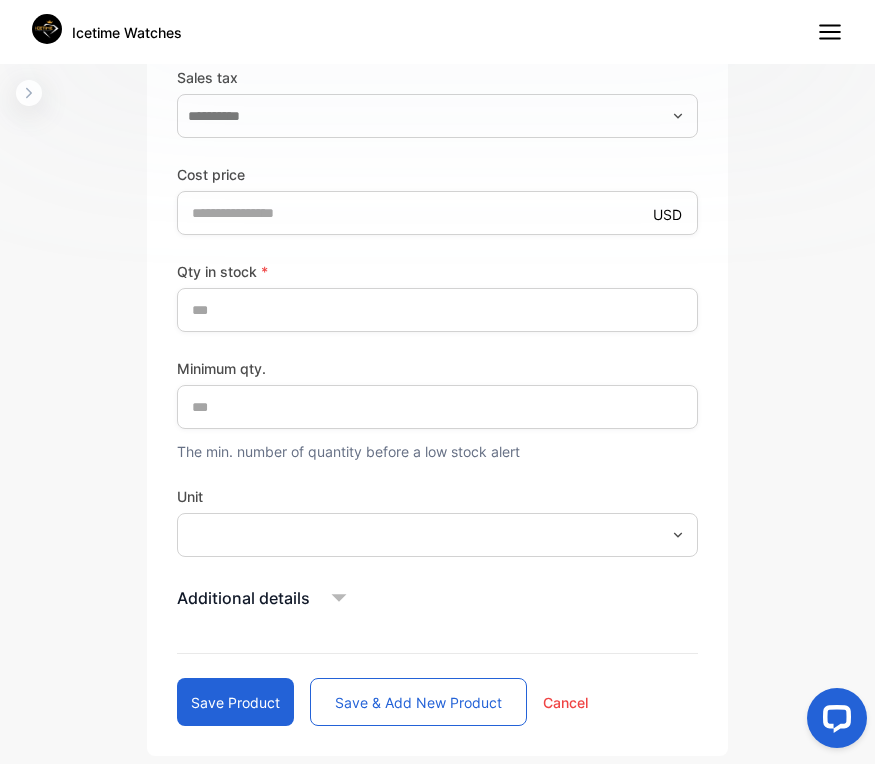 click on "Qty in stock   *   ** Minimum qty.   ** The min. number of quantity before a low stock alert Unit" at bounding box center (437, 408) 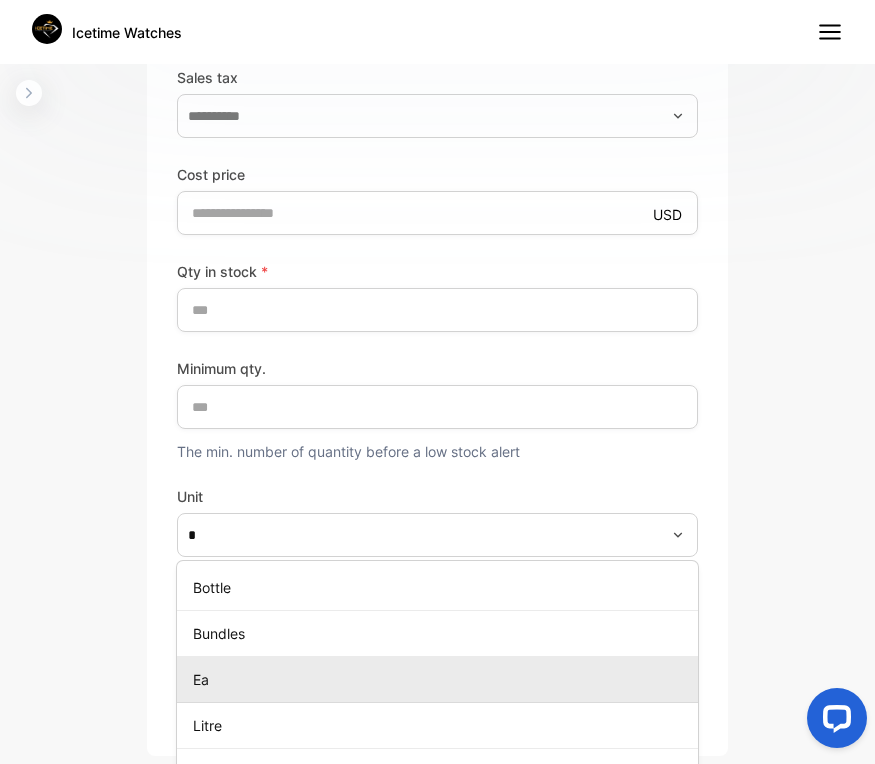 click on "Ea" at bounding box center [441, 679] 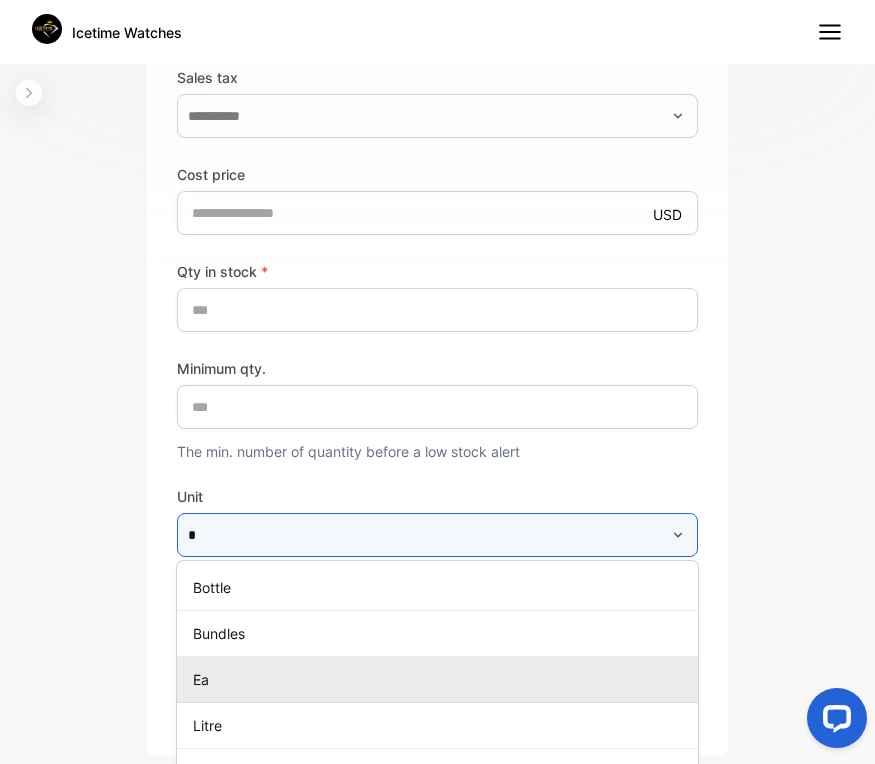type on "**" 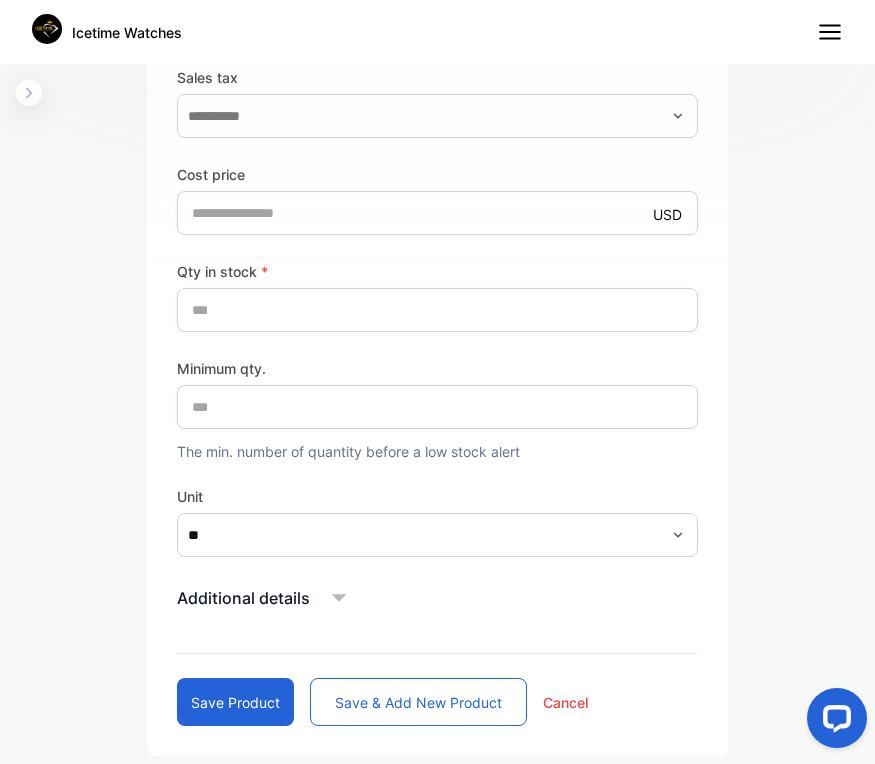 click 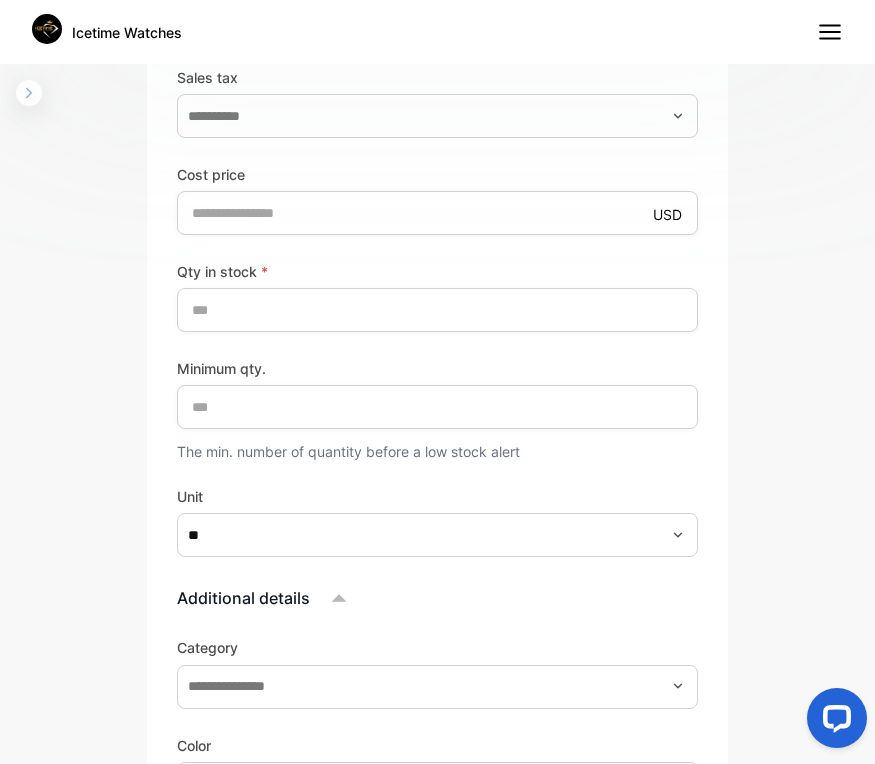 click on "Additional details Category   Color   Size   Expiry date   Product image Drop your document here or    browse file Supported: PNG, JPG, JPEG" at bounding box center (437, 927) 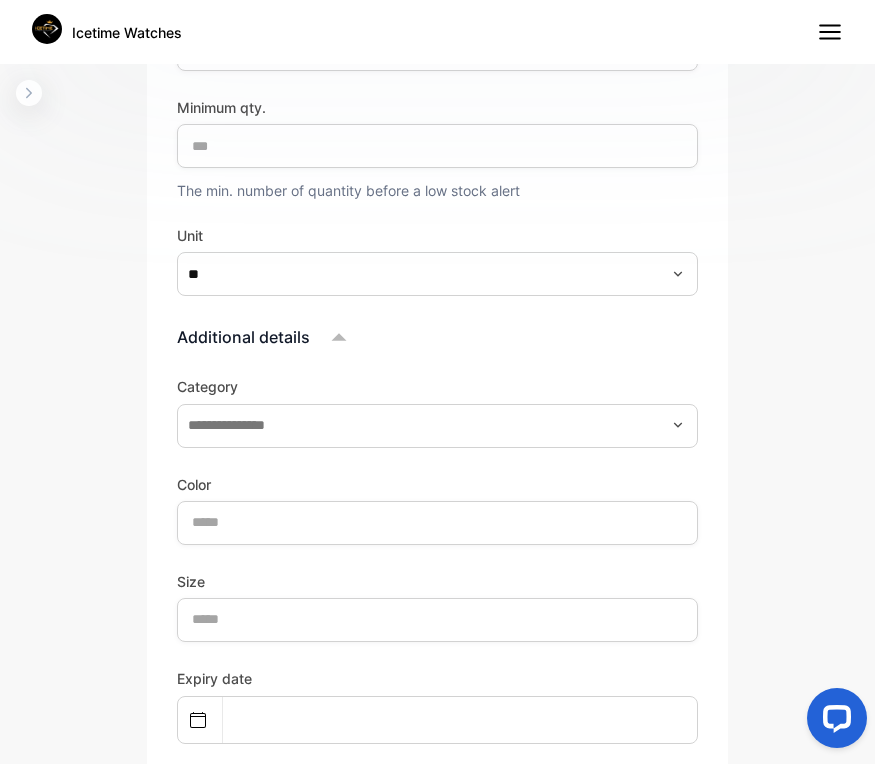 scroll, scrollTop: 1344, scrollLeft: 0, axis: vertical 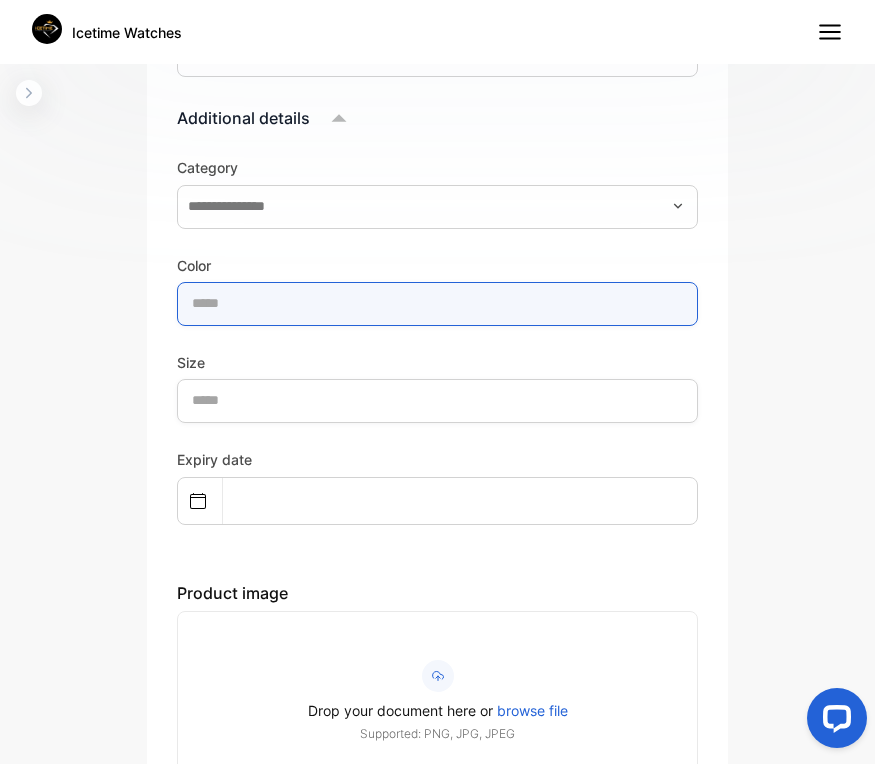 click at bounding box center (437, 304) 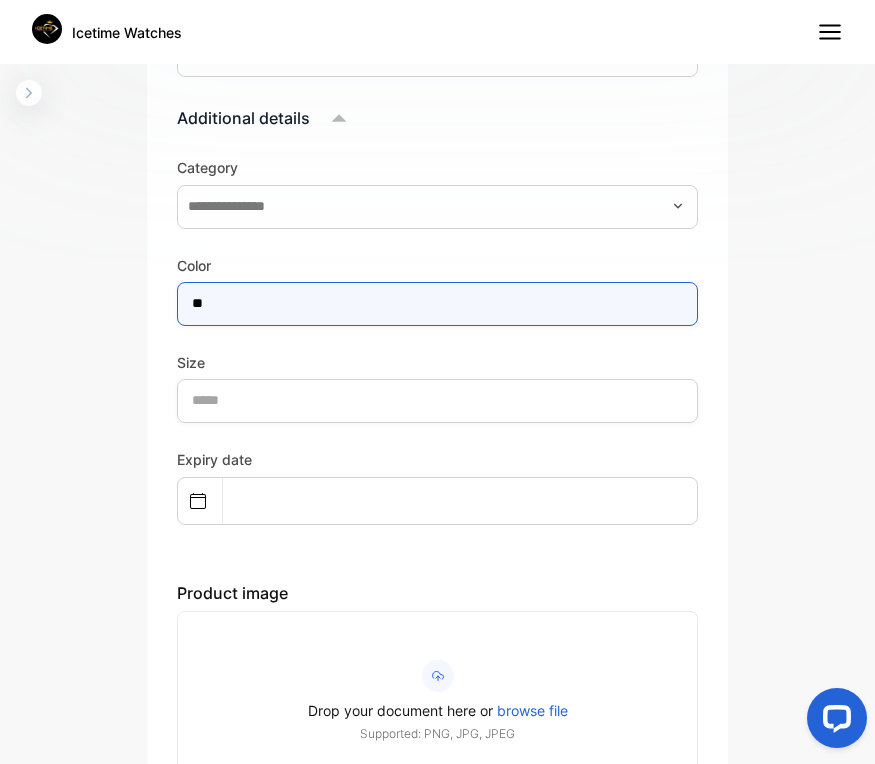 type on "*****" 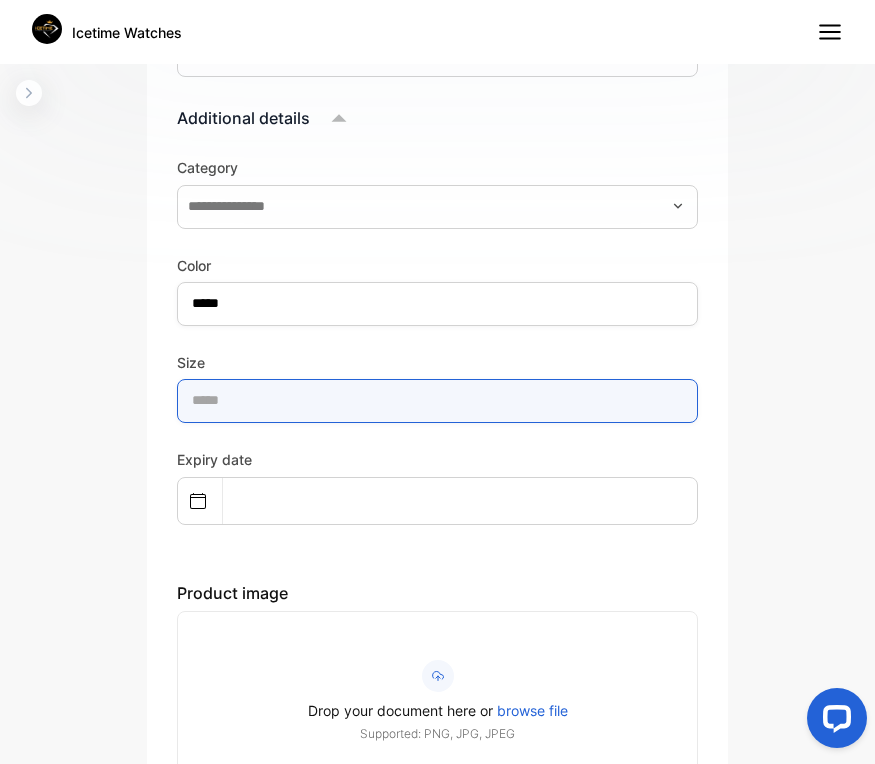 click at bounding box center [437, 401] 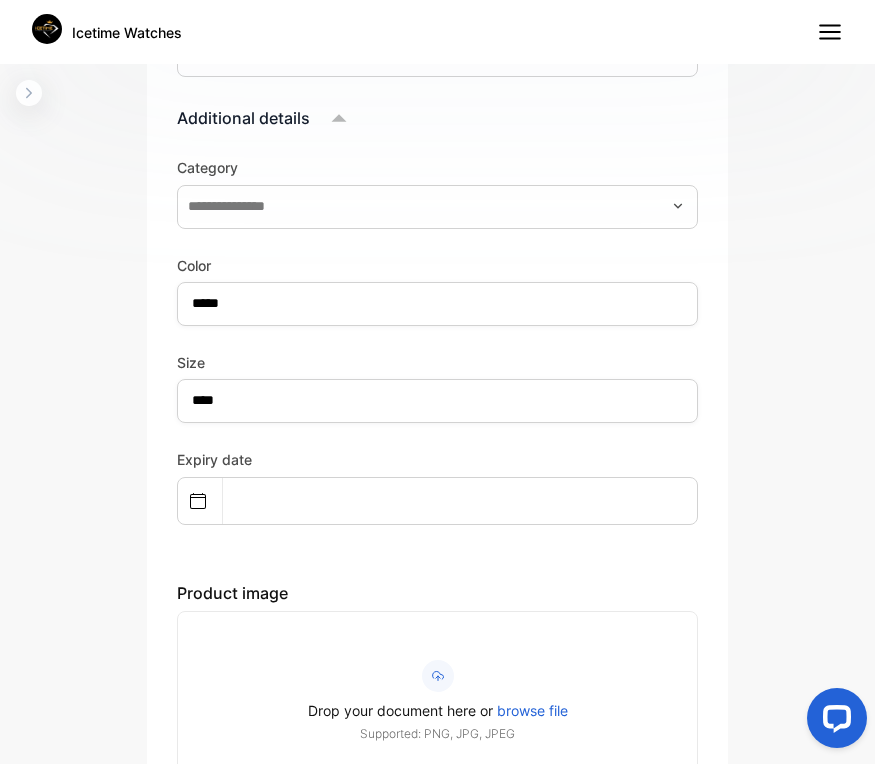 click on "Category   Color   ***** Size   **** Expiry date   Product image Drop your document here or    browse file Supported: PNG, JPG, JPEG" at bounding box center [437, 474] 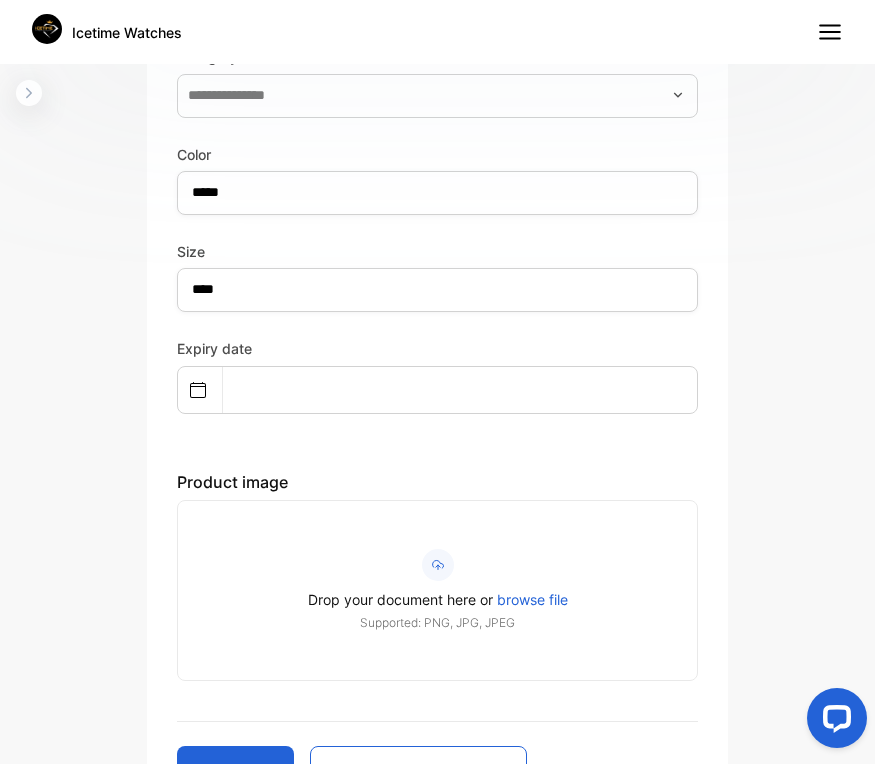 scroll, scrollTop: 1523, scrollLeft: 0, axis: vertical 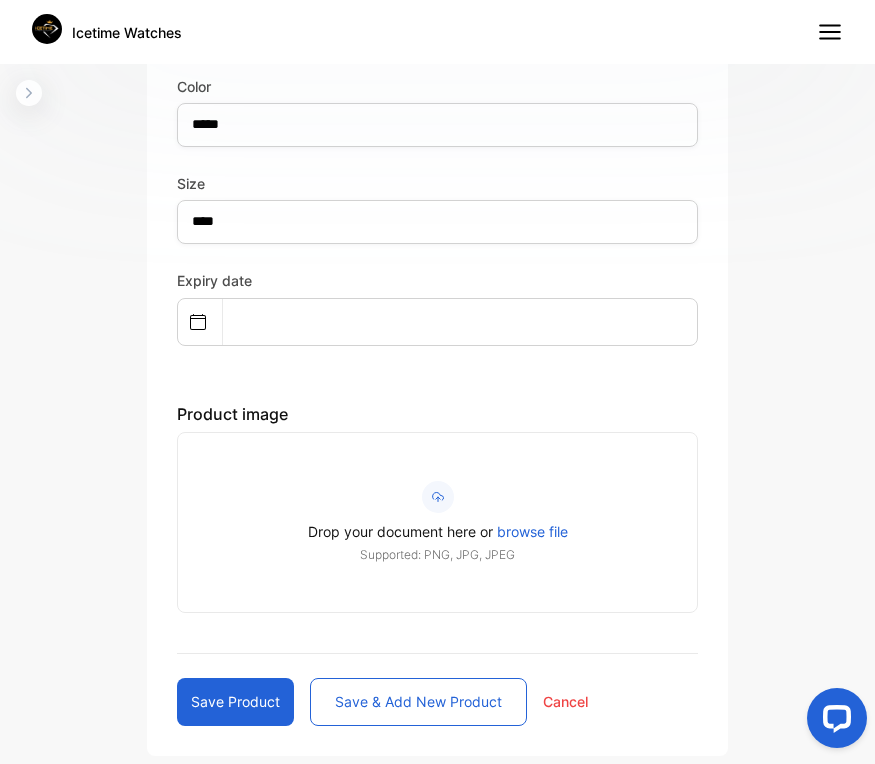 click on "Save product" at bounding box center [235, 702] 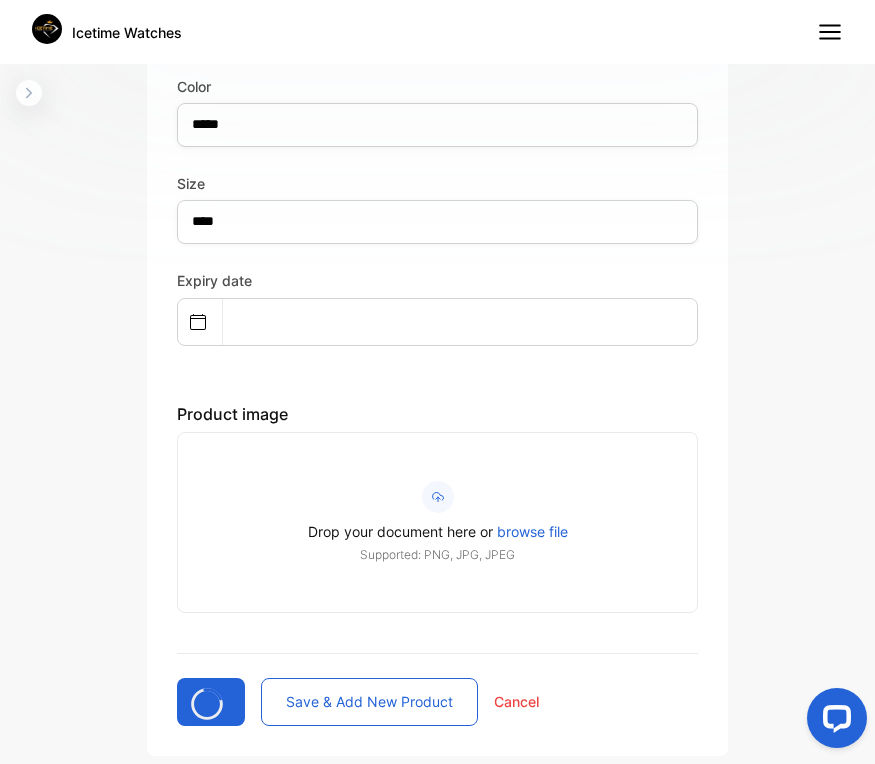 type 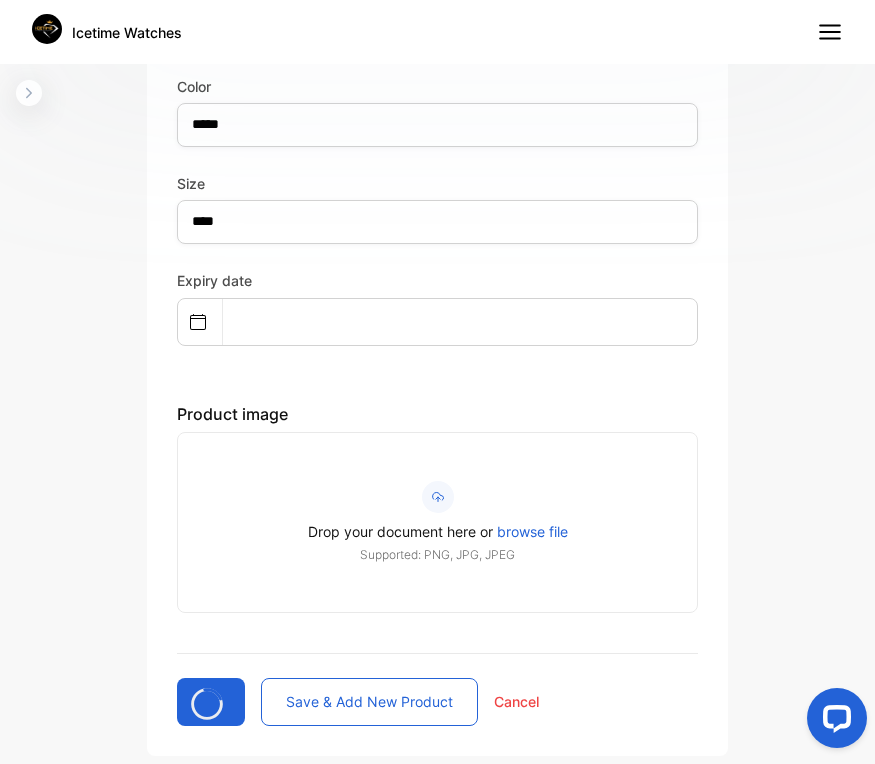 type 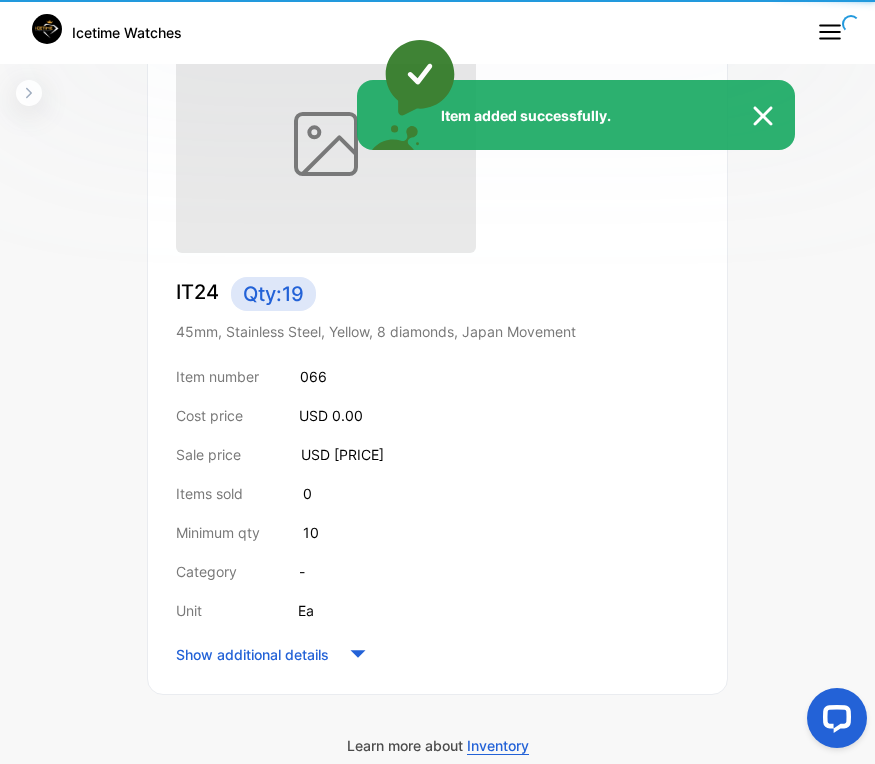 scroll, scrollTop: 397, scrollLeft: 0, axis: vertical 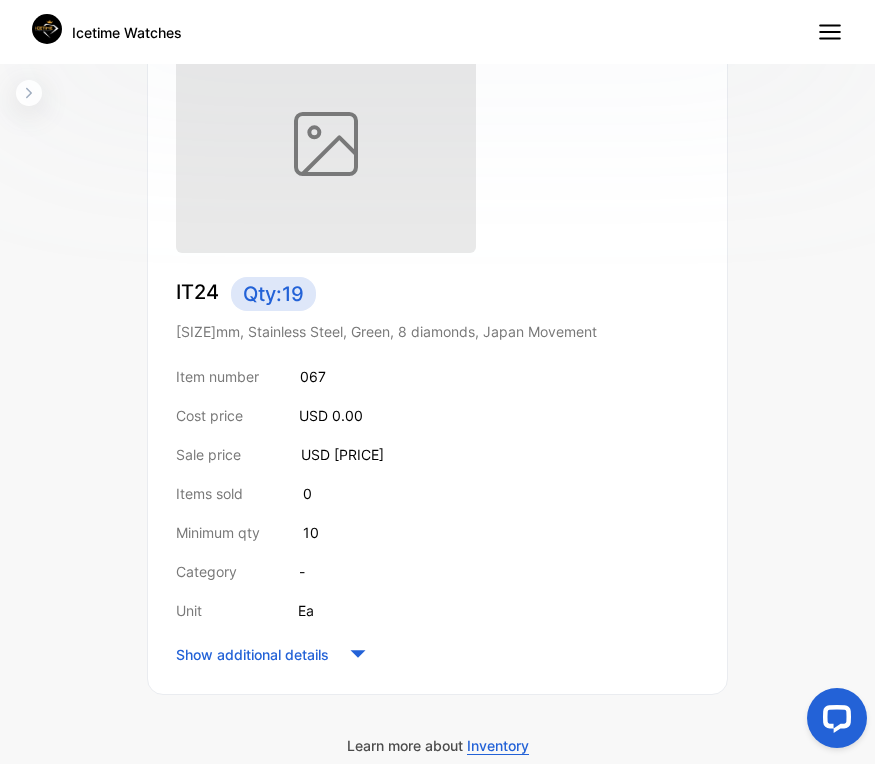 click on "Icetime Watches" at bounding box center [437, 32] 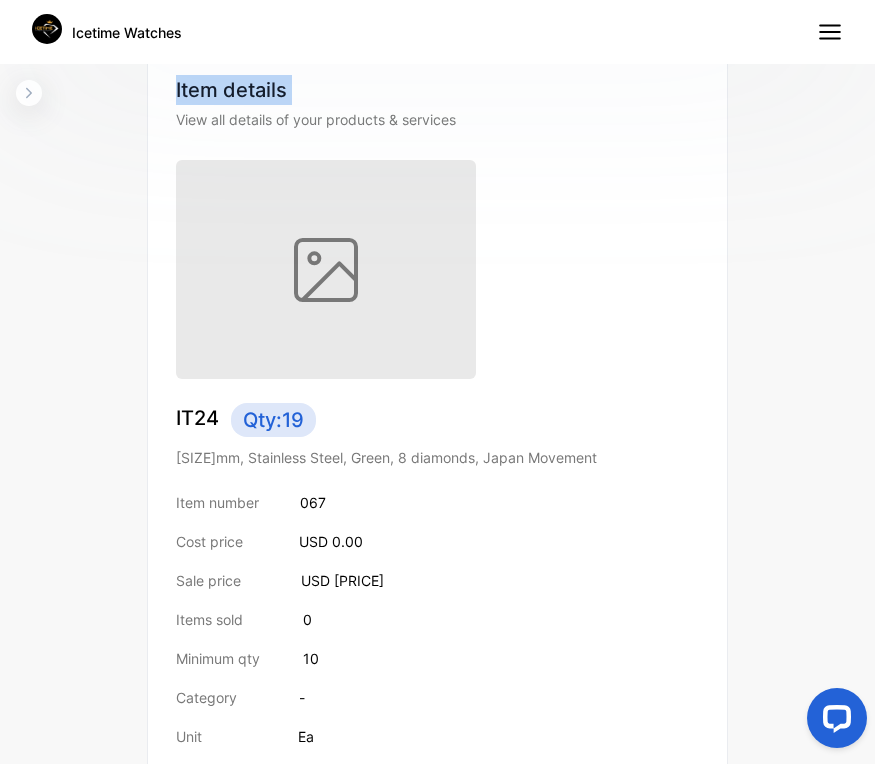 click on "Icetime Watches Icetime Watches Home Home Sales Sales Inventory Inventory Expenses Expenses Contacts Contacts Reports Reports Naveed   Shoukat sales@myicetime.com Referrals Referrals Settings Settings inventory Inventory Inventory Valuation Stock Transfer IT24   Product Edit Item     Update stock Item details Transactions   Item details   View all details of your products & services IT24 Qty:  19 45mm, Stainless Steel, Green, 8 diamonds, Japan Movement Item number 067 Cost price USD 0.00 Sale price USD 99.00 Items sold 0 Minimum qty 10 Category - Unit Ea Show additional details Learn more about   Inventory" at bounding box center [437, 430] 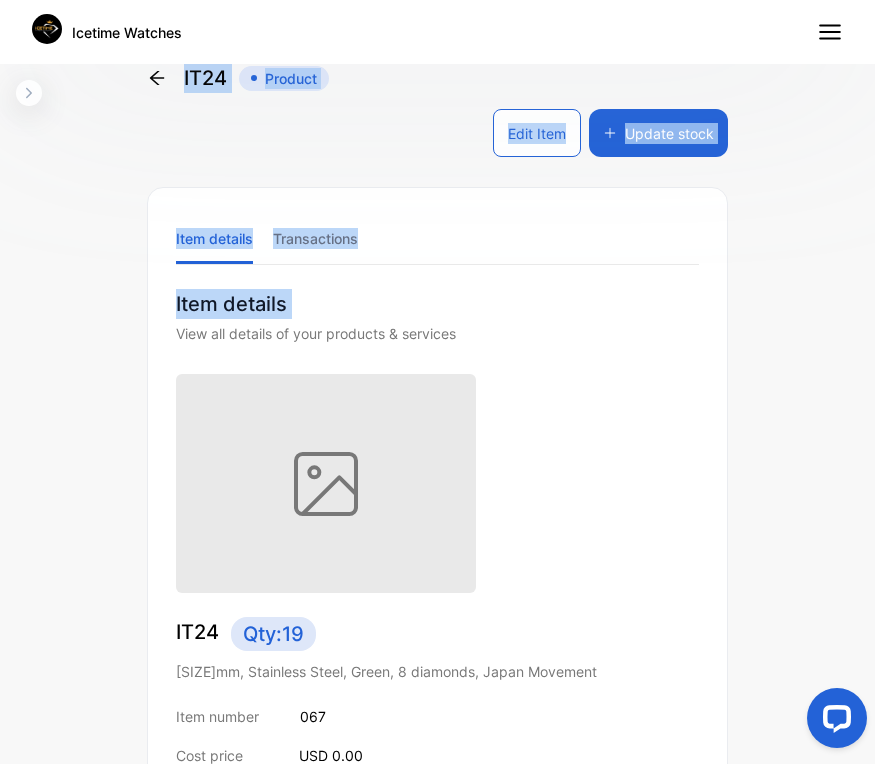 scroll, scrollTop: 55, scrollLeft: 0, axis: vertical 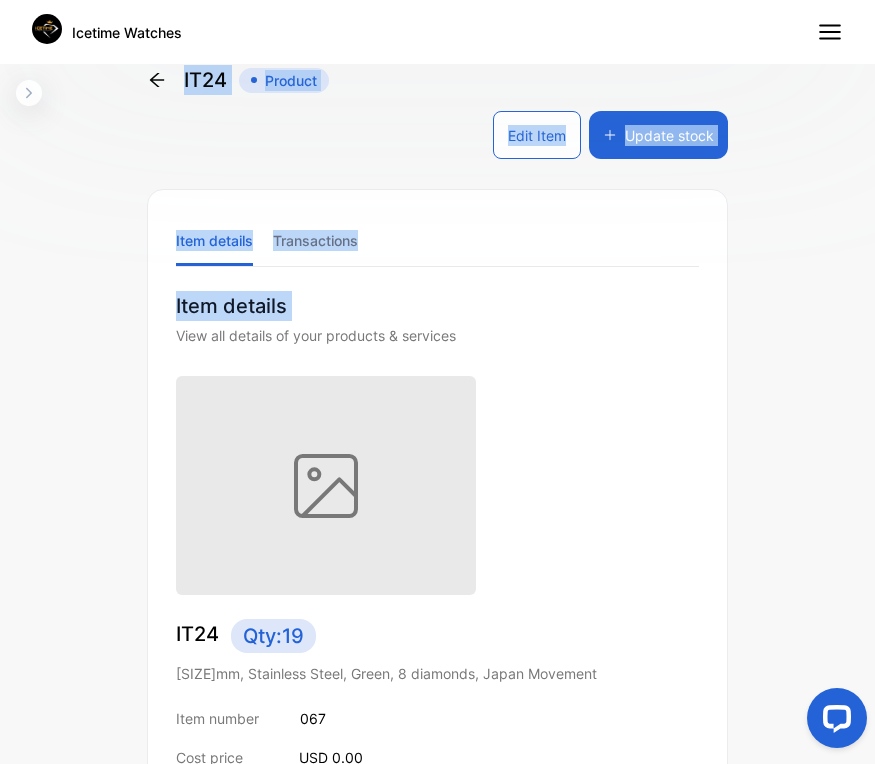 click on "Item details Transactions" at bounding box center [437, 241] 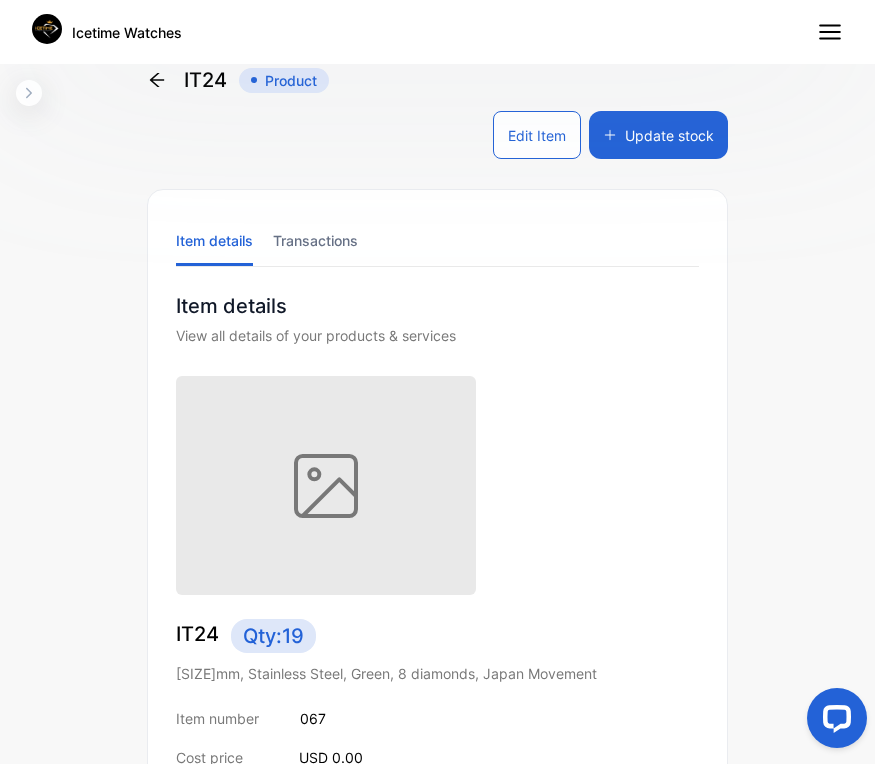 scroll, scrollTop: 0, scrollLeft: 0, axis: both 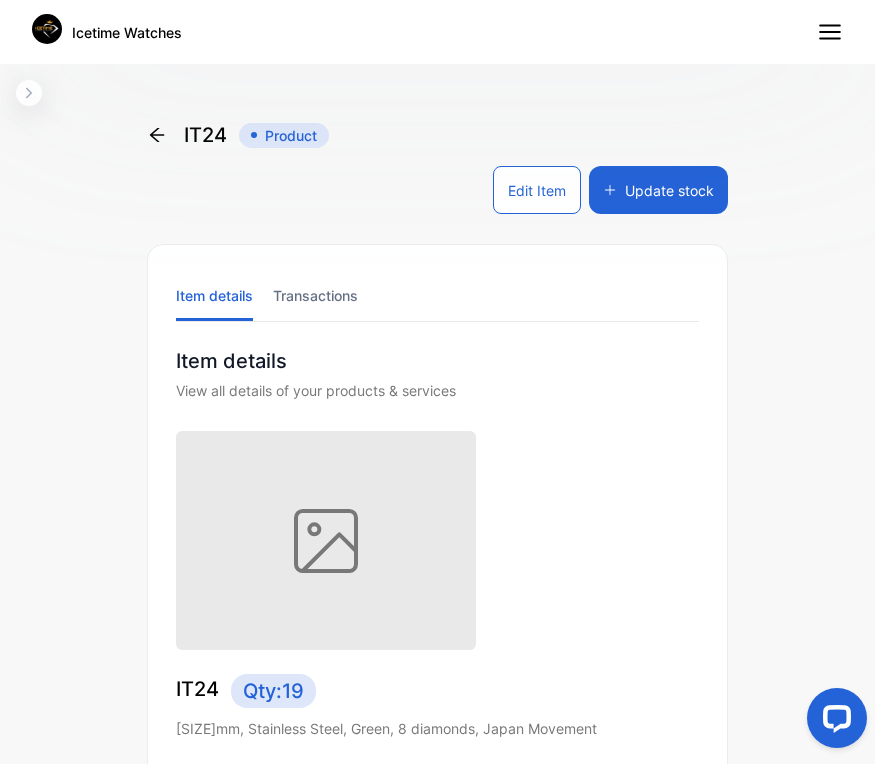 click 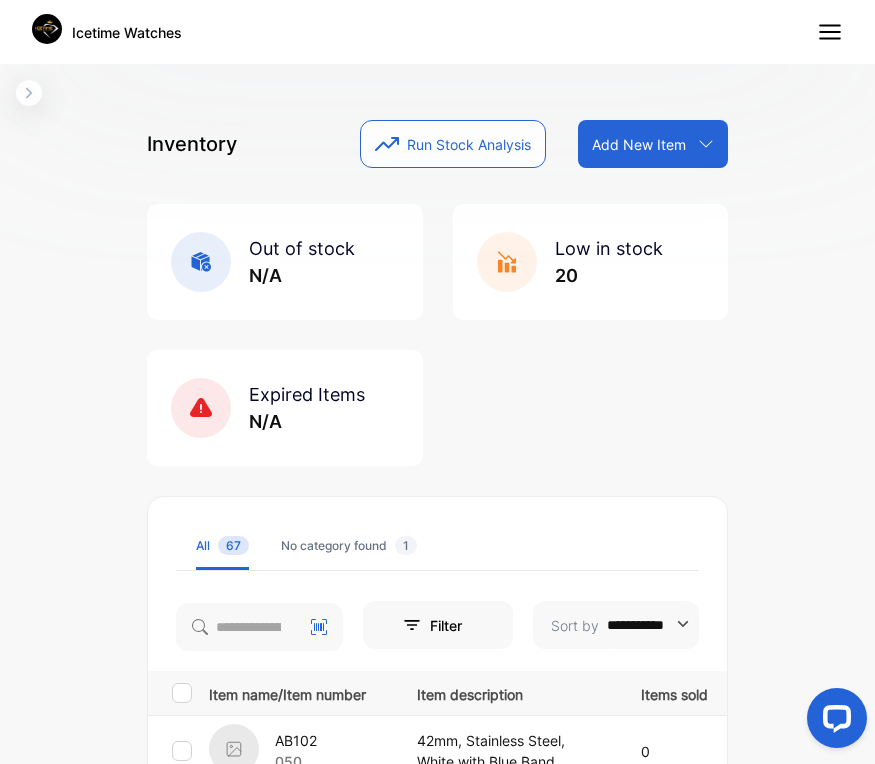 click on "Add New Item" at bounding box center [639, 144] 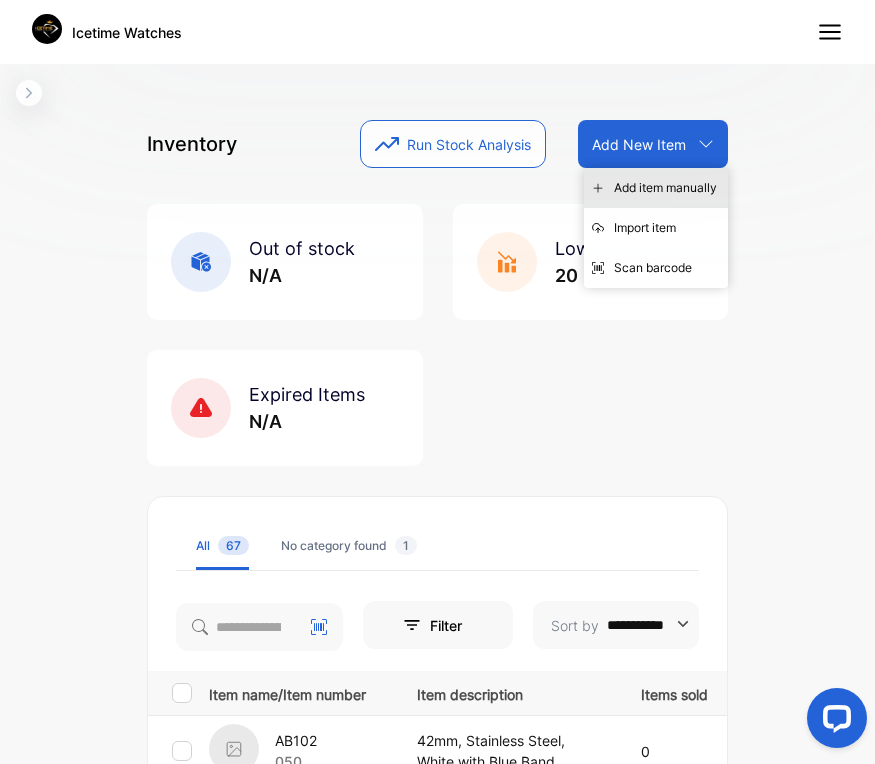 click on "Add item manually" at bounding box center (656, 188) 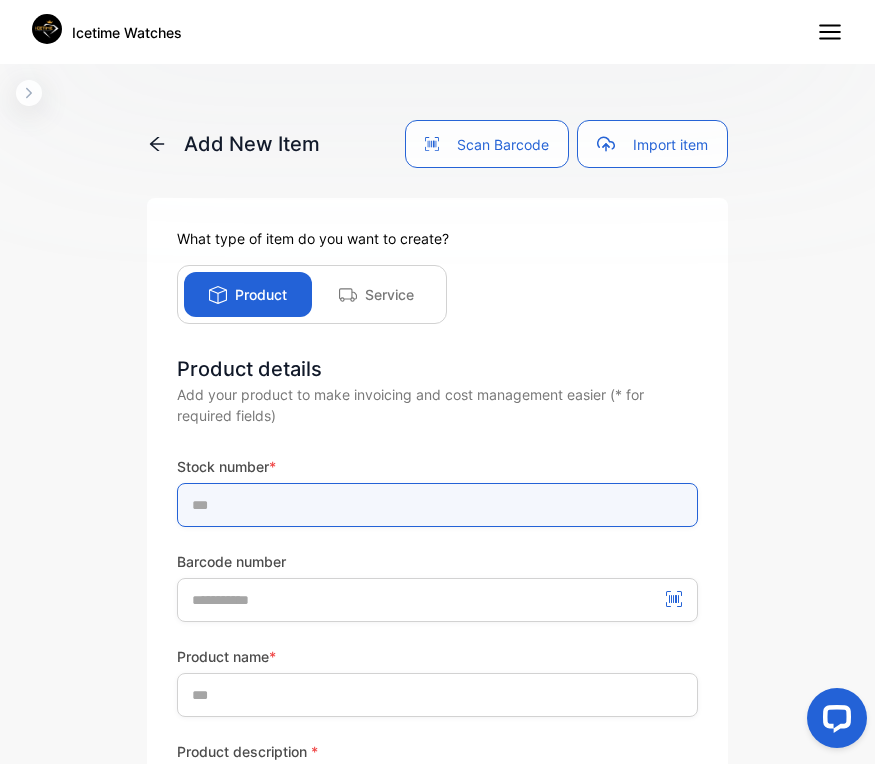 click at bounding box center [437, 505] 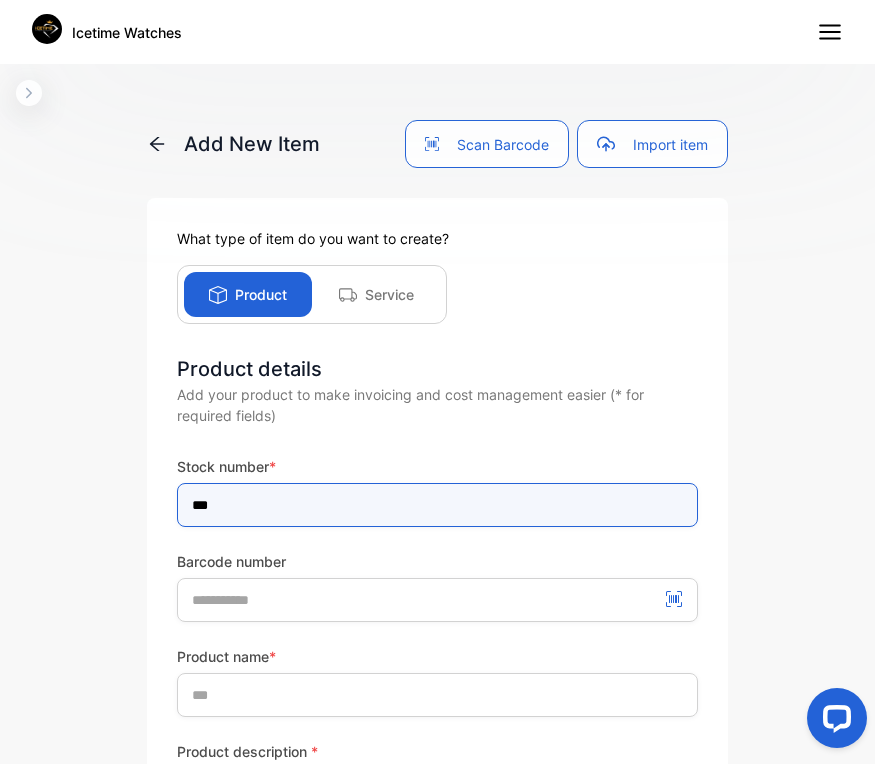 type on "***" 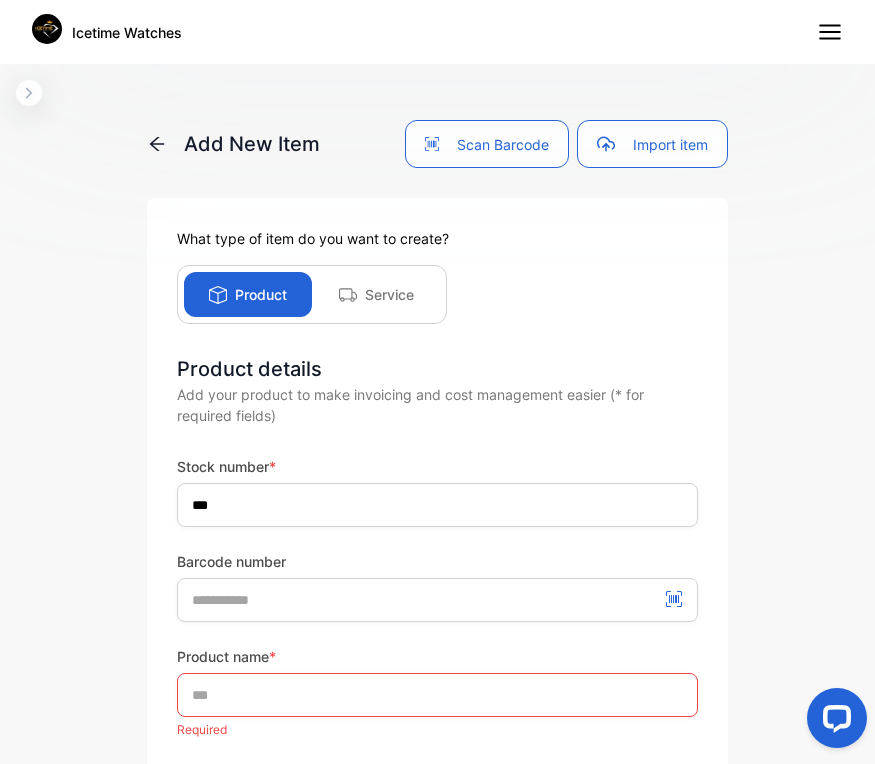 click on "Barcode number" at bounding box center (437, 561) 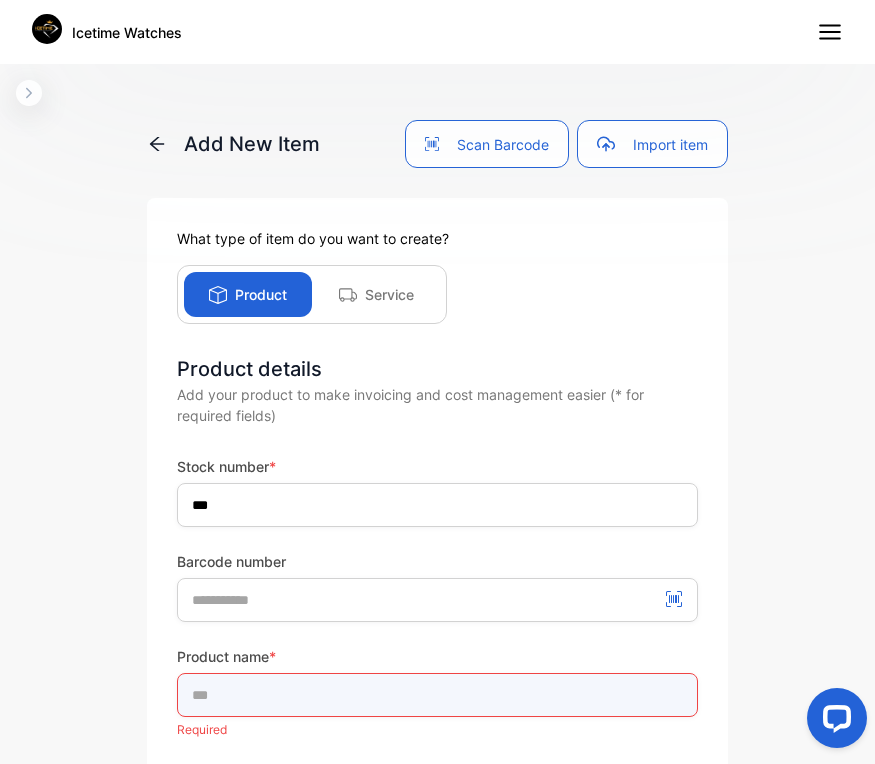 click at bounding box center [437, 695] 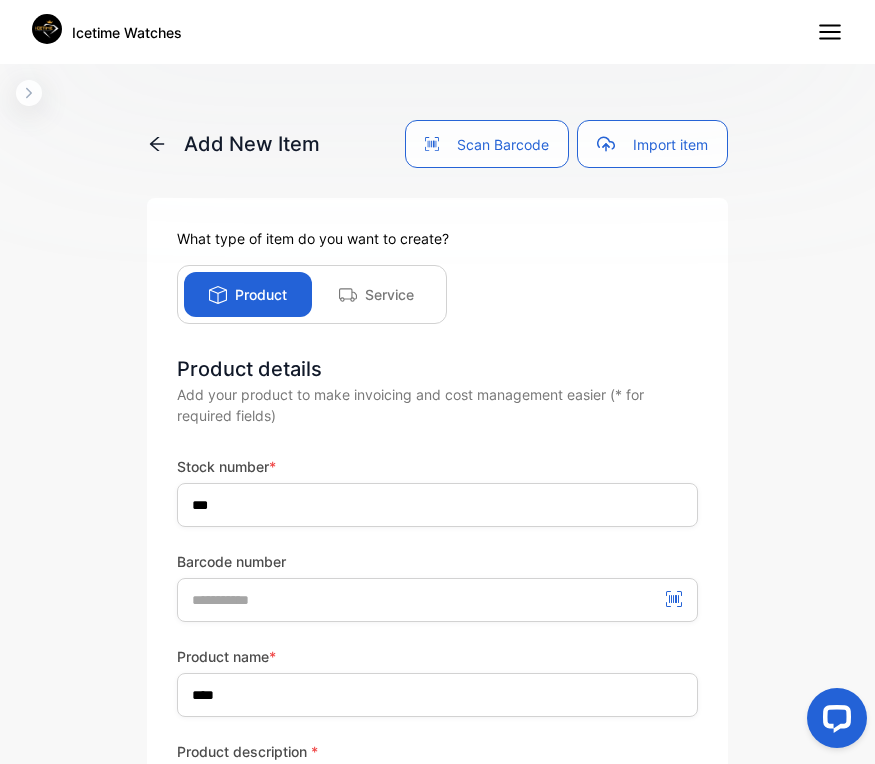 click on "Stock number  *   *** Barcode number   Product name  *   **** Product description   *   Required Sale price  *   USD * Sale price must be greater than 0 Sales tax   Cost price   USD * Qty in stock   *   * Quantity in stock must be greater than 0 Minimum qty.   * The min. number of quantity before a low stock alert Unit   Additional details Save product Save & add new product Cancel" at bounding box center [437, 1062] 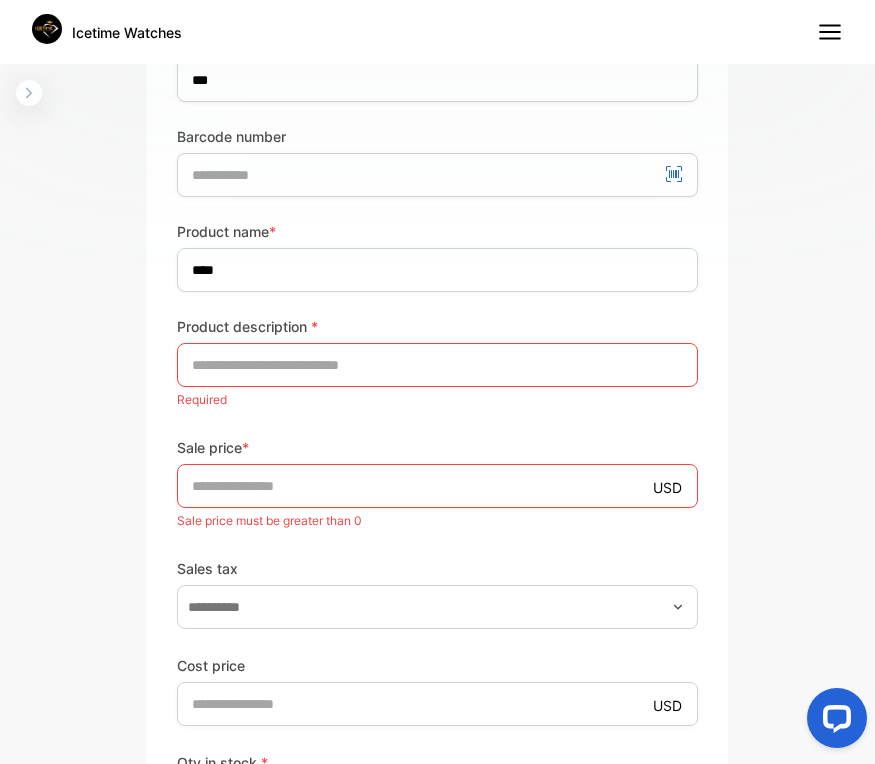scroll, scrollTop: 440, scrollLeft: 0, axis: vertical 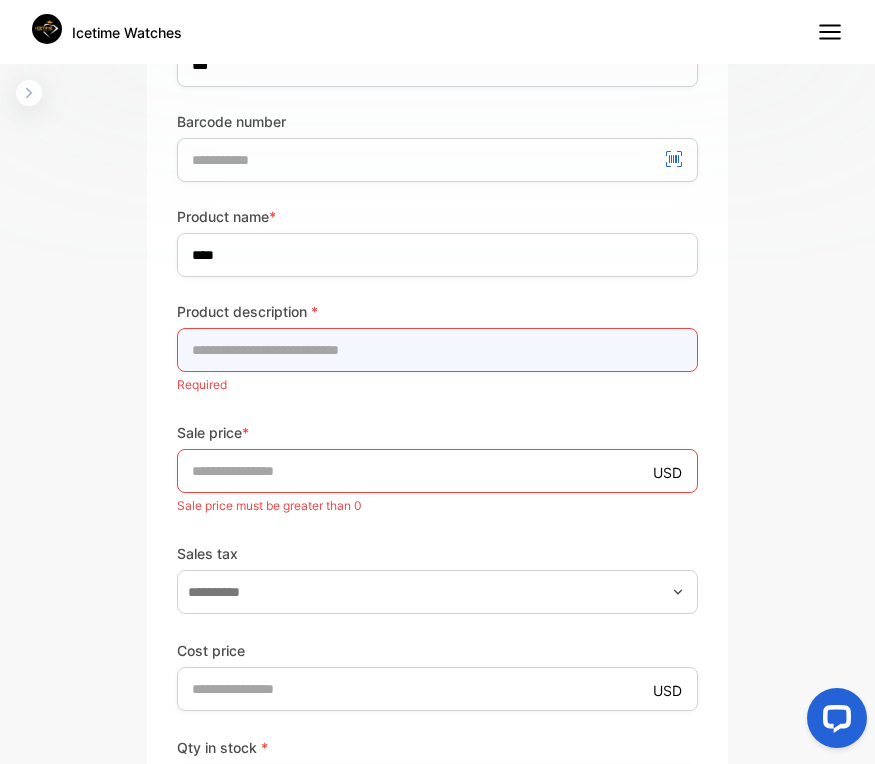 click at bounding box center [437, 350] 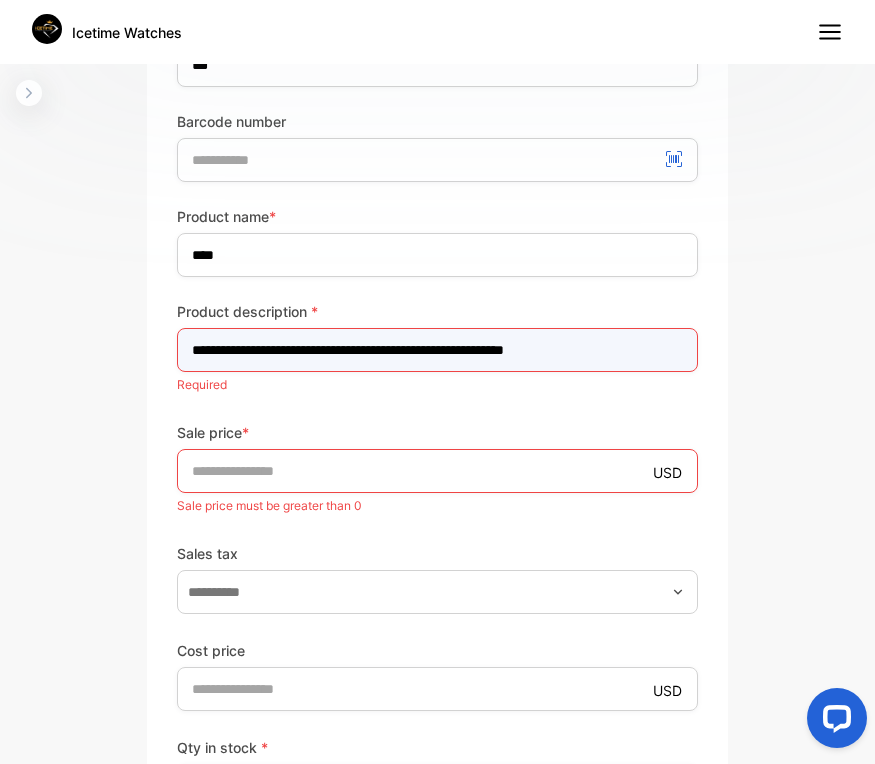 click on "**********" at bounding box center [437, 350] 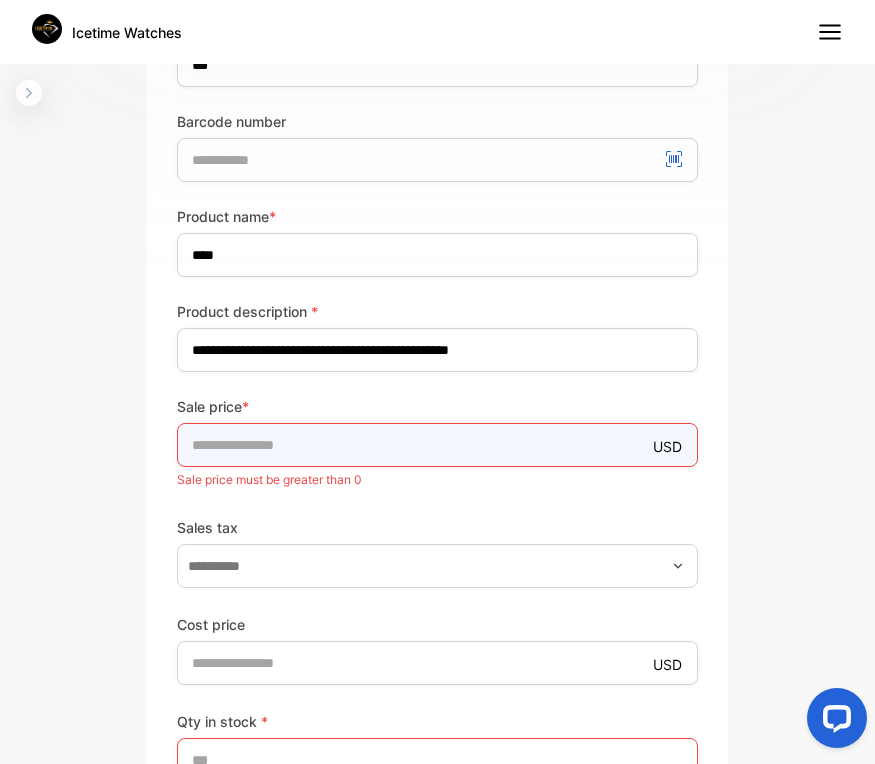click on "*" at bounding box center (437, 445) 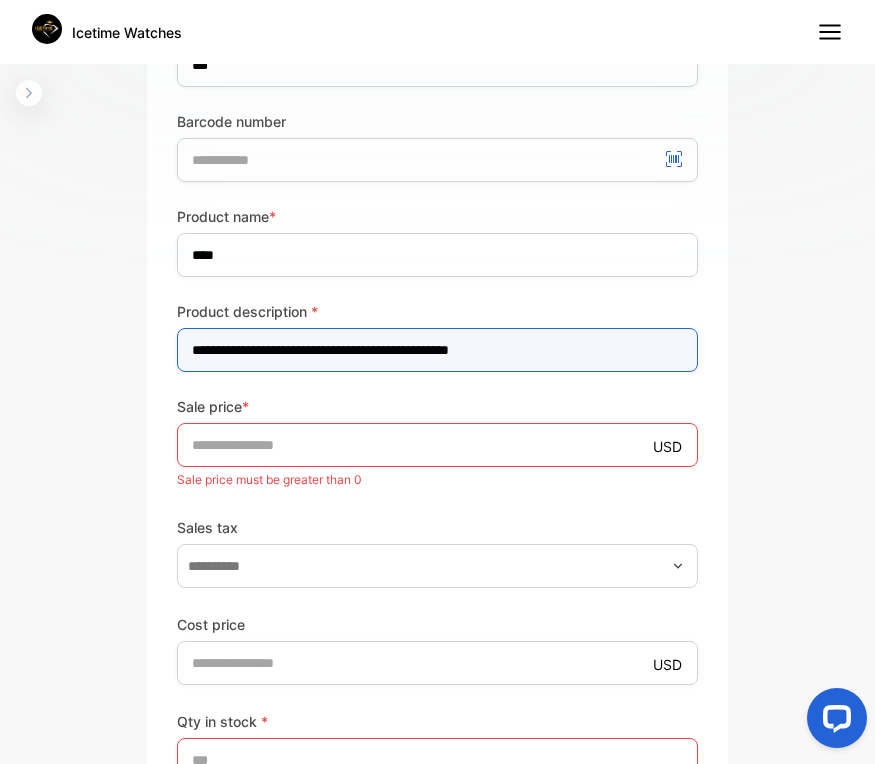click on "**********" at bounding box center [437, 350] 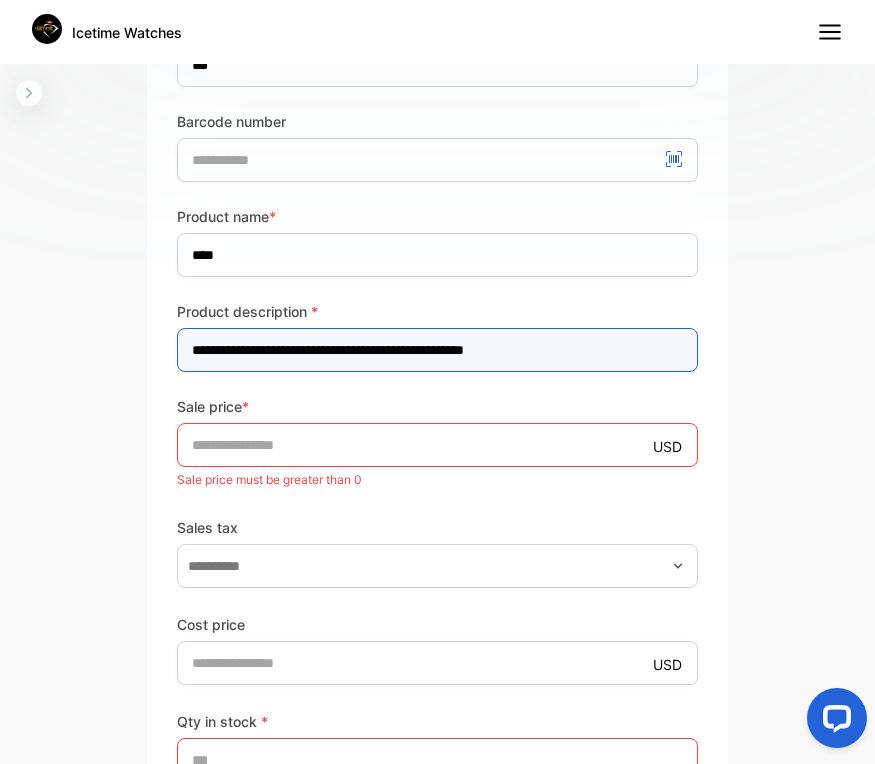 type on "**********" 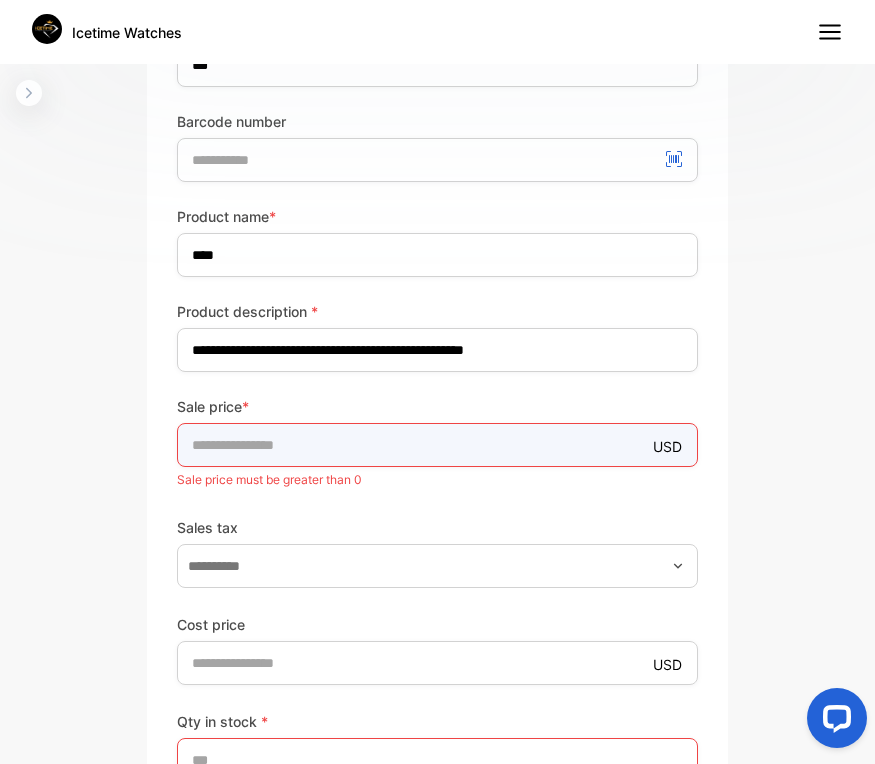 click on "*" at bounding box center [437, 445] 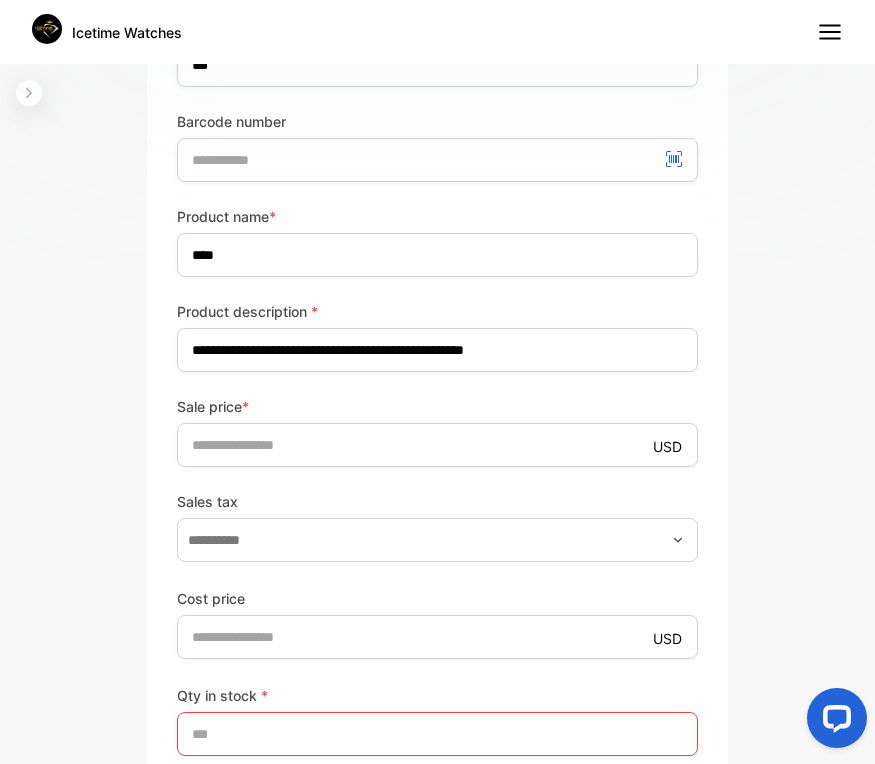click on "Sale price  *   USD ** Sales tax" at bounding box center (437, 479) 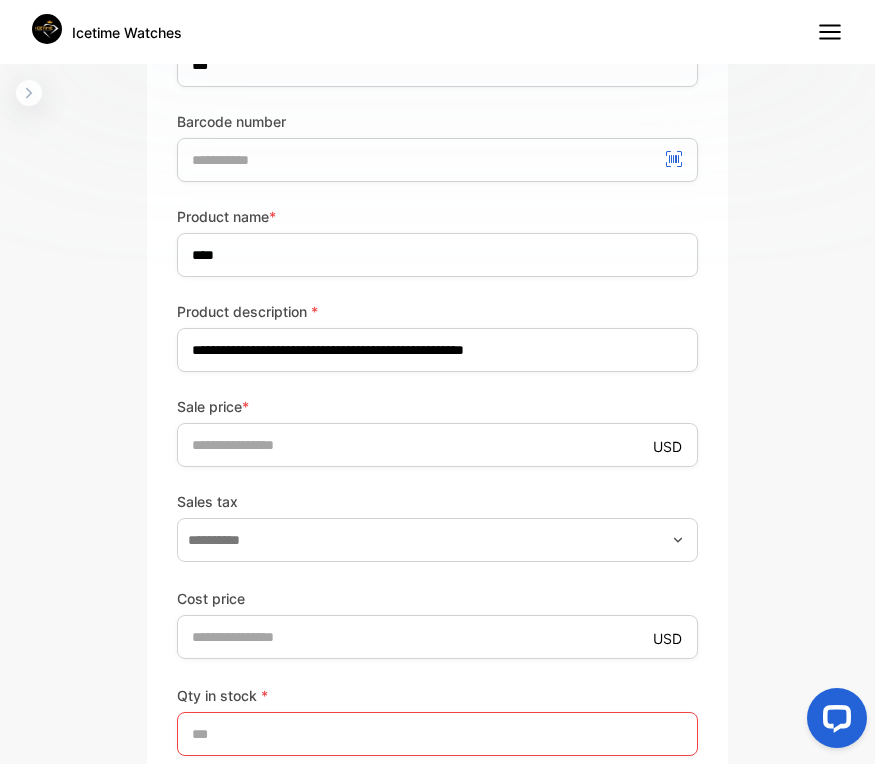 click on "Cost price" at bounding box center (437, 598) 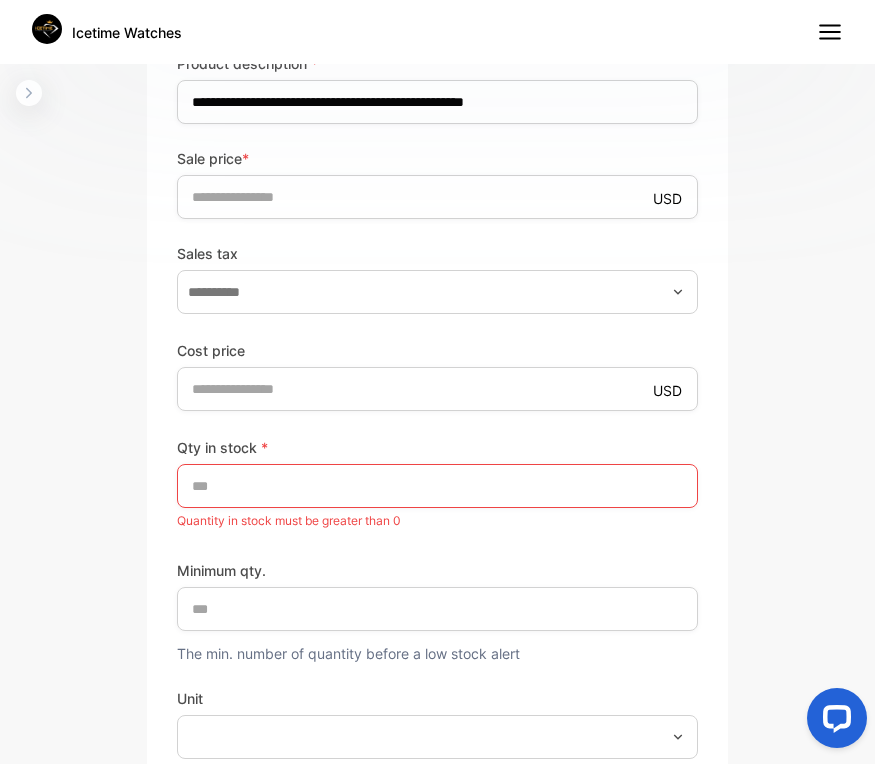 scroll, scrollTop: 720, scrollLeft: 0, axis: vertical 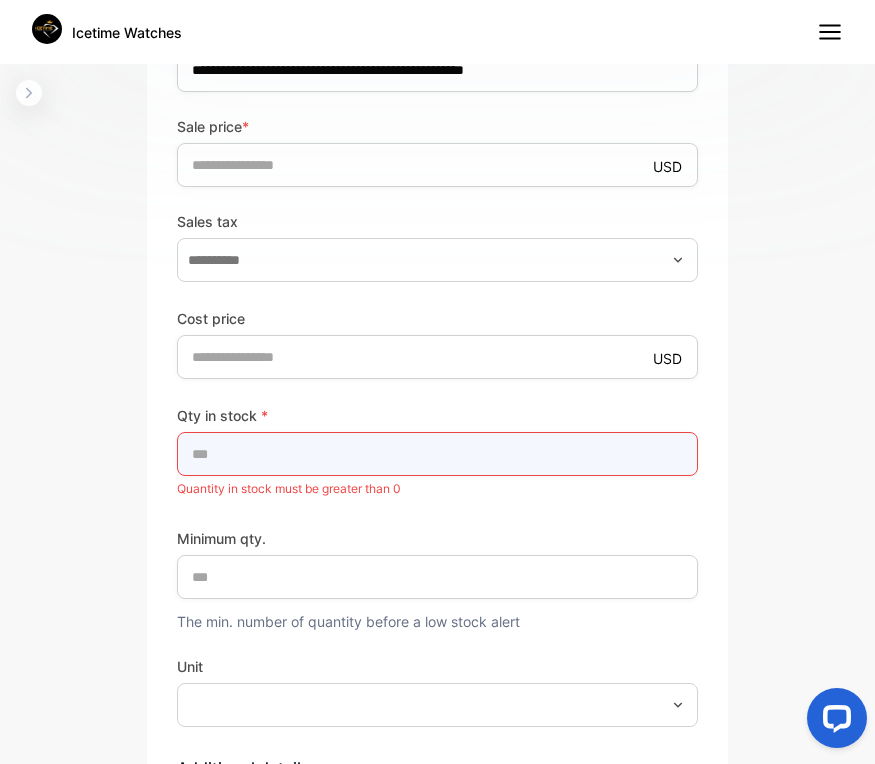 click on "*" at bounding box center [437, 454] 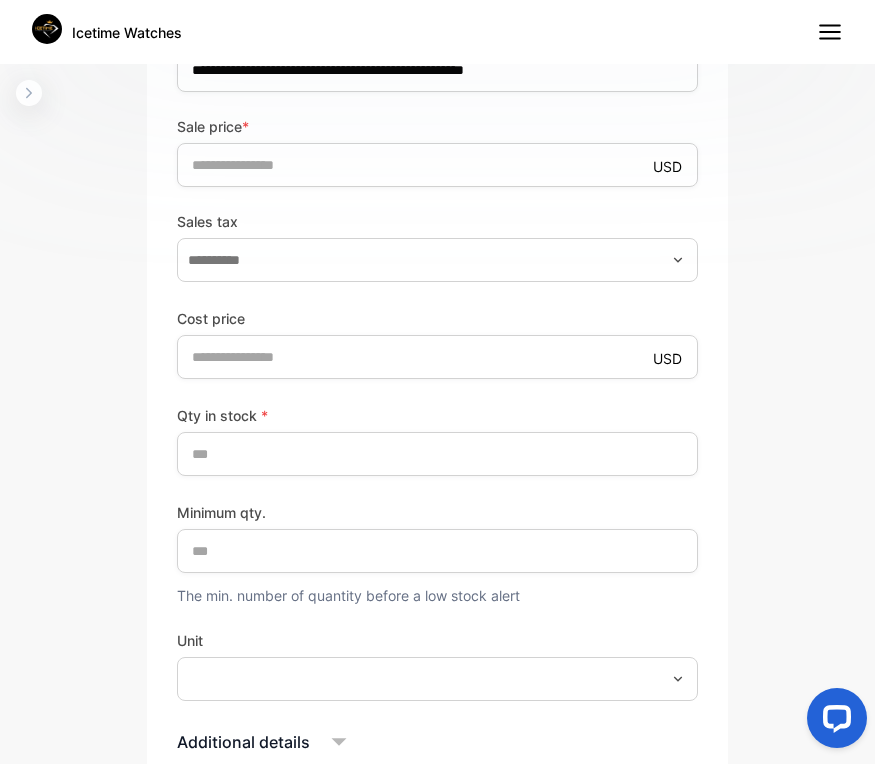 click on "Minimum qty.   *" at bounding box center (437, 537) 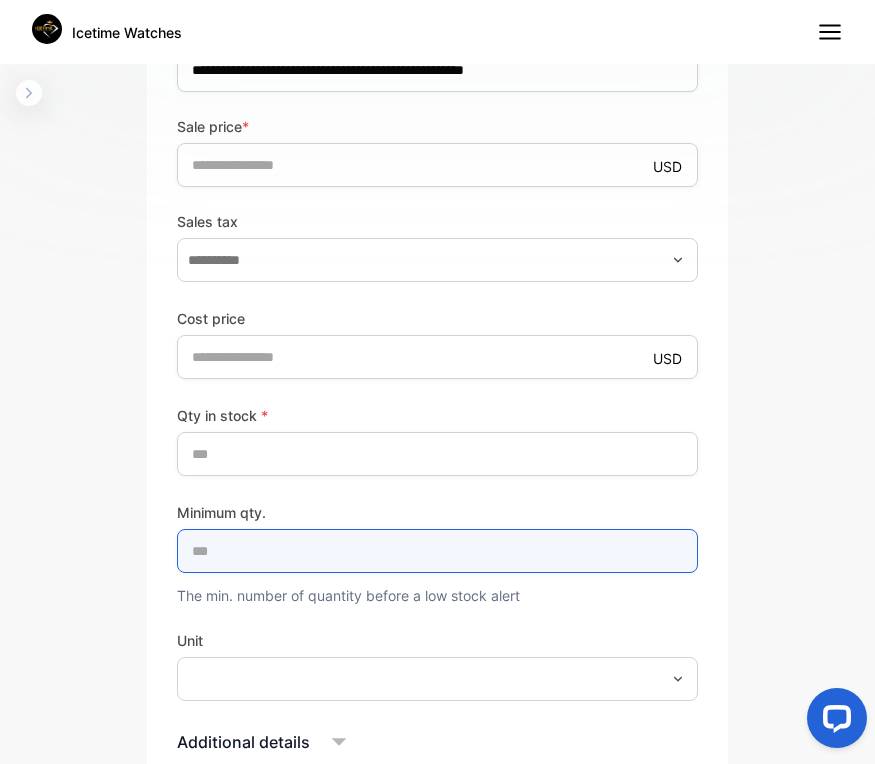 click on "*" at bounding box center (437, 551) 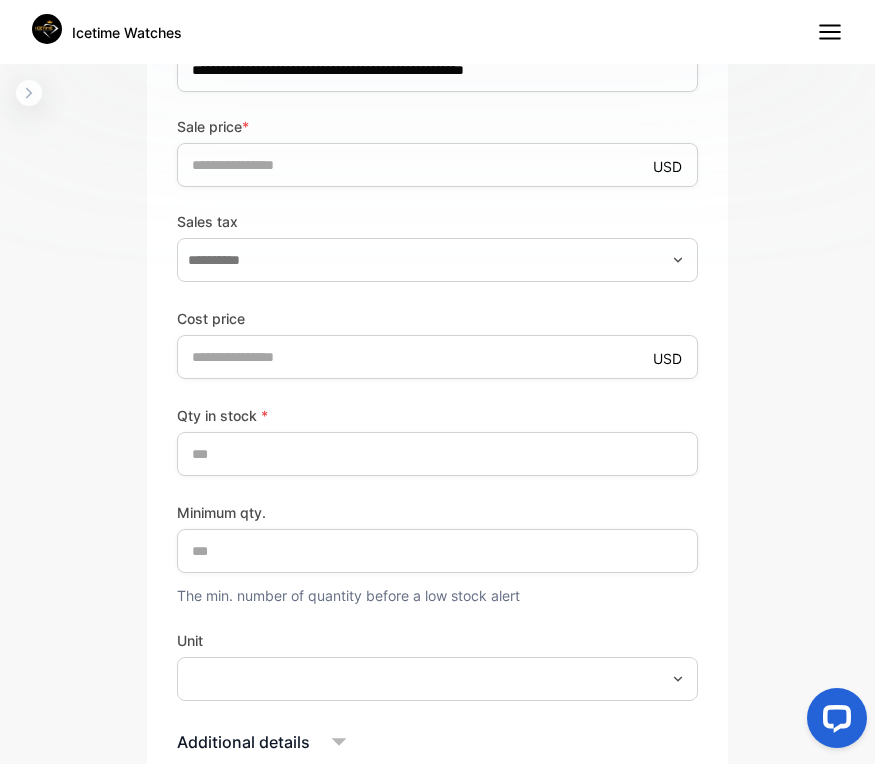 click on "Qty in stock   *   ** Minimum qty.   ** The min. number of quantity before a low stock alert Unit" at bounding box center [437, 552] 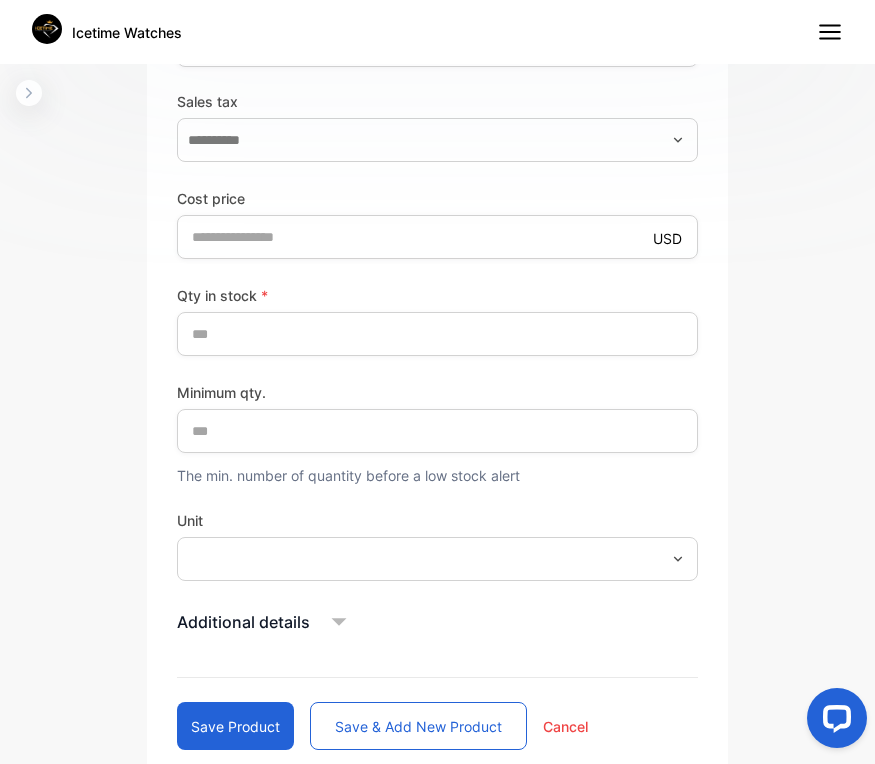 scroll, scrollTop: 864, scrollLeft: 0, axis: vertical 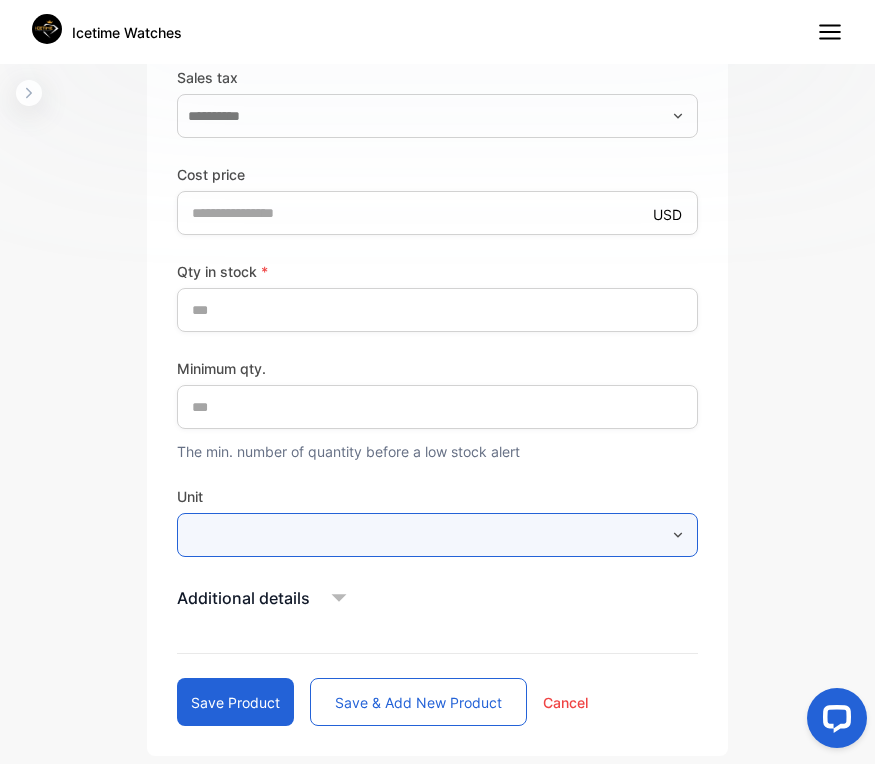 click at bounding box center (437, 535) 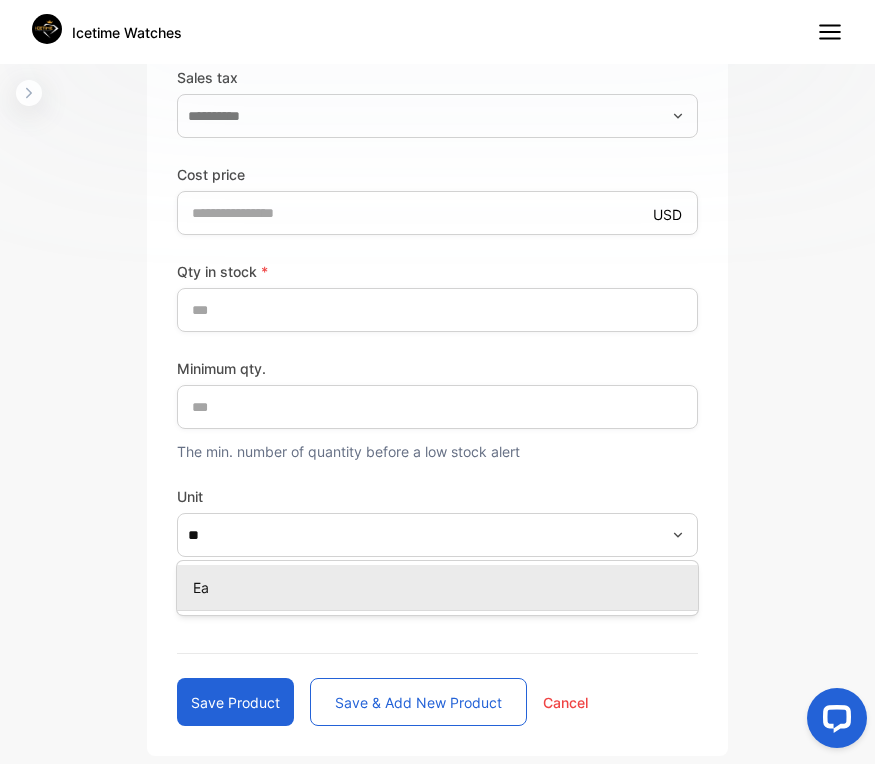 click on "Ea" at bounding box center [437, 587] 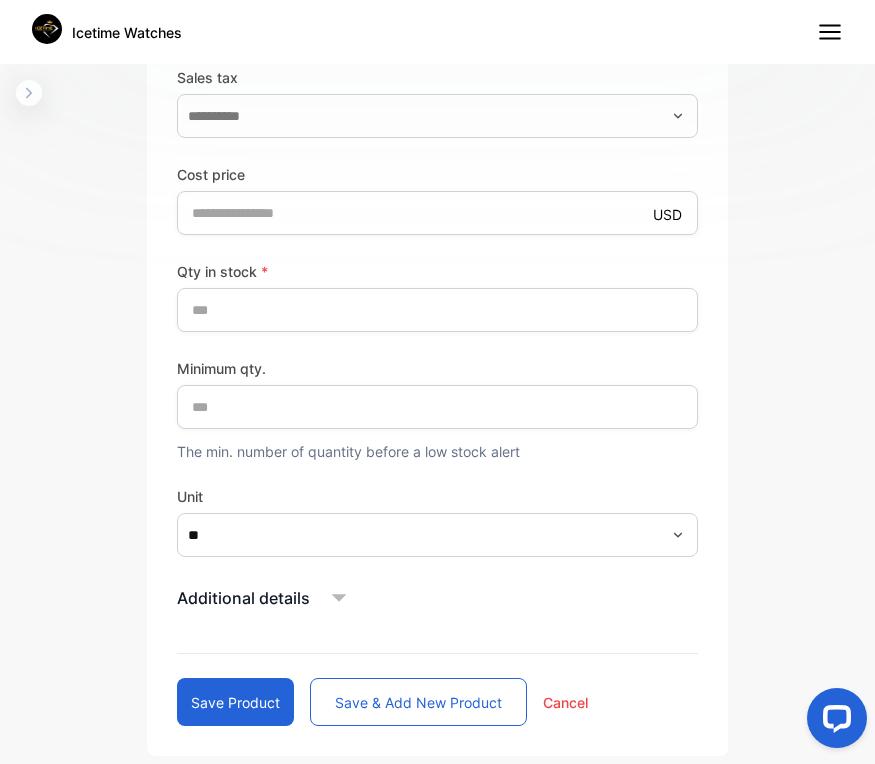 click on "Additional details" at bounding box center [437, 598] 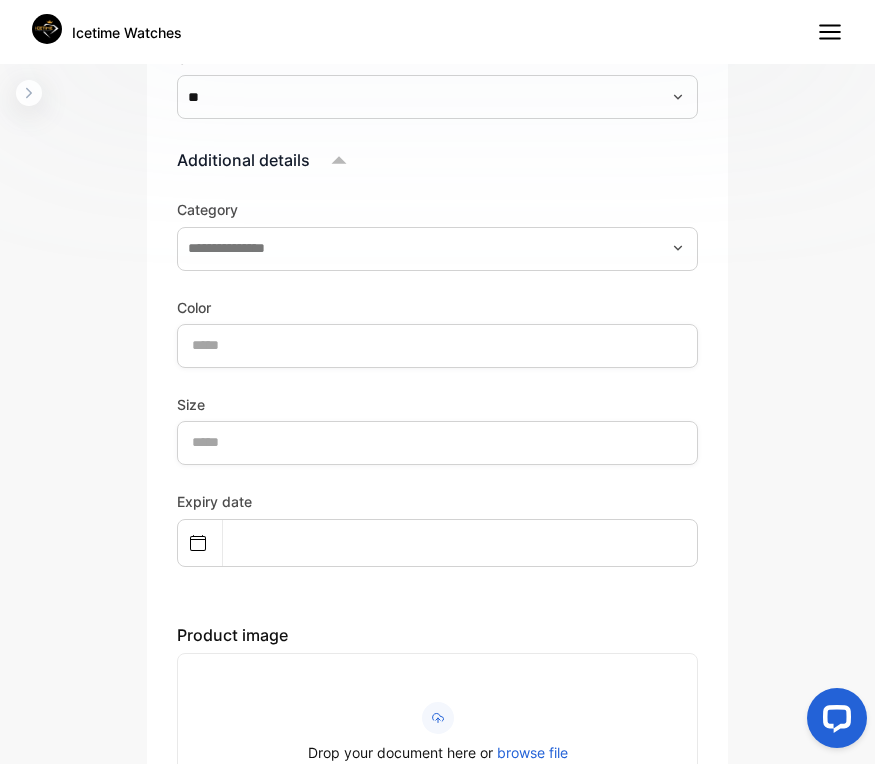 scroll, scrollTop: 1304, scrollLeft: 0, axis: vertical 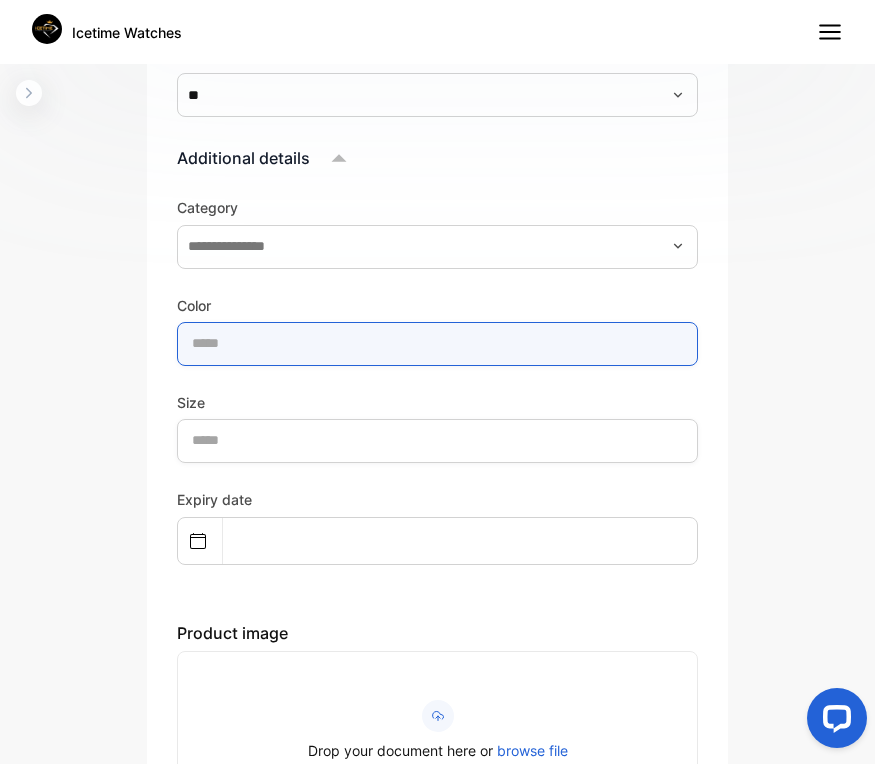 click at bounding box center (437, 344) 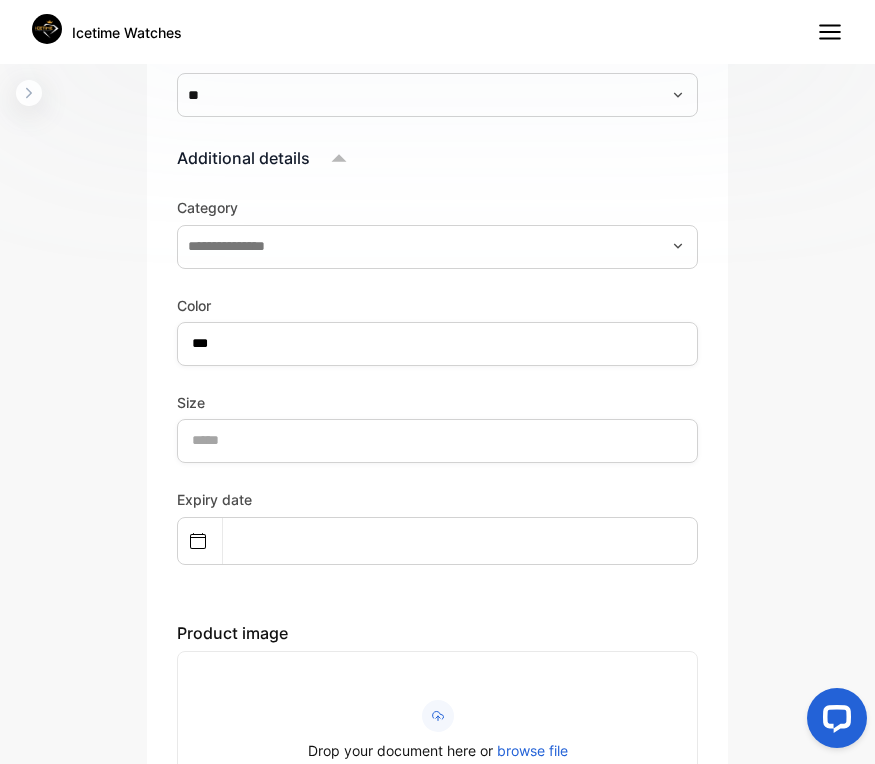 click on "Size" at bounding box center [437, 402] 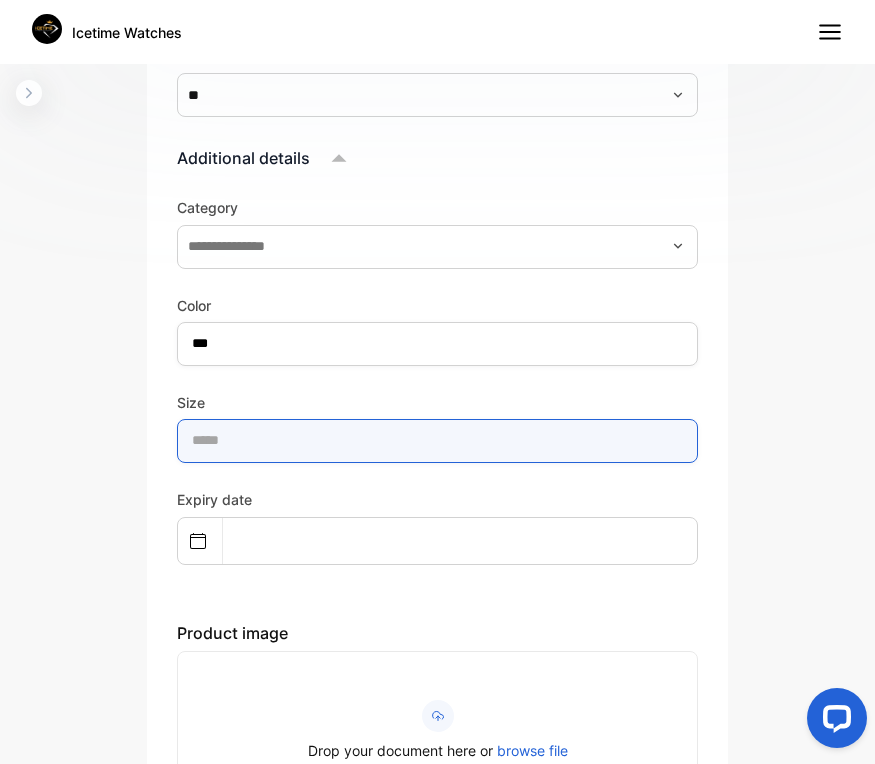 click at bounding box center (437, 441) 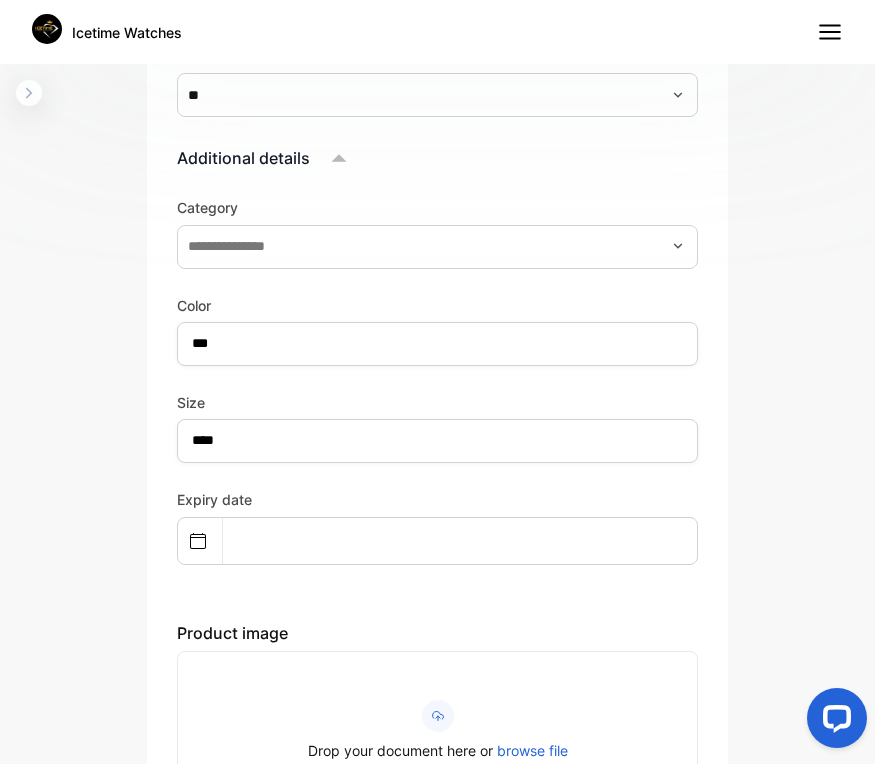 click on "Expiry date" at bounding box center [437, 526] 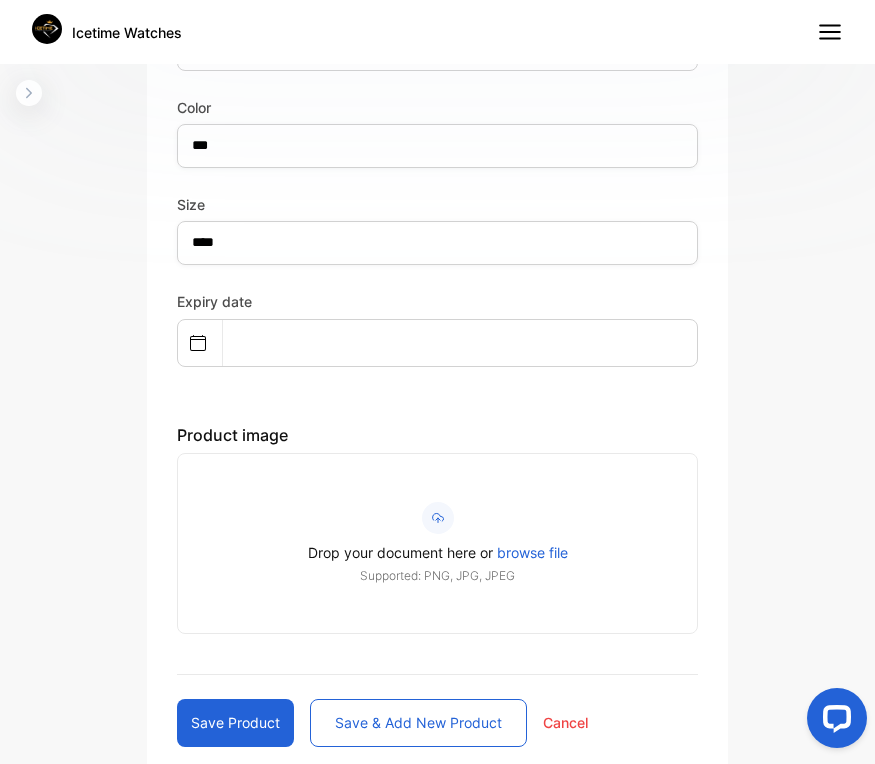 scroll, scrollTop: 1523, scrollLeft: 0, axis: vertical 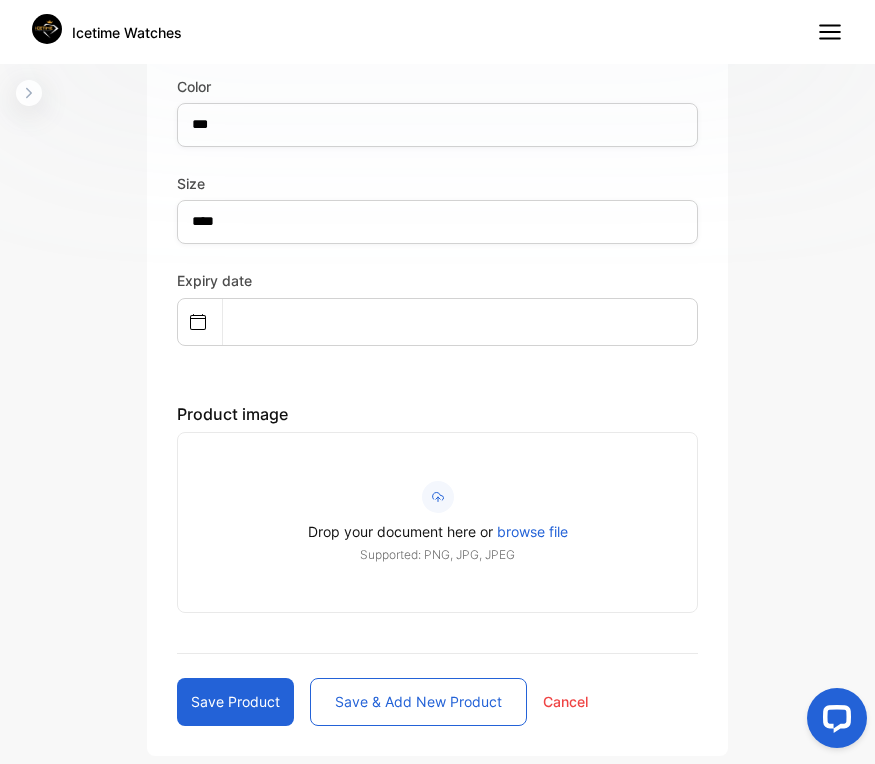 click on "Save product" at bounding box center [235, 702] 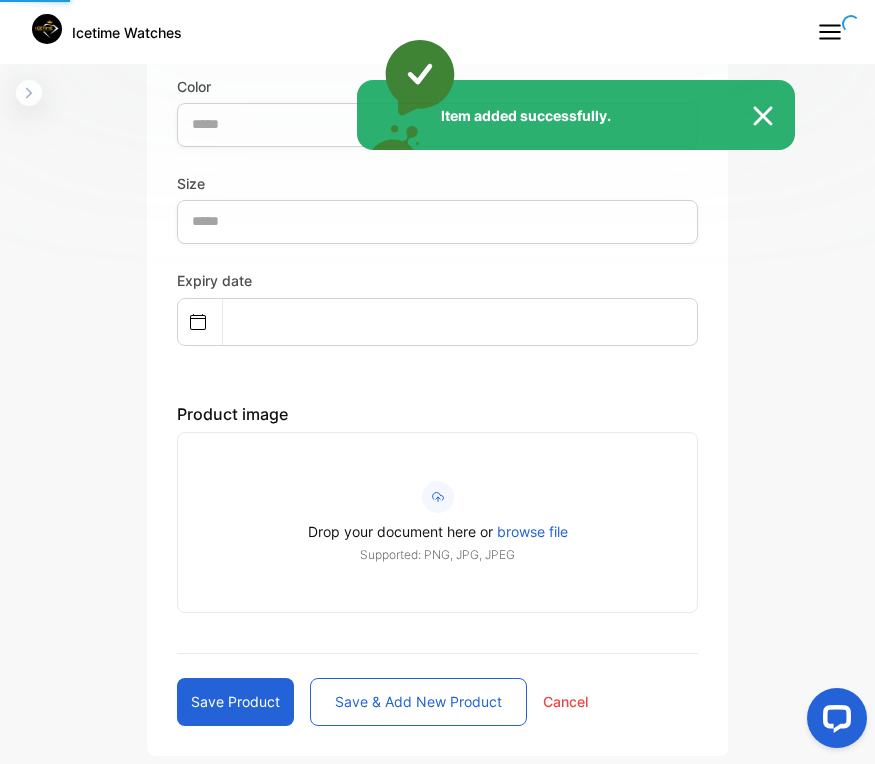 scroll, scrollTop: 397, scrollLeft: 0, axis: vertical 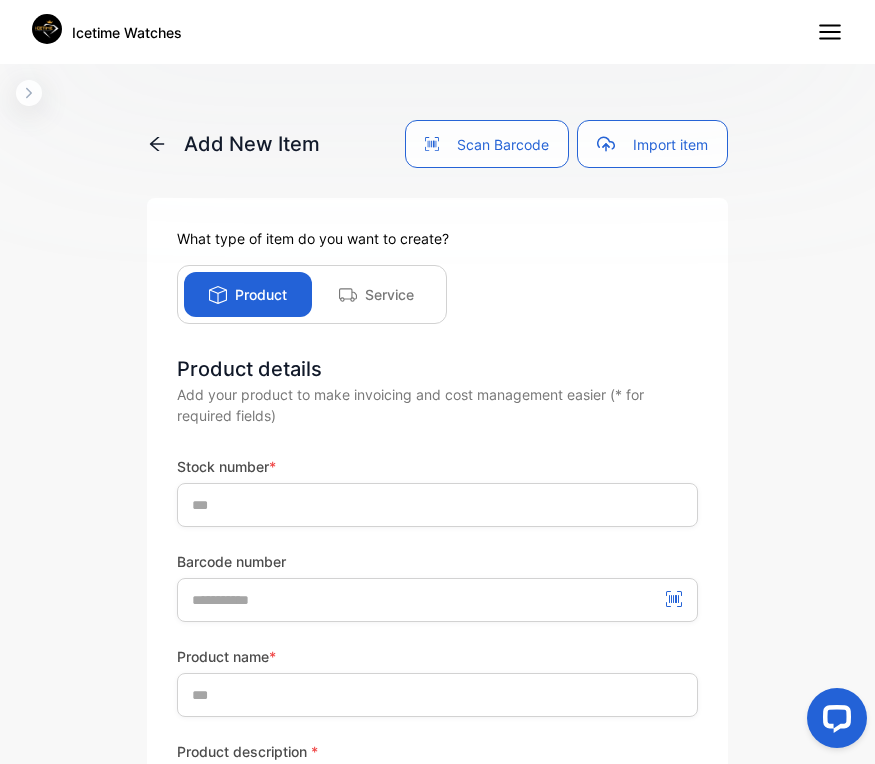 click 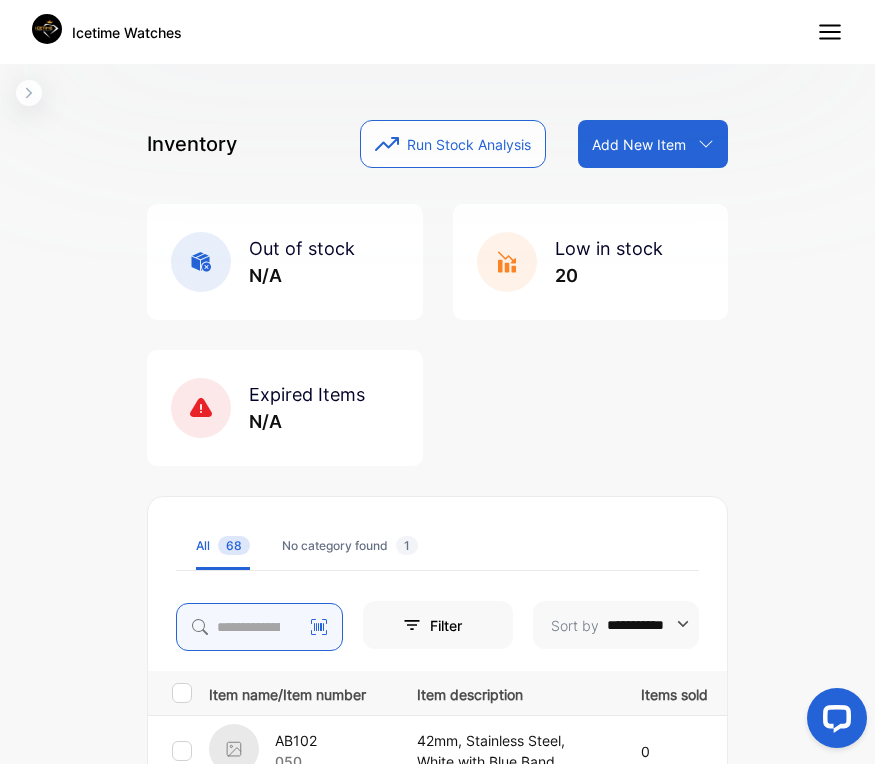 click at bounding box center (259, 627) 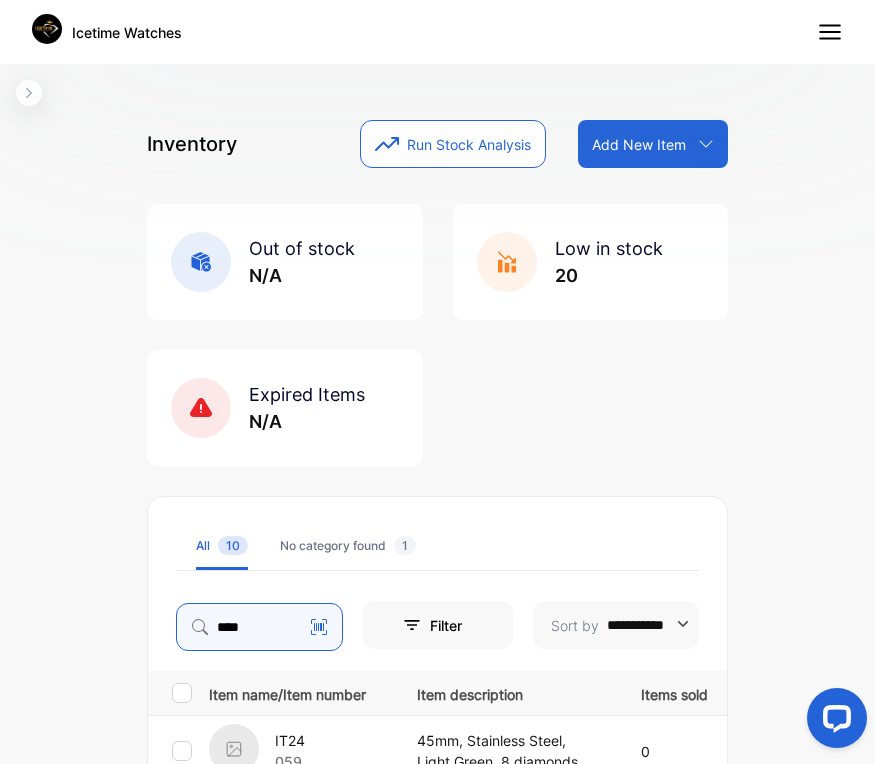 scroll, scrollTop: 668, scrollLeft: 0, axis: vertical 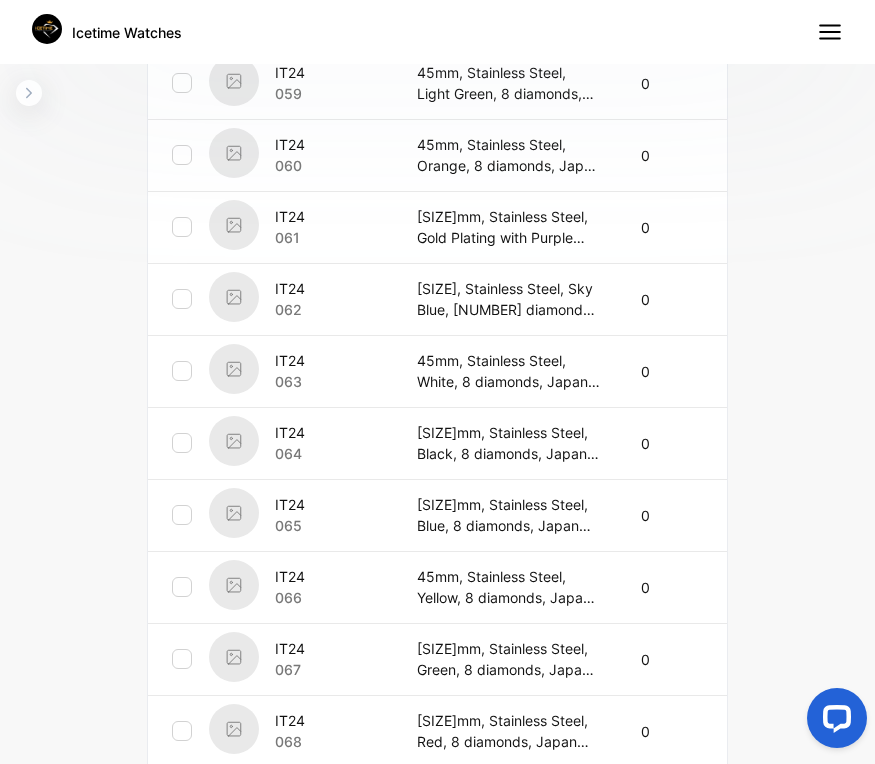 click at bounding box center (234, 657) 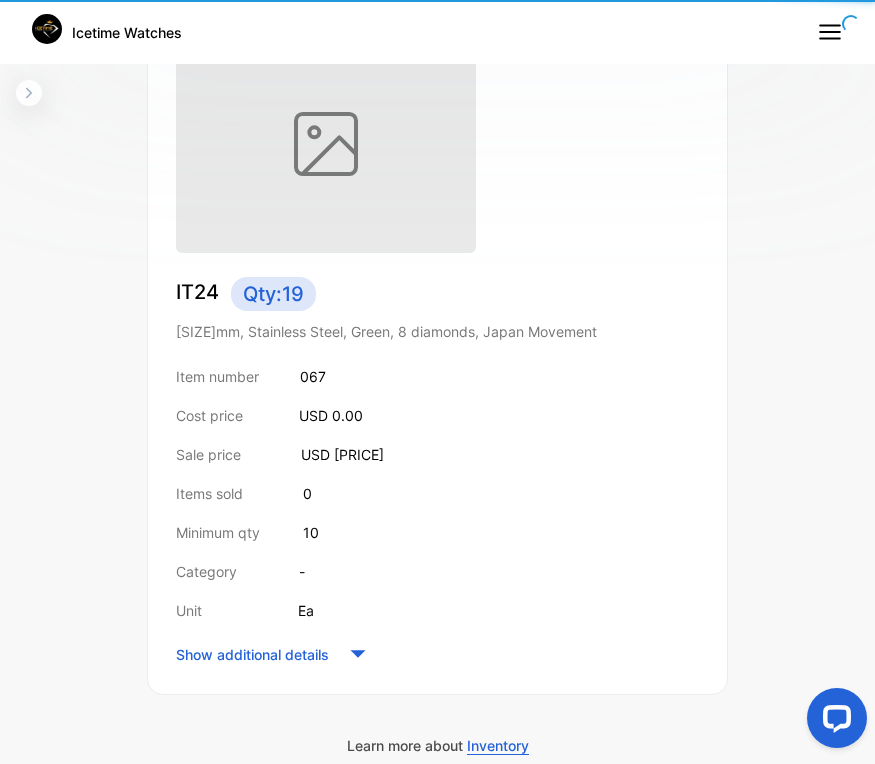 scroll, scrollTop: 397, scrollLeft: 0, axis: vertical 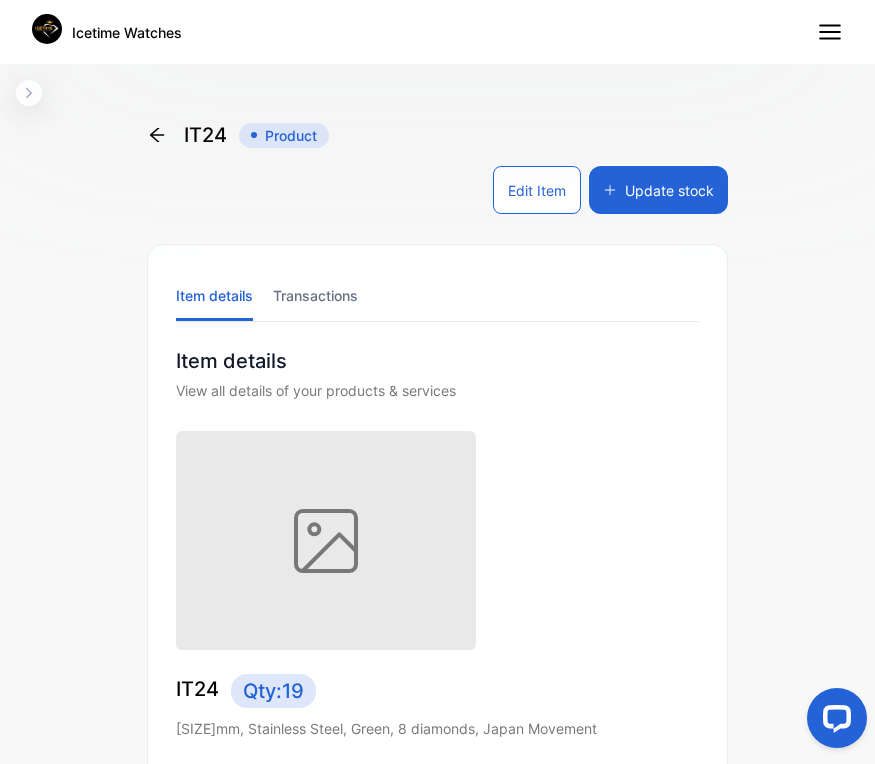 click on "Edit Item" at bounding box center [537, 190] 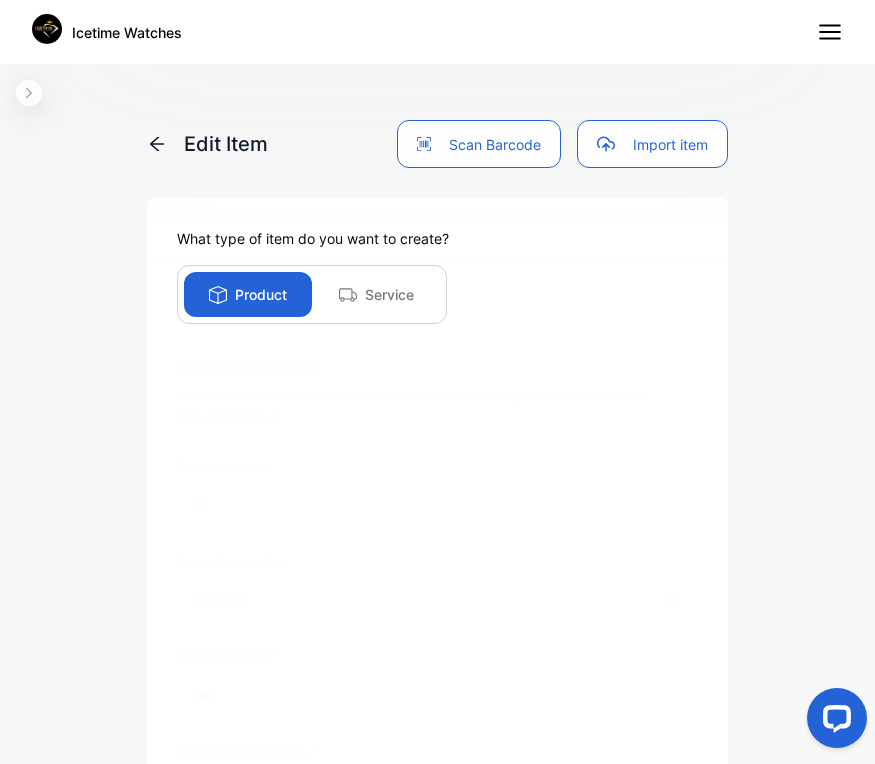 click on "Stock number  *   *** Barcode number" at bounding box center [437, 539] 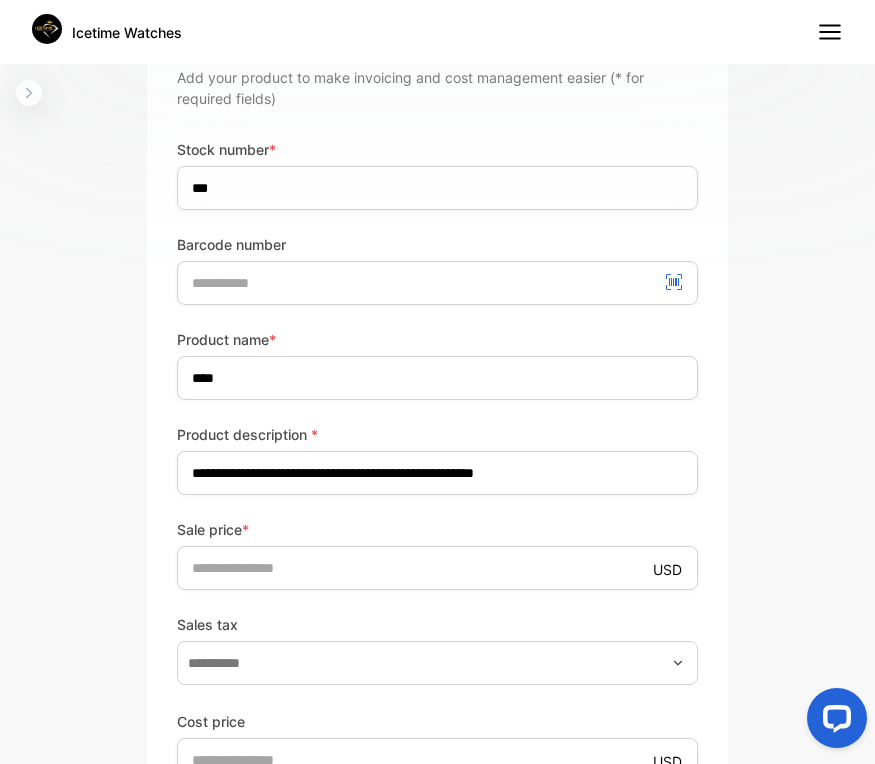 scroll, scrollTop: 320, scrollLeft: 0, axis: vertical 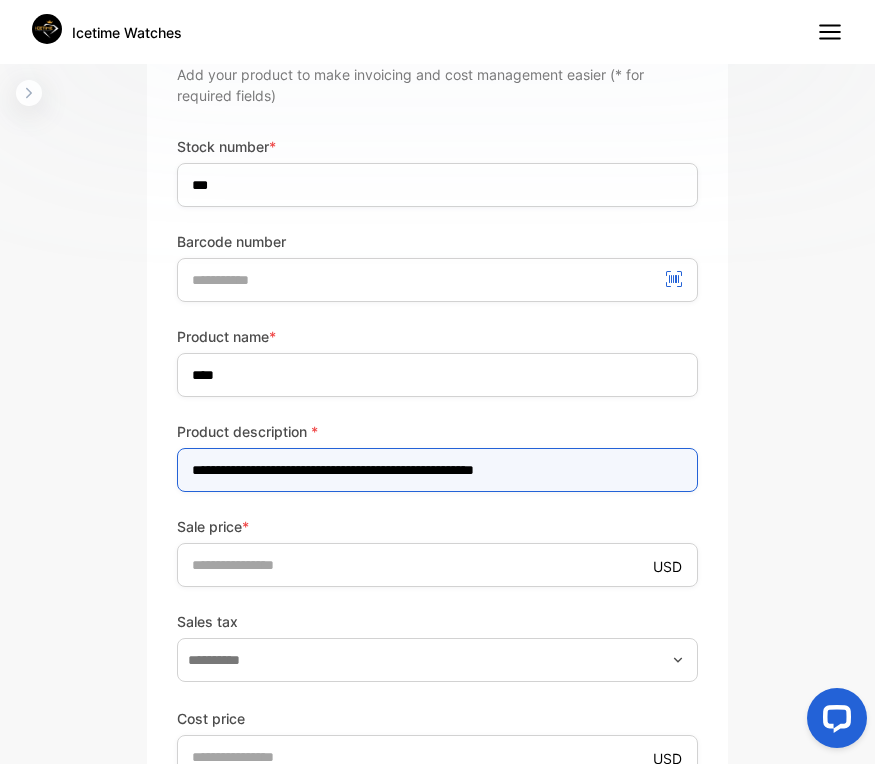 click on "**********" at bounding box center (437, 470) 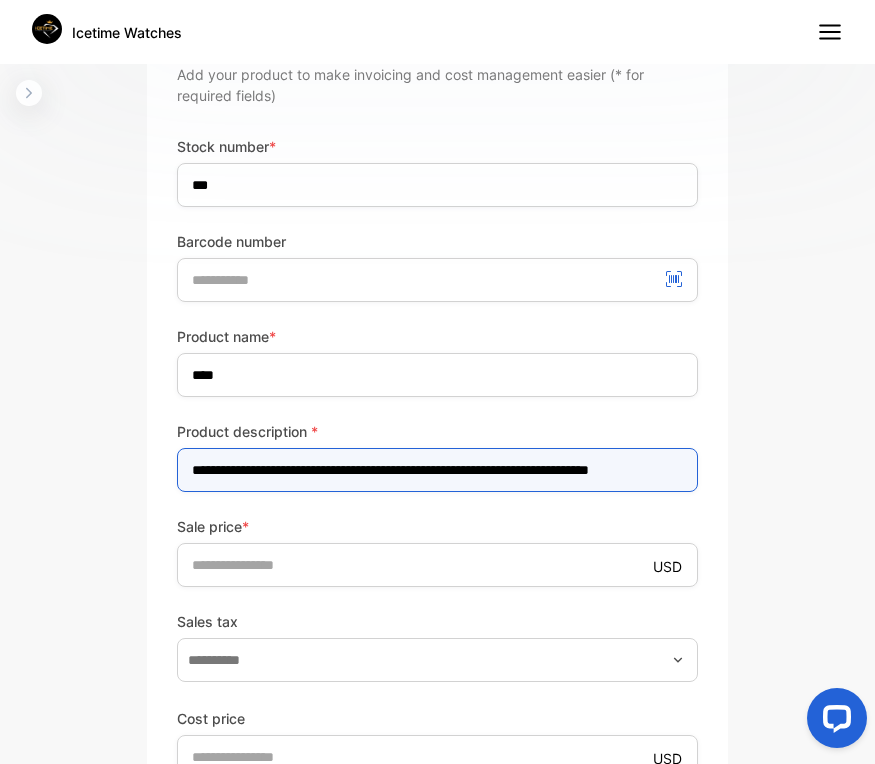 click on "**********" at bounding box center [437, 470] 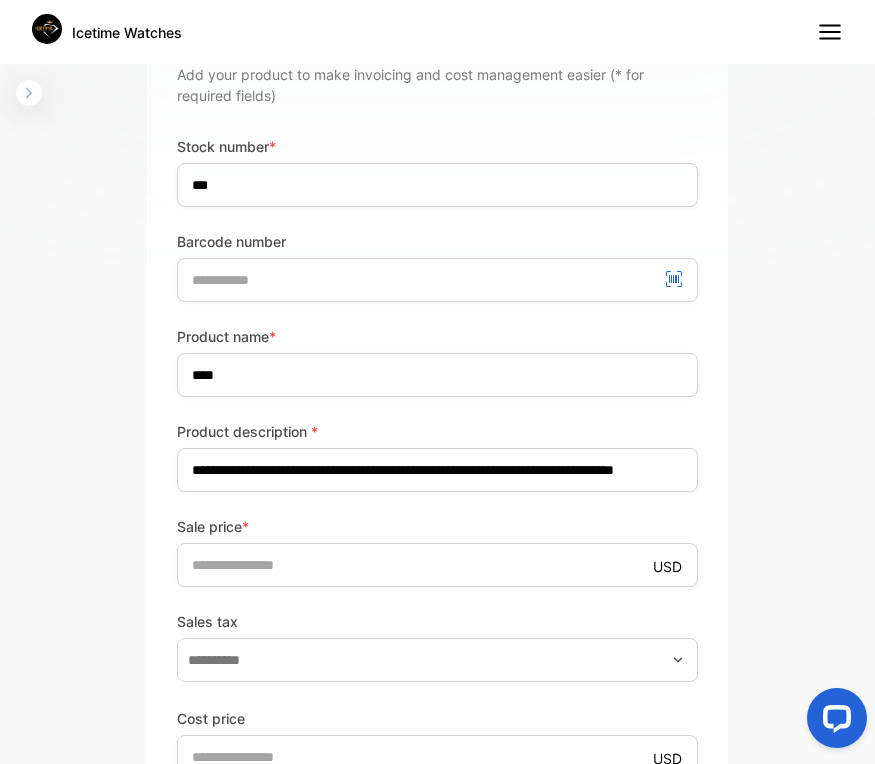 click on "**********" at bounding box center (437, 721) 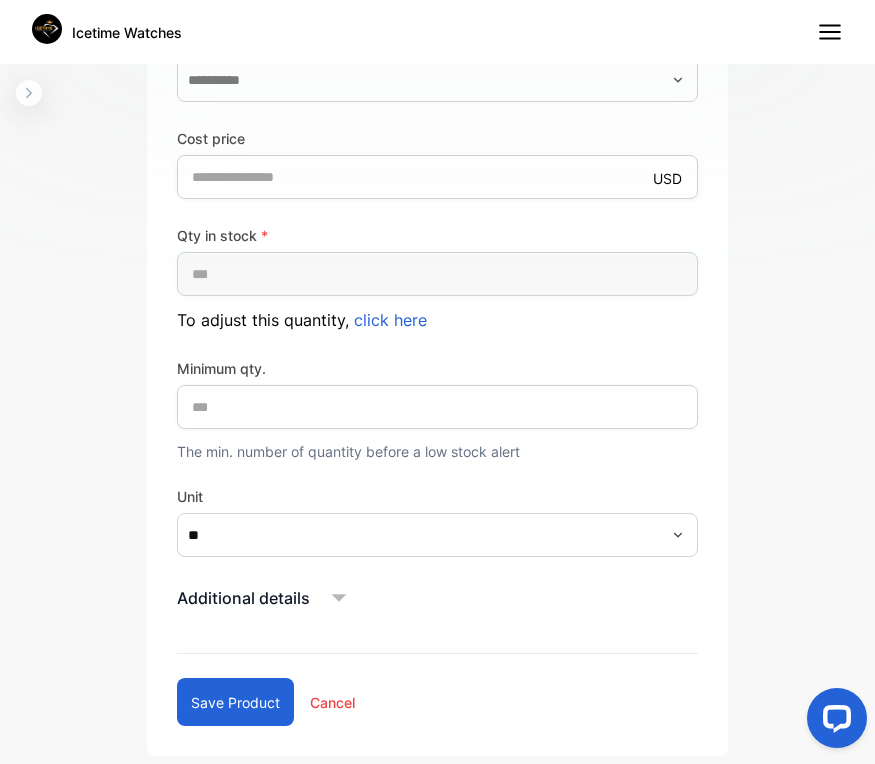 click 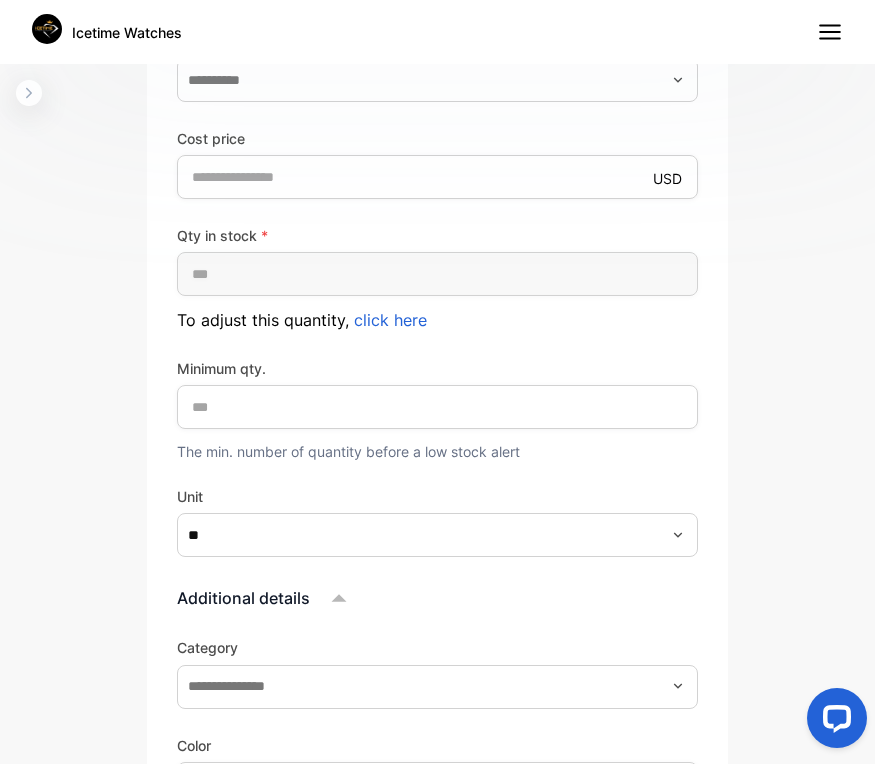 click 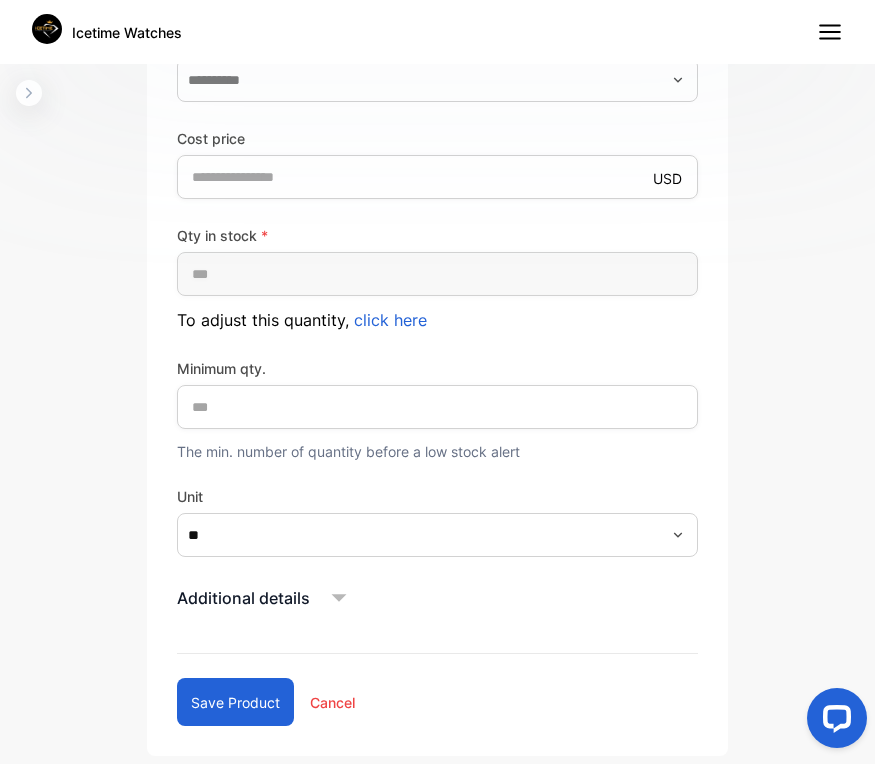 click 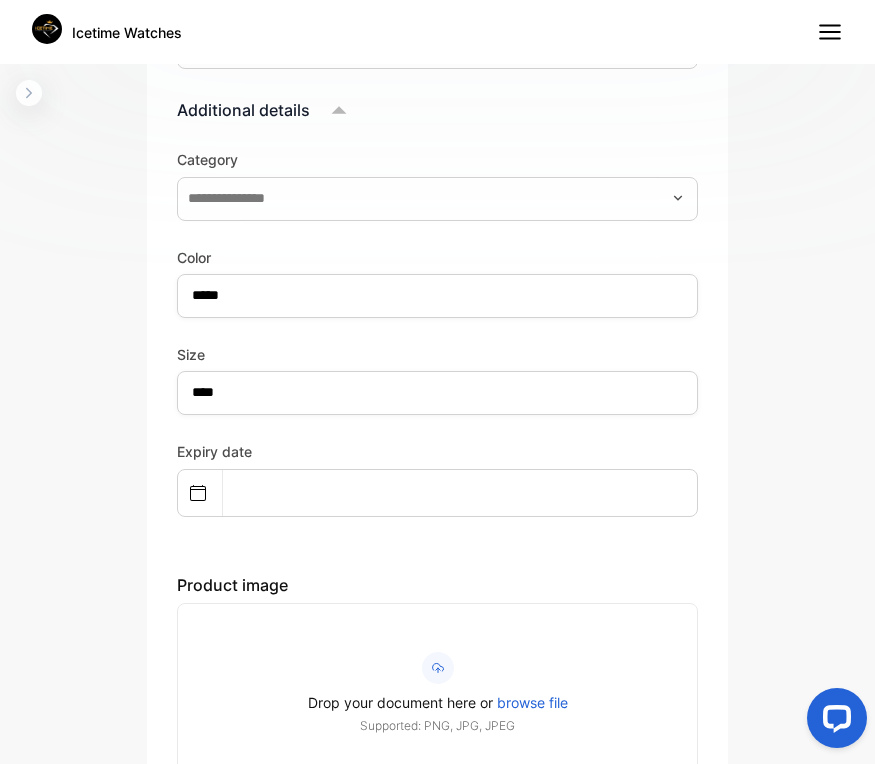scroll, scrollTop: 1420, scrollLeft: 0, axis: vertical 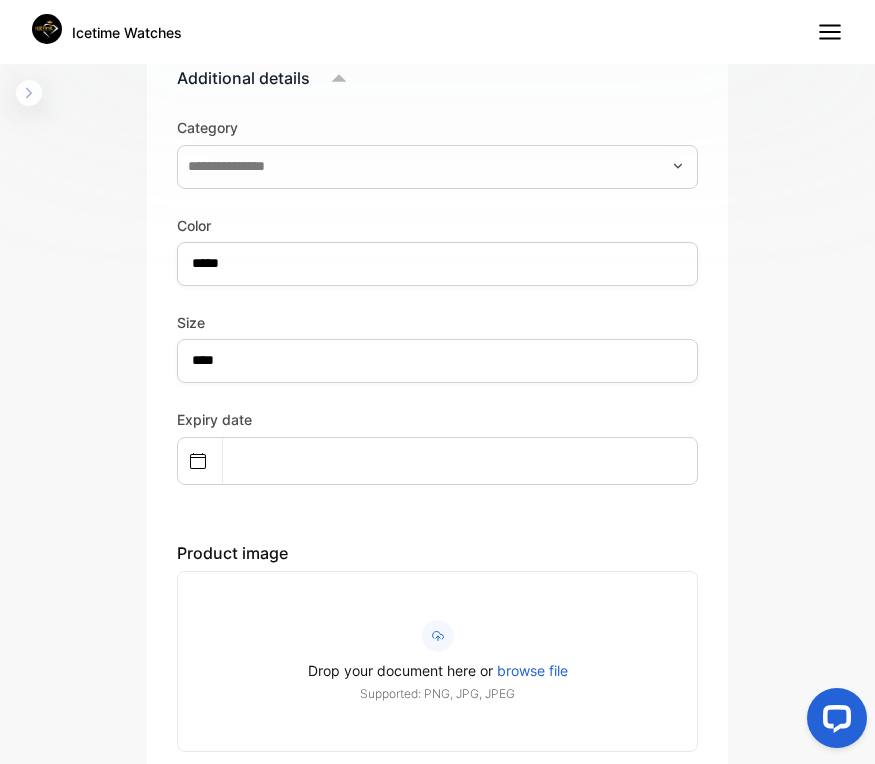 click on "Category   Color   ***** Size   **** Expiry date   Product image Drop your document here or    browse file Supported: PNG, JPG, JPEG" at bounding box center (437, 434) 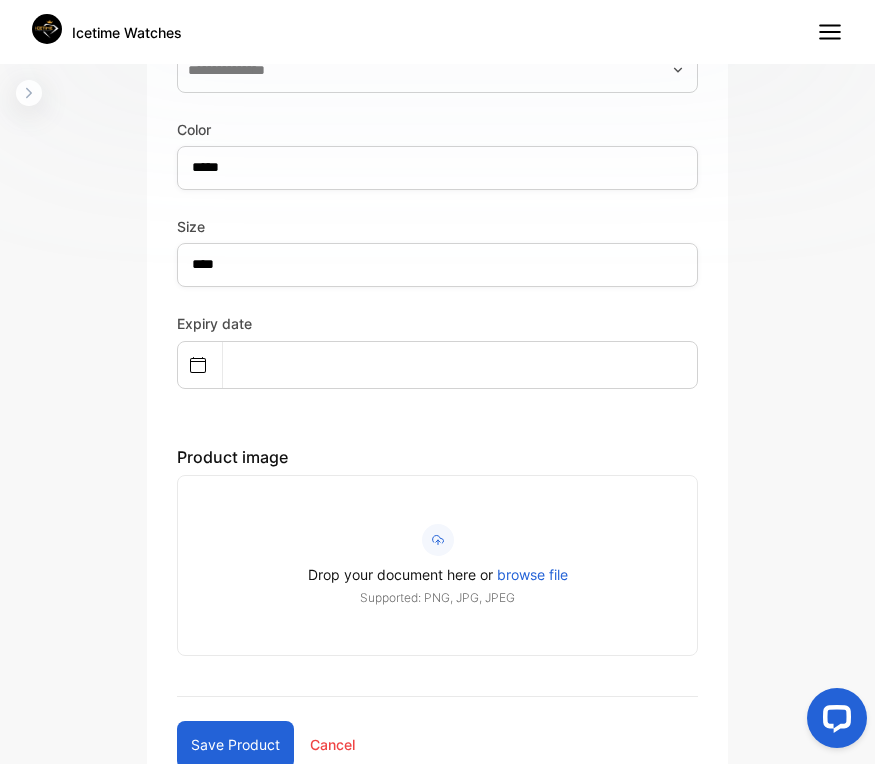 scroll, scrollTop: 1559, scrollLeft: 0, axis: vertical 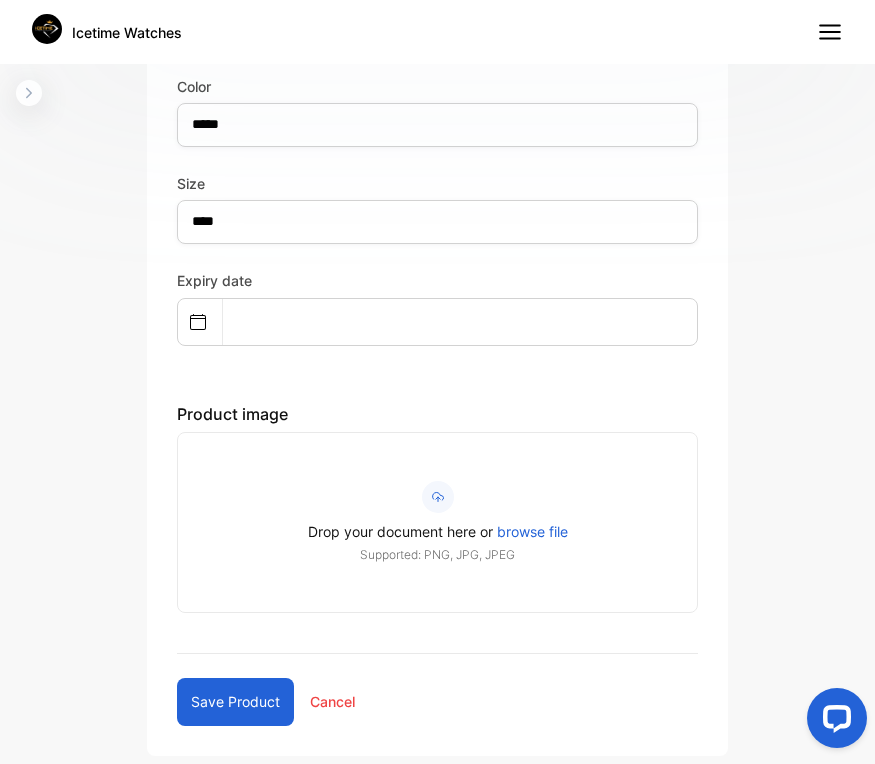 click on "Save product" at bounding box center [235, 702] 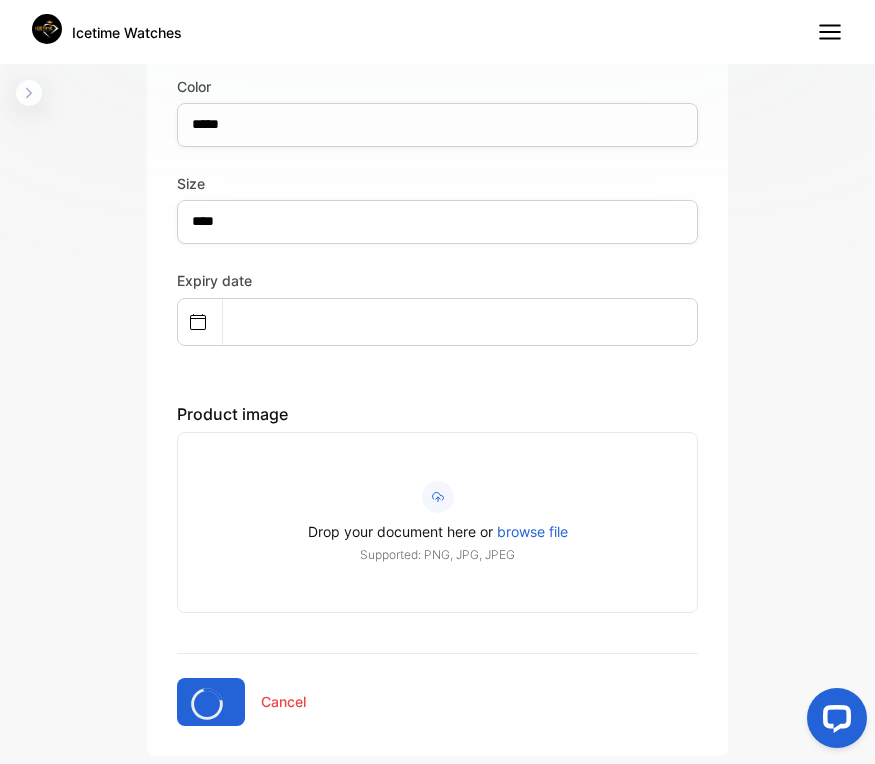 scroll, scrollTop: 397, scrollLeft: 0, axis: vertical 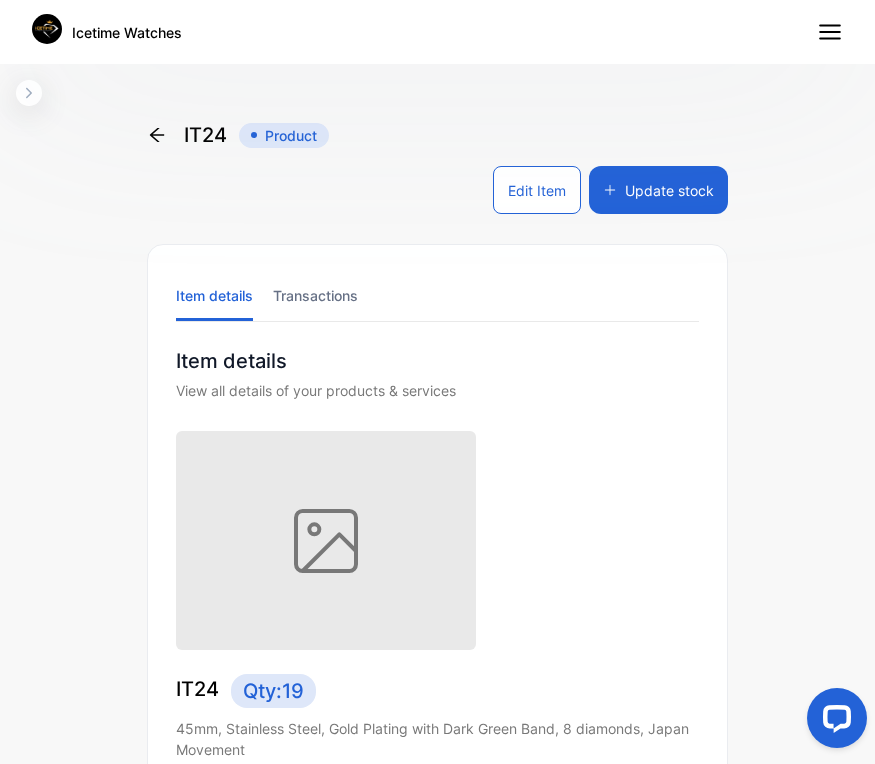 click 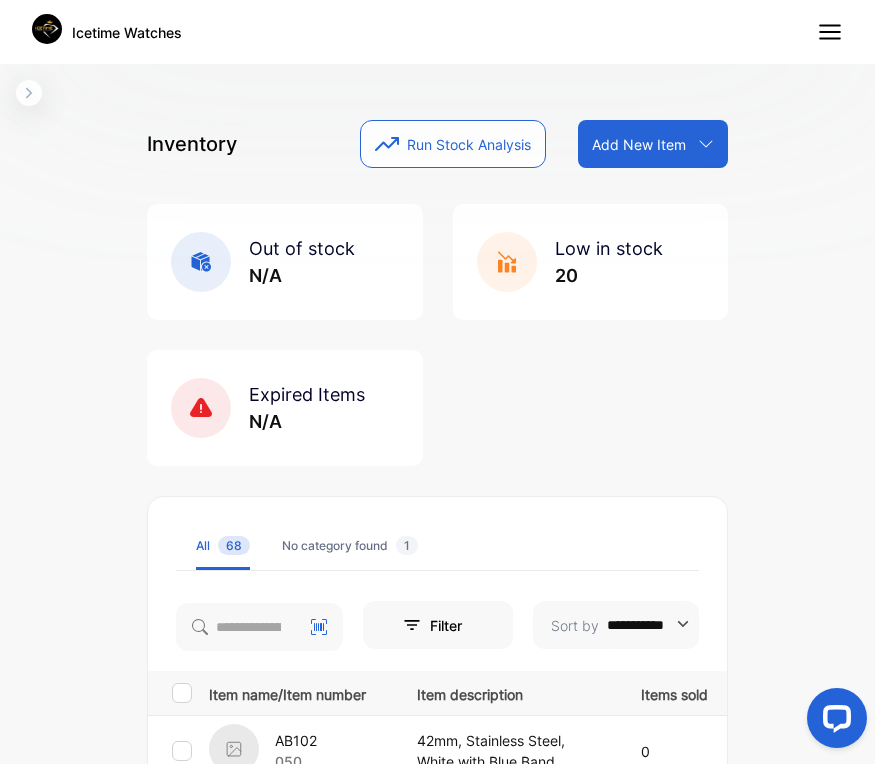 click on "Out of stock N/A Low in stock 20 Expired Items N/A" at bounding box center (437, 335) 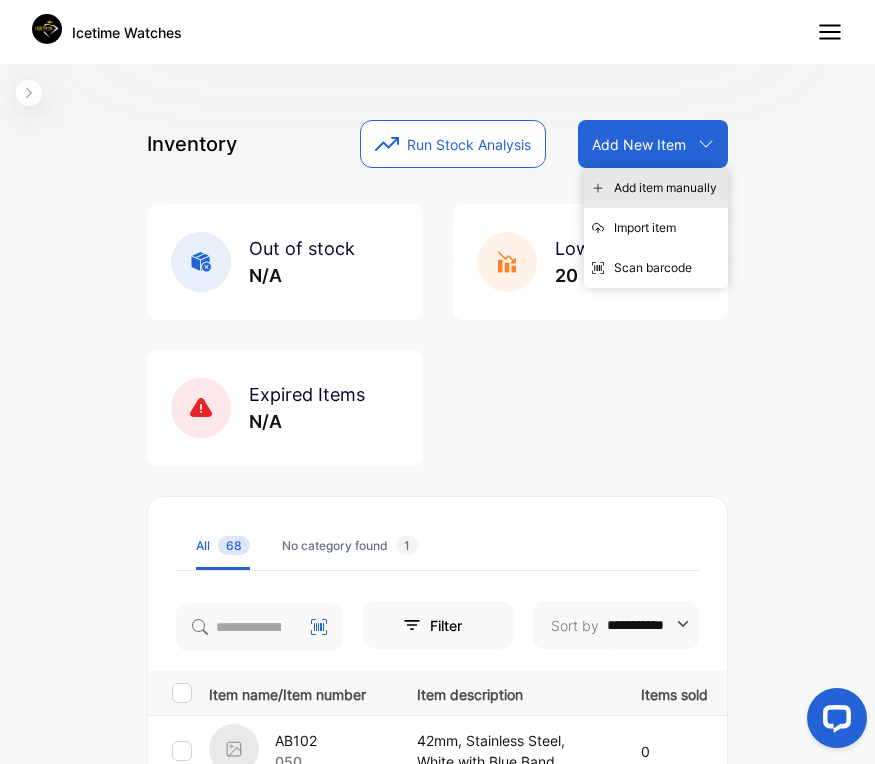 click on "Add item manually" at bounding box center [656, 188] 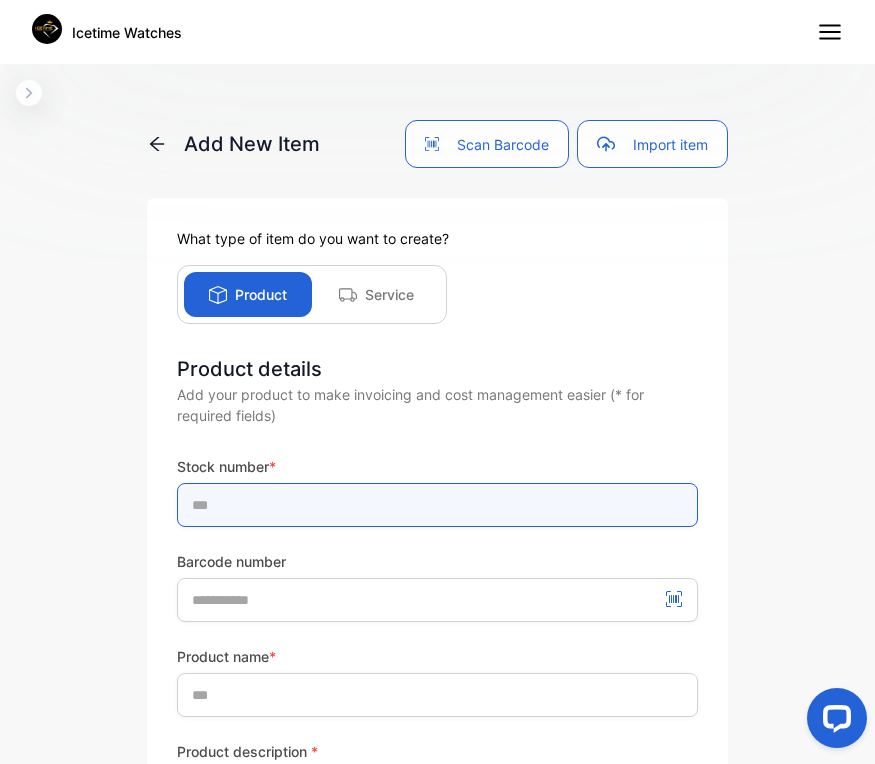 click at bounding box center [437, 505] 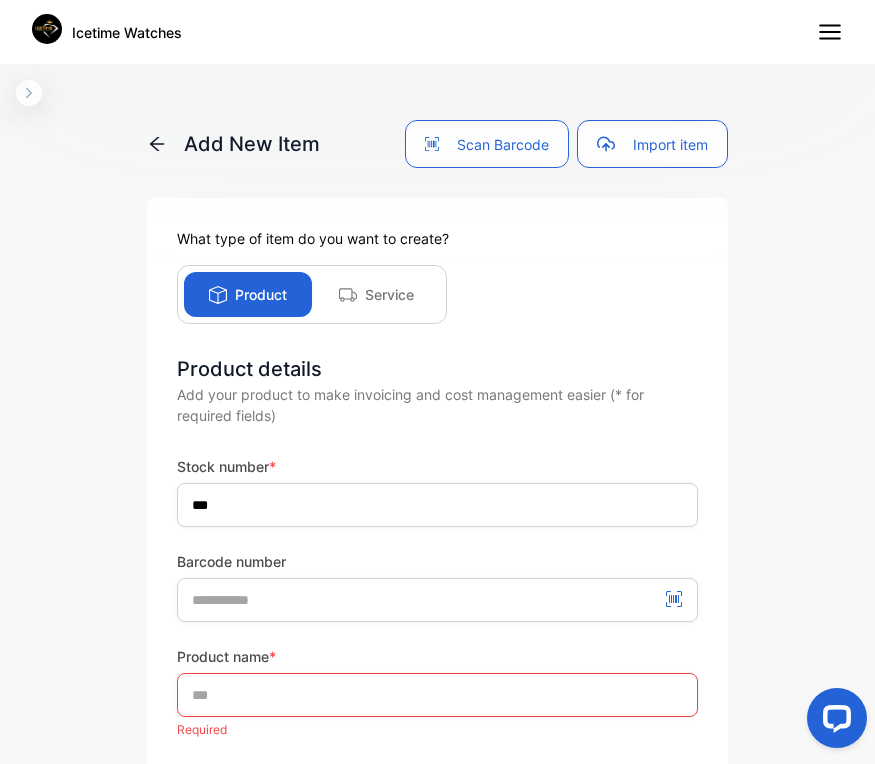 click on "Stock number  *   *** Barcode number" at bounding box center [437, 539] 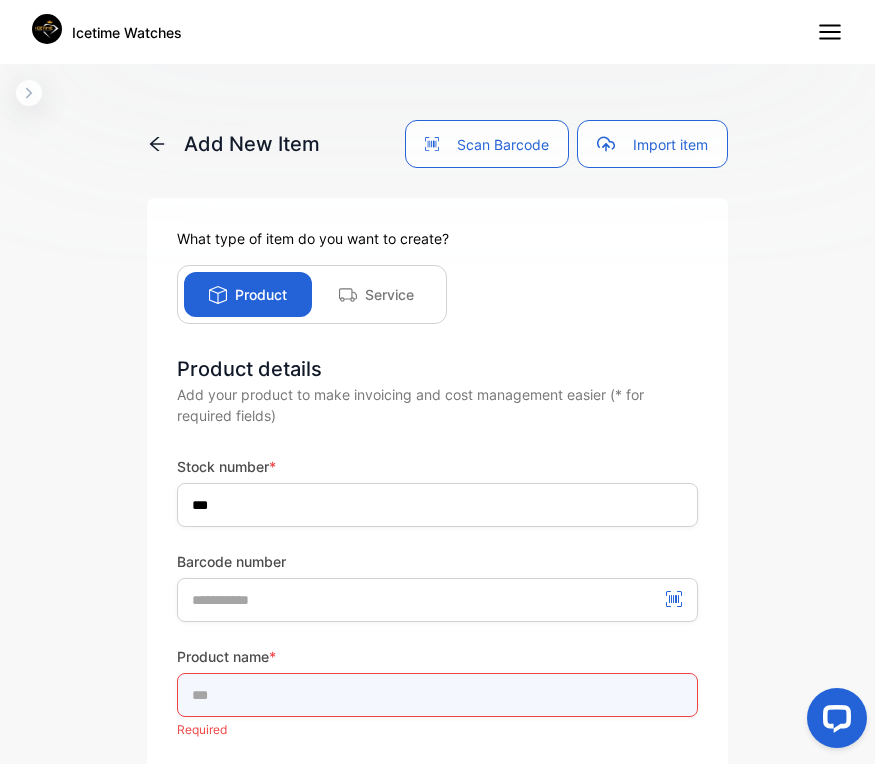 click at bounding box center (437, 695) 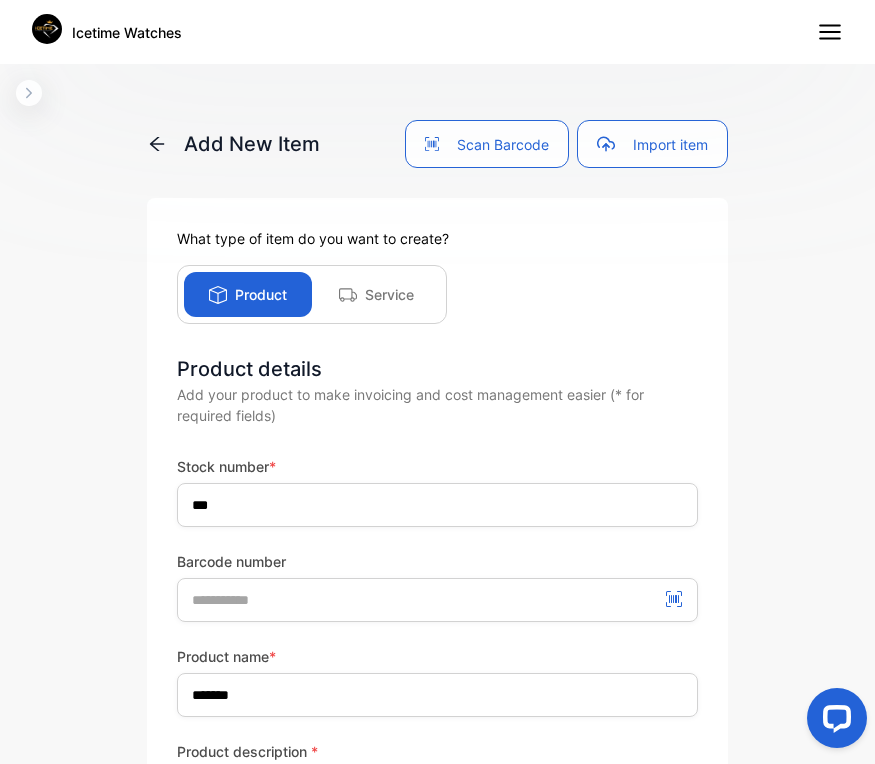 click on "Product name  *" at bounding box center (437, 656) 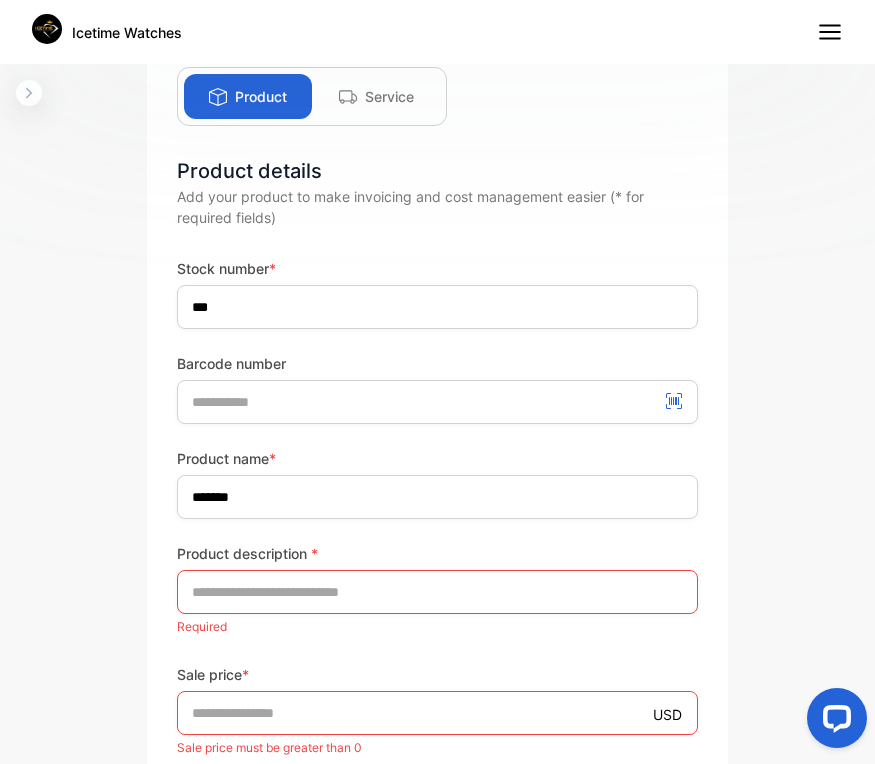 scroll, scrollTop: 200, scrollLeft: 0, axis: vertical 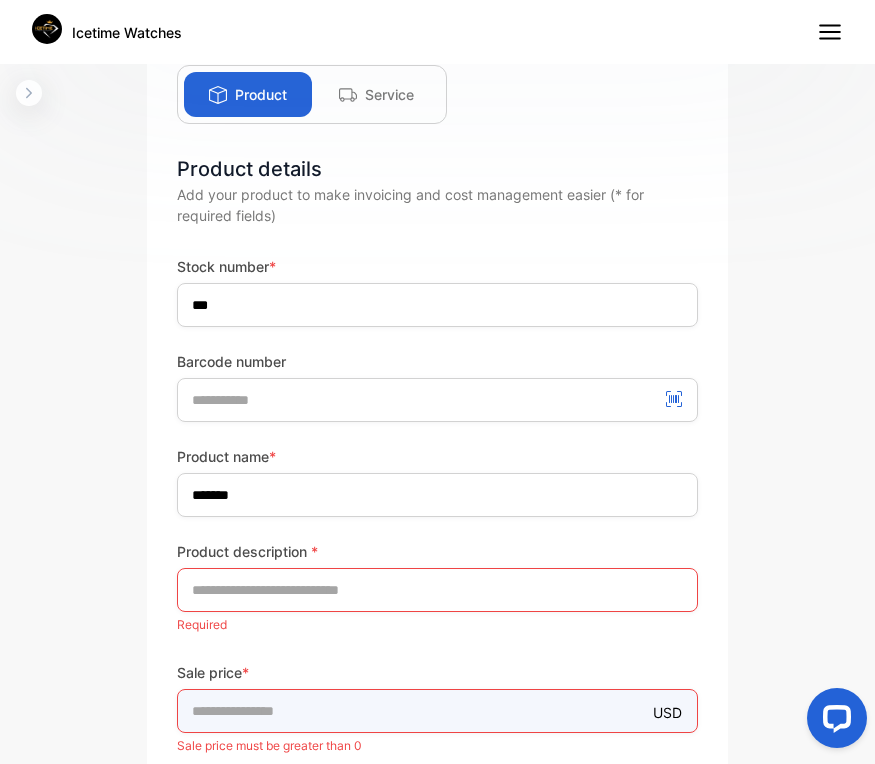 click on "*" at bounding box center [437, 711] 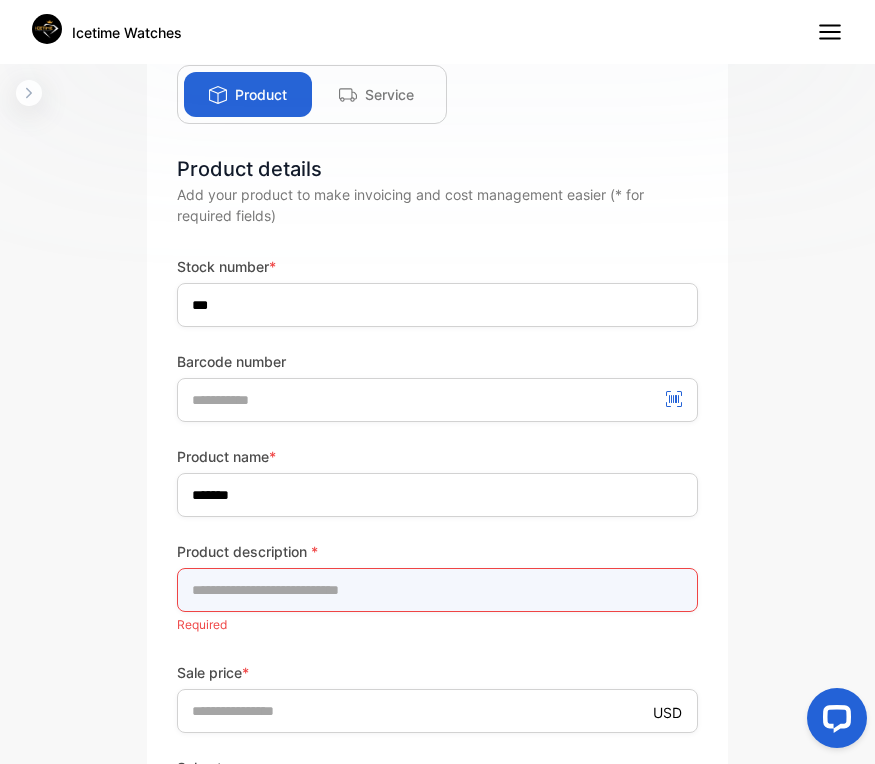 click at bounding box center [437, 590] 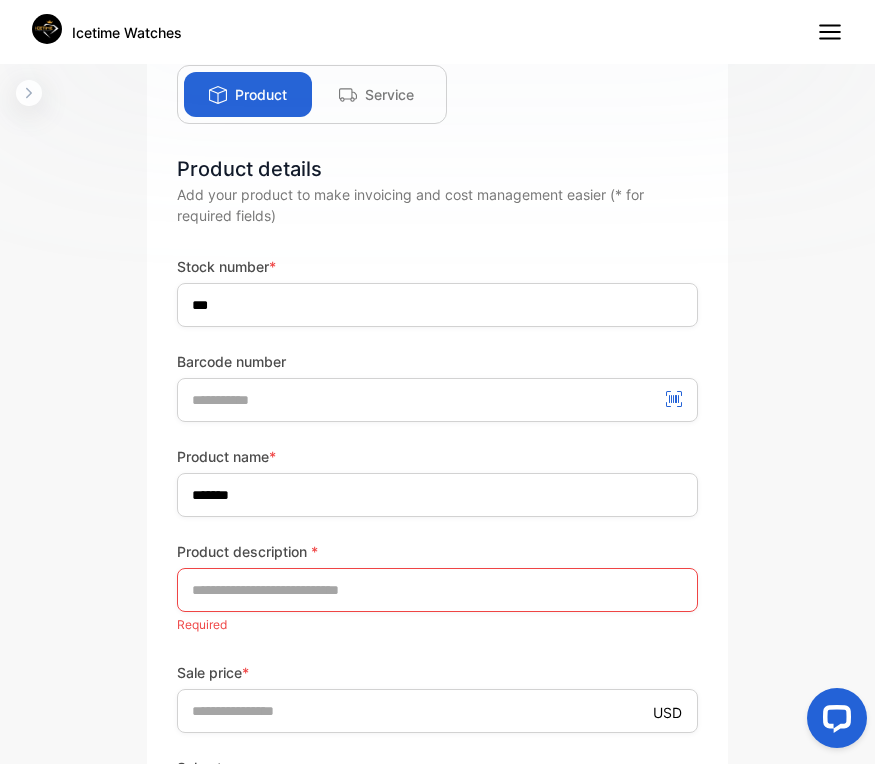 click on "Stock number  *   *** Barcode number   Product name  *   ******* Product description   *   Required Sale price  *   USD *** Sales tax   Cost price   USD * Qty in stock   *   * Quantity in stock must be greater than 0 Minimum qty.   * The min. number of quantity before a low stock alert Unit   Additional details Save product Save & add new product Cancel" at bounding box center (437, 849) 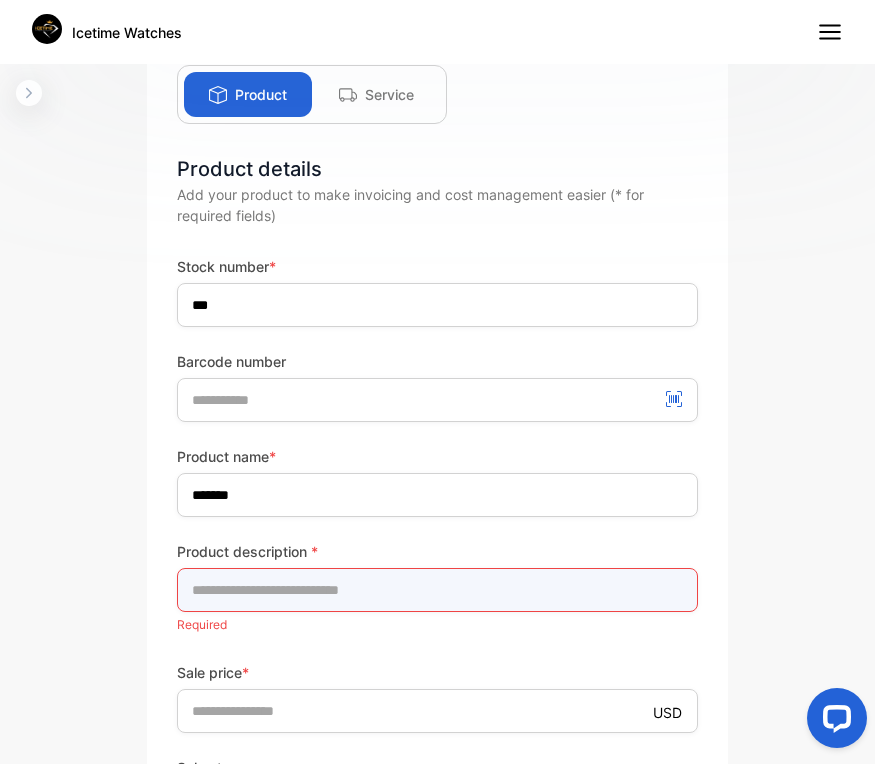 click at bounding box center (437, 590) 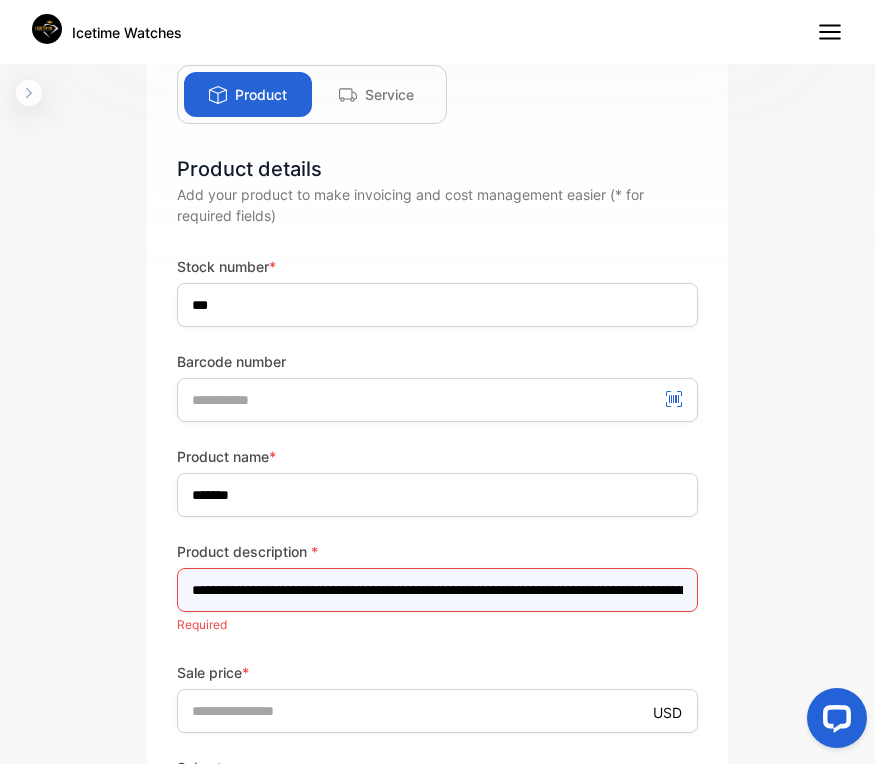 scroll, scrollTop: 0, scrollLeft: 606, axis: horizontal 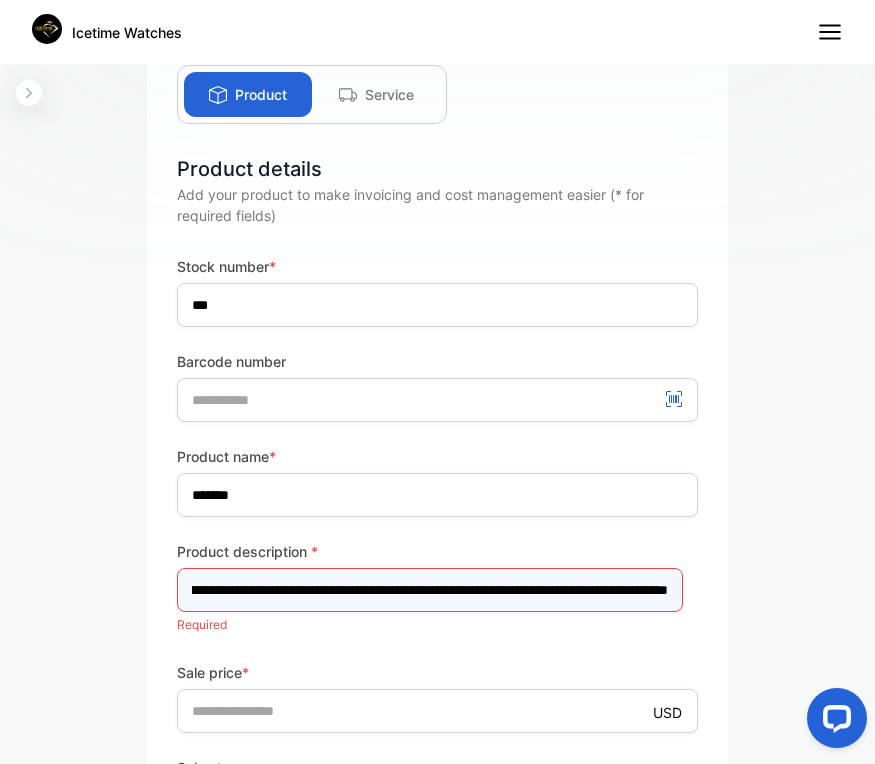 click on "**********" at bounding box center [430, 590] 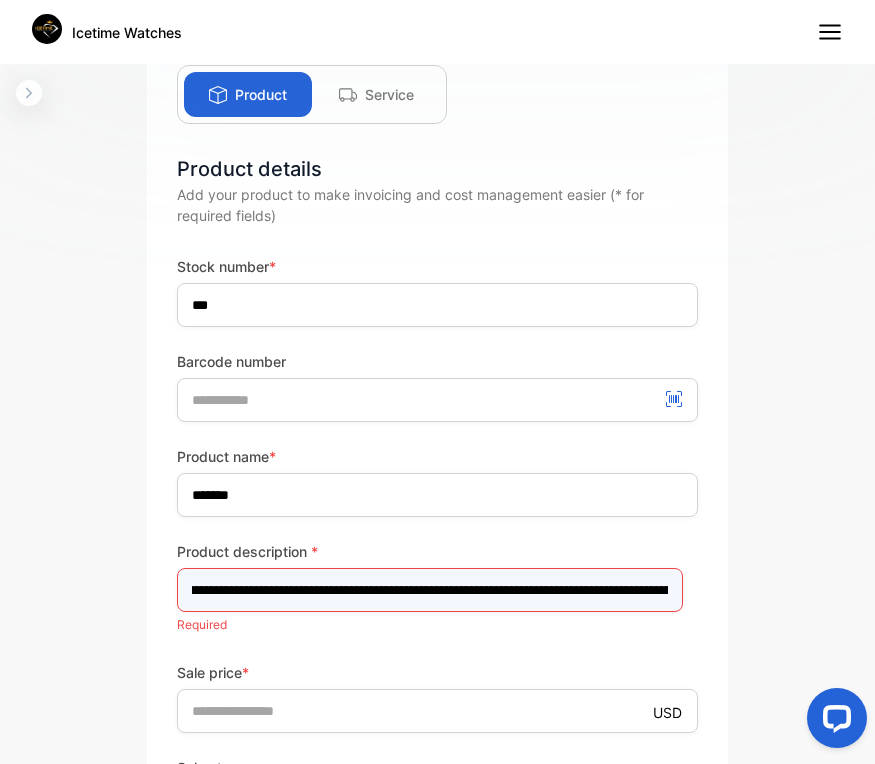 scroll, scrollTop: 0, scrollLeft: 0, axis: both 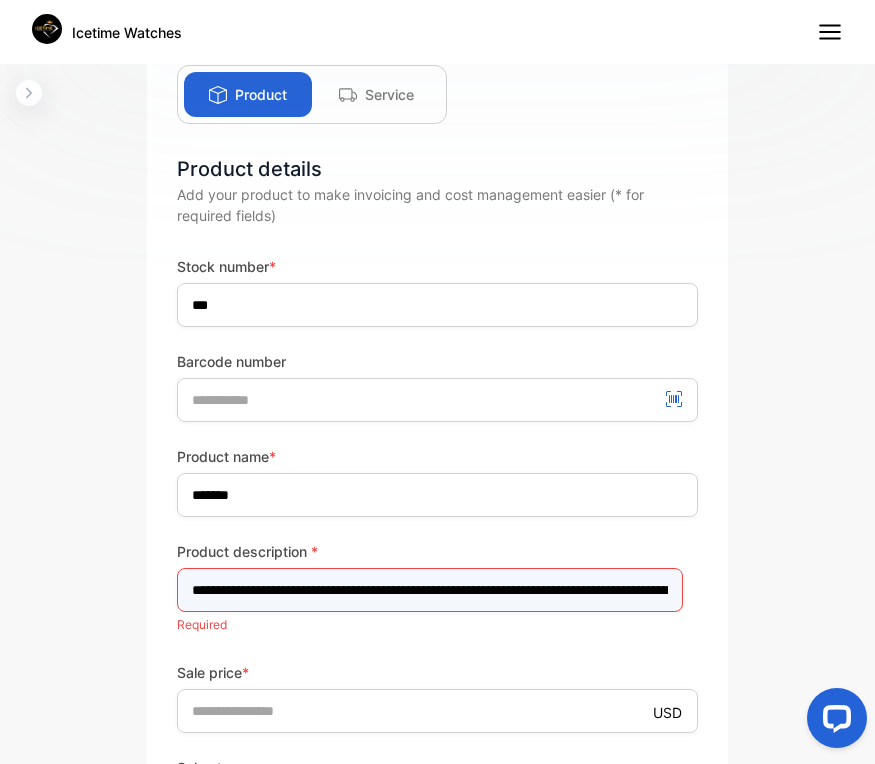 click on "**********" at bounding box center (430, 590) 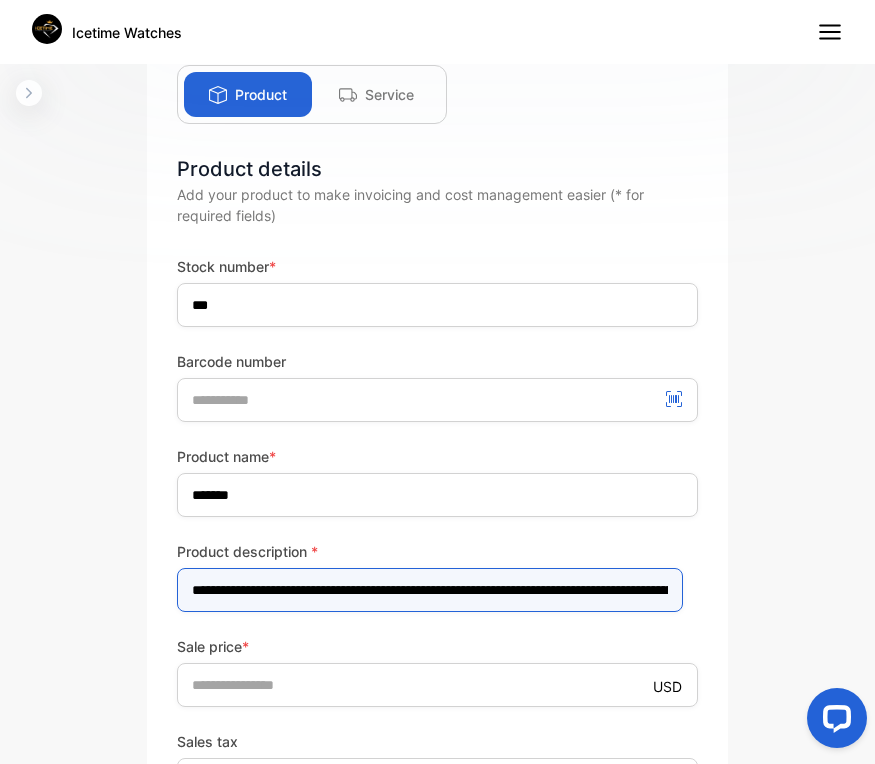 click on "**********" at bounding box center (430, 590) 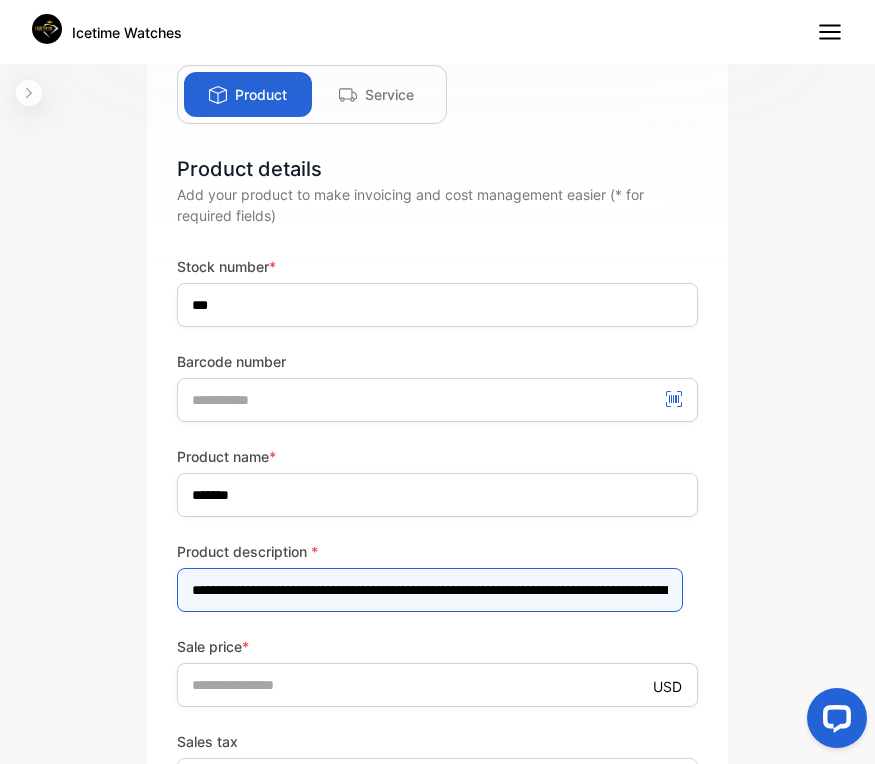 click on "**********" at bounding box center (430, 590) 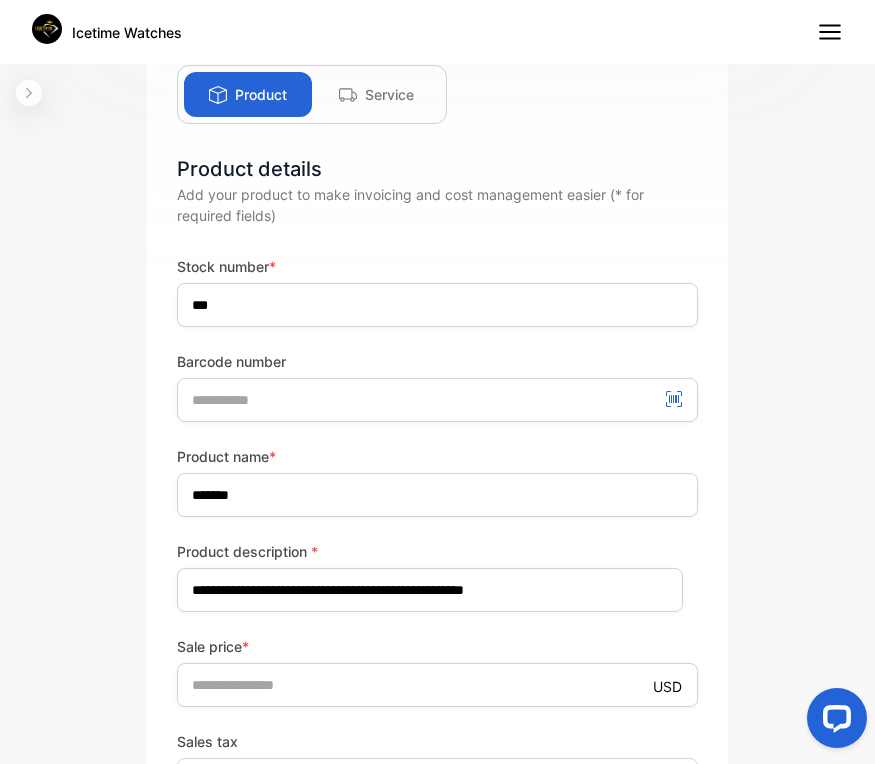 click on "Sale price  *" at bounding box center [437, 646] 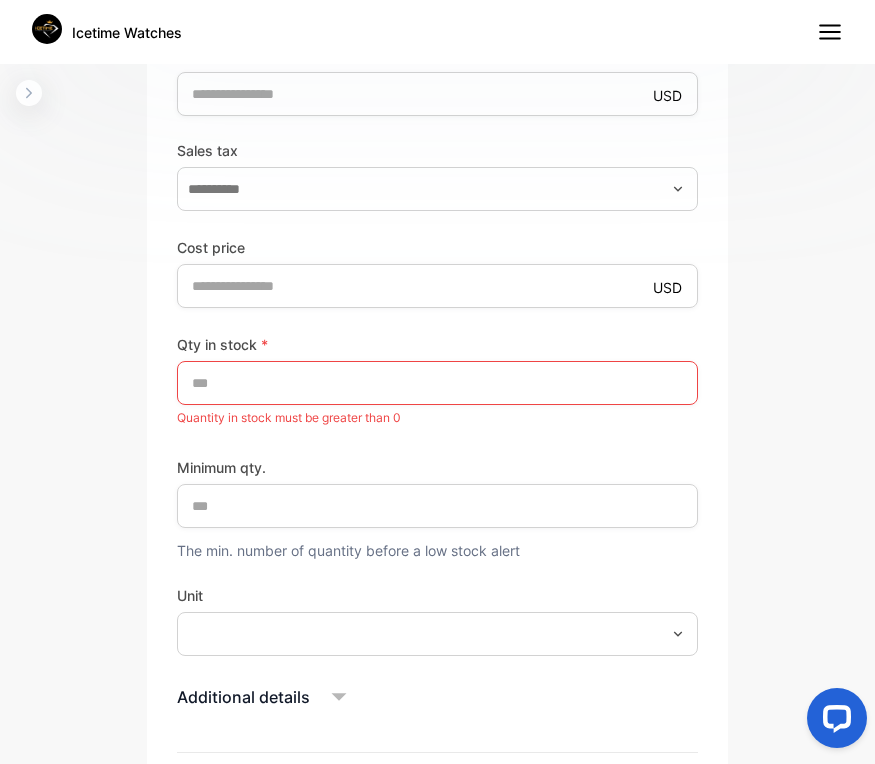 scroll, scrollTop: 800, scrollLeft: 0, axis: vertical 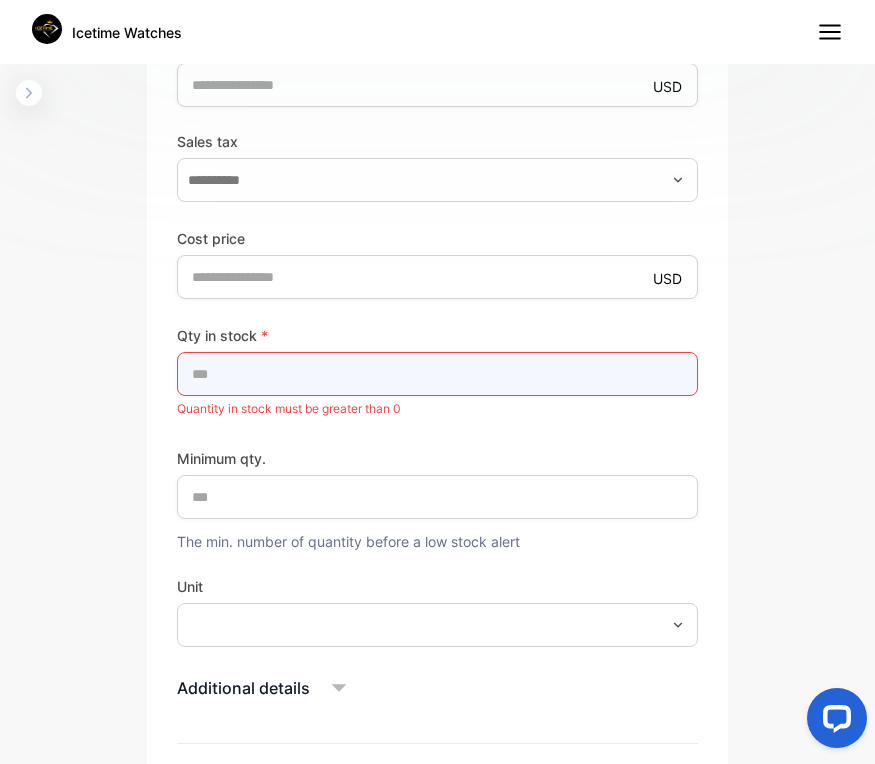 click on "*" at bounding box center (437, 374) 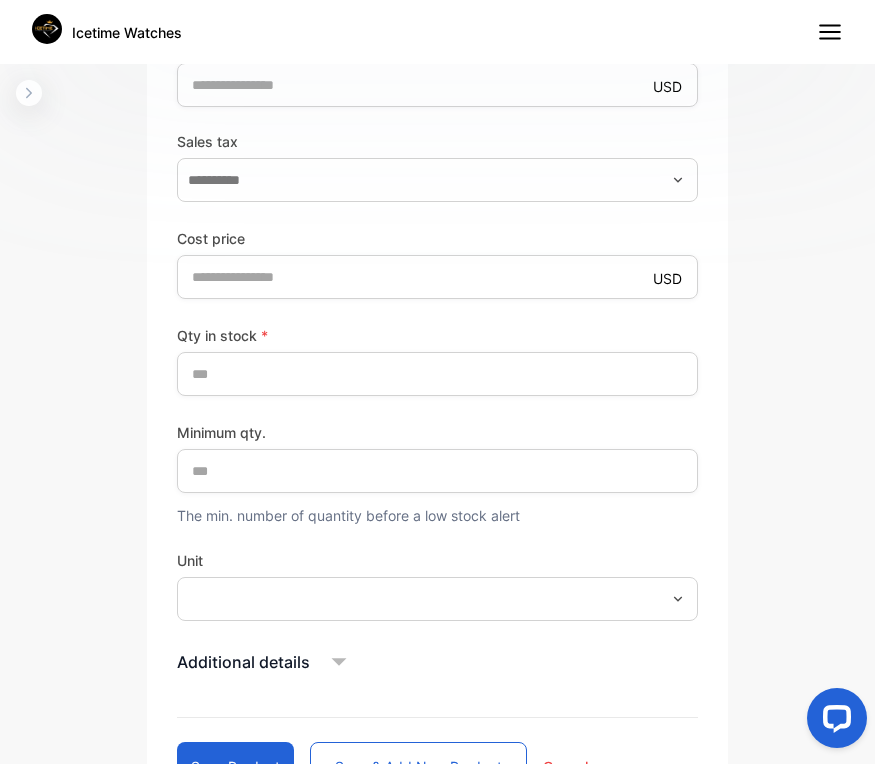 click on "Minimum qty.   *" at bounding box center (437, 457) 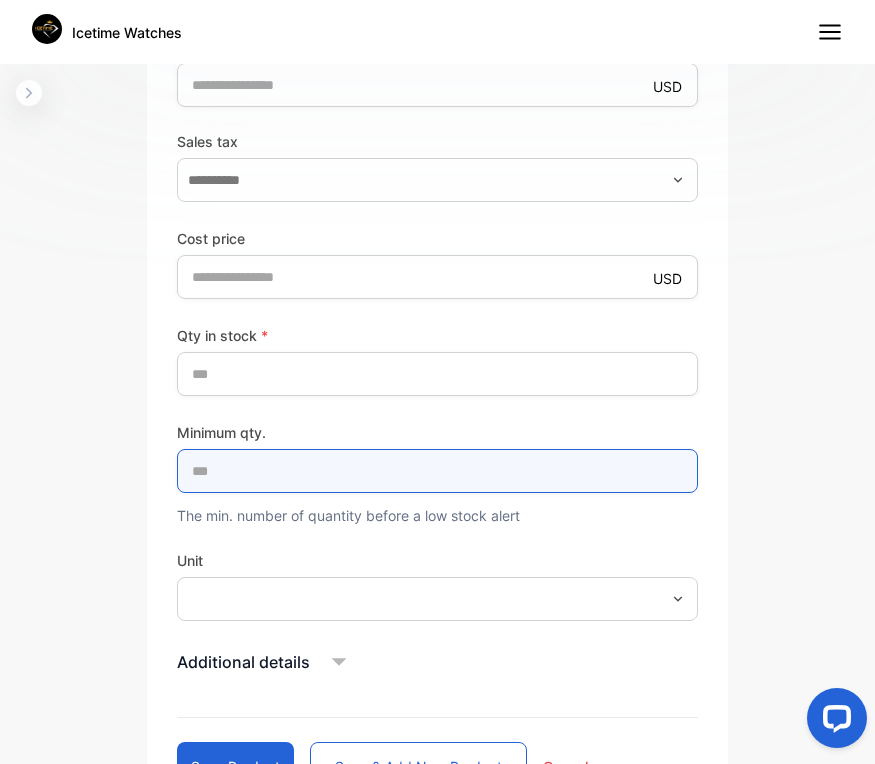 click on "*" at bounding box center [437, 471] 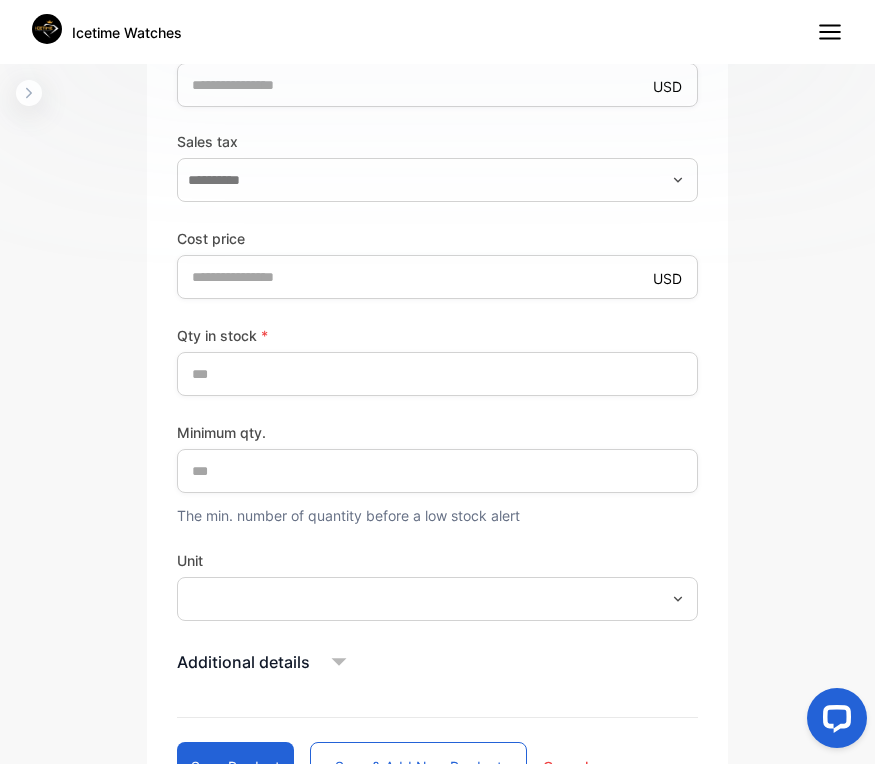 click on "Qty in stock   *   ** Minimum qty.   ** The min. number of quantity before a low stock alert Unit" at bounding box center [437, 472] 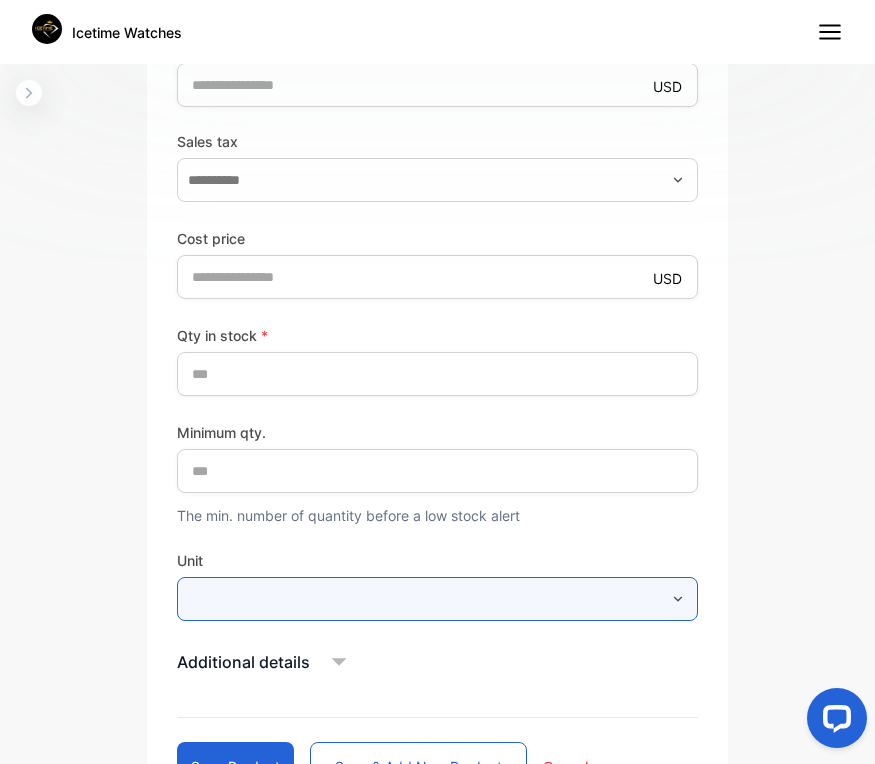 click at bounding box center (437, 599) 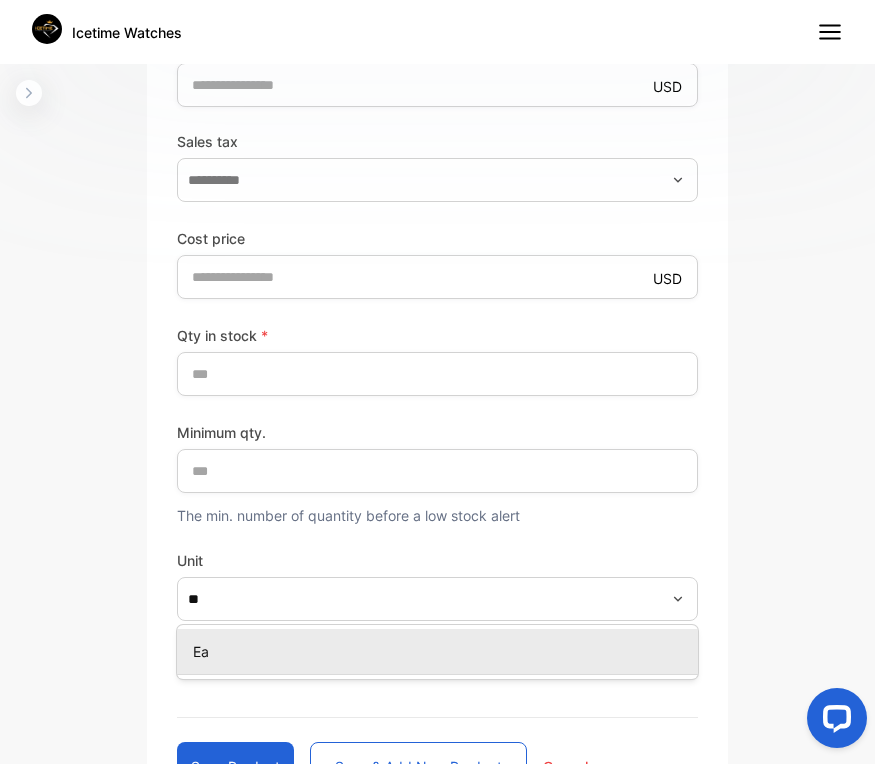 click on "Ea" at bounding box center [441, 651] 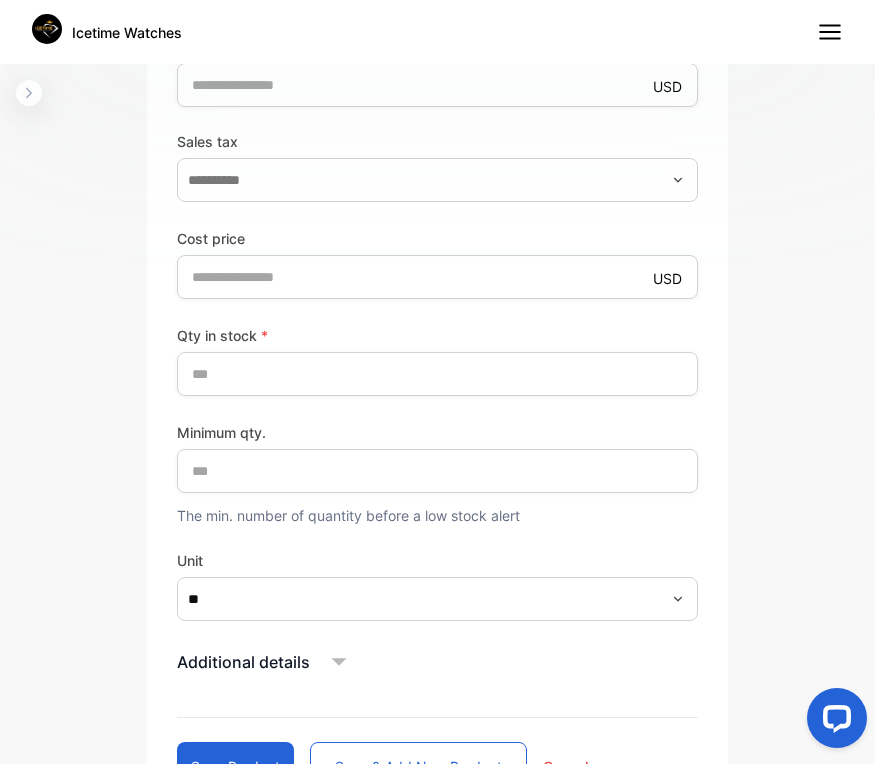 click on "Additional details" at bounding box center (437, 662) 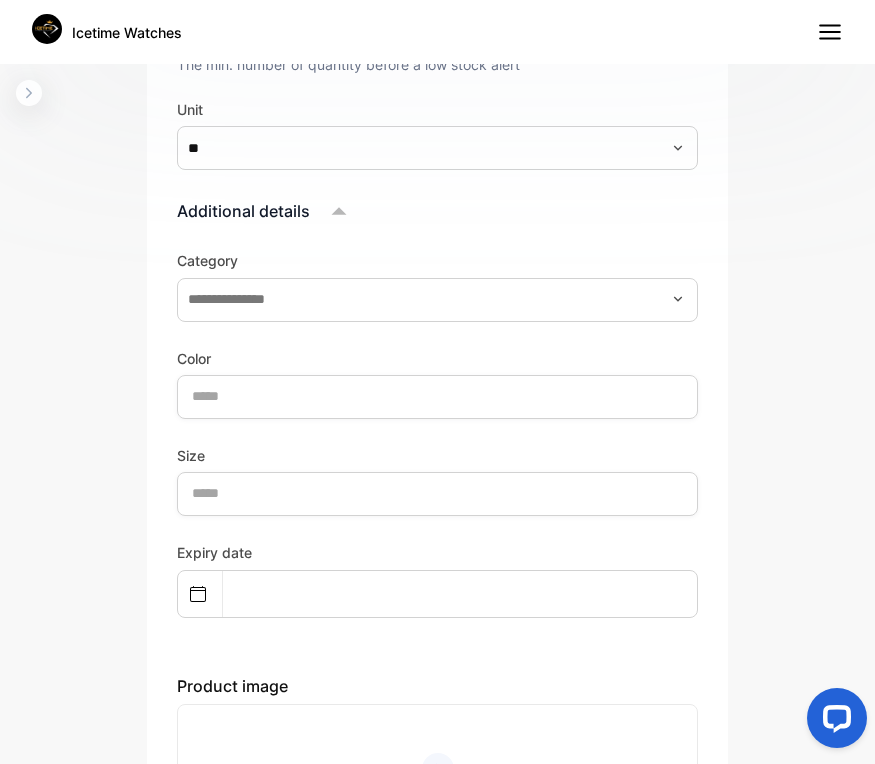 scroll, scrollTop: 1280, scrollLeft: 0, axis: vertical 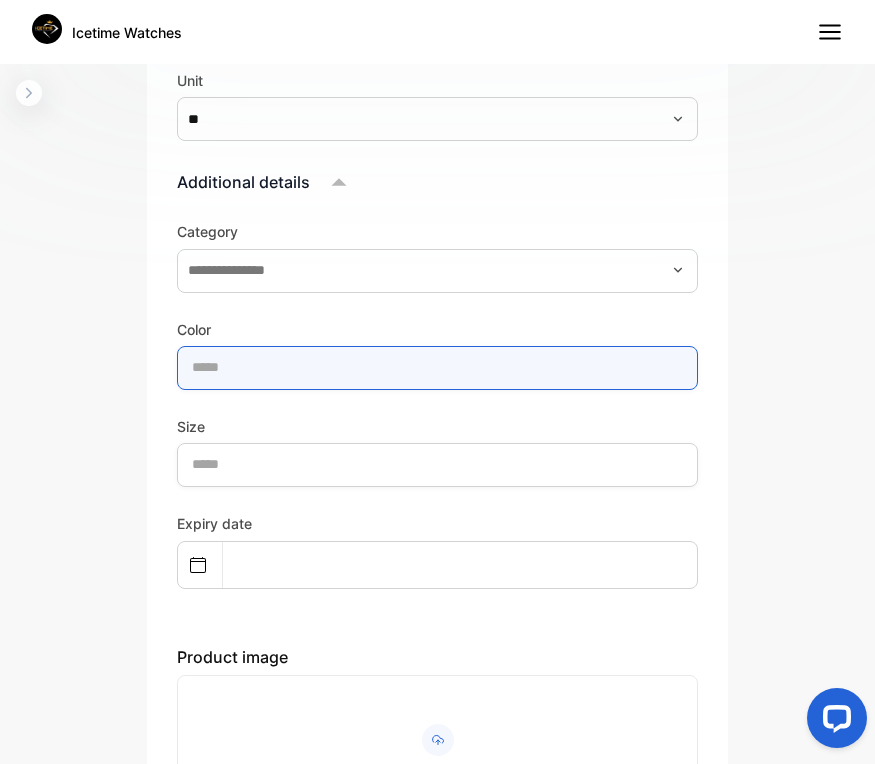 click at bounding box center [437, 368] 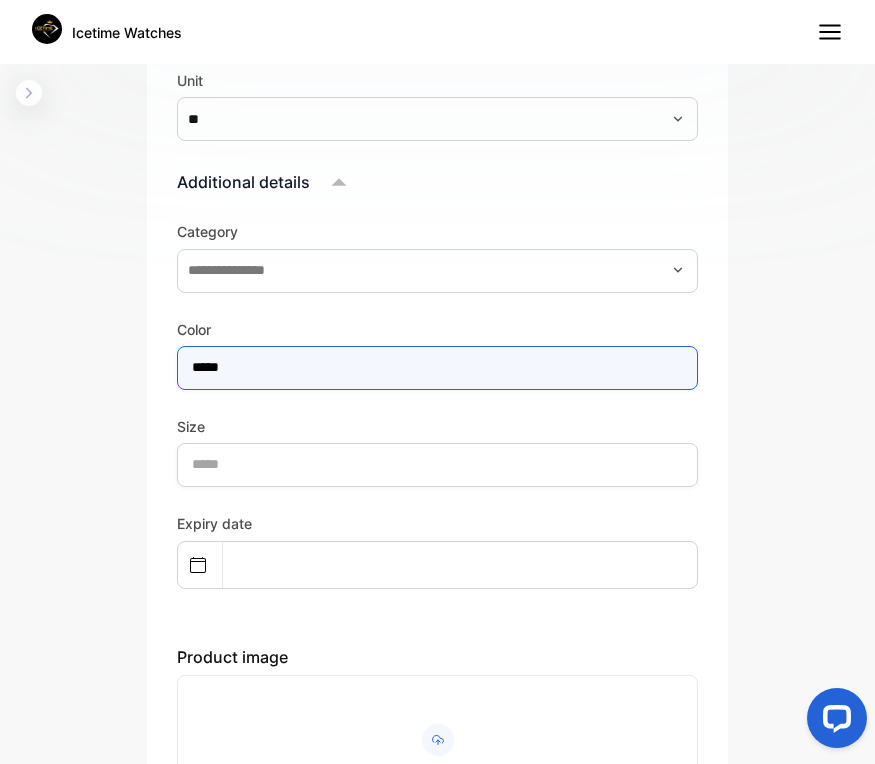 click on "*****" at bounding box center (437, 368) 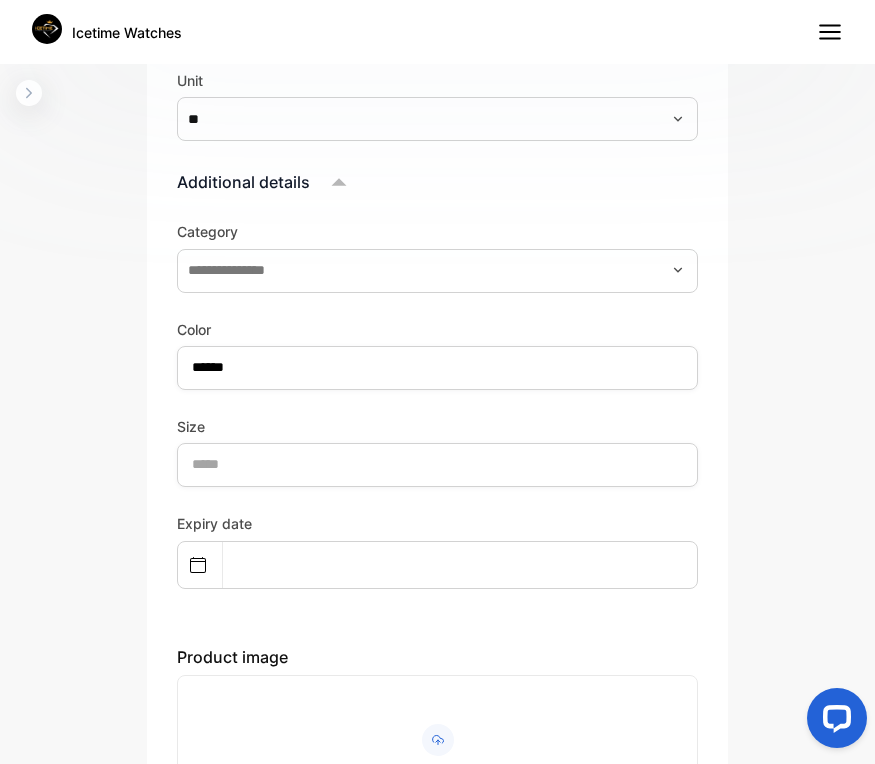 click on "Size" at bounding box center [437, 426] 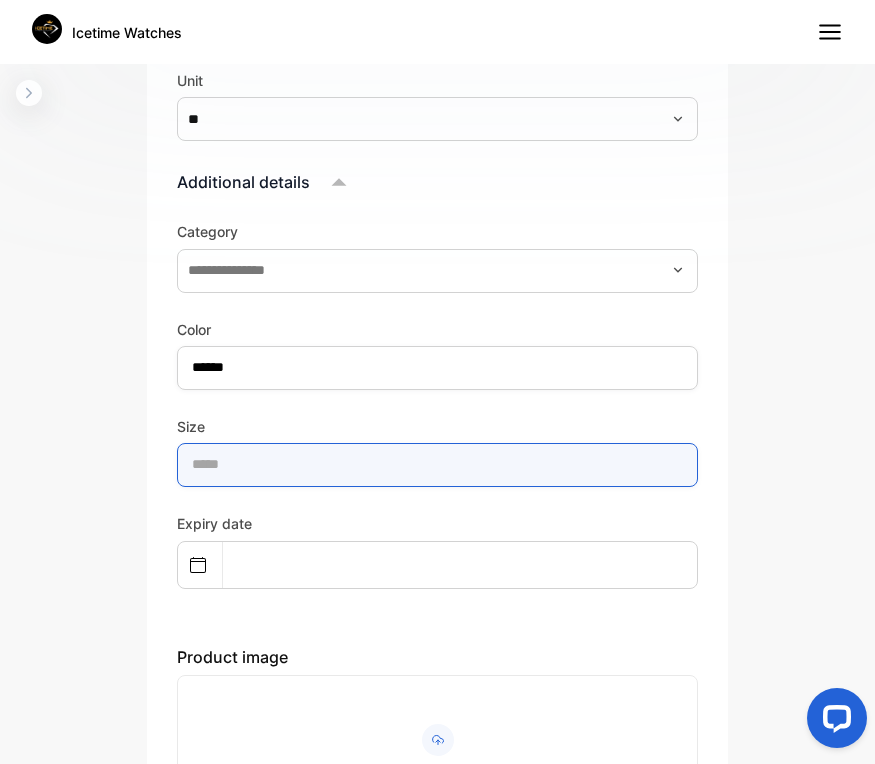 click at bounding box center [437, 465] 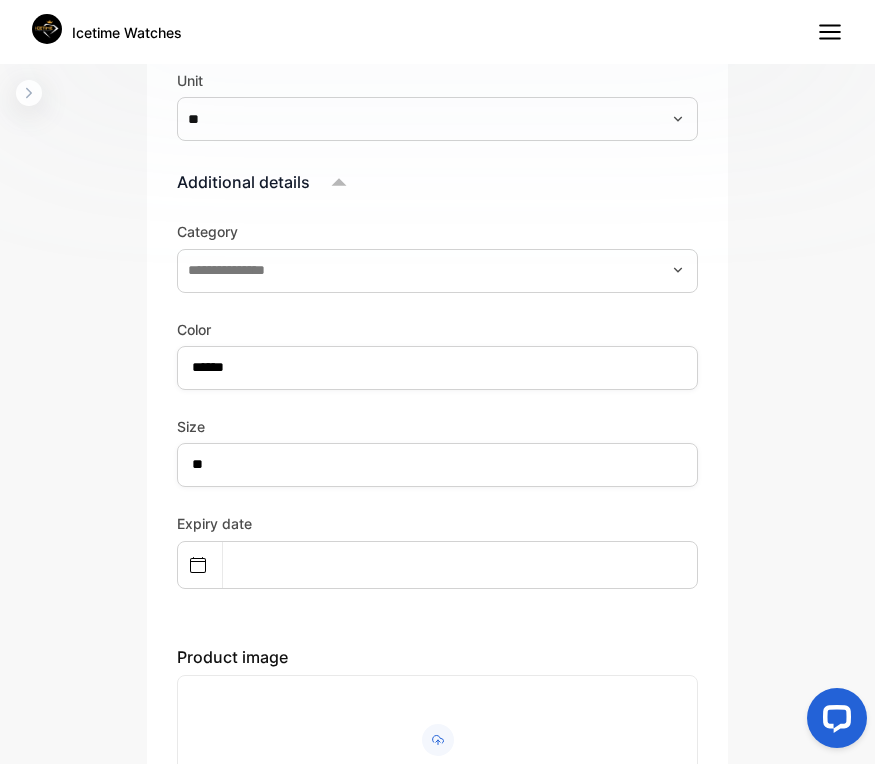 click on "Expiry date" at bounding box center (437, 550) 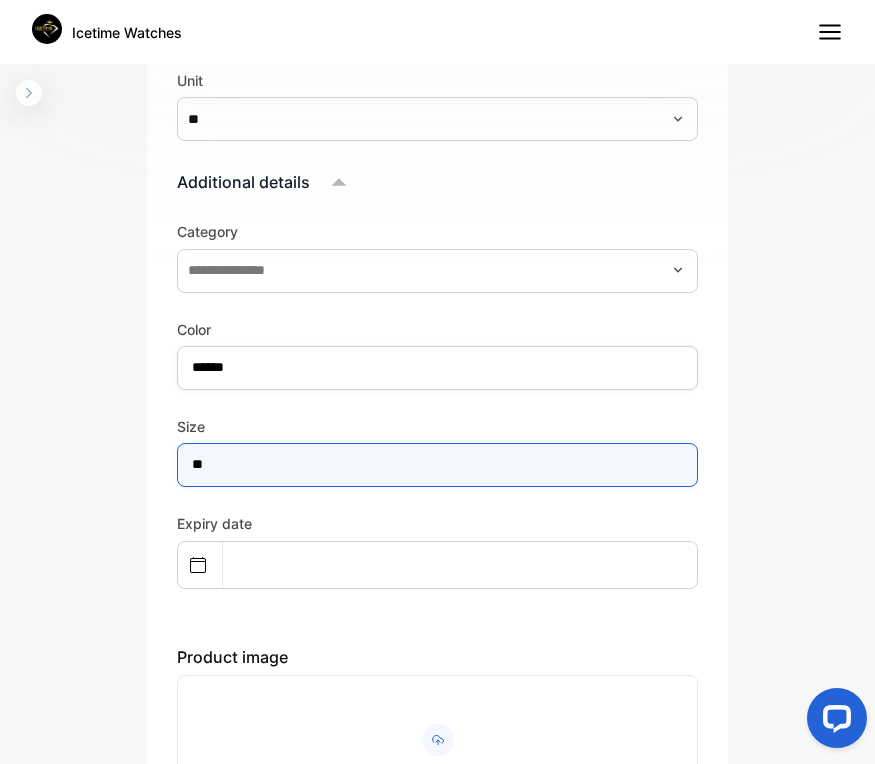 click on "**" at bounding box center [437, 465] 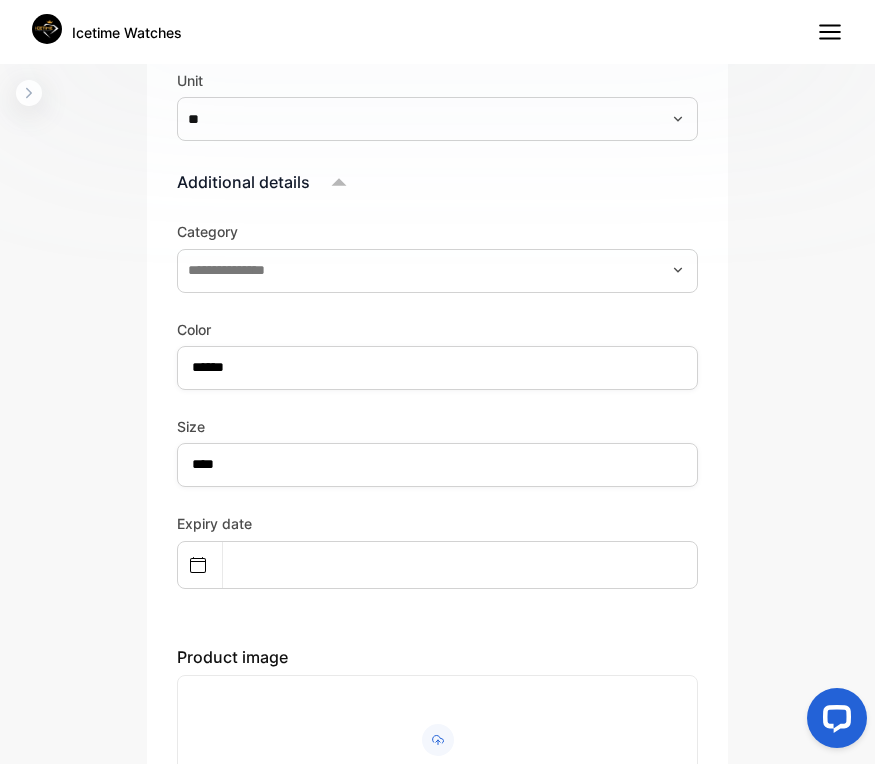 click on "Category   Color   ****** Size   **** Expiry date   Product image Drop your document here or    browse file Supported: PNG, JPG, JPEG" at bounding box center [437, 538] 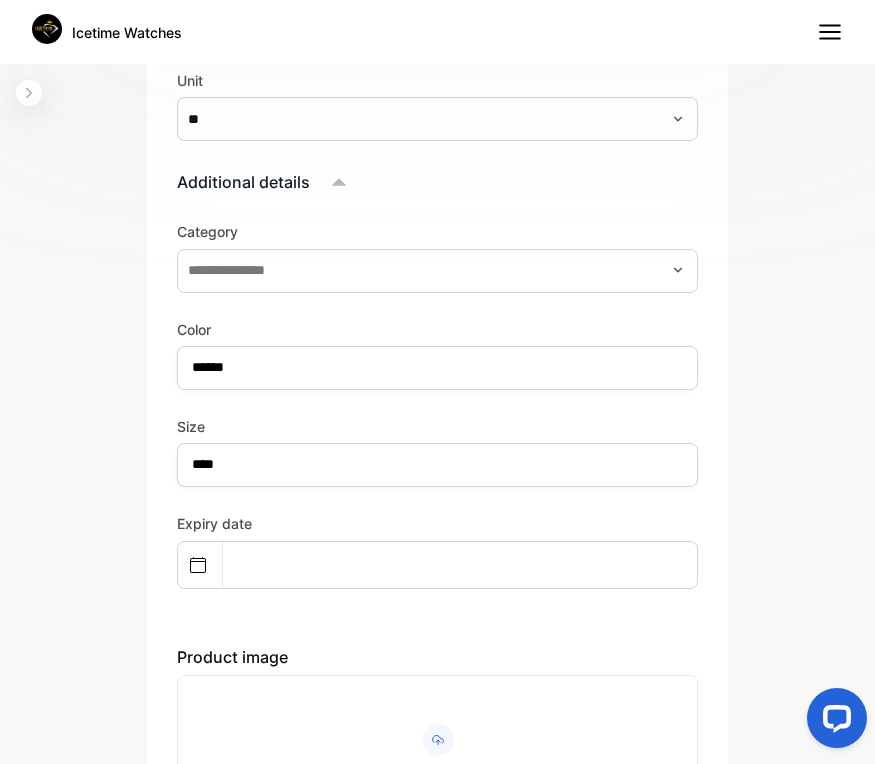 click on "Expiry date" at bounding box center [437, 550] 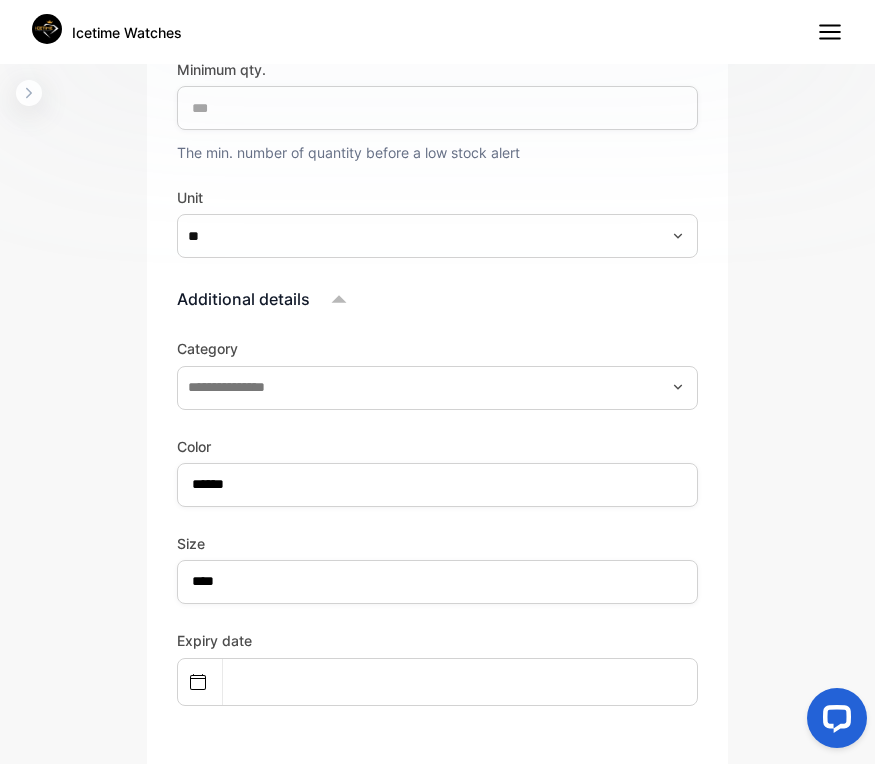 scroll, scrollTop: 960, scrollLeft: 0, axis: vertical 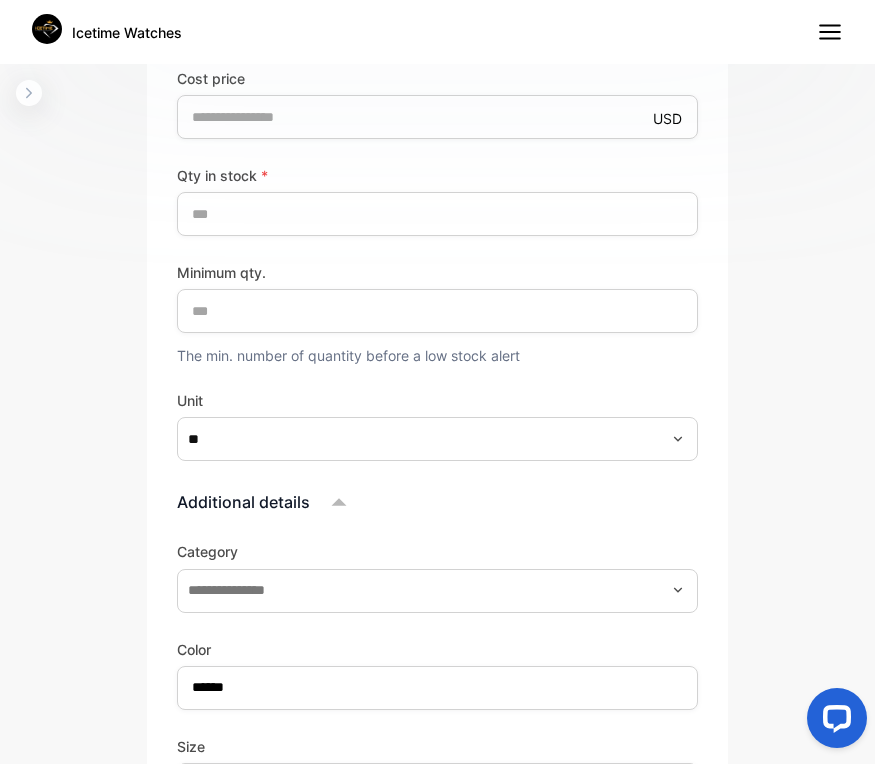 click on "Category" at bounding box center (437, 551) 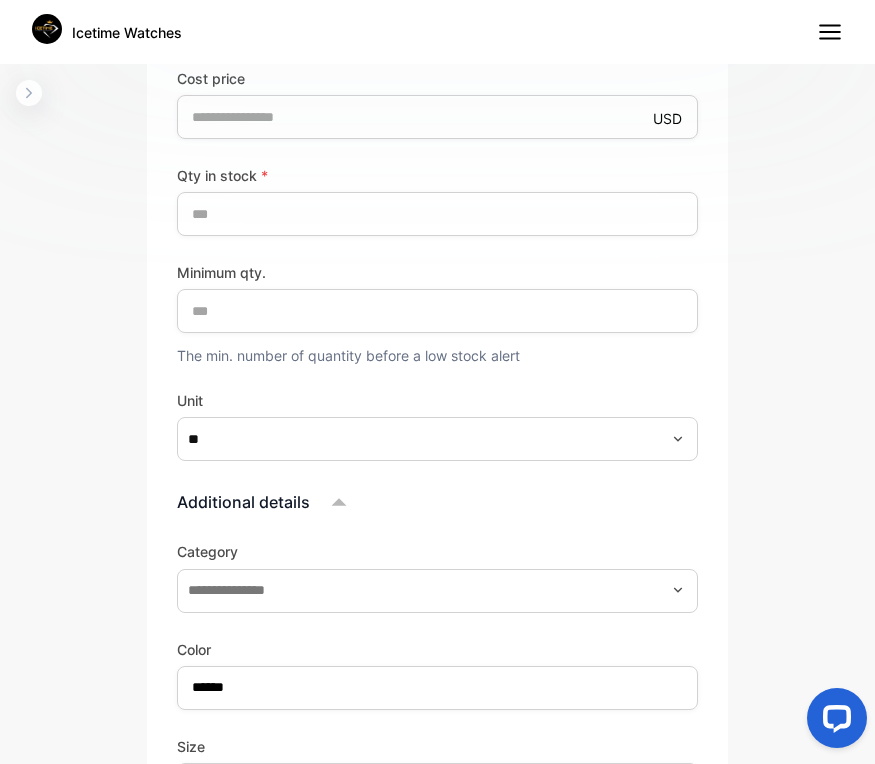 click on "Color" at bounding box center [437, 649] 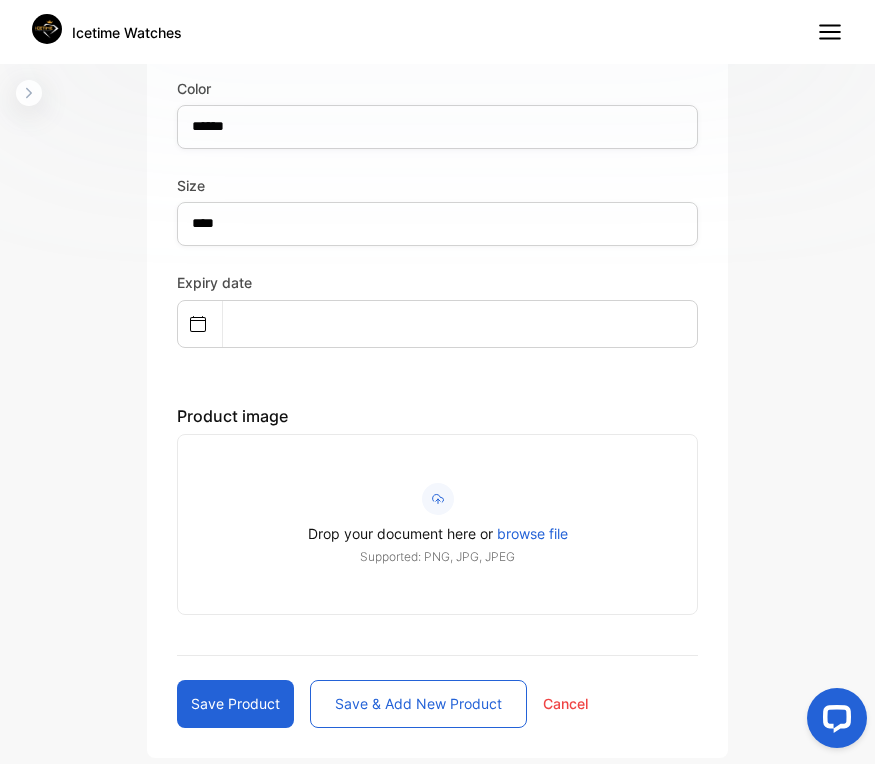 scroll, scrollTop: 1523, scrollLeft: 0, axis: vertical 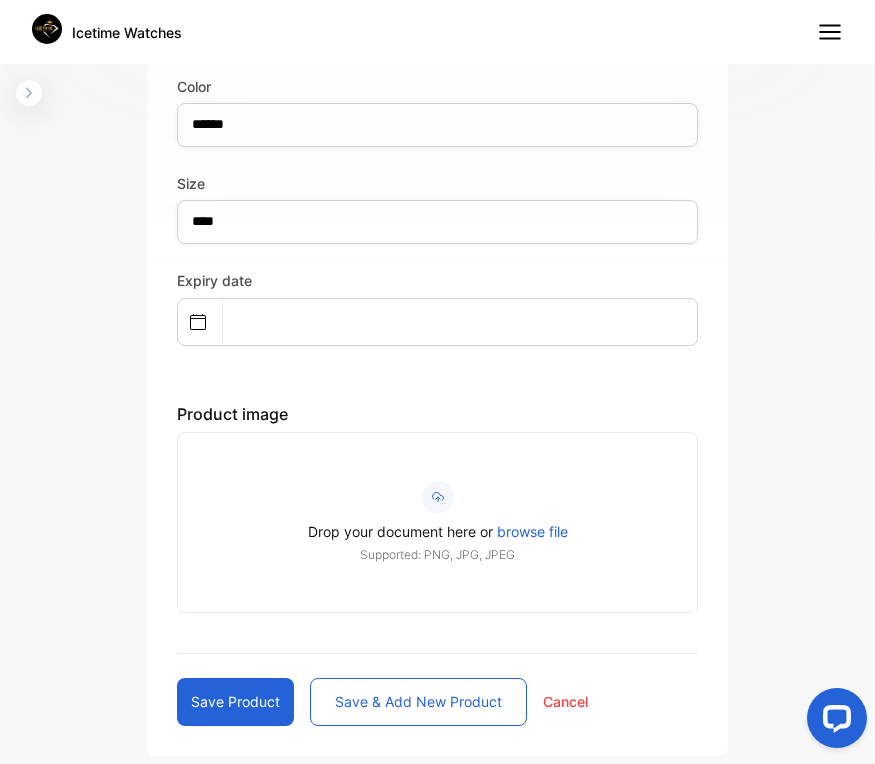 click on "Save product" at bounding box center (235, 702) 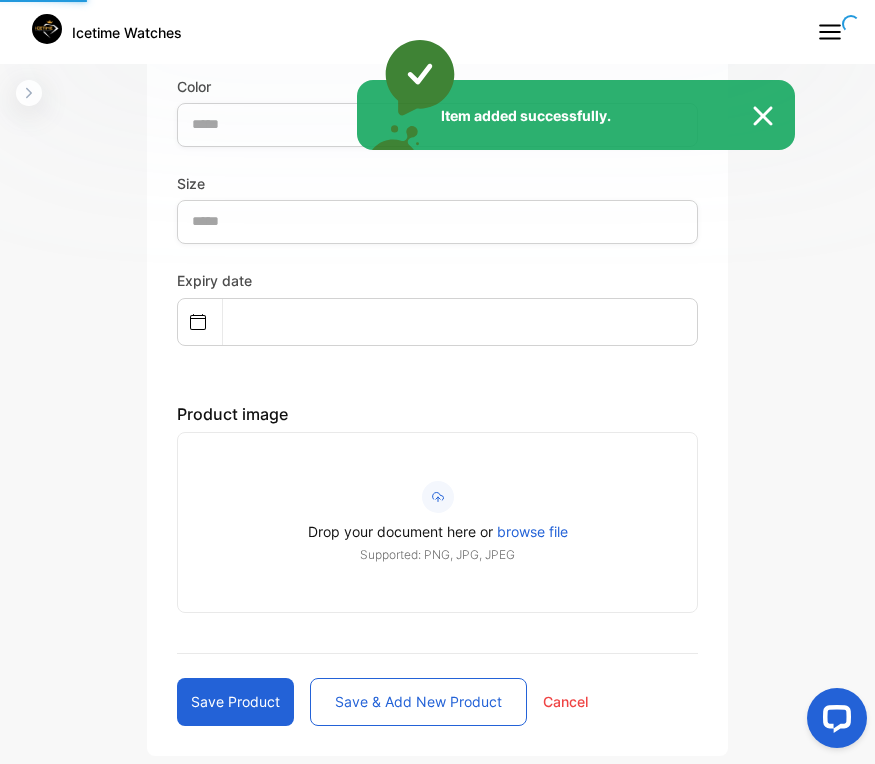 scroll, scrollTop: 397, scrollLeft: 0, axis: vertical 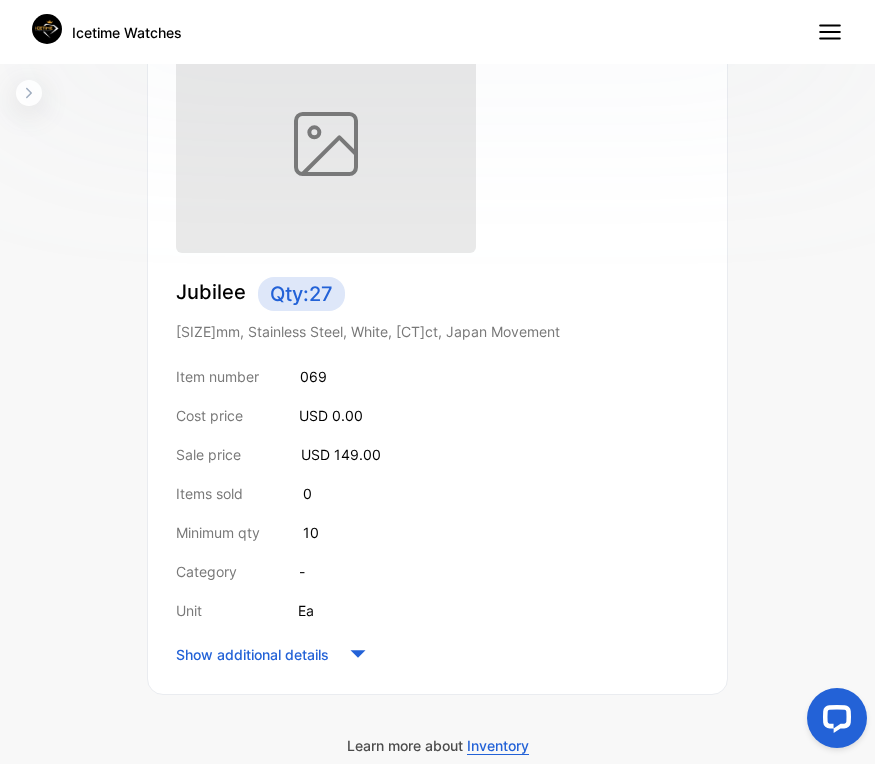 click at bounding box center [425, 143] 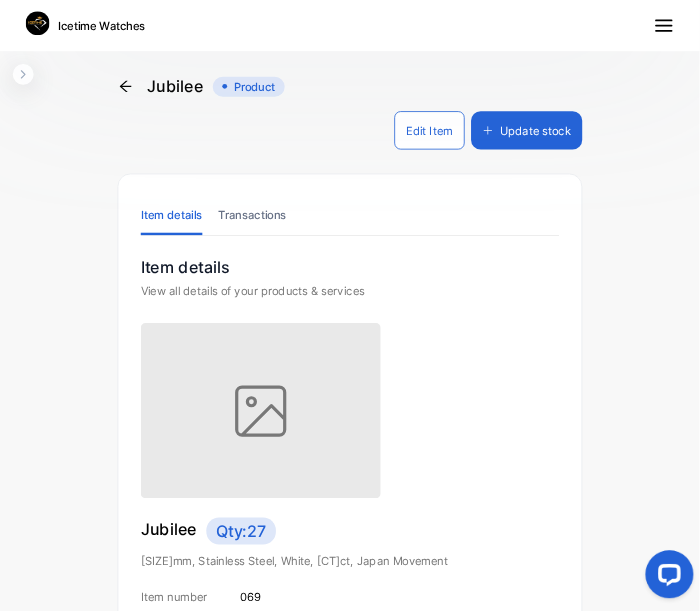 scroll, scrollTop: 0, scrollLeft: 0, axis: both 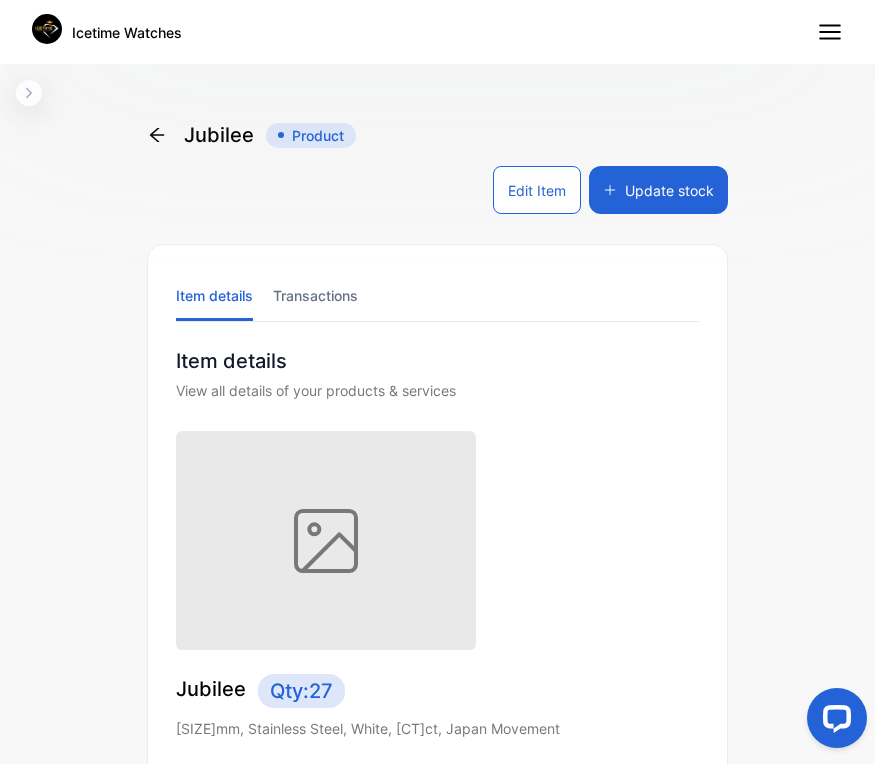 click 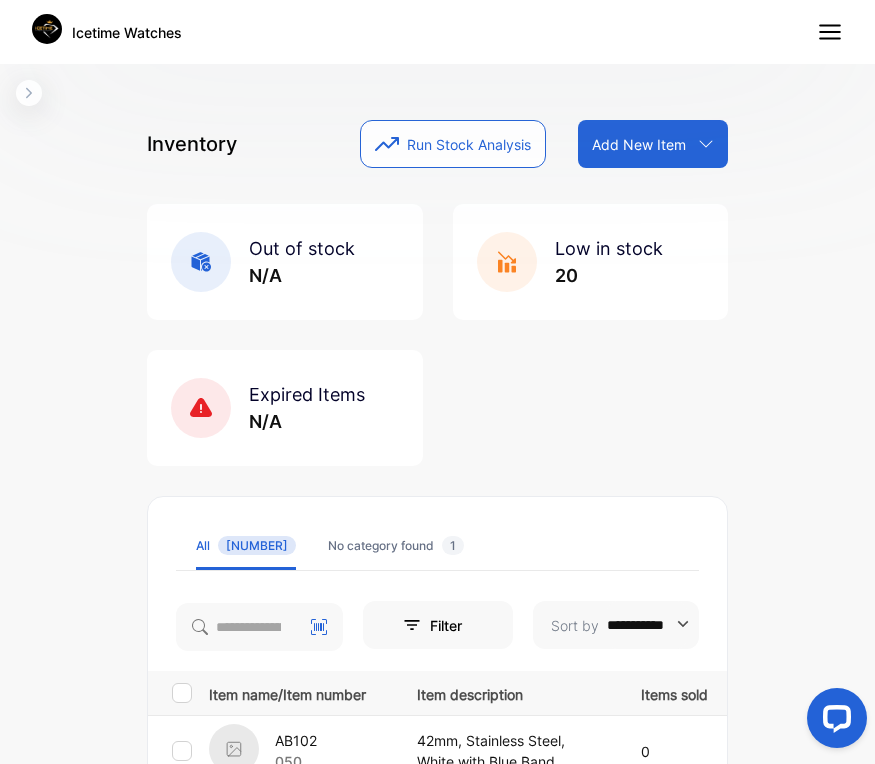 click on "Add New Item" at bounding box center (639, 144) 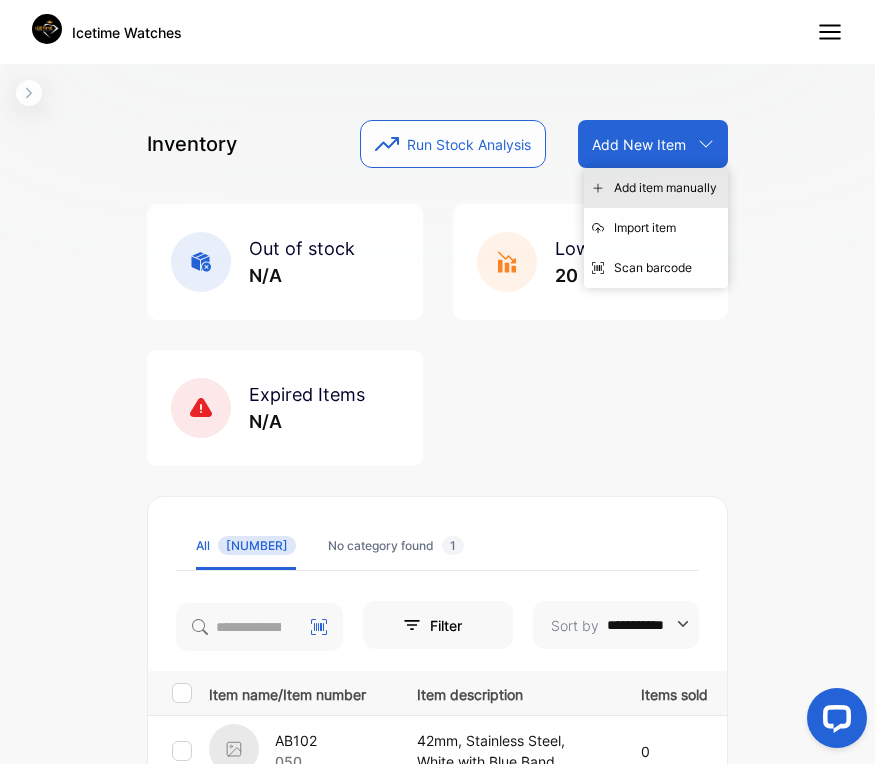 click on "Add item manually" at bounding box center (656, 188) 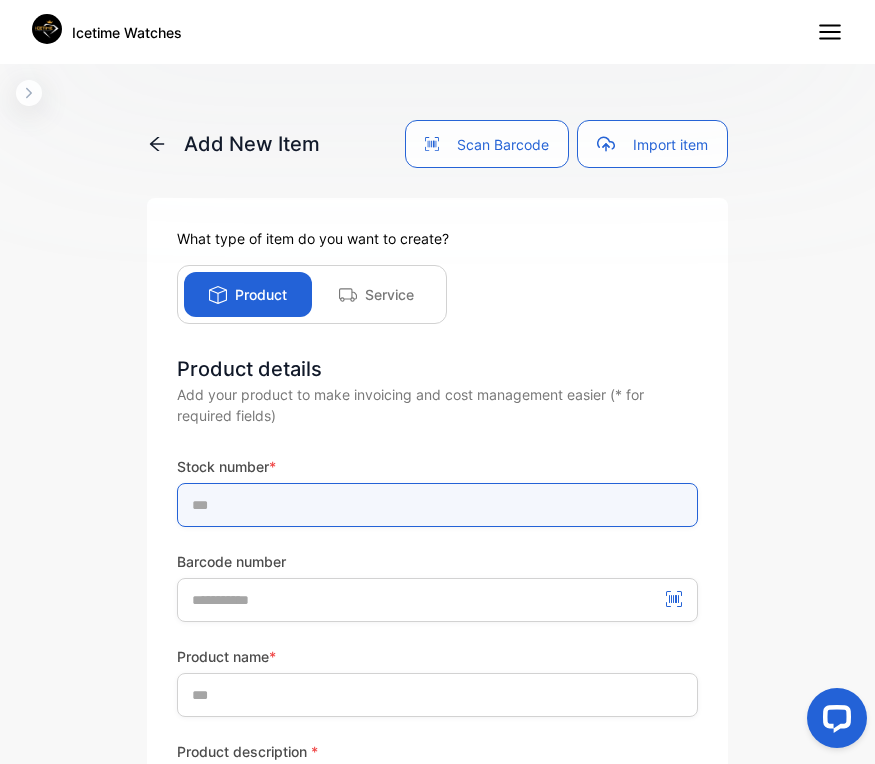 click at bounding box center (437, 505) 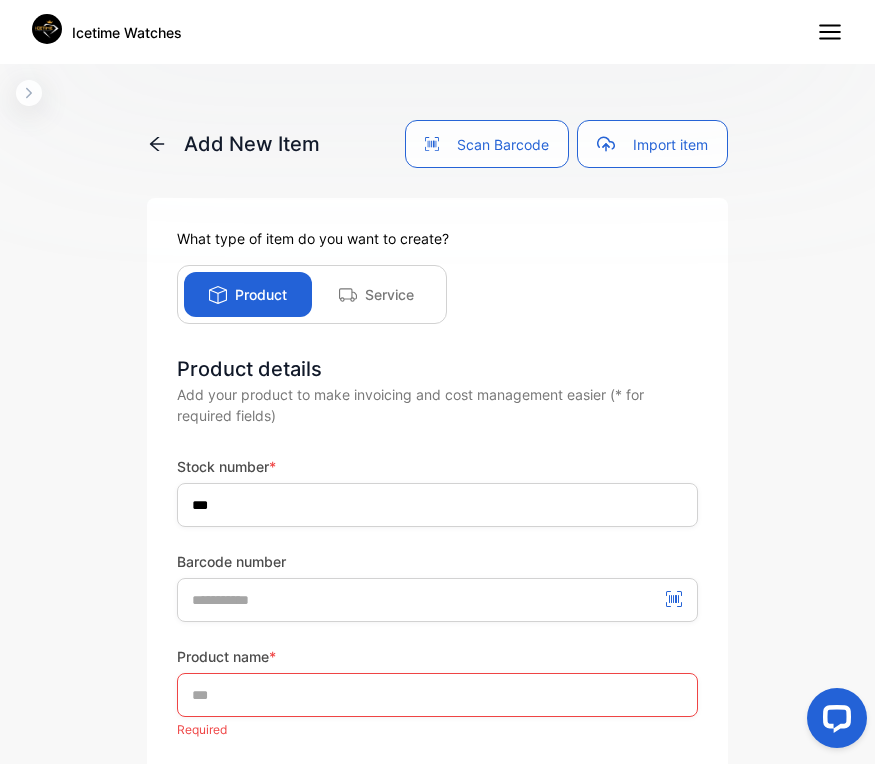 click on "Stock number  *   *** Barcode number" at bounding box center (437, 539) 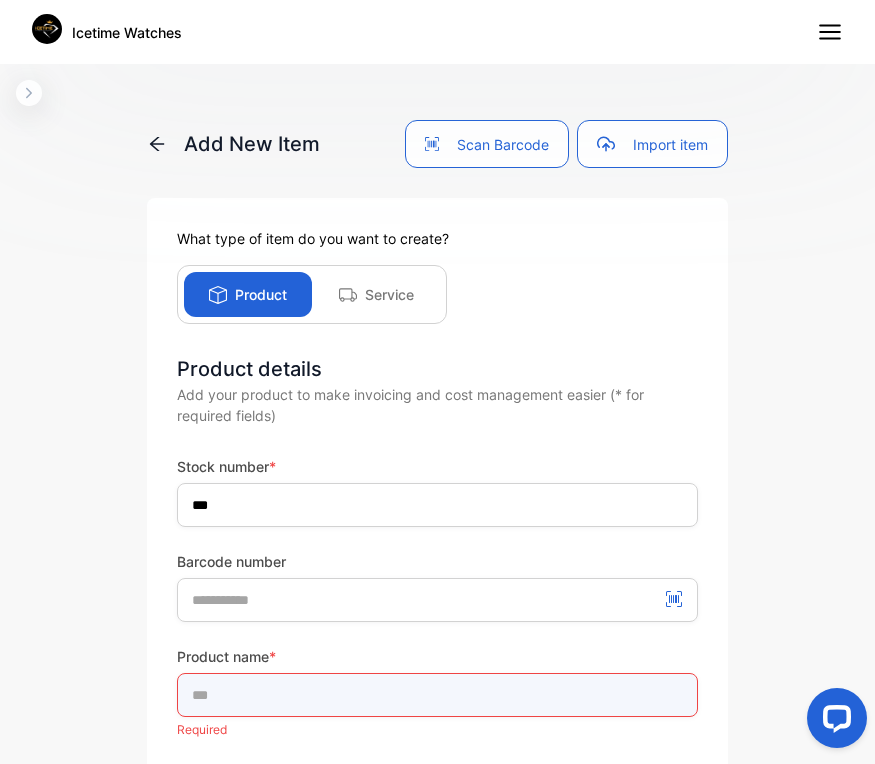 click at bounding box center (437, 695) 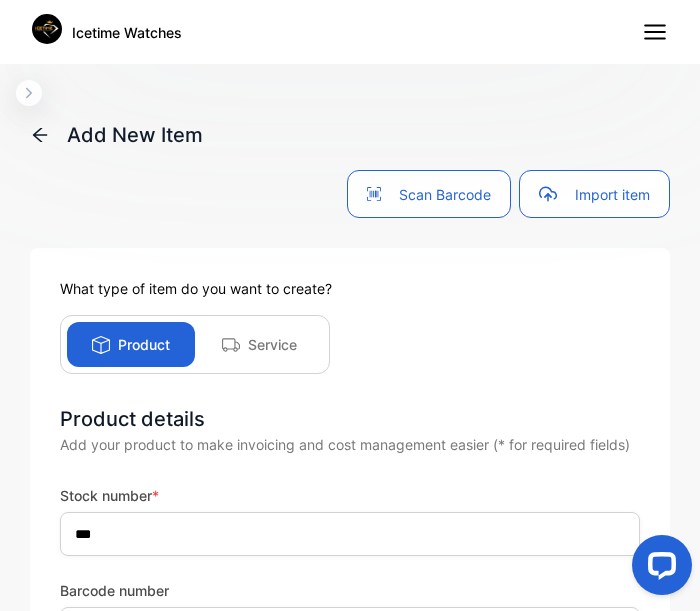 drag, startPoint x: 725, startPoint y: 9, endPoint x: 415, endPoint y: 329, distance: 445.5334 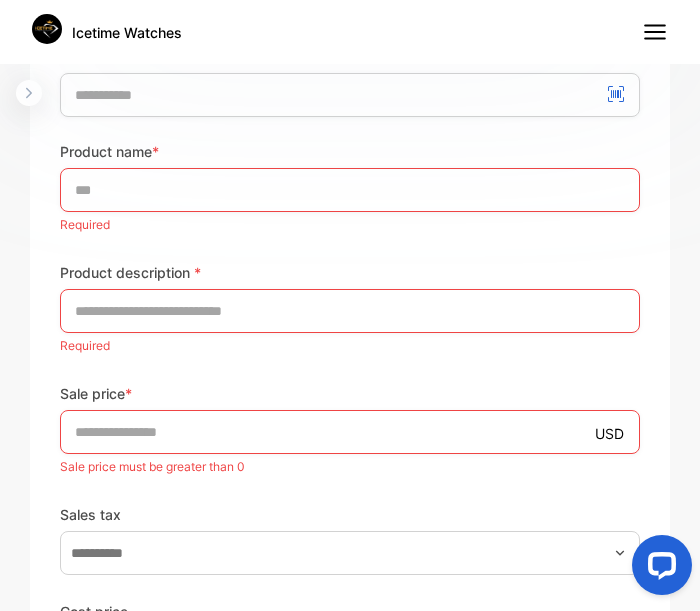click on "Product description   *" at bounding box center (350, 272) 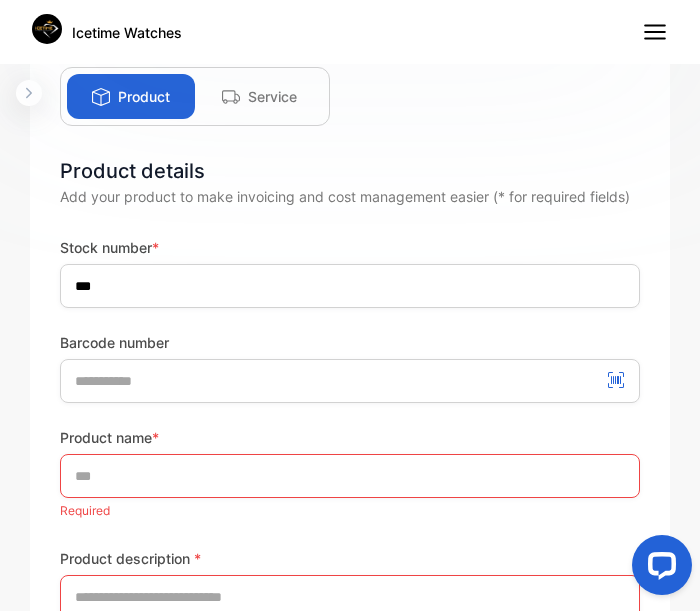 scroll, scrollTop: 246, scrollLeft: 0, axis: vertical 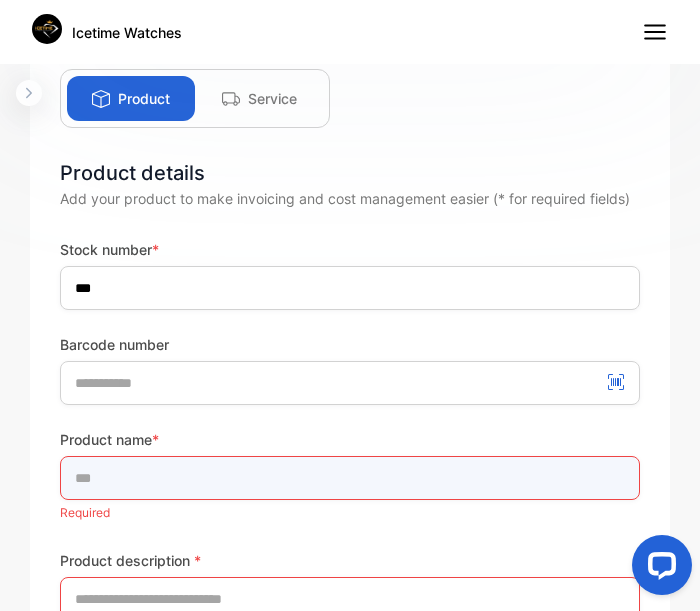 click at bounding box center (350, 478) 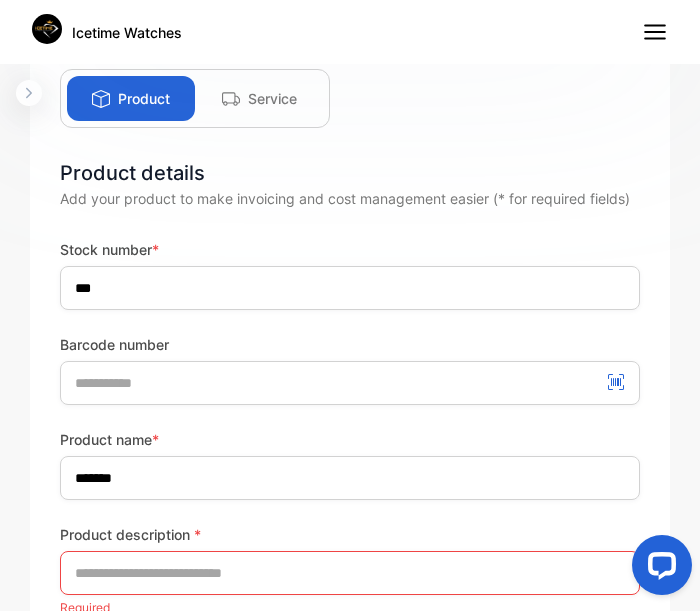 click on "Product name  *   ******* Product description   *   Required" at bounding box center [350, 525] 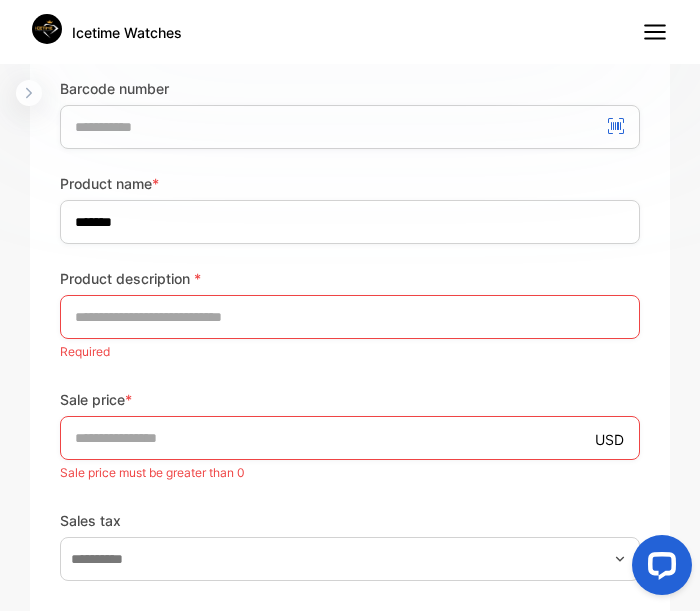 scroll, scrollTop: 534, scrollLeft: 0, axis: vertical 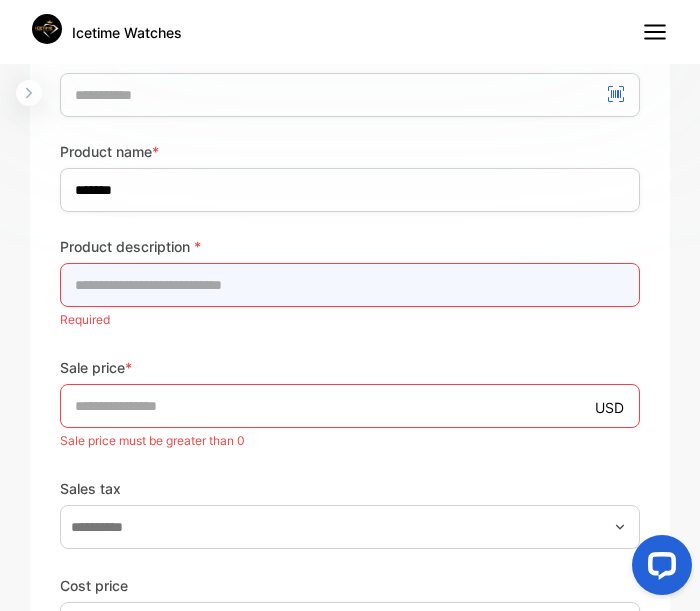 click at bounding box center (350, 285) 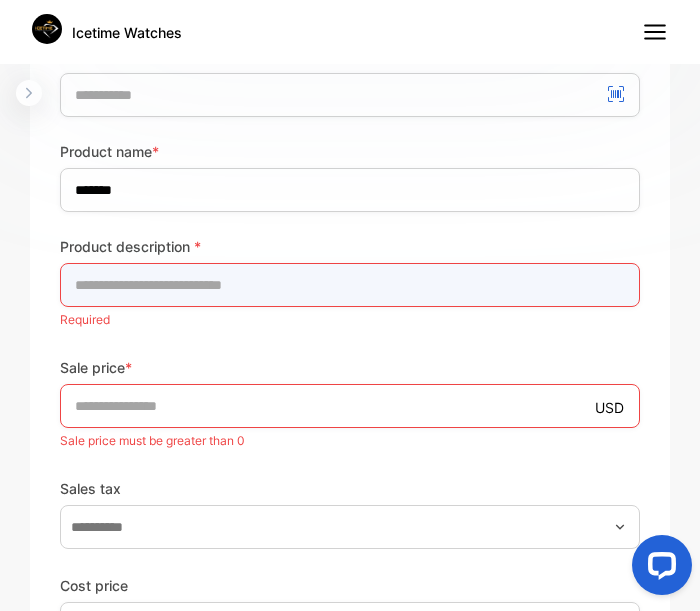 click at bounding box center [350, 285] 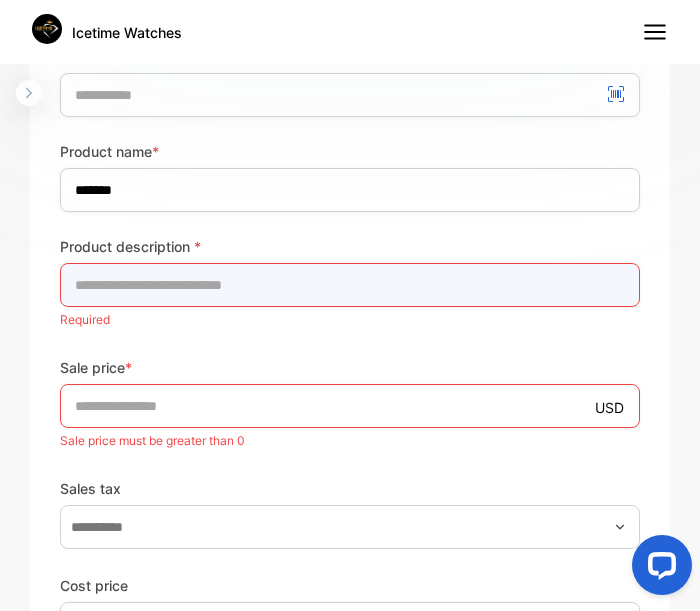 paste on "**********" 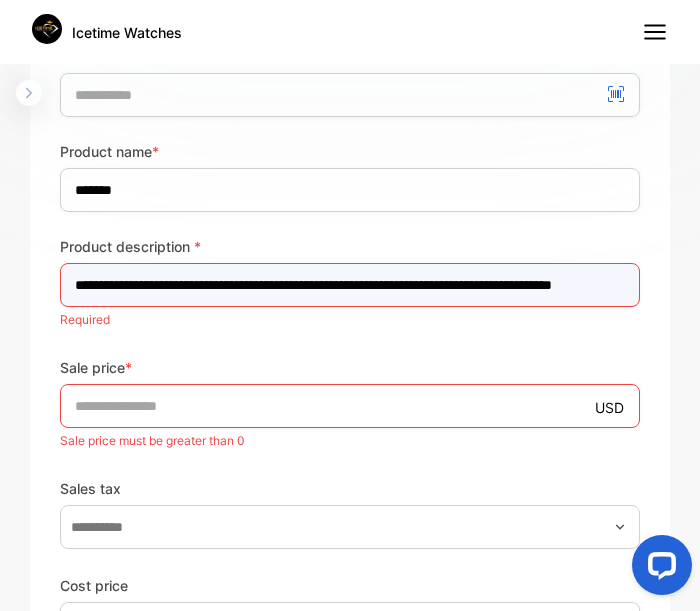 scroll, scrollTop: 0, scrollLeft: 125, axis: horizontal 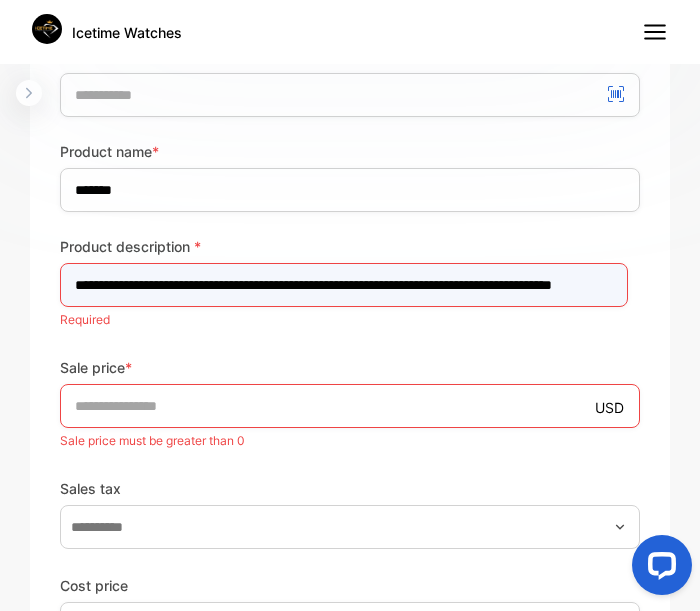 click on "**********" at bounding box center [344, 285] 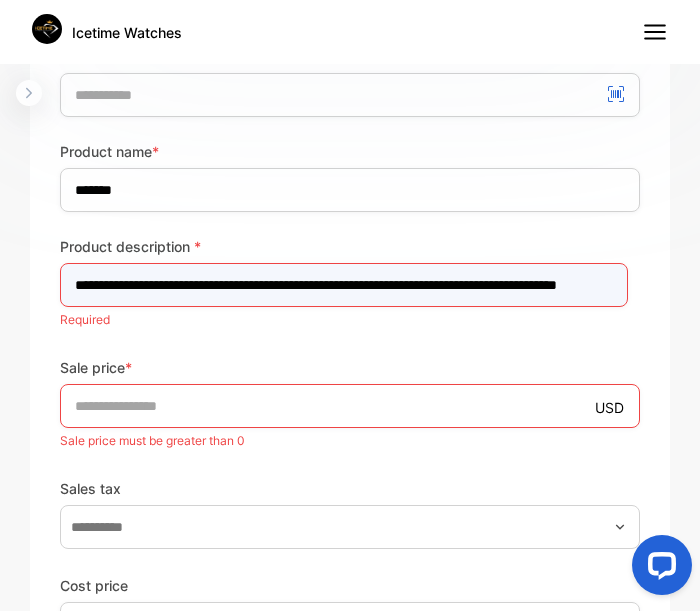 click on "**********" at bounding box center [344, 285] 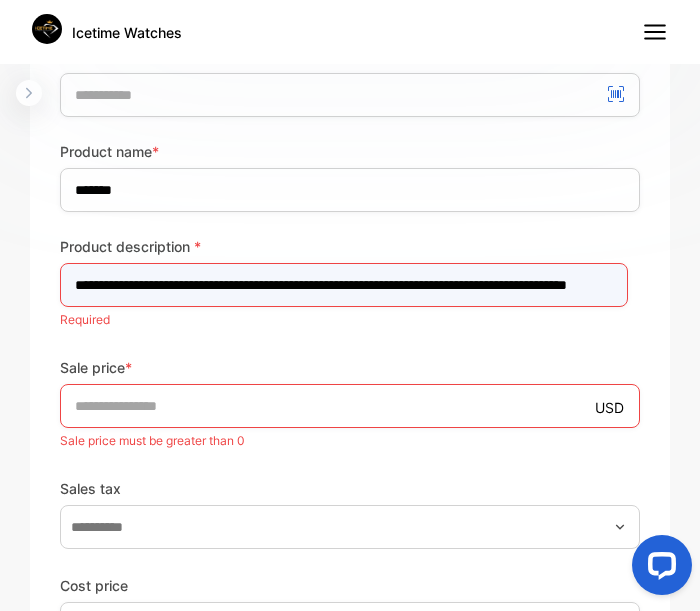 click on "**********" at bounding box center (344, 285) 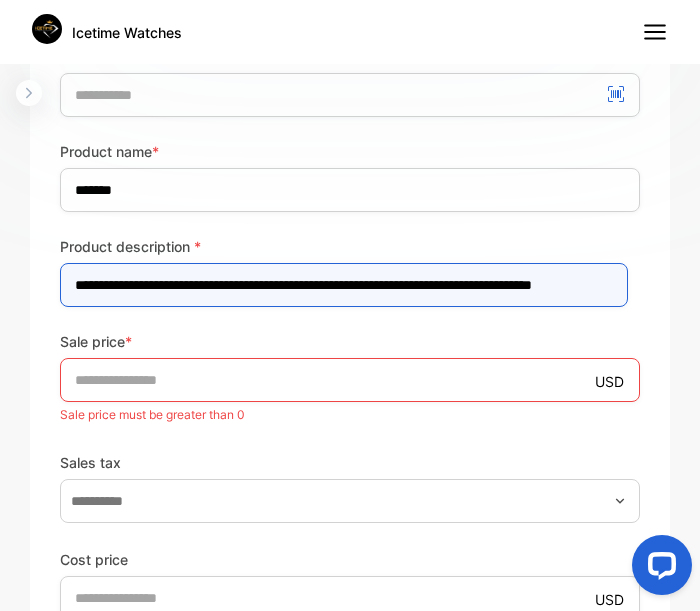 click on "**********" at bounding box center (344, 285) 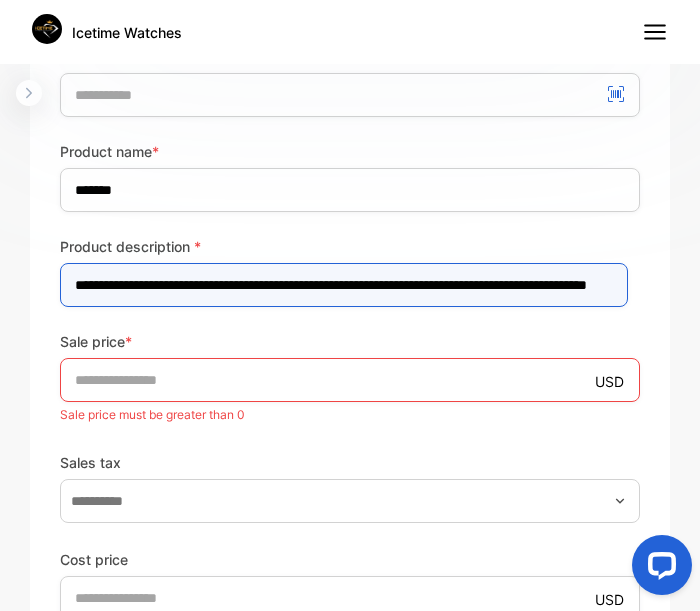 click on "**********" at bounding box center [344, 285] 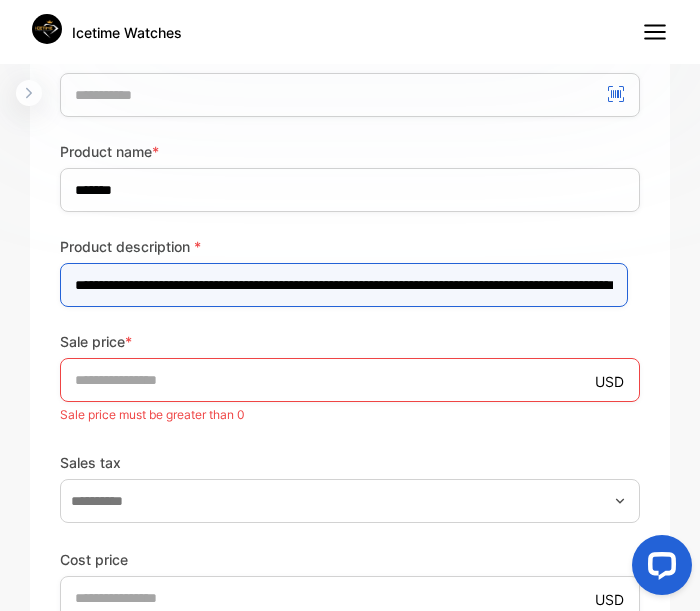 click on "**********" at bounding box center [344, 285] 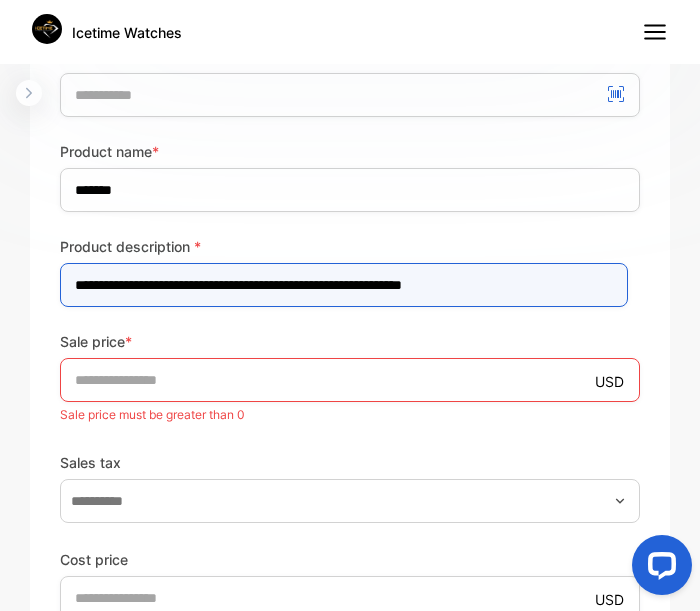 click on "**********" at bounding box center [344, 285] 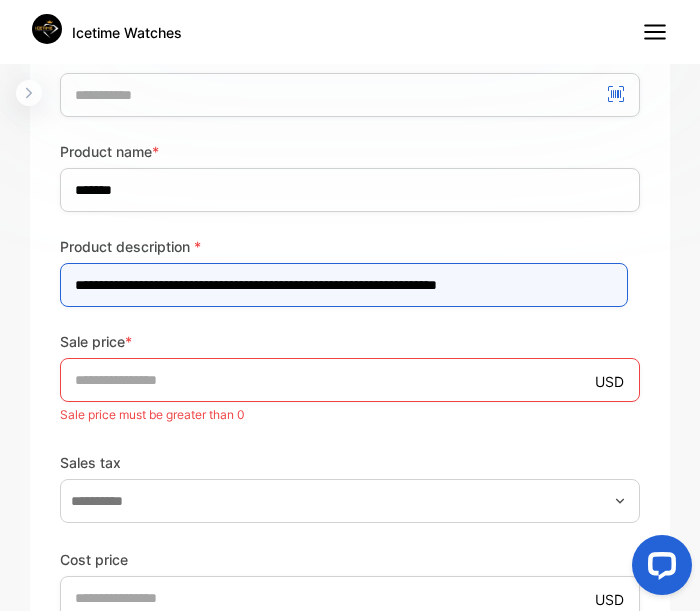 click on "**********" at bounding box center [344, 285] 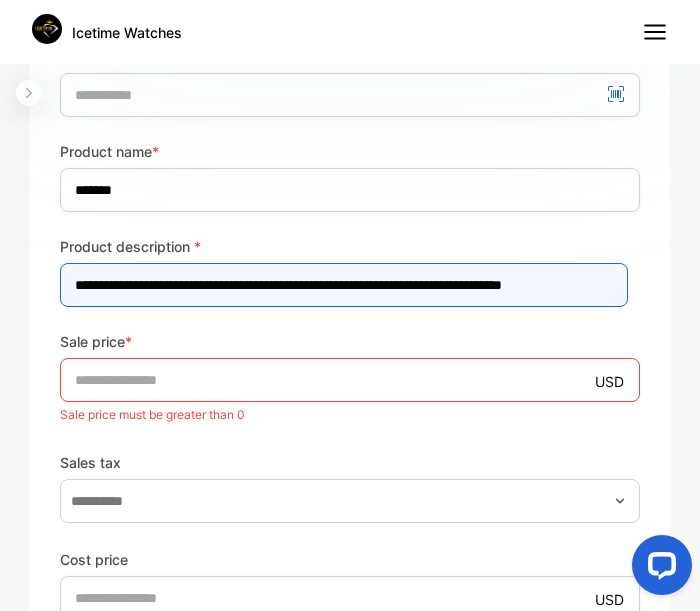 click on "**********" at bounding box center [344, 285] 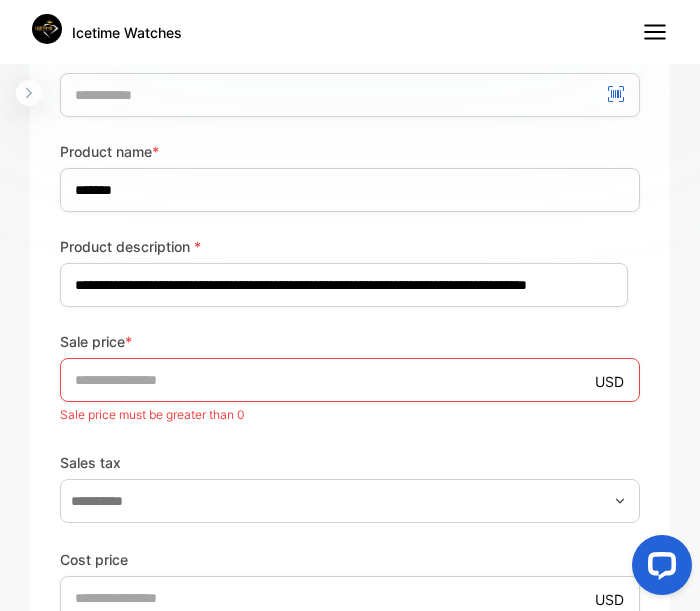 click on "**********" at bounding box center (350, 602) 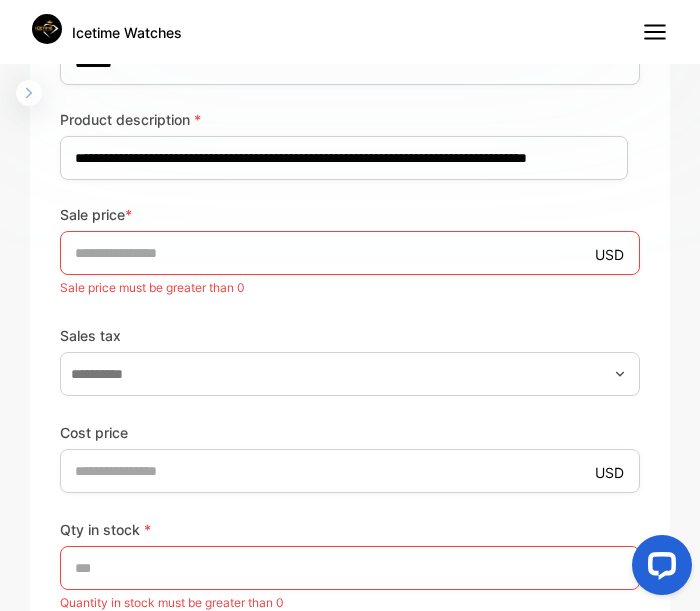 scroll, scrollTop: 662, scrollLeft: 0, axis: vertical 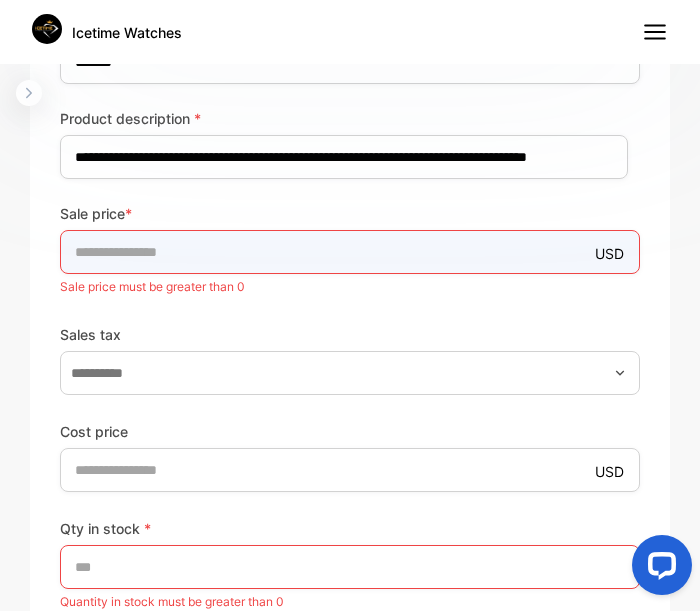 click on "*" at bounding box center [350, 252] 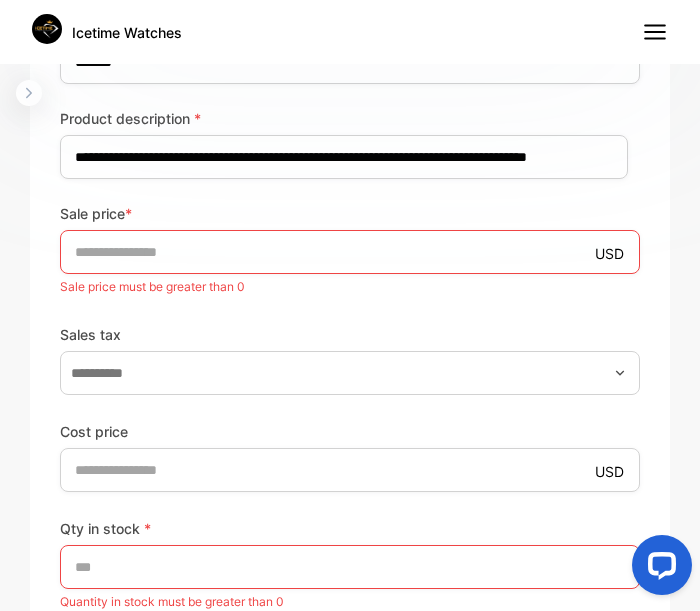 click on "Sales tax" at bounding box center (350, 359) 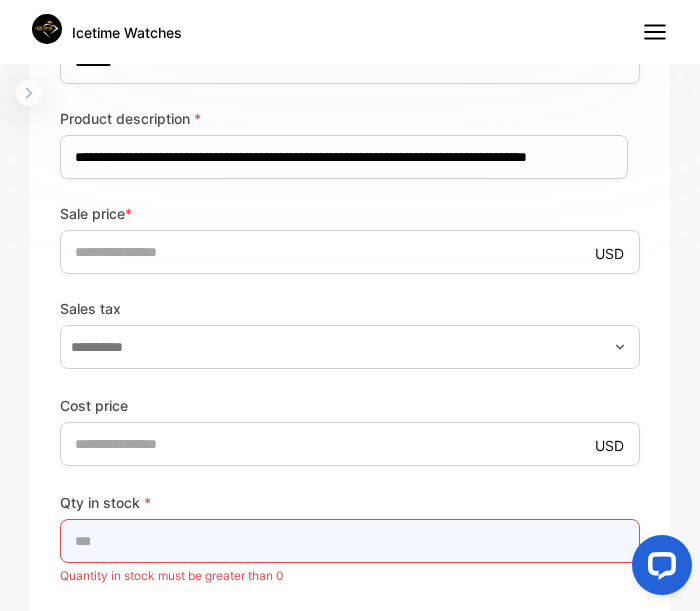 click on "*" at bounding box center [350, 541] 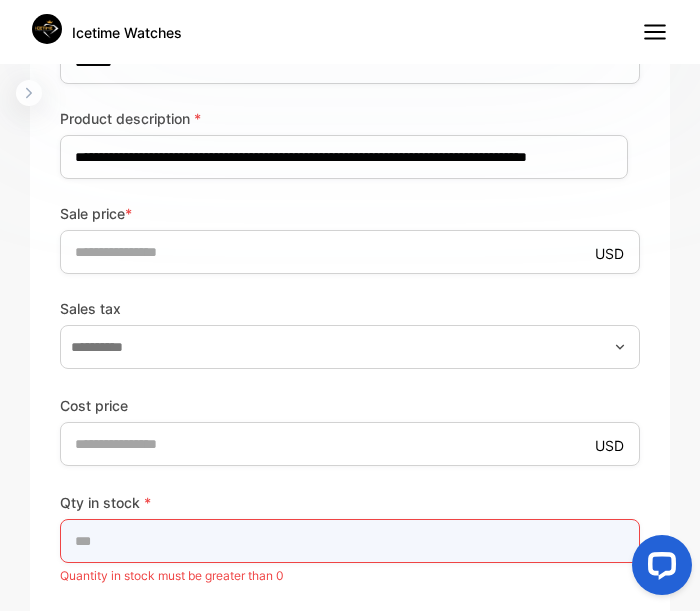 click on "*" at bounding box center (350, 541) 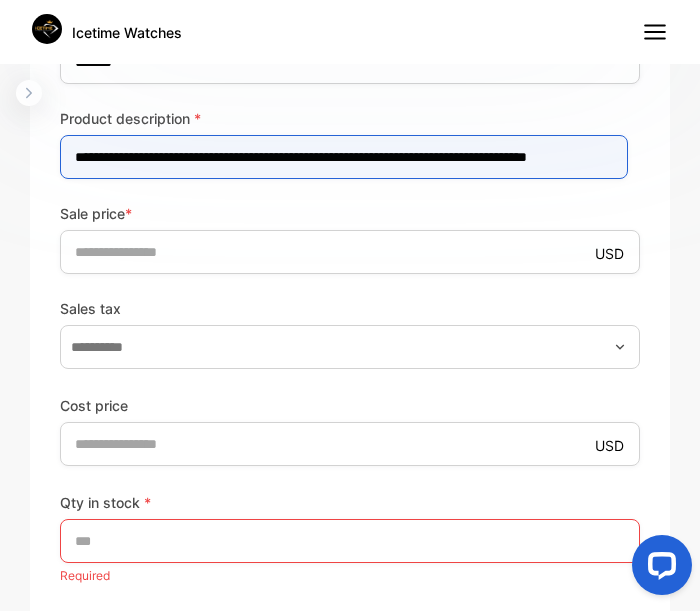 click on "**********" at bounding box center (344, 157) 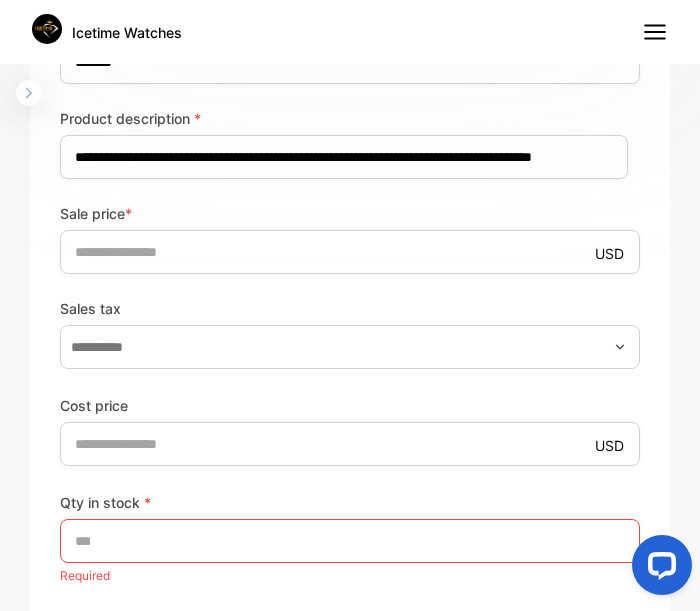 click on "**********" at bounding box center (350, 461) 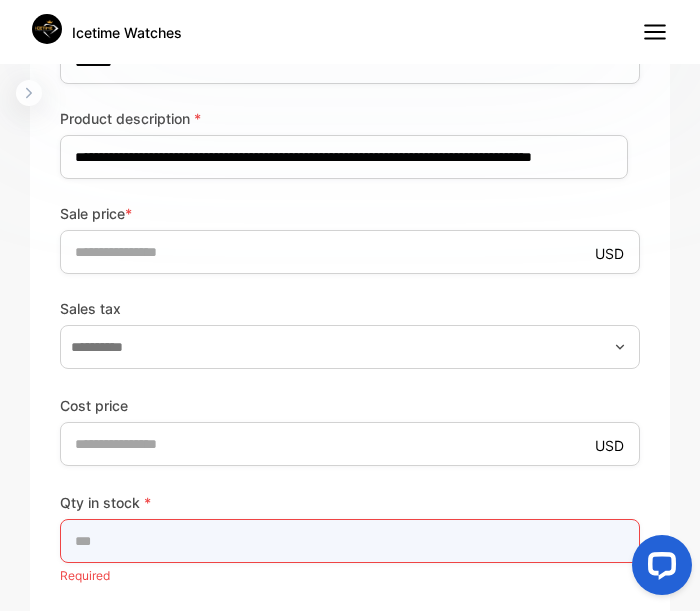 click at bounding box center (350, 541) 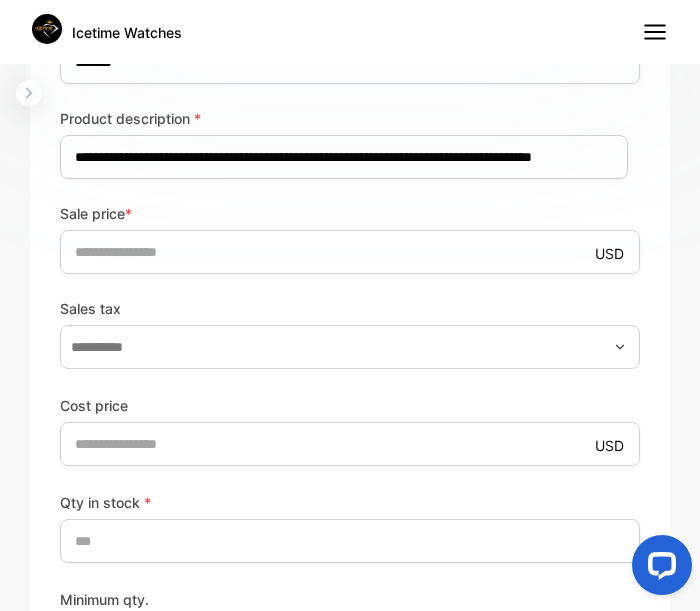 click on "Qty in stock   *" at bounding box center (350, 502) 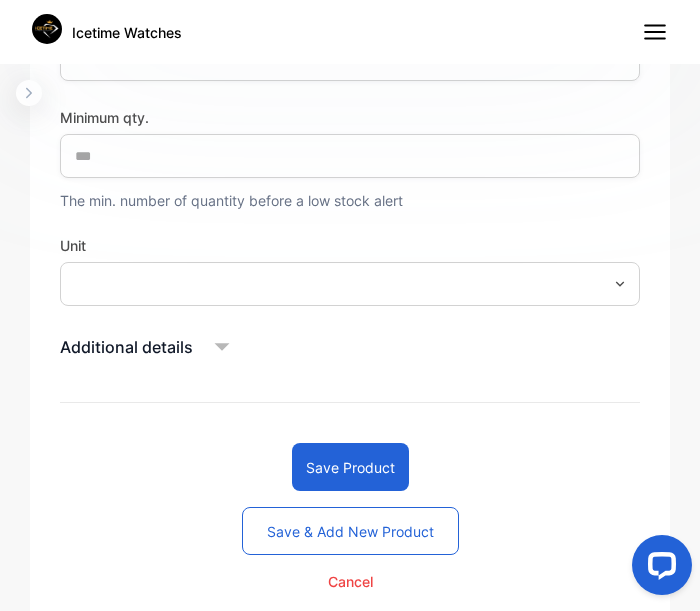 scroll, scrollTop: 1183, scrollLeft: 0, axis: vertical 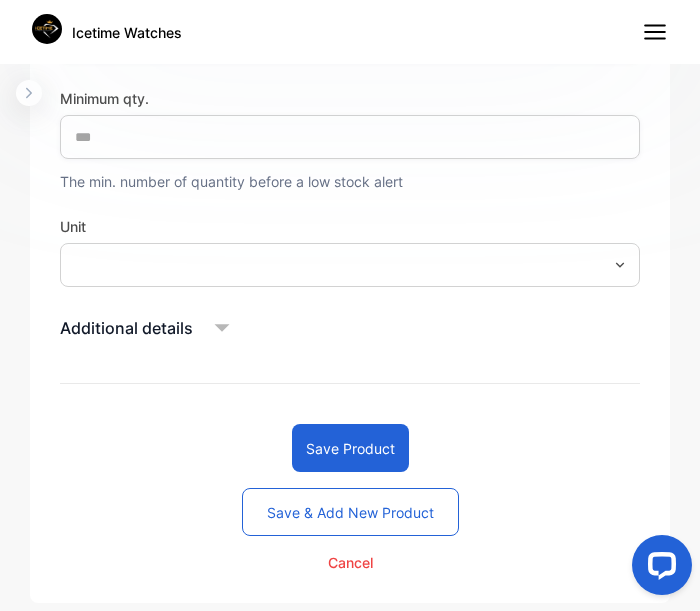 click on "Save product" at bounding box center (350, 448) 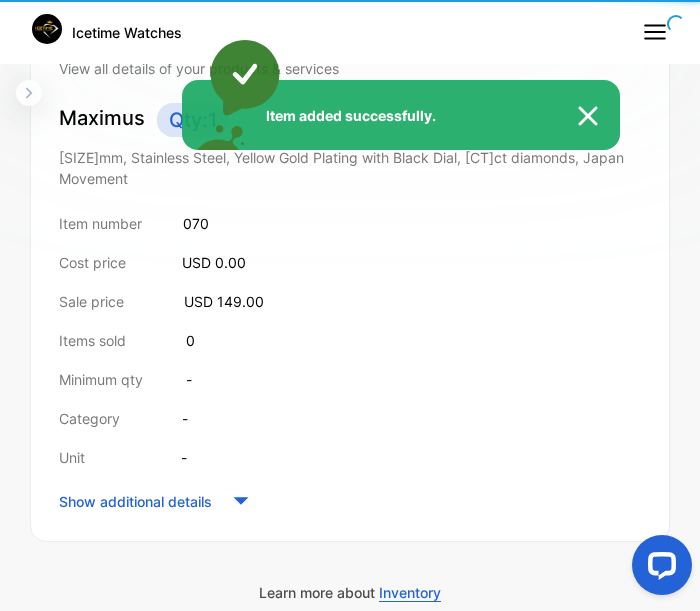scroll, scrollTop: 321, scrollLeft: 0, axis: vertical 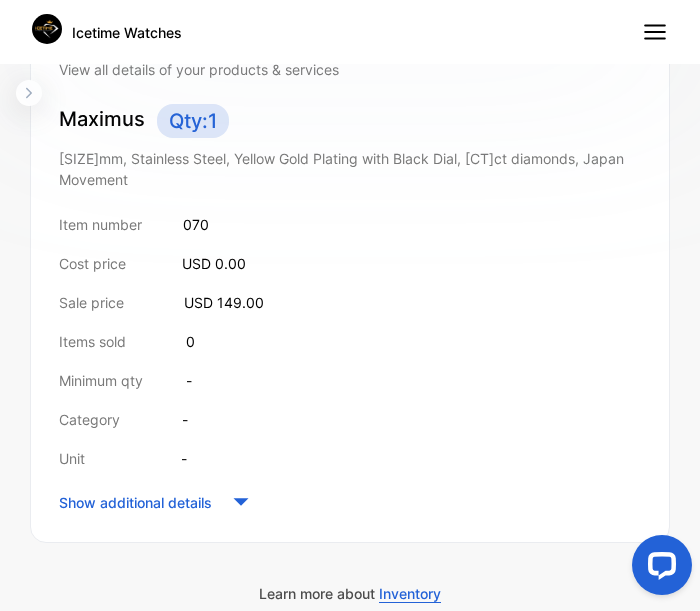 click on "Items sold 0" at bounding box center (350, 341) 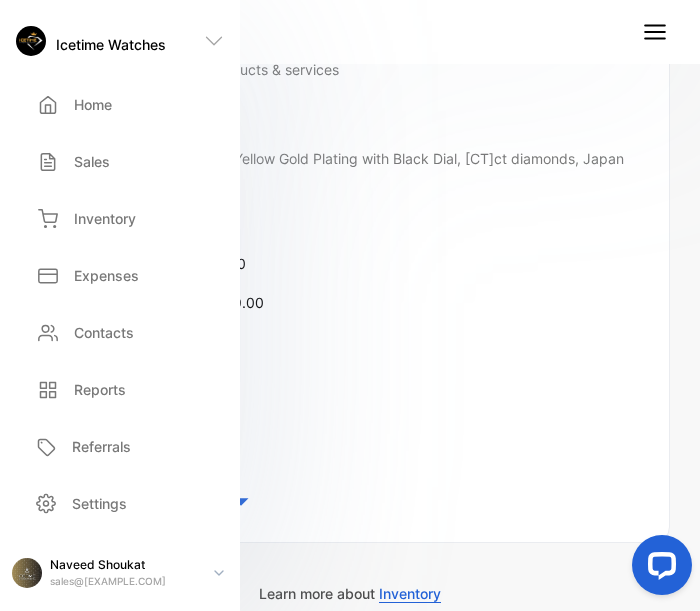 click on "Maximus Qty:  1 41mm, Stainless Steel, Yellow Gold Plating with Black Dial, 0.10ct diamonds, Japan Movement Item number 070 Cost price USD 0.00 Sale price USD 149.00 Items sold 0 Minimum qty - Category - Unit - Show additional details" at bounding box center [350, 310] 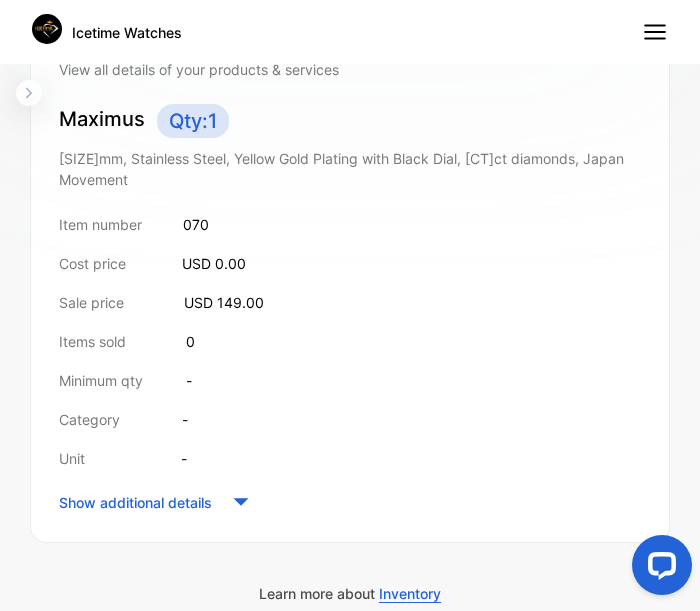 scroll, scrollTop: 9, scrollLeft: 0, axis: vertical 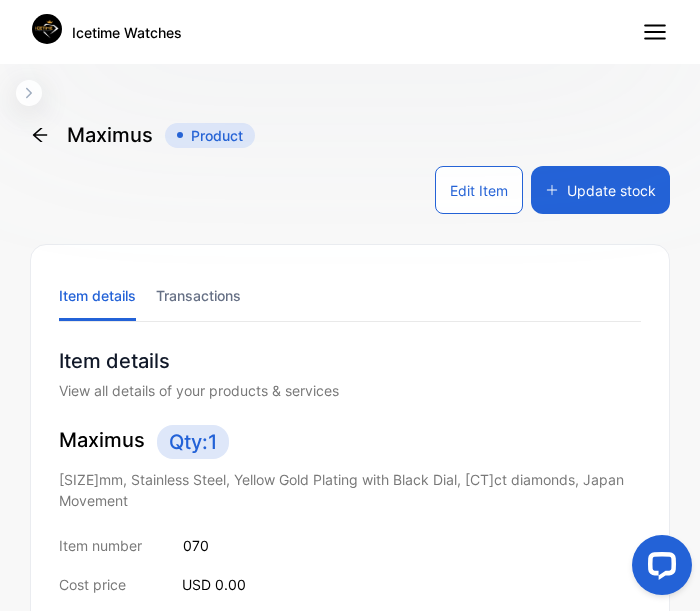 click on "Edit Item" at bounding box center [479, 190] 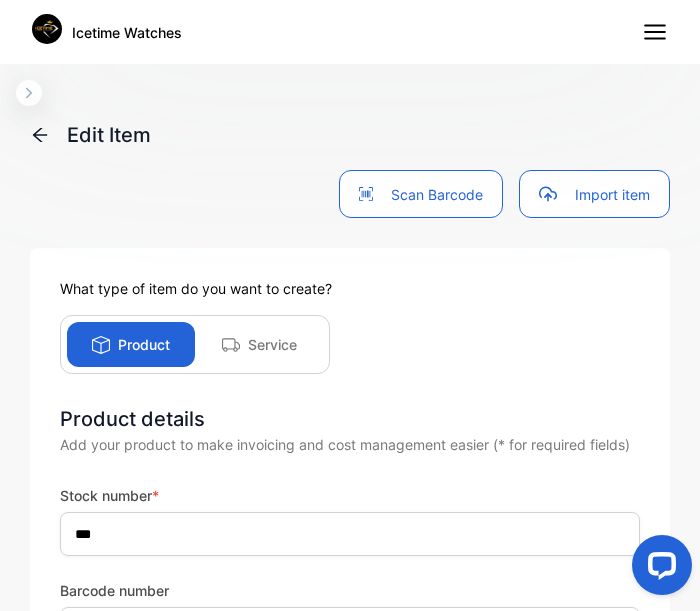 click on "Add your product to make invoicing and cost management easier (* for required fields)" at bounding box center (350, 444) 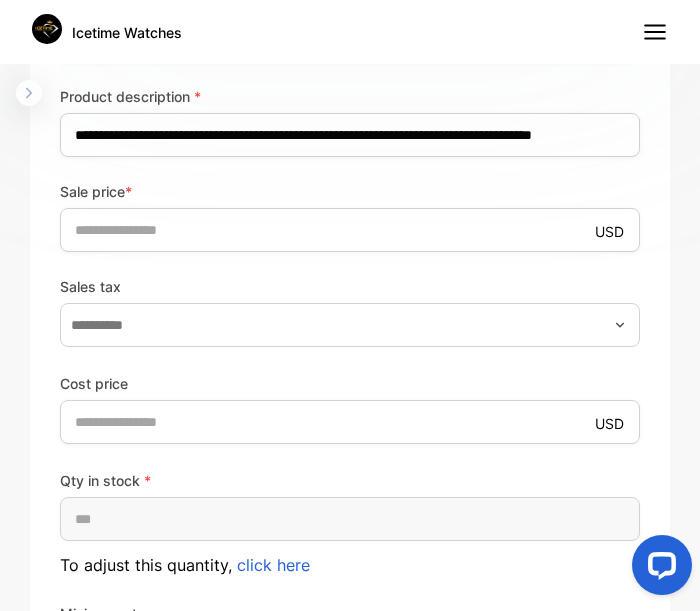 scroll, scrollTop: 704, scrollLeft: 0, axis: vertical 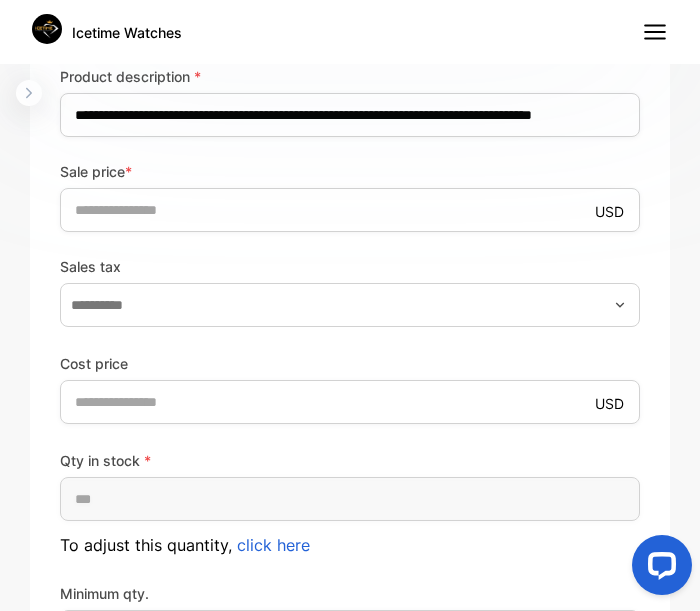 click on "click here" at bounding box center [273, 545] 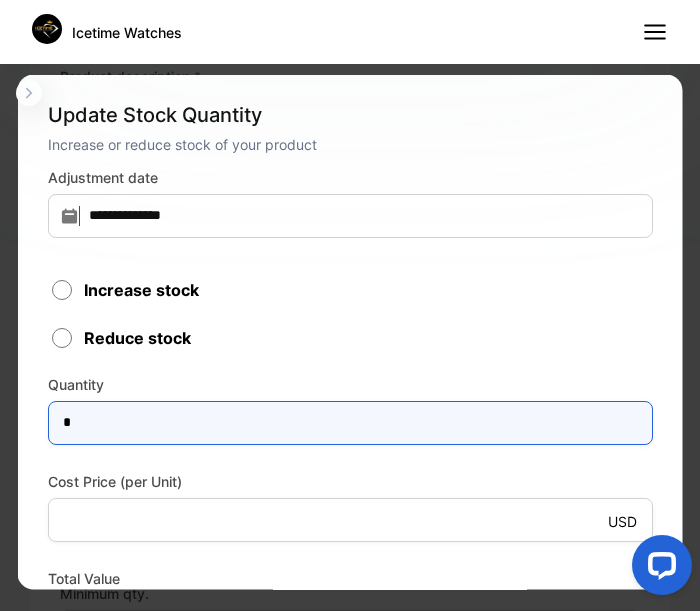 click on "*" at bounding box center [350, 422] 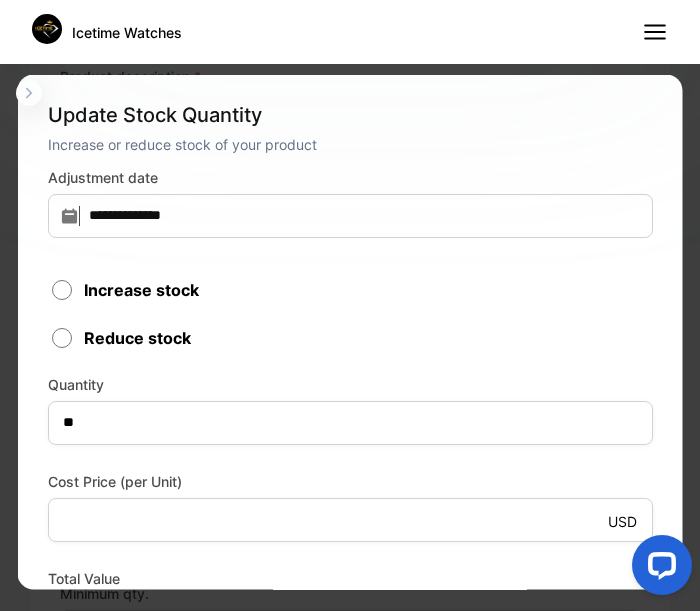 click on "Quantity   **" at bounding box center (350, 408) 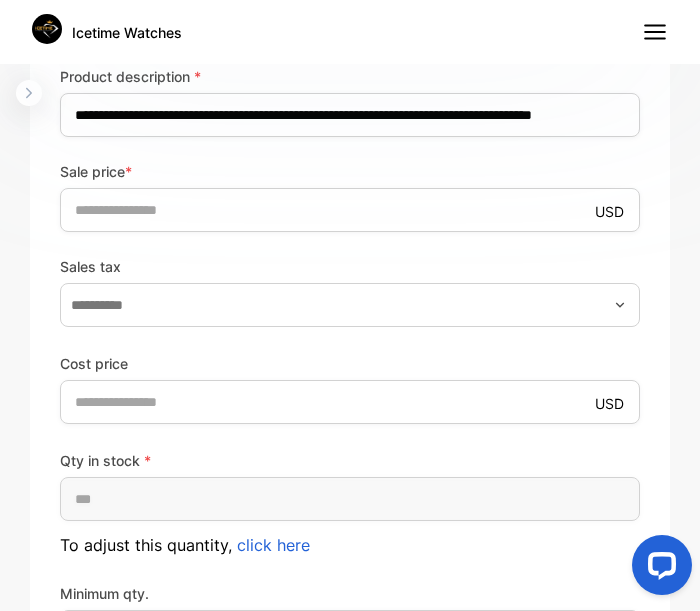 click 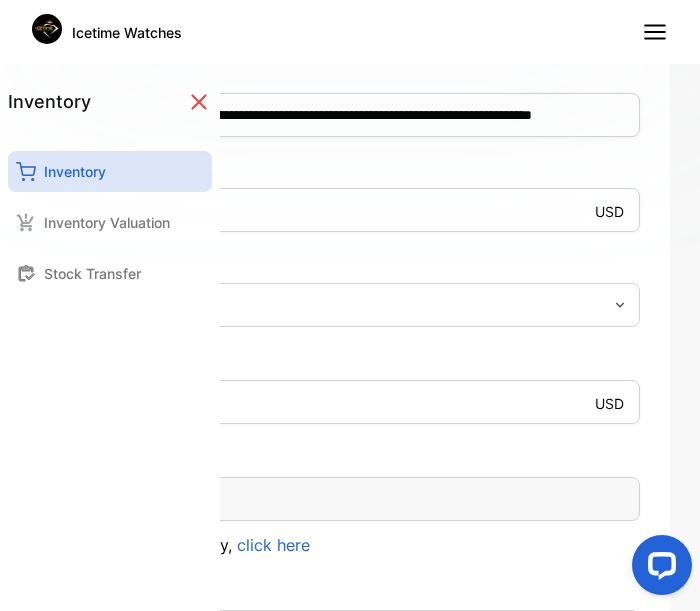 click on "Product description   *" at bounding box center (350, 76) 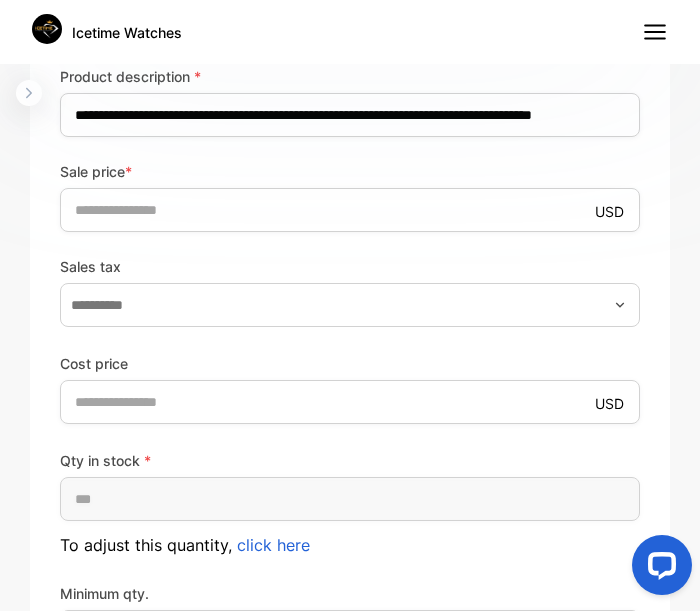 click on "Cost price" at bounding box center (350, 363) 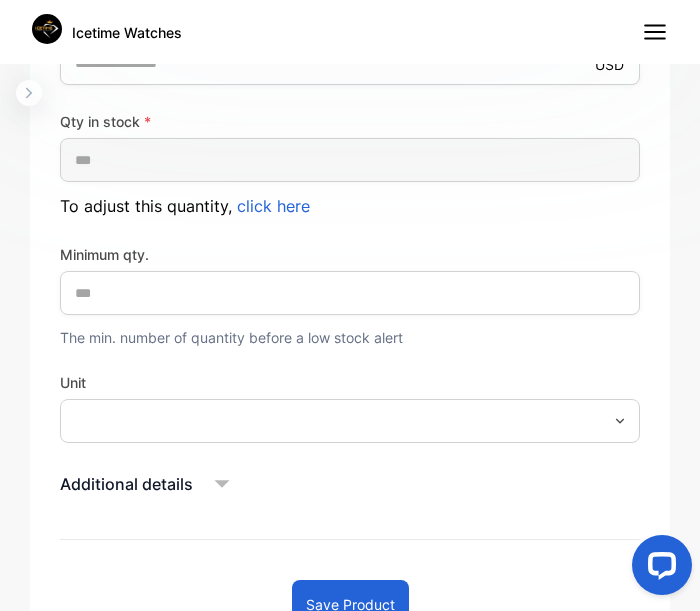 scroll, scrollTop: 1056, scrollLeft: 0, axis: vertical 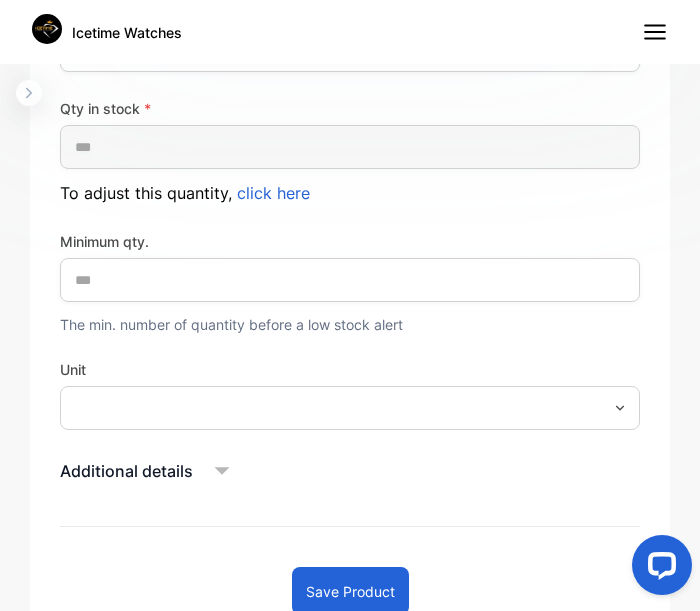 click on "click here" at bounding box center [273, 193] 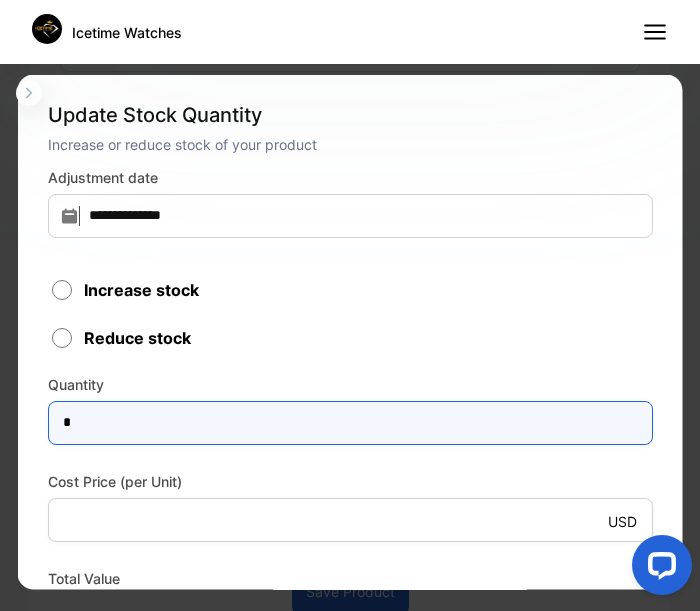 click on "*" at bounding box center (350, 422) 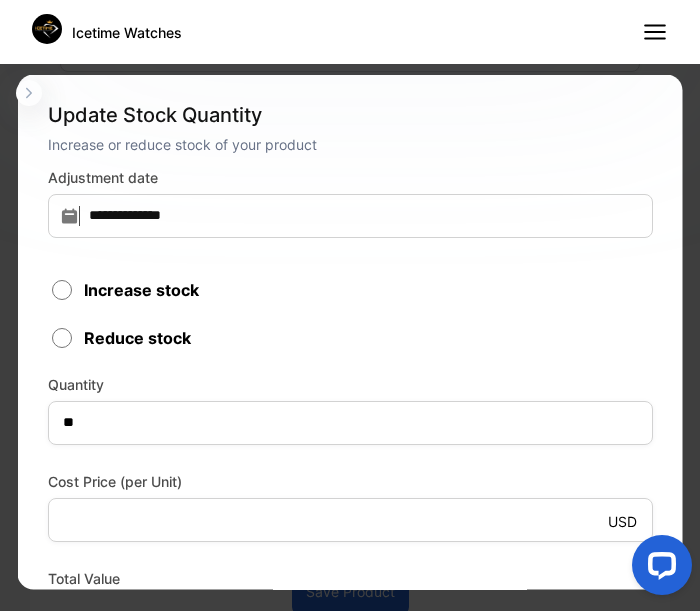 click on "Quantity   ** Cost Price (per Unit)   USD * Total Value   USD *" at bounding box center [350, 505] 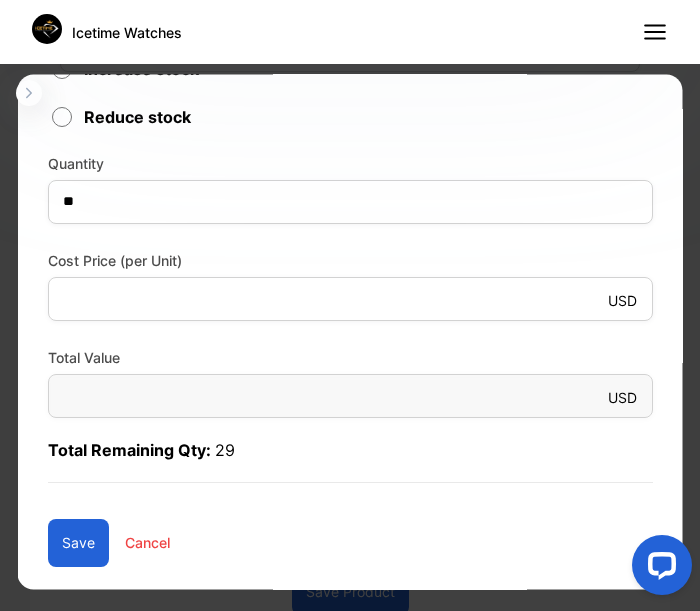 scroll, scrollTop: 221, scrollLeft: 0, axis: vertical 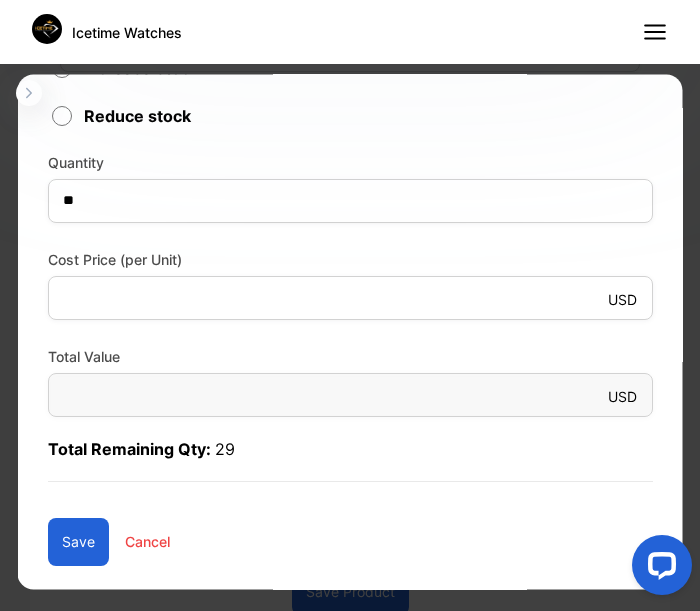 click on "Save" at bounding box center (78, 542) 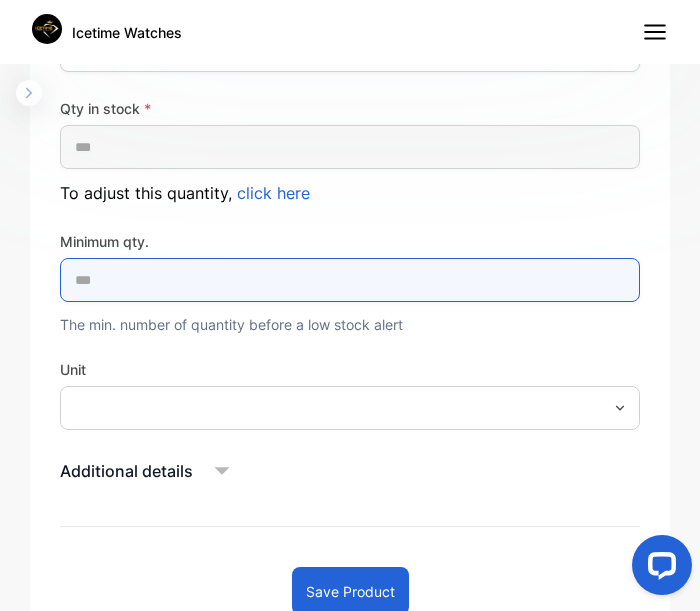 click on "*" at bounding box center [350, 280] 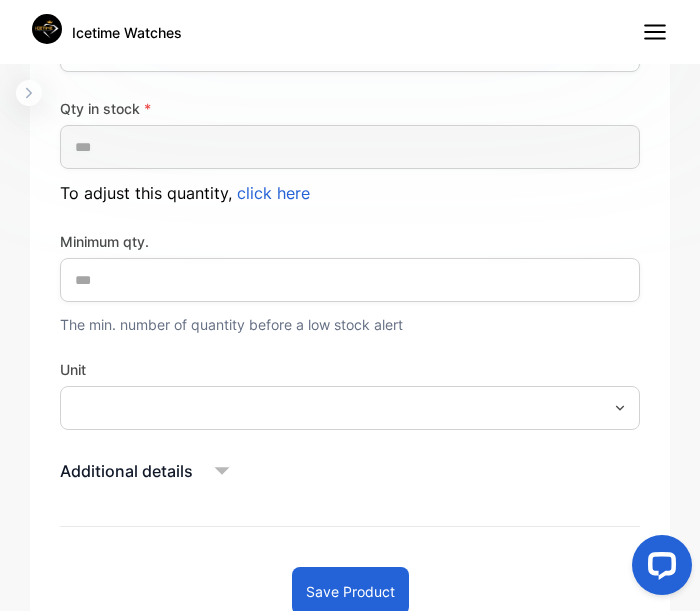 click on "Qty in stock   *   ** To adjust this quantity,   click here     Minimum qty.   ** The min. number of quantity before a low stock alert Unit" at bounding box center (350, 263) 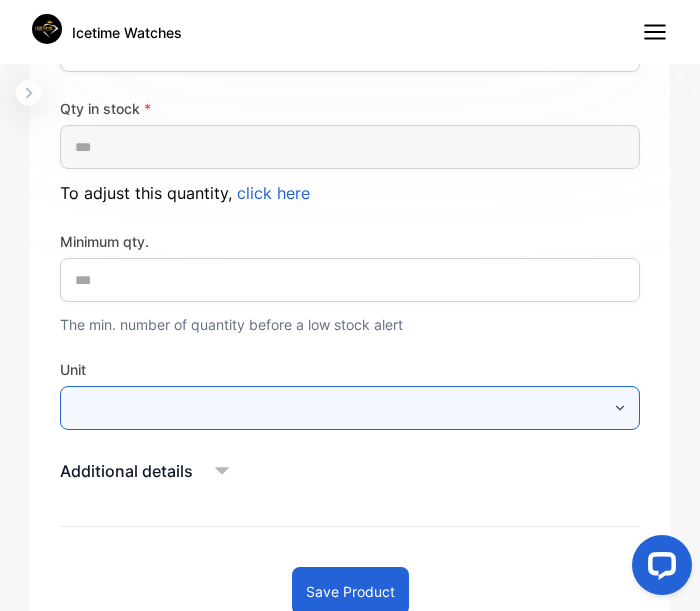 click at bounding box center [350, 408] 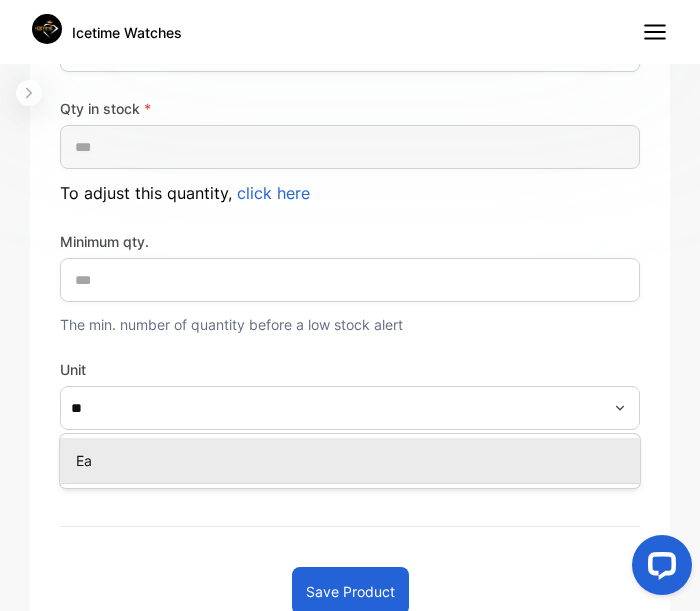 click on "Ea" at bounding box center [354, 460] 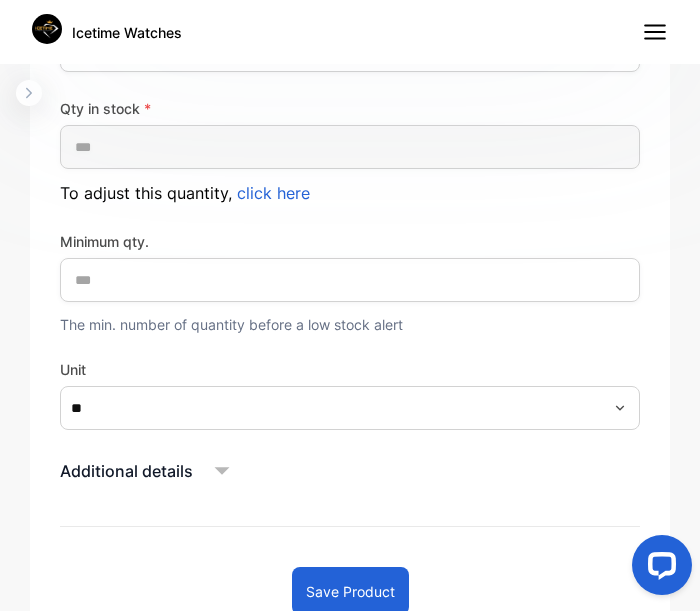 click on "**********" at bounding box center [350, 40] 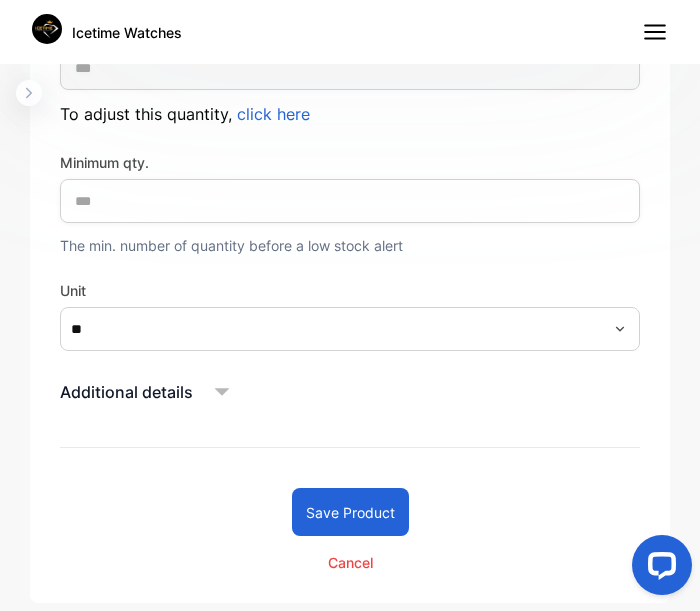 scroll, scrollTop: 1155, scrollLeft: 0, axis: vertical 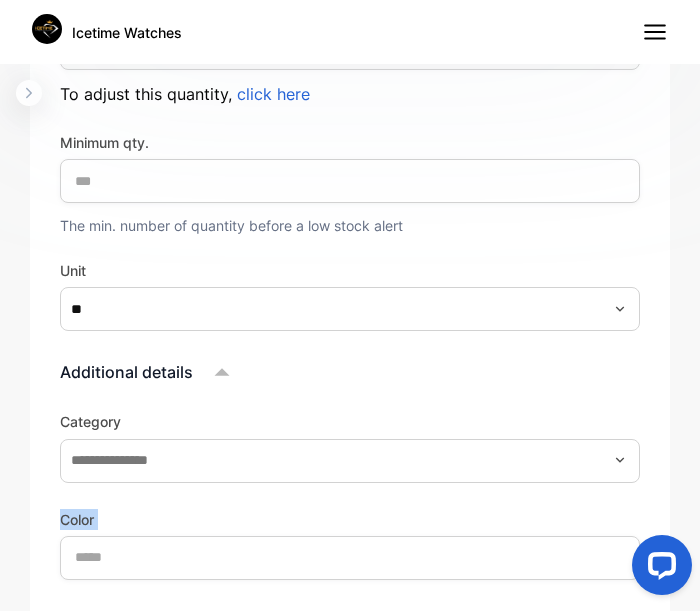 drag, startPoint x: 181, startPoint y: 531, endPoint x: 124, endPoint y: 575, distance: 72.00694 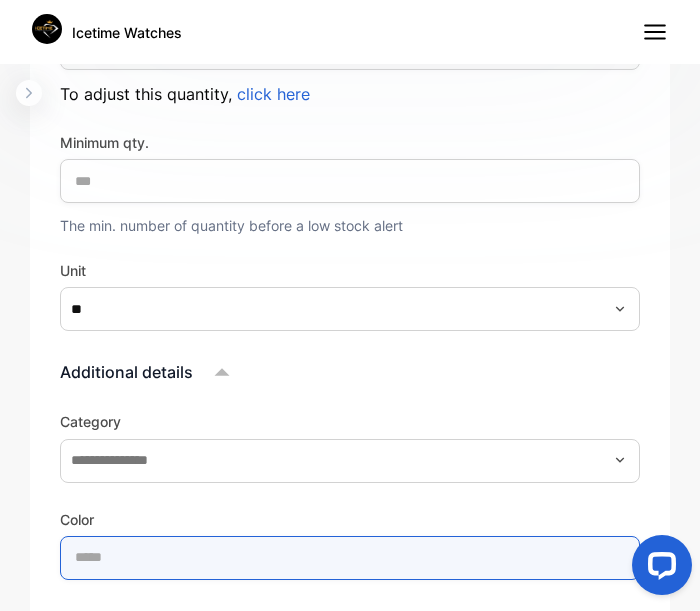 click at bounding box center (350, 558) 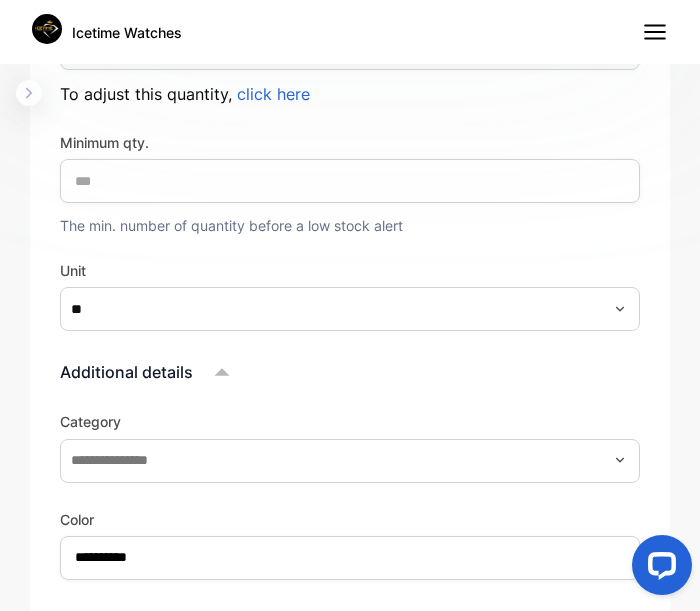 click on "**********" at bounding box center [350, 544] 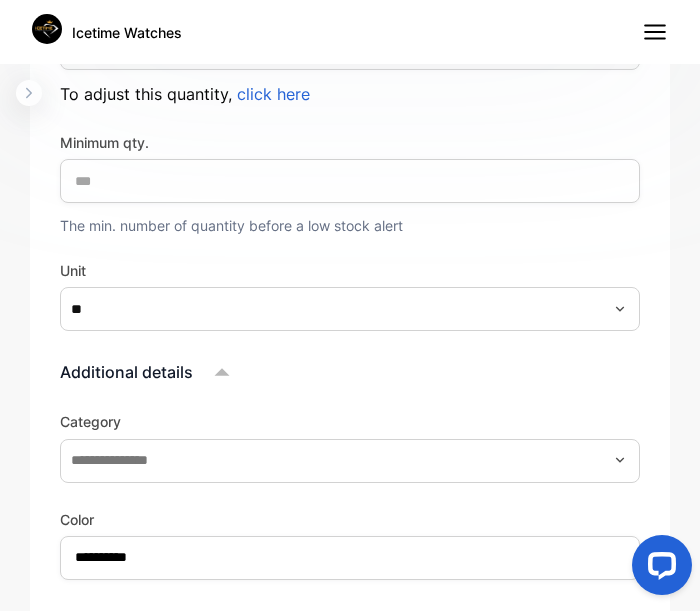 click on "**********" at bounding box center (350, 544) 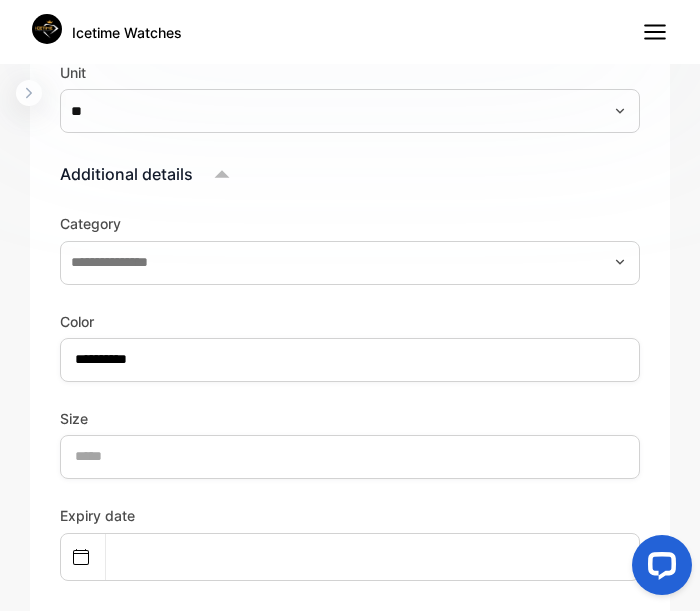 scroll, scrollTop: 1379, scrollLeft: 0, axis: vertical 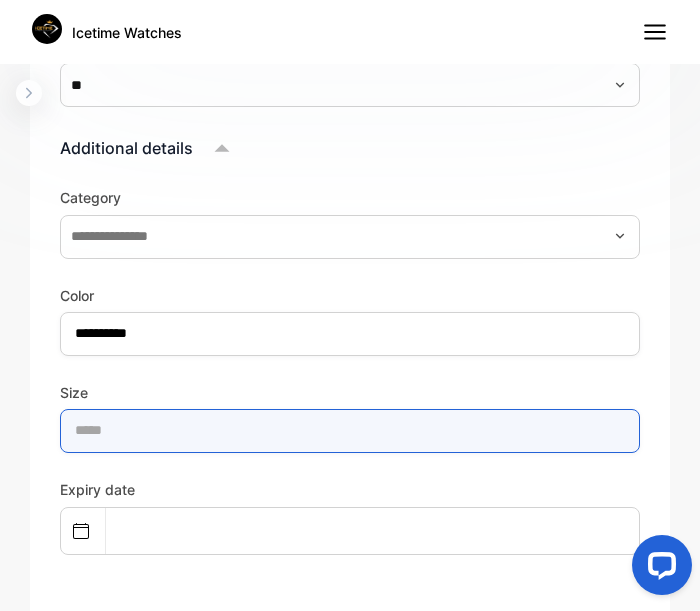 click at bounding box center [350, 431] 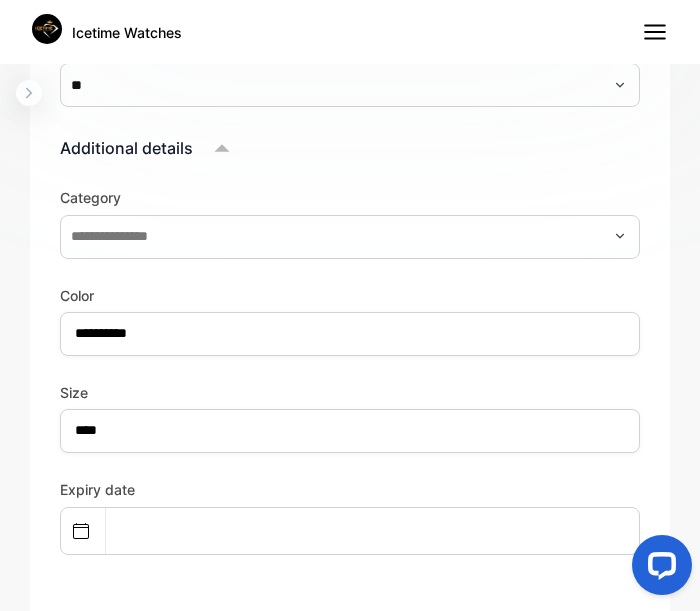 click on "Expiry date" at bounding box center (350, 516) 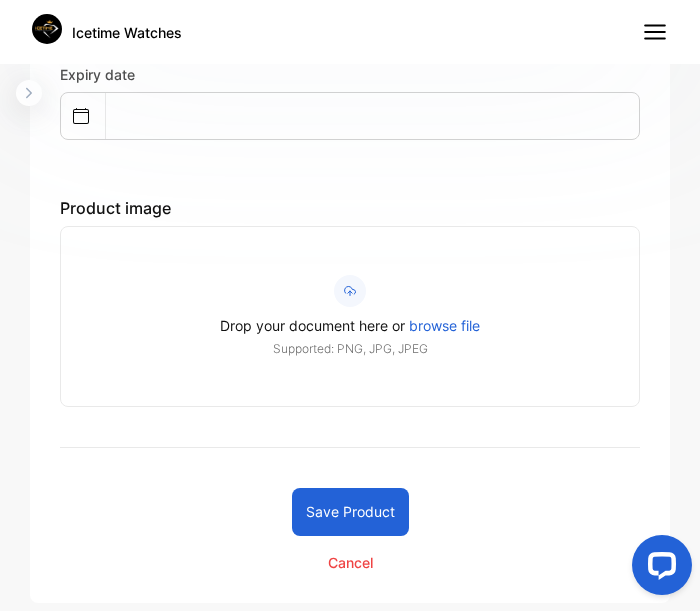 scroll, scrollTop: 1813, scrollLeft: 0, axis: vertical 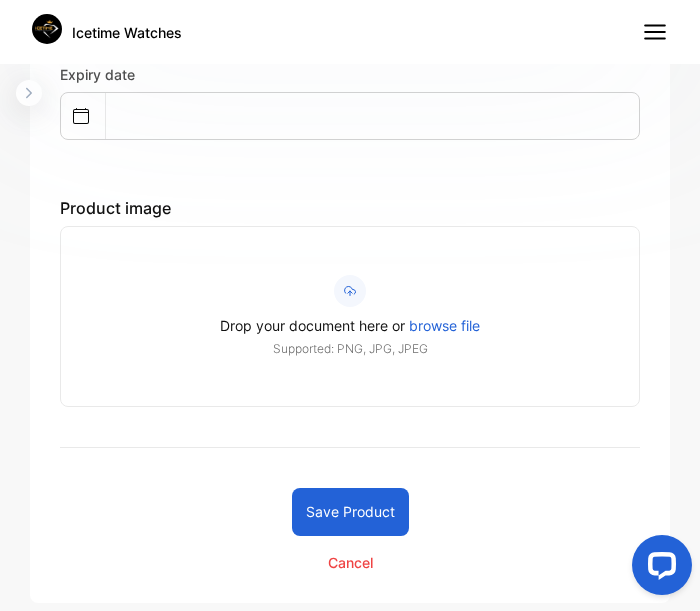 click on "Save product" at bounding box center [350, 512] 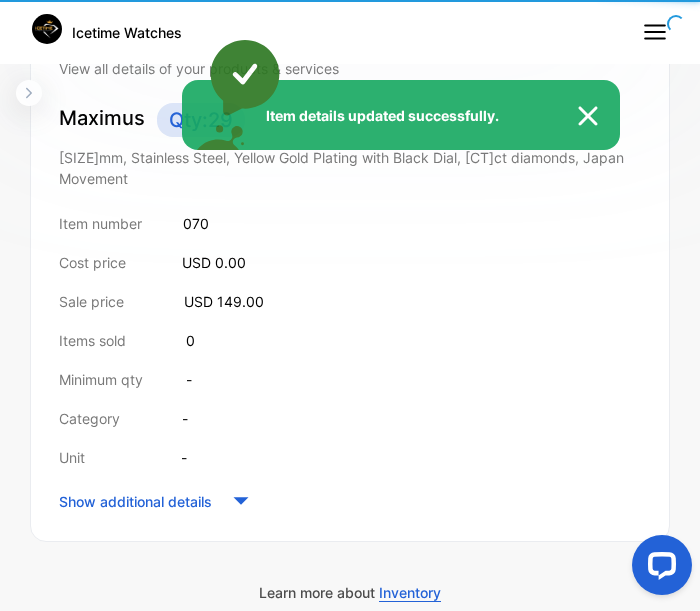 scroll, scrollTop: 321, scrollLeft: 0, axis: vertical 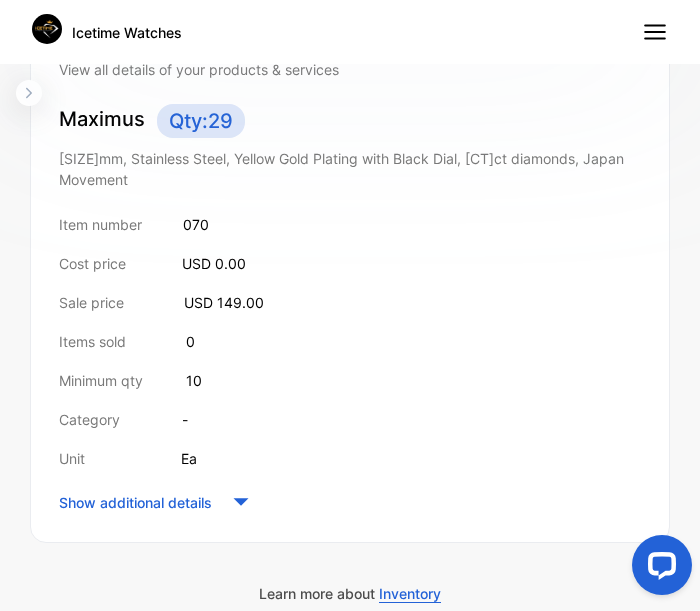 click 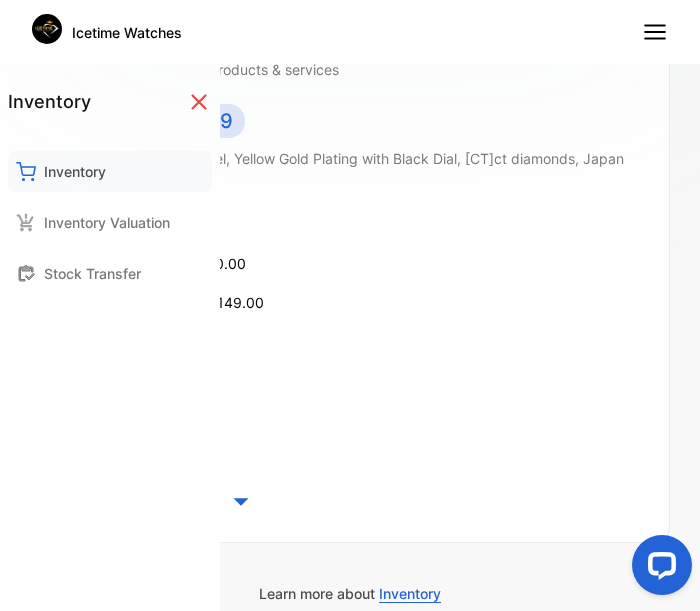 click on "Inventory" at bounding box center (110, 171) 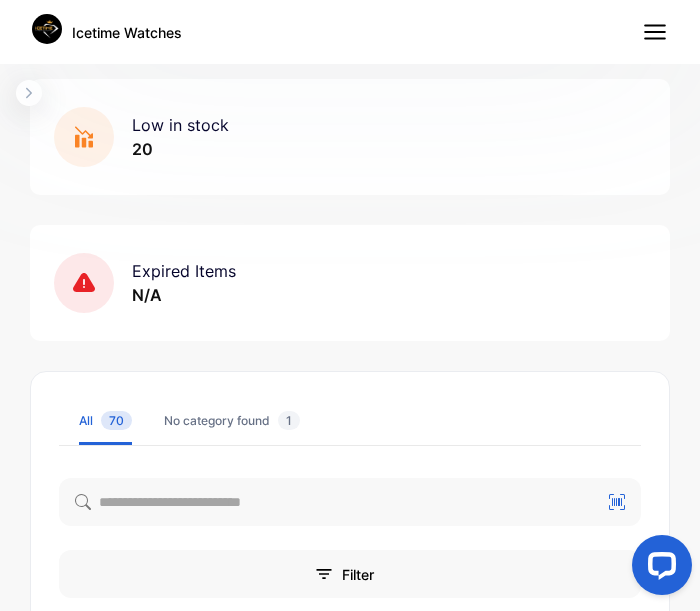 click 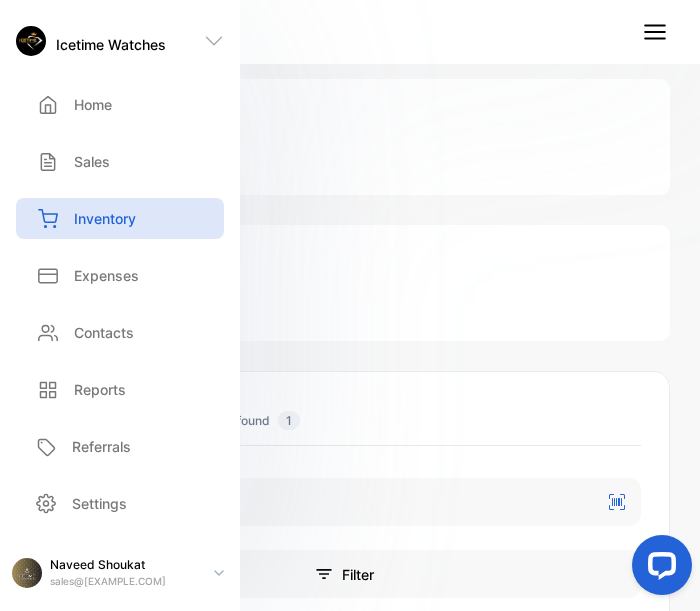 click on "Inventory" at bounding box center (120, 218) 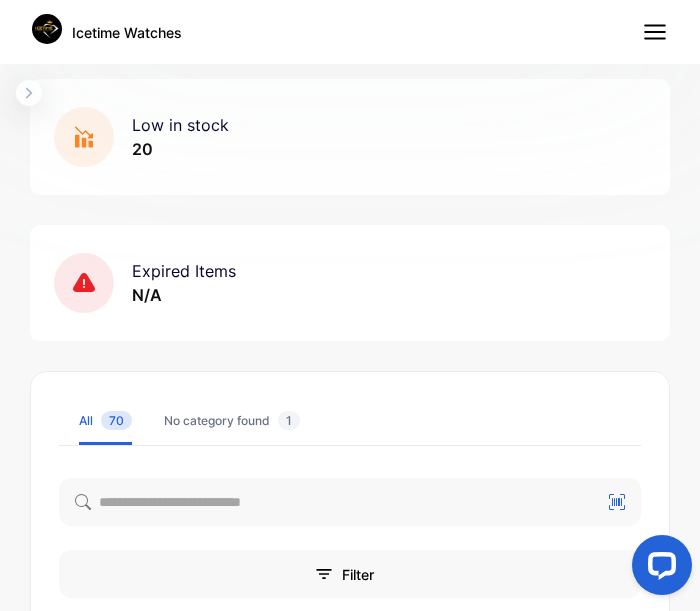 scroll, scrollTop: 1, scrollLeft: 0, axis: vertical 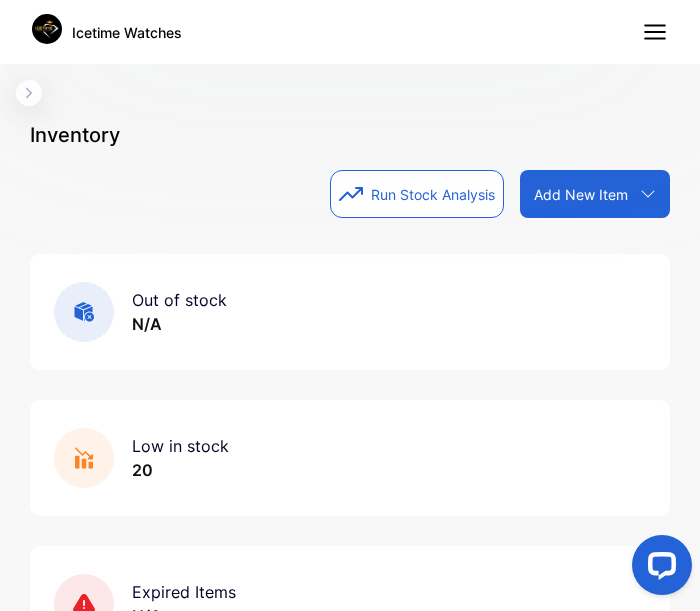click on "Add New Item" at bounding box center [581, 194] 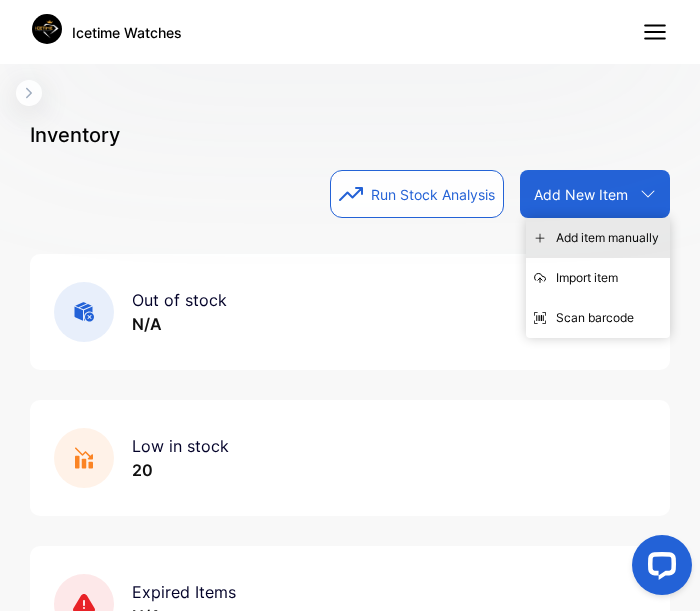 click on "Add item manually" at bounding box center (598, 238) 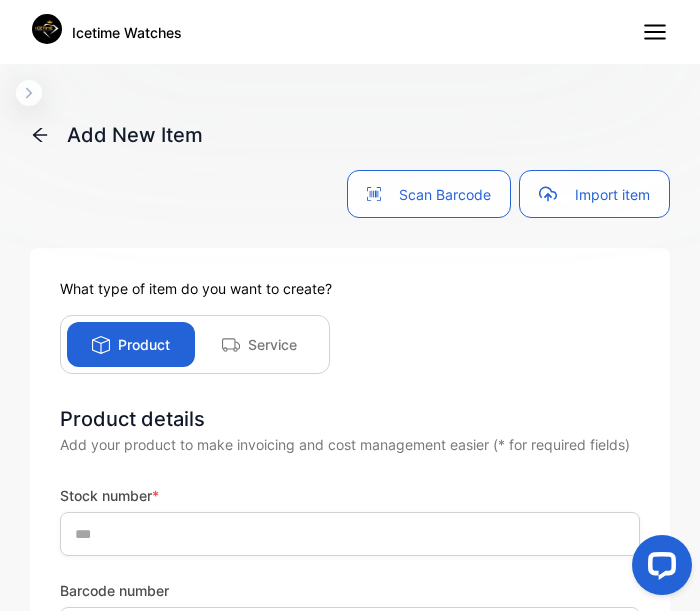 click on "What type of item do you want to create? Product Service   Product details   Add your product to make invoicing and cost management easier (* for required fields) Stock number  *   Barcode number   Product name  *   Product description   *   Sale price  *   USD * Sales tax   Cost price   USD * Qty in stock   *   * Minimum qty.   * The min. number of quantity before a low stock alert Unit   Additional details Save product Save & add new product Cancel" at bounding box center (350, 1007) 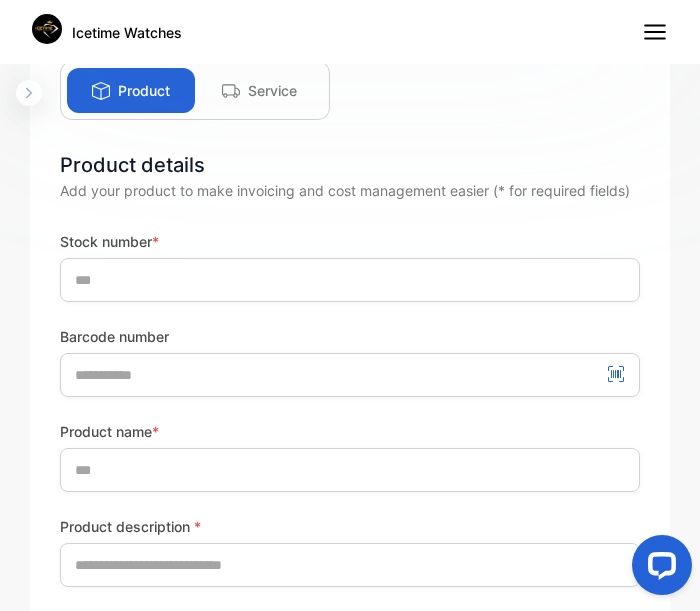 scroll, scrollTop: 256, scrollLeft: 0, axis: vertical 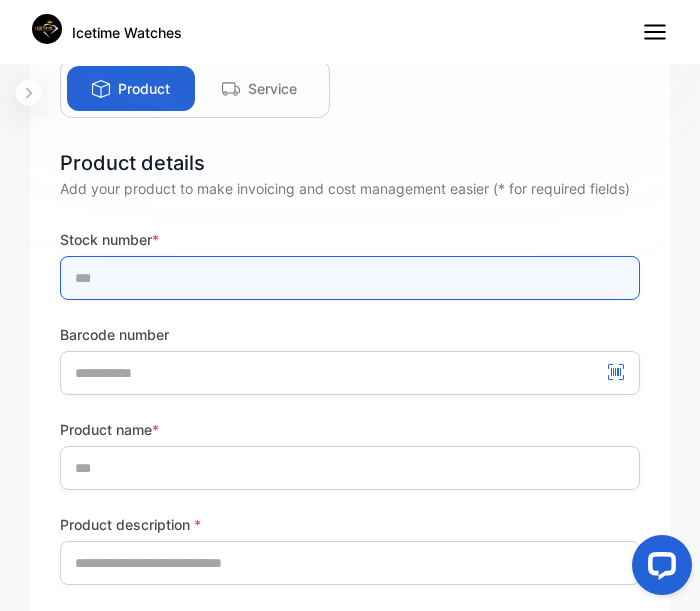 click at bounding box center [350, 278] 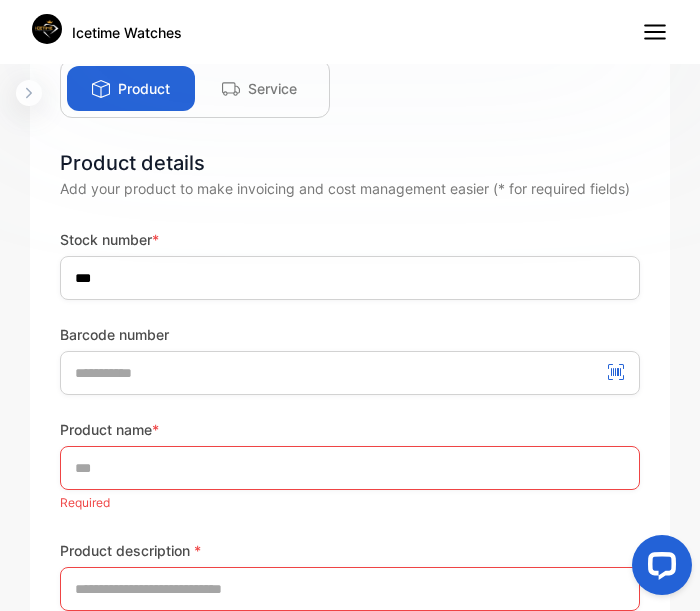 click on "Stock number  *   *** Barcode number" at bounding box center [350, 312] 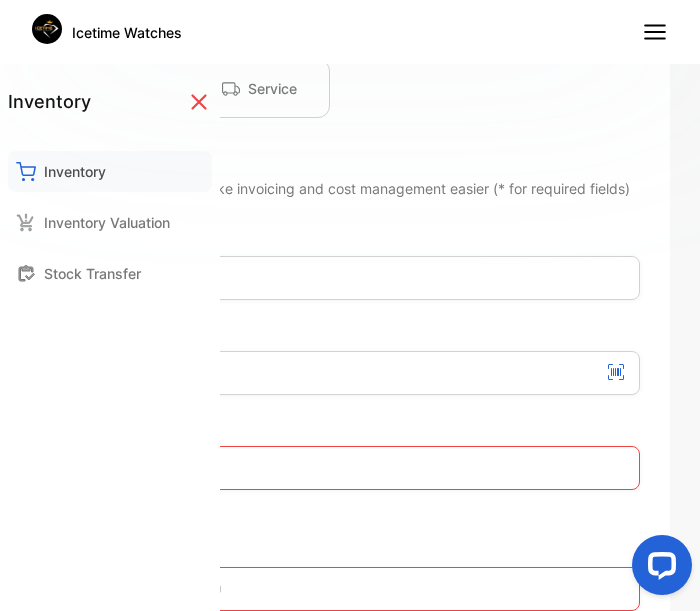 click on "Inventory" at bounding box center [75, 171] 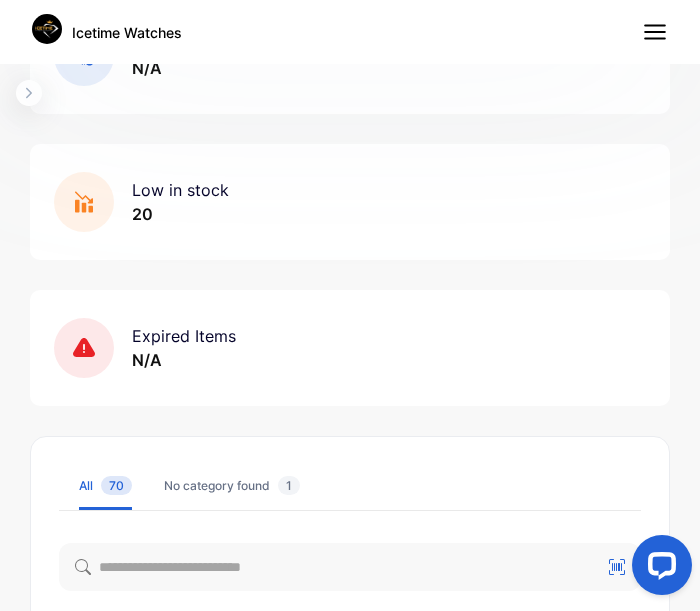 click on "Expired Items N/A" at bounding box center (350, 348) 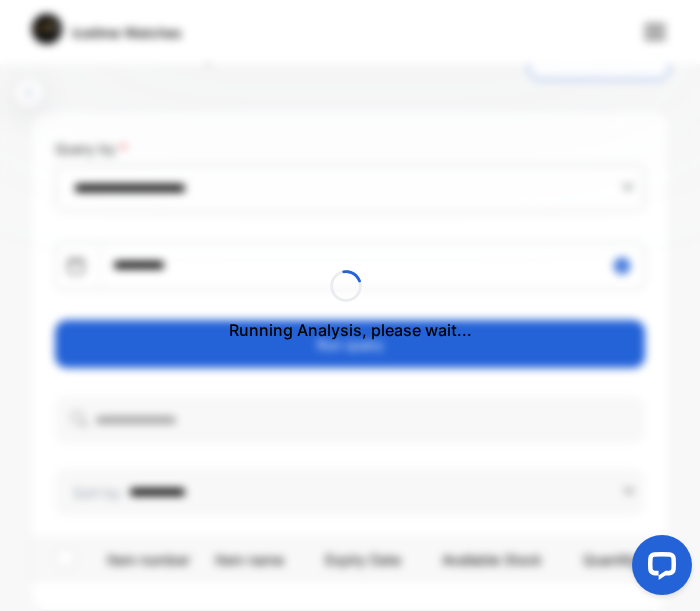 scroll, scrollTop: 95, scrollLeft: 0, axis: vertical 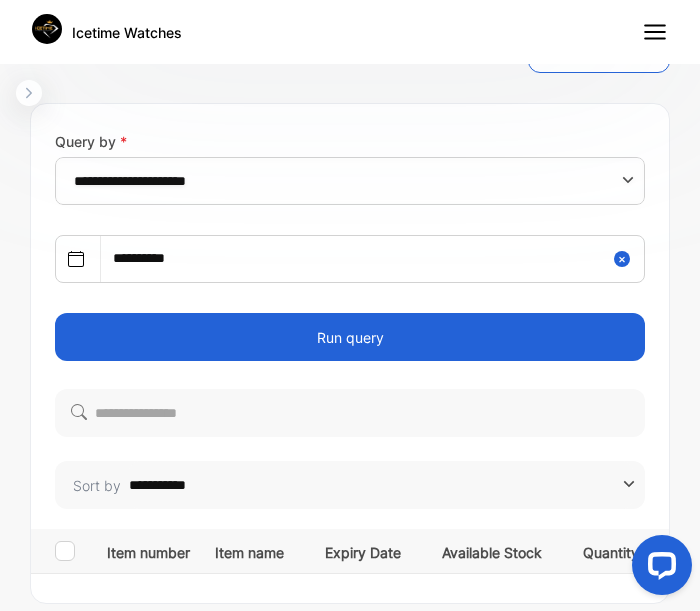 click 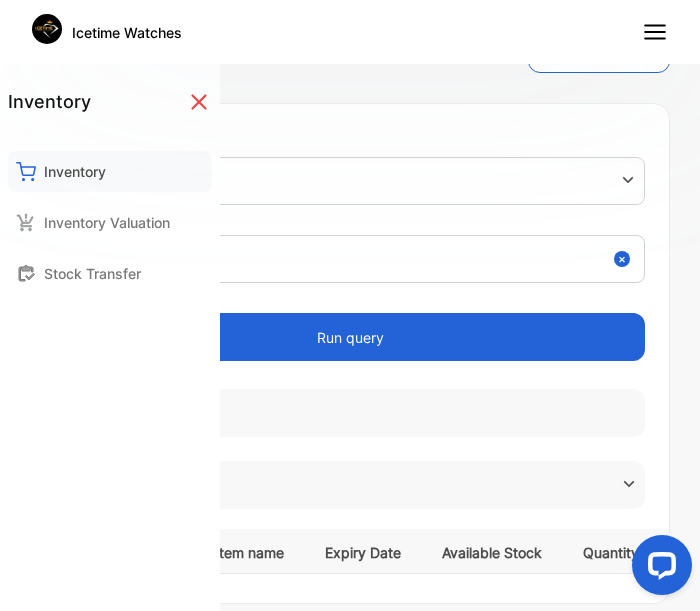 click on "Inventory" at bounding box center [75, 171] 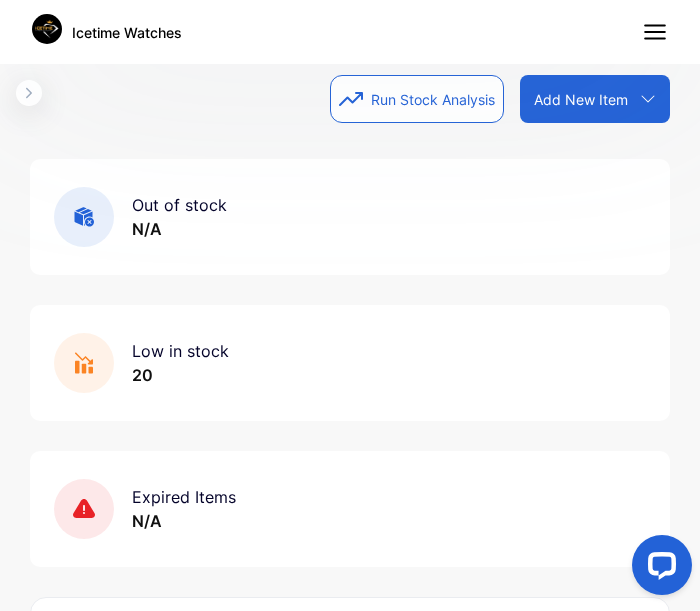 scroll, scrollTop: 629, scrollLeft: 0, axis: vertical 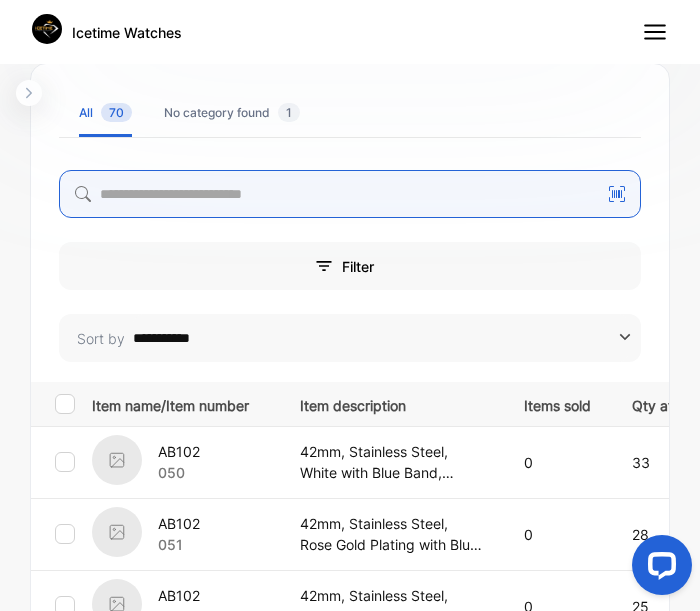 click at bounding box center (350, 194) 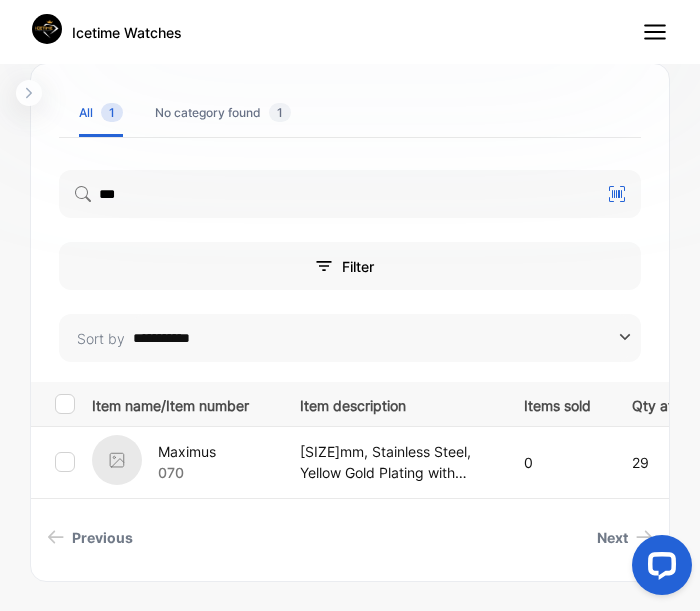 click at bounding box center (117, 460) 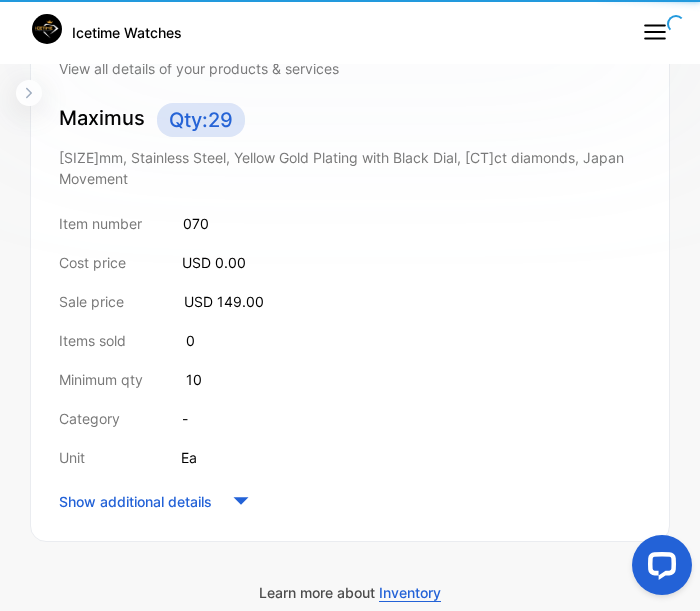 scroll, scrollTop: 321, scrollLeft: 0, axis: vertical 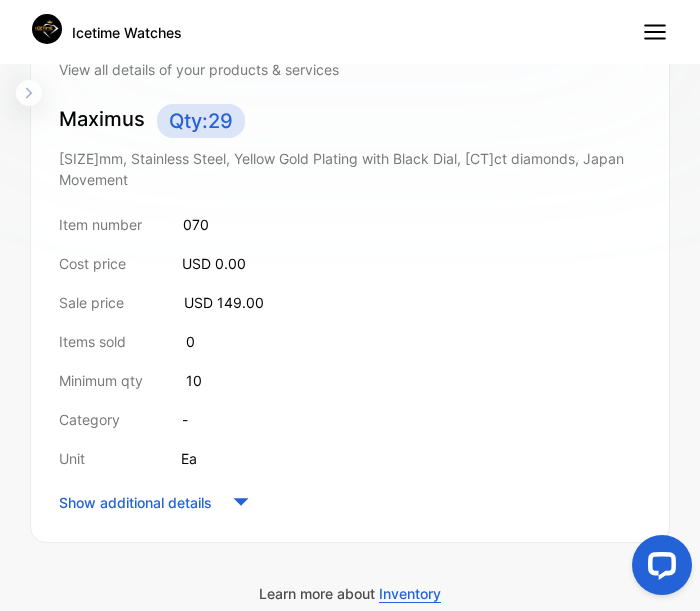 click on "[SIZE]mm, Stainless Steel, Yellow Gold Plating with Black Dial, [CT]ct diamonds, Japan Movement" at bounding box center (350, 169) 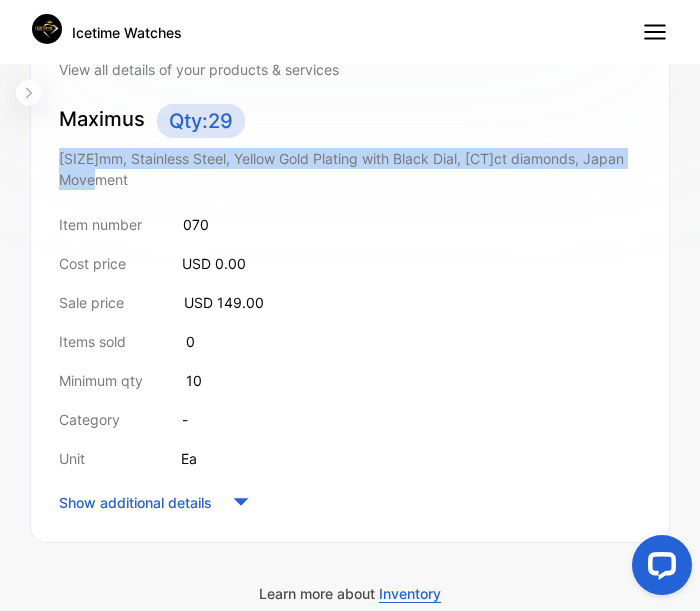 drag, startPoint x: 60, startPoint y: 153, endPoint x: 153, endPoint y: 188, distance: 99.368004 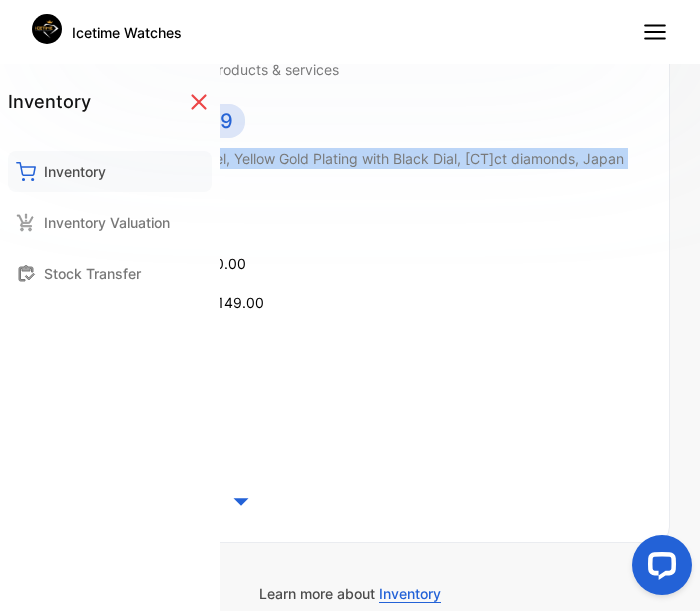click on "Inventory" at bounding box center (75, 171) 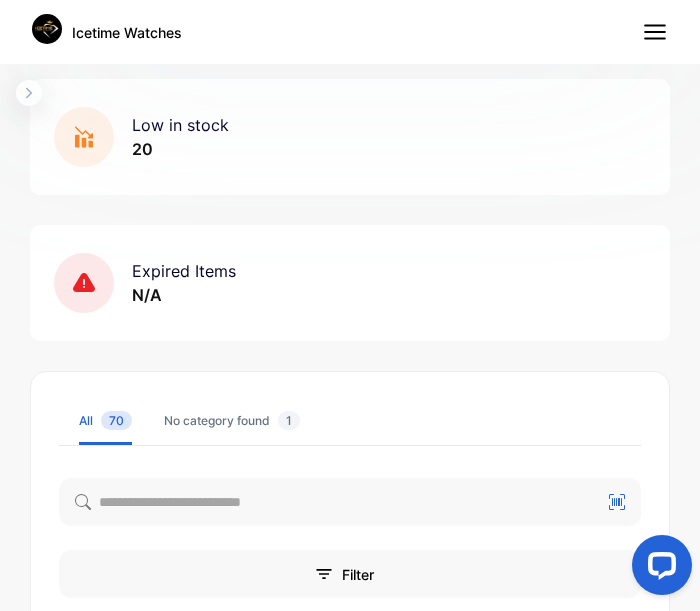 scroll, scrollTop: 12, scrollLeft: 0, axis: vertical 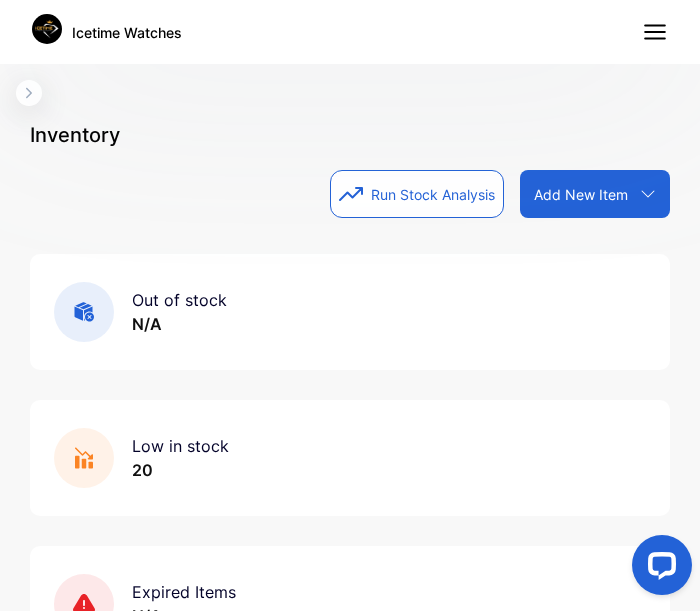 click on "Add New Item" at bounding box center (581, 194) 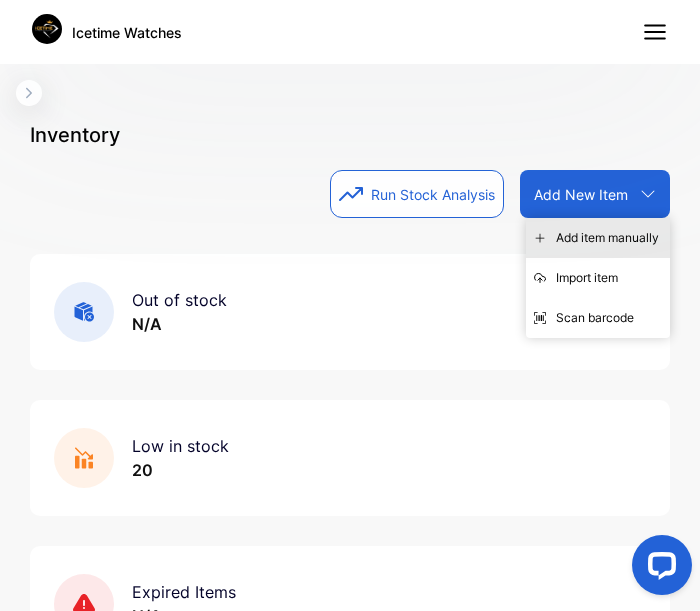 click on "Add item manually" at bounding box center [598, 238] 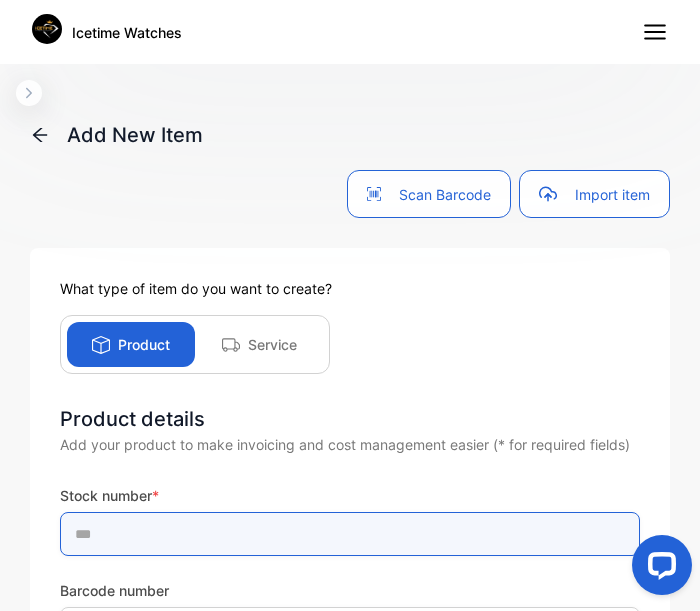 click at bounding box center [350, 534] 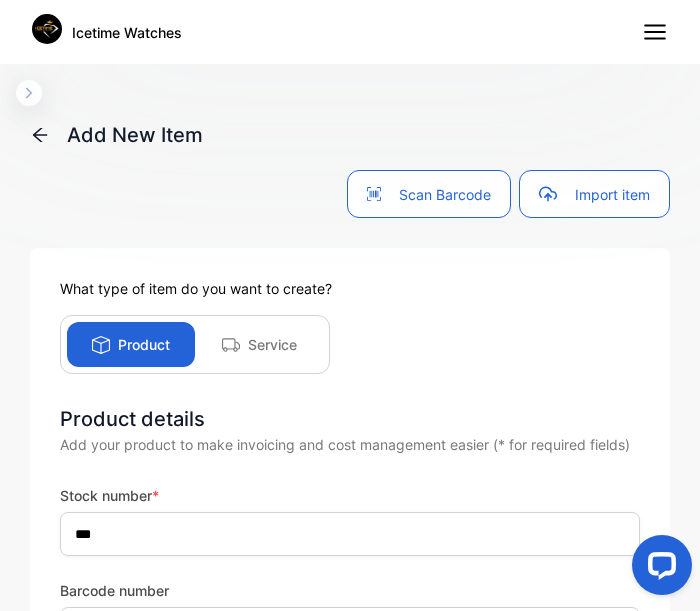 click on "Product details   Add your product to make invoicing and cost management easier (* for required fields) Stock number  *   *** Barcode number   Product name  *   Required Product description   *   Required Sale price  *   USD * Sale price must be greater than 0 Sales tax   Cost price   USD * Qty in stock   *   * Quantity in stock must be greater than 0 Minimum qty.   * The min. number of quantity before a low stock alert Unit   Additional details Save product Save & add new product Cancel" at bounding box center [350, 1122] 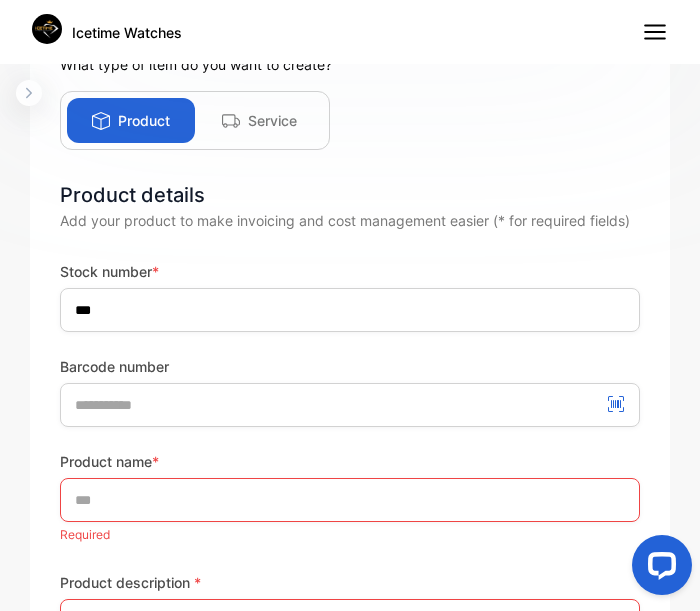 scroll, scrollTop: 256, scrollLeft: 0, axis: vertical 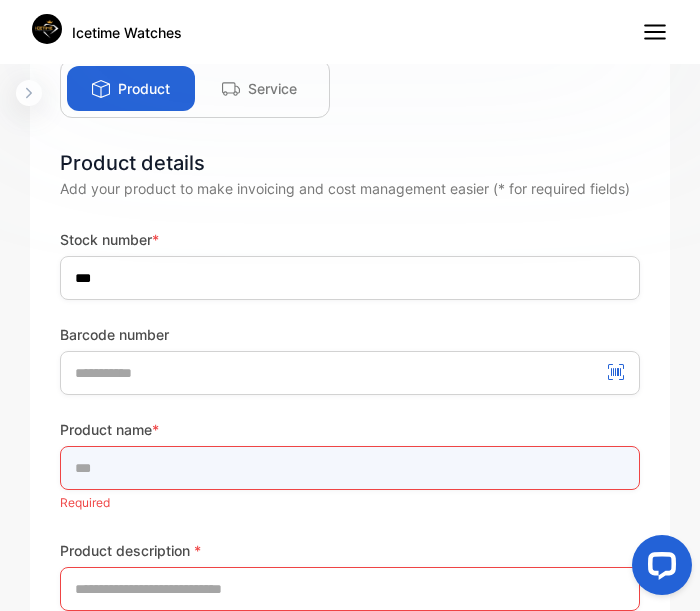 click at bounding box center [350, 468] 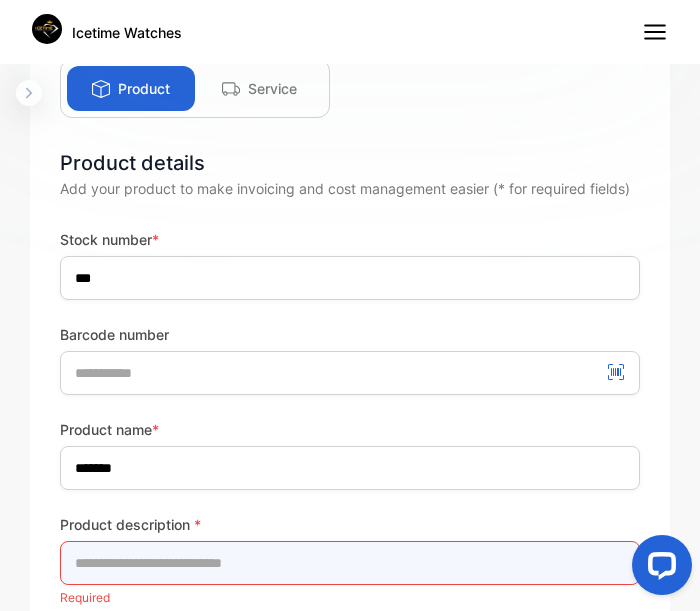 click at bounding box center [350, 563] 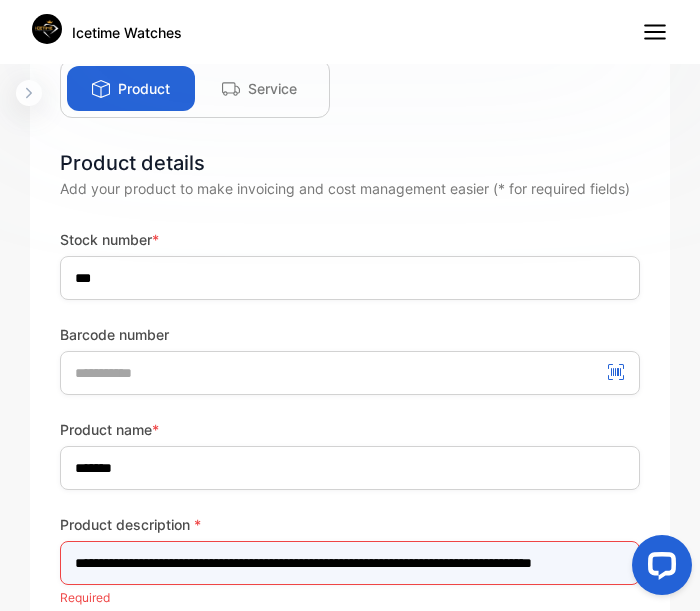 scroll, scrollTop: 0, scrollLeft: 78, axis: horizontal 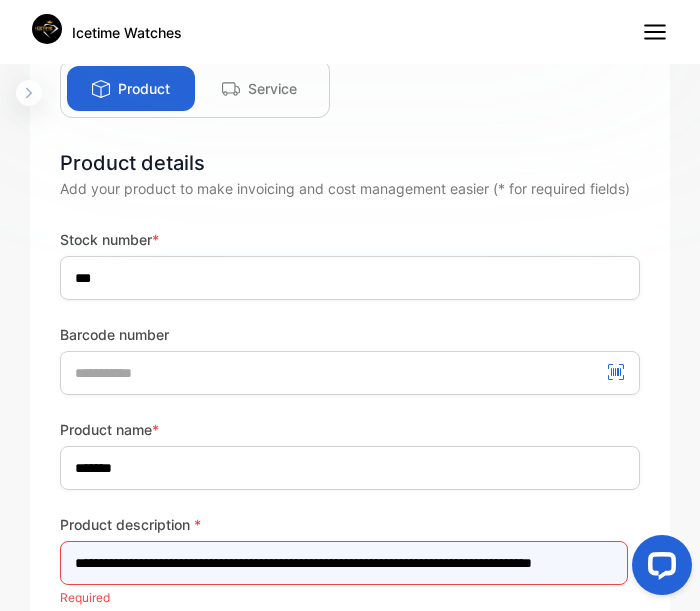 click on "**********" at bounding box center (344, 563) 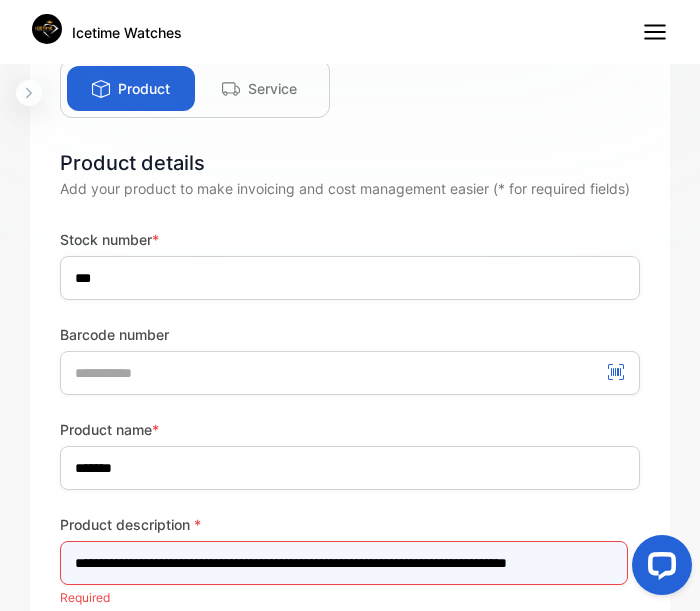 scroll, scrollTop: 0, scrollLeft: 42, axis: horizontal 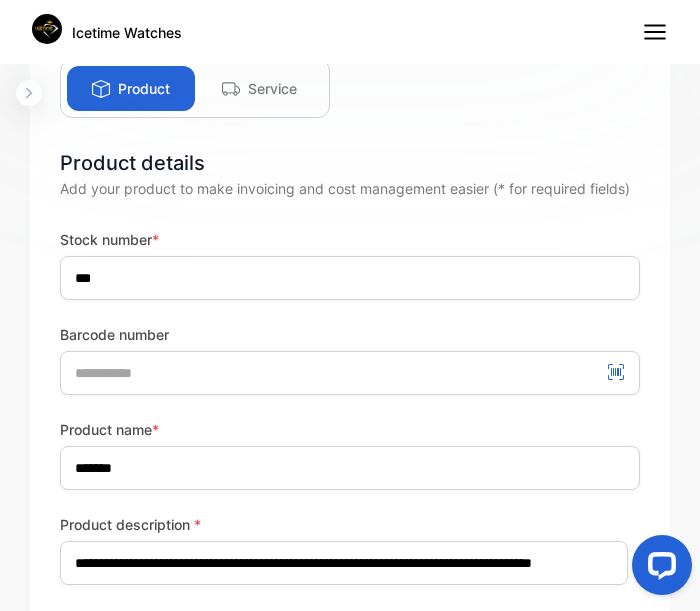click on "Product description   *" at bounding box center [350, 524] 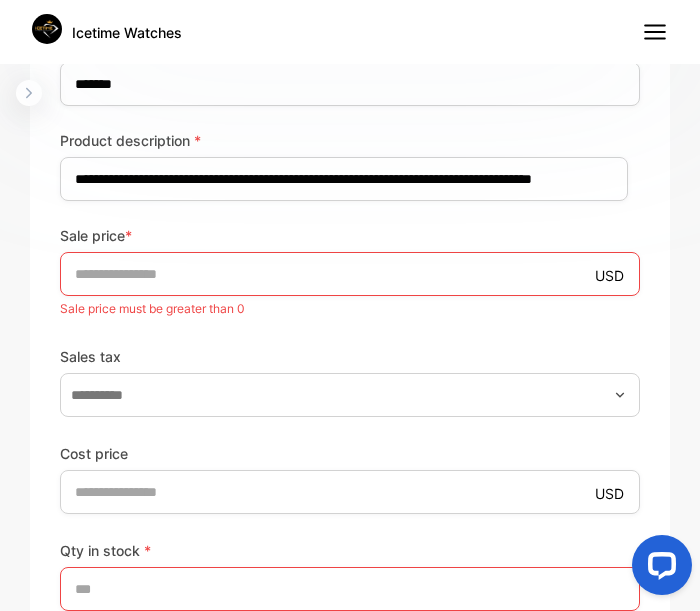 scroll, scrollTop: 672, scrollLeft: 0, axis: vertical 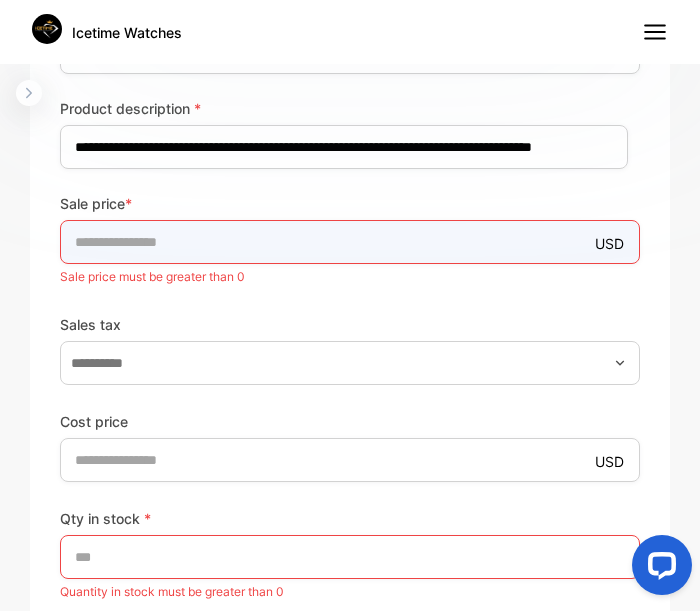 click on "*" at bounding box center [350, 242] 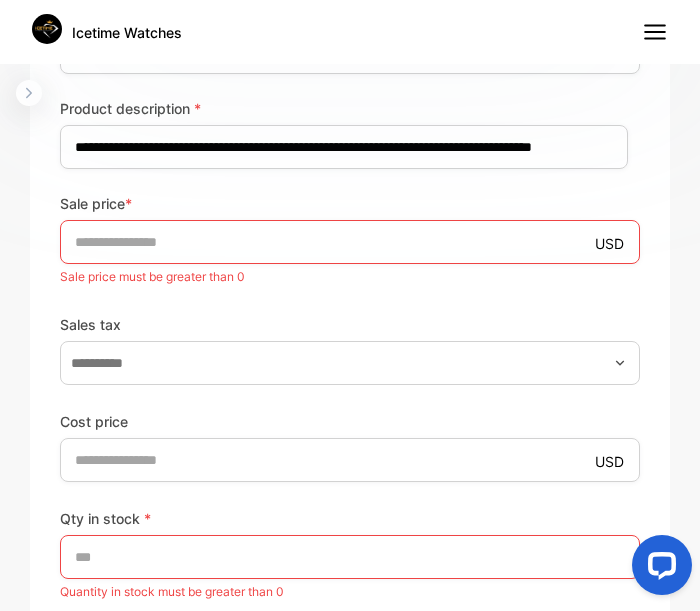 click on "Sale price  *   USD *** Sale price must be greater than 0 Sales tax" at bounding box center (350, 289) 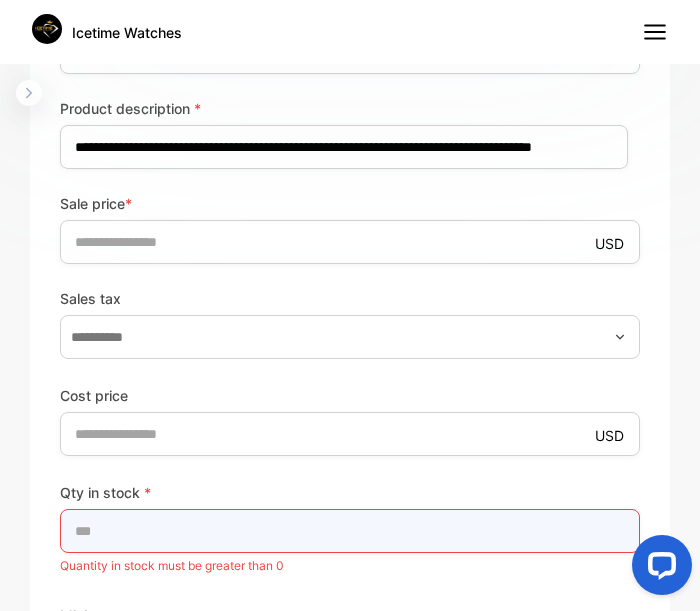 click on "*" at bounding box center (350, 531) 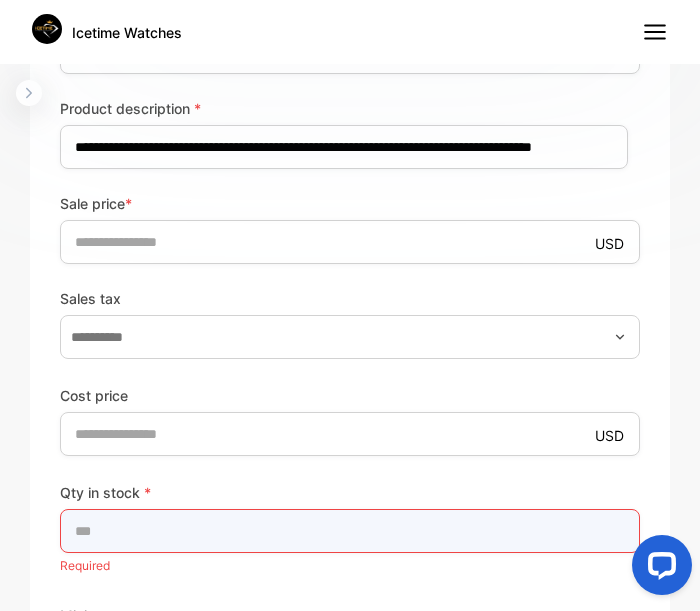 click at bounding box center [350, 531] 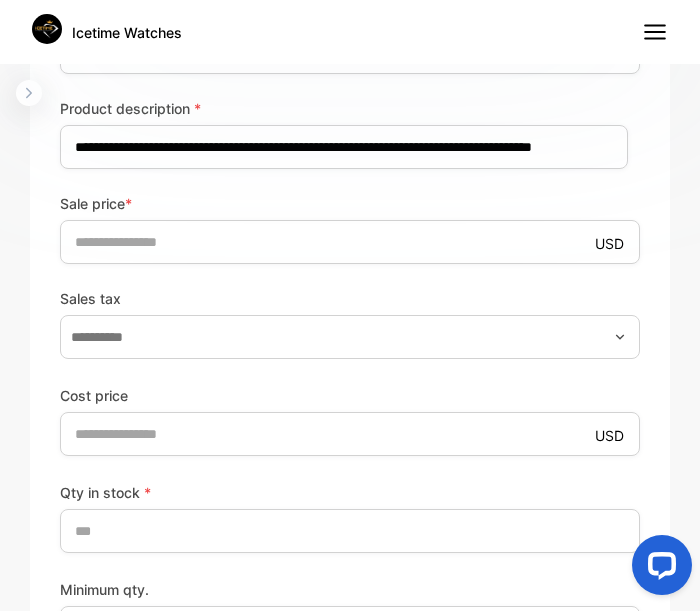 click on "Qty in stock   *" at bounding box center [350, 492] 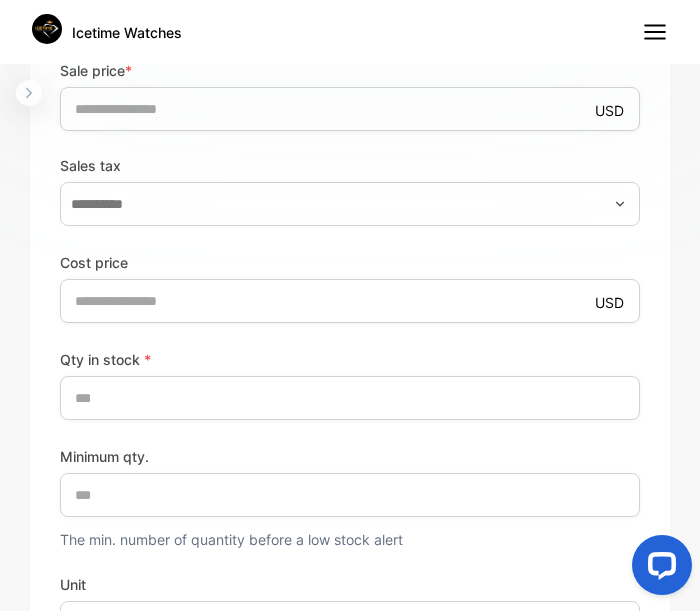 scroll, scrollTop: 832, scrollLeft: 0, axis: vertical 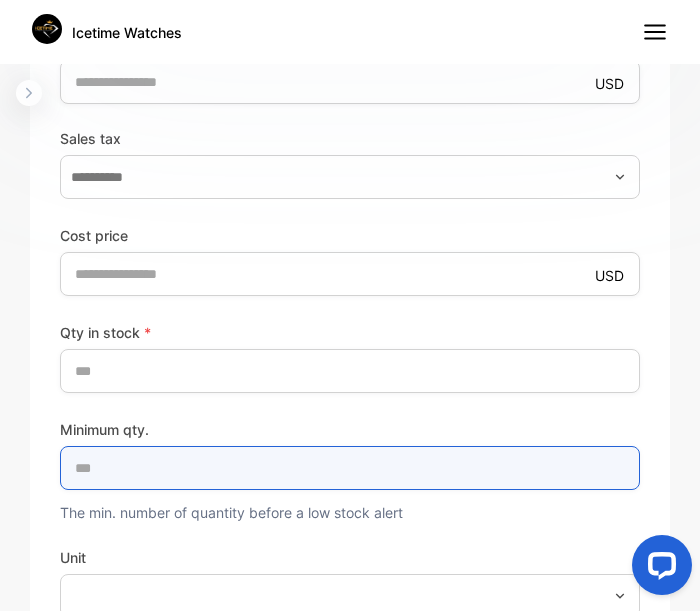 click on "*" at bounding box center [350, 468] 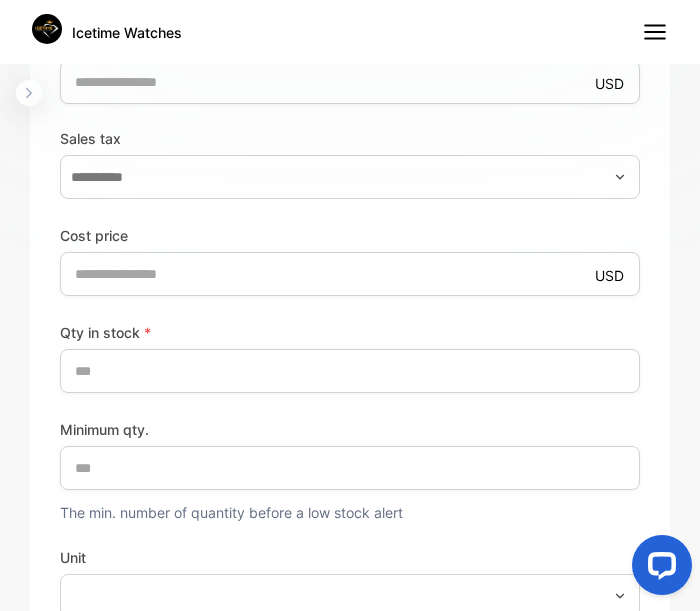 click on "Qty in stock   *   ** Minimum qty.   ** The min. number of quantity before a low stock alert Unit" at bounding box center [350, 469] 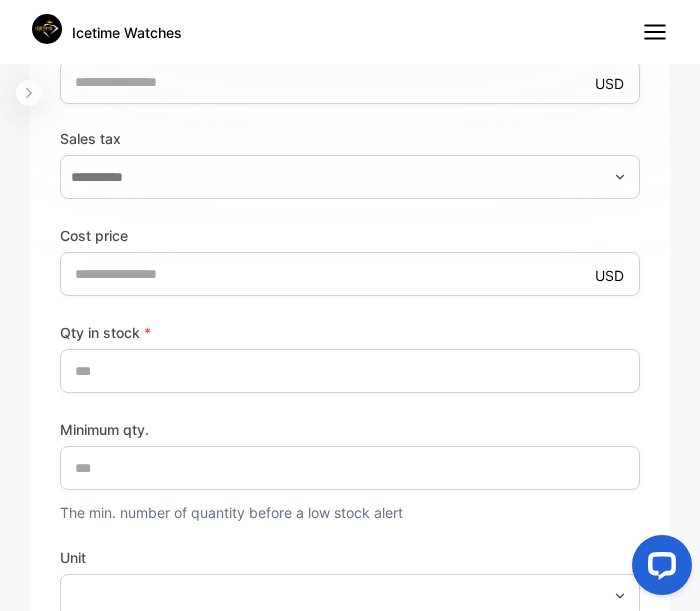 click on "Minimum qty.   ** The min. number of quantity before a low stock alert" at bounding box center (350, 470) 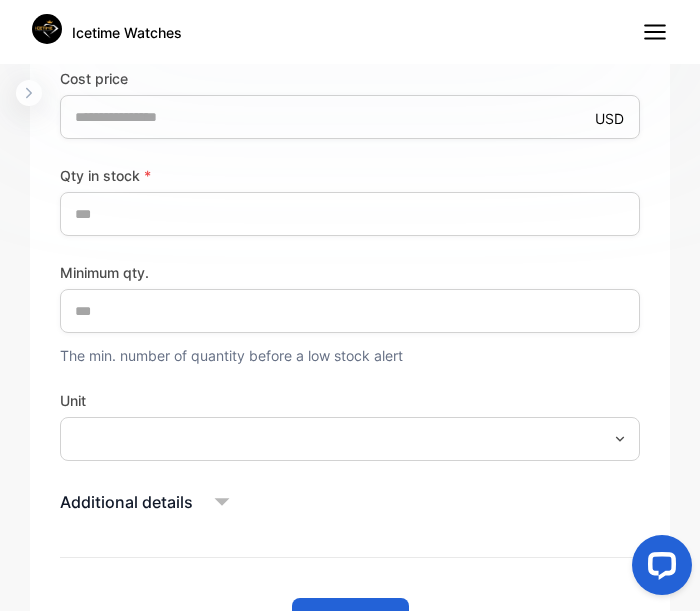 scroll, scrollTop: 992, scrollLeft: 0, axis: vertical 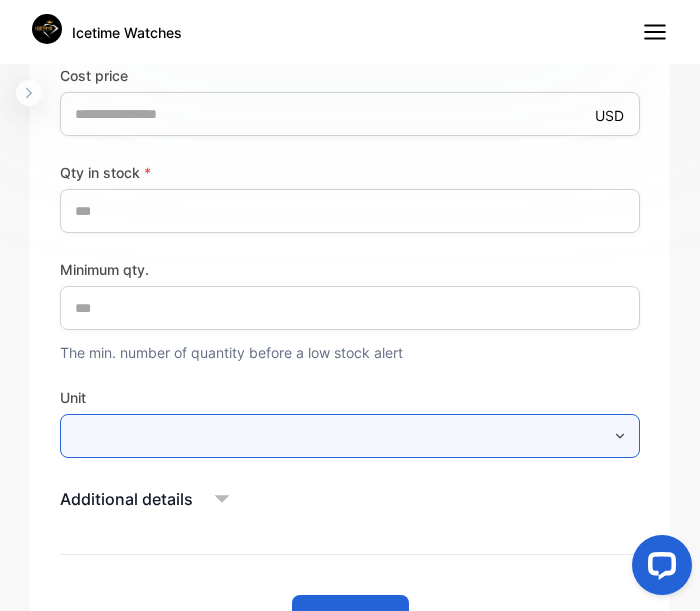 click at bounding box center [350, 436] 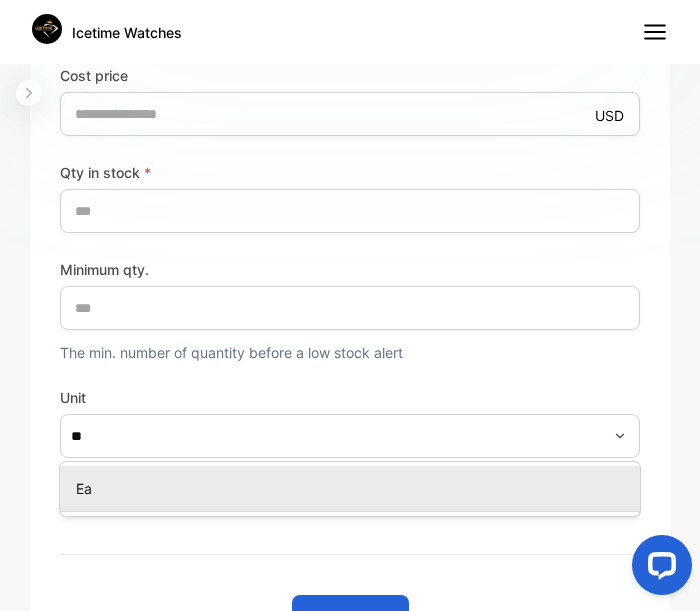 click on "Ea" at bounding box center (354, 488) 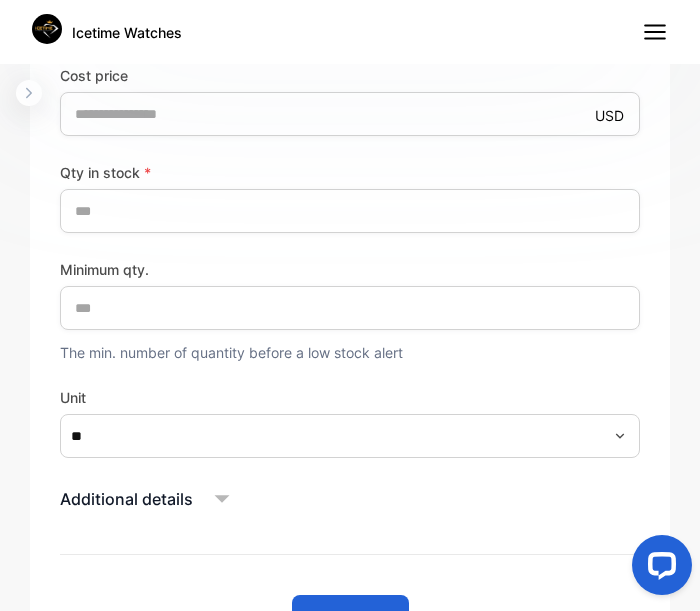 click on "**********" at bounding box center [350, 118] 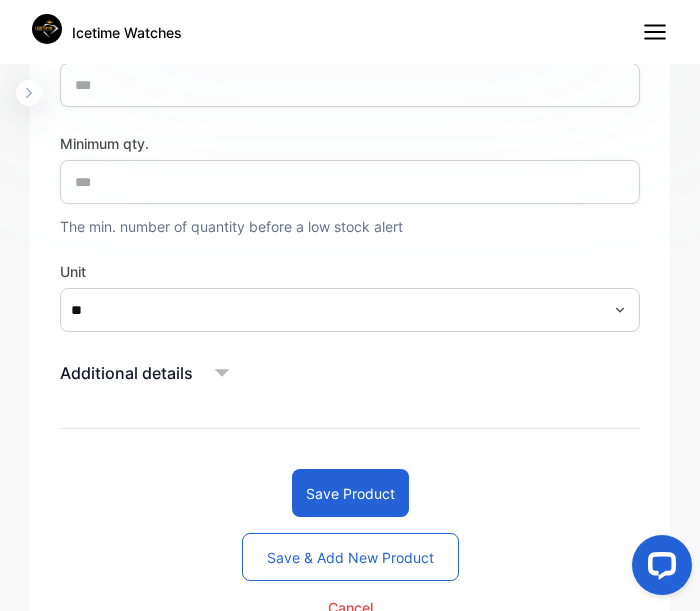 scroll, scrollTop: 1120, scrollLeft: 0, axis: vertical 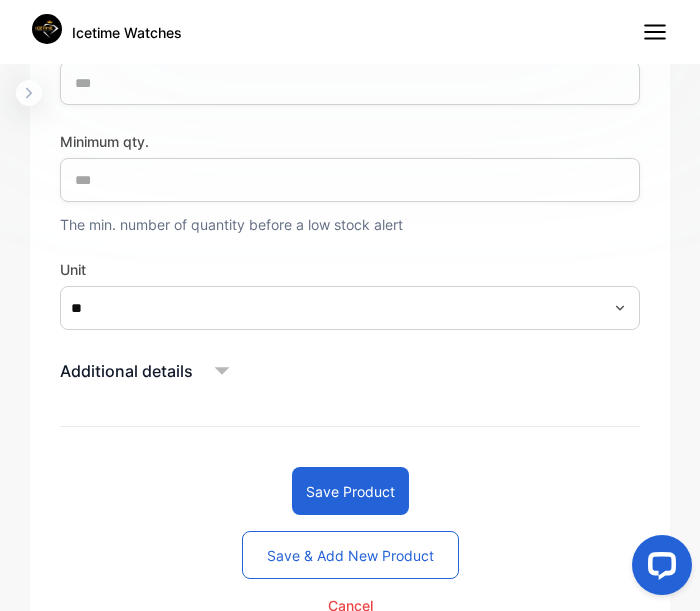 click 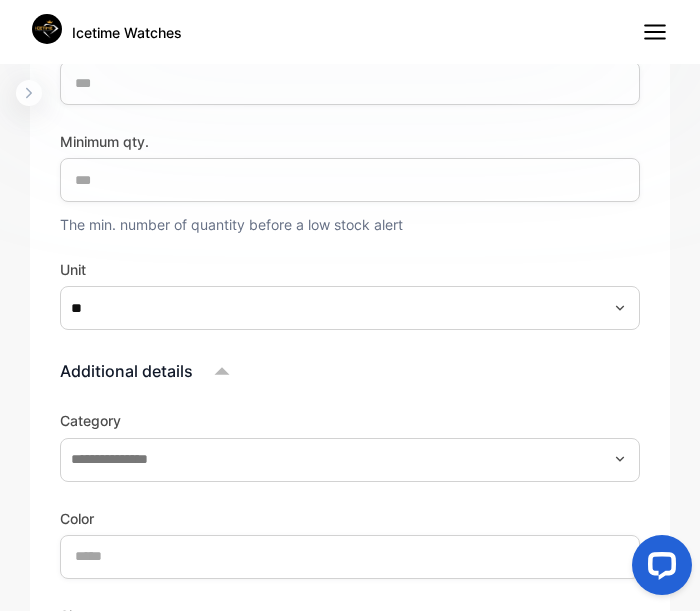click on "Category" at bounding box center (350, 420) 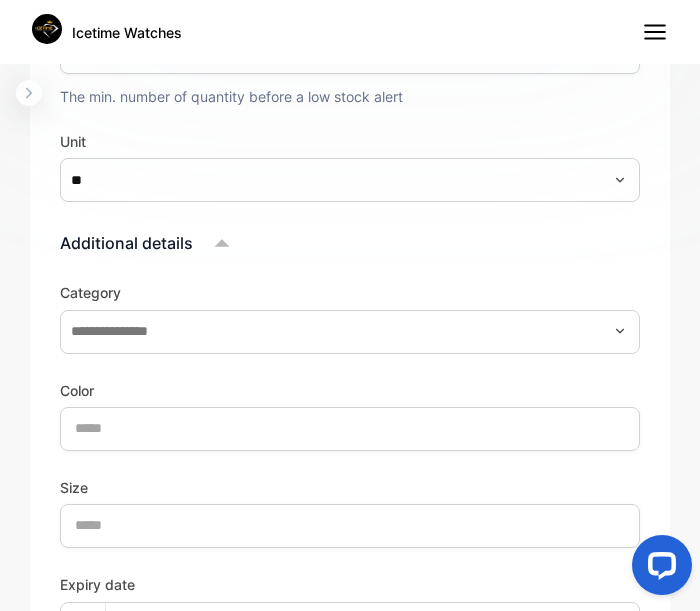 scroll, scrollTop: 1280, scrollLeft: 0, axis: vertical 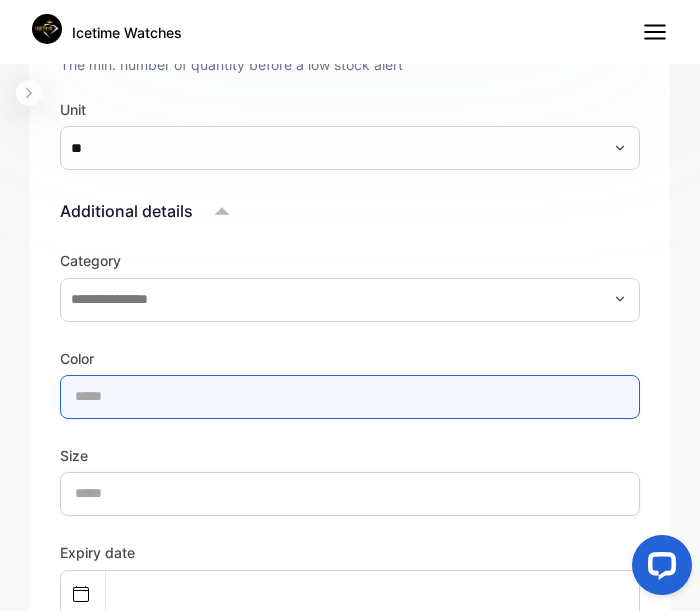 click at bounding box center (350, 397) 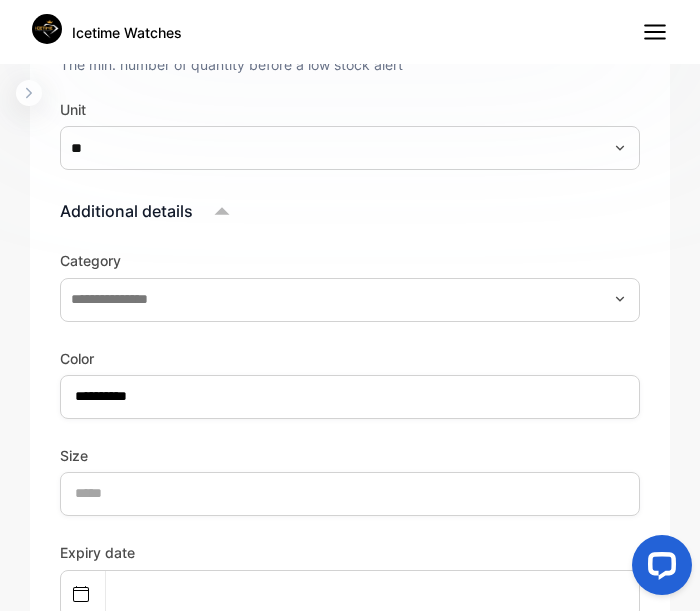 click on "Color" at bounding box center (350, 358) 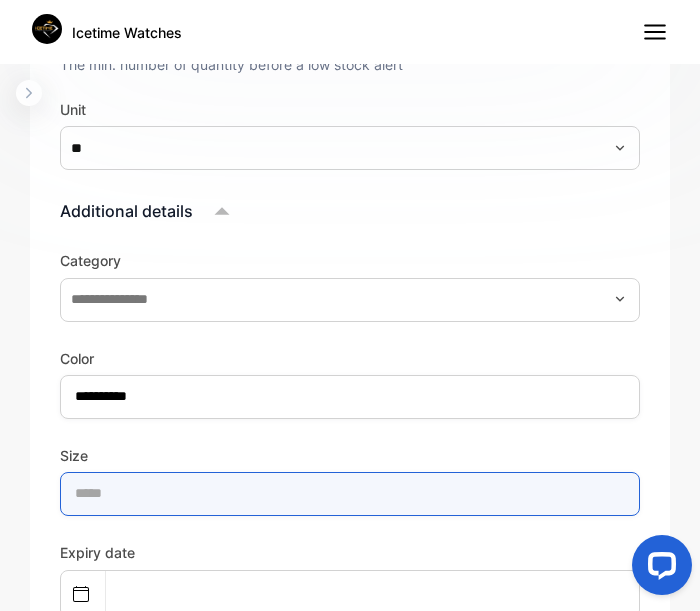 click at bounding box center (350, 494) 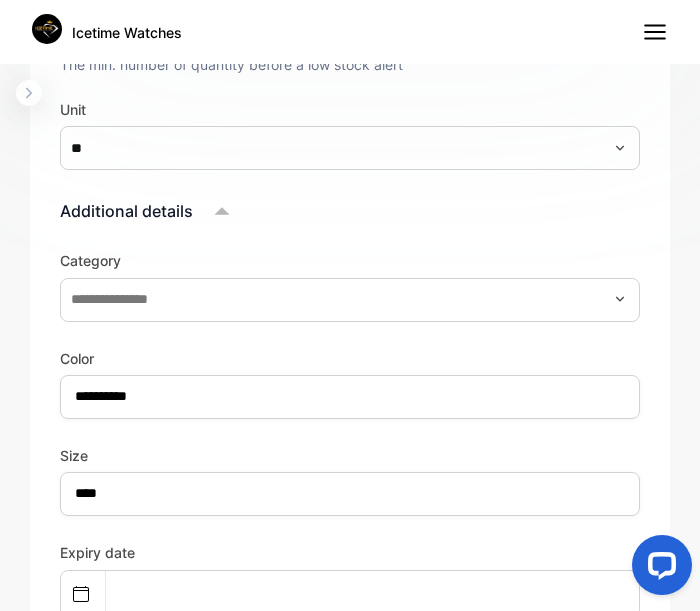click on "**********" at bounding box center [350, 567] 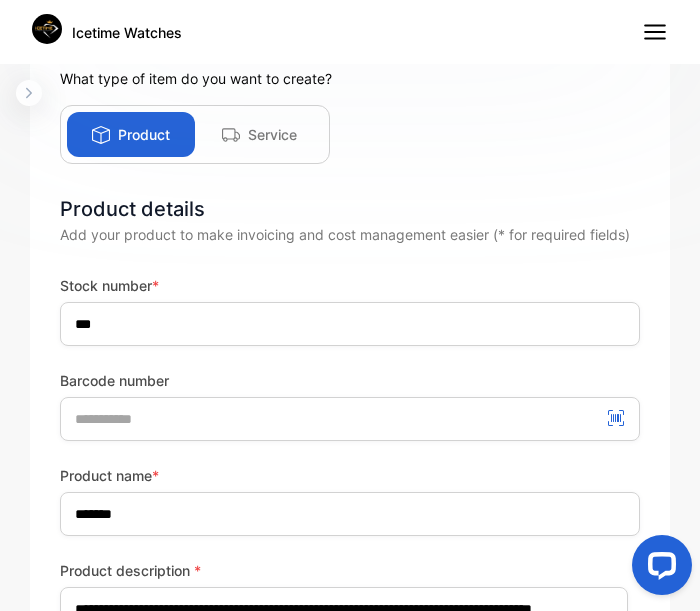scroll, scrollTop: 128, scrollLeft: 0, axis: vertical 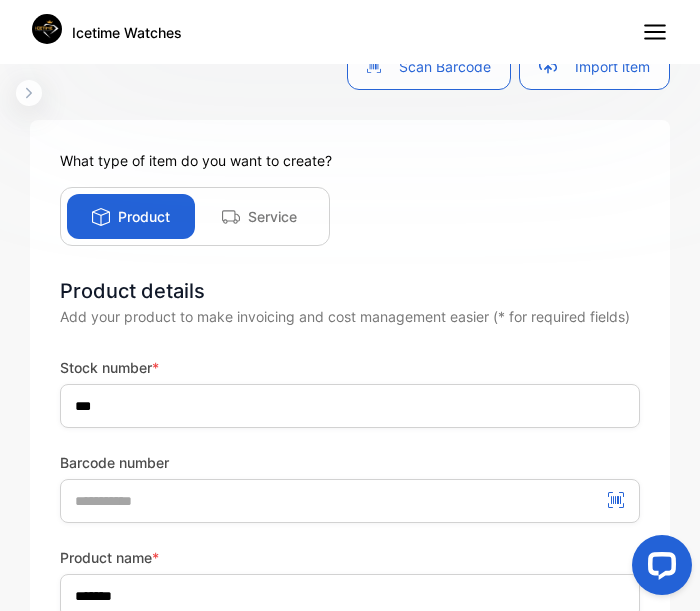 click on "**********" at bounding box center [350, 1208] 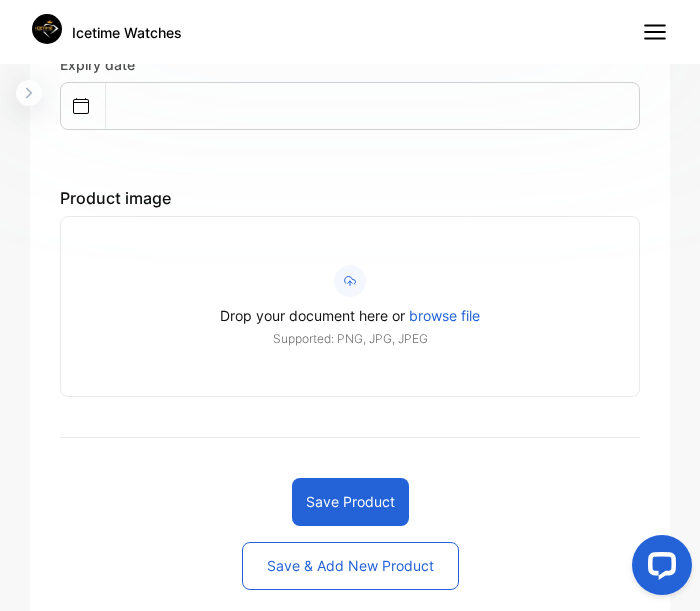 scroll, scrollTop: 1841, scrollLeft: 0, axis: vertical 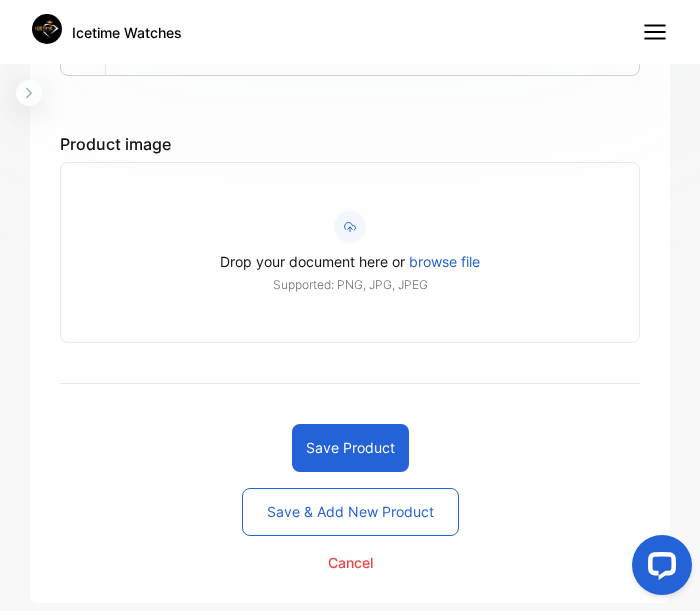 click on "Save product" at bounding box center (350, 448) 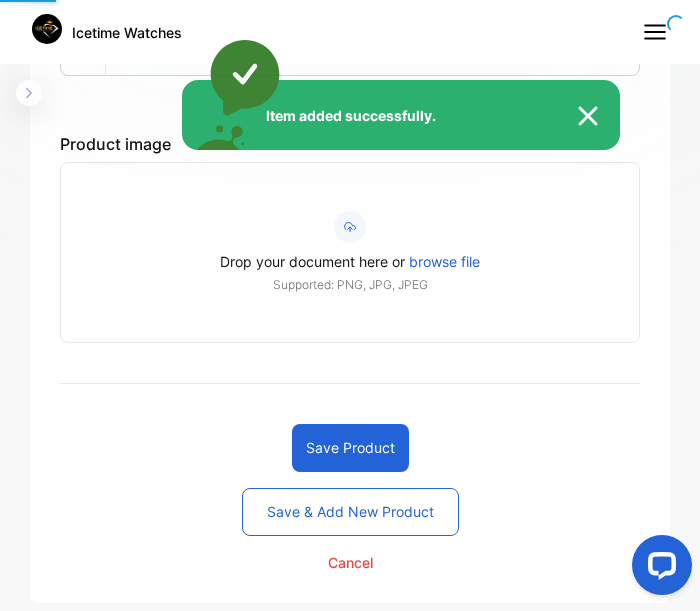 scroll, scrollTop: 321, scrollLeft: 0, axis: vertical 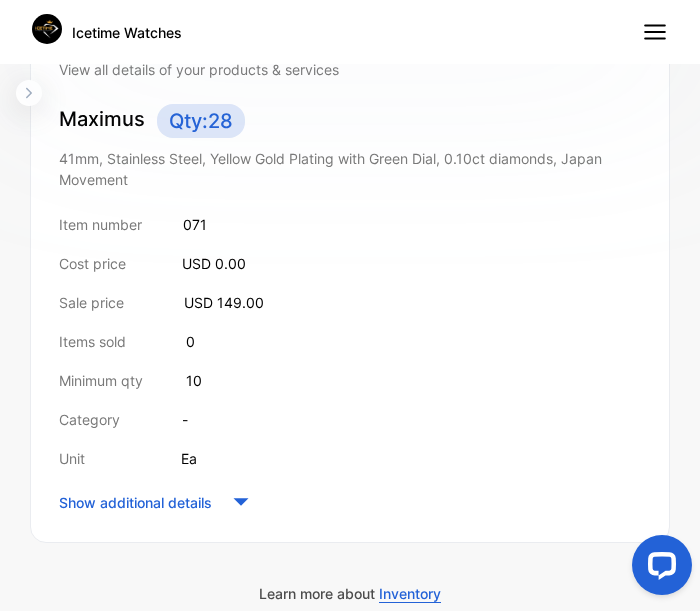 click 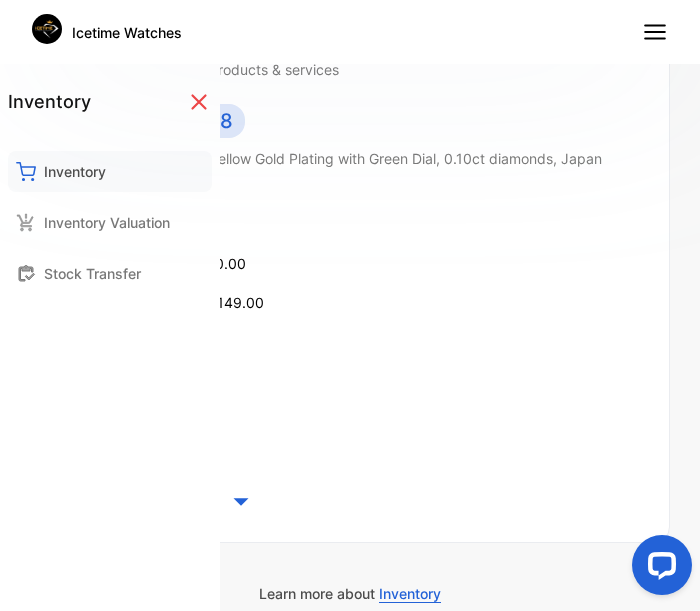 click on "Inventory" at bounding box center (110, 171) 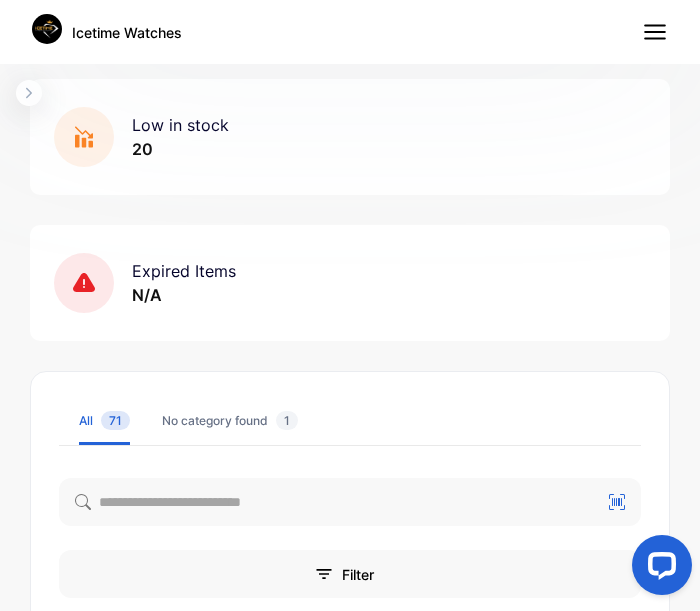 scroll, scrollTop: 0, scrollLeft: 0, axis: both 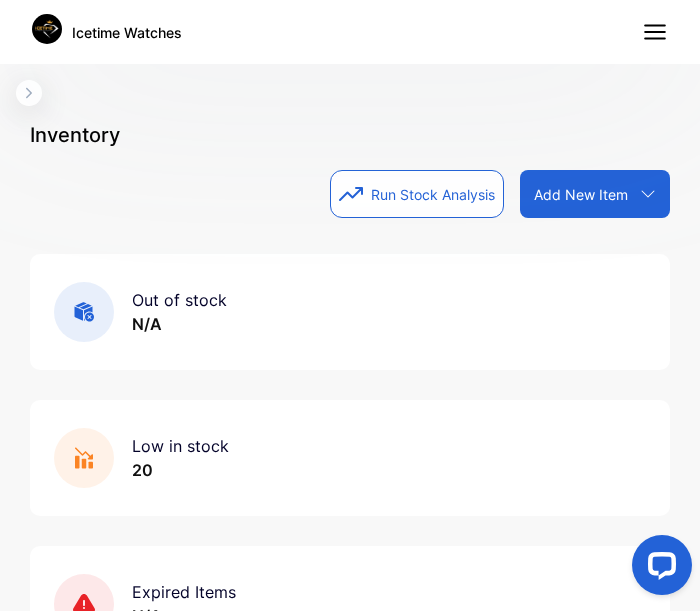 click on "Add New Item" at bounding box center [581, 194] 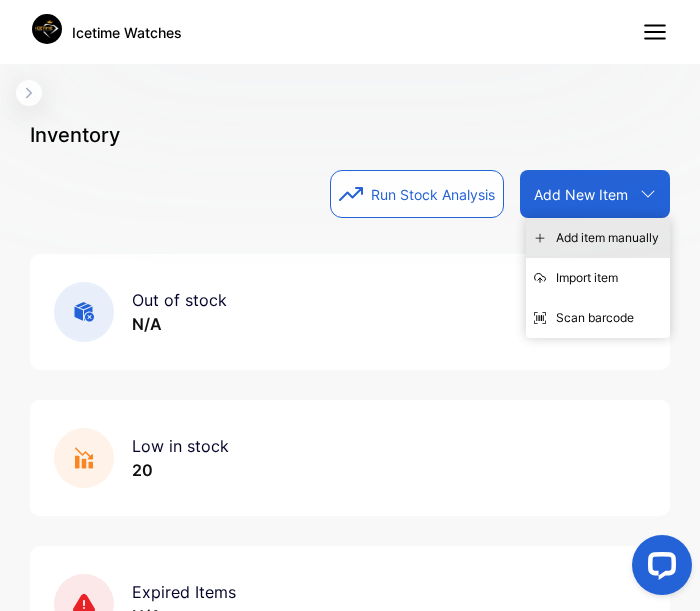 click on "Add item manually" at bounding box center [598, 238] 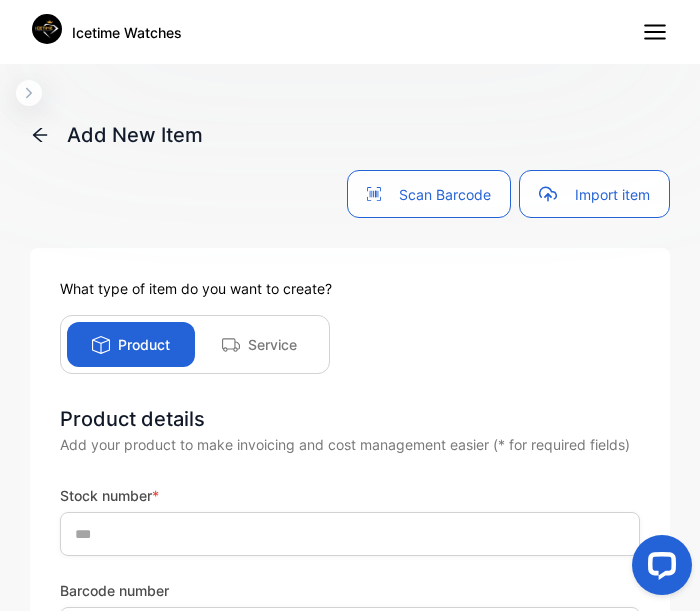 click on "What type of item do you want to create? Product Service   Product details   Add your product to make invoicing and cost management easier (* for required fields) Stock number  *   Barcode number   Product name  *   Product description   *   Sale price  *   USD * Sales tax   Cost price   USD * Qty in stock   *   * Minimum qty.   * The min. number of quantity before a low stock alert Unit   Additional details Save product Save & add new product Cancel" at bounding box center (350, 1007) 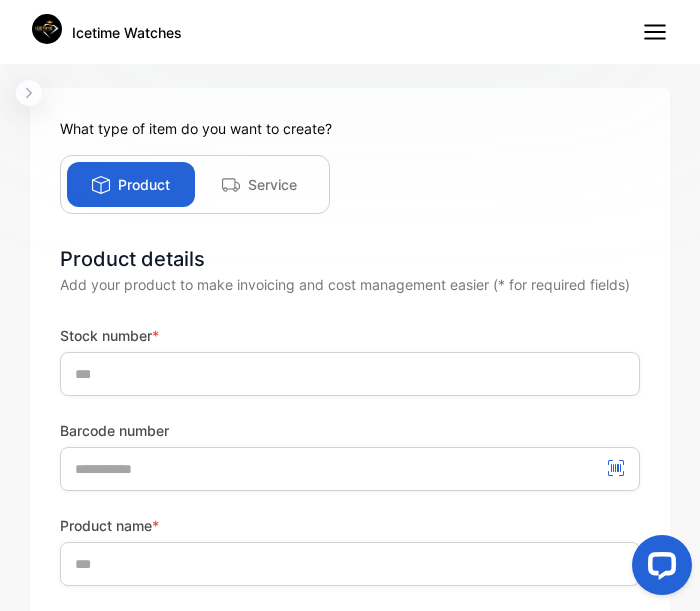 scroll, scrollTop: 192, scrollLeft: 0, axis: vertical 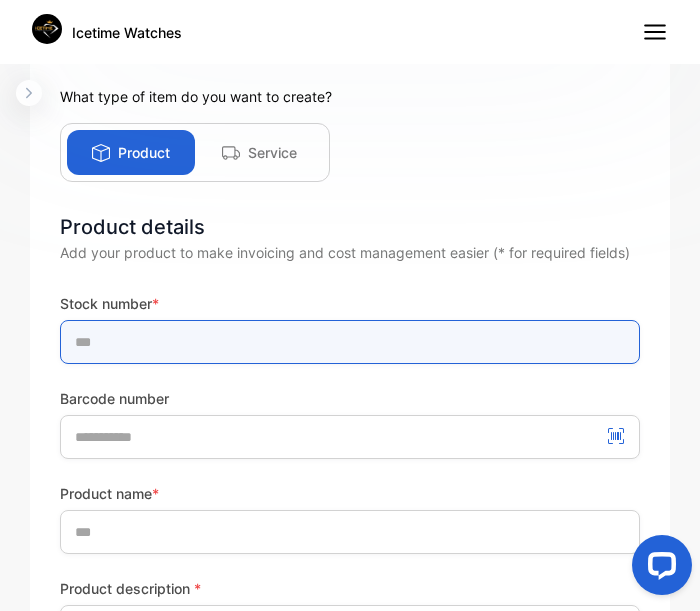 click at bounding box center (350, 342) 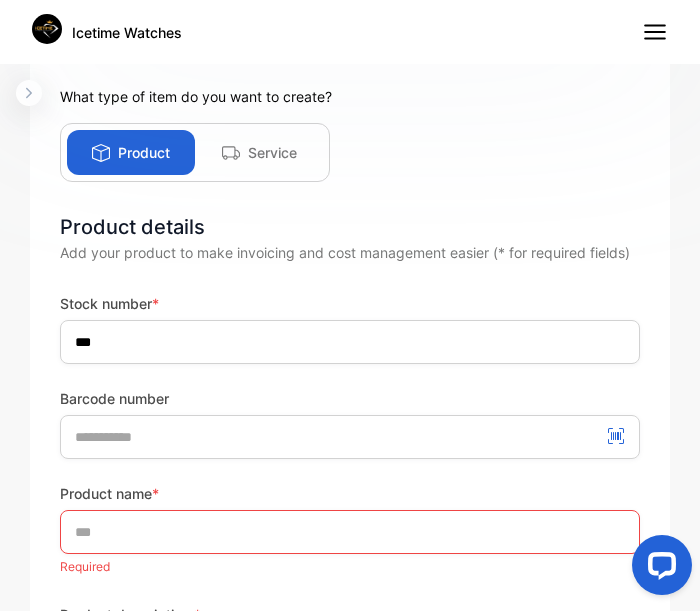 click on "Stock number  *   *** Barcode number" at bounding box center [350, 376] 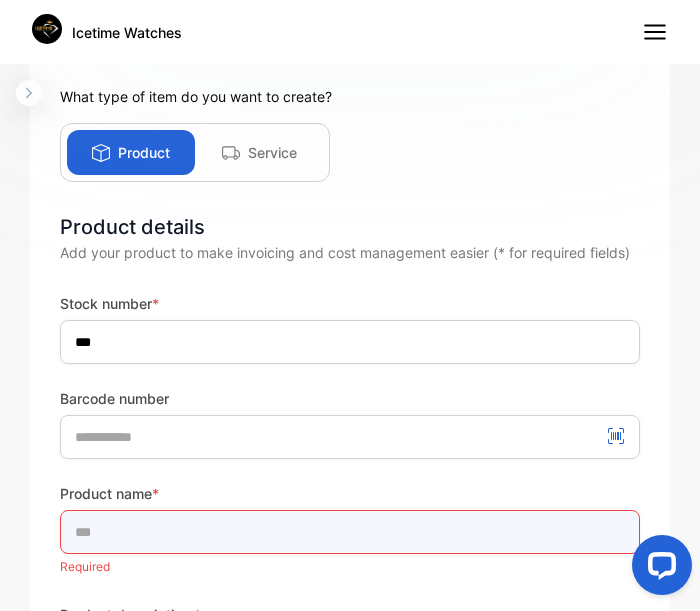 click at bounding box center (350, 532) 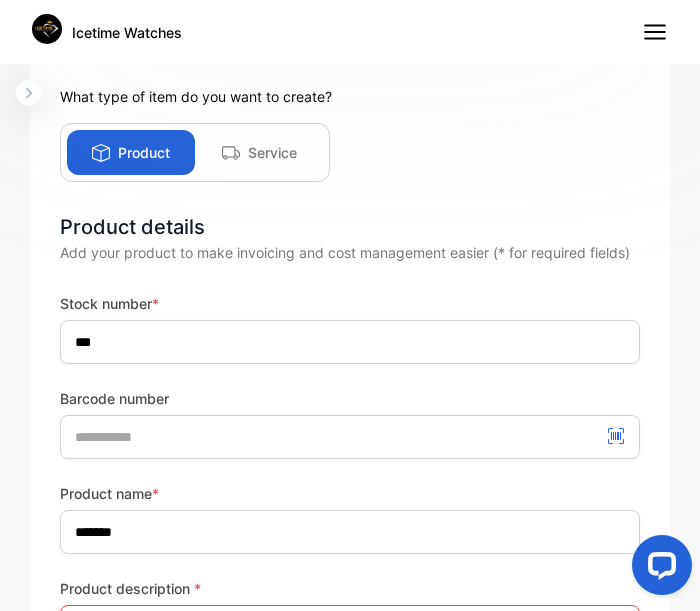 click on "Product name  *" at bounding box center [350, 493] 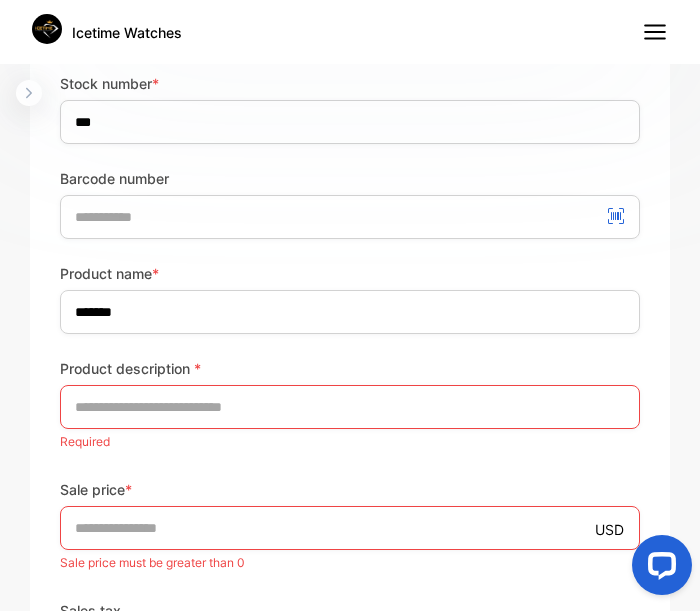 scroll, scrollTop: 448, scrollLeft: 0, axis: vertical 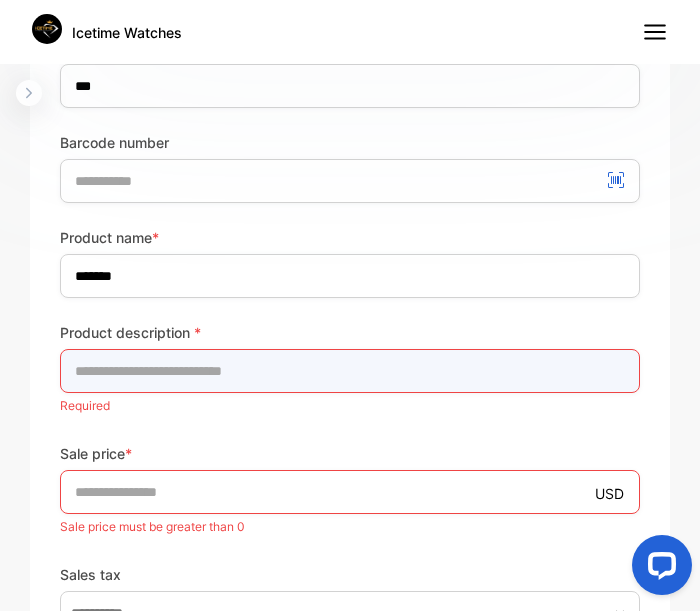 click at bounding box center [350, 371] 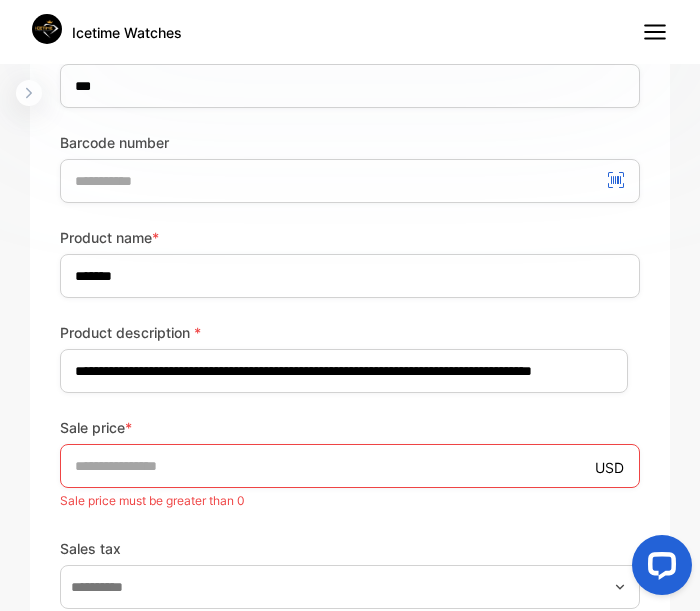 scroll, scrollTop: 0, scrollLeft: 0, axis: both 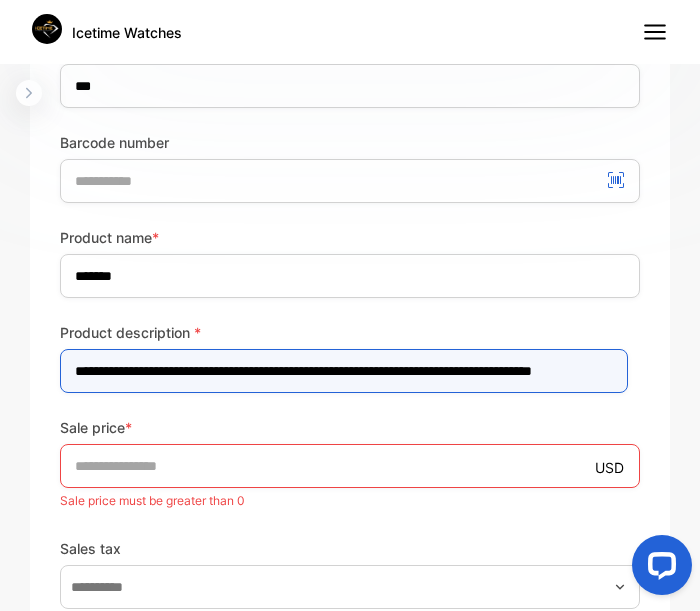click on "**********" at bounding box center [344, 371] 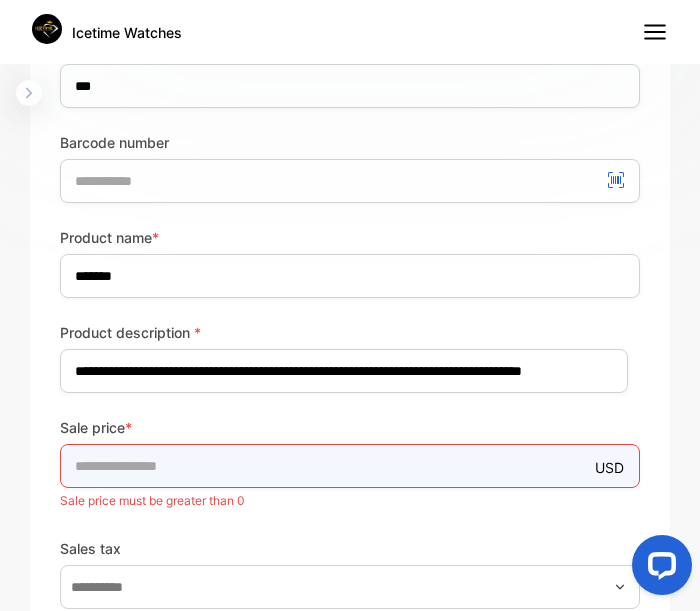 click on "*" at bounding box center [350, 466] 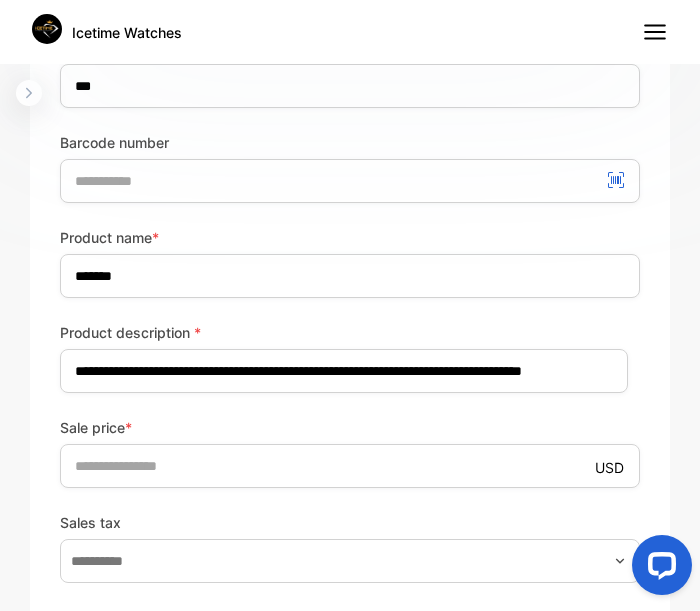click on "Sale price  *   USD *** Sales tax" at bounding box center (350, 500) 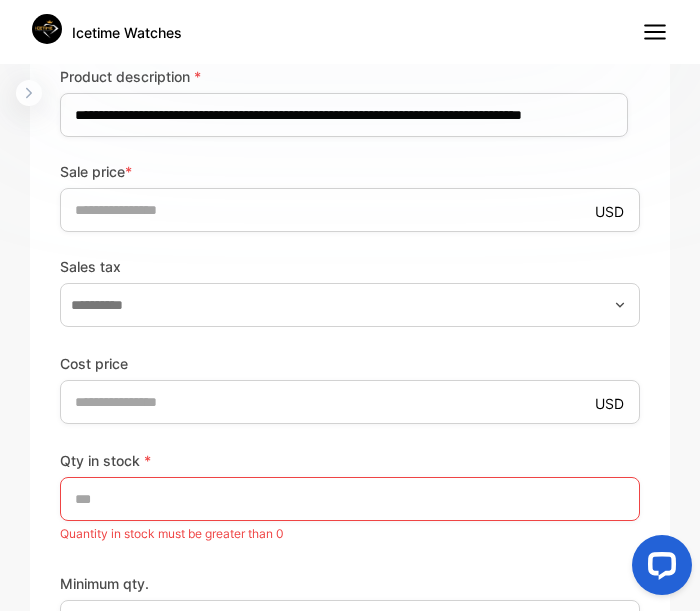 scroll, scrollTop: 736, scrollLeft: 0, axis: vertical 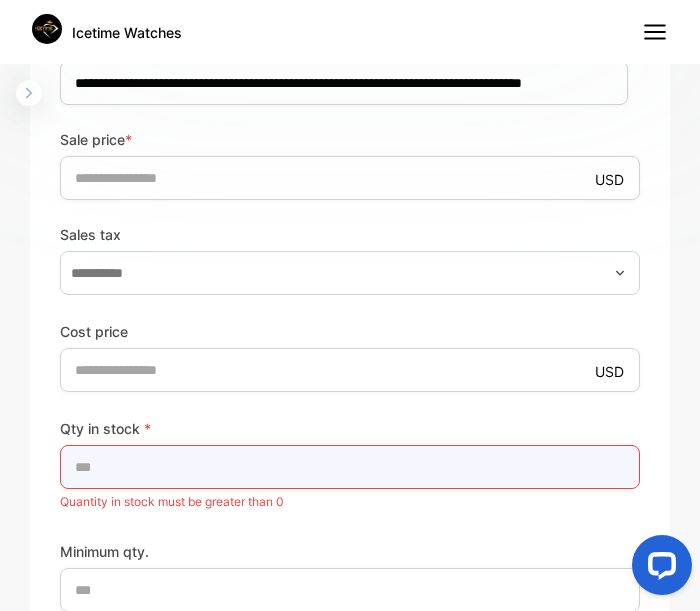 click on "*" at bounding box center [350, 467] 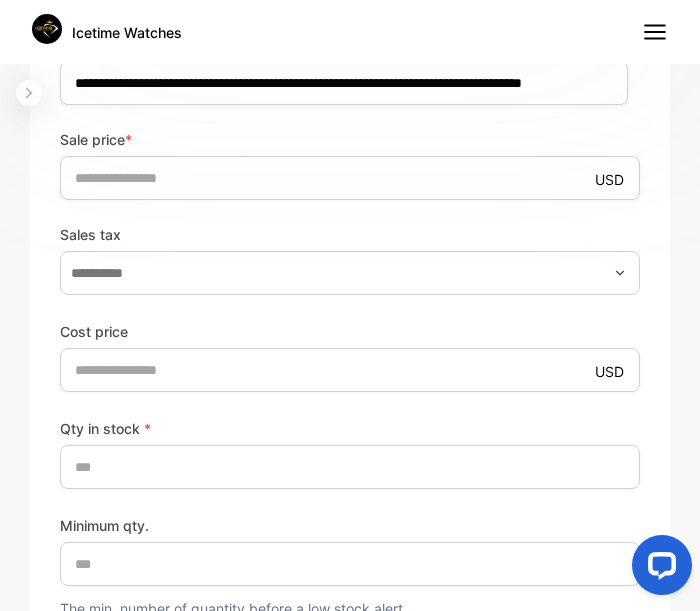 click on "Qty in stock   *   ** Minimum qty.   * The min. number of quantity before a low stock alert Unit" at bounding box center [350, 565] 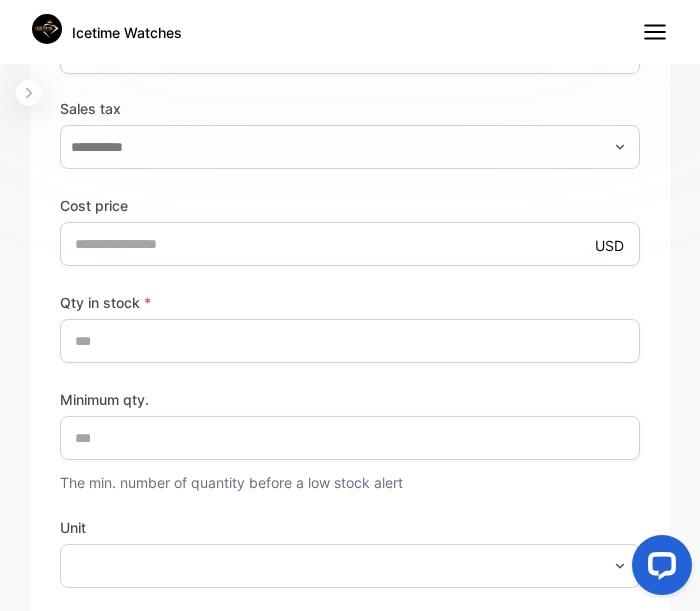 scroll, scrollTop: 864, scrollLeft: 0, axis: vertical 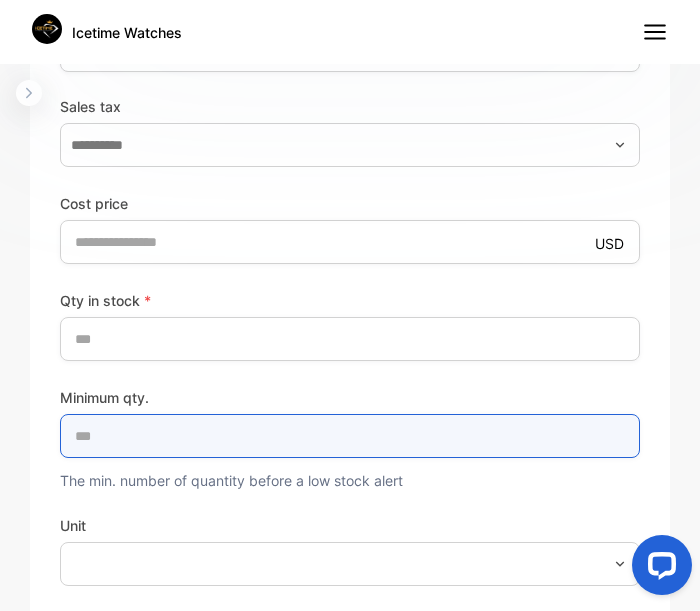 click on "*" at bounding box center [350, 436] 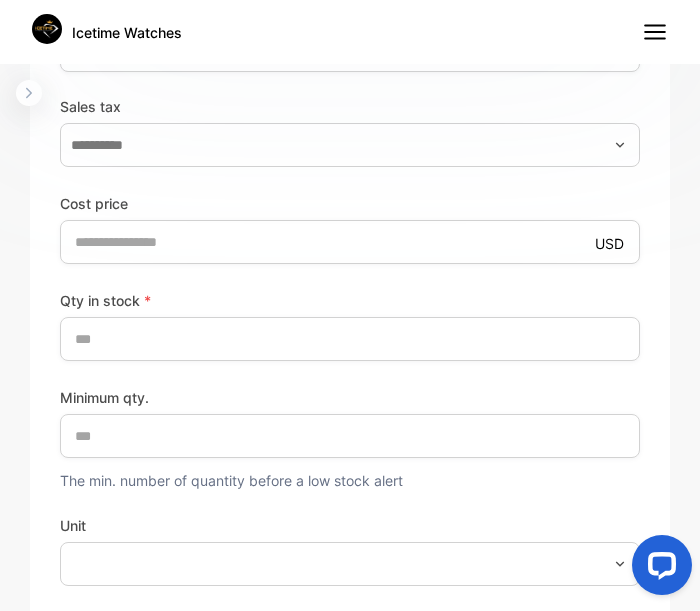 click on "Qty in stock   *   ** Minimum qty.   ** The min. number of quantity before a low stock alert Unit" at bounding box center [350, 437] 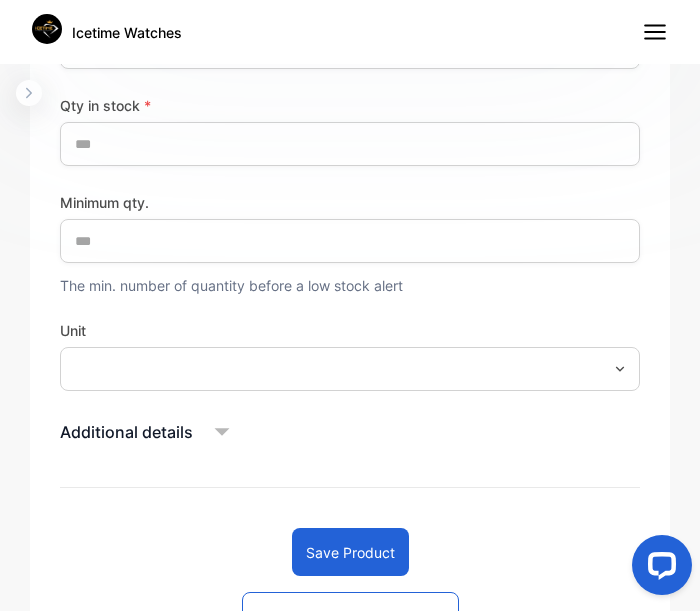 scroll, scrollTop: 1088, scrollLeft: 0, axis: vertical 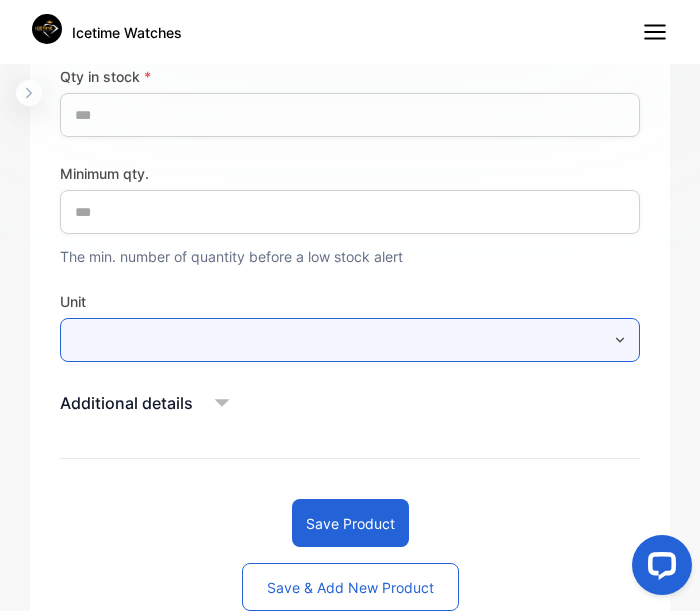 click at bounding box center [350, 340] 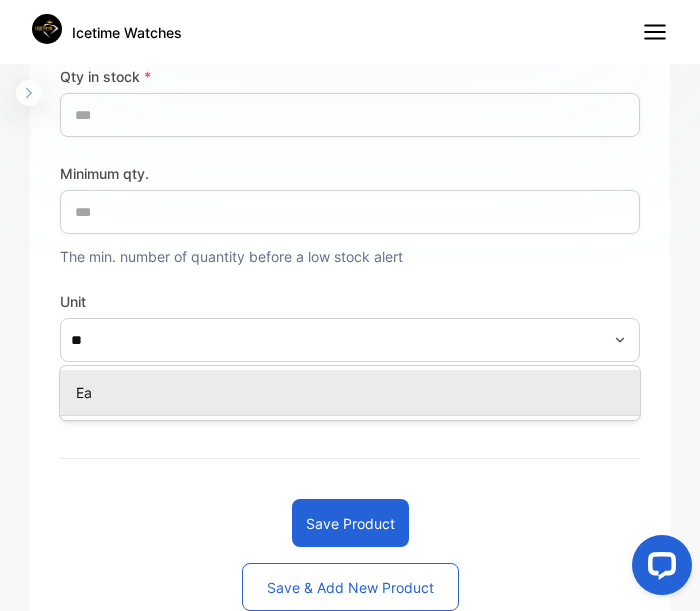 click on "Ea" at bounding box center (354, 392) 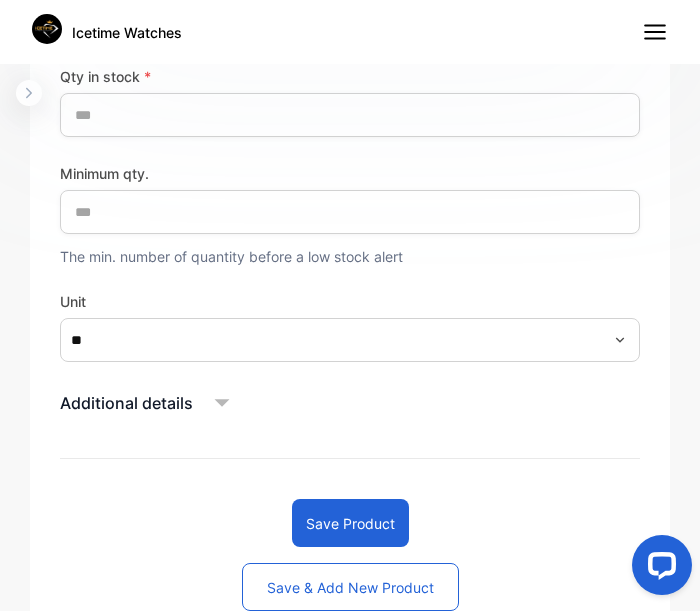 click 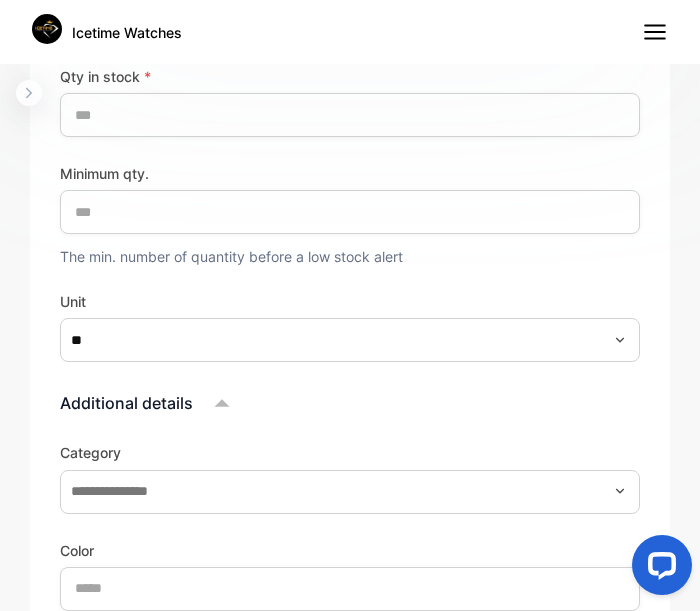 click on "Additional details Category   Color   Size   Expiry date   Product image Drop your document here or    browse file Supported: PNG, JPG, JPEG" at bounding box center (350, 732) 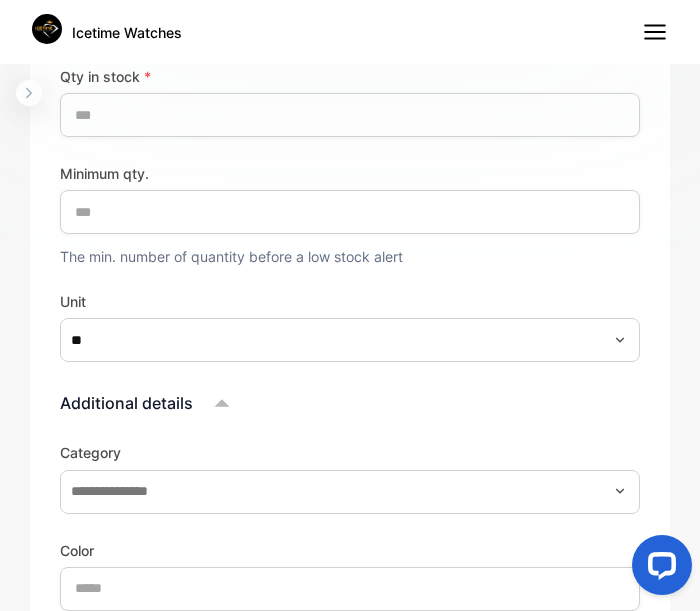 click on "Additional details Category   Color   Size   Expiry date   Product image Drop your document here or    browse file Supported: PNG, JPG, JPEG" at bounding box center (350, 732) 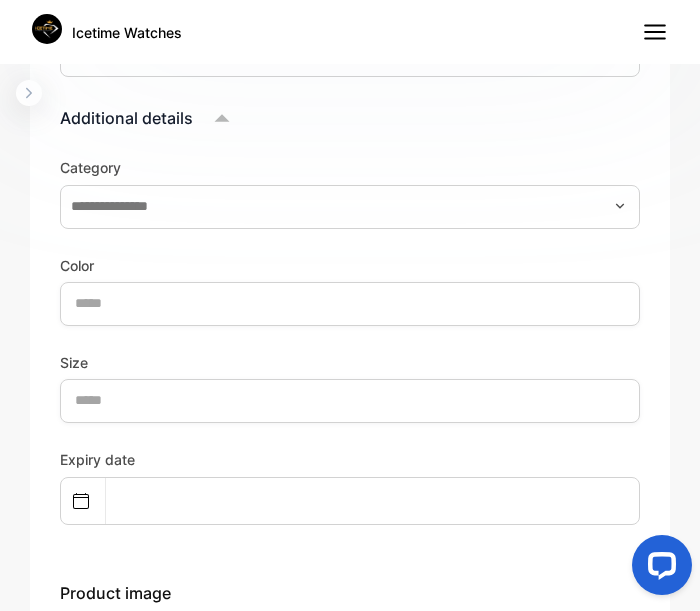 scroll, scrollTop: 1376, scrollLeft: 0, axis: vertical 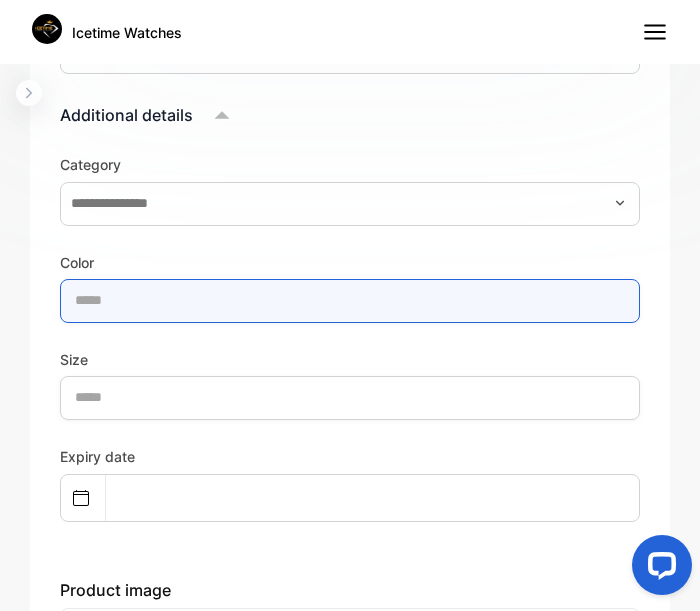 click at bounding box center [350, 301] 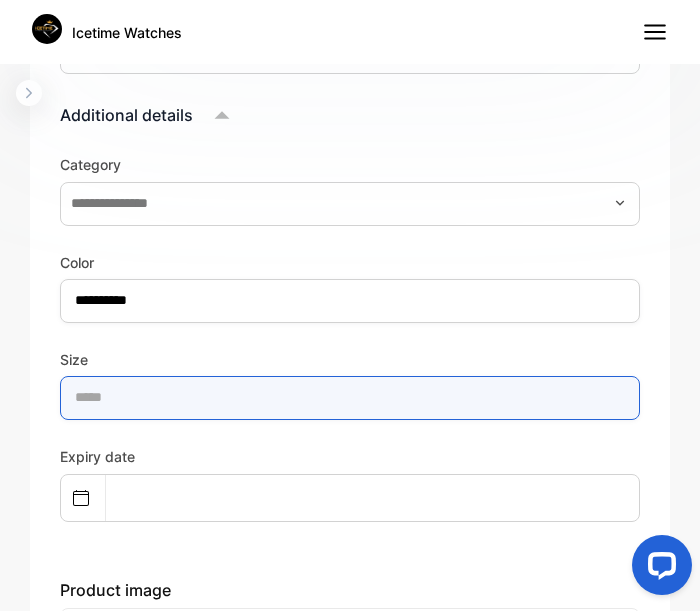 click at bounding box center (350, 398) 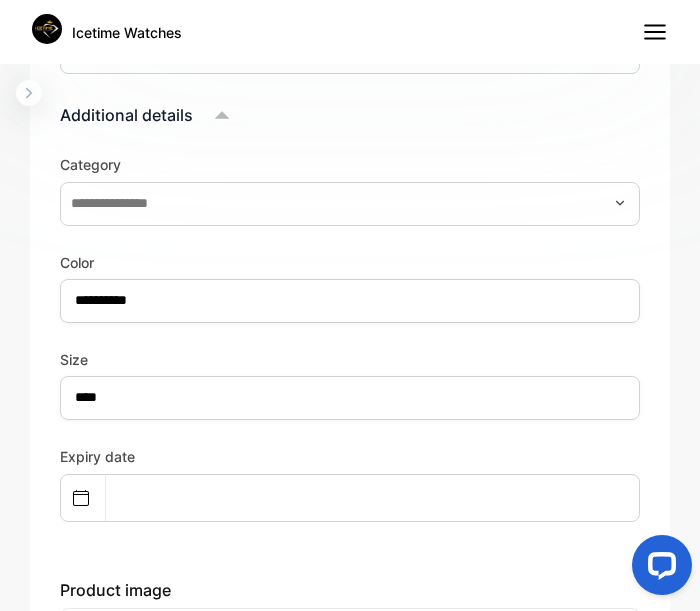 click on "Expiry date" at bounding box center (350, 483) 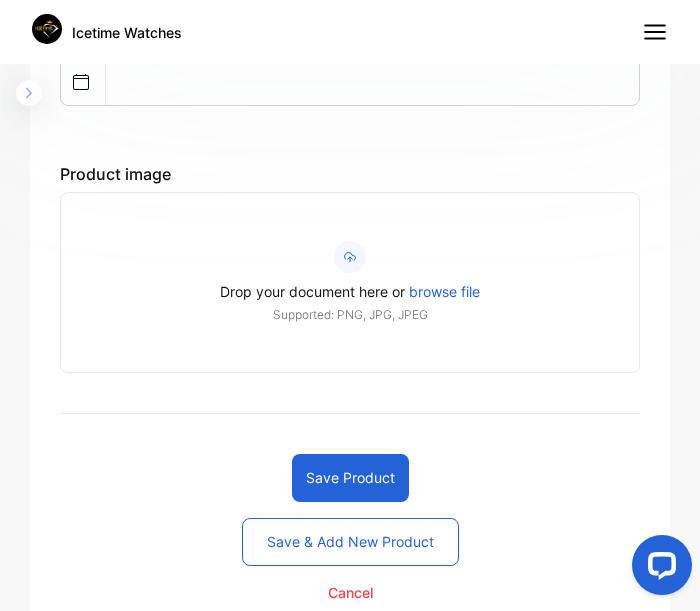 scroll, scrollTop: 1824, scrollLeft: 0, axis: vertical 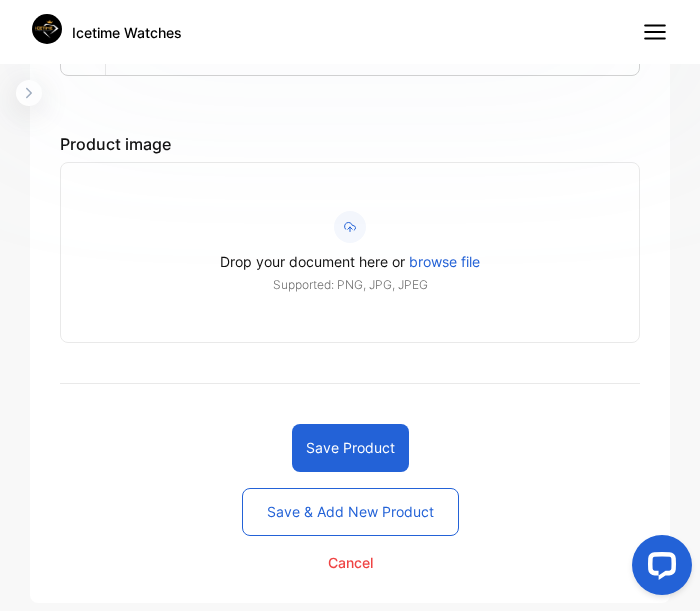 click on "Save product" at bounding box center (350, 448) 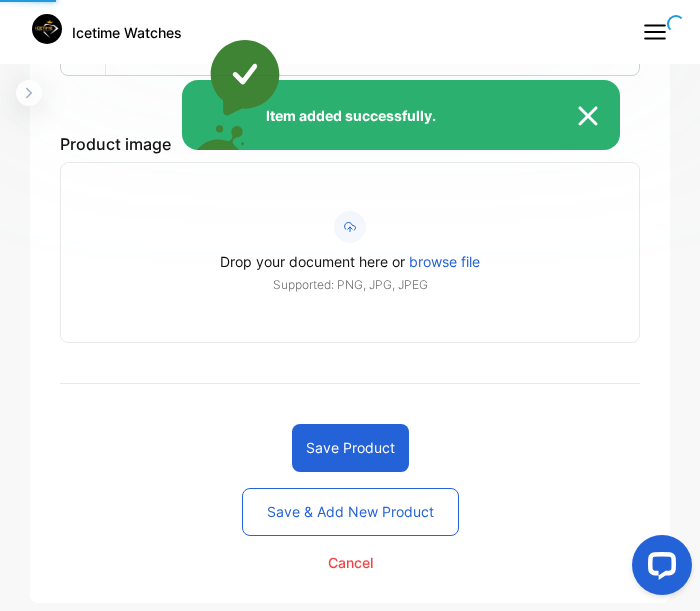 scroll, scrollTop: 321, scrollLeft: 0, axis: vertical 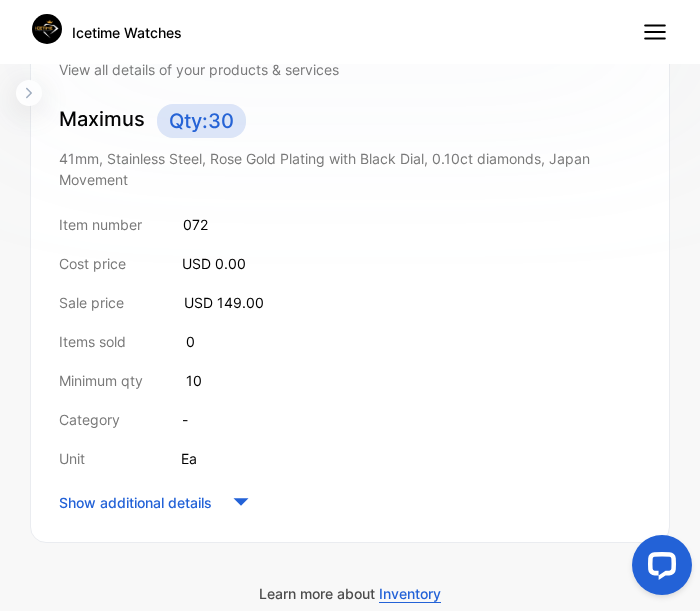 click 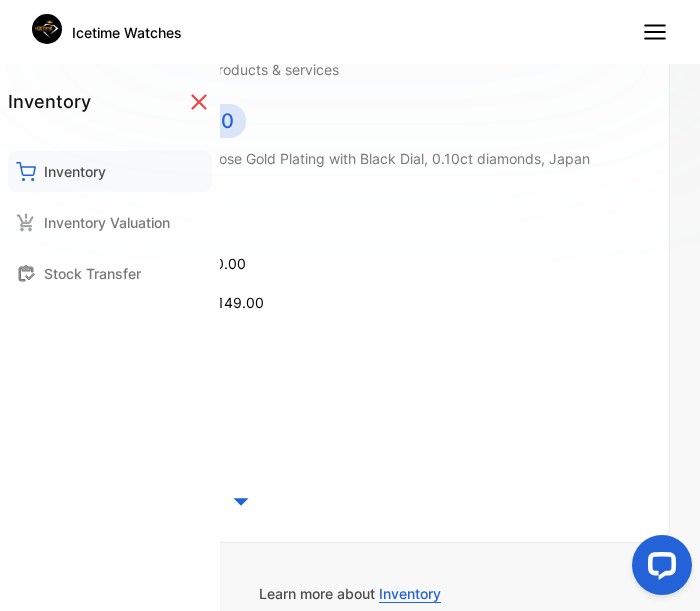 click on "Inventory" at bounding box center (75, 171) 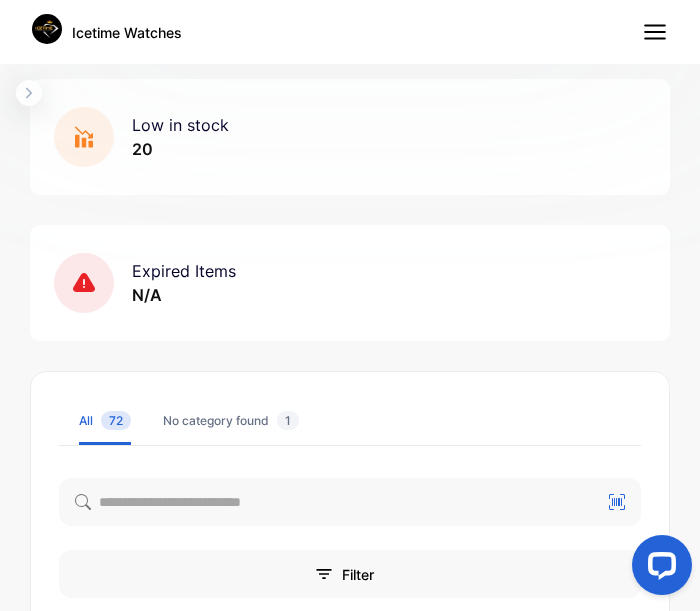 scroll, scrollTop: 0, scrollLeft: 0, axis: both 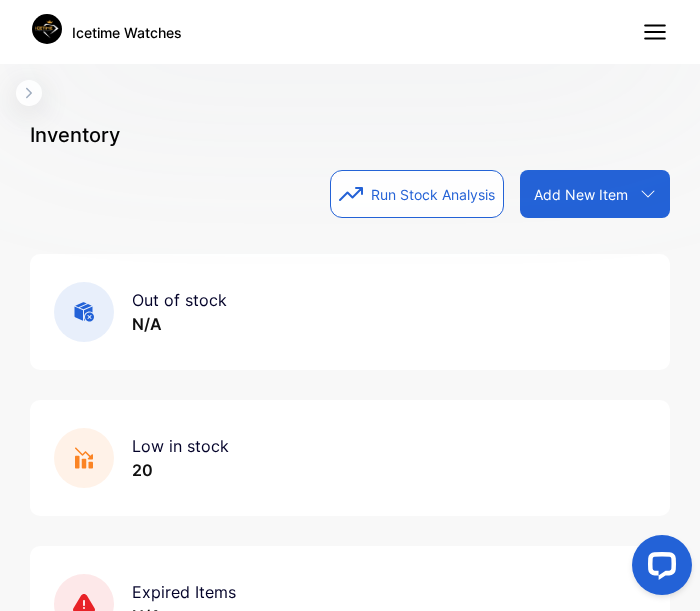 click on "Add New Item" at bounding box center [581, 194] 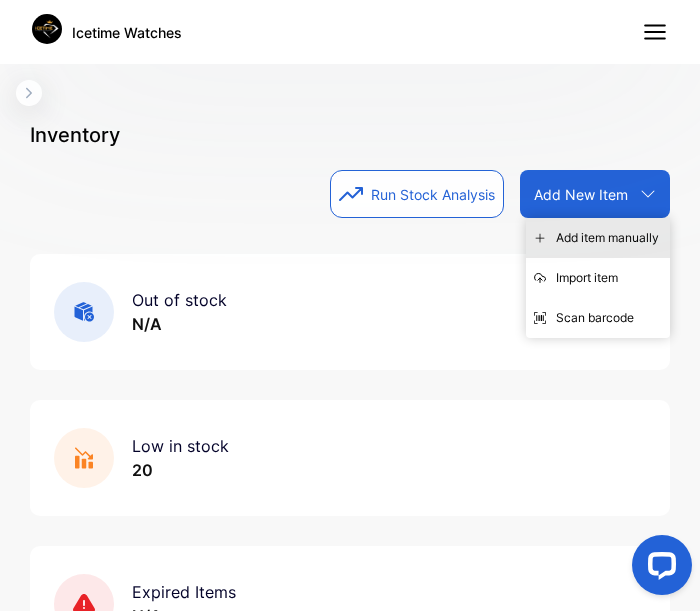 click on "Add item manually" at bounding box center (598, 238) 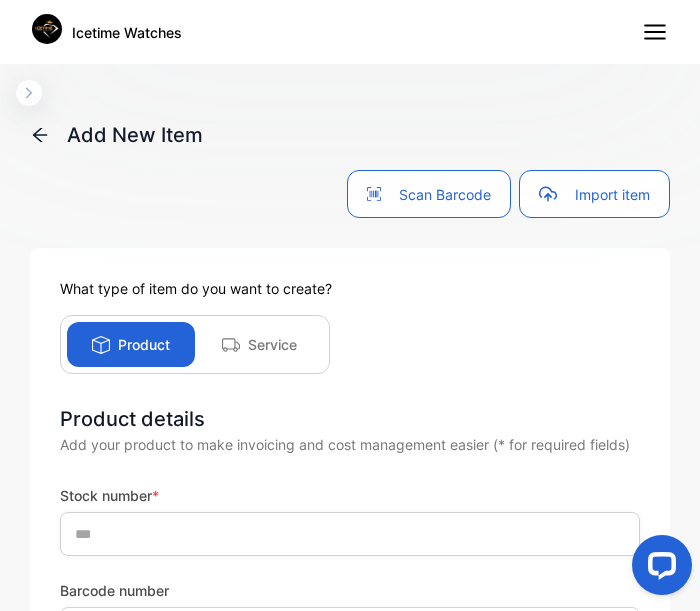 click 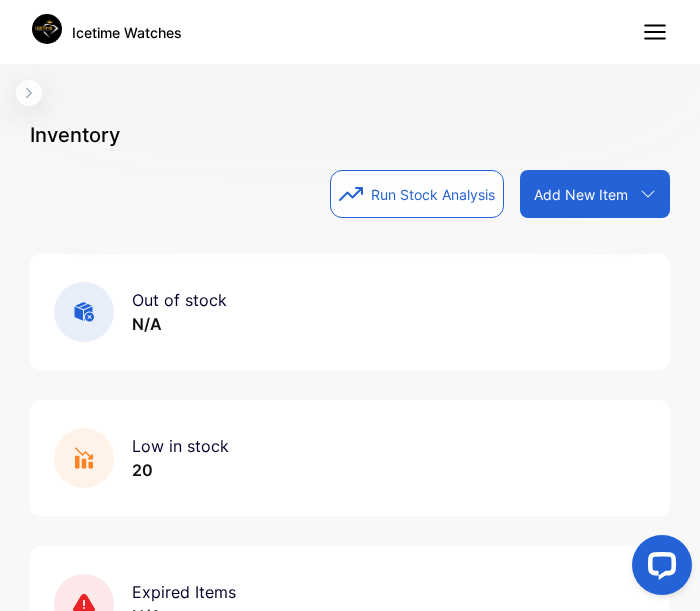 click on "Run Stock Analysis Add New Item  Add item manually  Import item  Scan barcode" at bounding box center (350, 194) 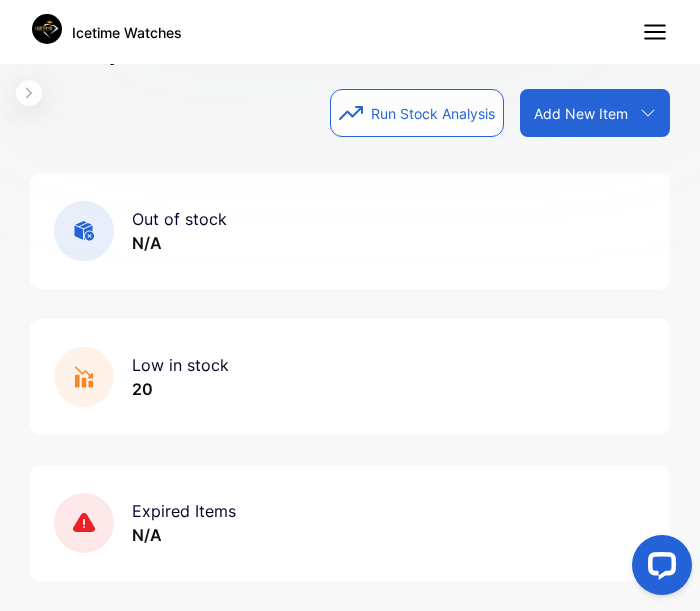 scroll, scrollTop: 0, scrollLeft: 0, axis: both 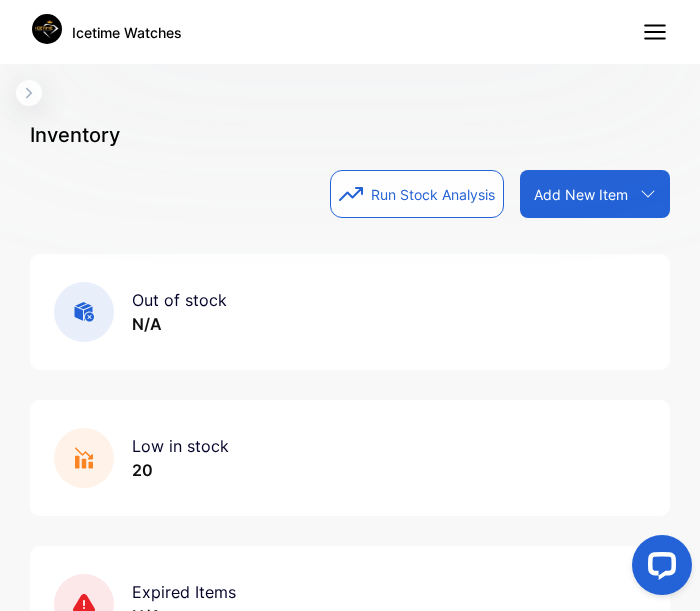 click on "Add New Item" at bounding box center (581, 194) 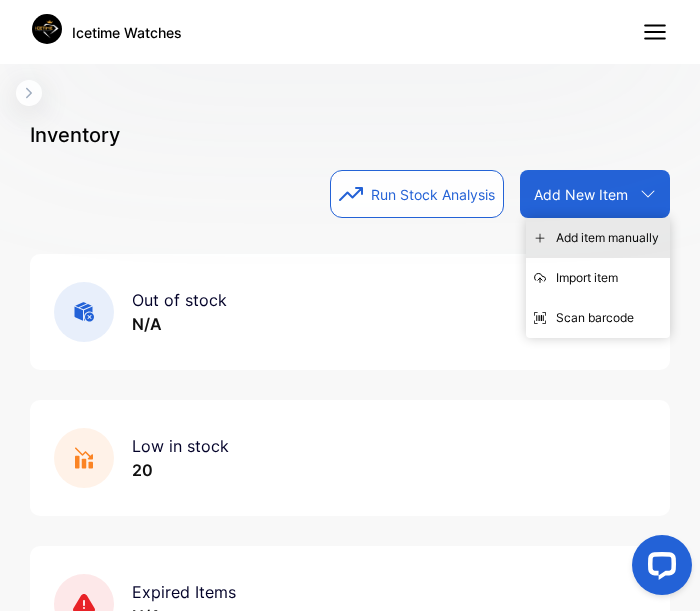 click on "Add item manually" at bounding box center (598, 238) 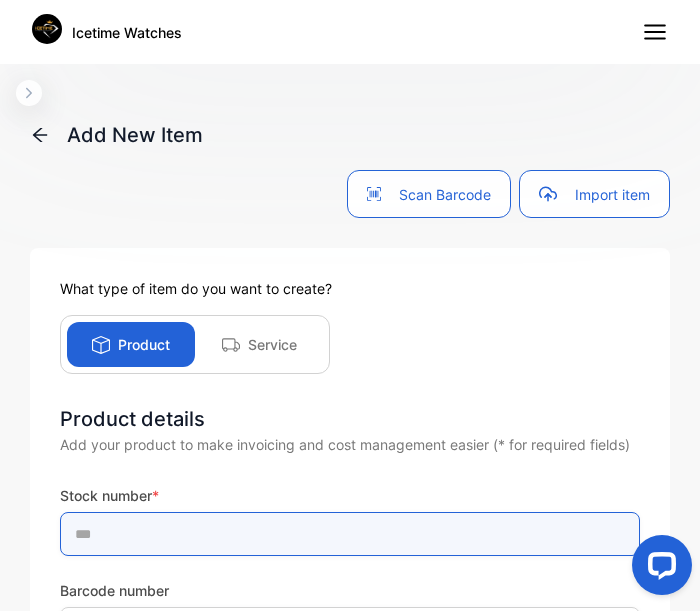 click at bounding box center (350, 534) 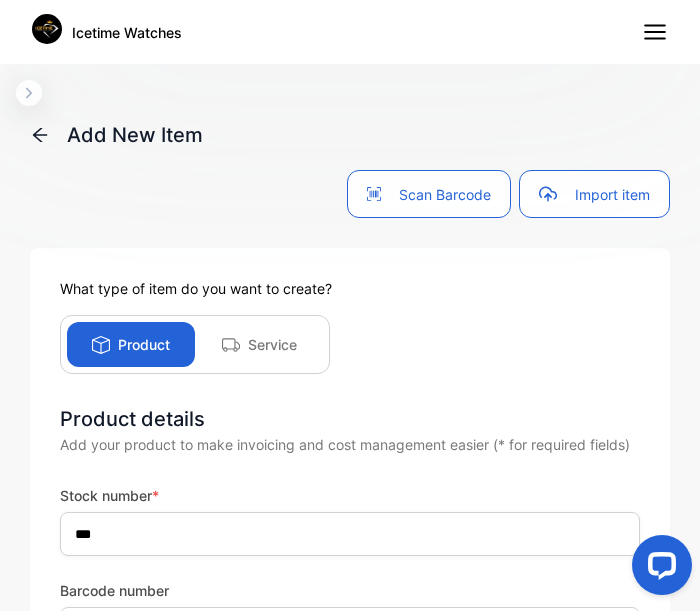 click on "Stock number  *" at bounding box center [350, 495] 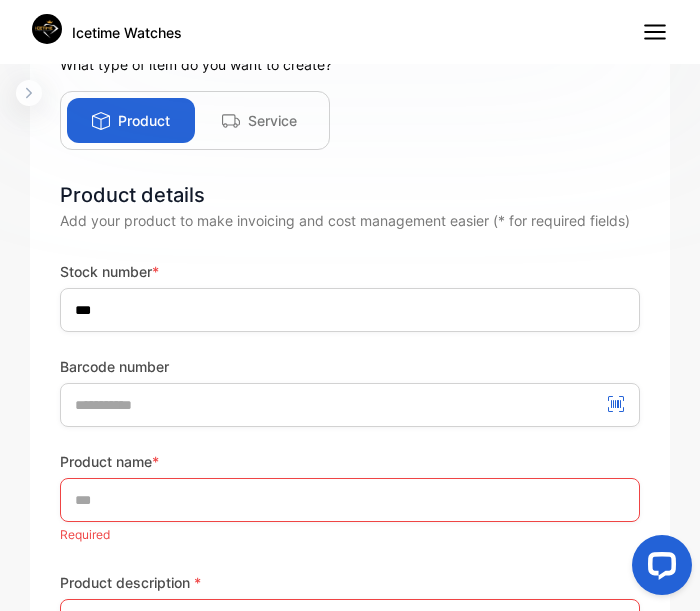 scroll, scrollTop: 256, scrollLeft: 0, axis: vertical 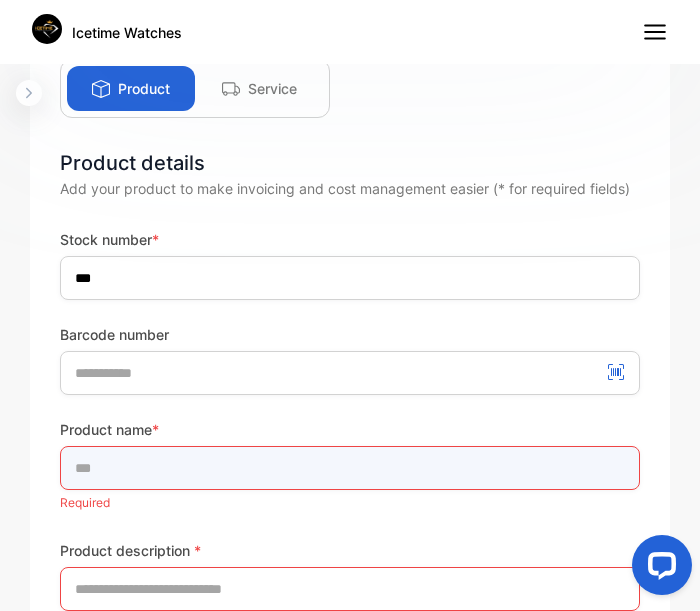 click at bounding box center [350, 468] 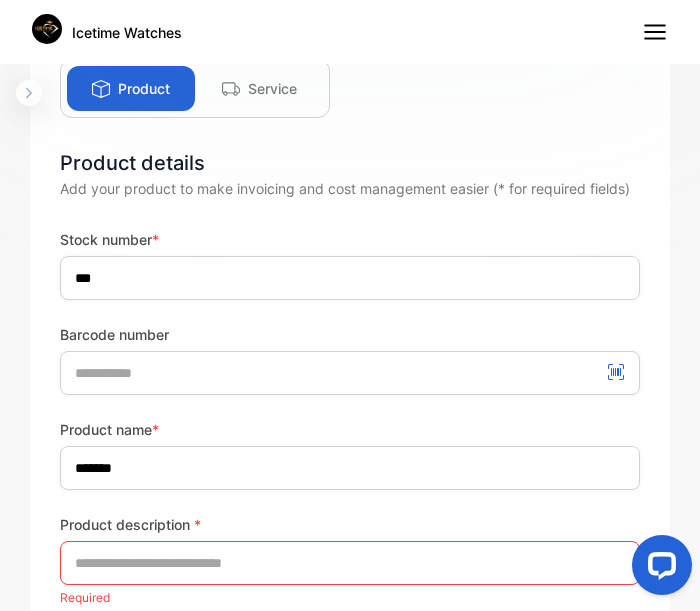 click on "Product name  *   ******* Product description   *   Required" at bounding box center (350, 515) 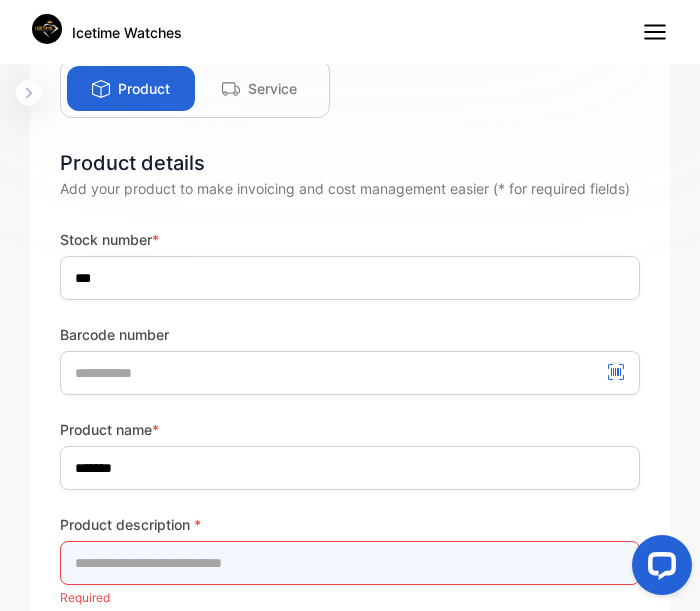 click at bounding box center (350, 563) 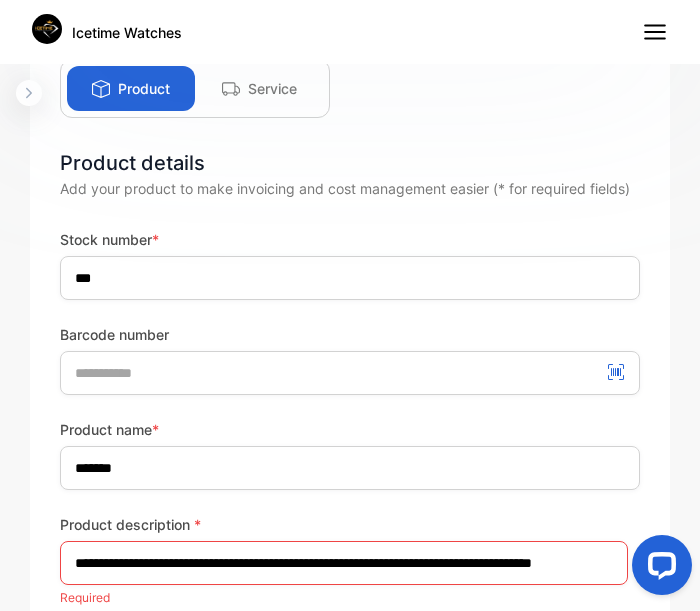 scroll, scrollTop: 0, scrollLeft: 0, axis: both 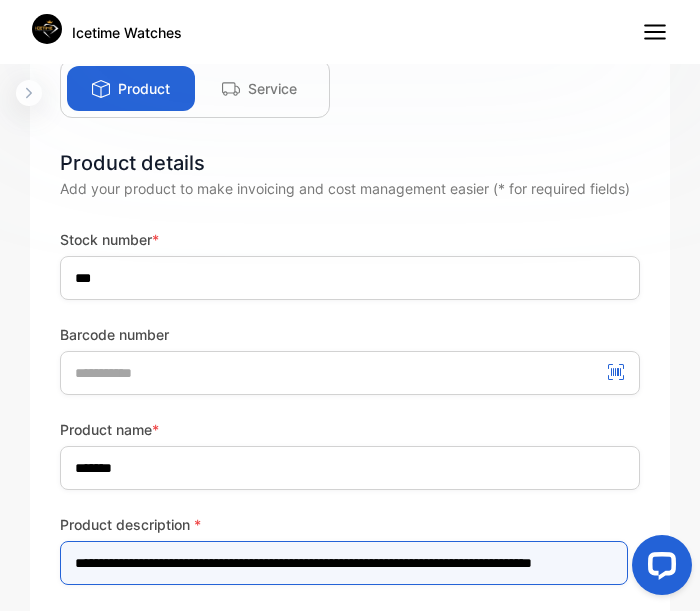 click on "**********" at bounding box center [344, 563] 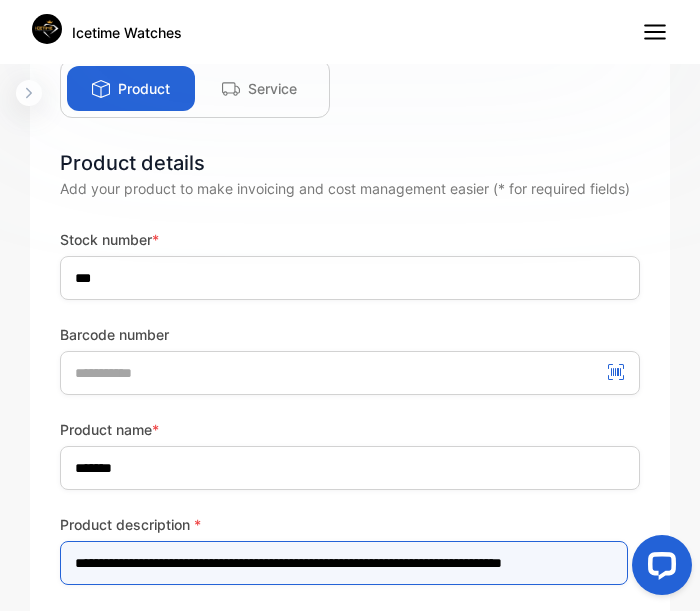 click on "**********" at bounding box center [344, 563] 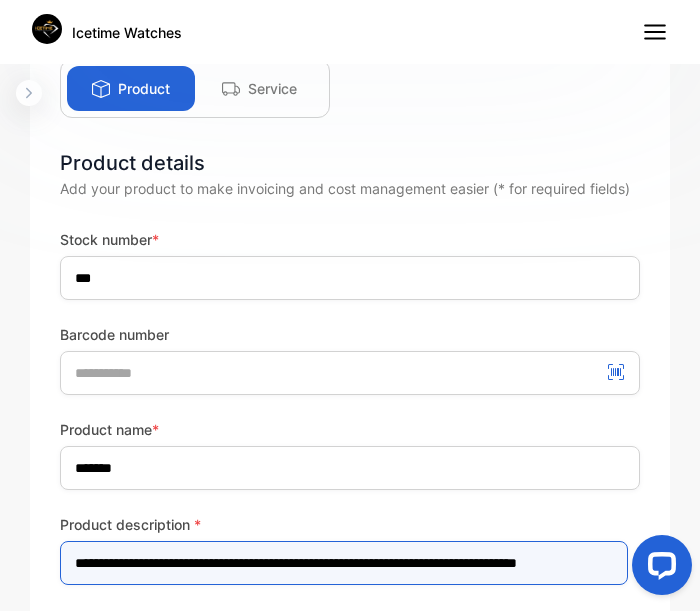 drag, startPoint x: 414, startPoint y: 567, endPoint x: 388, endPoint y: 588, distance: 33.42155 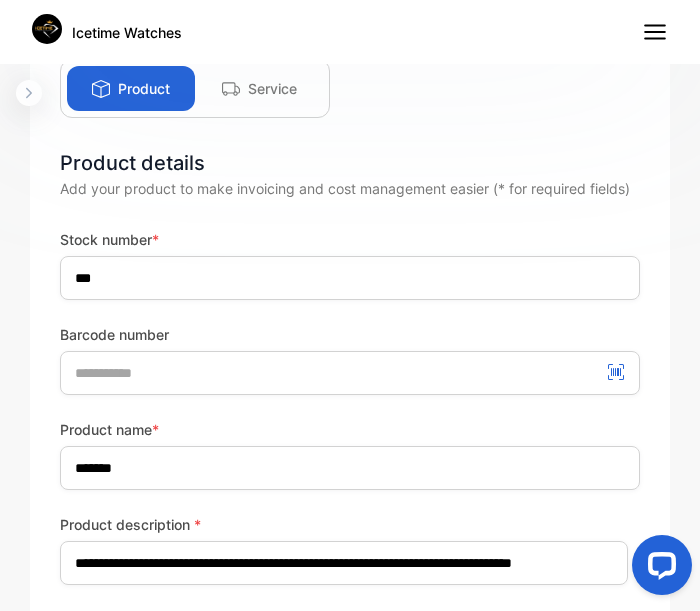 click on "**********" at bounding box center [350, 549] 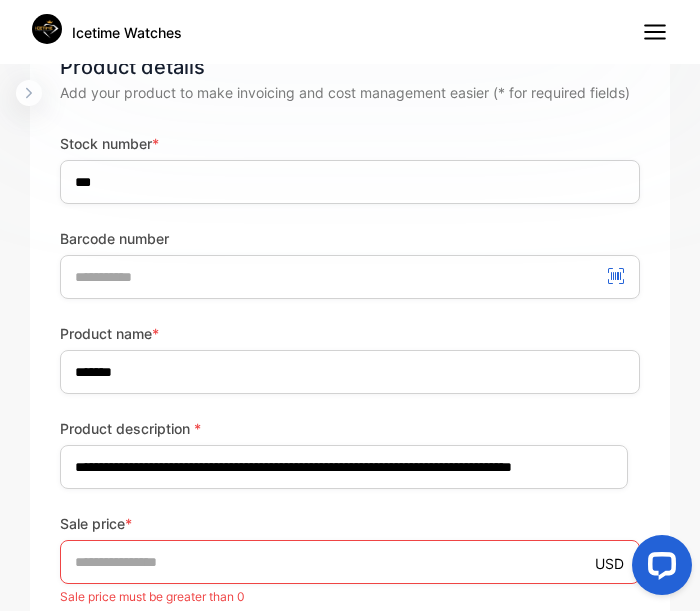 scroll, scrollTop: 384, scrollLeft: 0, axis: vertical 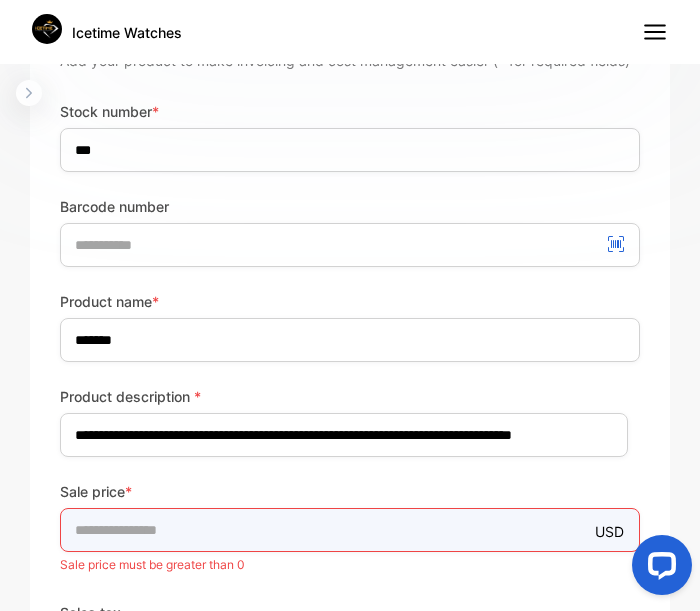 click on "*" at bounding box center (350, 530) 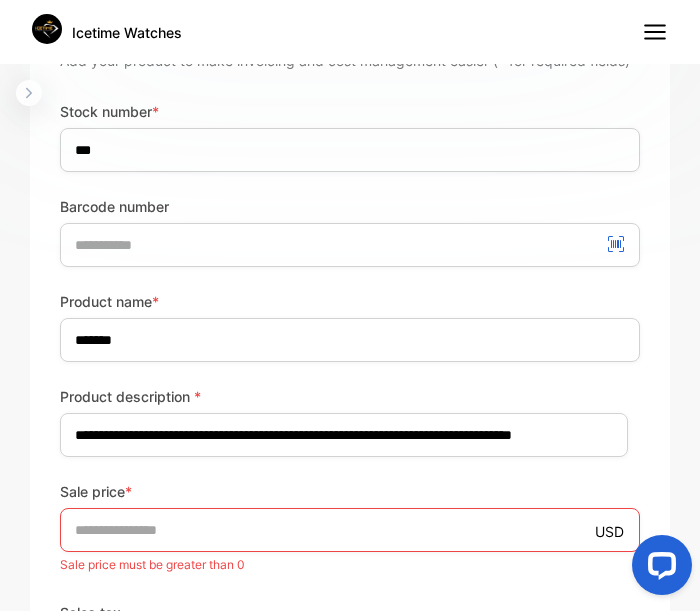 click on "**********" at bounding box center (350, 752) 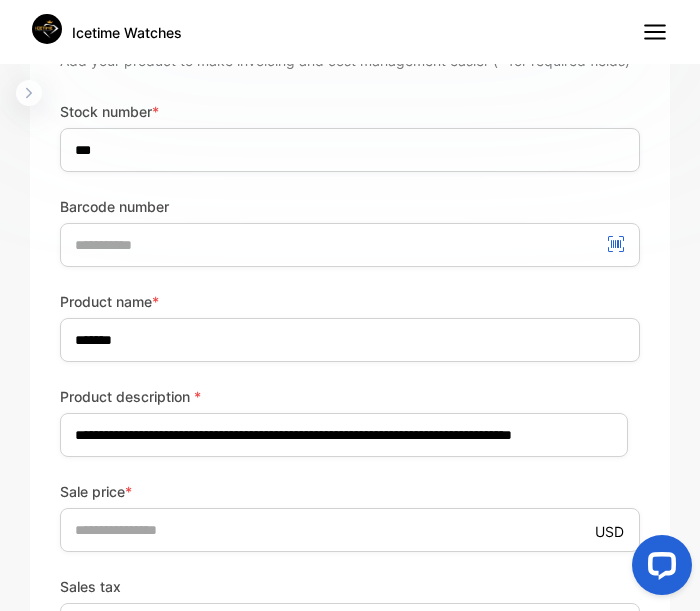 click on "Sale price  *   USD *** Sales tax" at bounding box center [350, 564] 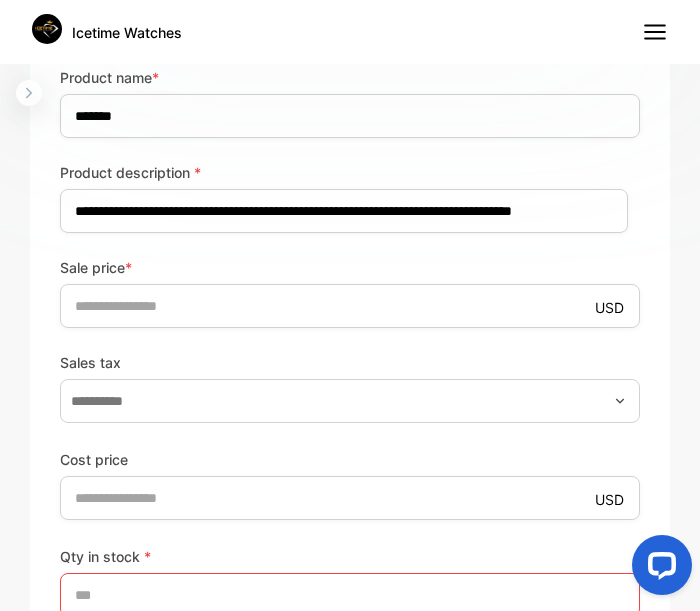 scroll, scrollTop: 640, scrollLeft: 0, axis: vertical 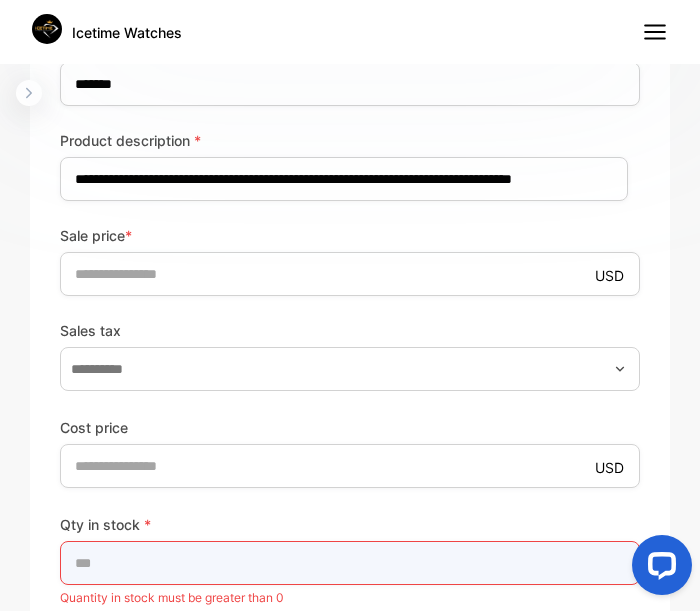 click on "*" at bounding box center (350, 563) 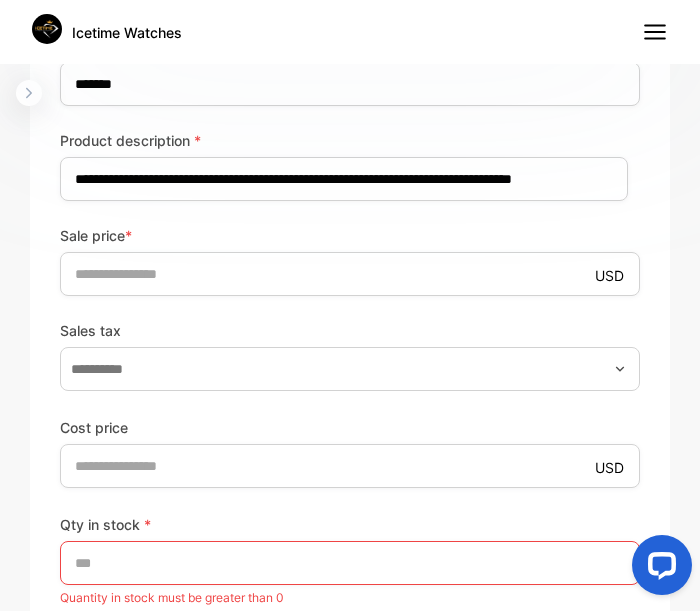 click on "Qty in stock   *" at bounding box center (350, 524) 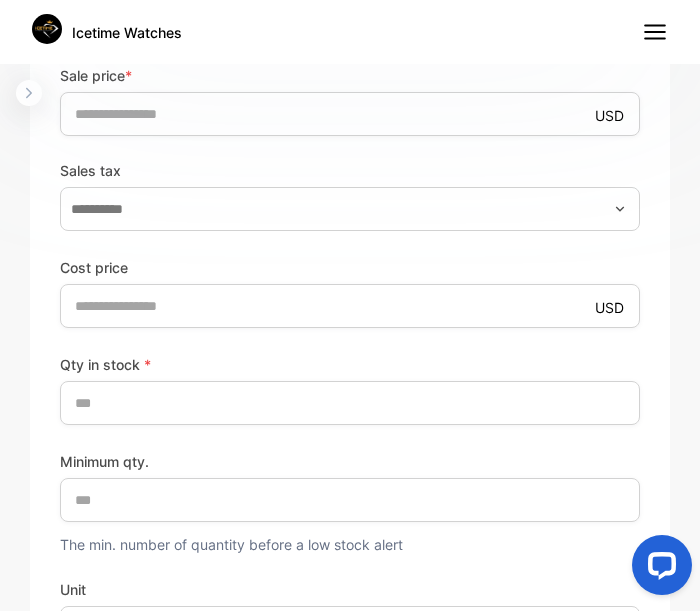scroll, scrollTop: 832, scrollLeft: 0, axis: vertical 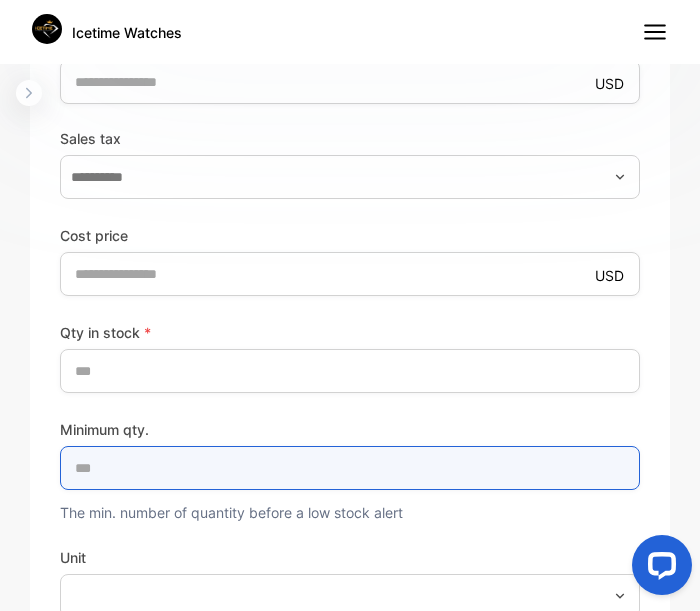 click on "*" at bounding box center (350, 468) 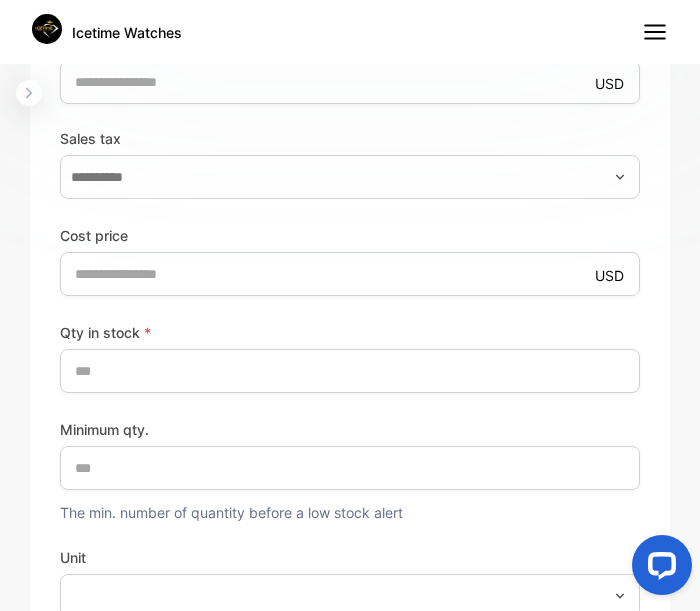 click on "Qty in stock   *   ** Minimum qty.   ** The min. number of quantity before a low stock alert Unit" at bounding box center [350, 469] 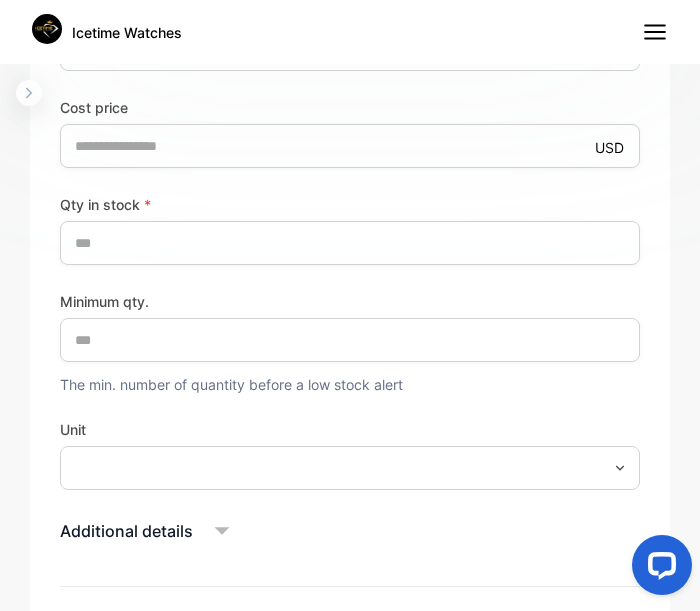 scroll, scrollTop: 992, scrollLeft: 0, axis: vertical 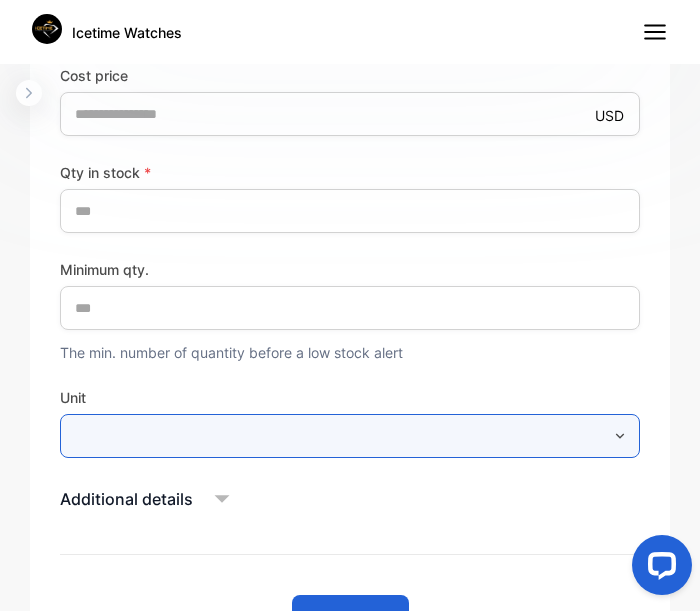 click at bounding box center (350, 436) 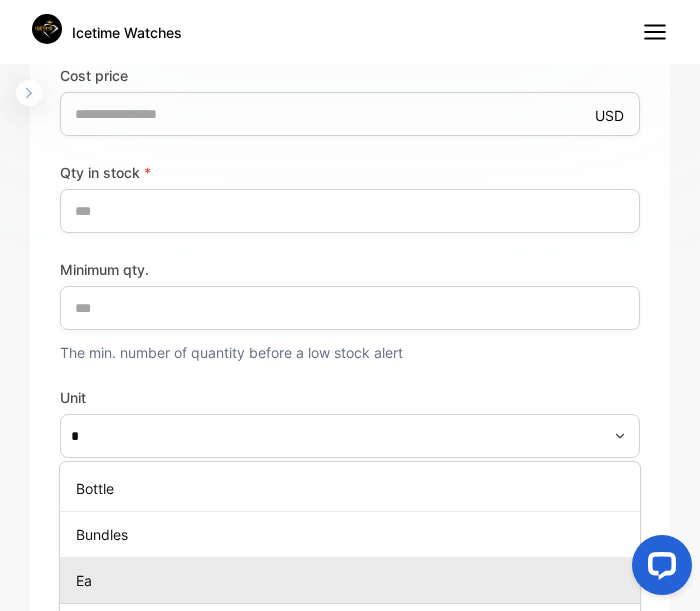 scroll, scrollTop: 12, scrollLeft: 0, axis: vertical 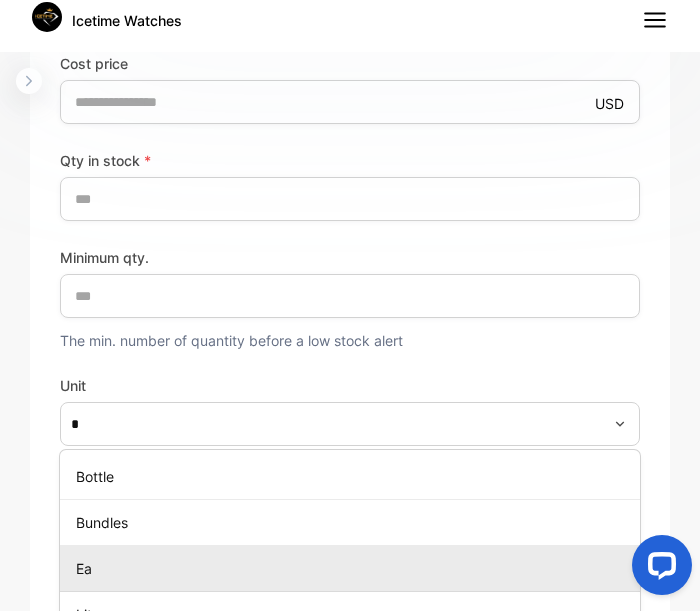 click on "Ea" at bounding box center [350, 568] 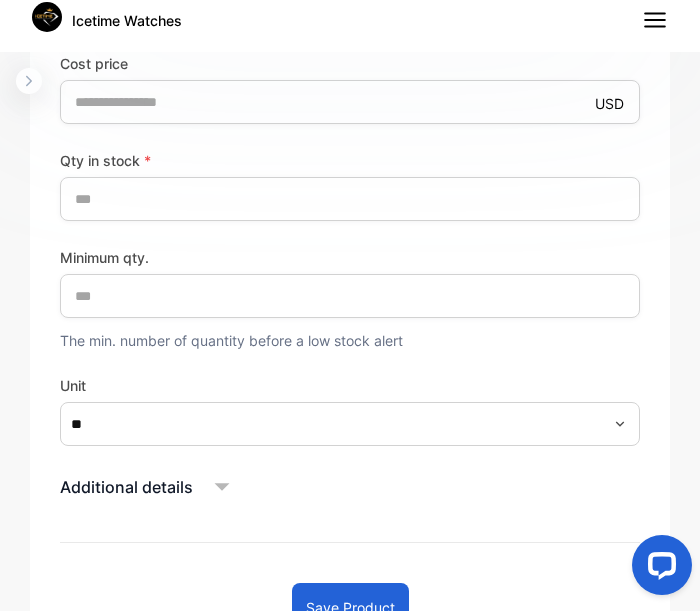 click on "**********" at bounding box center [350, 106] 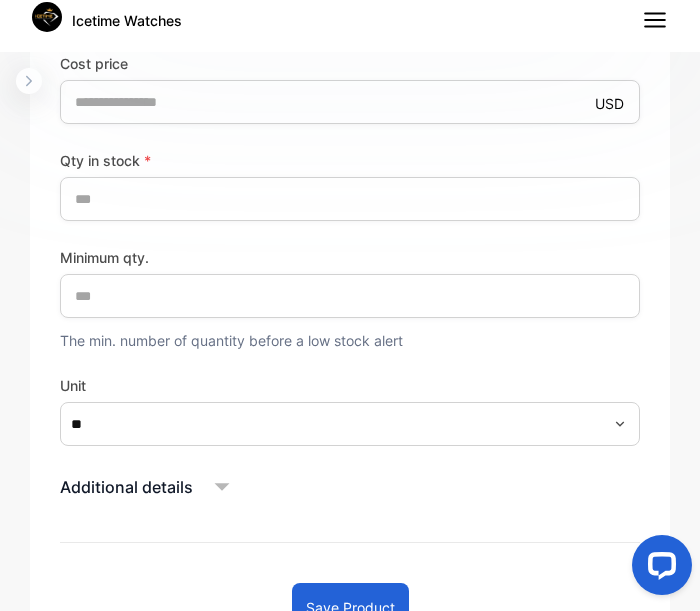 click 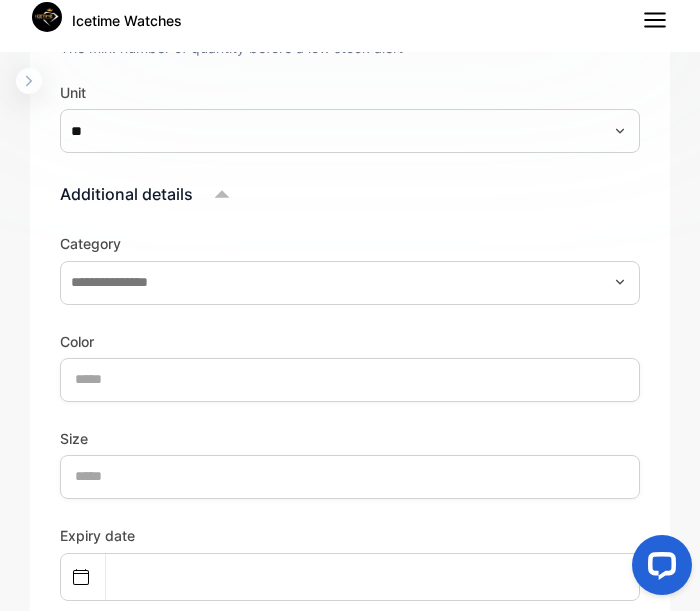 scroll, scrollTop: 1312, scrollLeft: 0, axis: vertical 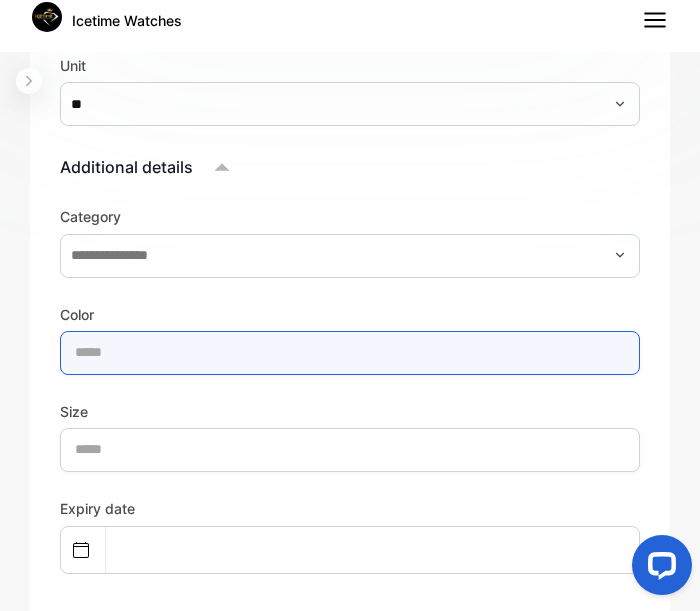 click at bounding box center [350, 353] 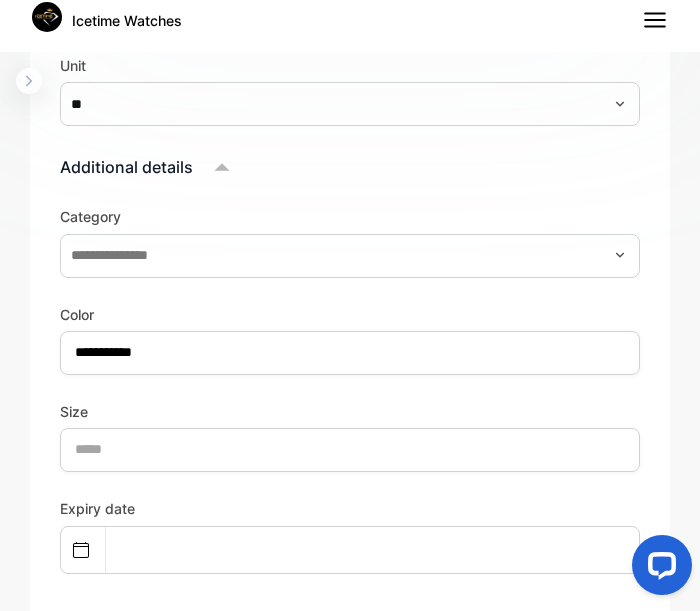 click on "Size" at bounding box center [350, 436] 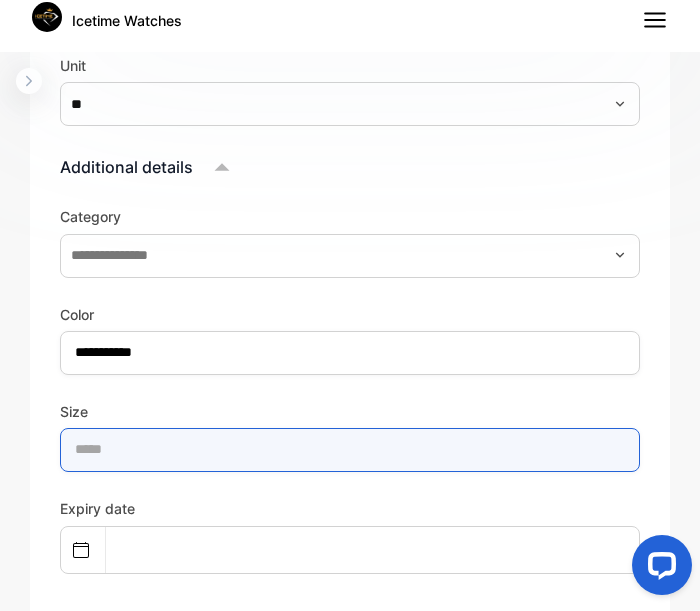 click at bounding box center (350, 450) 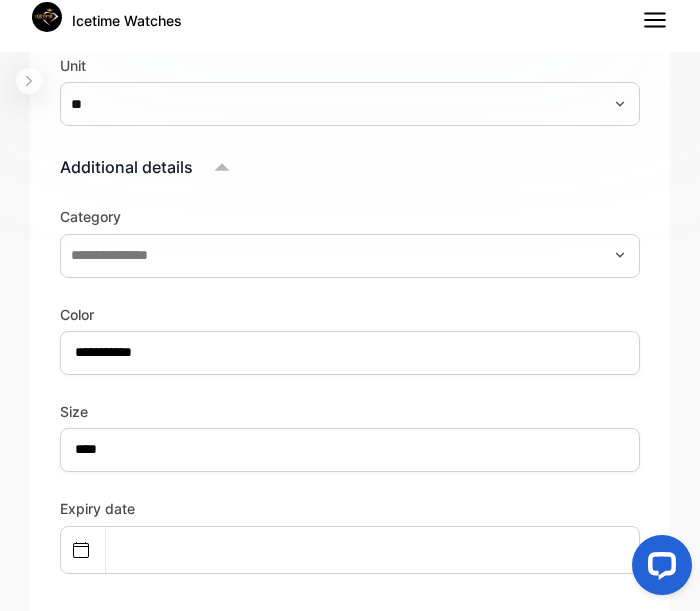 click on "Expiry date" at bounding box center (350, 535) 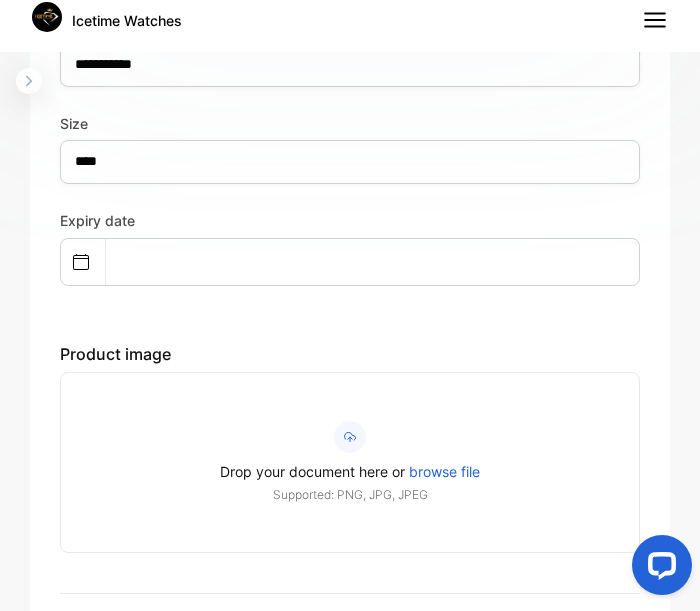 scroll, scrollTop: 1632, scrollLeft: 0, axis: vertical 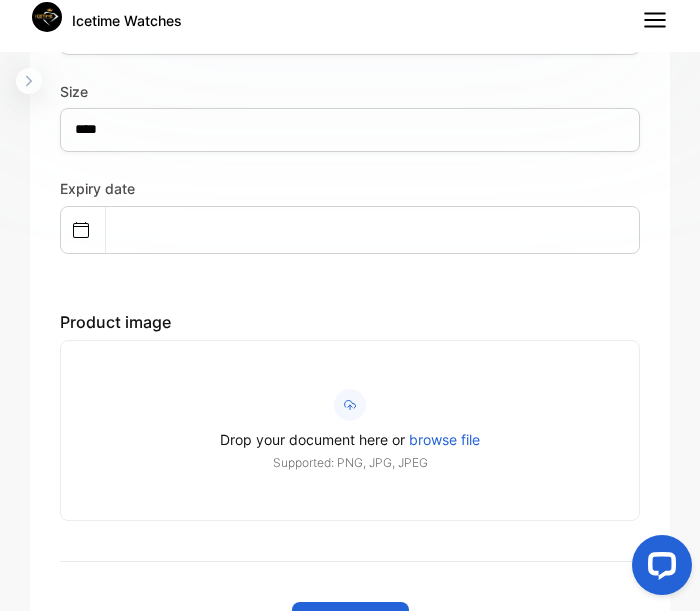 click on "Drop your document here or    browse file Supported: PNG, JPG, JPEG" at bounding box center (350, 430) 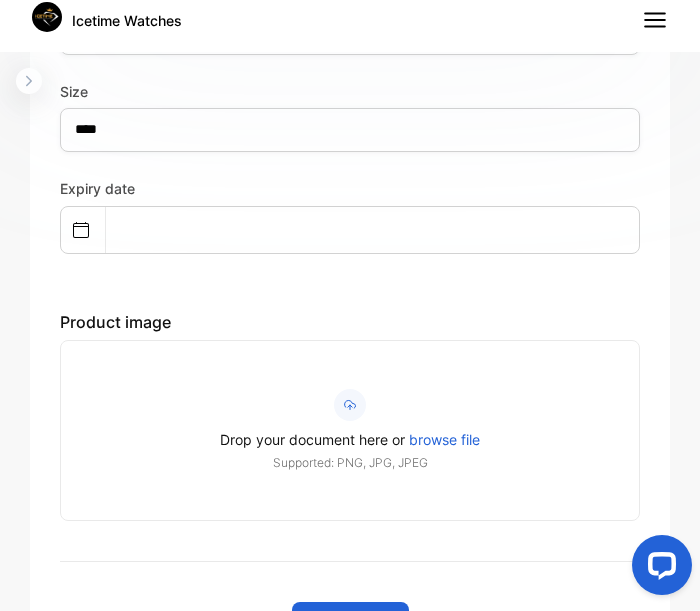 click at bounding box center [658, 569] 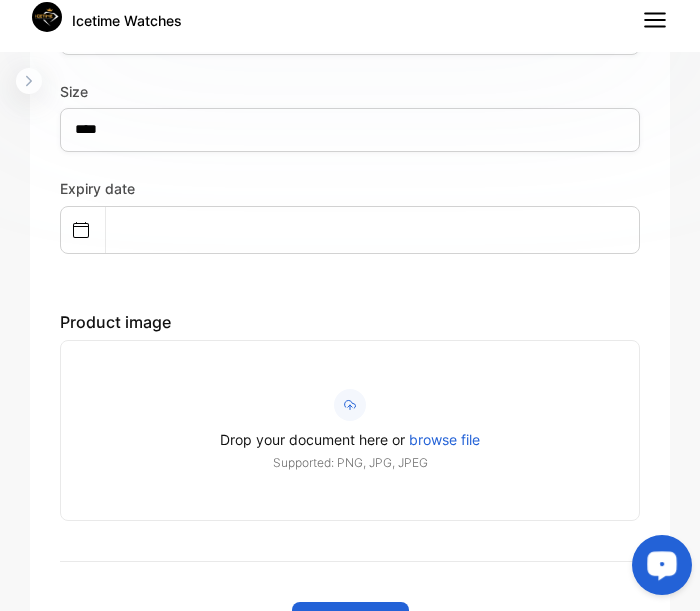 click on "**********" at bounding box center [350, -308] 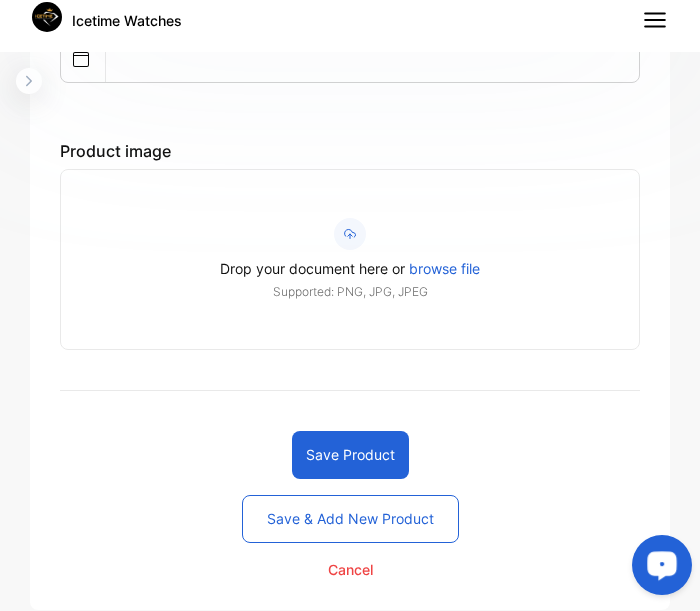 scroll, scrollTop: 1841, scrollLeft: 0, axis: vertical 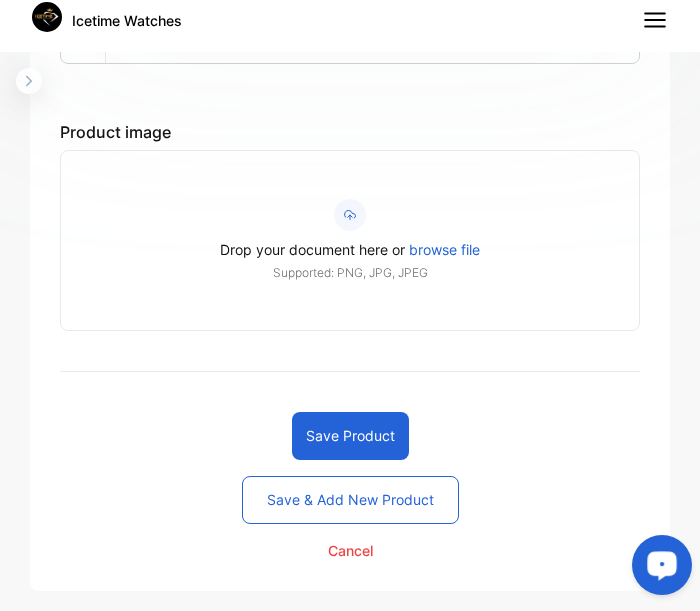 click on "Save product" at bounding box center [350, 436] 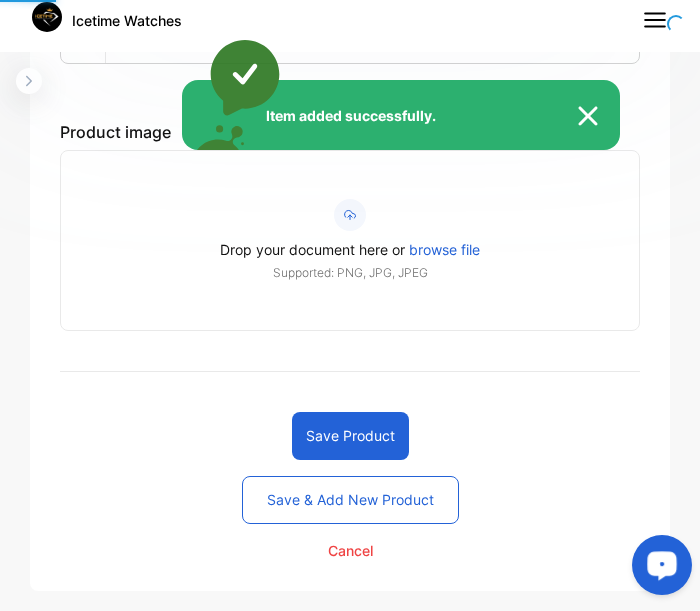 scroll, scrollTop: 0, scrollLeft: 0, axis: both 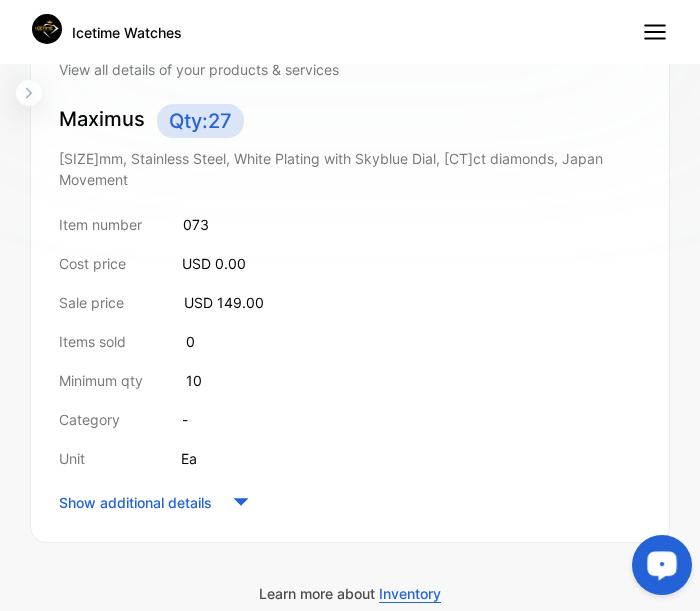 click 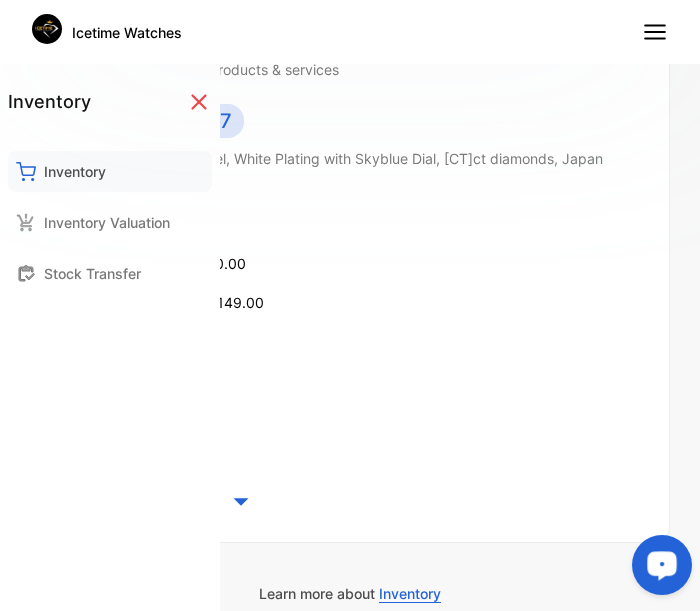 click on "Inventory" at bounding box center (75, 171) 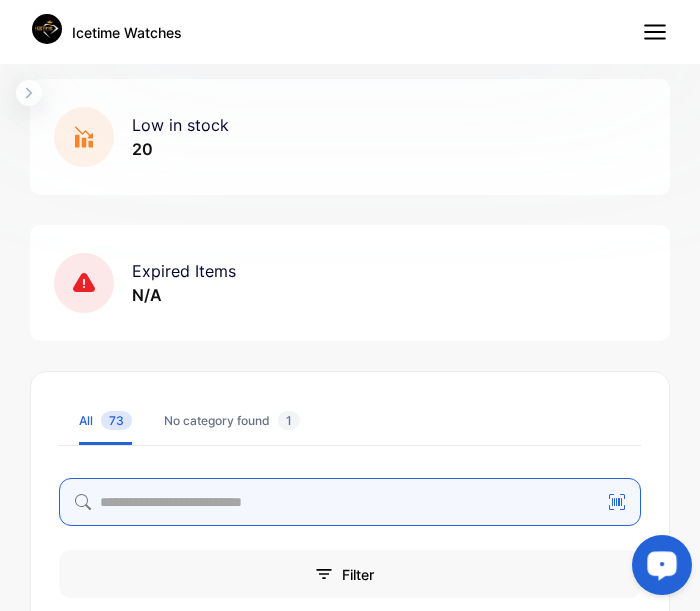 click at bounding box center [350, 502] 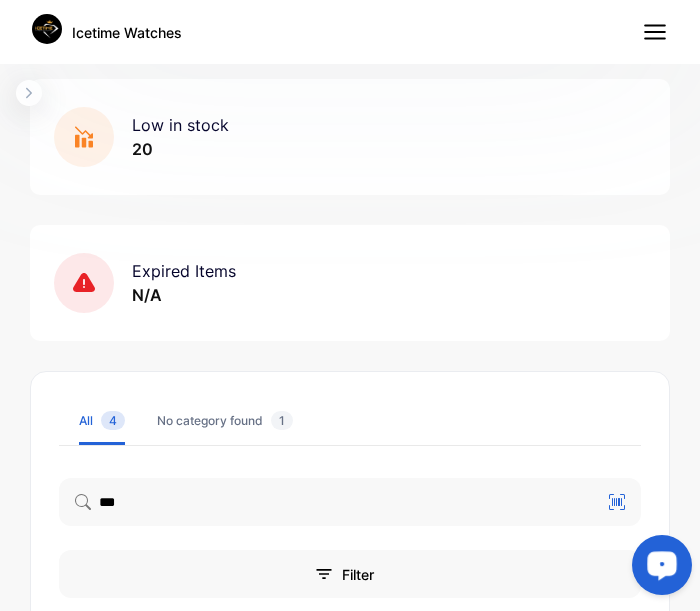 click on "All 4 No category found 1" at bounding box center [350, 421] 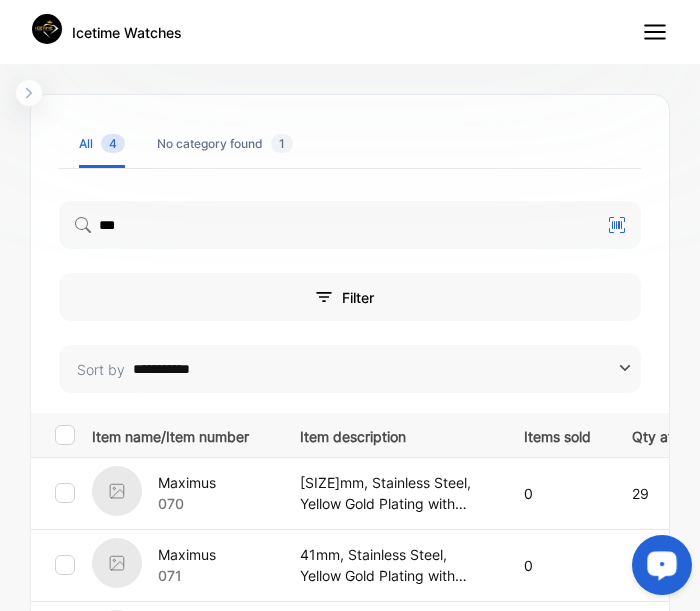 scroll, scrollTop: 556, scrollLeft: 0, axis: vertical 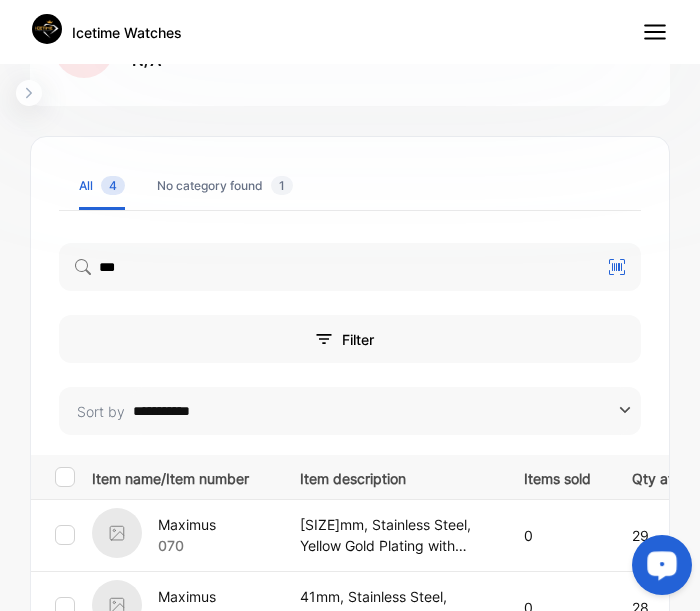 click 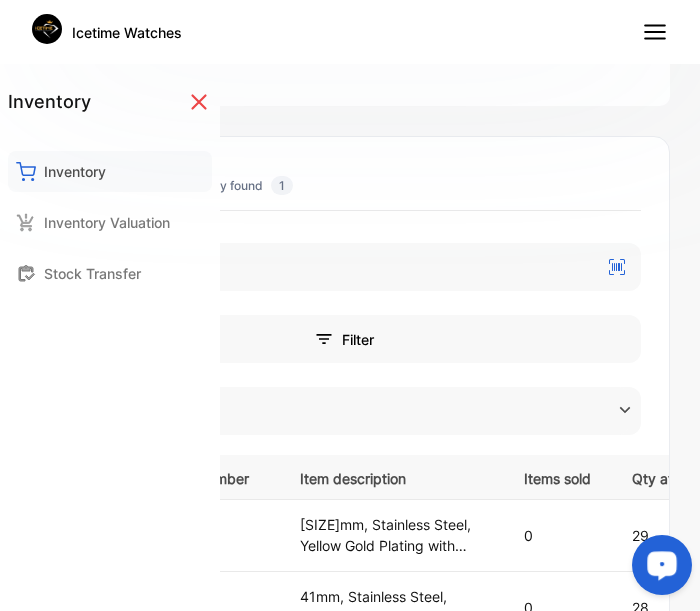 click on "Inventory" at bounding box center (110, 171) 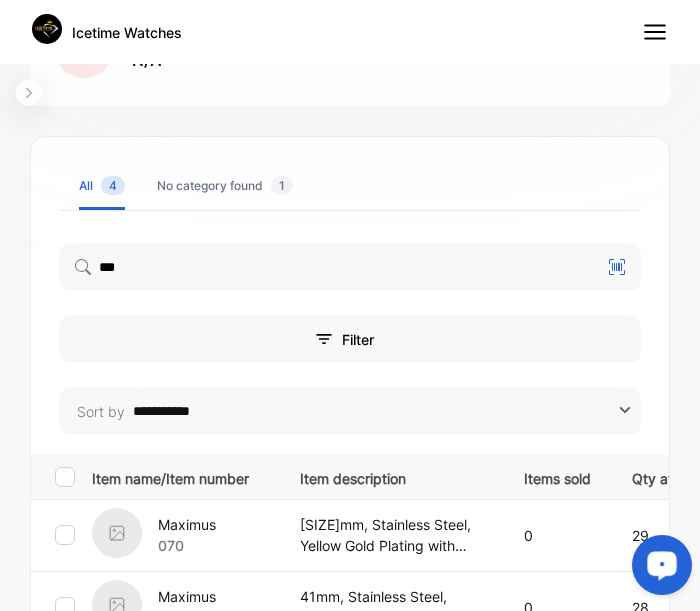 click 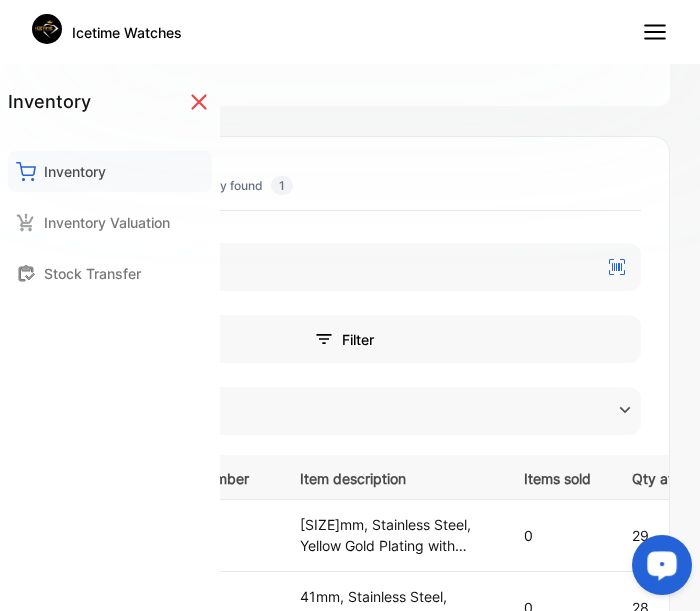 click on "Inventory" at bounding box center [75, 171] 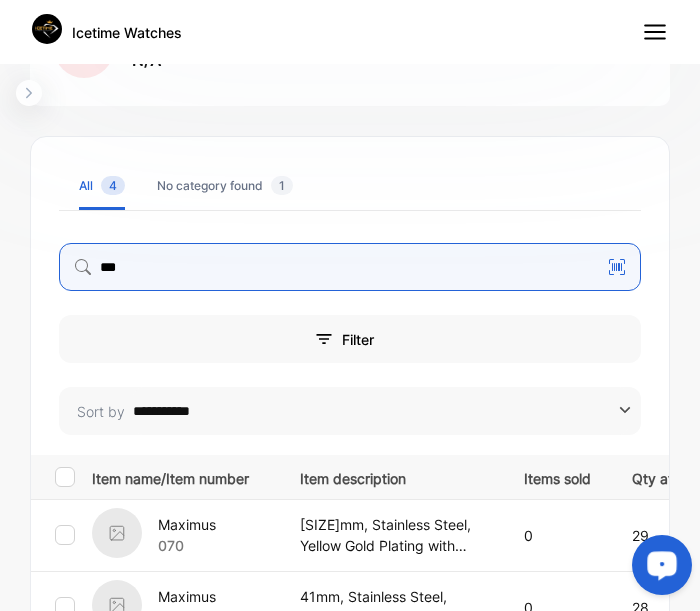click on "***" at bounding box center [350, 267] 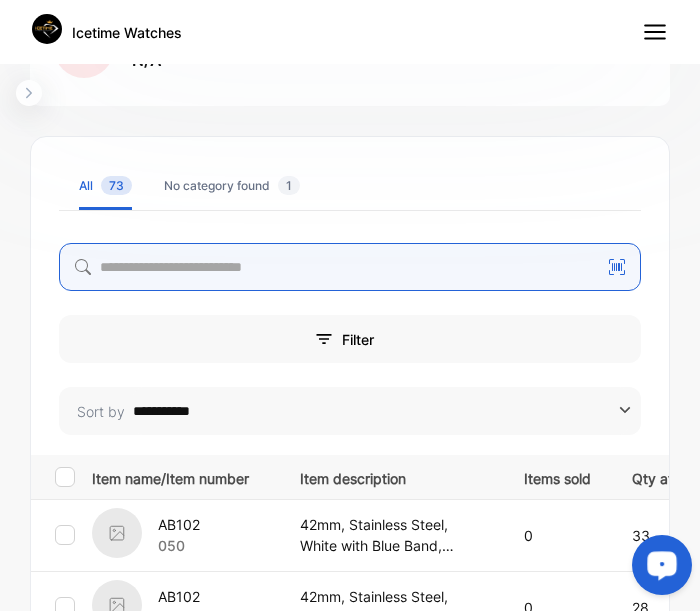 scroll, scrollTop: 21, scrollLeft: 0, axis: vertical 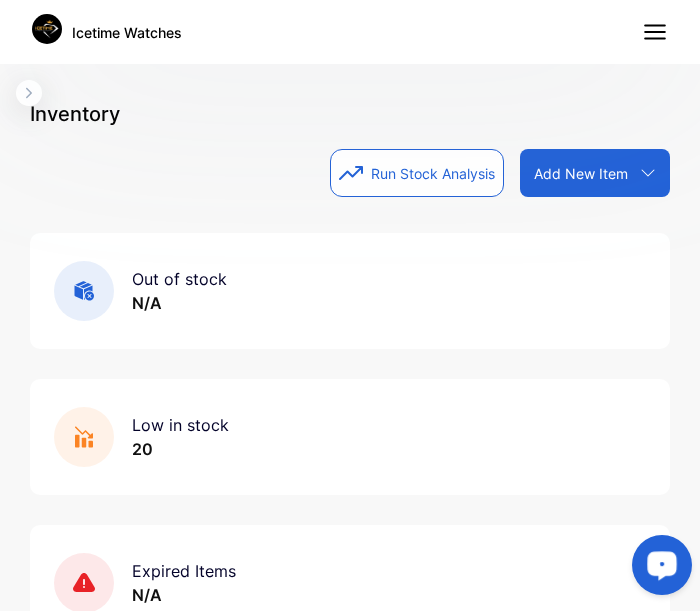 click on "Add New Item" at bounding box center [581, 173] 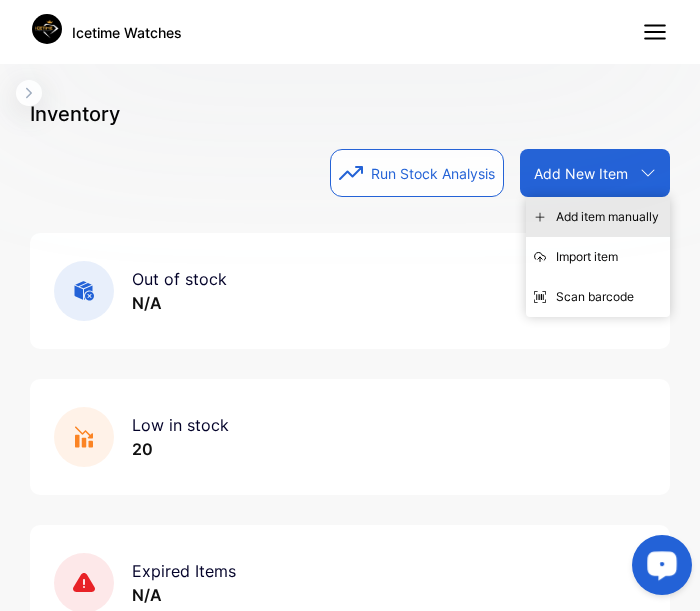 click on "Add item manually" at bounding box center (598, 217) 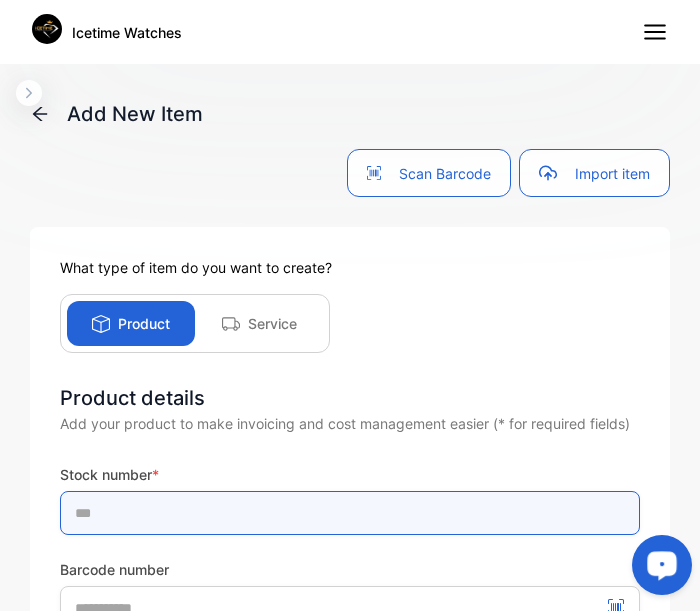 click at bounding box center (350, 513) 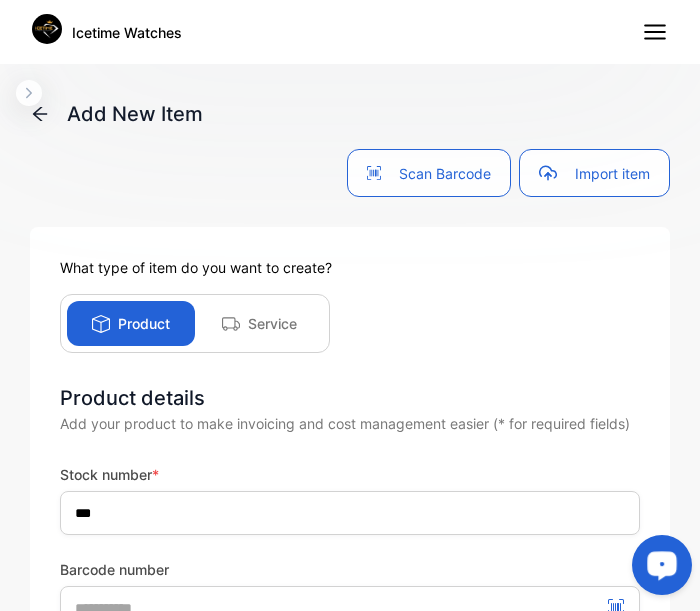 click on "What type of item do you want to create? Product Service   Product details   Add your product to make invoicing and cost management easier (* for required fields) Stock number  *   *** Barcode number   Product name  *   Required Product description   *   Required Sale price  *   USD * Sale price must be greater than 0 Sales tax   Cost price   USD * Qty in stock   *   * Quantity in stock must be greater than 0 Minimum qty.   * The min. number of quantity before a low stock alert Unit   Additional details Save product Save & add new product Cancel" at bounding box center [350, 1038] 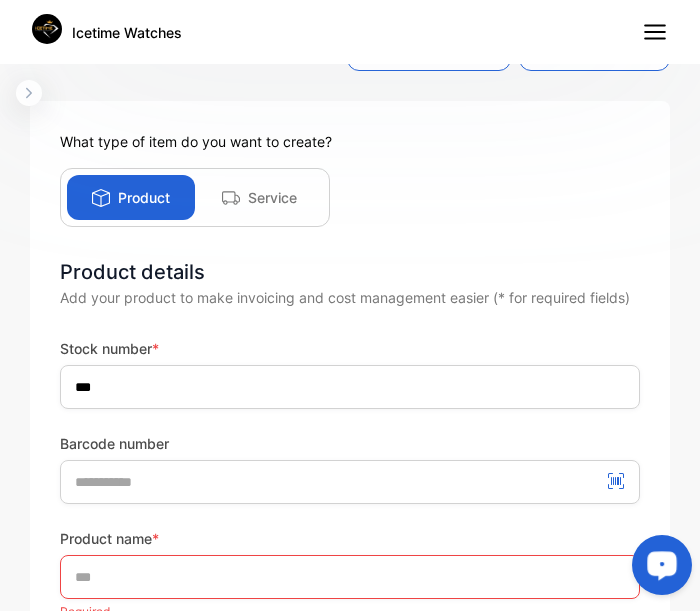 scroll, scrollTop: 149, scrollLeft: 0, axis: vertical 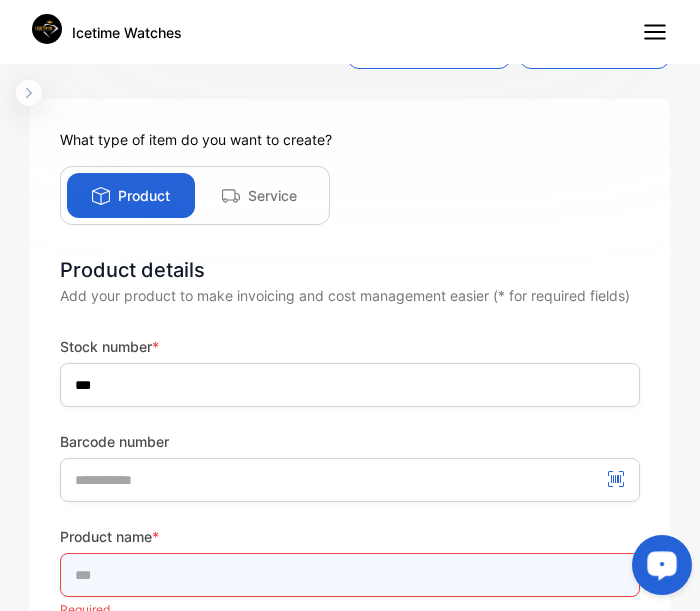 click at bounding box center [350, 575] 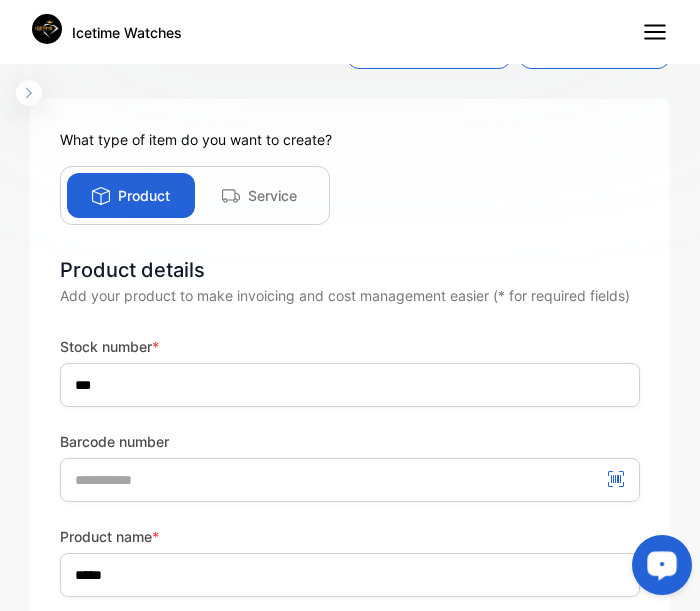 click on "Stock number  *   *** Barcode number   Product name  *   ***** Product description   *   Required Sale price  *   USD * Sale price must be greater than 0 Sales tax   Cost price   USD * Qty in stock   *   * Quantity in stock must be greater than 0 Minimum qty.   * The min. number of quantity before a low stock alert Unit   Additional details Save product Save & add new product Cancel" at bounding box center [350, 1000] 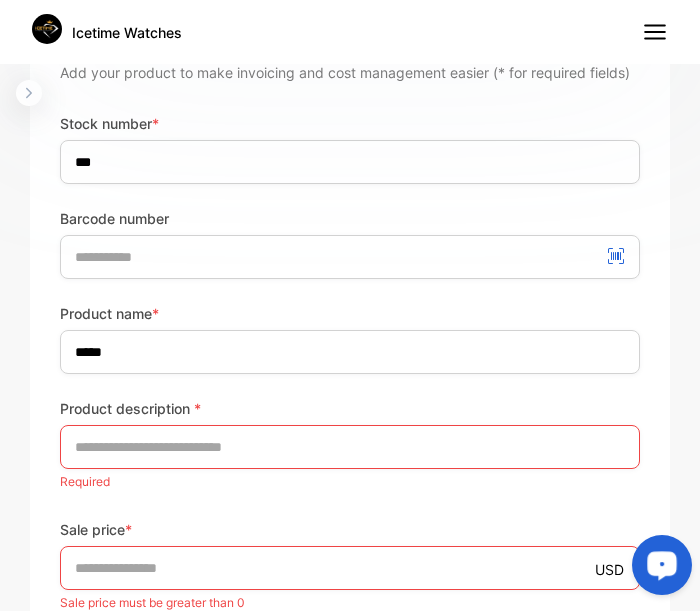 scroll, scrollTop: 373, scrollLeft: 0, axis: vertical 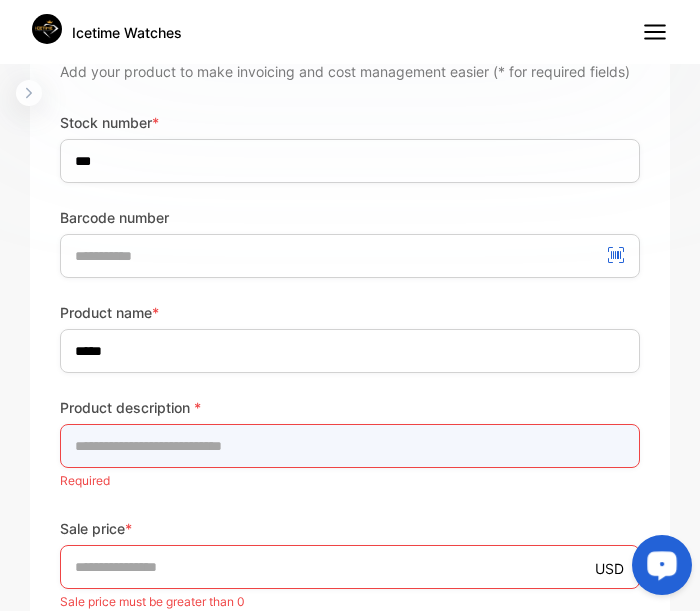click at bounding box center [350, 446] 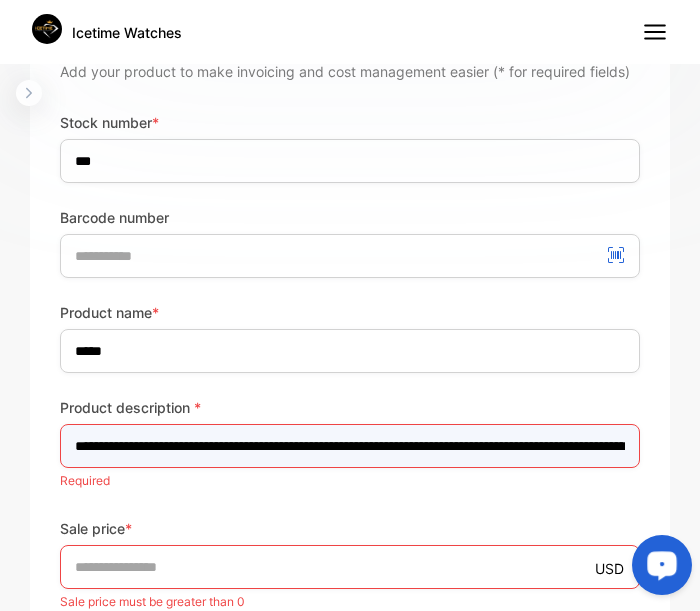 scroll, scrollTop: 0, scrollLeft: 225, axis: horizontal 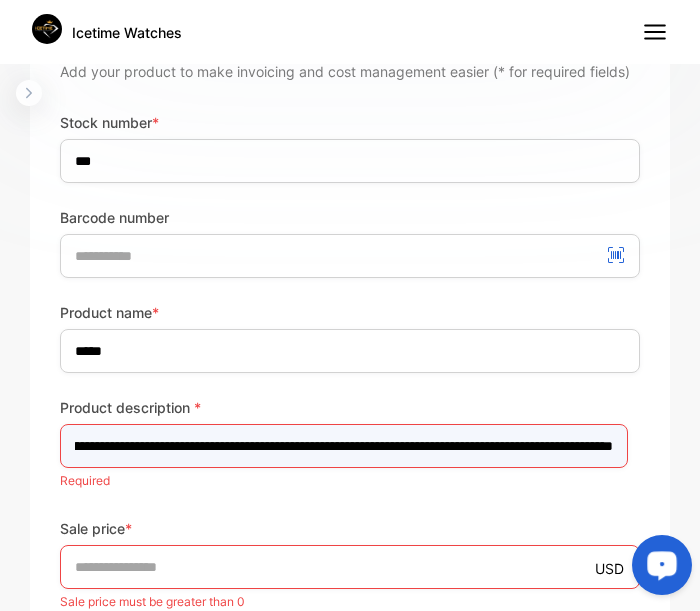click on "**********" at bounding box center [344, 446] 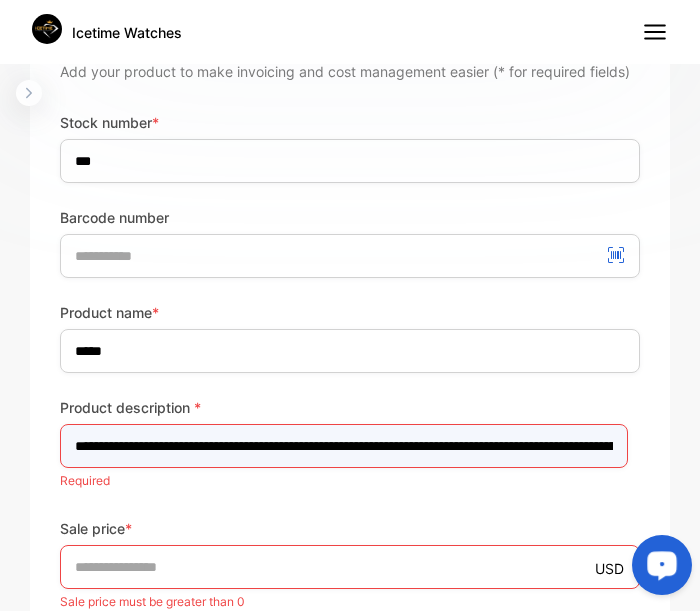 click on "**********" at bounding box center (344, 446) 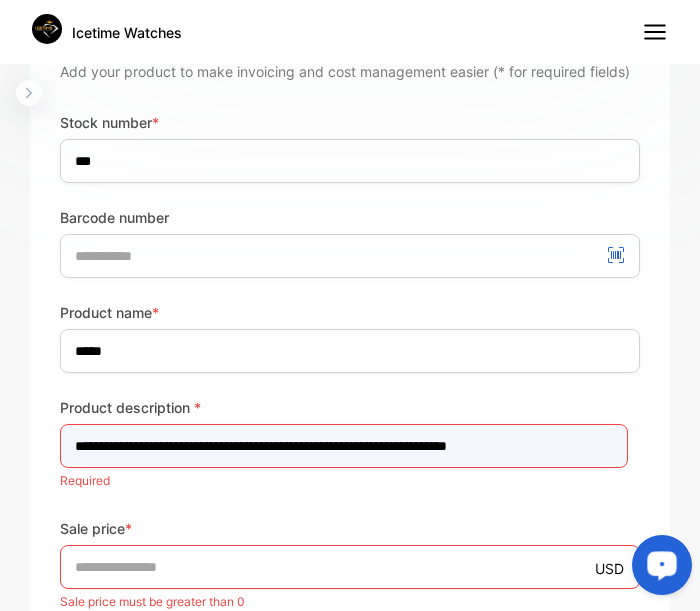 click on "**********" at bounding box center [344, 446] 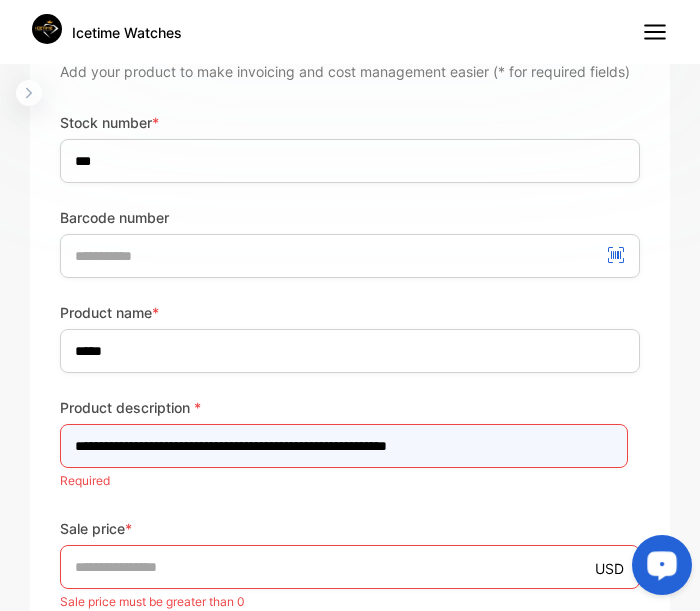 click on "**********" at bounding box center (344, 446) 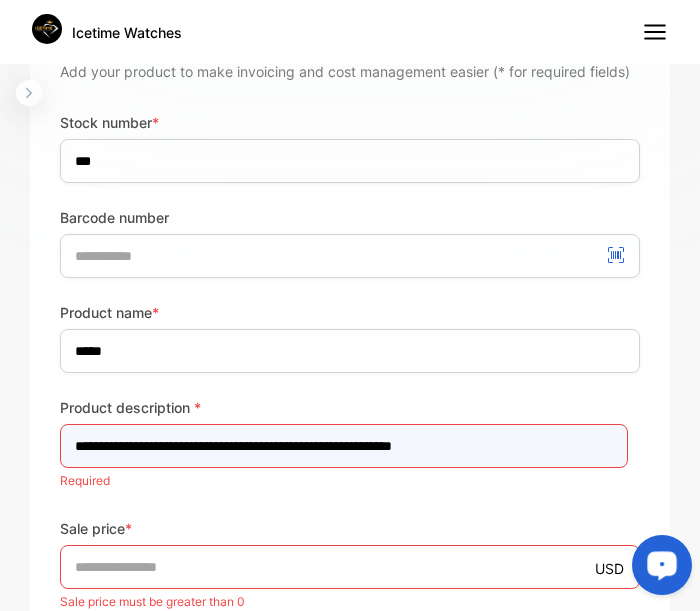 click on "**********" at bounding box center [344, 446] 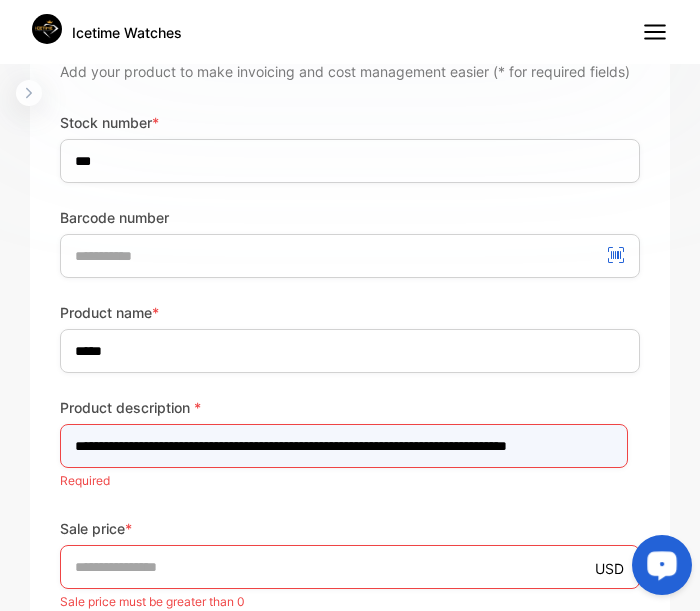 click on "**********" at bounding box center (344, 446) 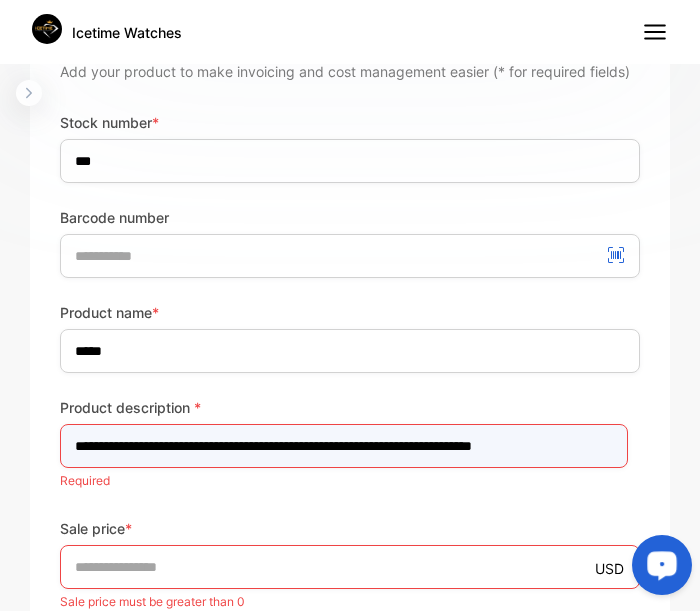 click on "**********" at bounding box center [344, 446] 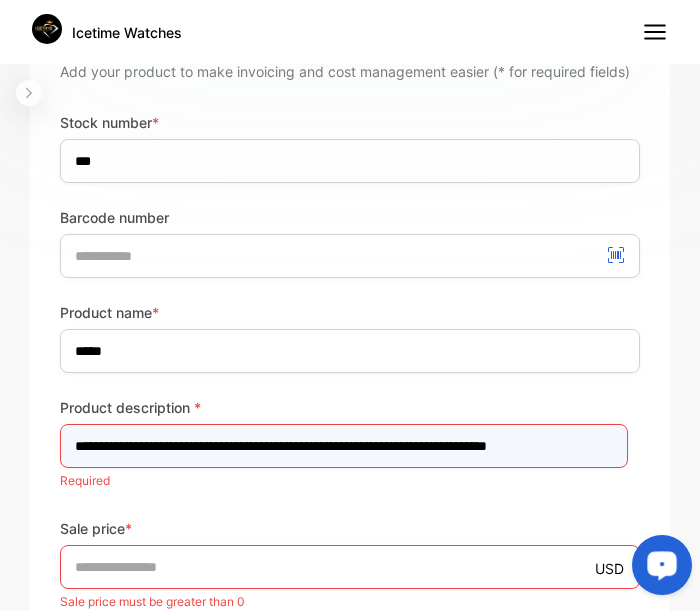 click on "**********" at bounding box center (344, 446) 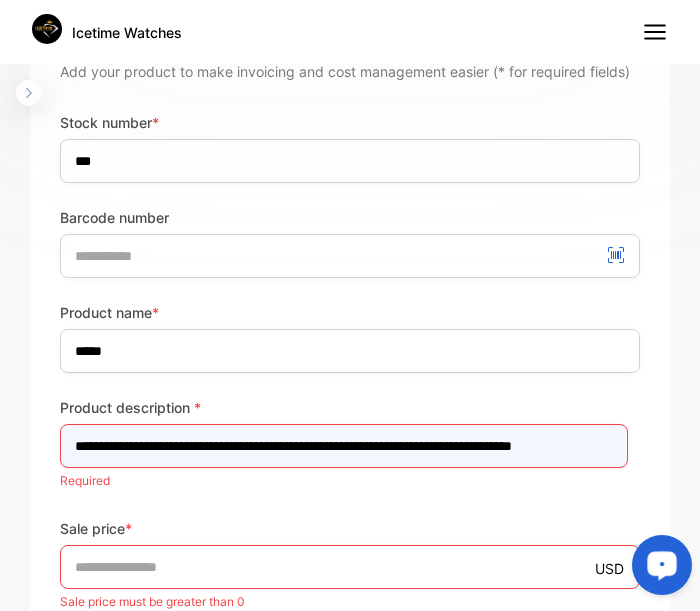 click on "**********" at bounding box center (344, 446) 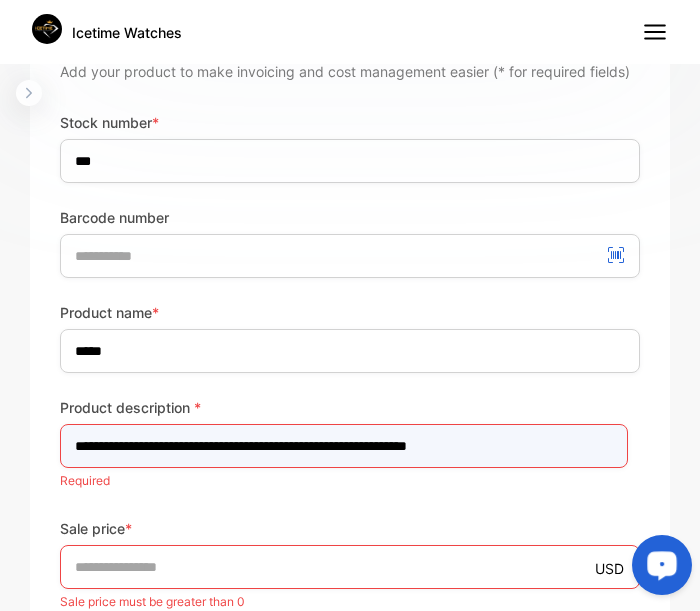 click on "**********" at bounding box center (344, 446) 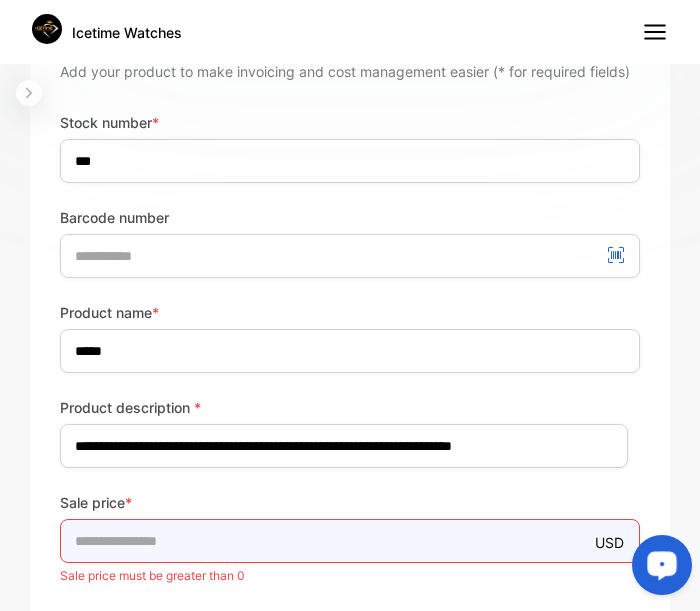 click on "*" at bounding box center (350, 541) 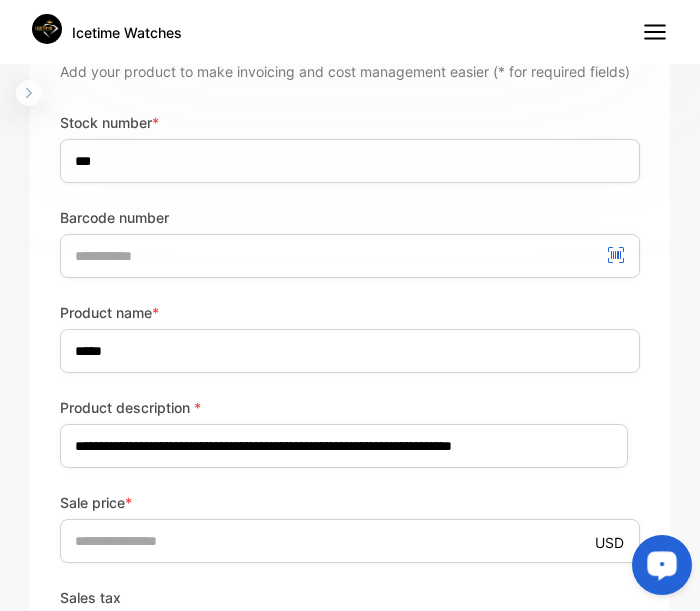 click on "**********" at bounding box center [350, 750] 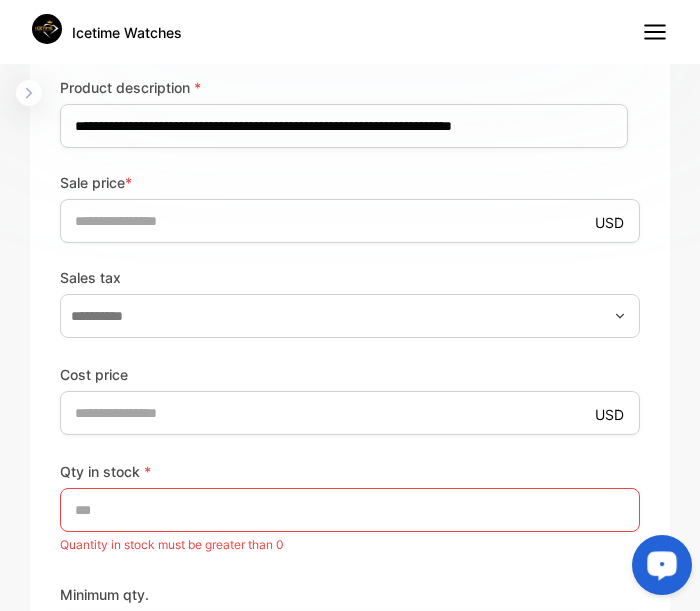 scroll, scrollTop: 725, scrollLeft: 0, axis: vertical 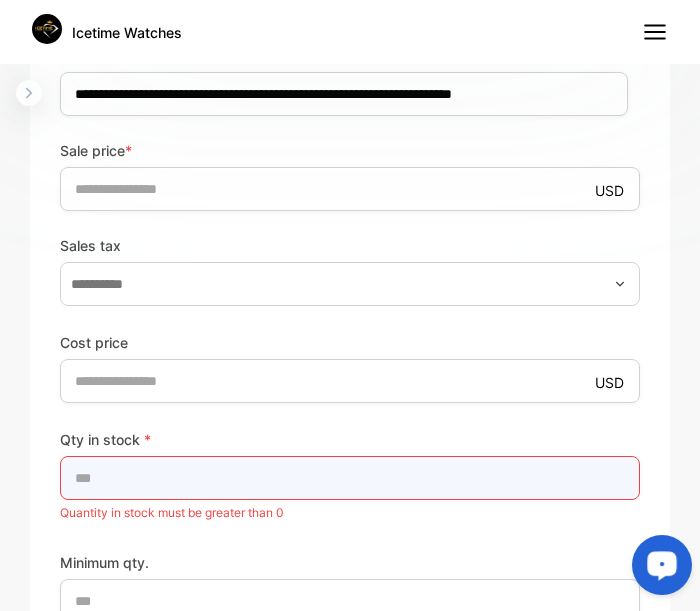 click on "*" at bounding box center (350, 478) 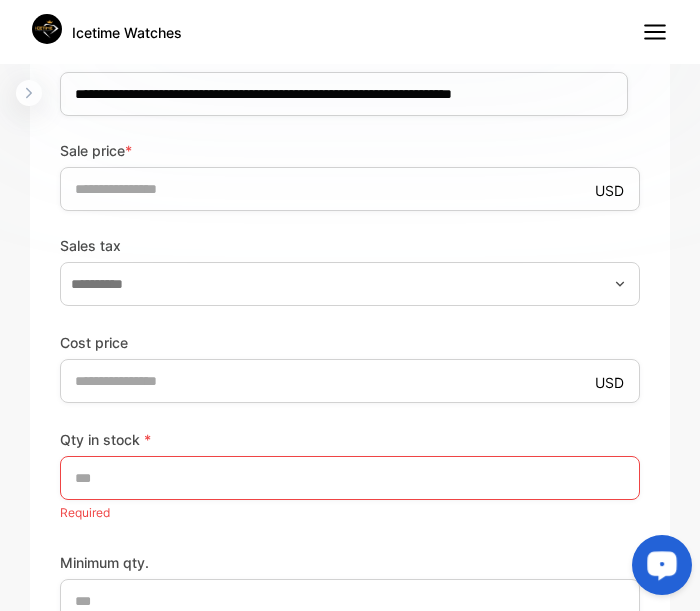 click on "Qty in stock   *   Required Minimum qty.   * The min. number of quantity before a low stock alert Unit" at bounding box center [350, 589] 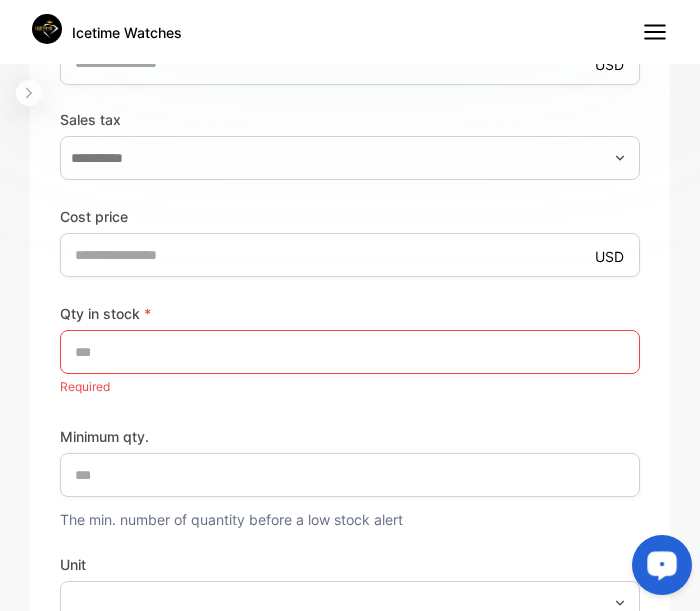 scroll, scrollTop: 853, scrollLeft: 0, axis: vertical 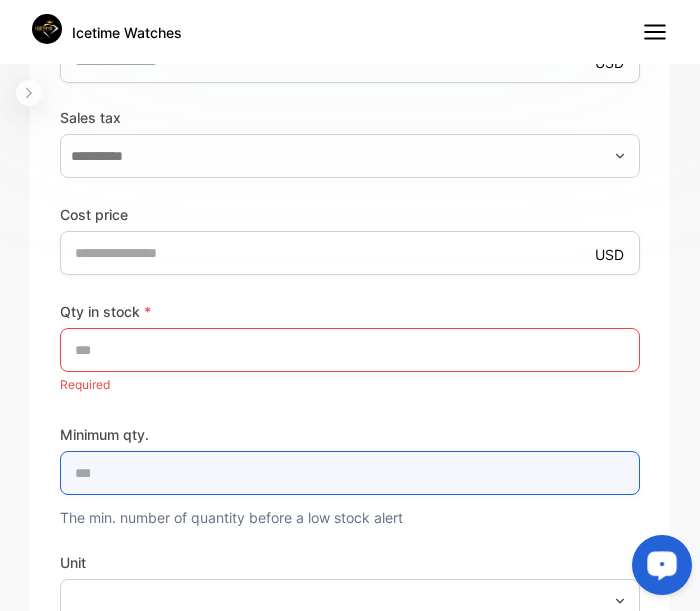 click on "*" at bounding box center (350, 473) 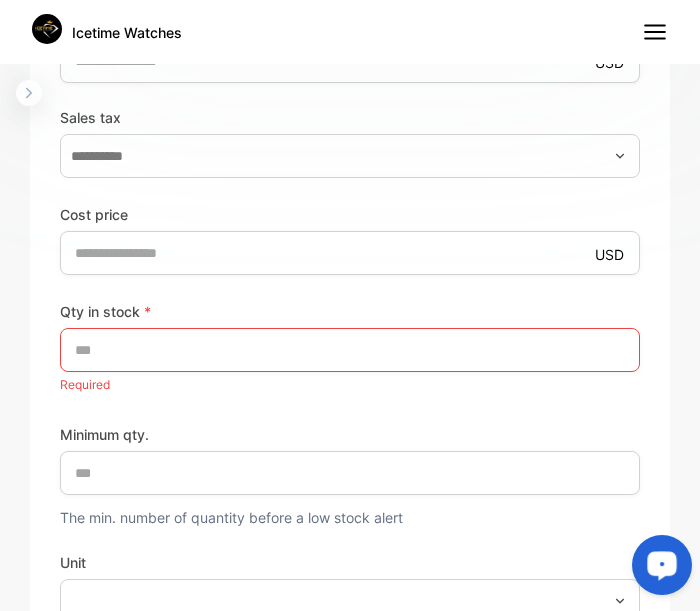 click on "Qty in stock   *   Required Minimum qty.   ** The min. number of quantity before a low stock alert Unit" at bounding box center [350, 461] 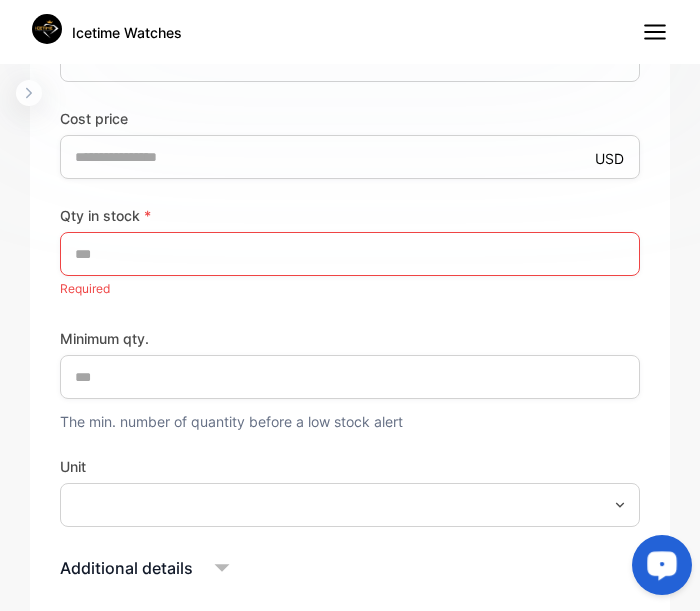 scroll, scrollTop: 981, scrollLeft: 0, axis: vertical 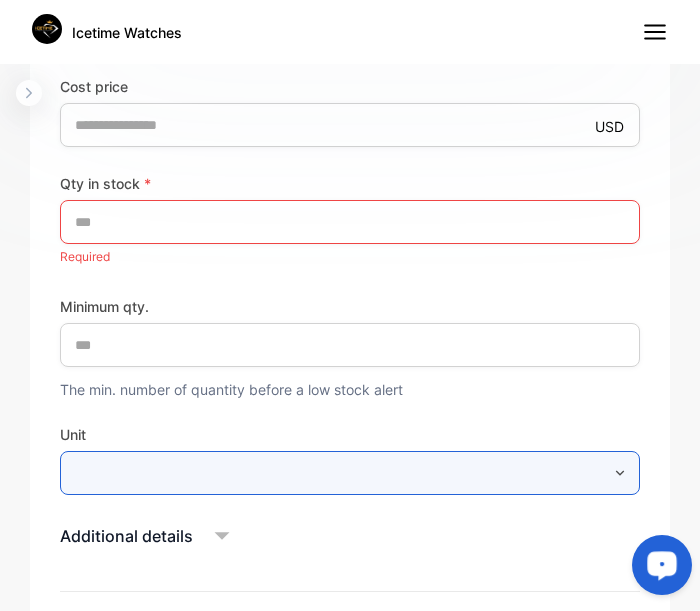 click at bounding box center [350, 473] 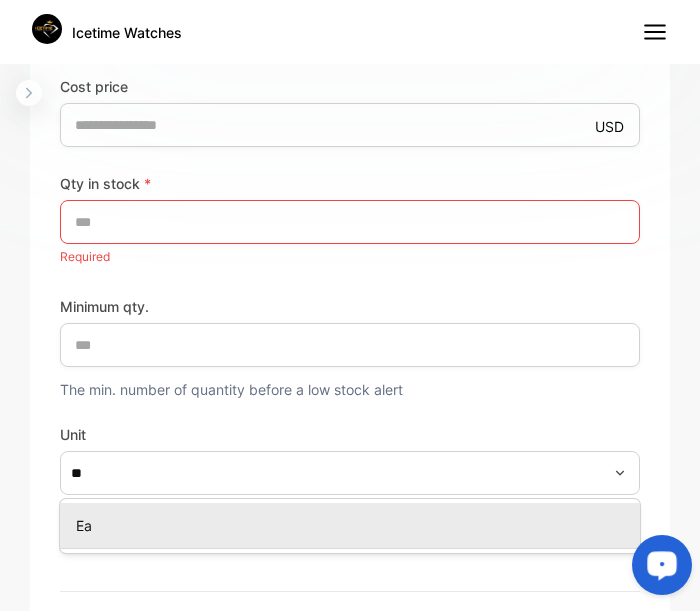 click on "Ea" at bounding box center [354, 525] 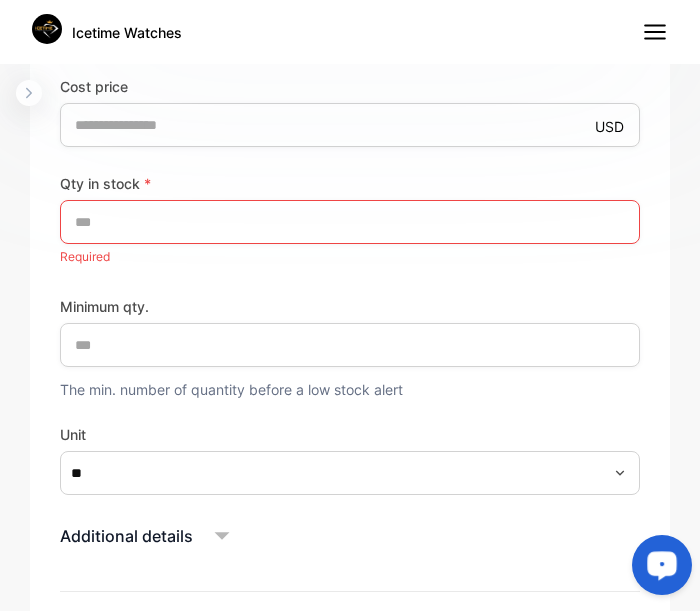 click on "Unit" at bounding box center (350, 434) 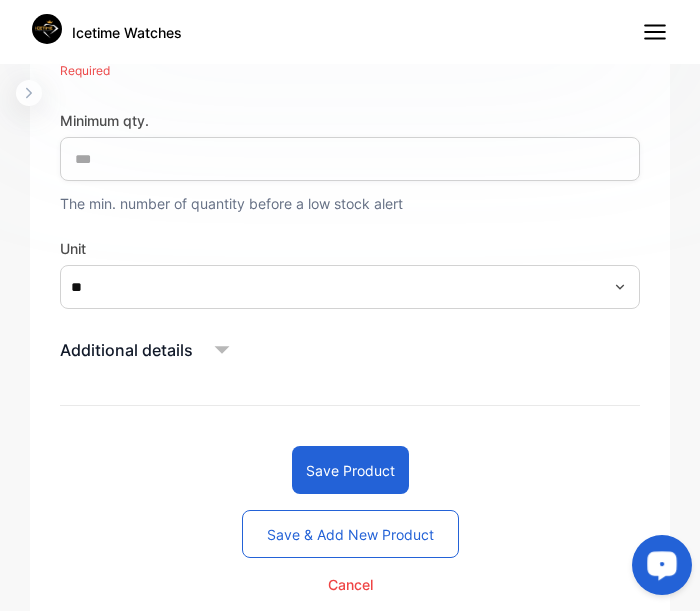 scroll, scrollTop: 1173, scrollLeft: 0, axis: vertical 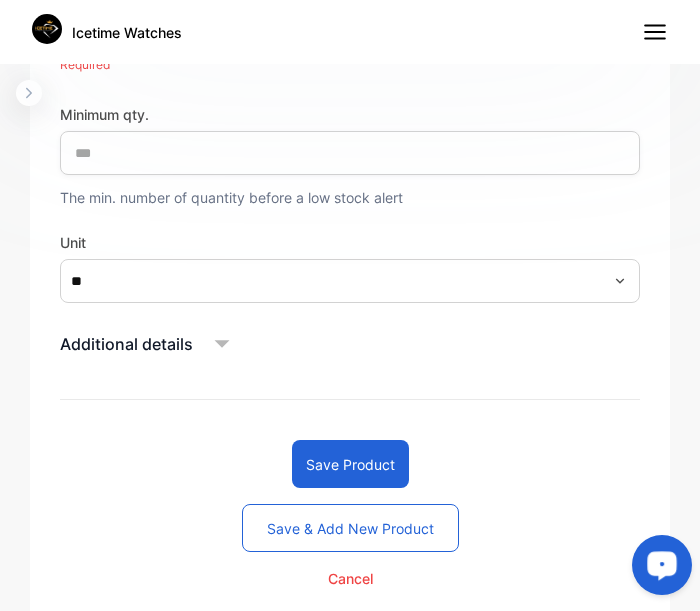 click 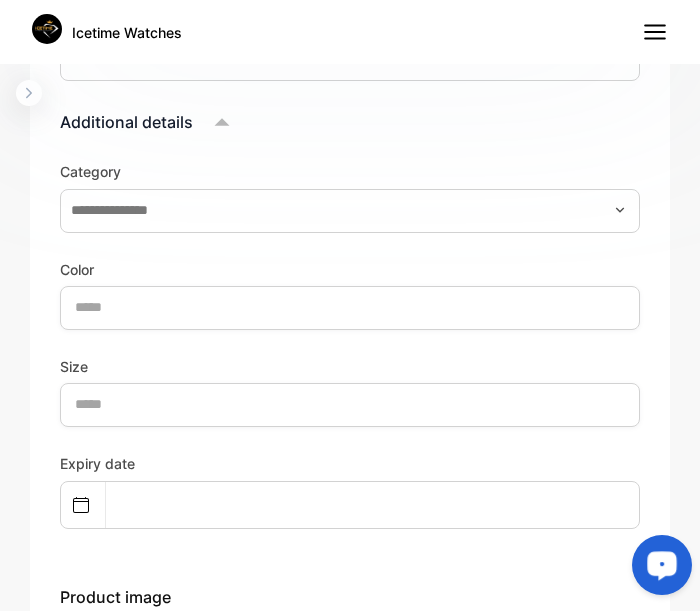 scroll, scrollTop: 1397, scrollLeft: 0, axis: vertical 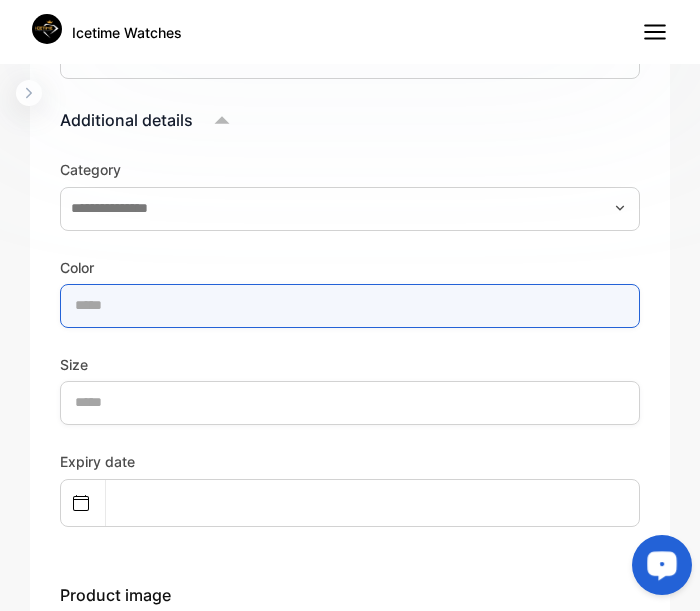 click at bounding box center (350, 306) 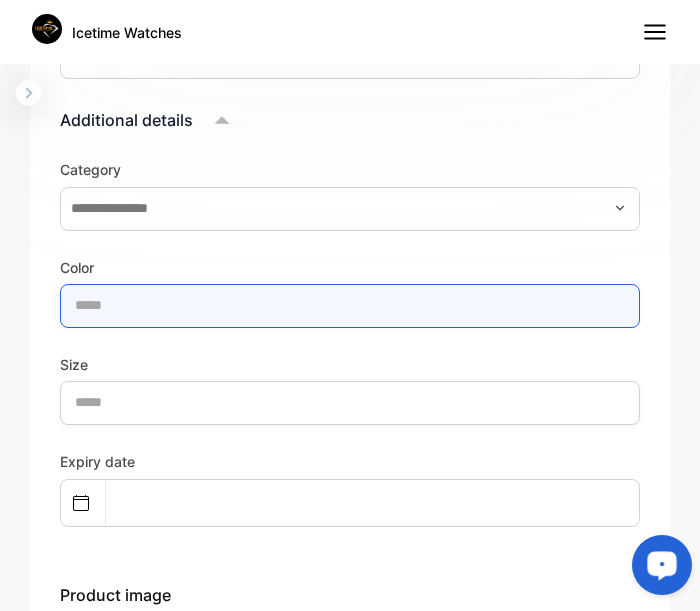 click at bounding box center (350, 306) 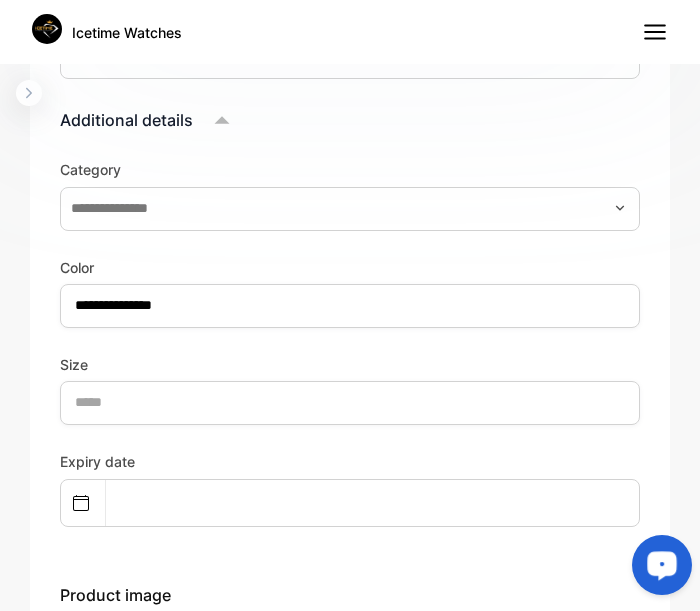 click on "Size" at bounding box center (350, 364) 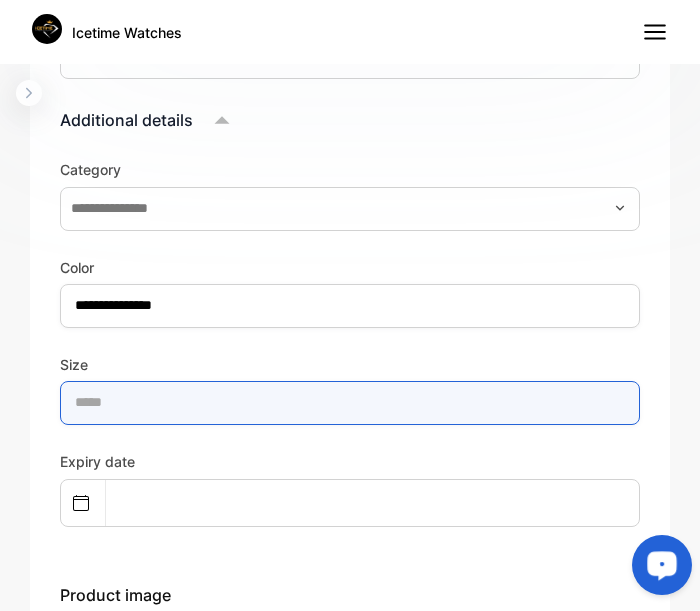 click at bounding box center (350, 403) 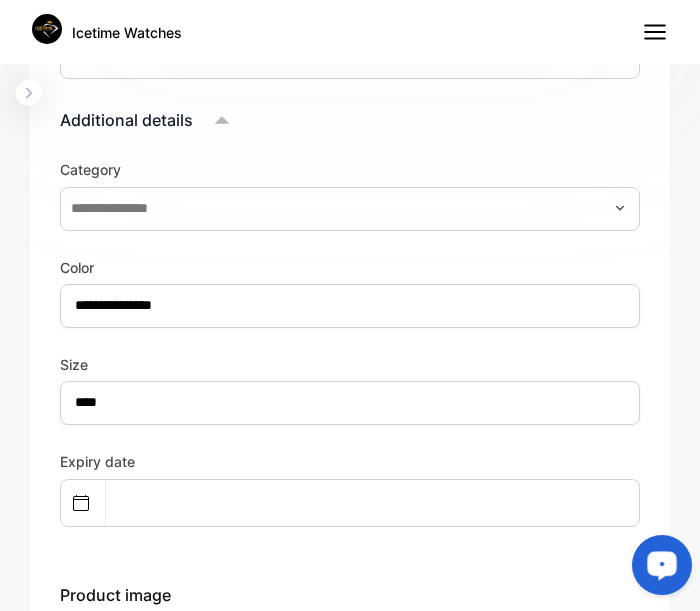 click on "**********" at bounding box center [350, 292] 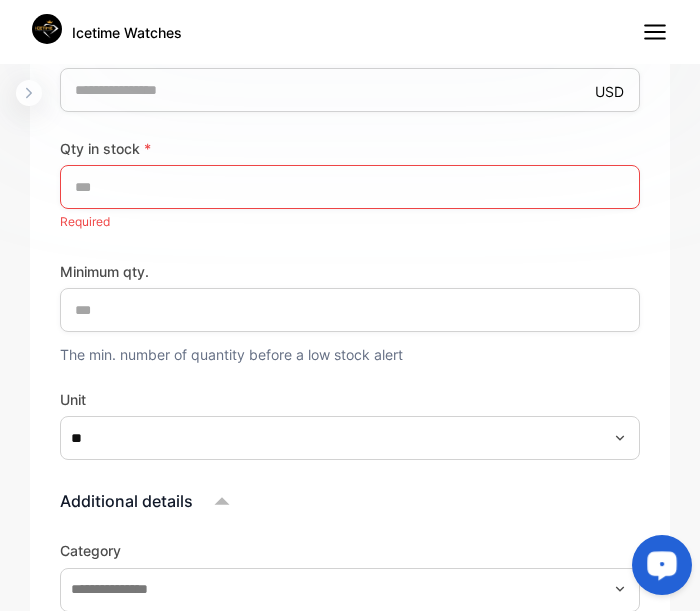 scroll, scrollTop: 981, scrollLeft: 0, axis: vertical 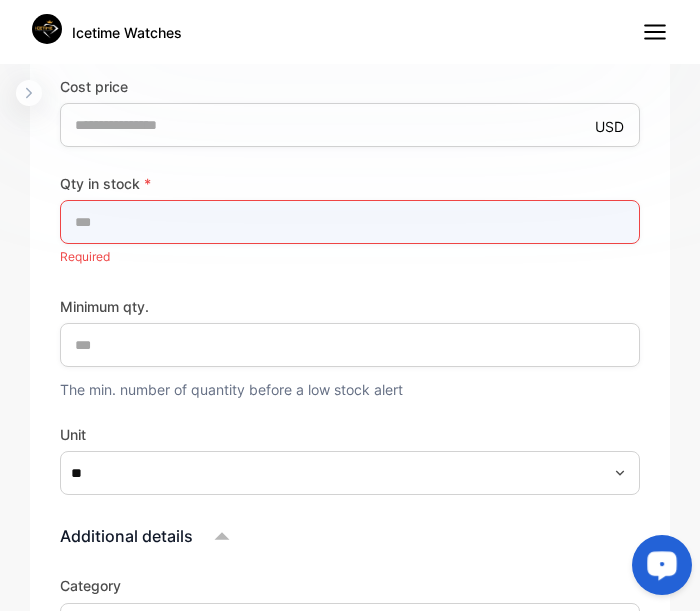 click at bounding box center (350, 222) 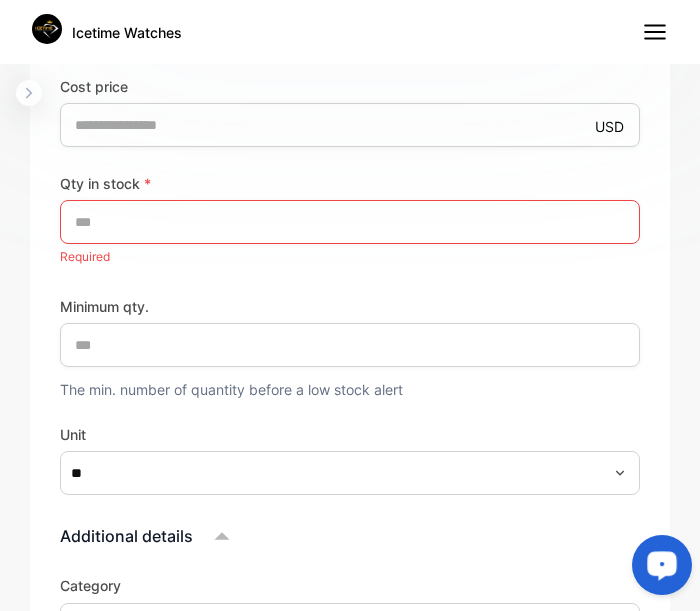 click on "Qty in stock   *   ** Required Minimum qty.   ** The min. number of quantity before a low stock alert Unit   **" at bounding box center (350, 333) 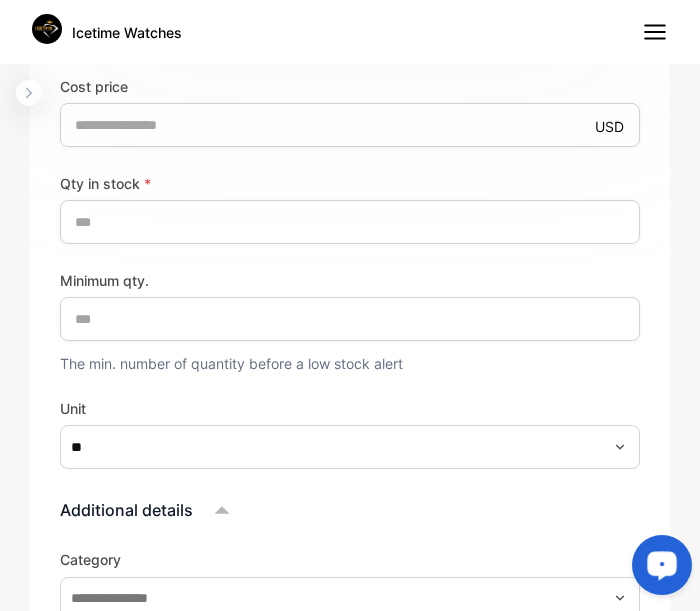 click on "Additional details" at bounding box center [350, 510] 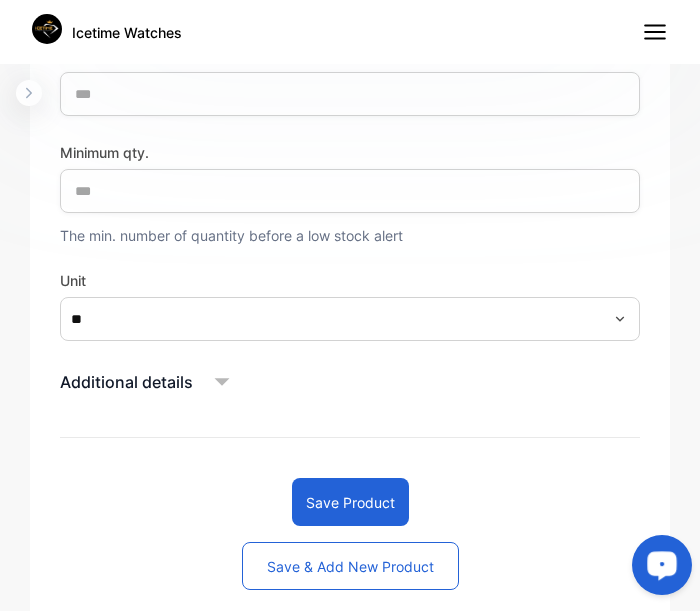 scroll, scrollTop: 1141, scrollLeft: 0, axis: vertical 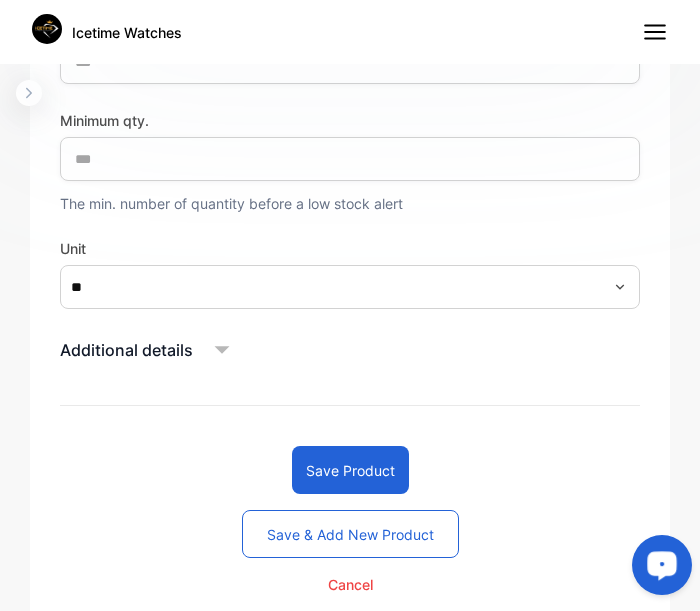 click 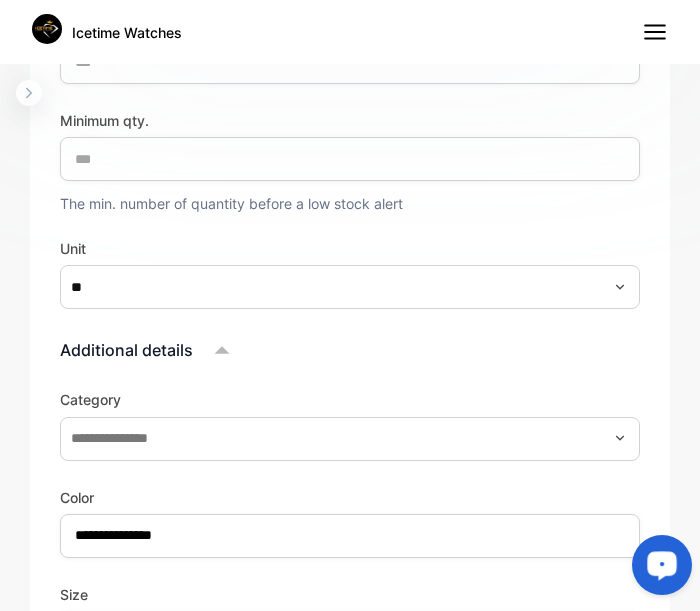 click on "**********" at bounding box center (350, 522) 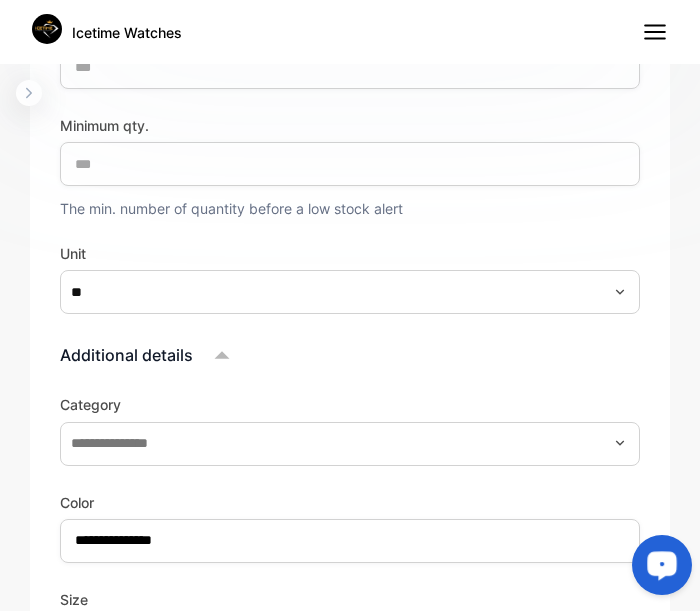 scroll, scrollTop: 1013, scrollLeft: 0, axis: vertical 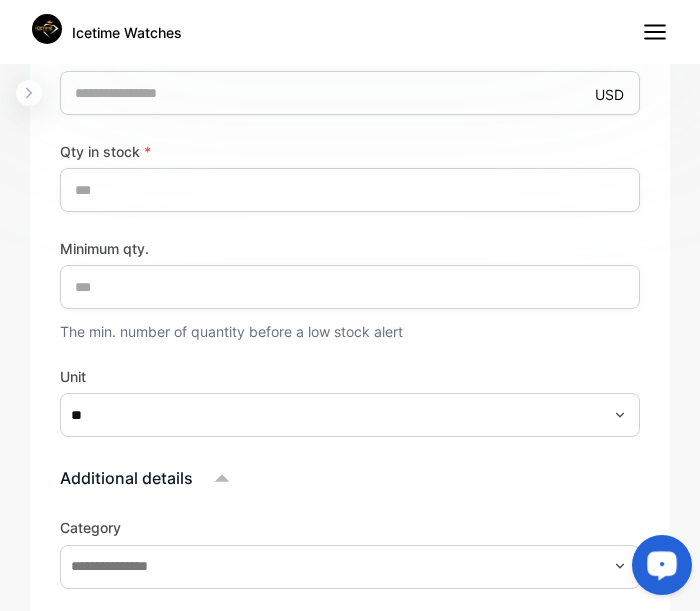 click on "Unit" at bounding box center [350, 376] 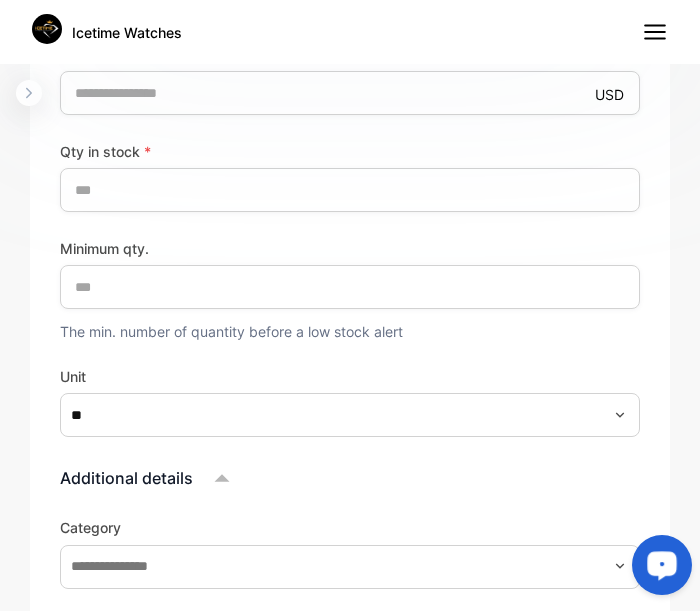 click on "Additional details" at bounding box center (350, 478) 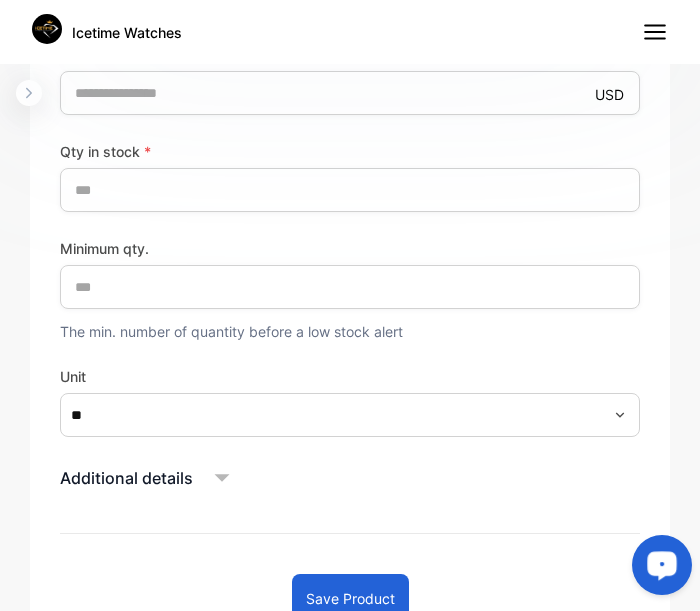 click on "Additional details" at bounding box center (350, 478) 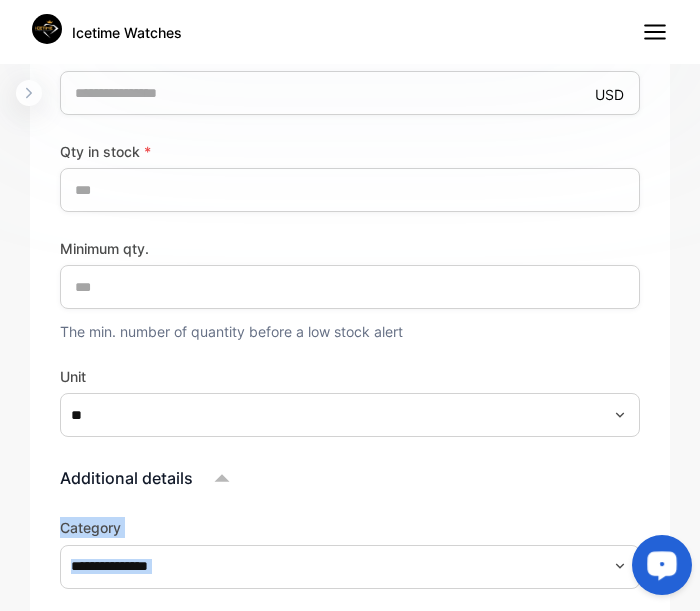 click on "Additional details" at bounding box center [350, 478] 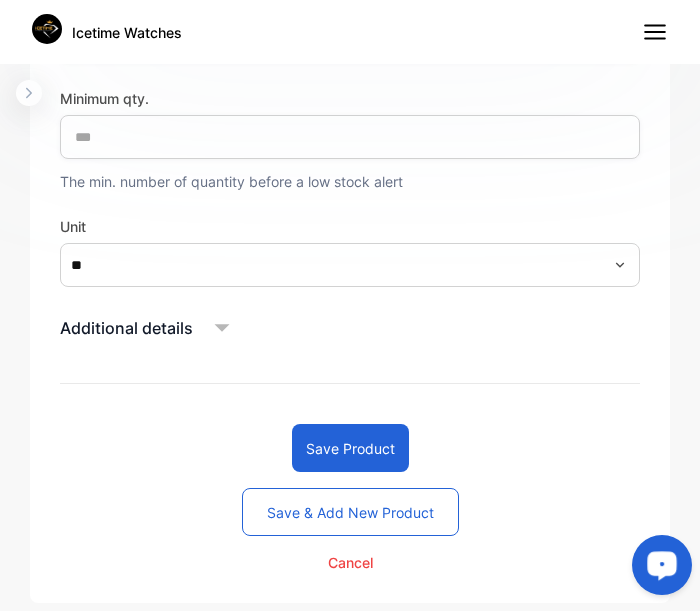 scroll, scrollTop: 1173, scrollLeft: 0, axis: vertical 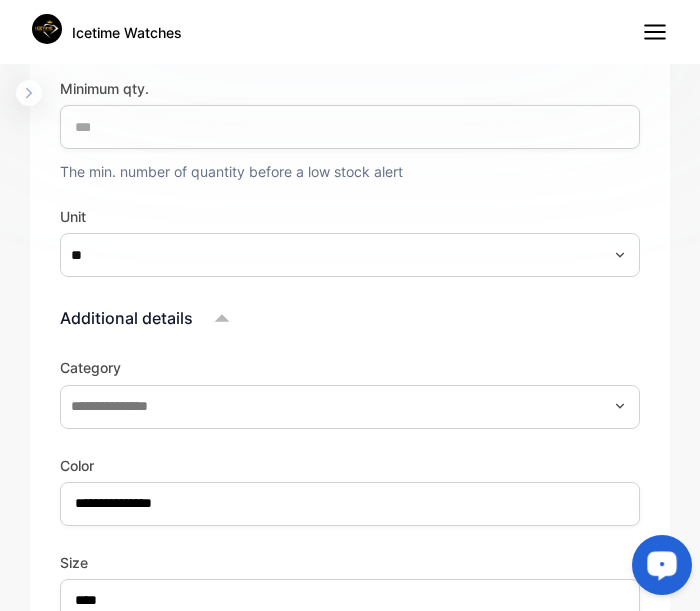 click on "Category" at bounding box center (350, 367) 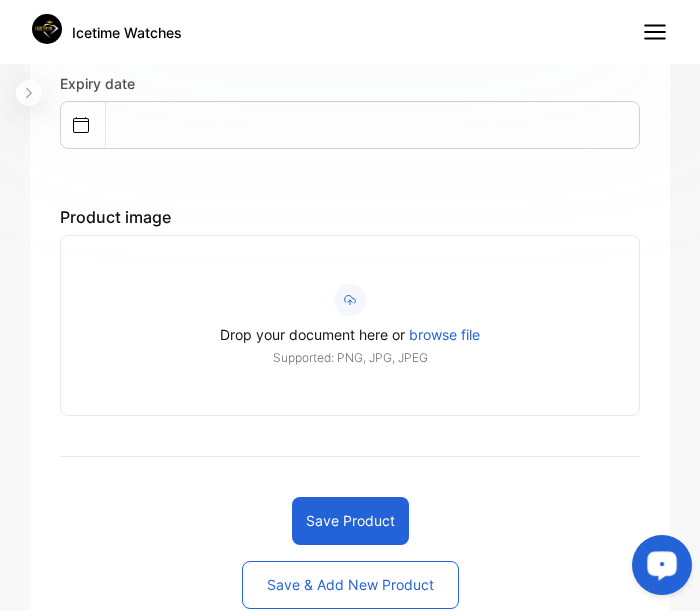 scroll, scrollTop: 1781, scrollLeft: 0, axis: vertical 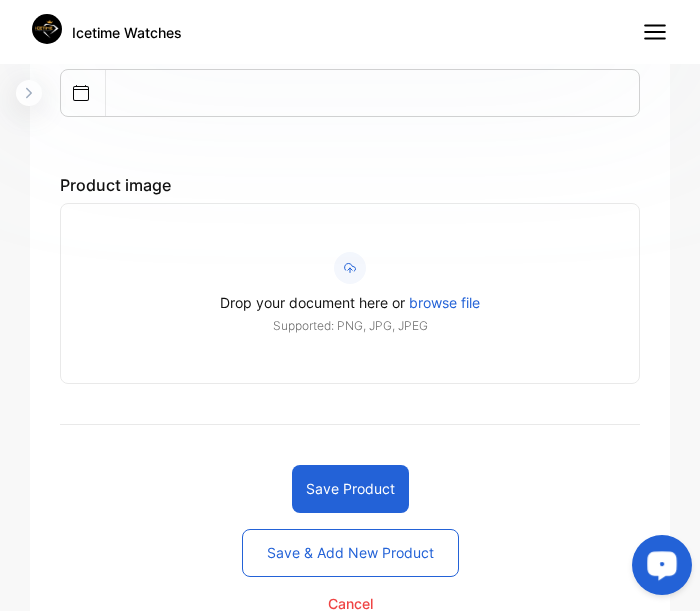 click on "Save product" at bounding box center (350, 489) 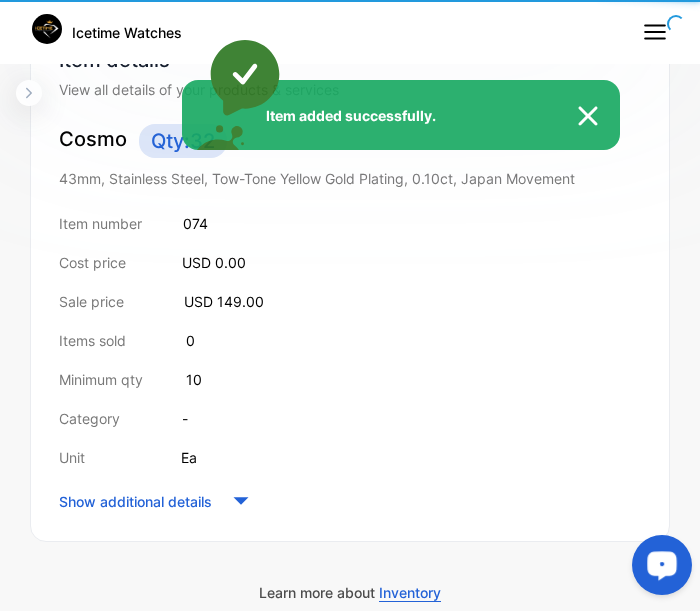 scroll, scrollTop: 300, scrollLeft: 0, axis: vertical 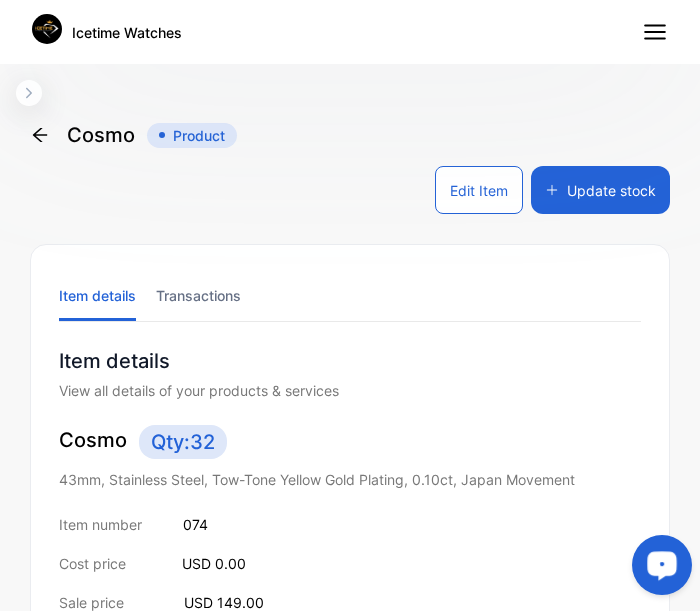 click 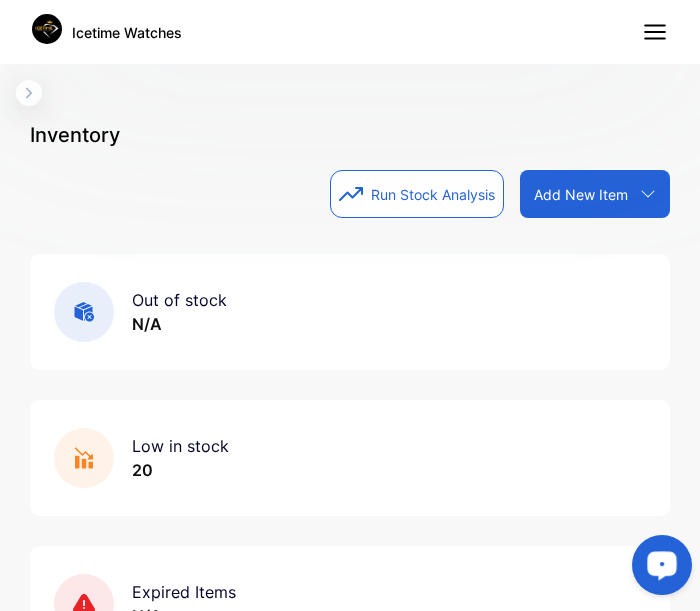 click on "Add New Item" at bounding box center (581, 194) 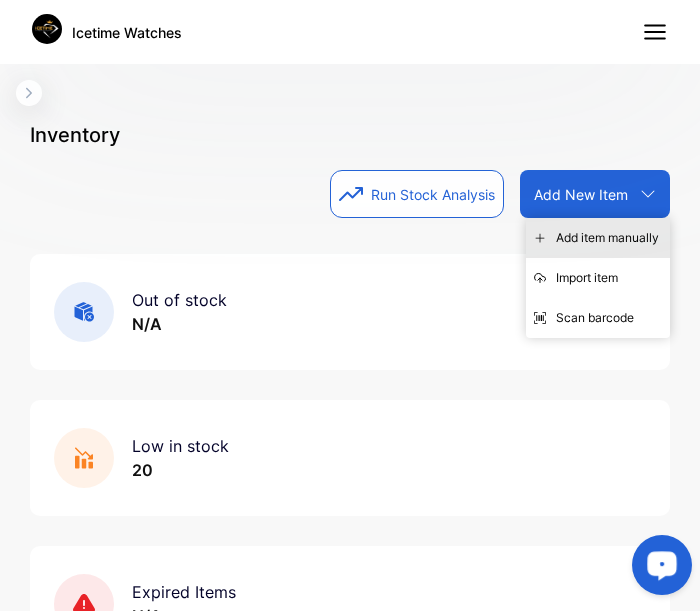 click on "Add item manually" at bounding box center (598, 238) 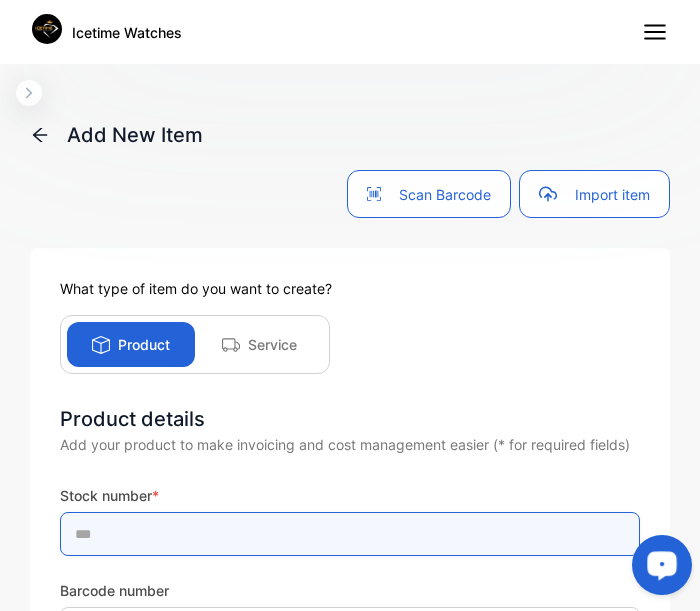 click at bounding box center [350, 534] 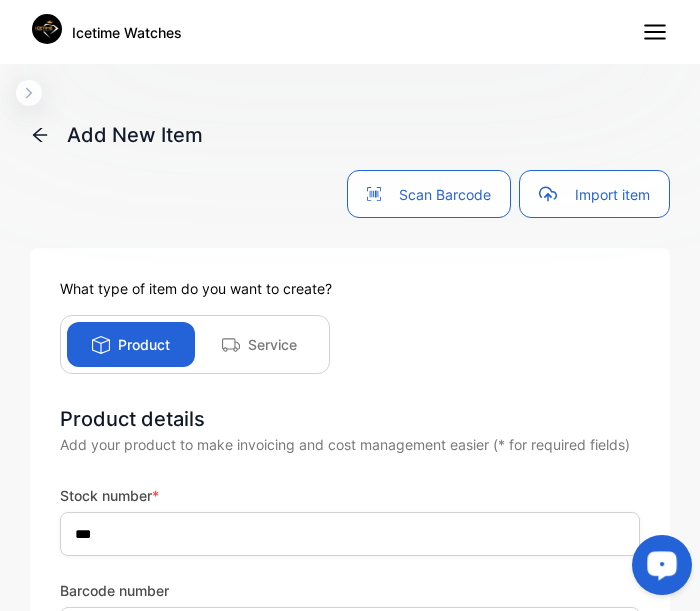 click on "Product details   Add your product to make invoicing and cost management easier (* for required fields) Stock number  *   *** Barcode number   Product name  *   Required Product description   *   Required Sale price  *   USD * Sale price must be greater than 0 Sales tax   Cost price   USD * Qty in stock   *   * Quantity in stock must be greater than 0 Minimum qty.   * The min. number of quantity before a low stock alert Unit   Additional details Save product Save & add new product Cancel" at bounding box center [350, 1122] 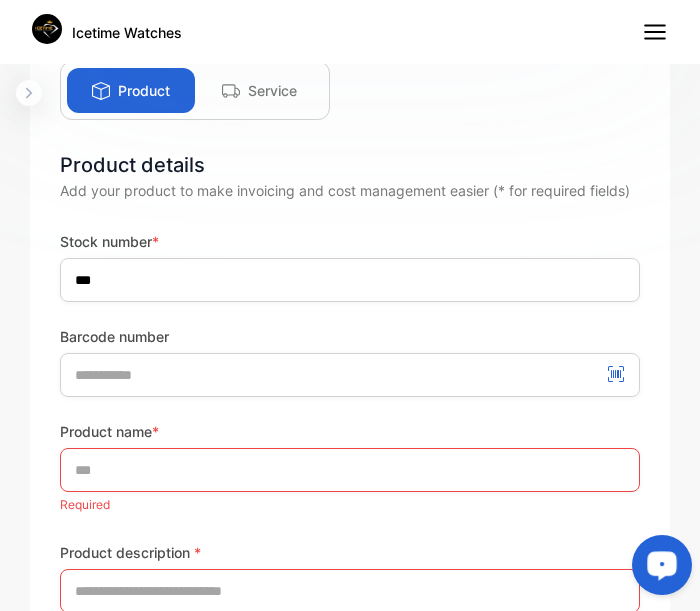 scroll, scrollTop: 256, scrollLeft: 0, axis: vertical 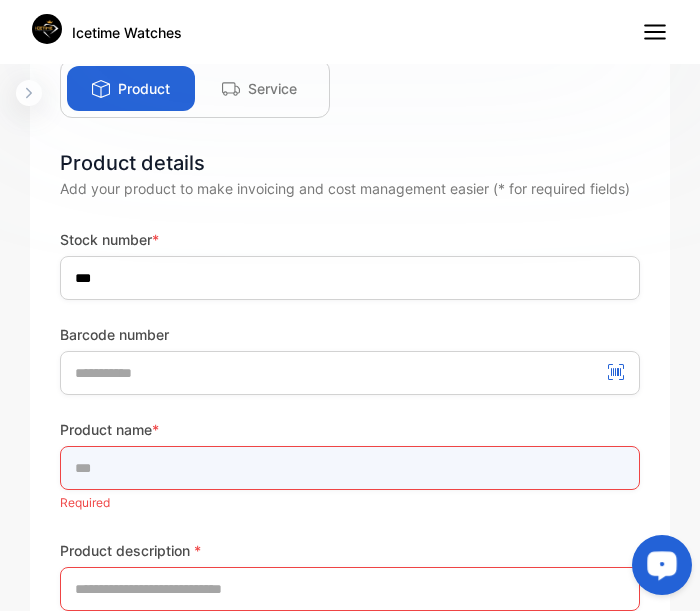 click at bounding box center (350, 468) 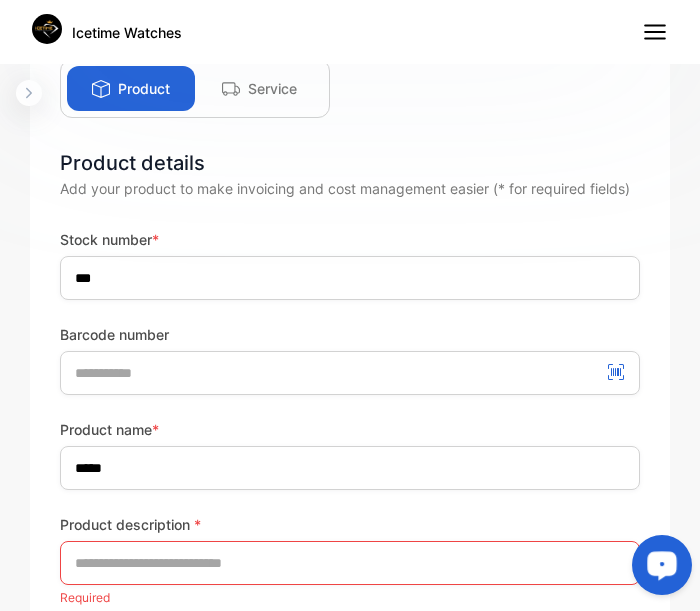 click on "Product name  *" at bounding box center [350, 429] 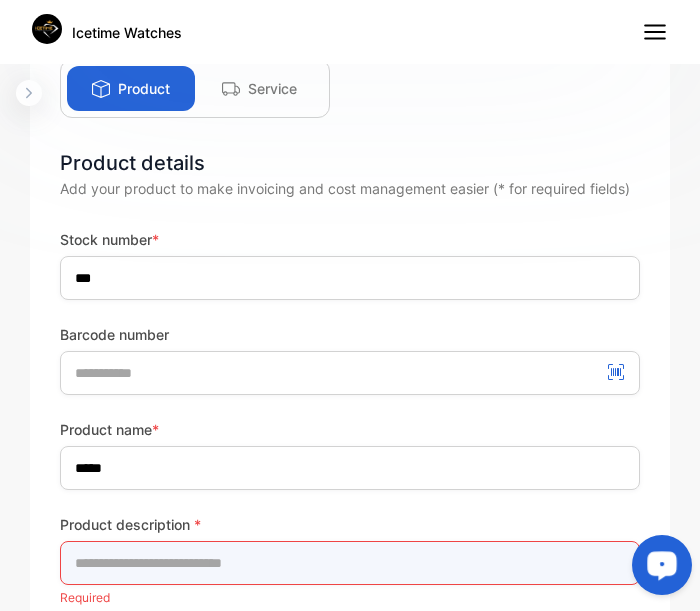 click at bounding box center [350, 563] 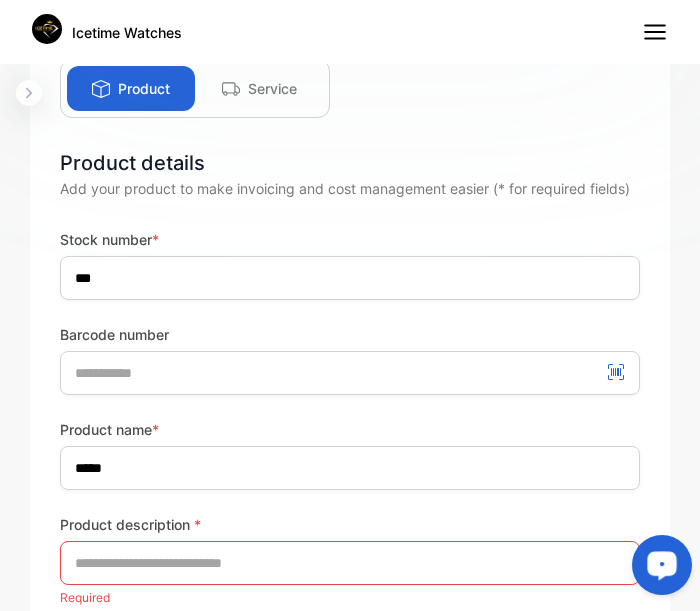 click on "Stock number  *" at bounding box center (350, 239) 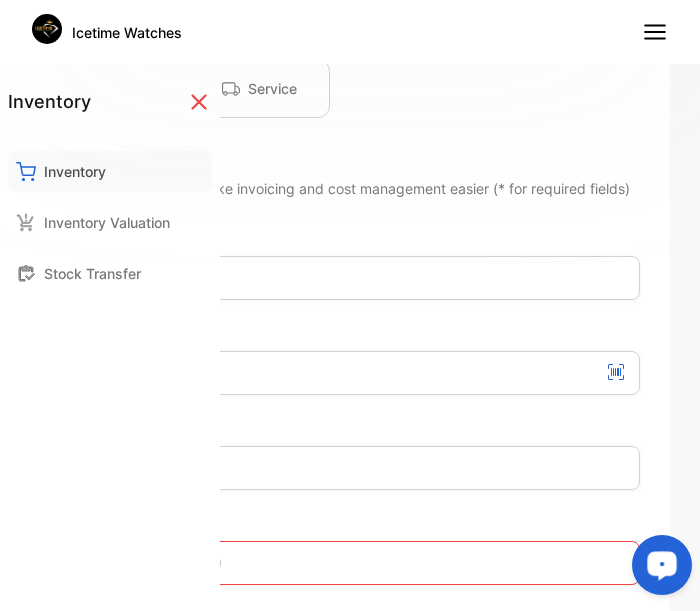 click on "Inventory" at bounding box center (75, 171) 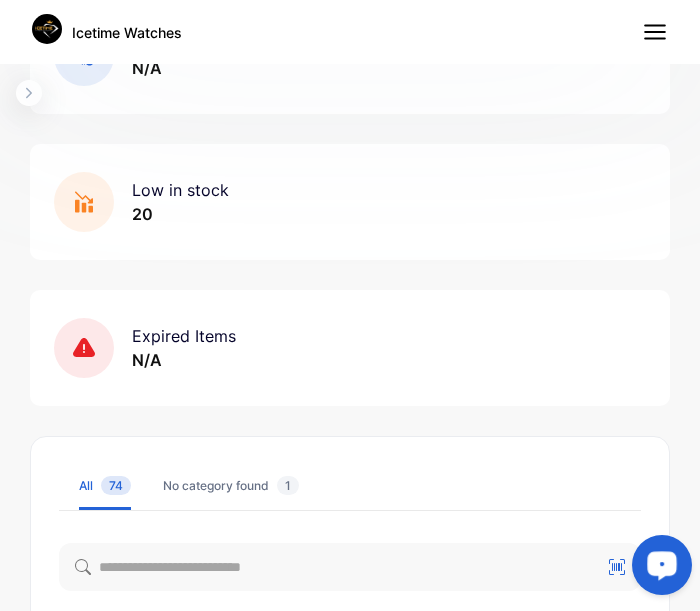 click on "All 74 No category found 1" at bounding box center (350, 486) 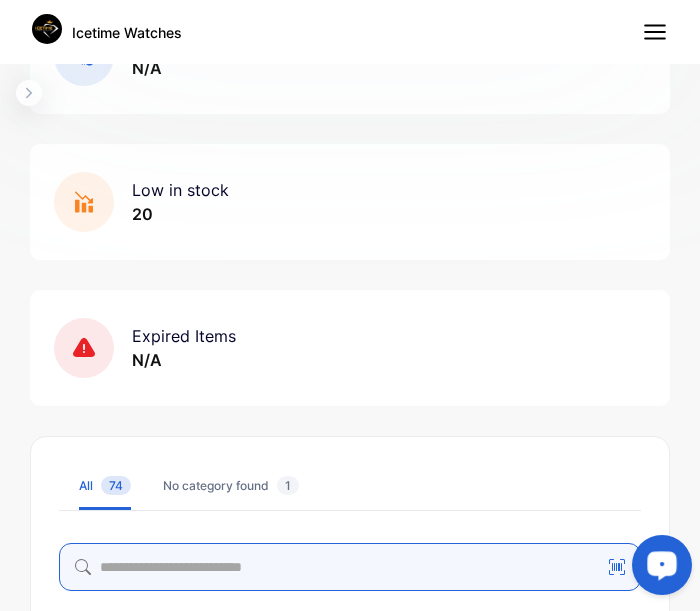 click at bounding box center [350, 567] 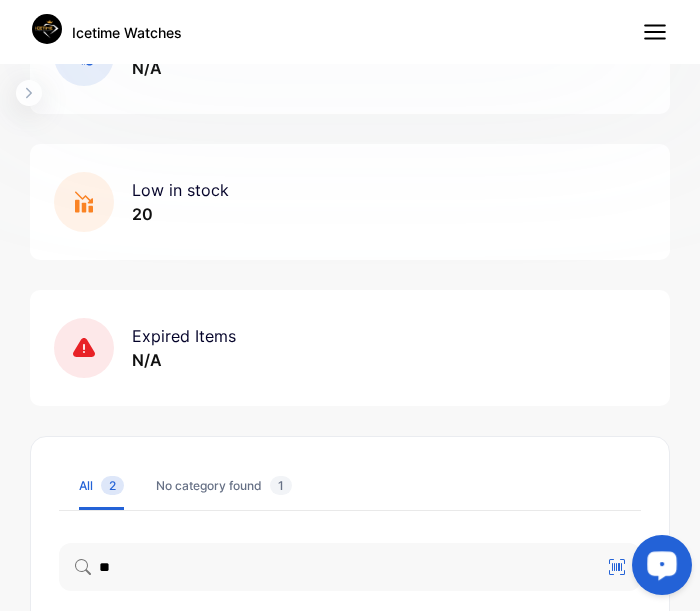 click on "All 2 No category found 1" at bounding box center (350, 486) 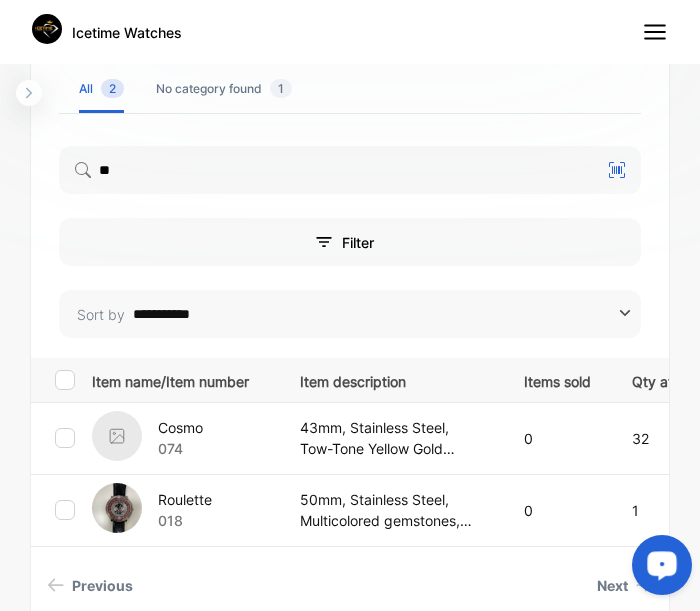 scroll, scrollTop: 672, scrollLeft: 0, axis: vertical 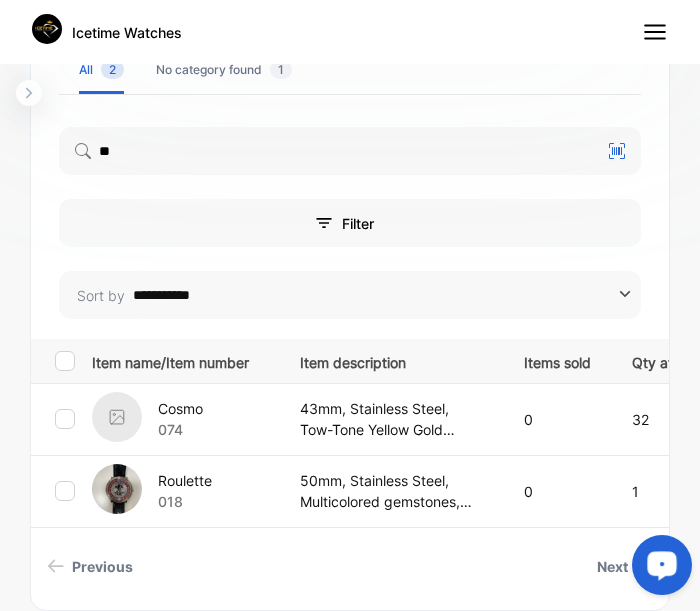 click at bounding box center [117, 417] 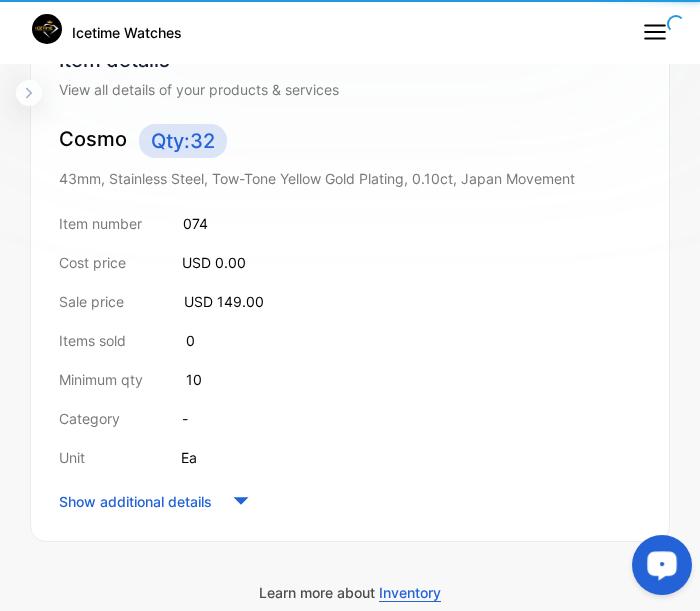 scroll, scrollTop: 300, scrollLeft: 0, axis: vertical 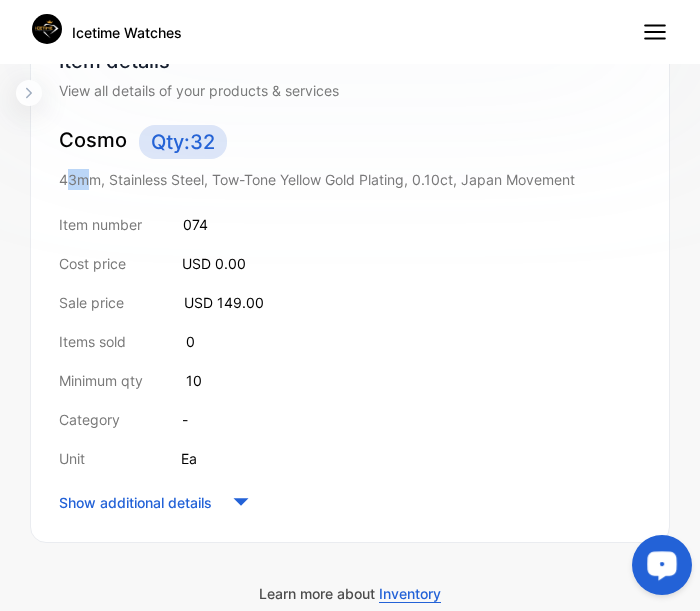 drag, startPoint x: 66, startPoint y: 178, endPoint x: 82, endPoint y: 179, distance: 16.03122 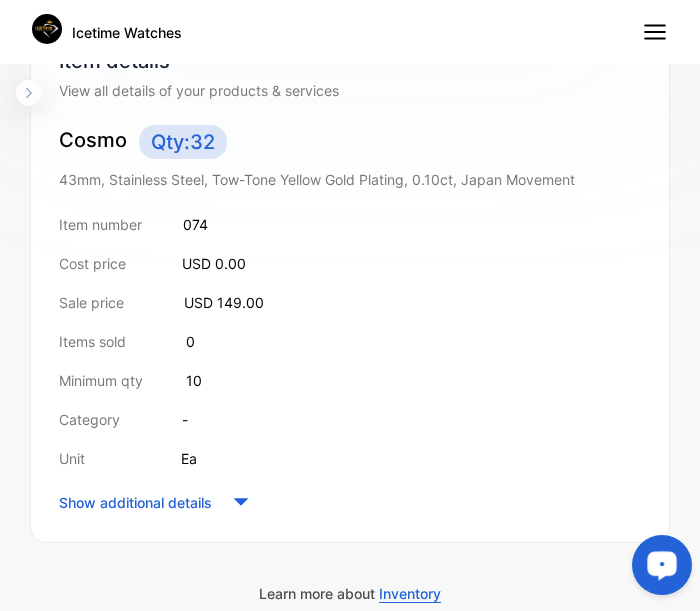 click on "43mm, Stainless Steel, Tow-Tone Yellow Gold Plating, 0.10ct, Japan Movement" at bounding box center (350, 179) 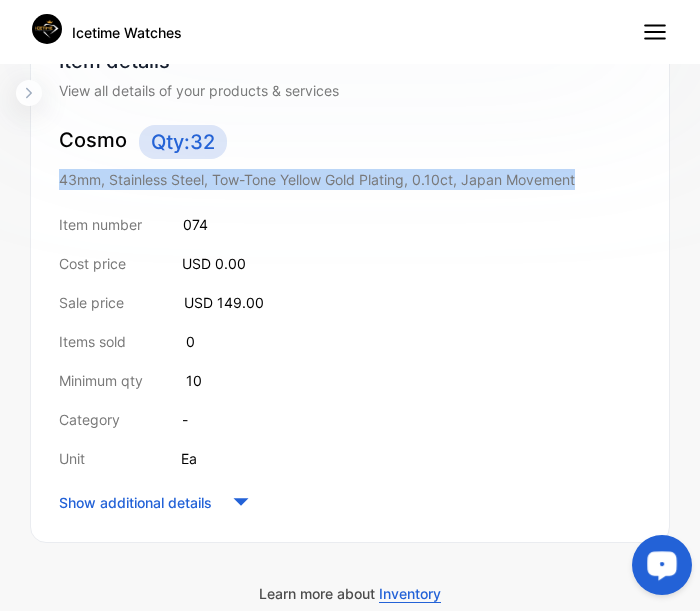 drag, startPoint x: 60, startPoint y: 176, endPoint x: 583, endPoint y: 188, distance: 523.13763 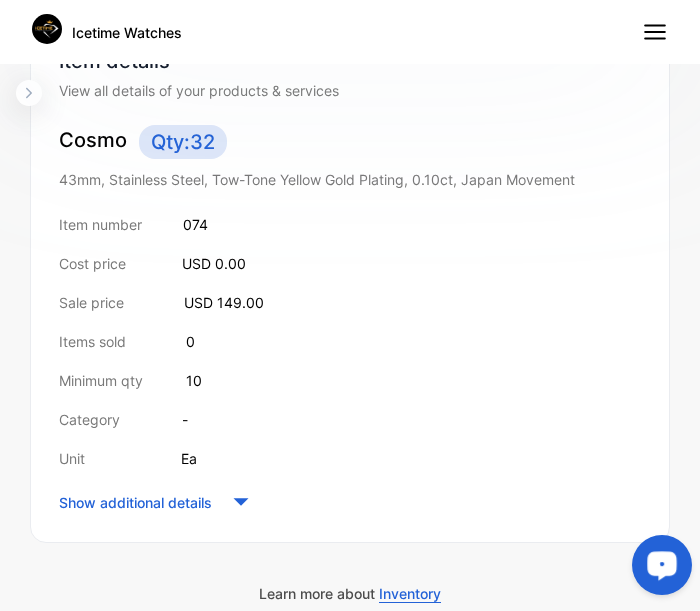 click on "Cost price USD [PRICE]" at bounding box center [350, 263] 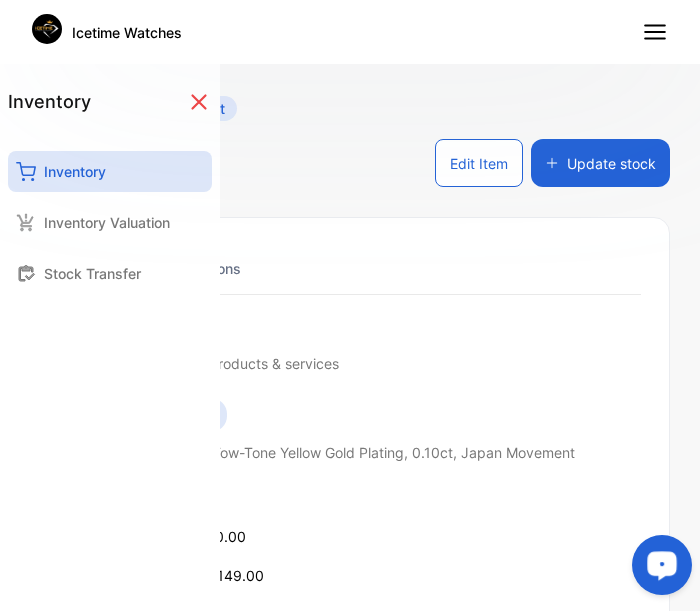 scroll, scrollTop: 0, scrollLeft: 0, axis: both 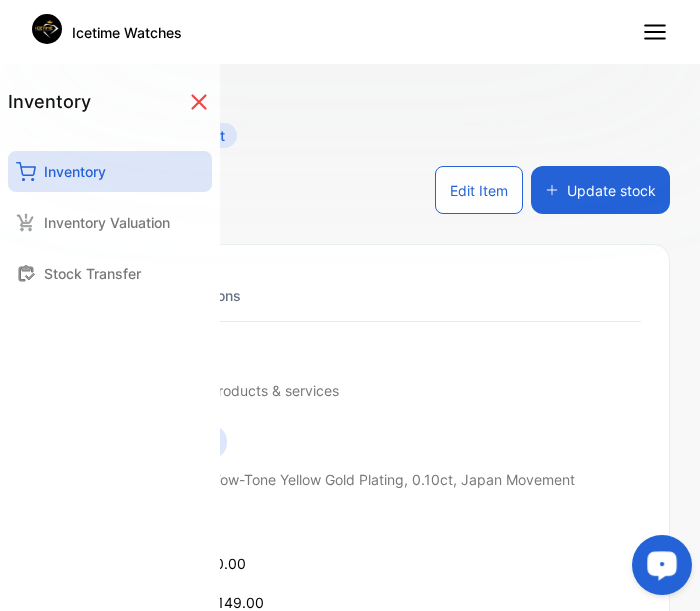 click 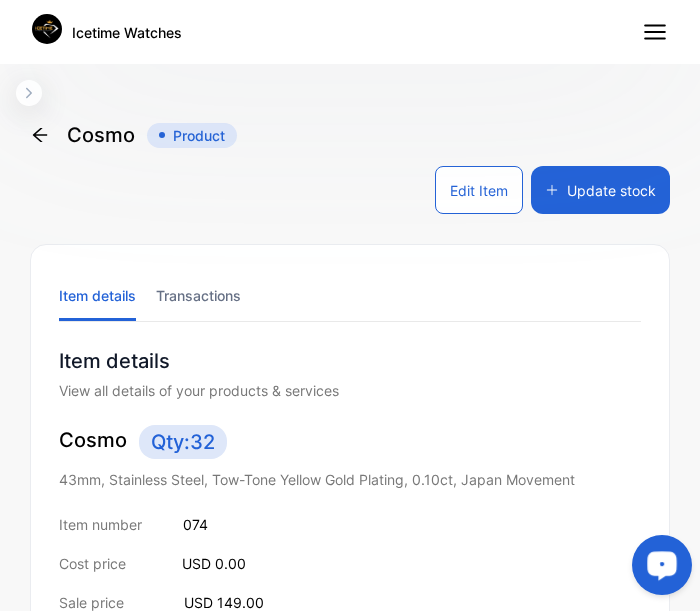 click 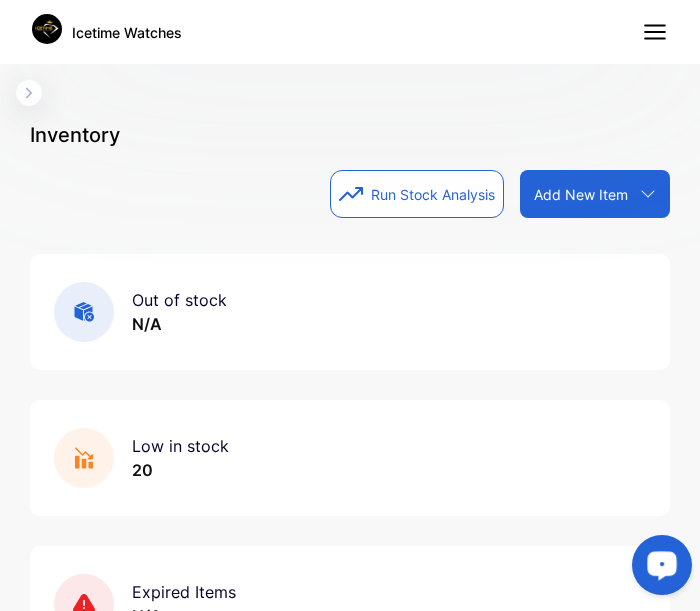 click on "Add New Item" at bounding box center [581, 194] 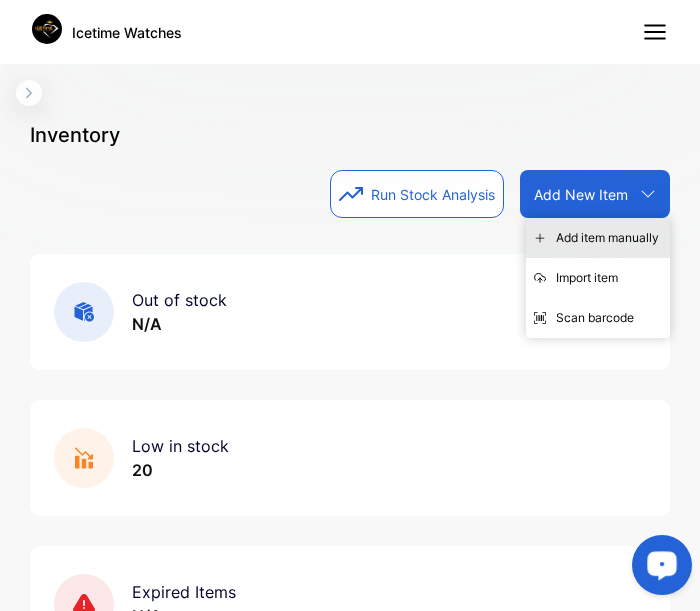 click on "Add item manually" at bounding box center (598, 238) 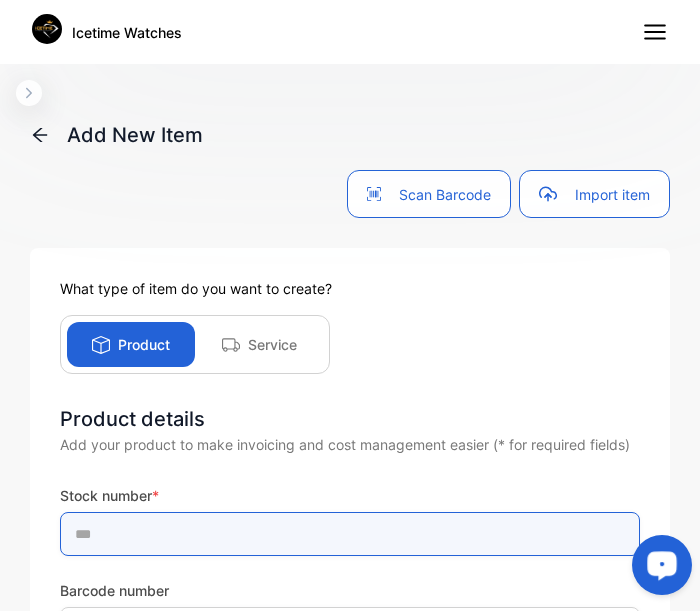 click at bounding box center [350, 534] 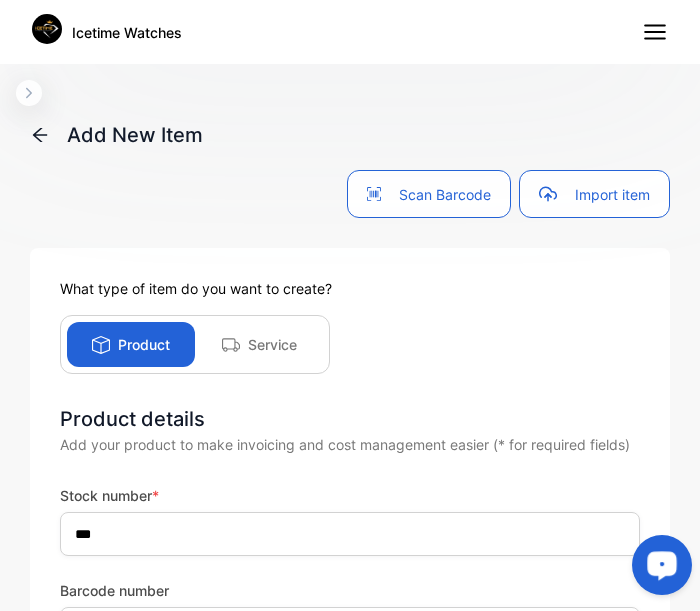 click on "Stock number  *" at bounding box center (350, 495) 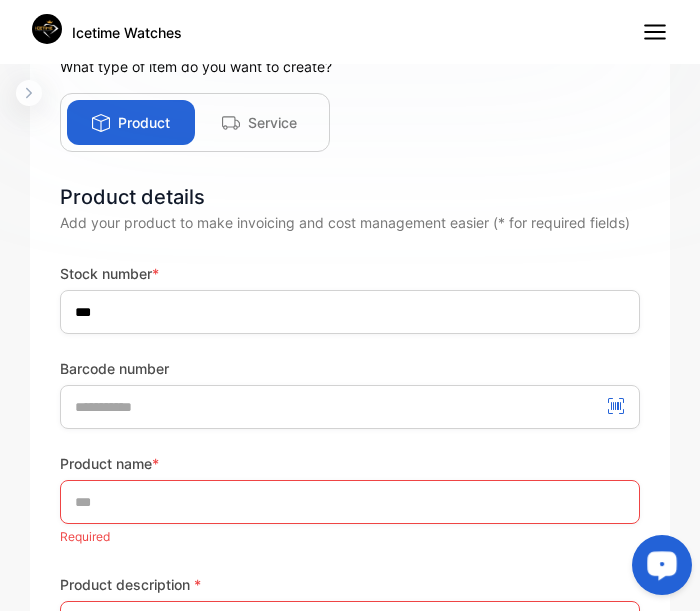 scroll, scrollTop: 224, scrollLeft: 0, axis: vertical 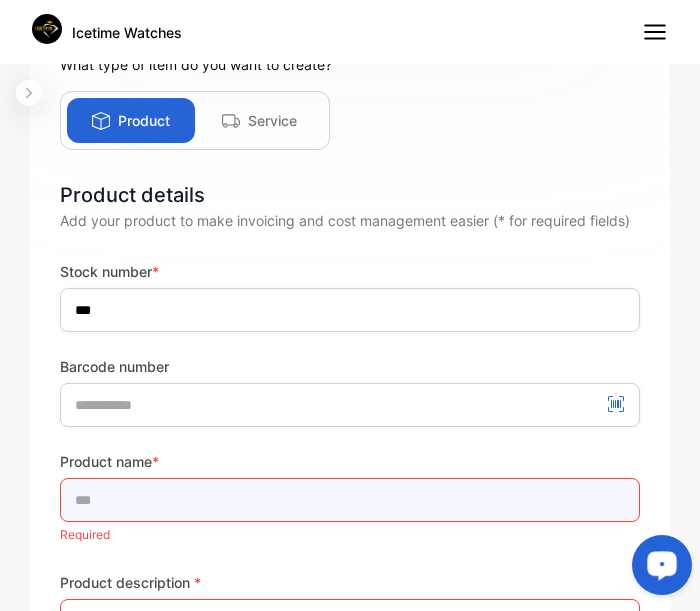 click at bounding box center [350, 500] 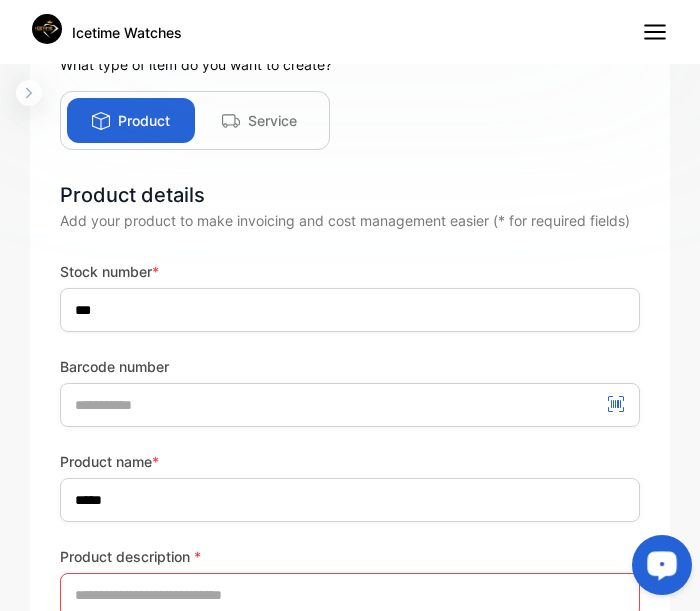click on "Product description   *" at bounding box center [350, 556] 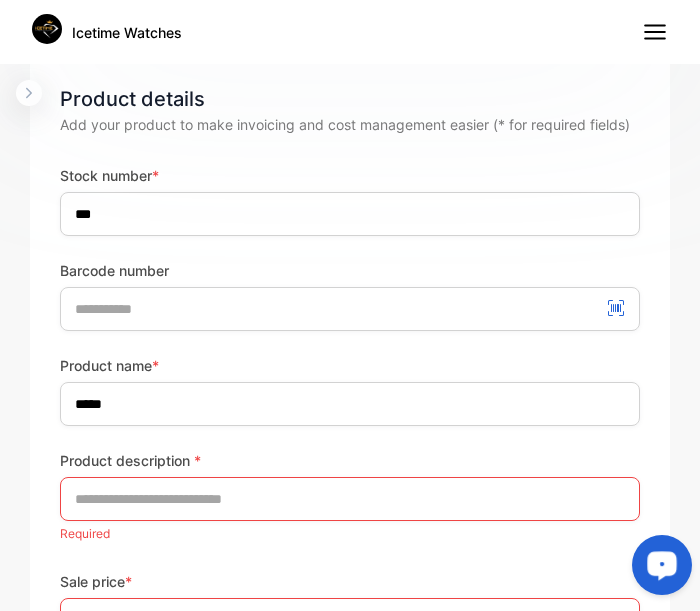 scroll, scrollTop: 352, scrollLeft: 0, axis: vertical 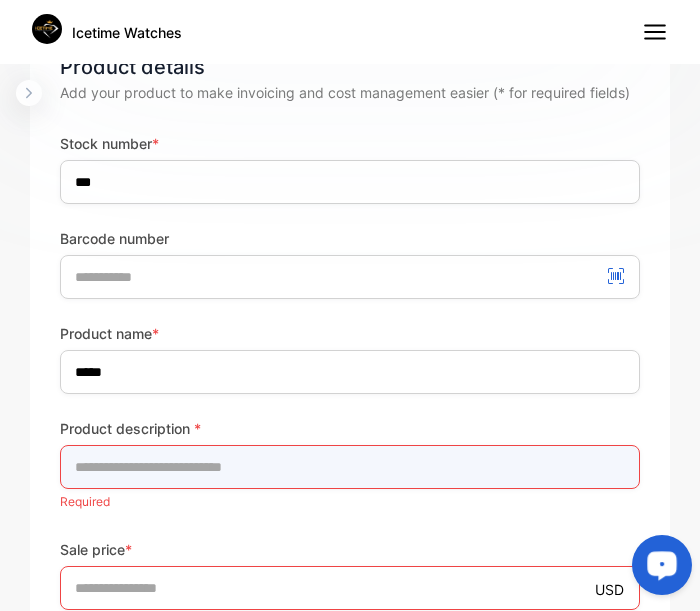 click at bounding box center (350, 467) 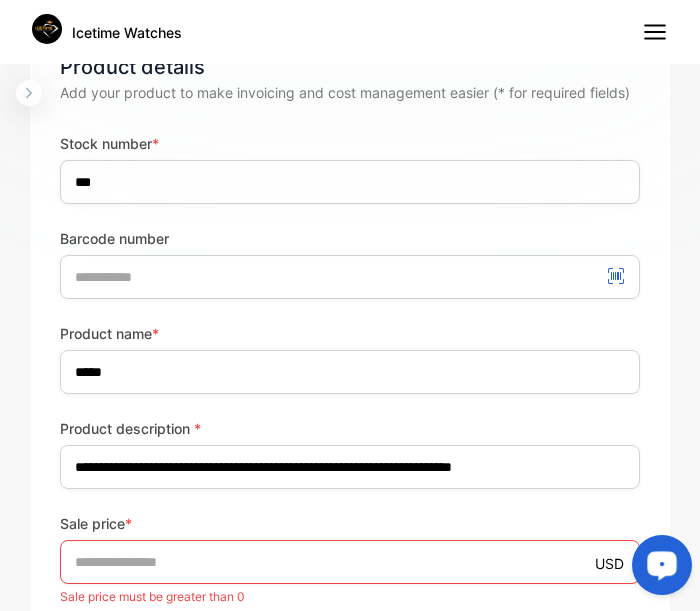 click on "**********" at bounding box center [350, 406] 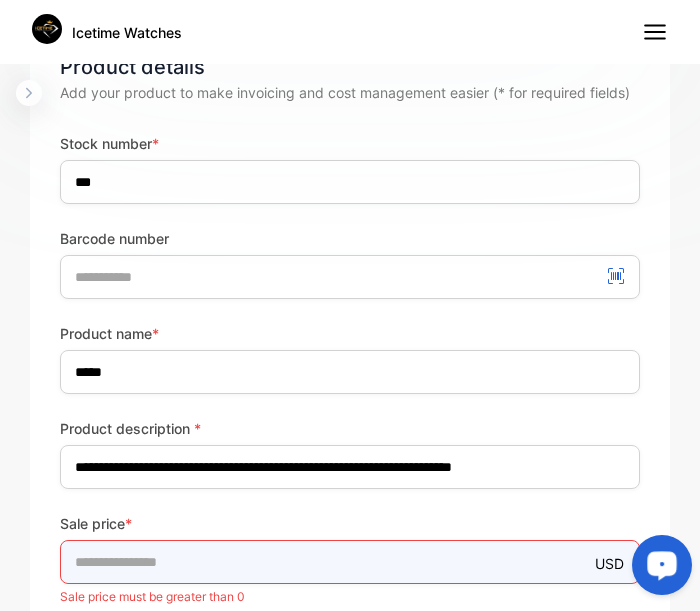 click on "*" at bounding box center (350, 562) 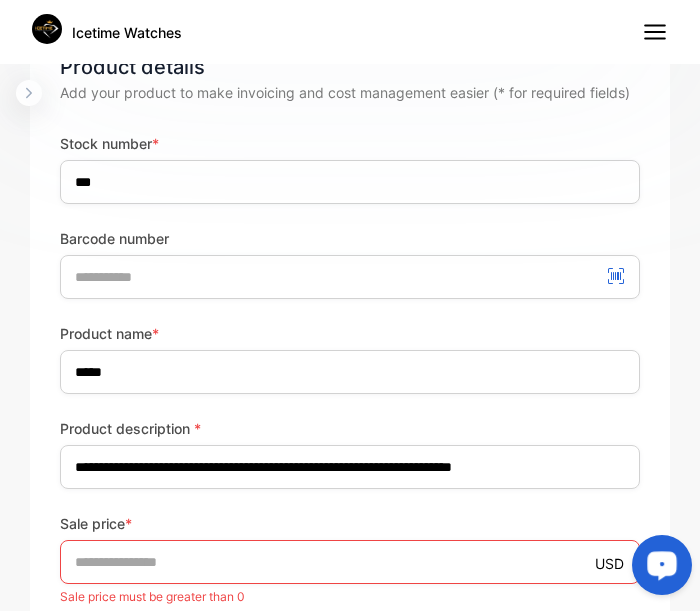 click on "Sale price  *" at bounding box center [350, 523] 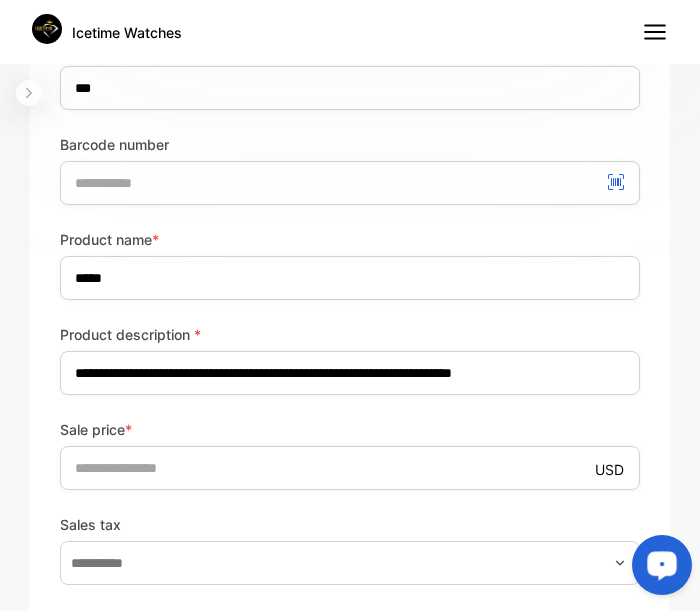 scroll, scrollTop: 448, scrollLeft: 0, axis: vertical 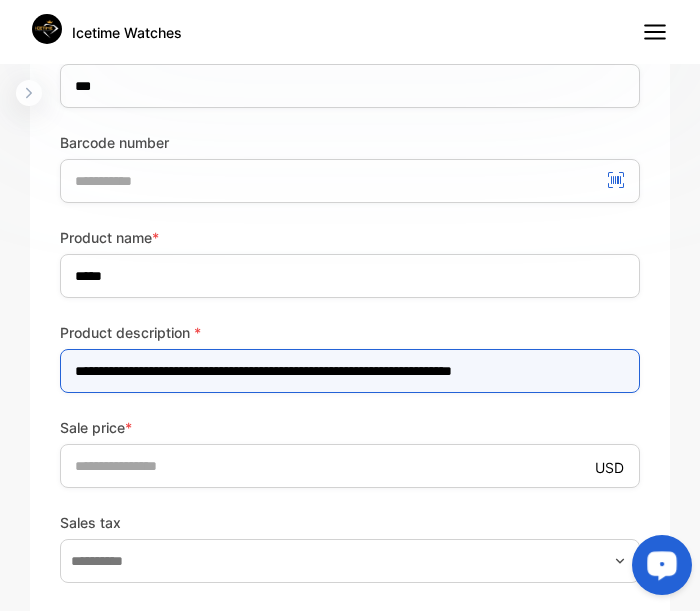 click on "**********" at bounding box center (350, 371) 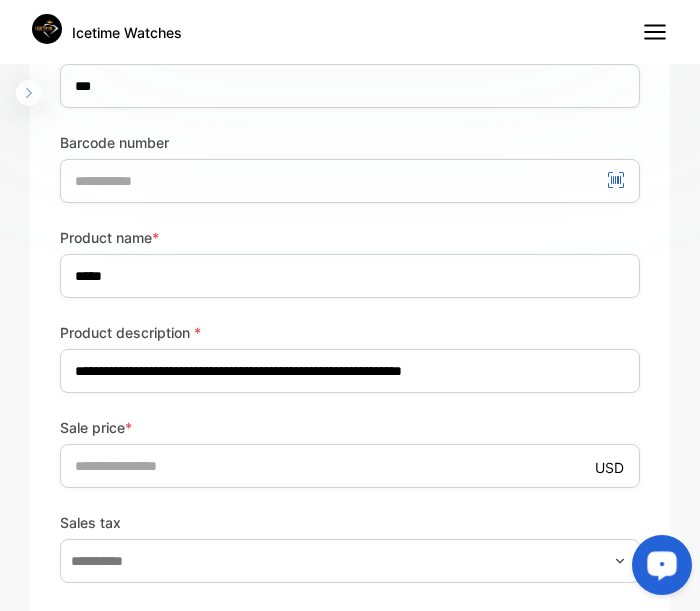 click on "**********" at bounding box center (350, 310) 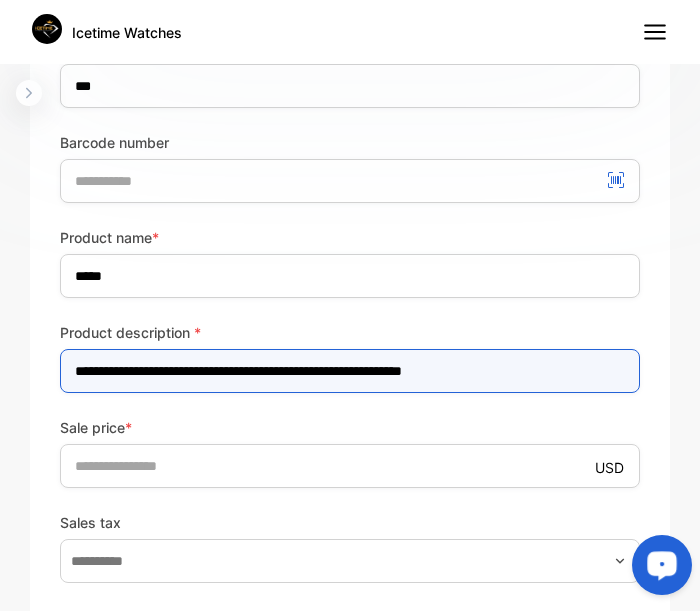 click on "**********" at bounding box center (350, 371) 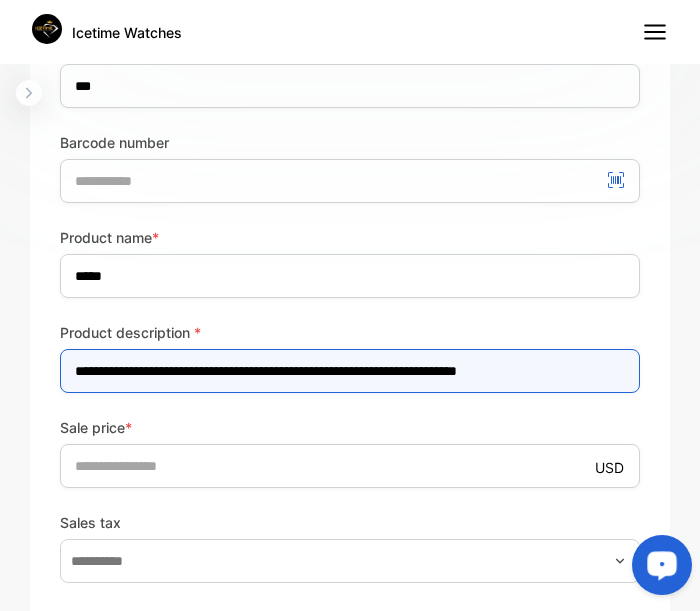 click on "**********" at bounding box center (350, 371) 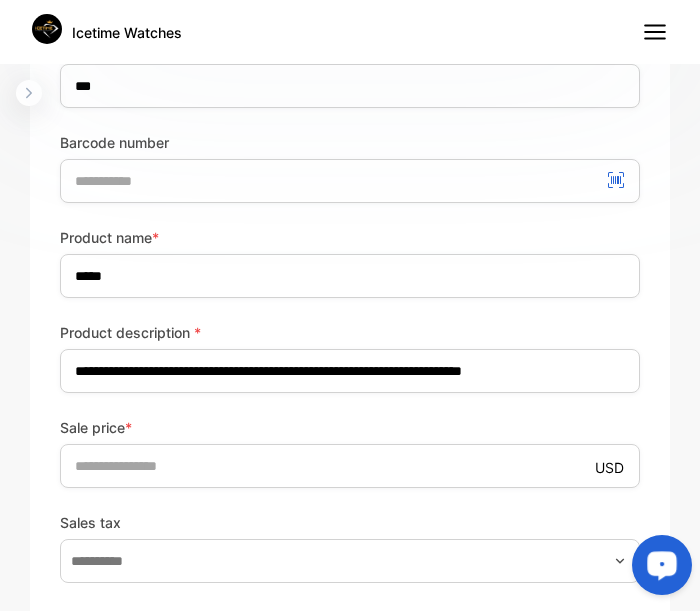click on "Sale price  *" at bounding box center (350, 427) 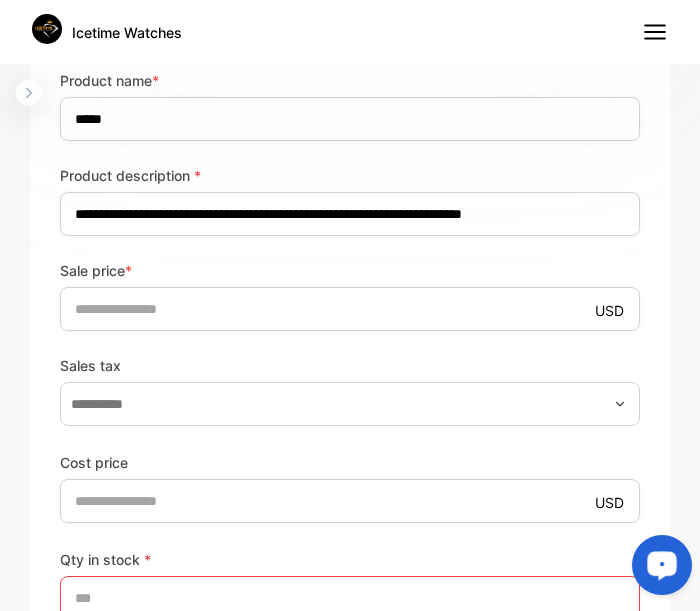 scroll, scrollTop: 608, scrollLeft: 0, axis: vertical 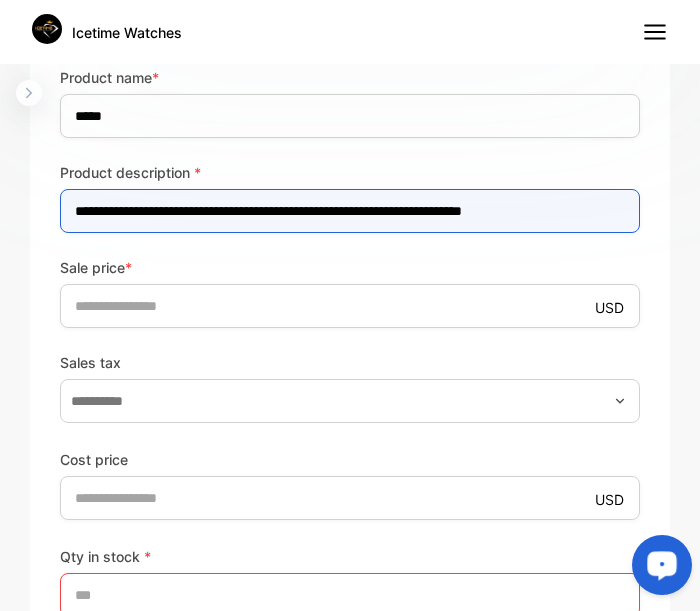 click on "**********" at bounding box center [350, 211] 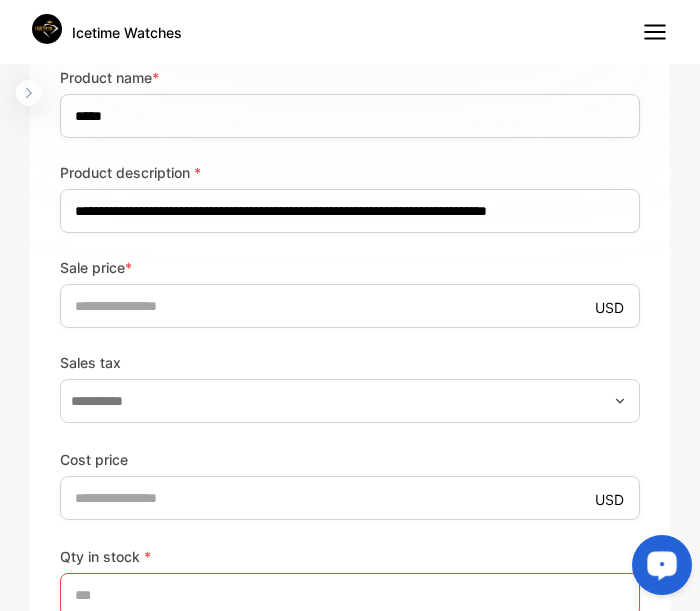 click on "**********" at bounding box center (350, 515) 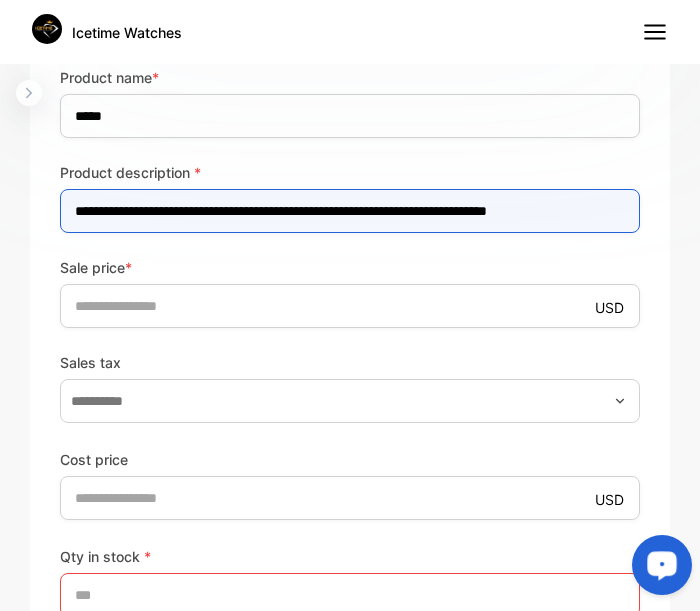 click on "**********" at bounding box center [350, 211] 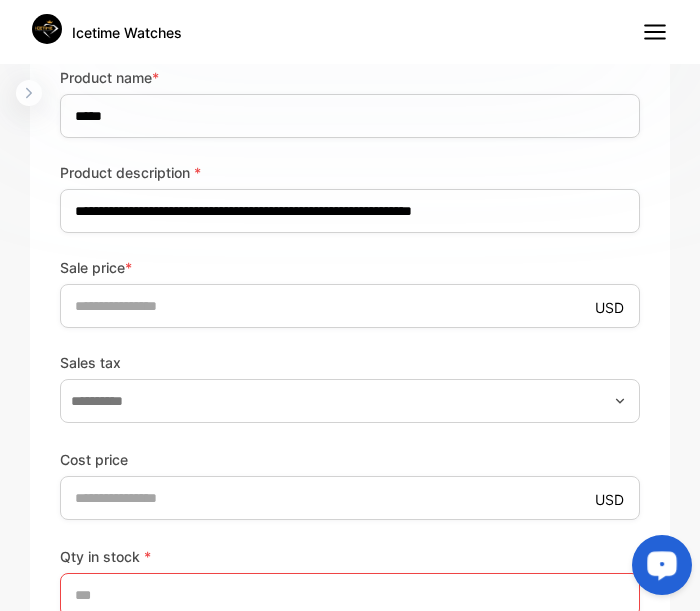 click on "**********" at bounding box center (350, 515) 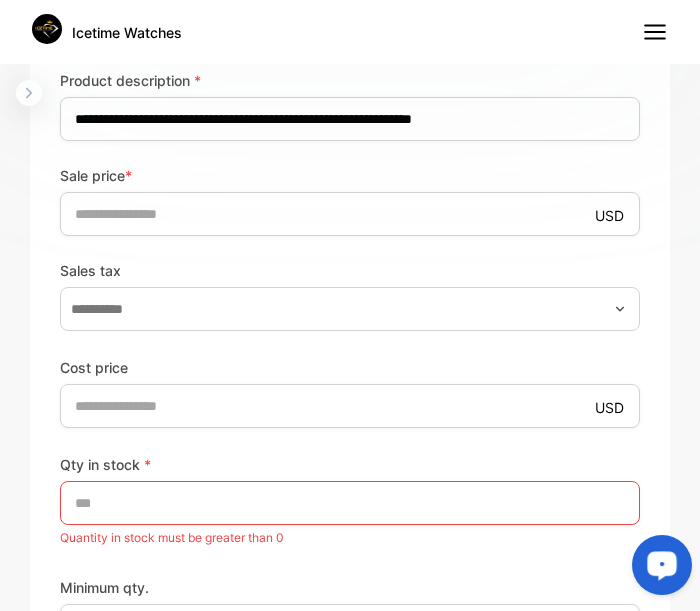 scroll, scrollTop: 704, scrollLeft: 0, axis: vertical 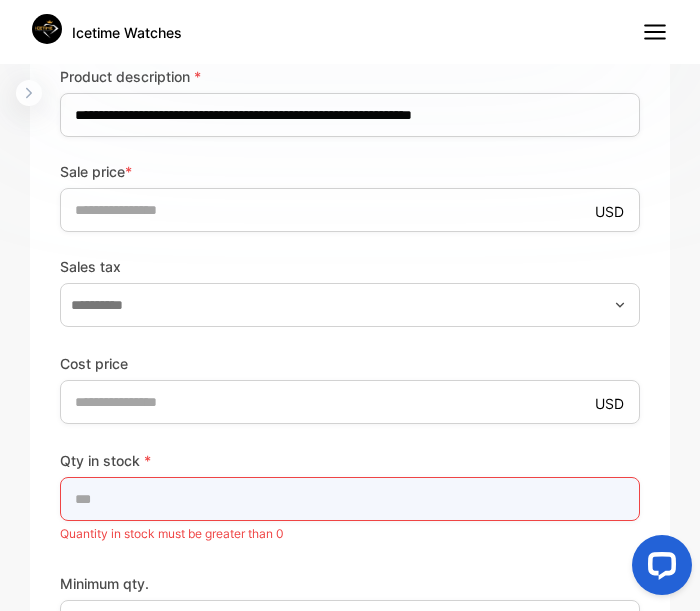 click on "*" at bounding box center (350, 499) 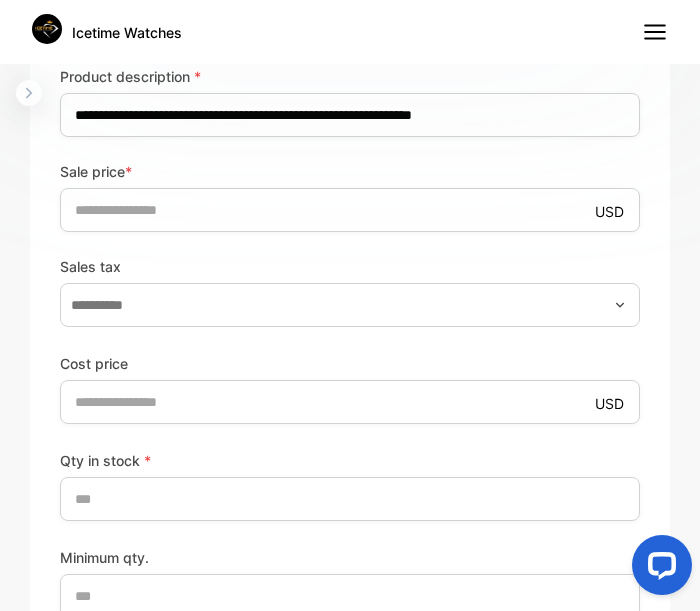 click on "Qty in stock   *" at bounding box center (350, 460) 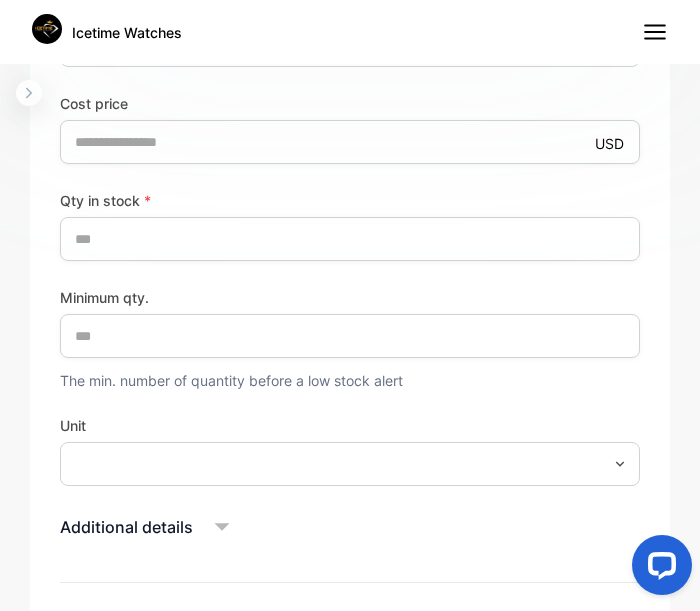 scroll, scrollTop: 992, scrollLeft: 0, axis: vertical 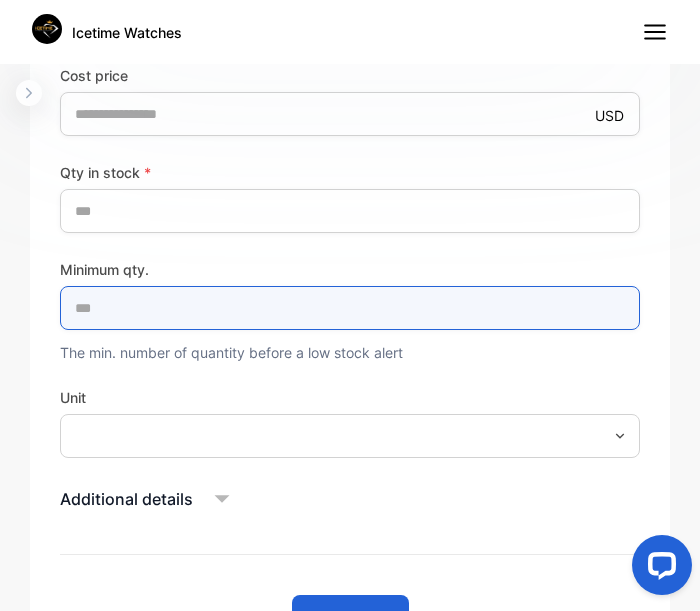 click on "*" at bounding box center (350, 308) 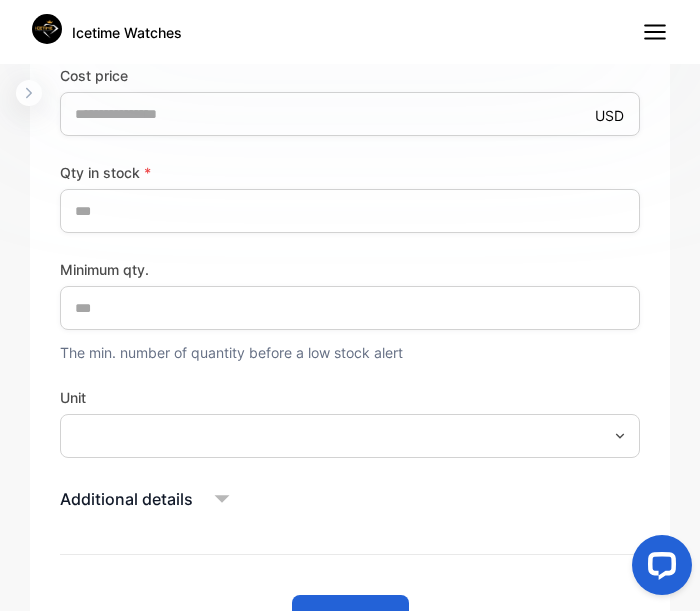 click on "Unit" at bounding box center (350, 397) 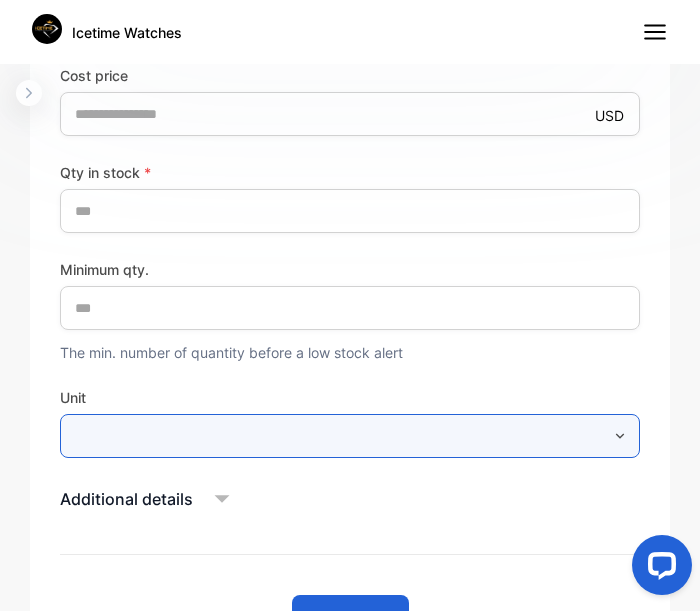 click at bounding box center (350, 436) 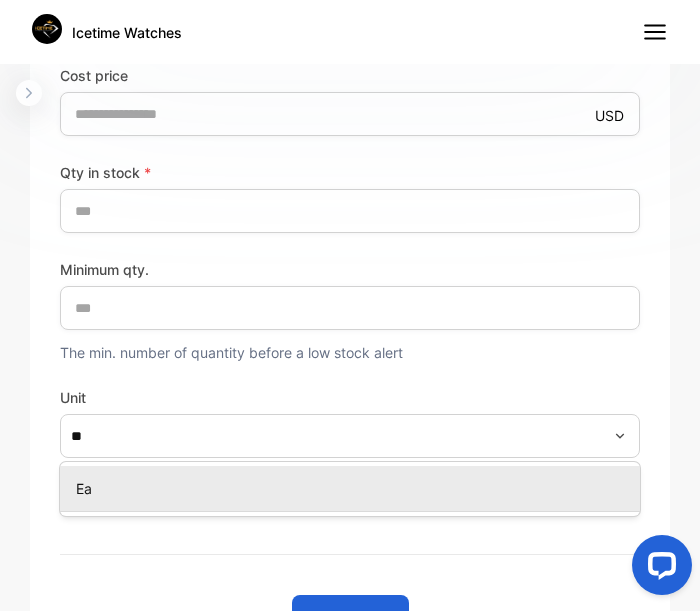 click on "Ea" at bounding box center (354, 488) 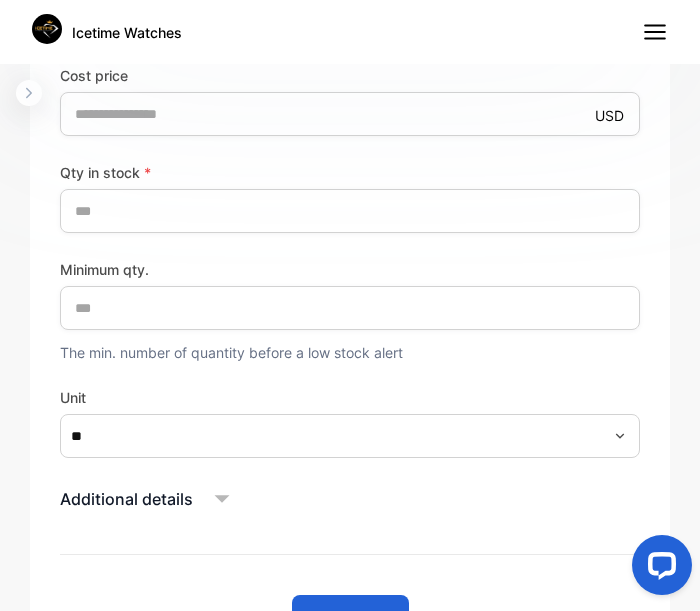 click on "Additional details" at bounding box center (350, 499) 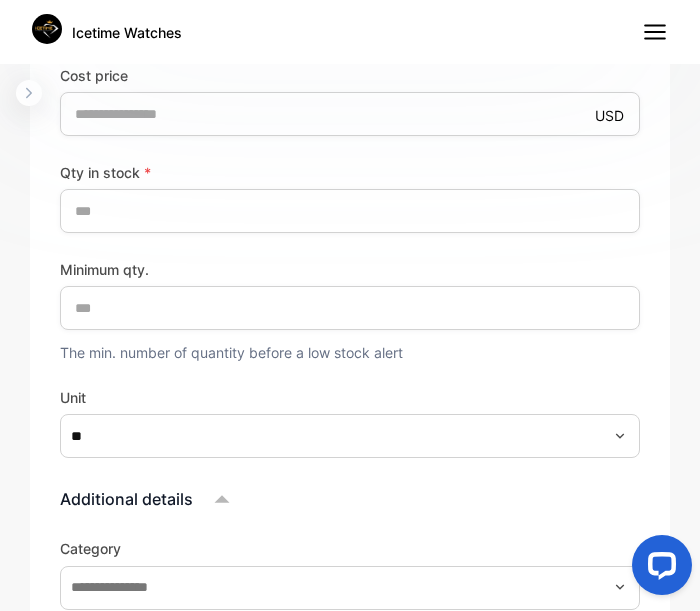 click on "Additional details" at bounding box center (350, 499) 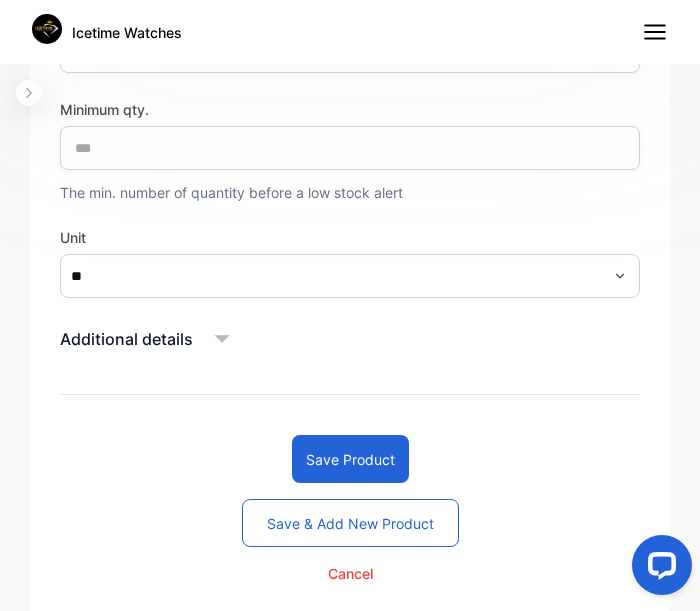 scroll, scrollTop: 1183, scrollLeft: 0, axis: vertical 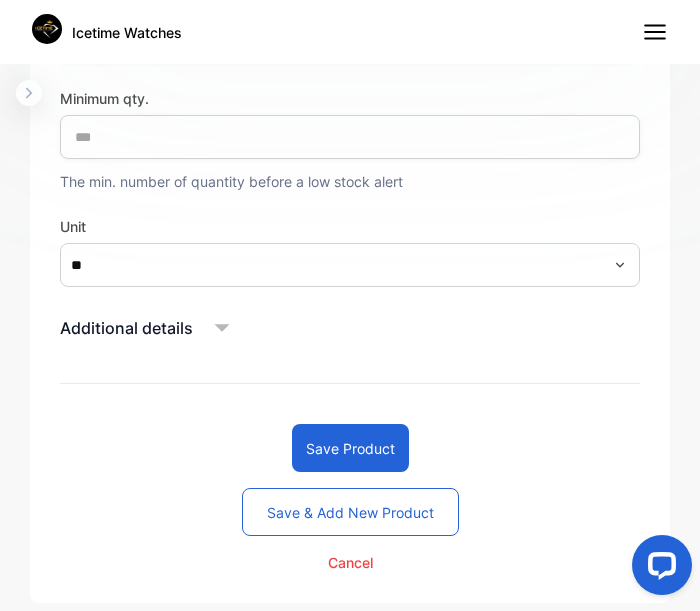 click 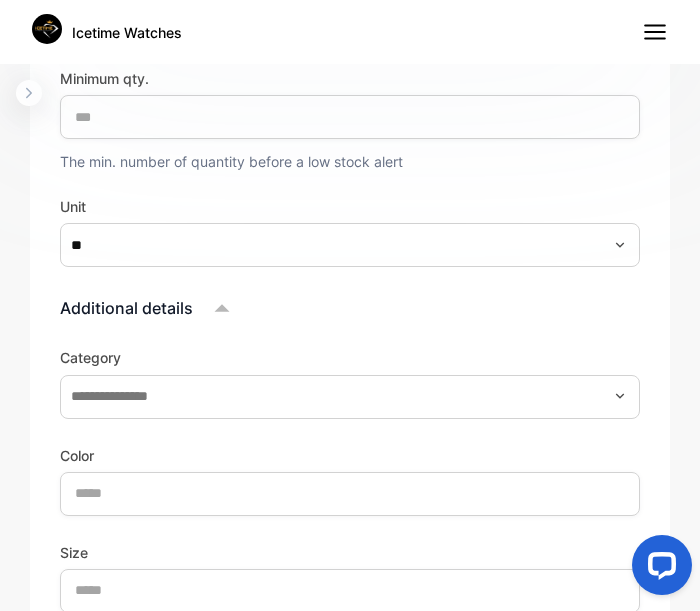 click on "Additional details Category   Color   Size   Expiry date   Product image Drop your document here or    browse file Supported: PNG, JPG, JPEG" at bounding box center (350, 637) 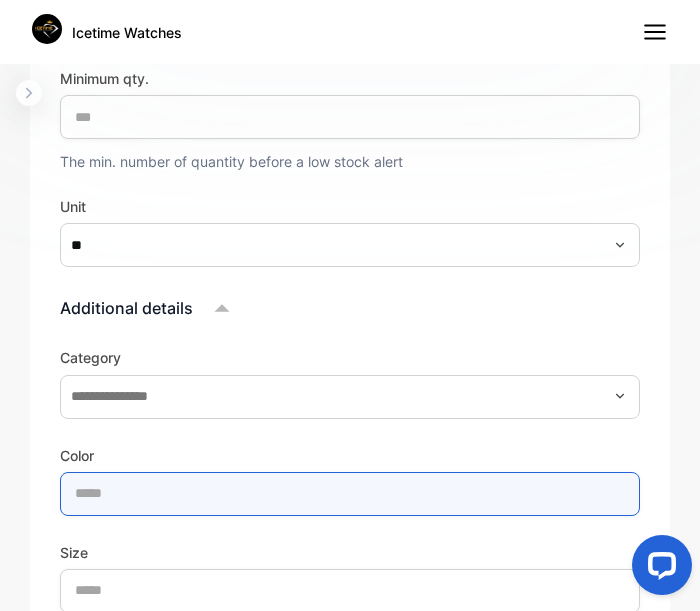 click at bounding box center (350, 494) 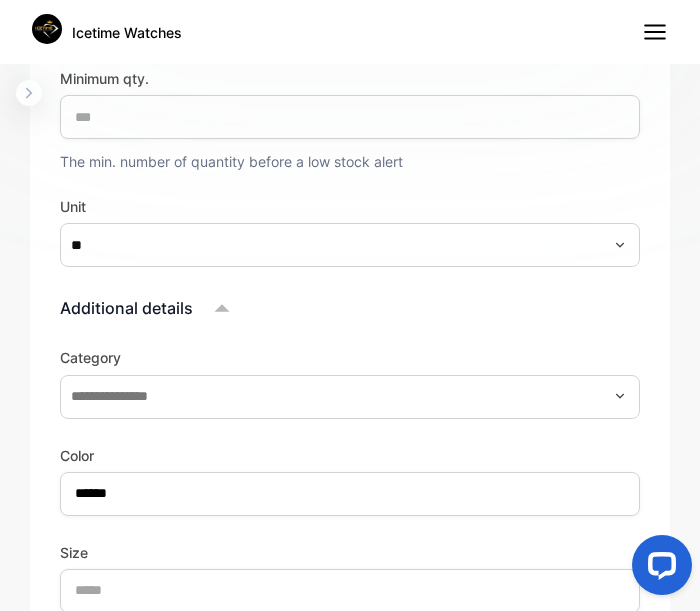 click on "Color" at bounding box center (350, 455) 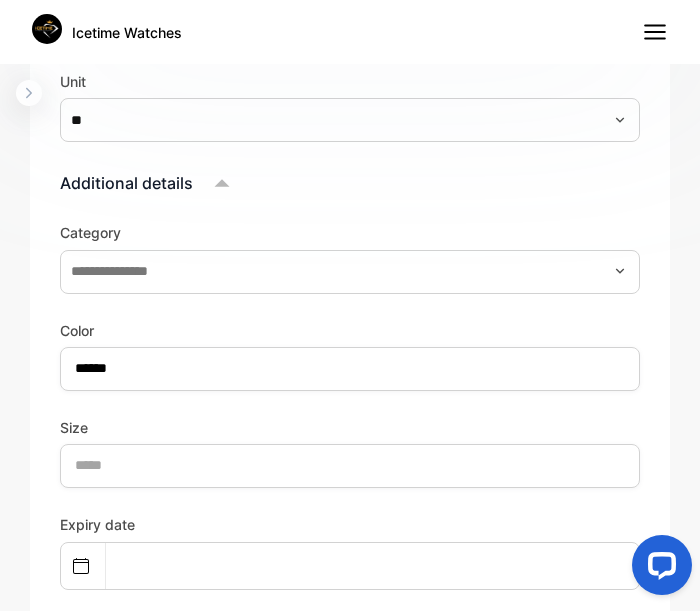 scroll, scrollTop: 1311, scrollLeft: 0, axis: vertical 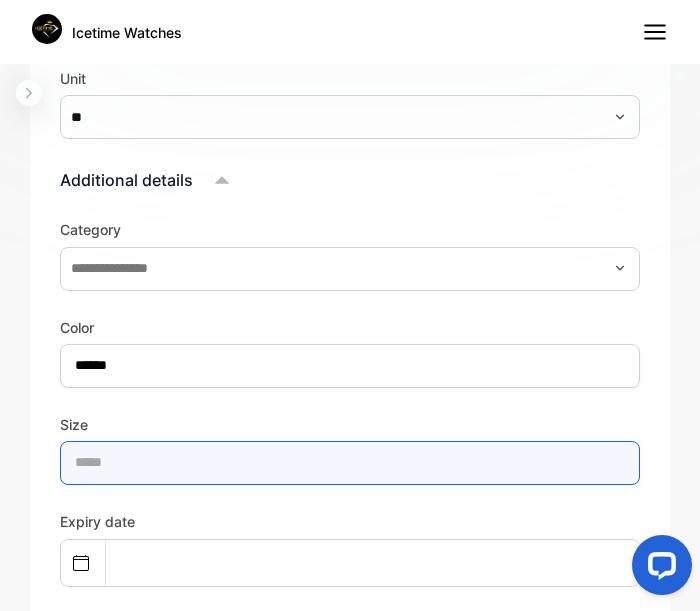 click at bounding box center (350, 463) 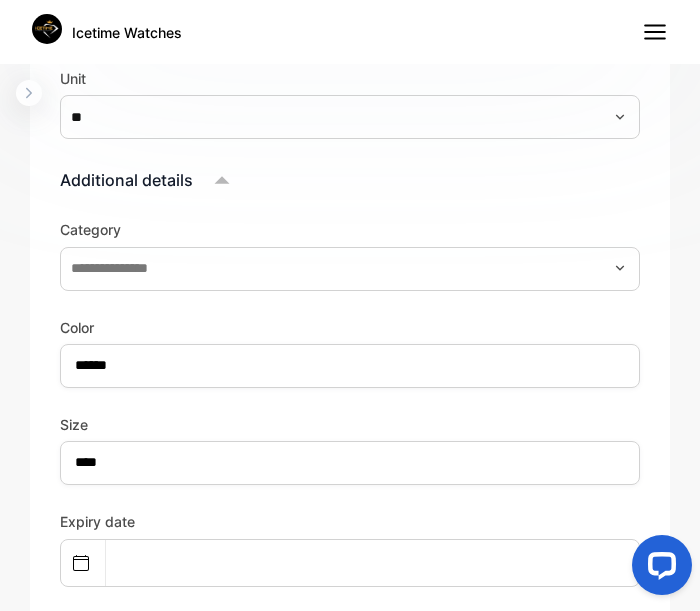 click on "Size" at bounding box center [350, 424] 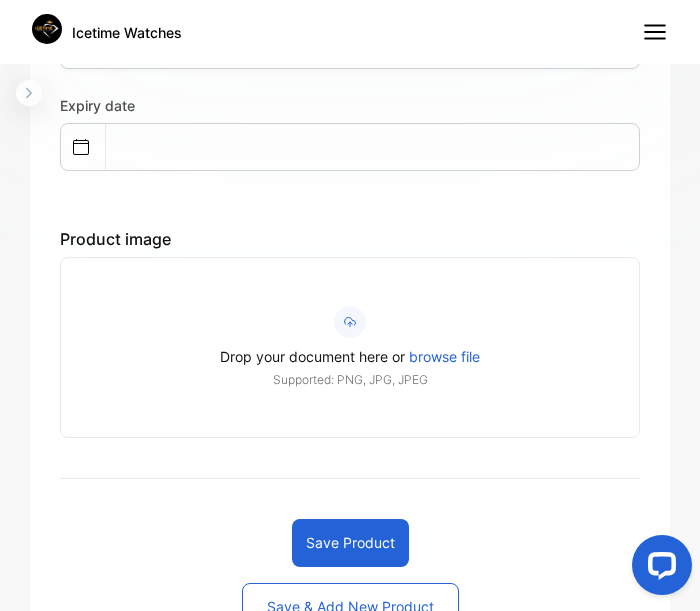 scroll, scrollTop: 1759, scrollLeft: 0, axis: vertical 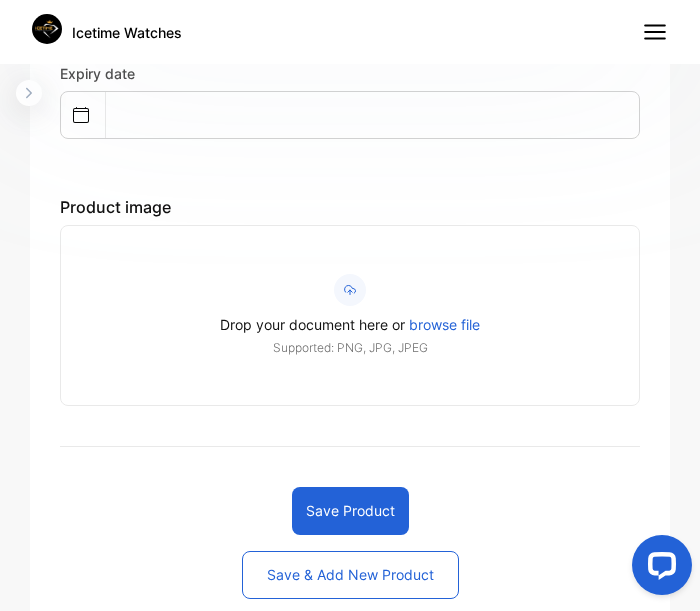 click on "Save product" at bounding box center [350, 511] 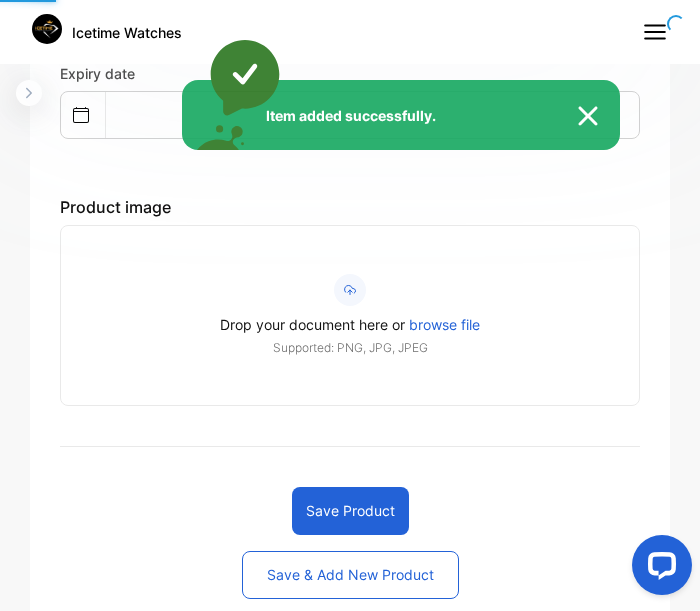 scroll, scrollTop: 300, scrollLeft: 0, axis: vertical 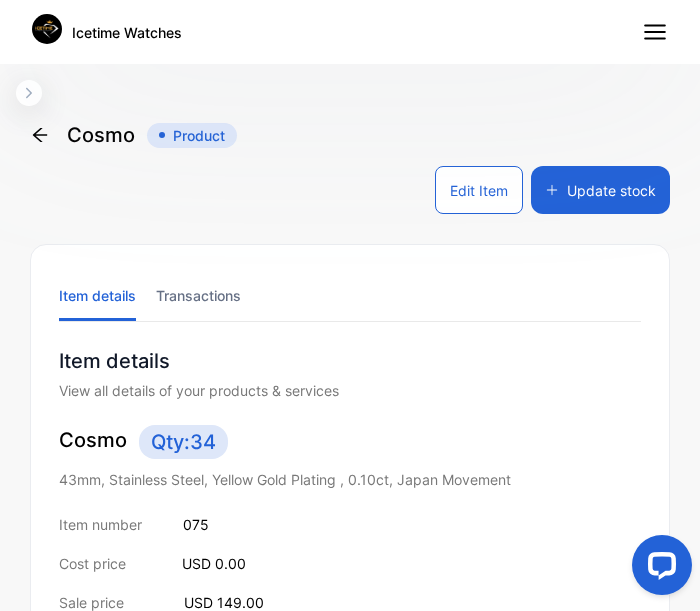 click 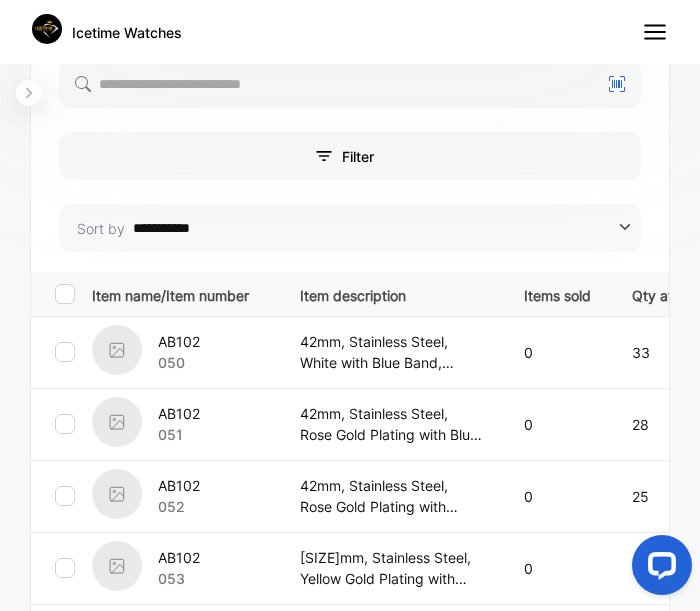 scroll, scrollTop: 736, scrollLeft: 0, axis: vertical 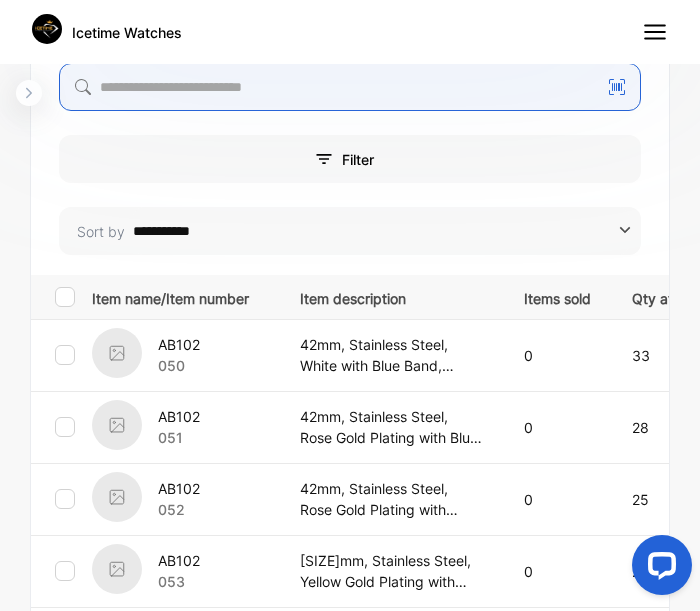 click at bounding box center (350, 87) 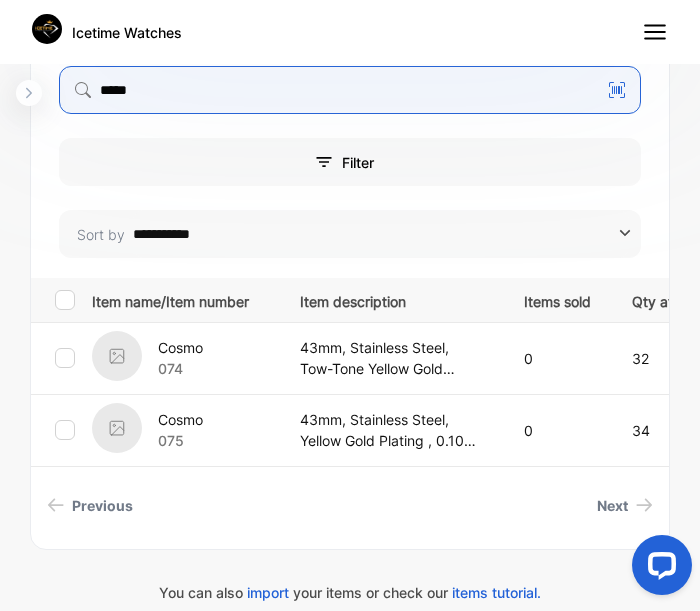scroll, scrollTop: 732, scrollLeft: 0, axis: vertical 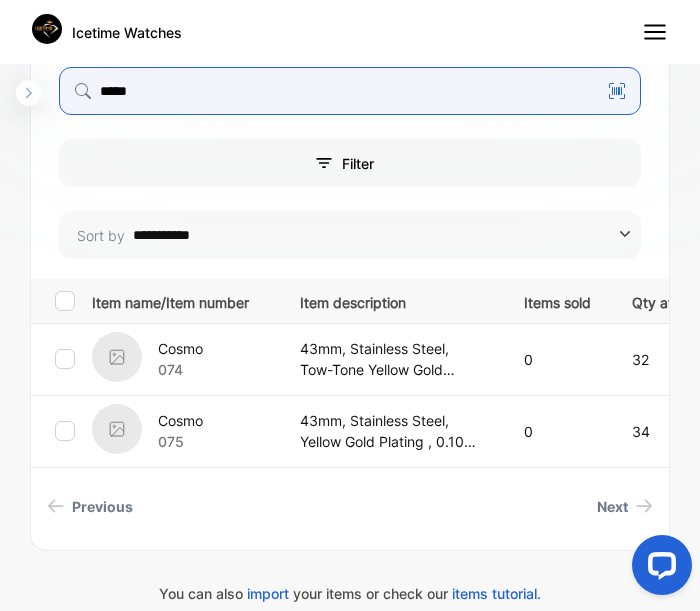 click on "*****" at bounding box center [350, 91] 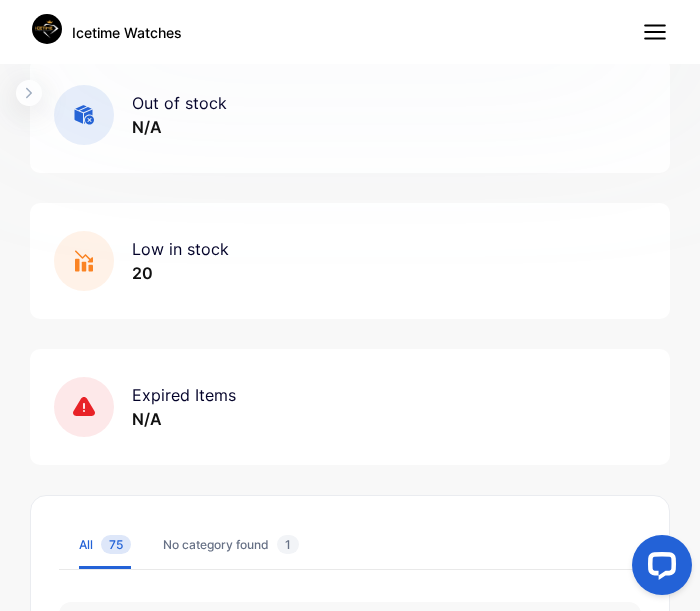 scroll, scrollTop: 52, scrollLeft: 0, axis: vertical 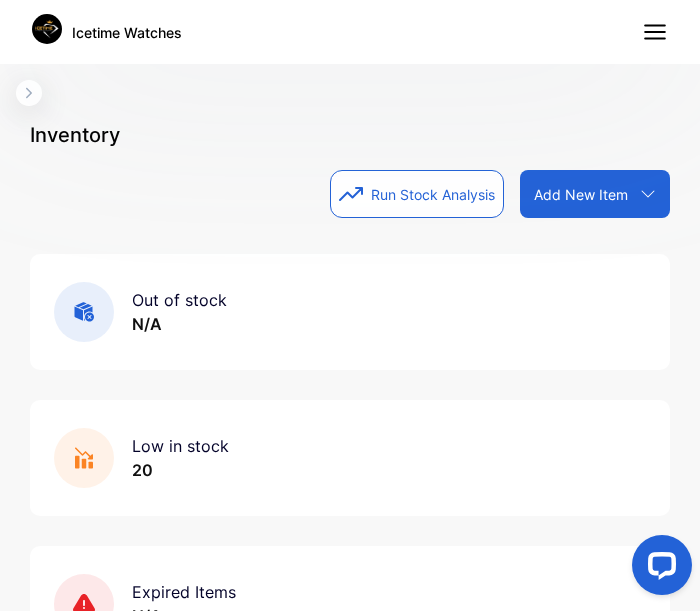click on "Add New Item" at bounding box center (581, 194) 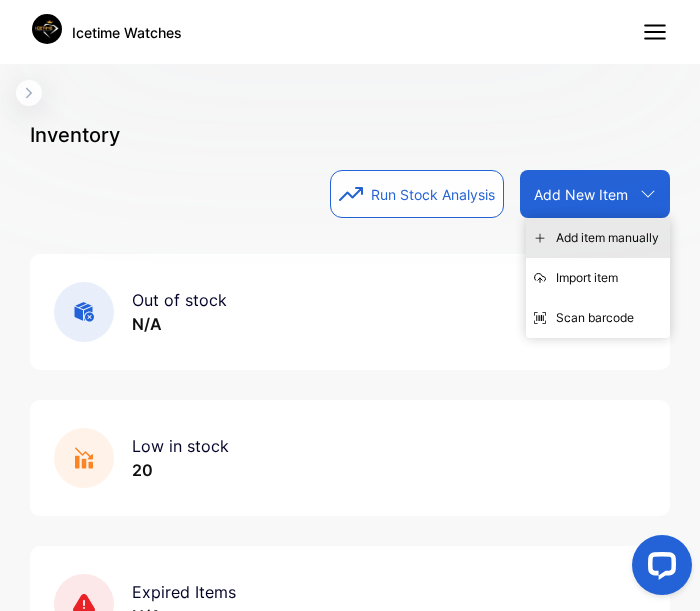 click on "Add item manually" at bounding box center [598, 238] 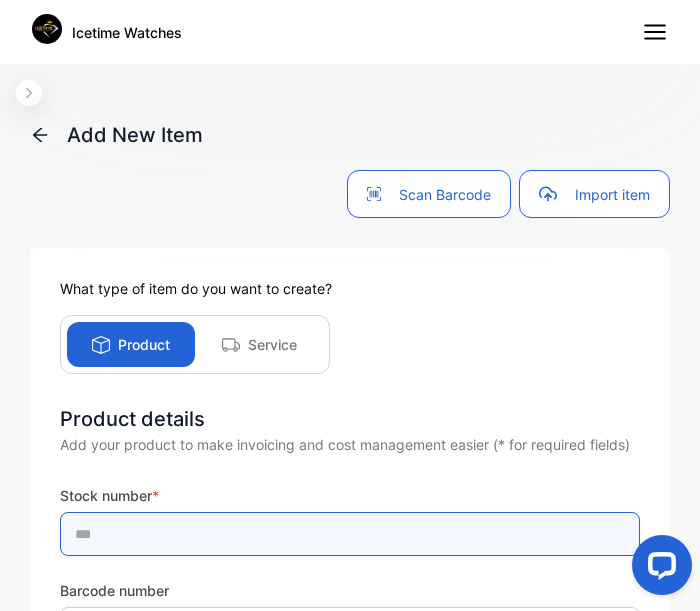 click at bounding box center [350, 534] 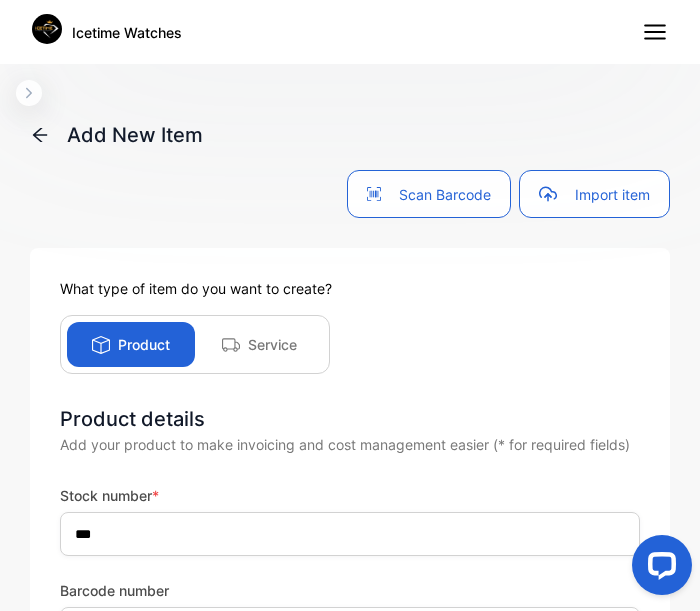 click on "Product details   Add your product to make invoicing and cost management easier (* for required fields) Stock number  *   *** Barcode number   Product name  *   Required Product description   *   Required Sale price  *   USD * Sale price must be greater than 0 Sales tax   Cost price   USD * Qty in stock   *   * Quantity in stock must be greater than 0 Minimum qty.   * The min. number of quantity before a low stock alert Unit   Additional details Save product Save & add new product Cancel" at bounding box center [350, 1122] 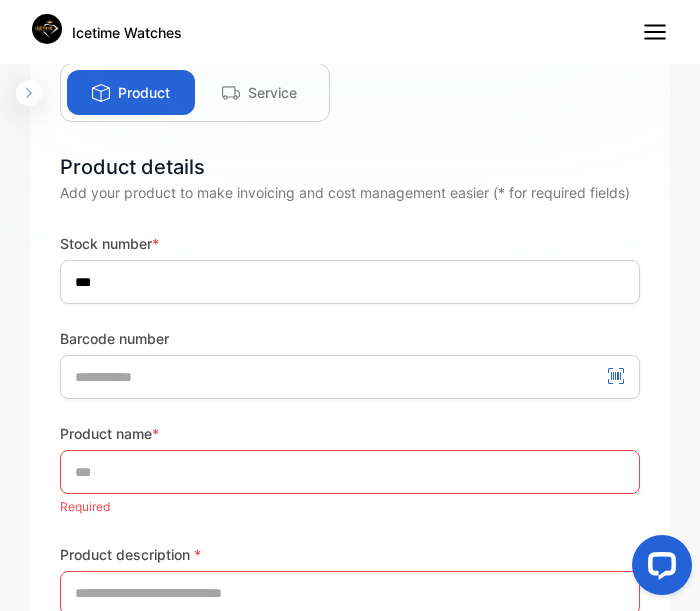 scroll, scrollTop: 256, scrollLeft: 0, axis: vertical 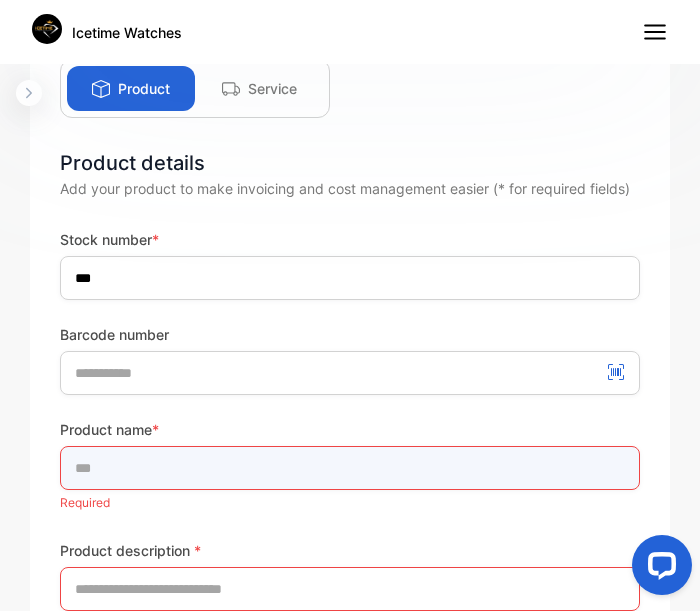 click at bounding box center (350, 468) 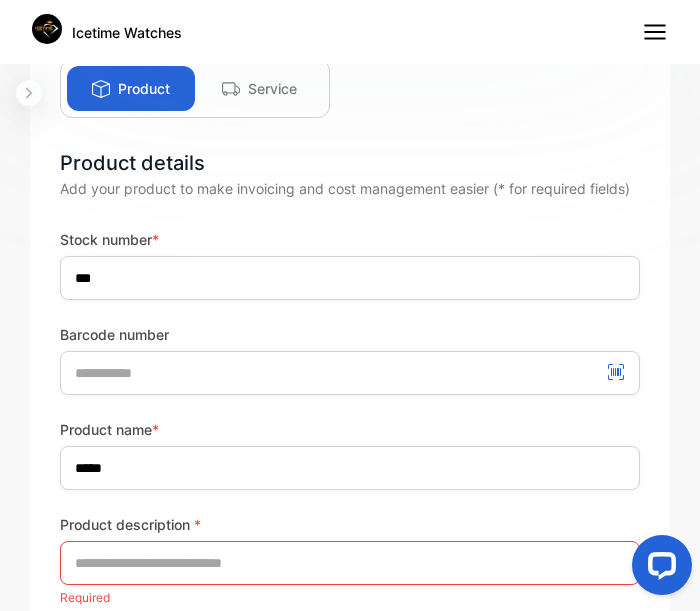 click on "Stock number  *   *** Barcode number   Product name  *   ***** Product description   *   Required Sale price  *   USD * Sale price must be greater than 0 Sales tax   Cost price   USD * Qty in stock   *   * Quantity in stock must be greater than 0 Minimum qty.   * The min. number of quantity before a low stock alert Unit   Additional details Save product Save & add new product Cancel" at bounding box center (350, 893) 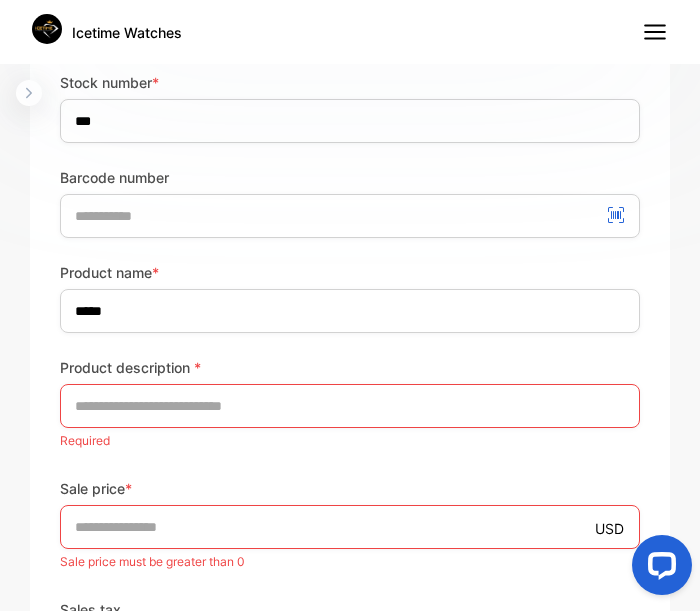 scroll, scrollTop: 416, scrollLeft: 0, axis: vertical 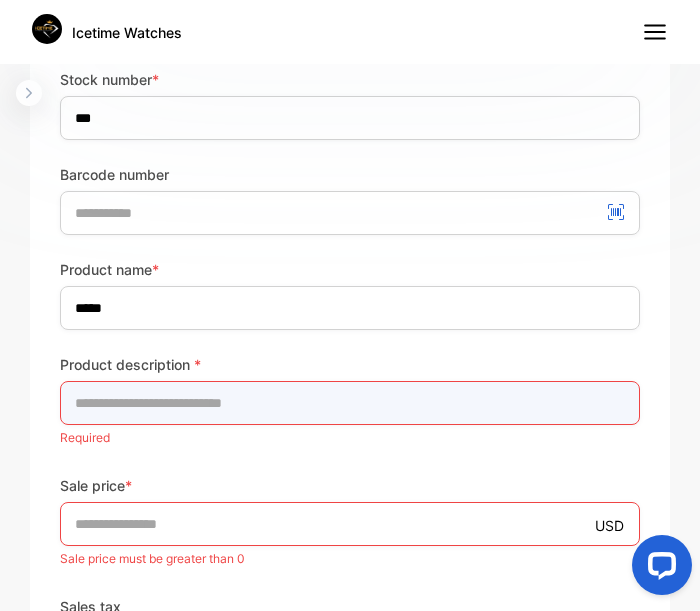 click at bounding box center [350, 403] 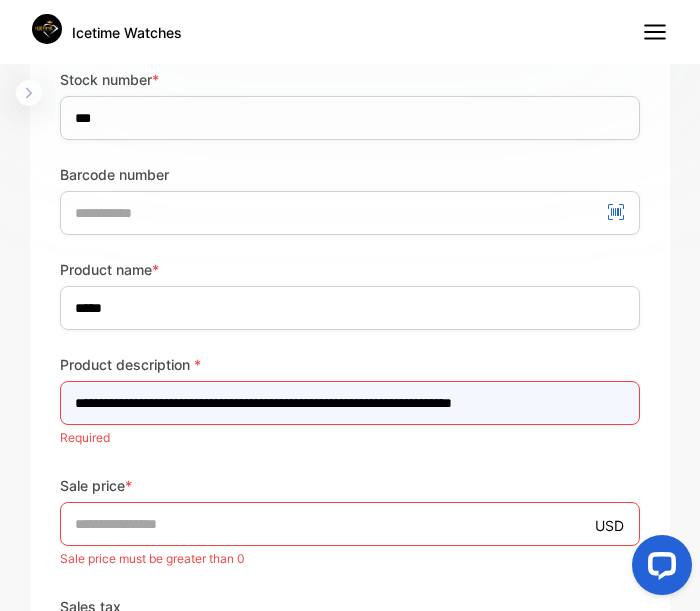 click on "**********" at bounding box center [350, 403] 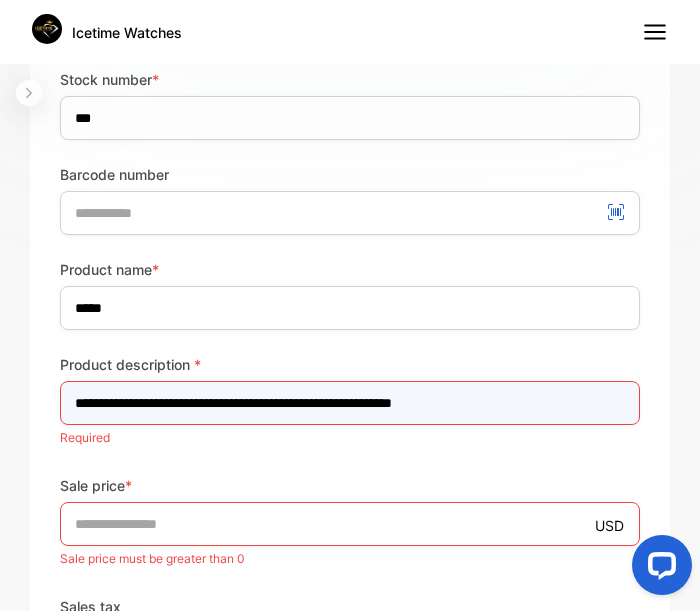 click on "**********" at bounding box center [350, 403] 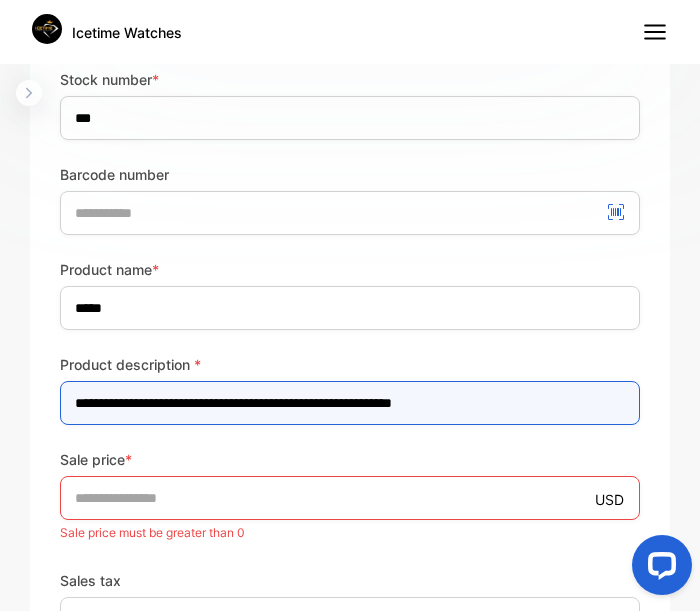 click on "**********" at bounding box center (350, 403) 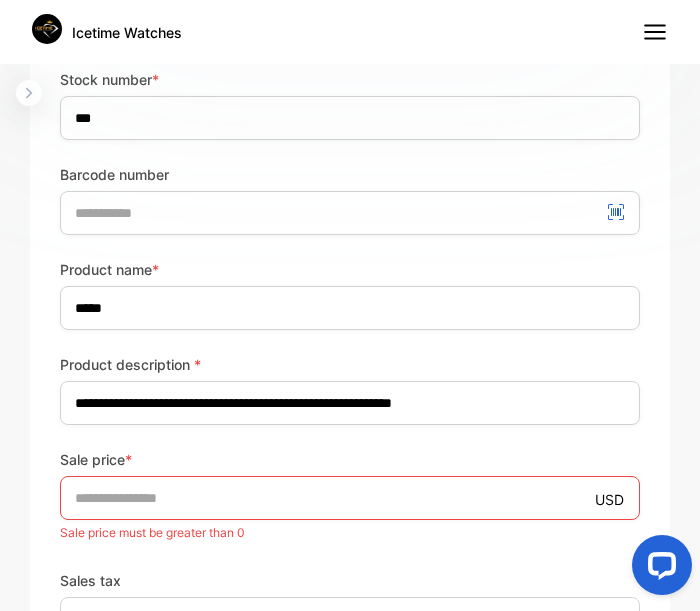 click on "**********" at bounding box center [350, 720] 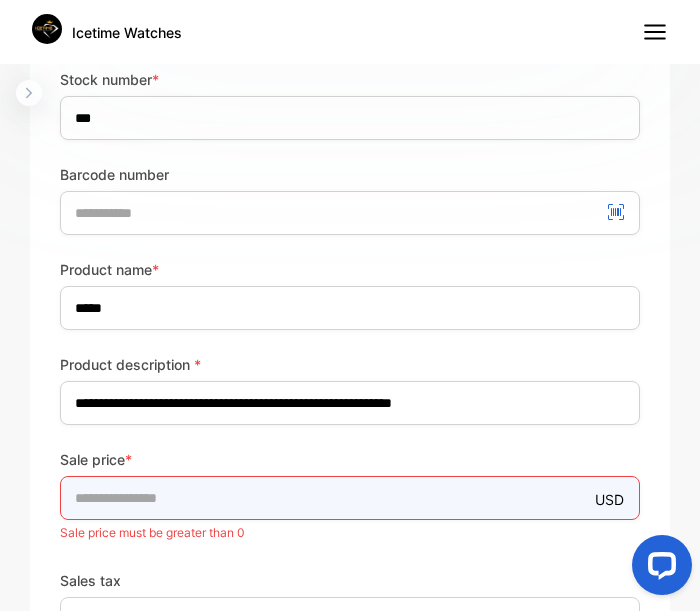 click on "*" at bounding box center [350, 498] 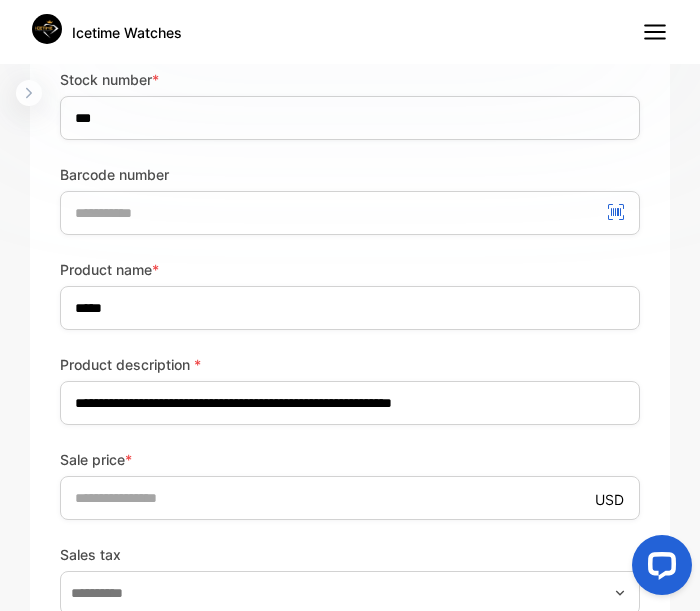 click on "Sale price  *" at bounding box center [350, 459] 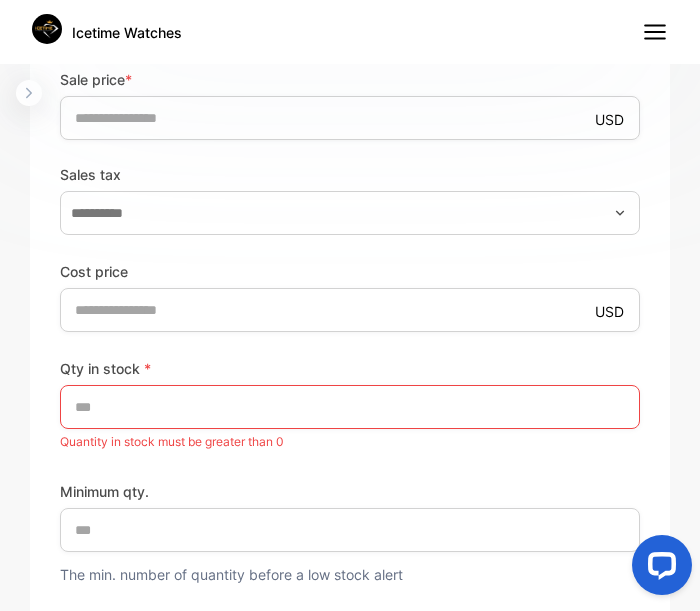 scroll, scrollTop: 800, scrollLeft: 0, axis: vertical 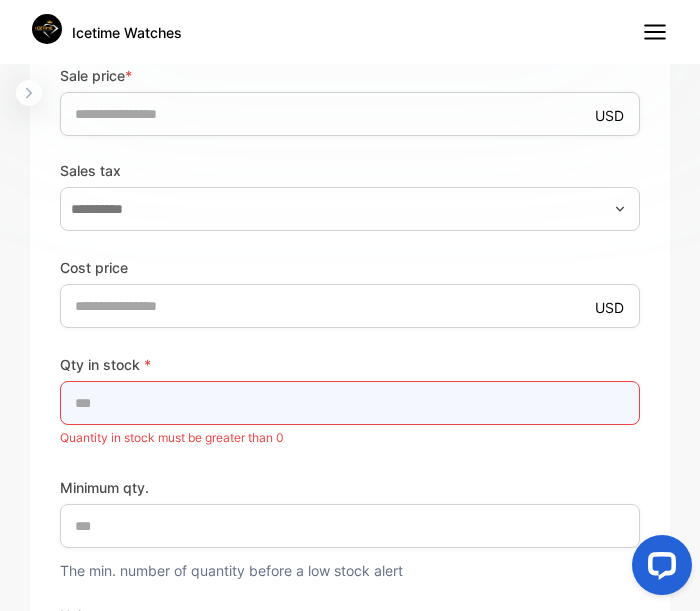 click on "*" at bounding box center [350, 403] 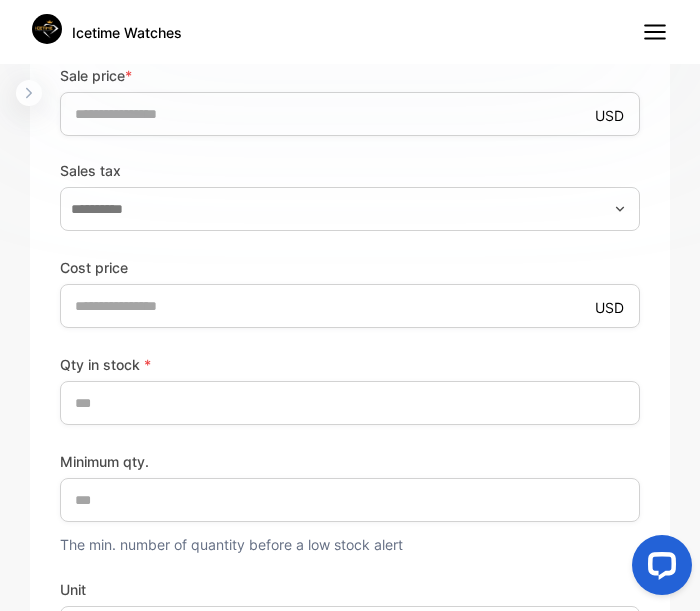 click on "Qty in stock   *" at bounding box center (350, 364) 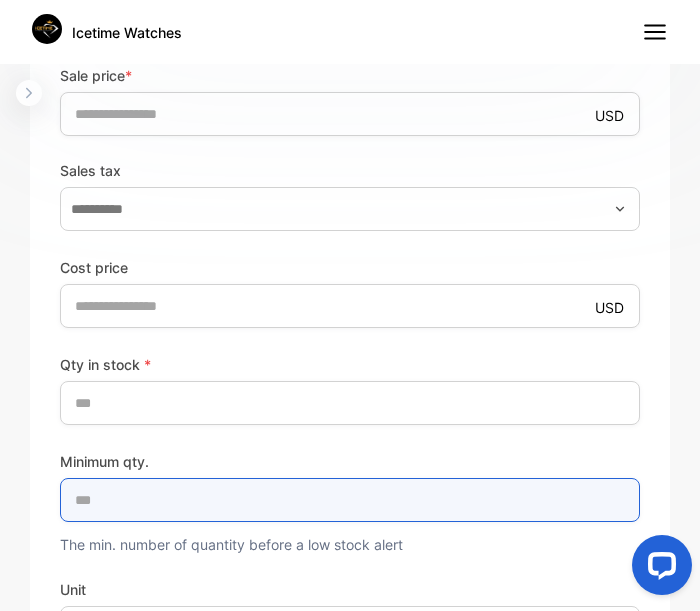 click on "*" at bounding box center (350, 500) 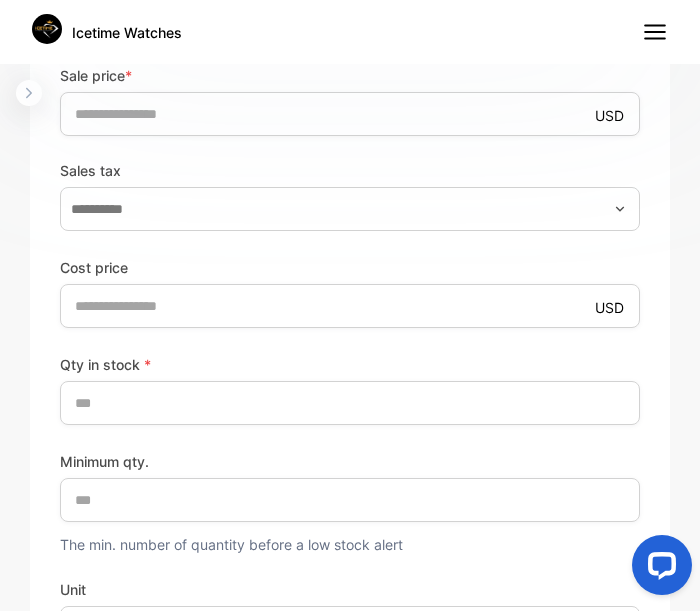 click on "Minimum qty.   ** The min. number of quantity before a low stock alert" at bounding box center [350, 502] 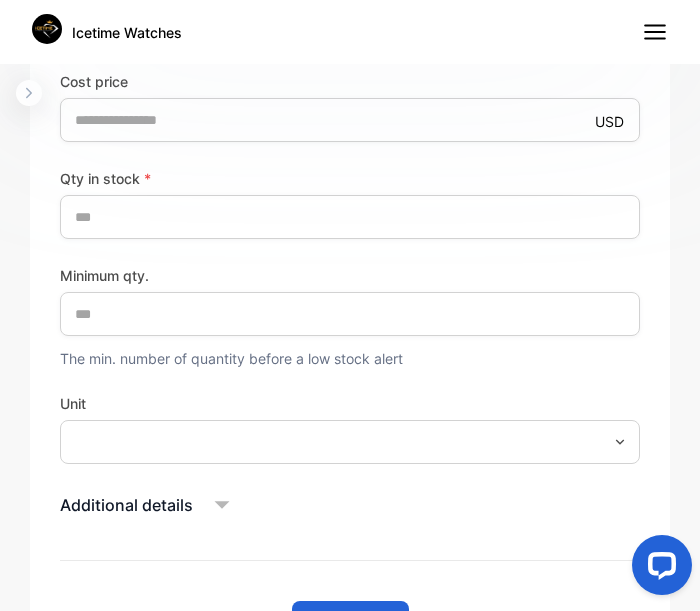 scroll, scrollTop: 992, scrollLeft: 0, axis: vertical 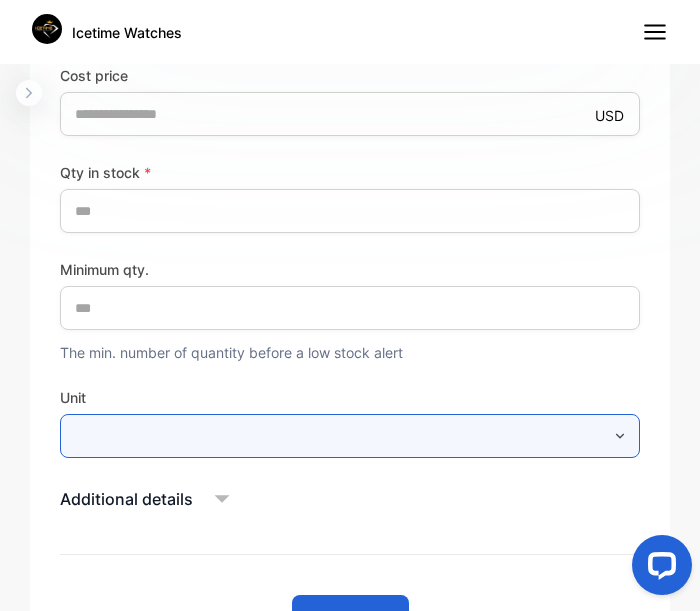 click at bounding box center [350, 436] 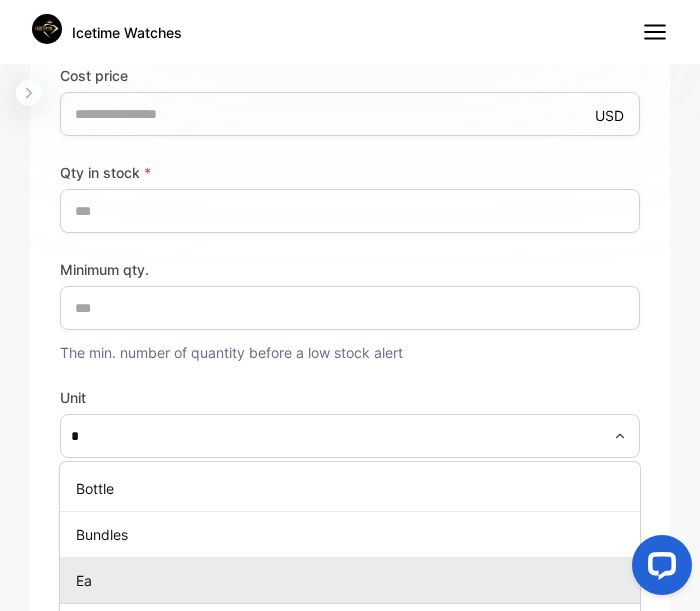 scroll, scrollTop: 12, scrollLeft: 0, axis: vertical 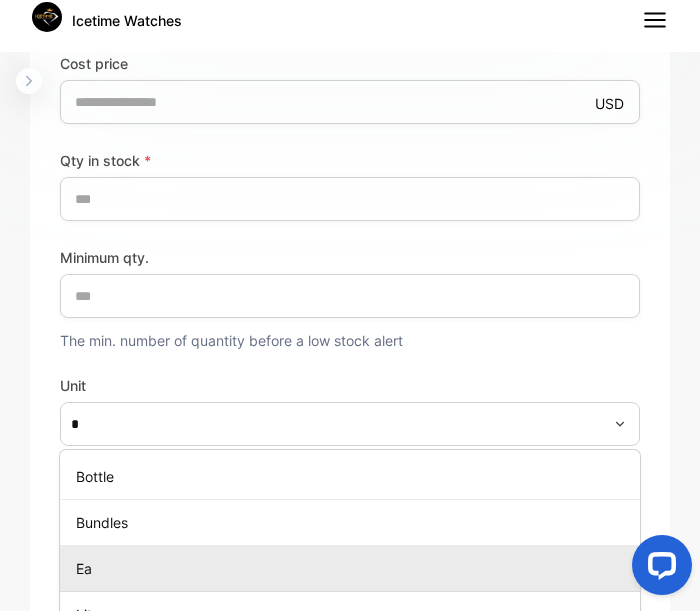 click on "Ea" at bounding box center [354, 568] 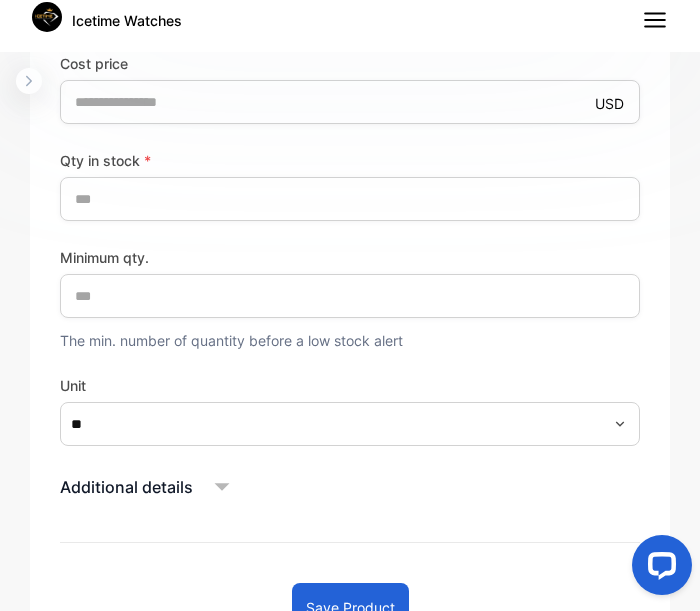 click on "Additional details" at bounding box center (350, 487) 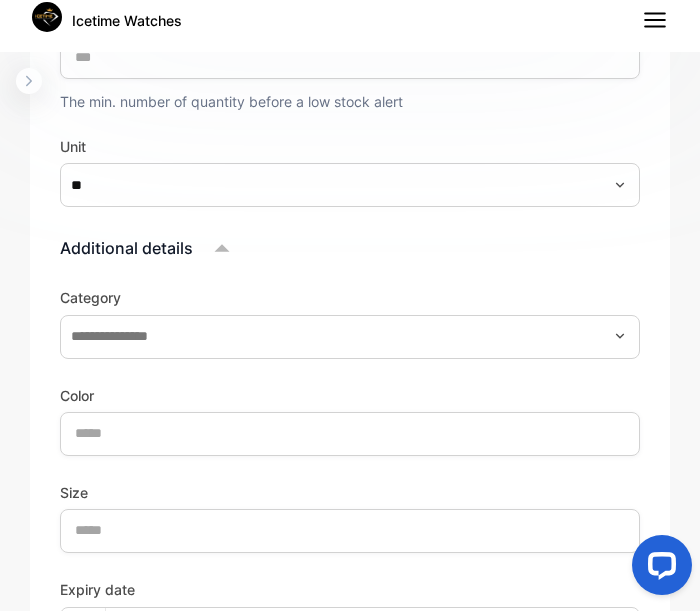 scroll, scrollTop: 1312, scrollLeft: 0, axis: vertical 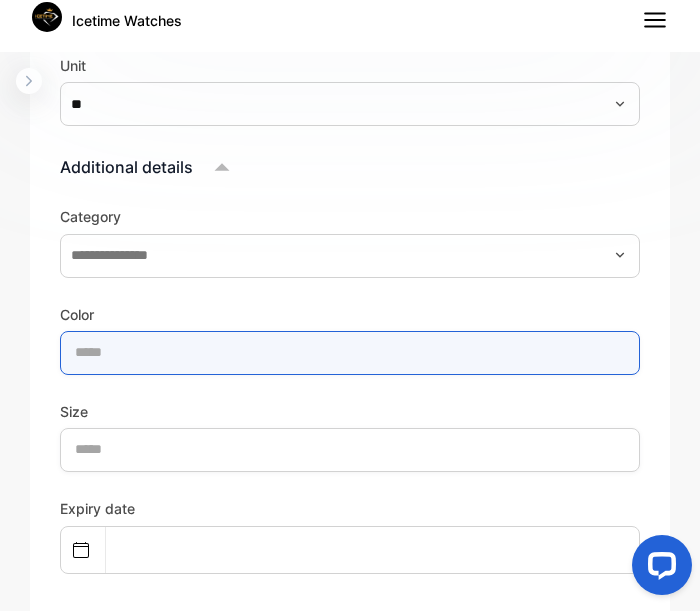 click at bounding box center (350, 353) 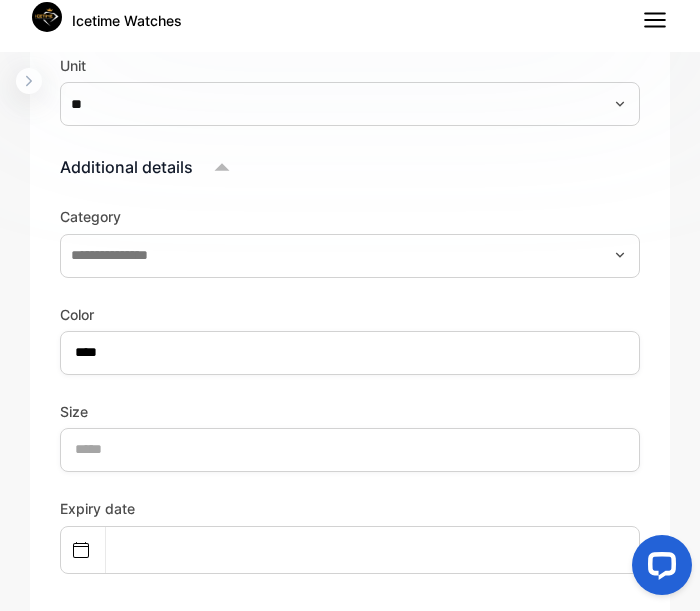 click on "Size" at bounding box center [350, 411] 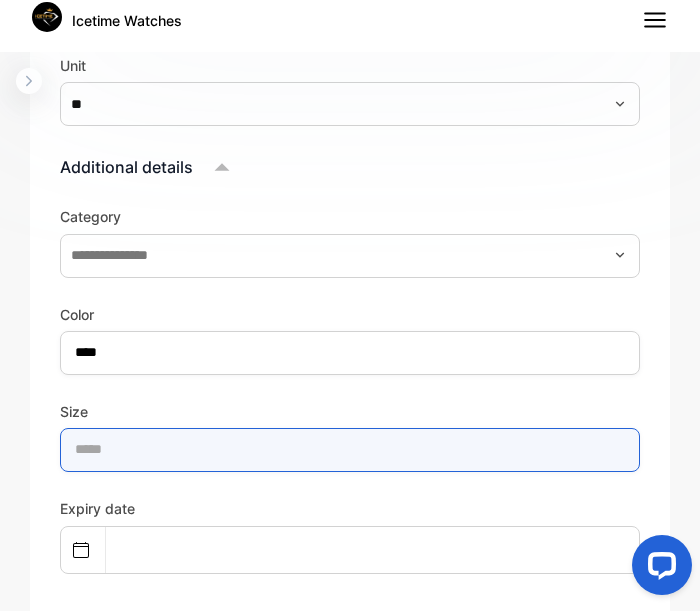 click at bounding box center [350, 450] 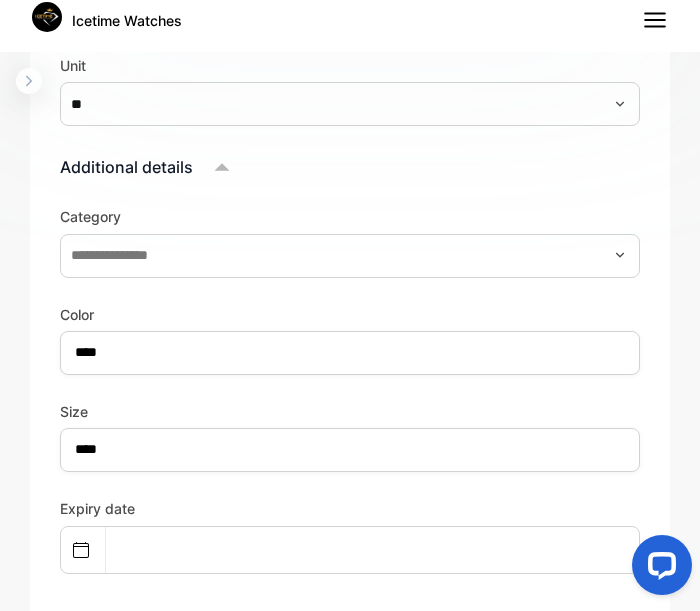click on "Category   Color   **** Size   ****" at bounding box center [350, 339] 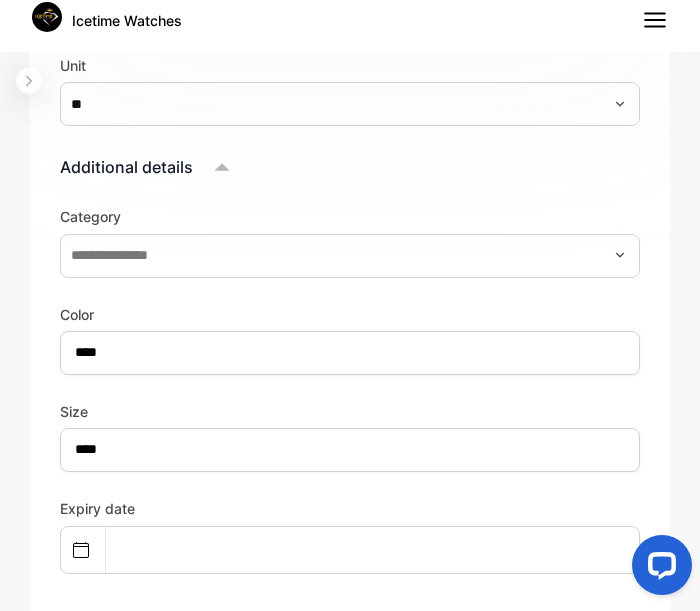 click on "Category   Color   **** Size   ****" at bounding box center [350, 339] 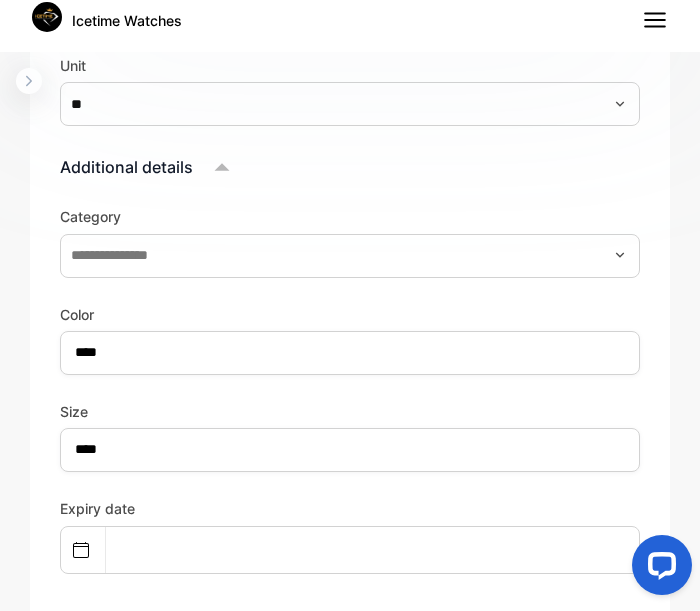 click on "Expiry date" at bounding box center [350, 535] 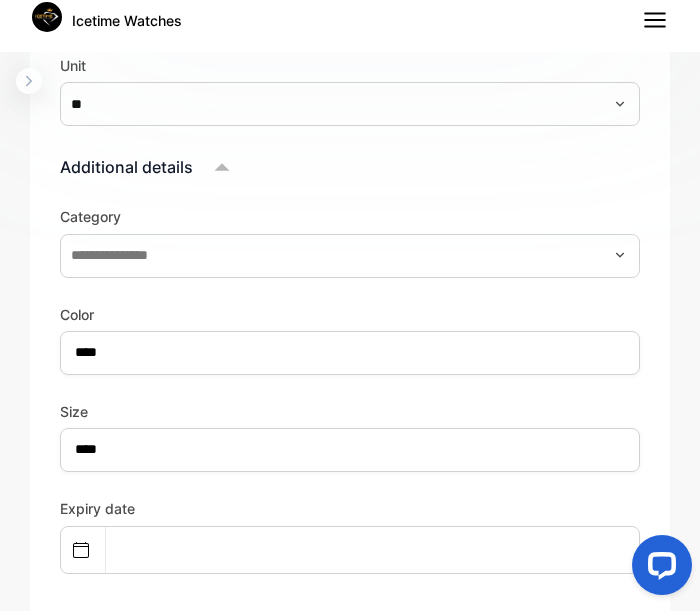 click at bounding box center (658, 569) 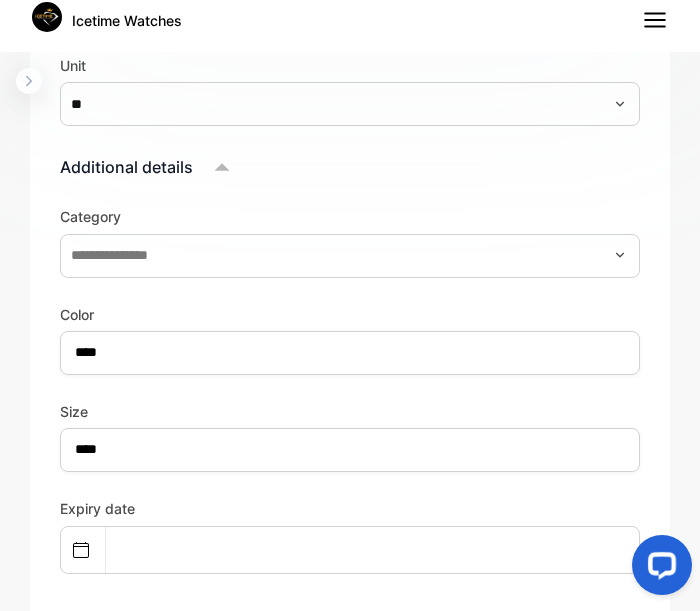click at bounding box center [658, 569] 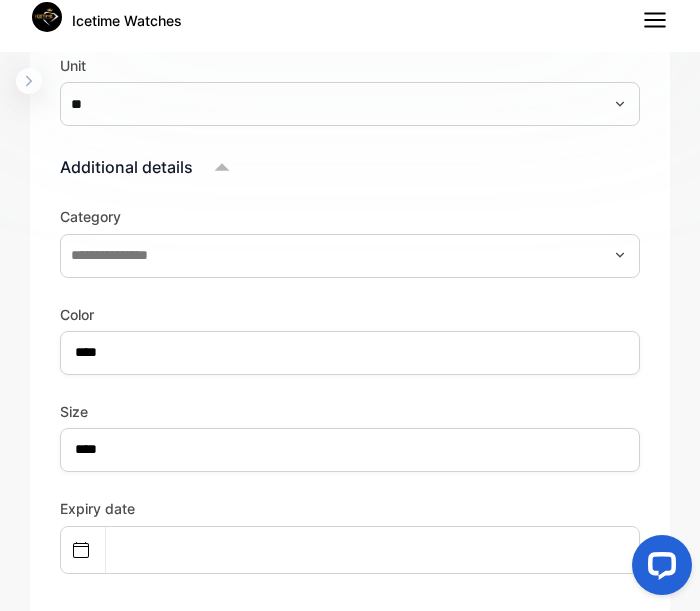 click at bounding box center [658, 569] 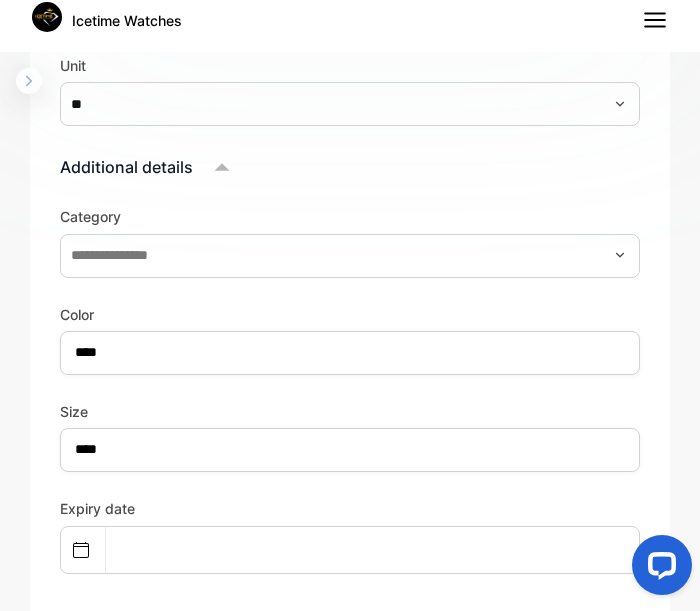 click on "Expiry date" at bounding box center (350, 535) 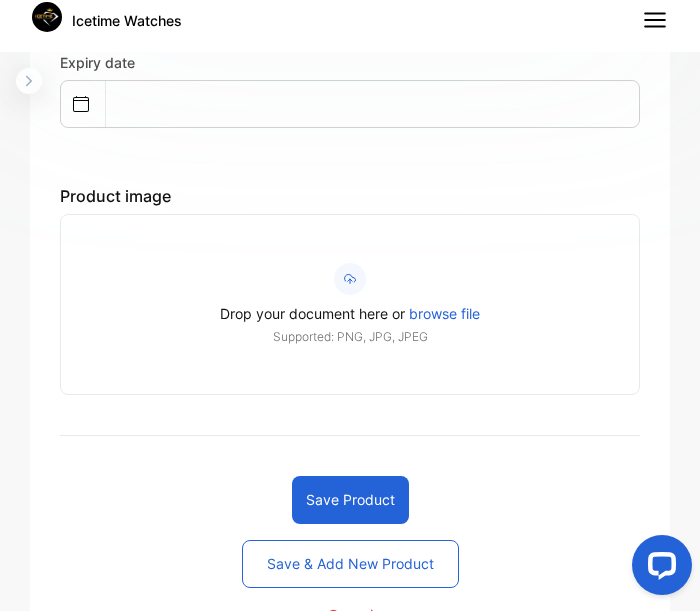 scroll, scrollTop: 1760, scrollLeft: 0, axis: vertical 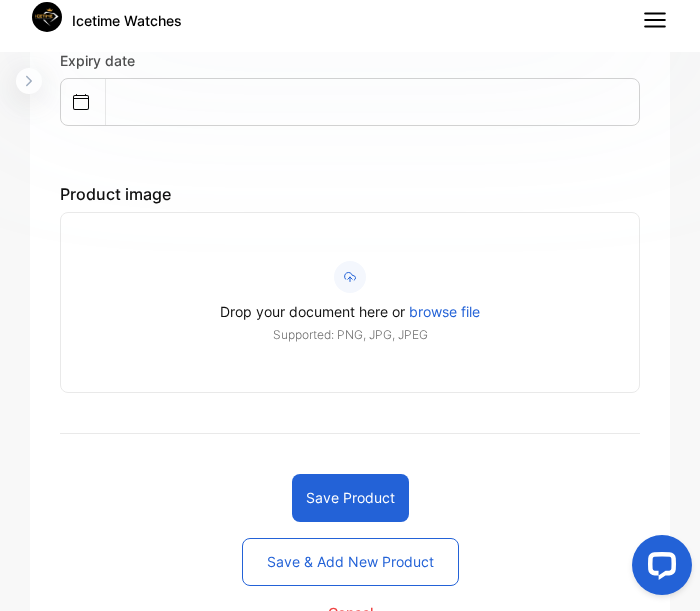 click on "Save product" at bounding box center [350, 498] 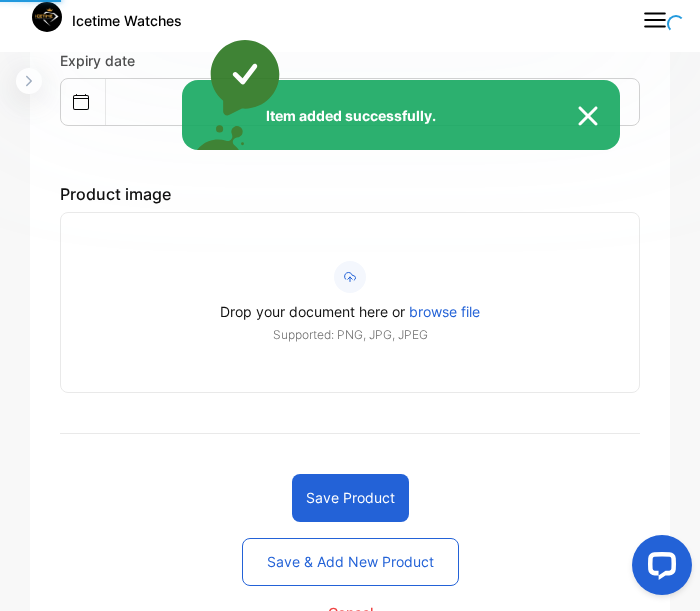 scroll, scrollTop: 0, scrollLeft: 0, axis: both 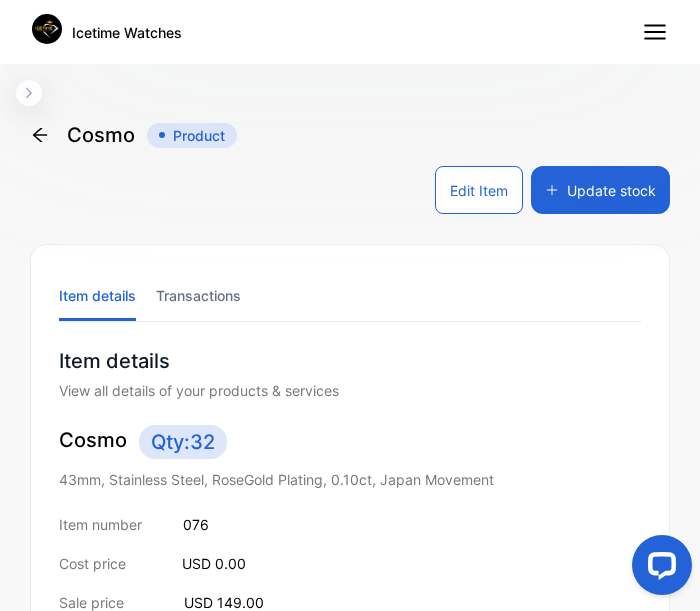 click 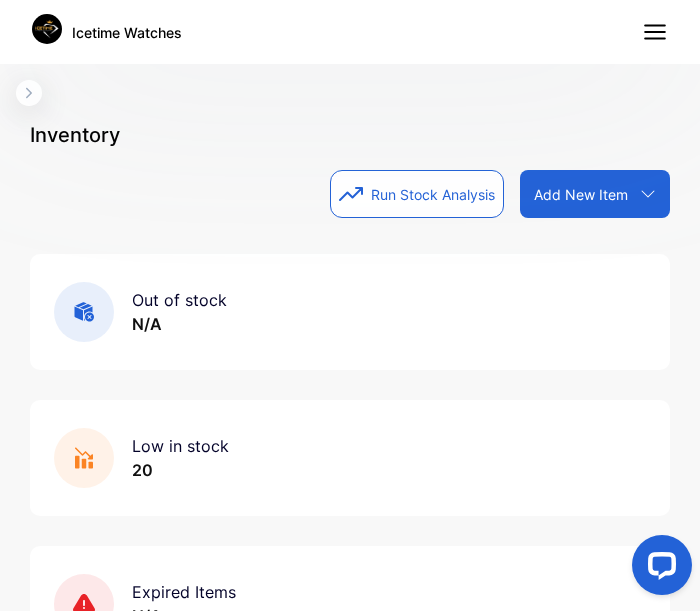 click on "Add New Item" at bounding box center [581, 194] 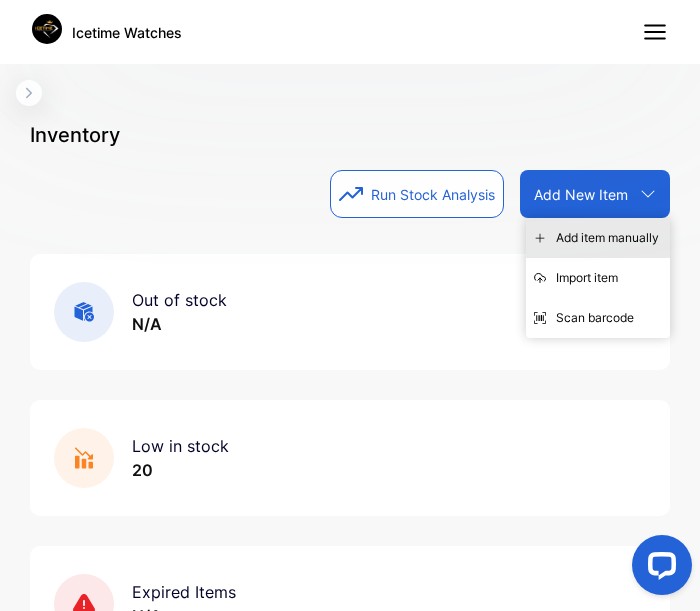 click on "Add item manually" at bounding box center [598, 238] 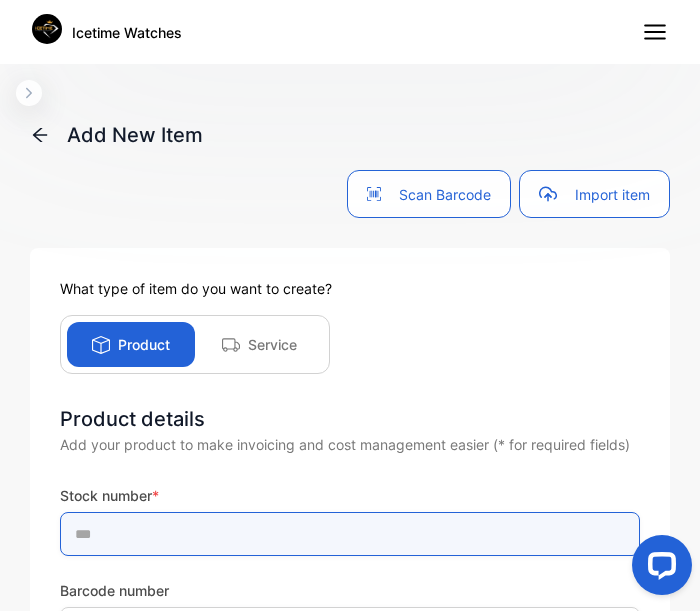 click at bounding box center (350, 534) 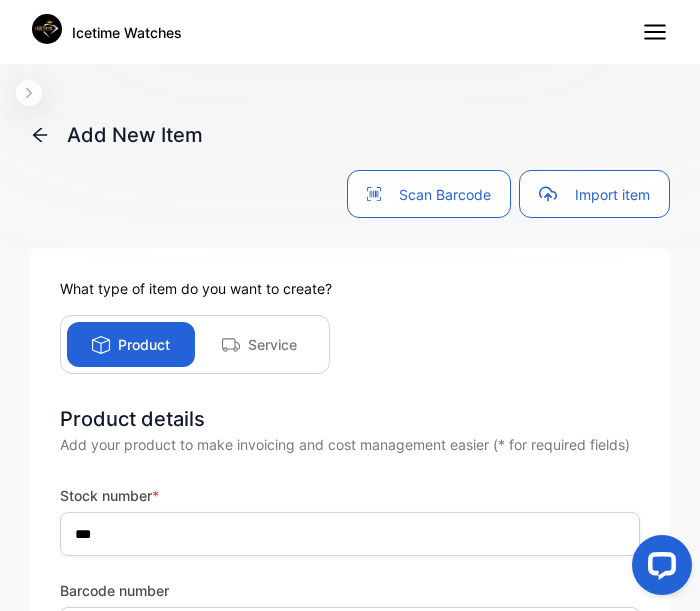 click on "Product details   Add your product to make invoicing and cost management easier (* for required fields) Stock number  *   *** Barcode number   Product name  *   Required Product description   *   Required Sale price  *   USD * Sale price must be greater than 0 Sales tax   Cost price   USD * Qty in stock   *   * Quantity in stock must be greater than 0 Minimum qty.   * The min. number of quantity before a low stock alert Unit   Additional details Save product Save & add new product Cancel" at bounding box center (350, 1122) 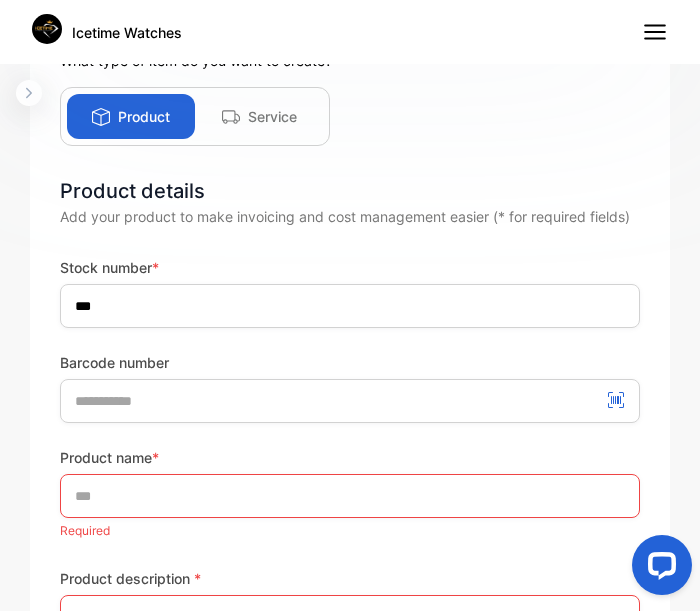 scroll, scrollTop: 256, scrollLeft: 0, axis: vertical 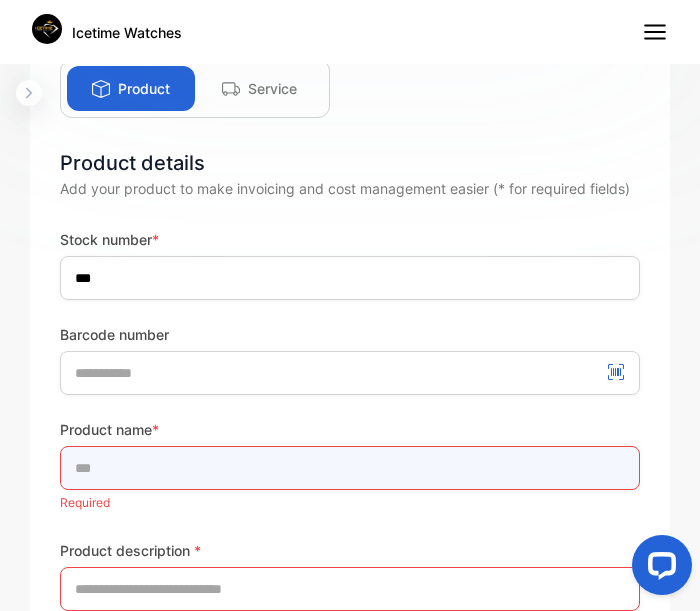 click at bounding box center (350, 468) 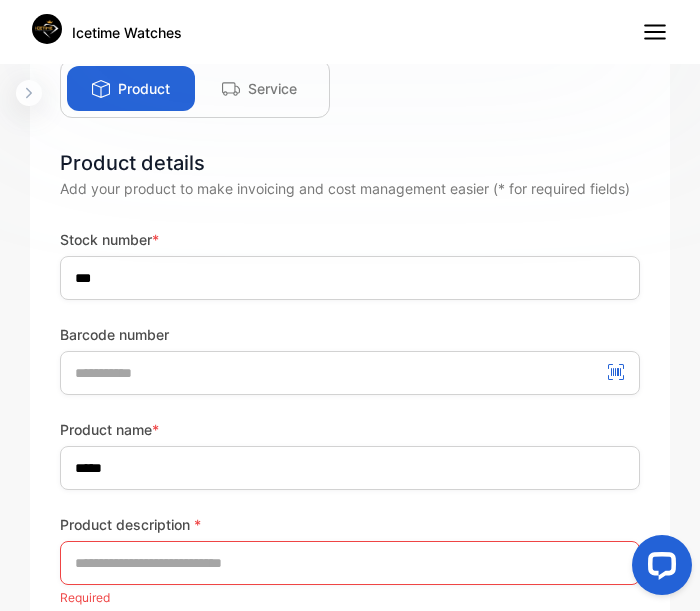 click on "Stock number  *   *** Barcode number   Product name  *   ***** Product description   *   Required Sale price  *   USD * Sale price must be greater than 0 Sales tax   Cost price   USD * Qty in stock   *   * Quantity in stock must be greater than 0 Minimum qty.   * The min. number of quantity before a low stock alert Unit   Additional details Save product Save & add new product Cancel" at bounding box center [350, 893] 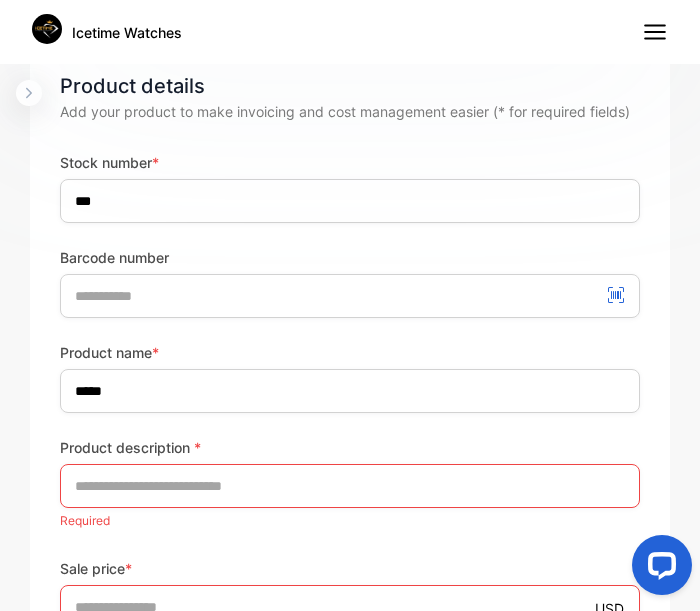 scroll, scrollTop: 384, scrollLeft: 0, axis: vertical 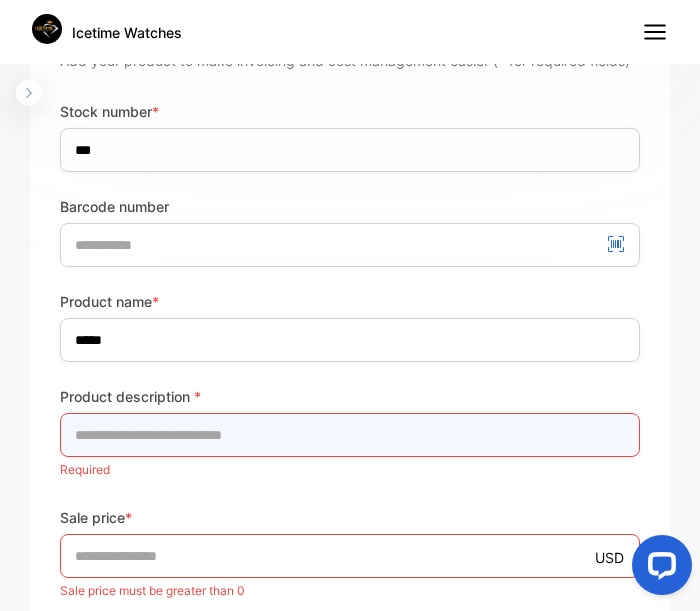 click at bounding box center [350, 435] 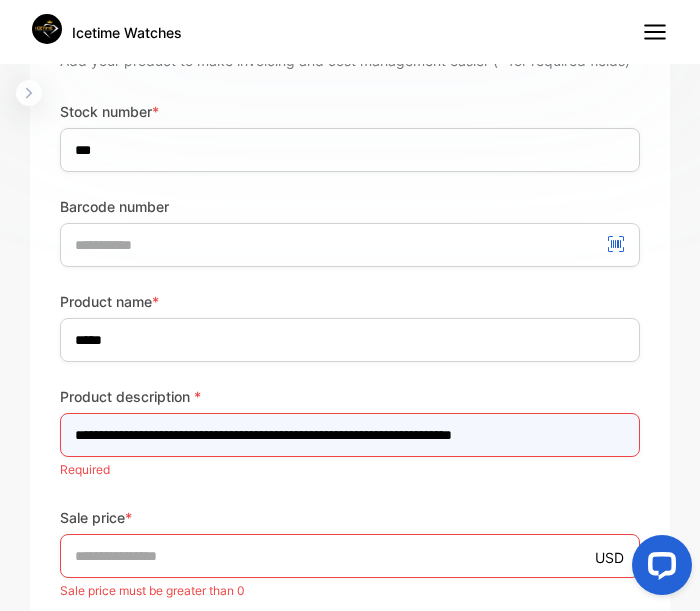 click on "**********" at bounding box center (350, 435) 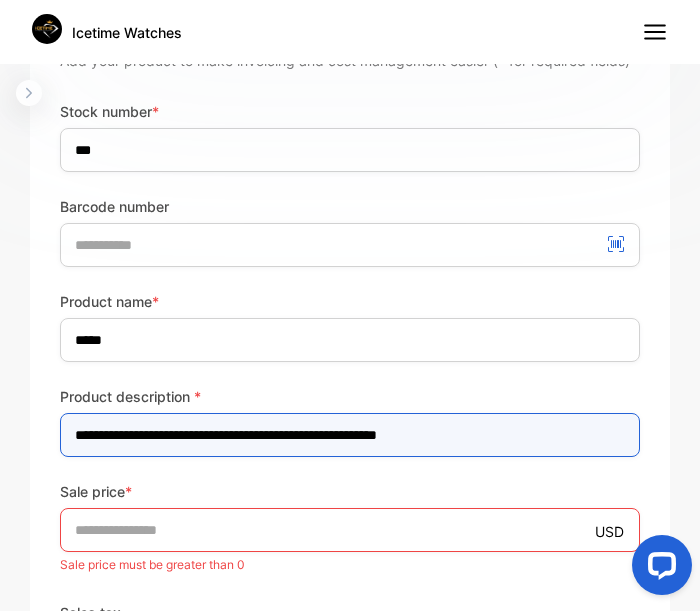 click on "**********" at bounding box center [350, 435] 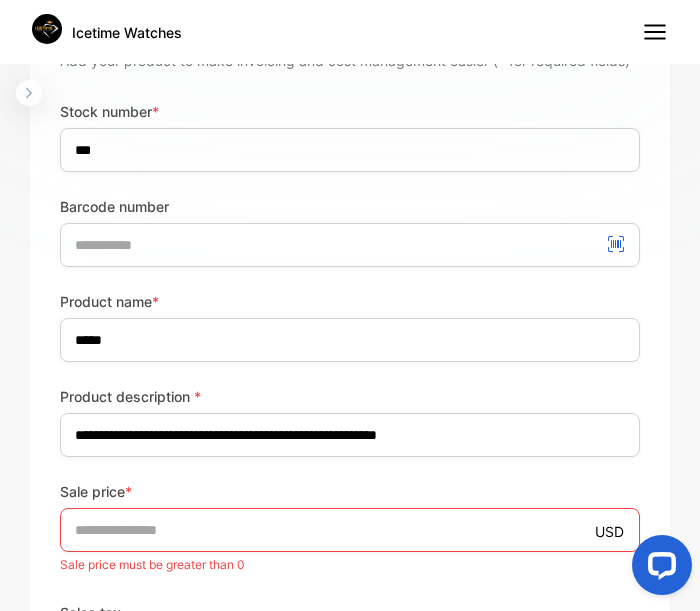 click on "Sale price  *" at bounding box center [350, 491] 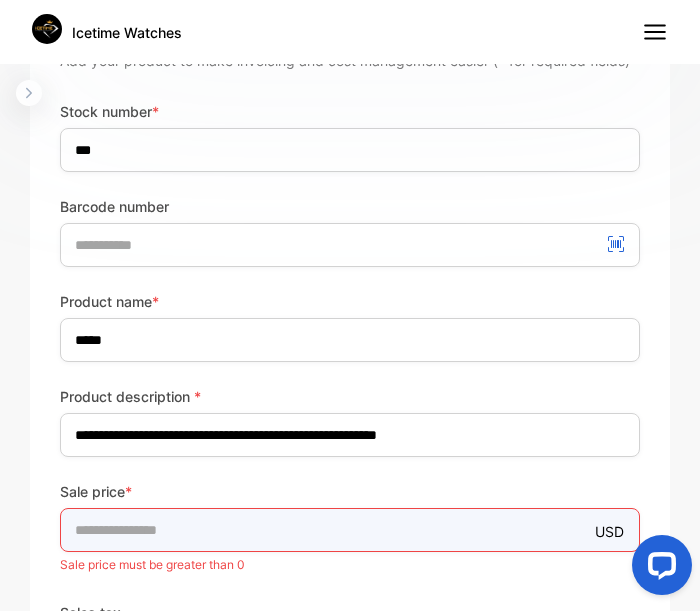 click on "*" at bounding box center (350, 530) 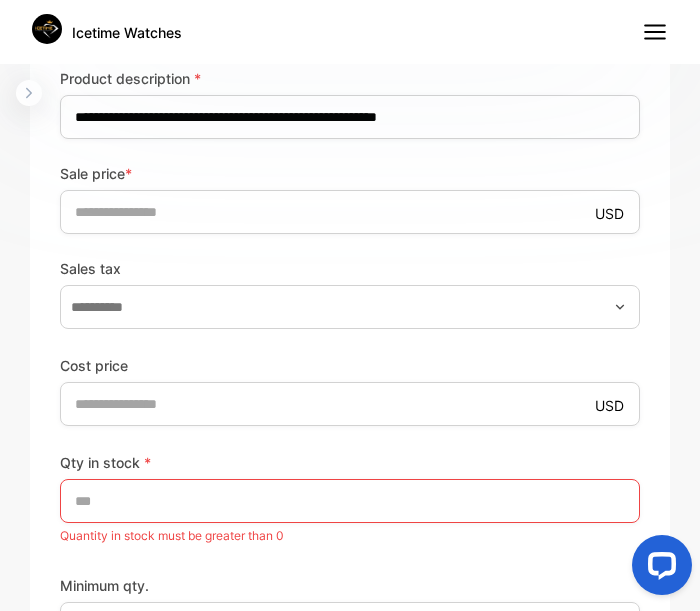 scroll, scrollTop: 704, scrollLeft: 0, axis: vertical 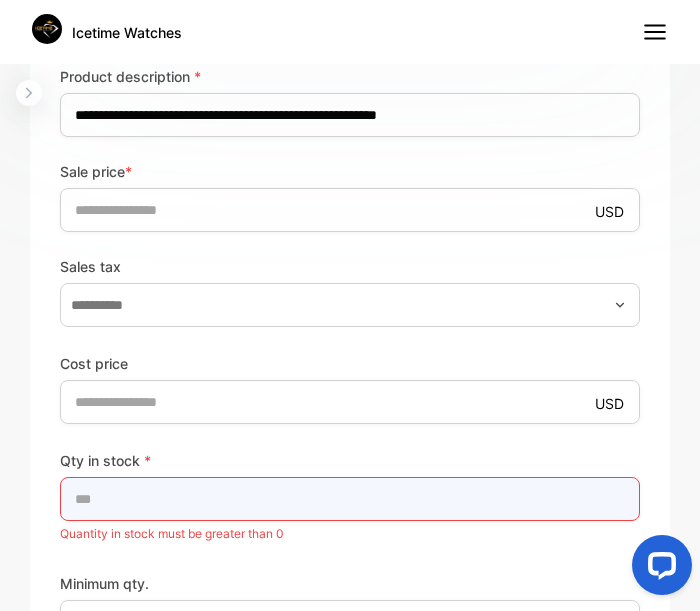 click on "*" at bounding box center [350, 499] 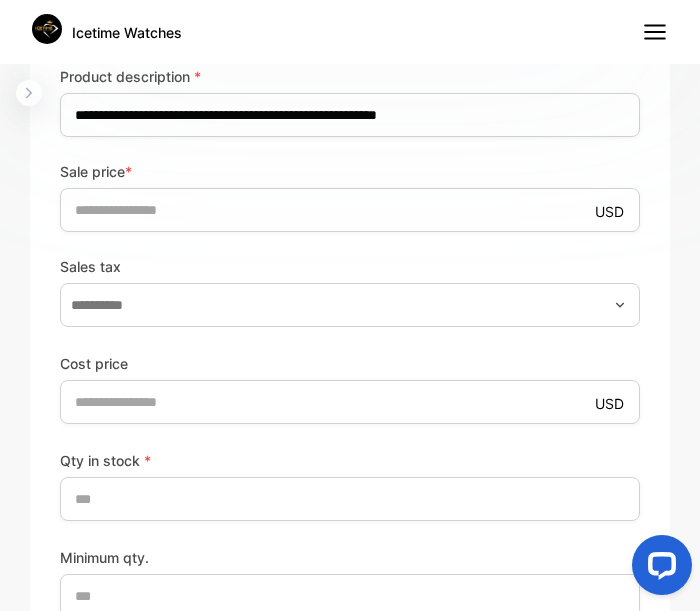 click on "Qty in stock   *   ** Minimum qty.   * The min. number of quantity before a low stock alert Unit" at bounding box center (350, 597) 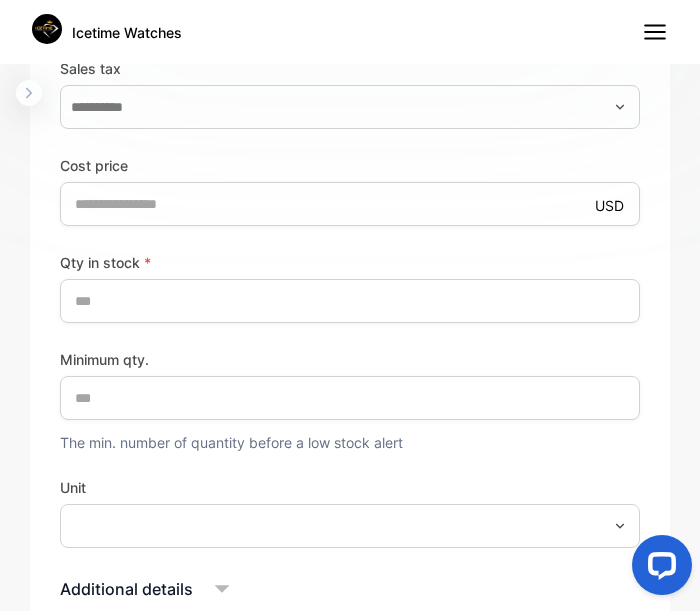 scroll, scrollTop: 928, scrollLeft: 0, axis: vertical 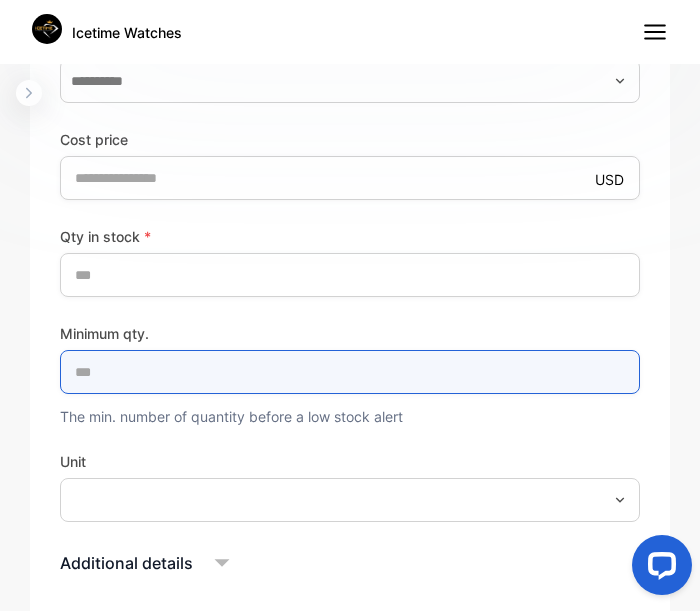 click on "*" at bounding box center (350, 372) 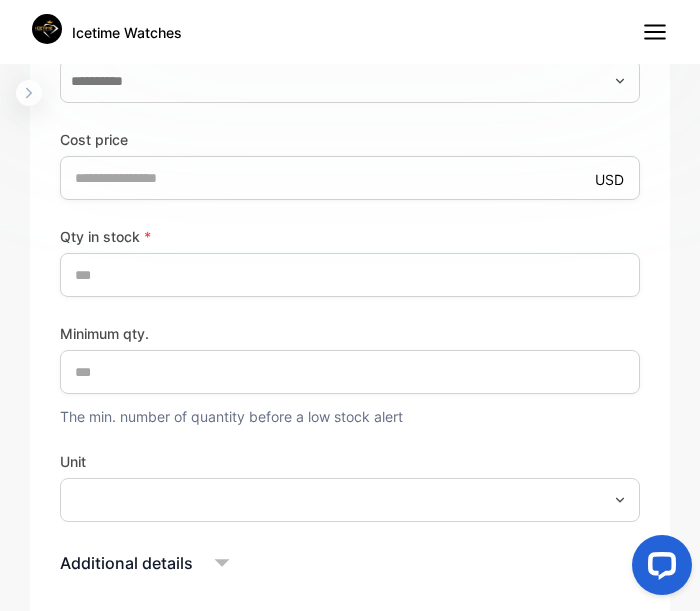 click on "Unit" at bounding box center [350, 461] 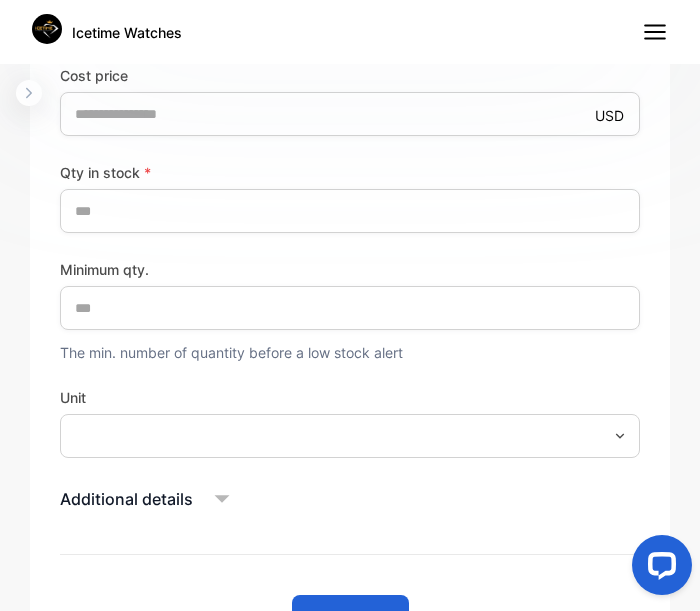 scroll, scrollTop: 1024, scrollLeft: 0, axis: vertical 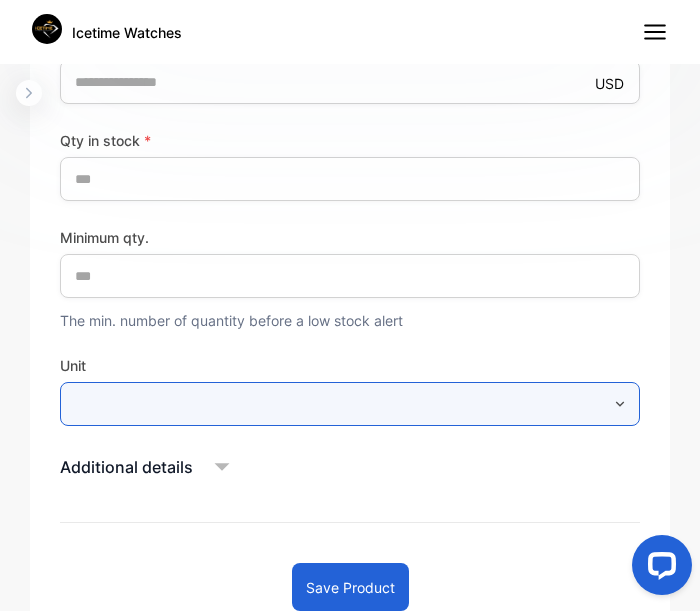 click at bounding box center [350, 404] 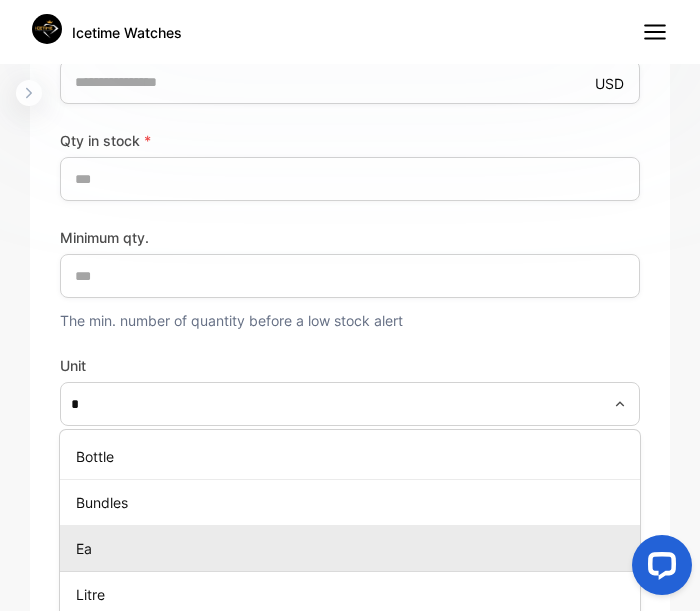 click on "Ea" at bounding box center (354, 548) 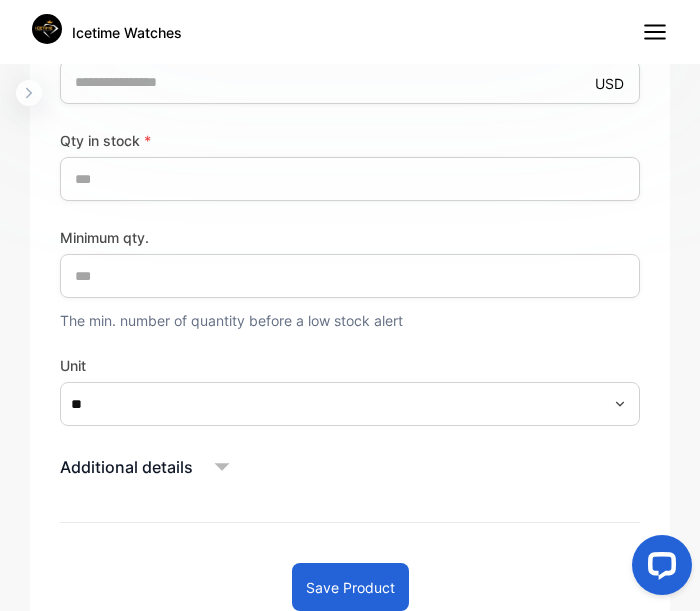 click on "**********" at bounding box center (350, 86) 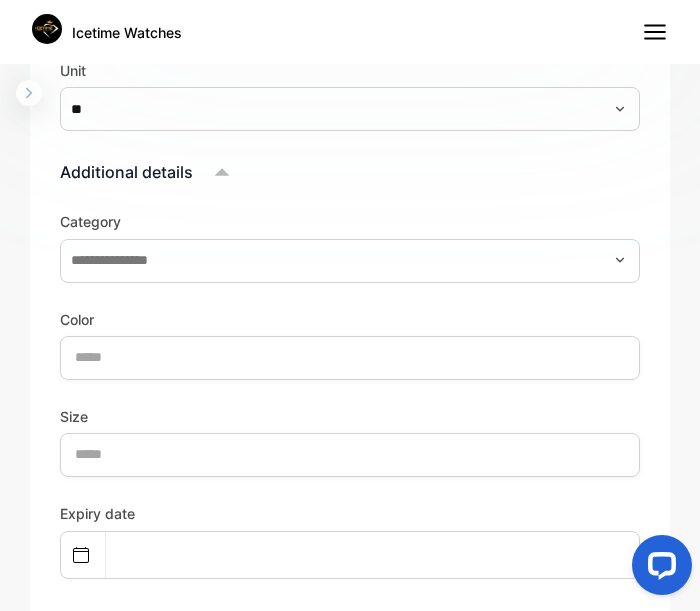 scroll, scrollTop: 1344, scrollLeft: 0, axis: vertical 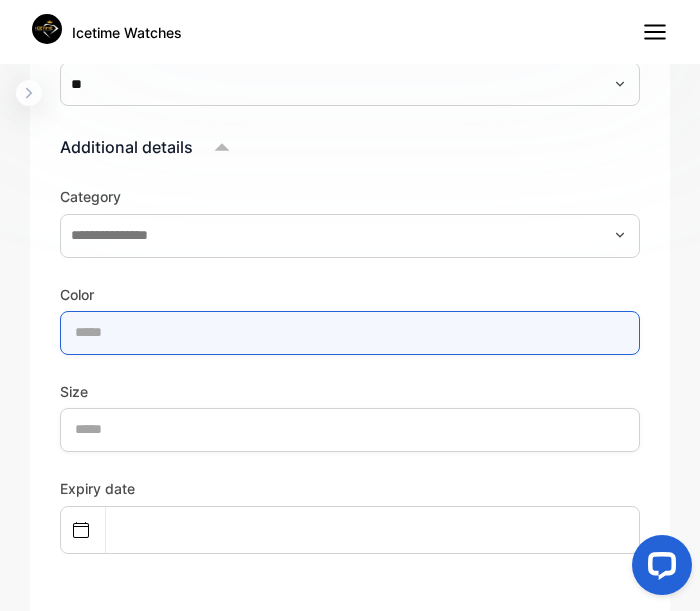 click at bounding box center (350, 333) 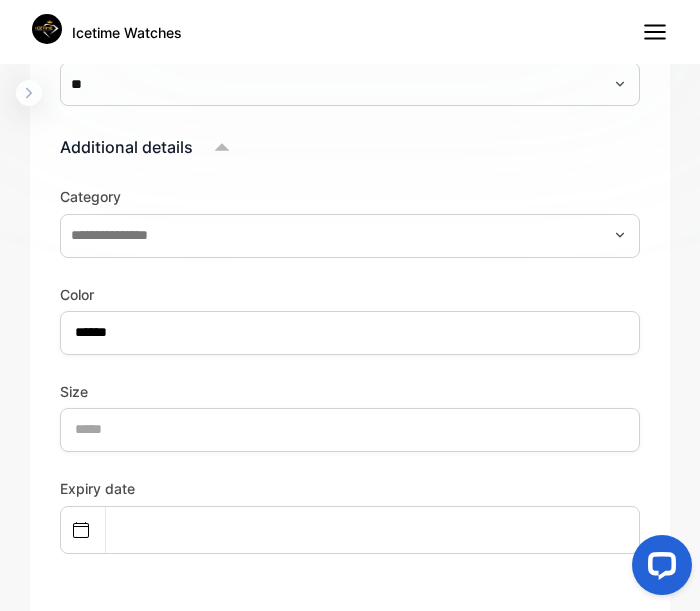 click on "Category   Color   ****** Size" at bounding box center [350, 319] 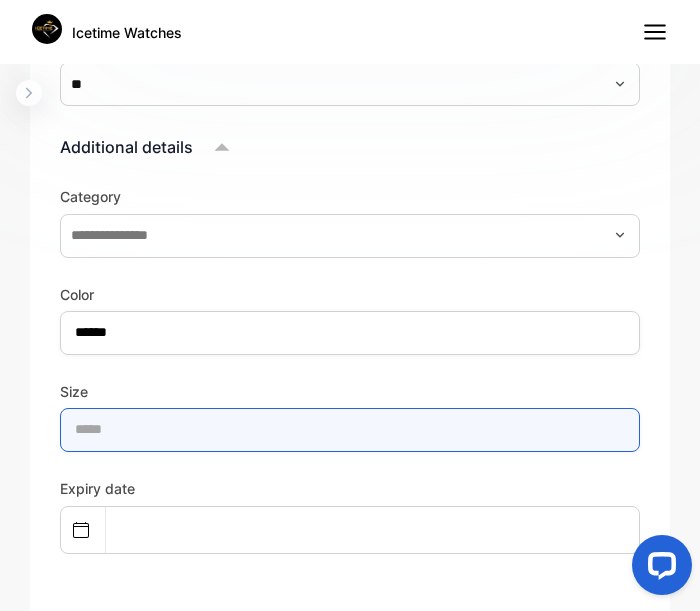 click at bounding box center (350, 430) 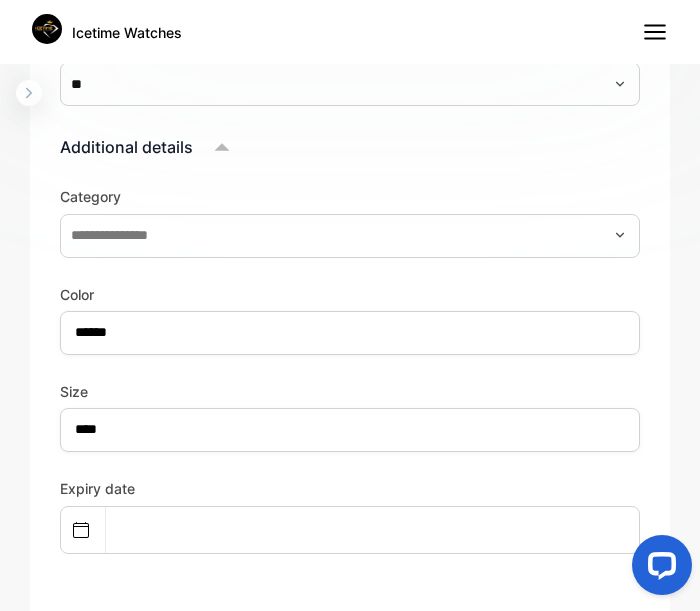 click on "Size" at bounding box center (350, 391) 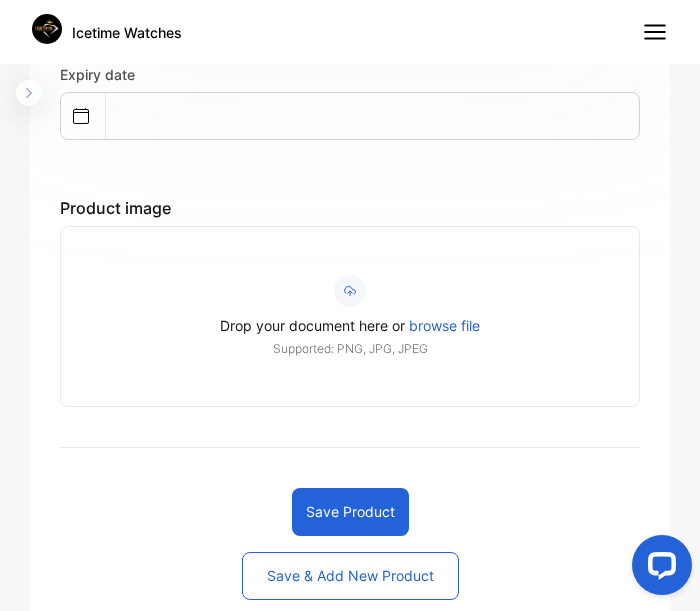 scroll, scrollTop: 1760, scrollLeft: 0, axis: vertical 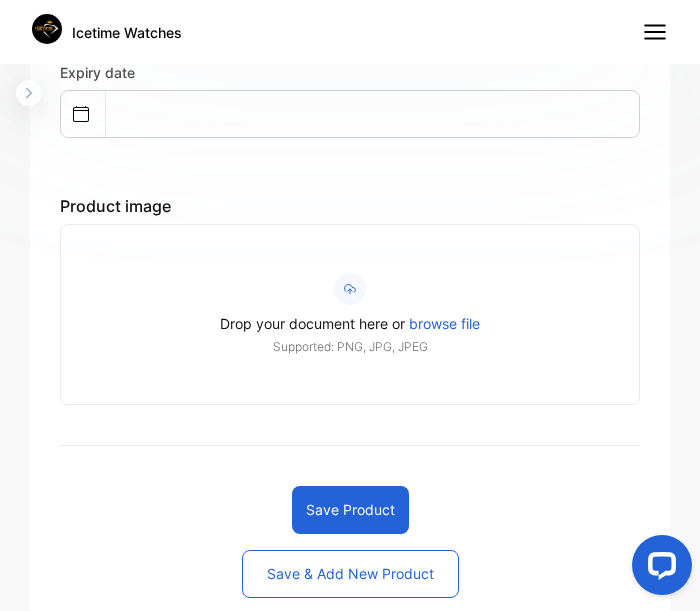 click on "Save product" at bounding box center (350, 510) 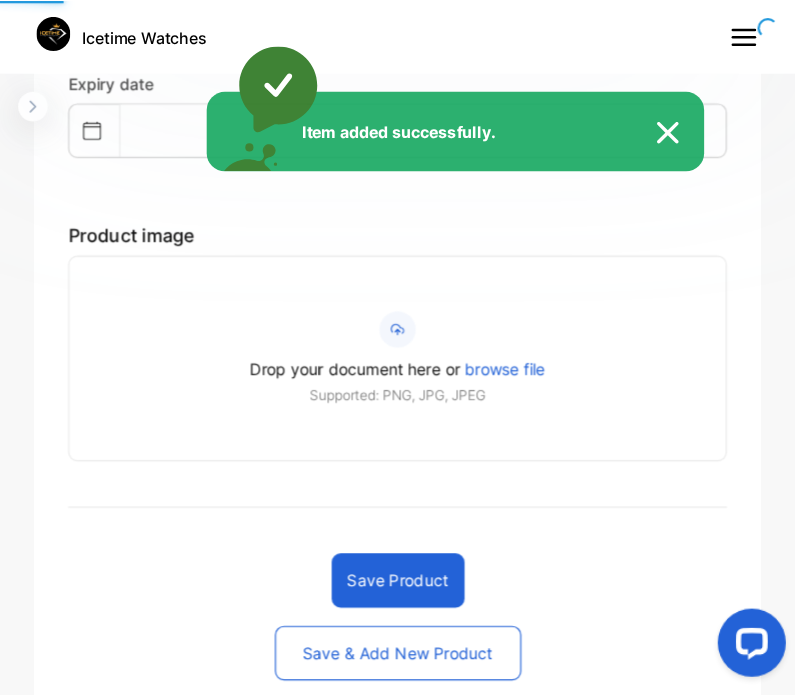 scroll, scrollTop: 300, scrollLeft: 0, axis: vertical 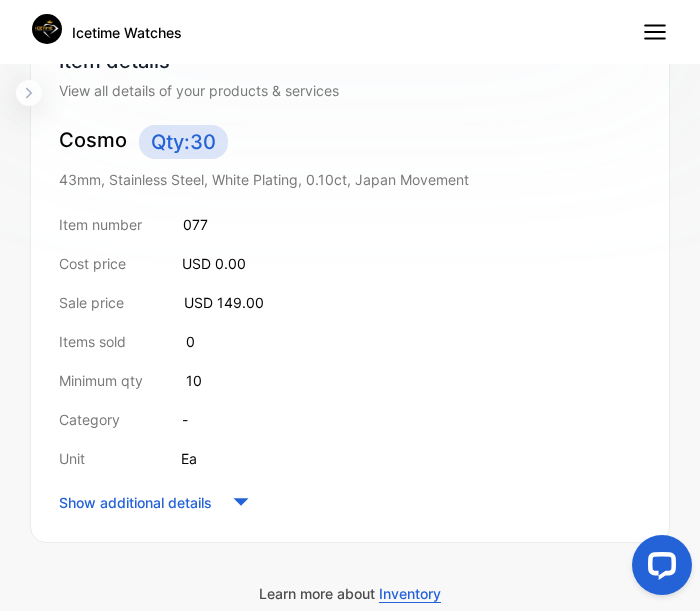 click 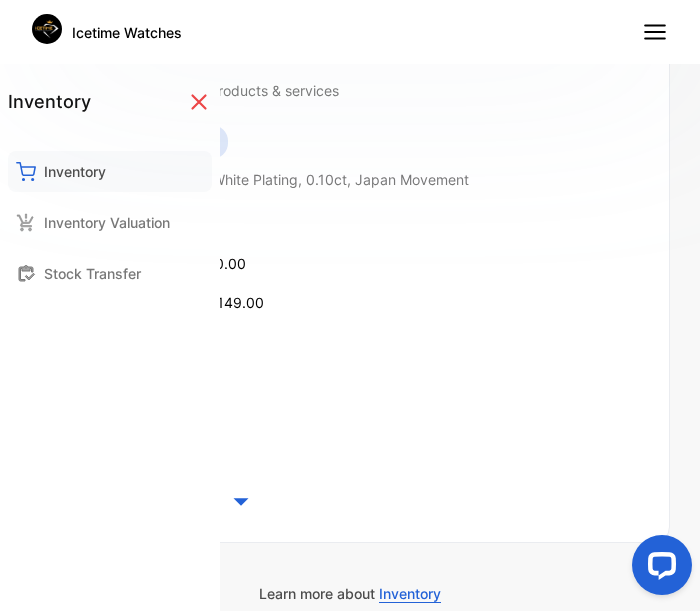 click on "Inventory" at bounding box center [75, 171] 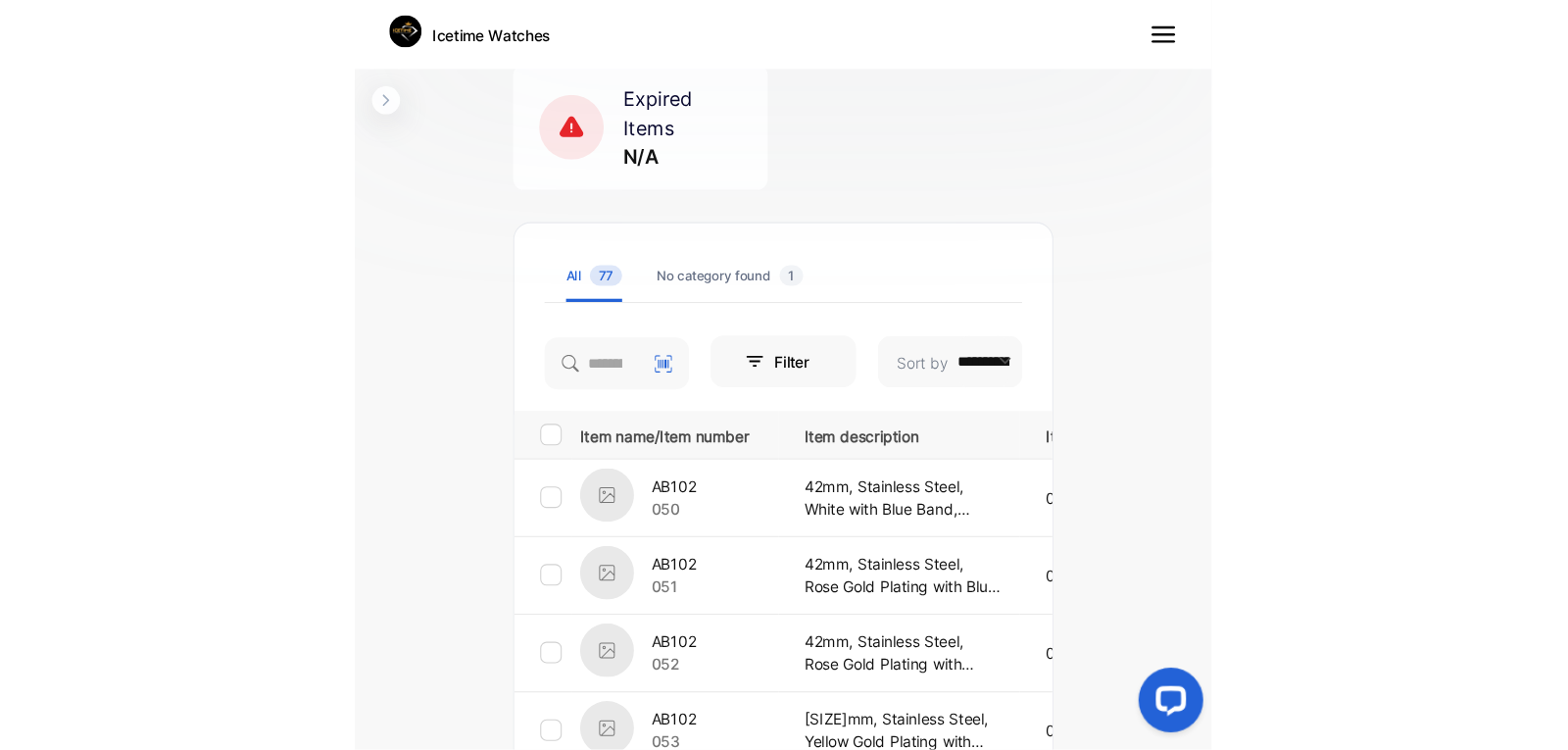 scroll, scrollTop: 284, scrollLeft: 0, axis: vertical 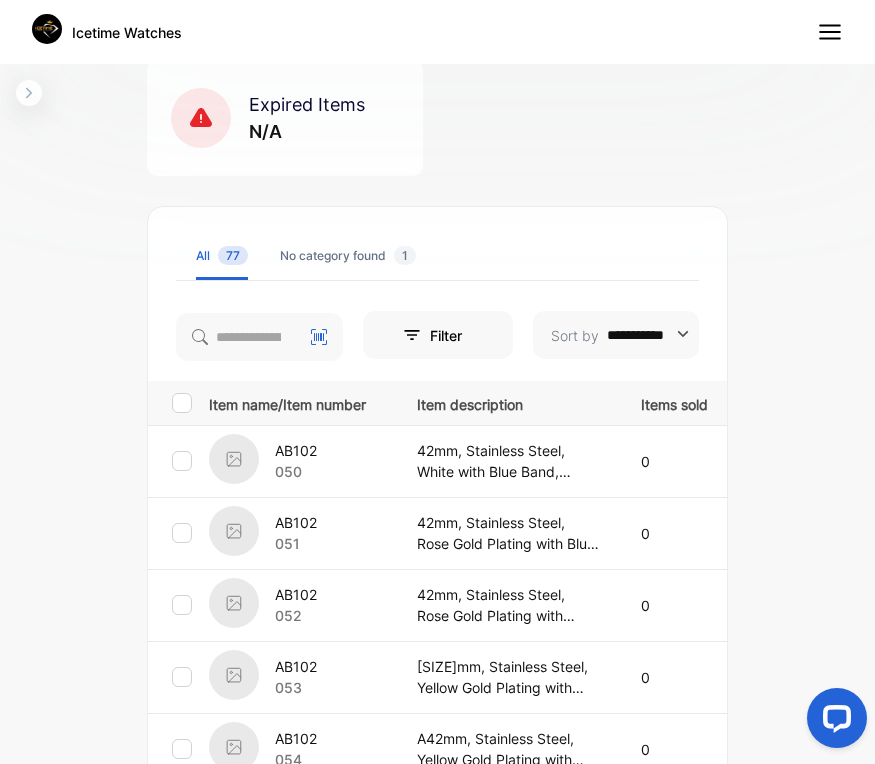 drag, startPoint x: 482, startPoint y: 4, endPoint x: 489, endPoint y: 107, distance: 103.23759 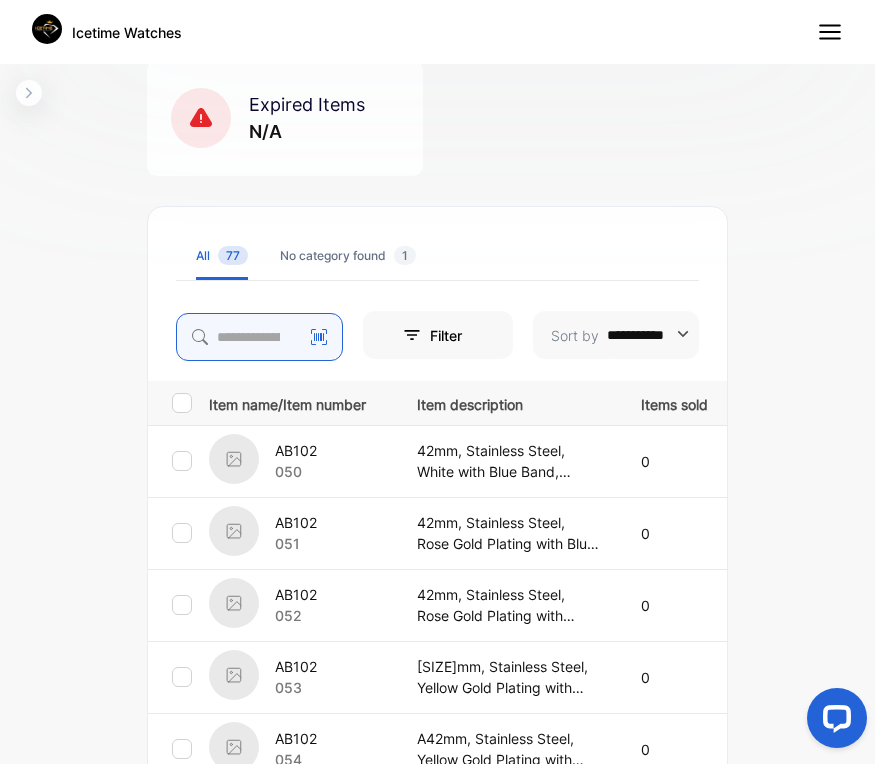 click at bounding box center [259, 337] 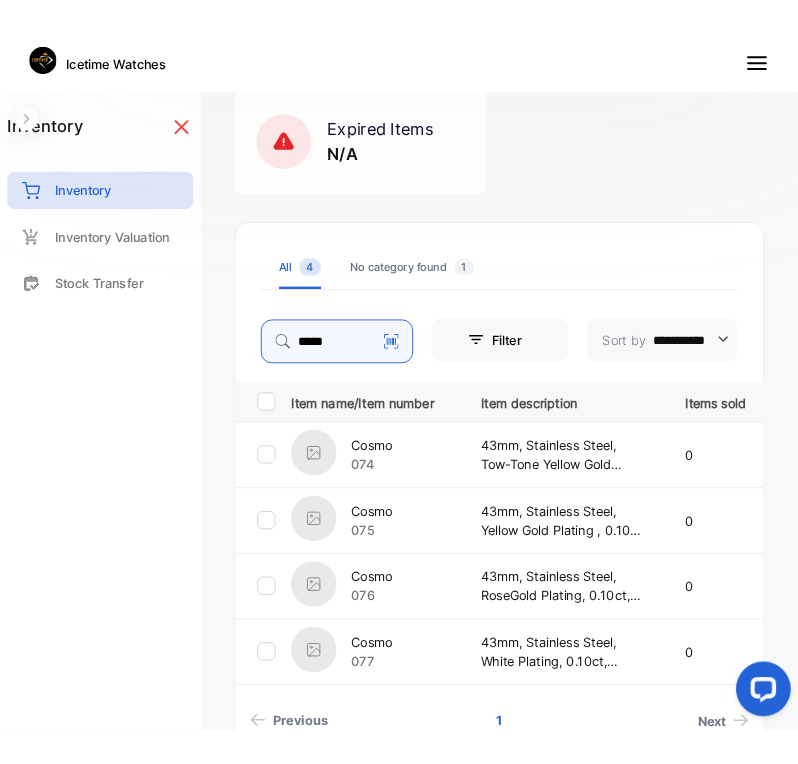 scroll, scrollTop: 258, scrollLeft: 0, axis: vertical 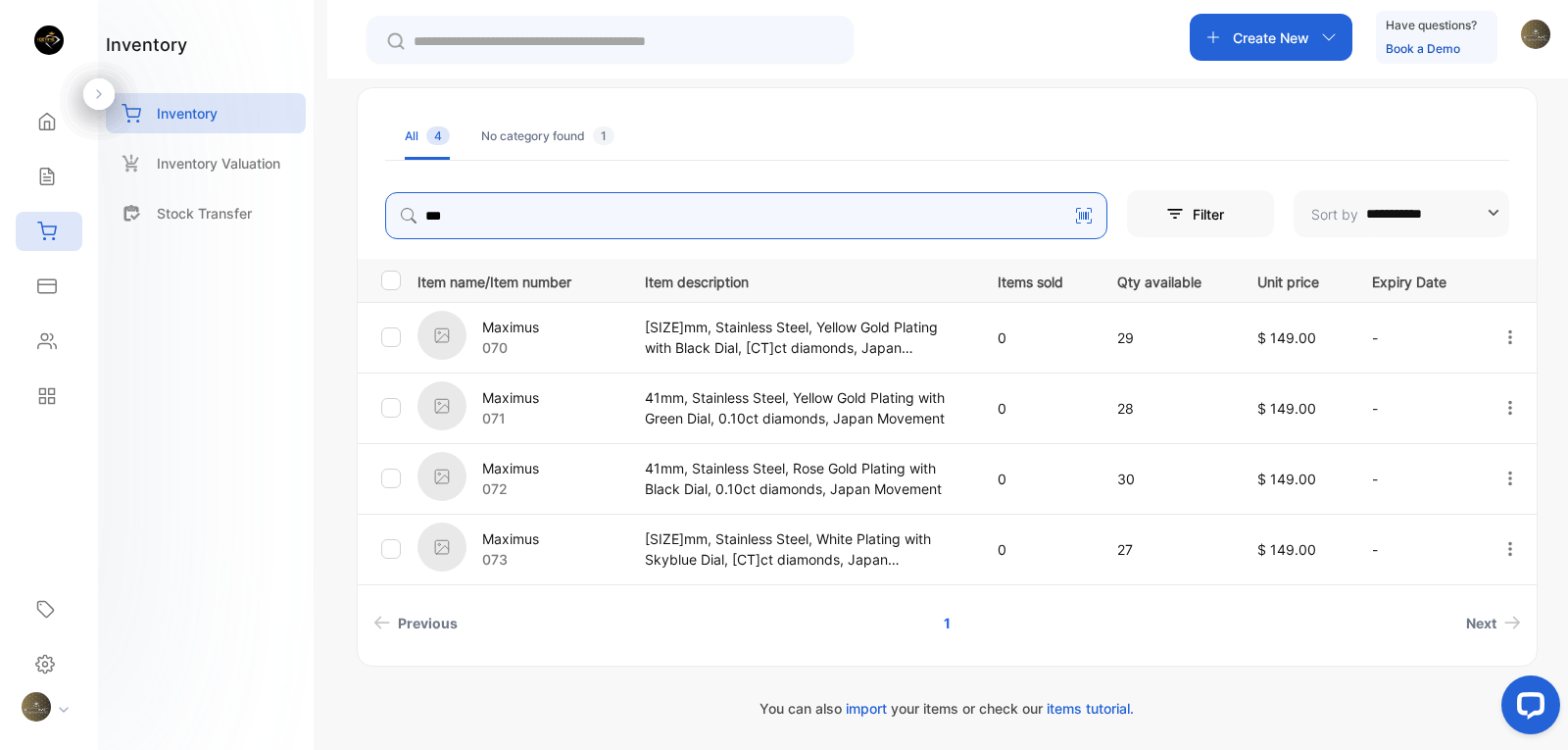 click on "***" at bounding box center (746, 216) 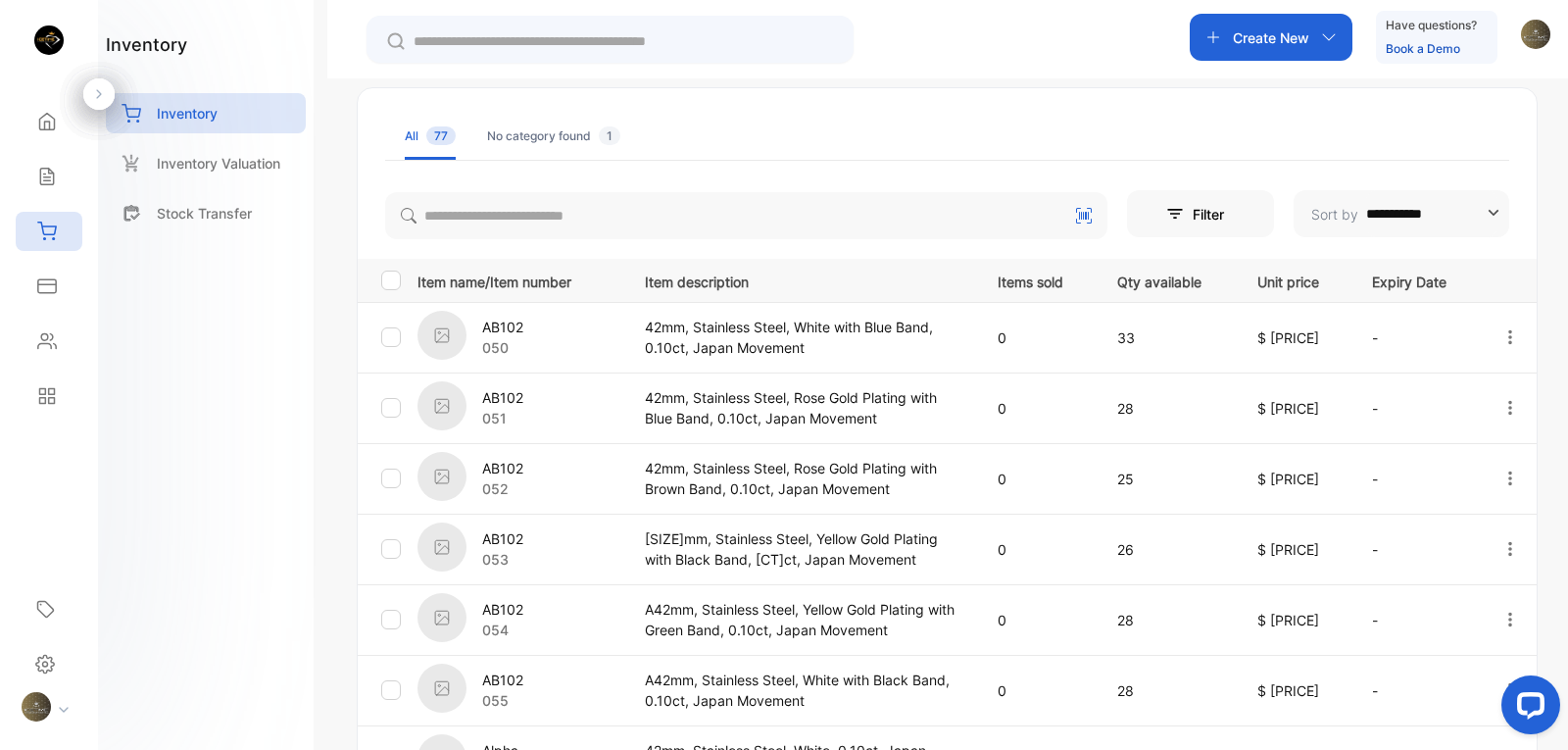 click on "**********" at bounding box center [947, 588] 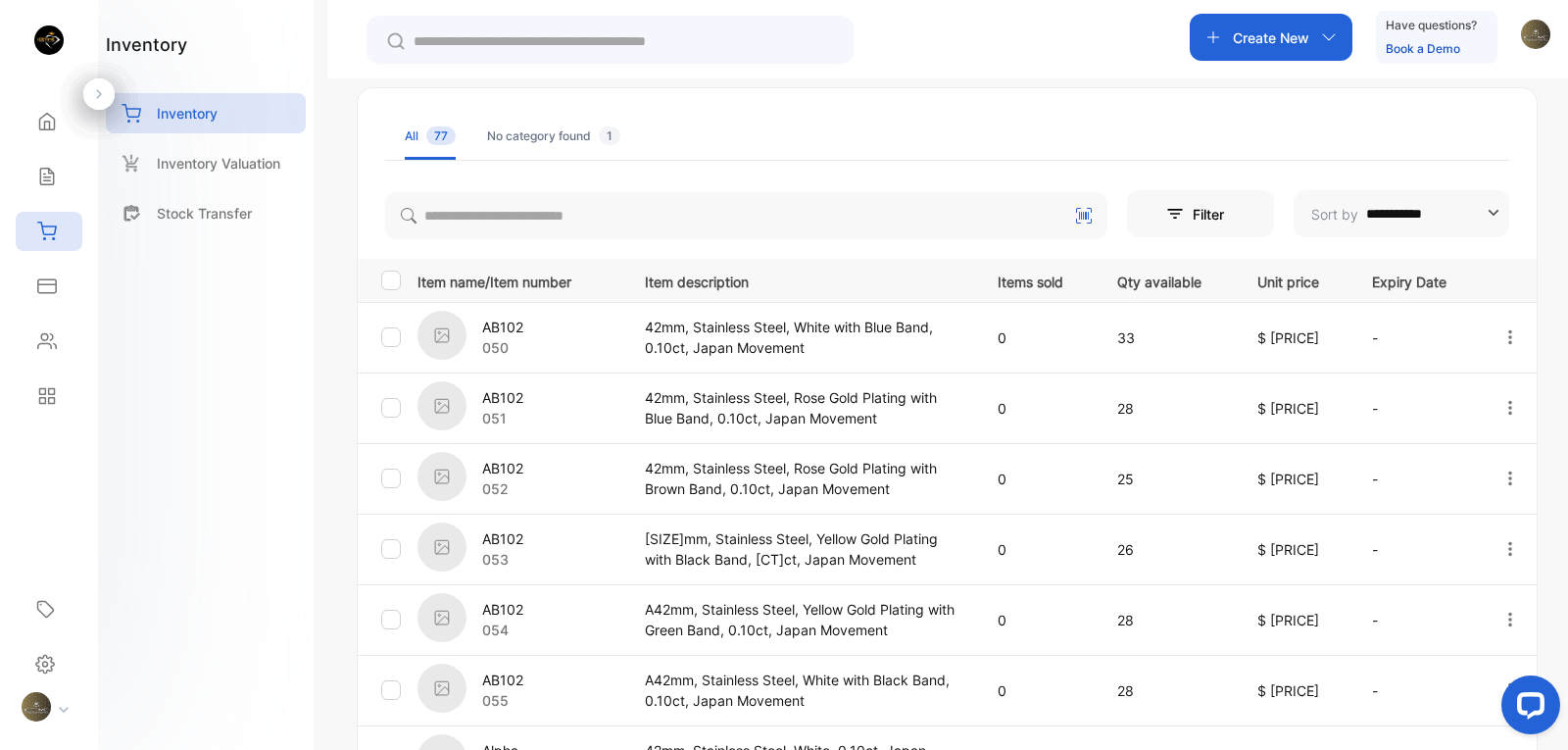 click on "All 77 No category found 1" at bounding box center [947, 136] 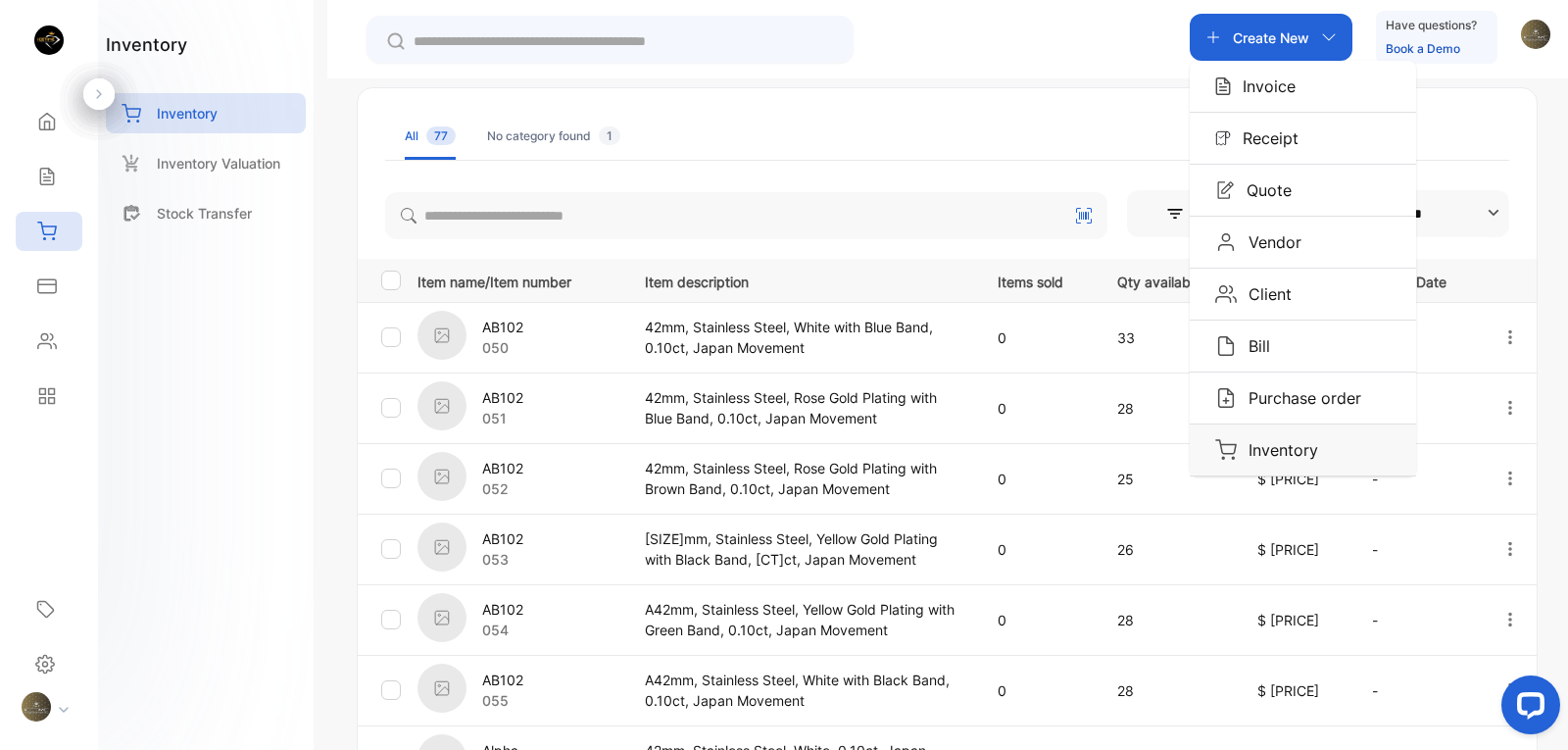 click on "Inventory" at bounding box center [1302, 450] 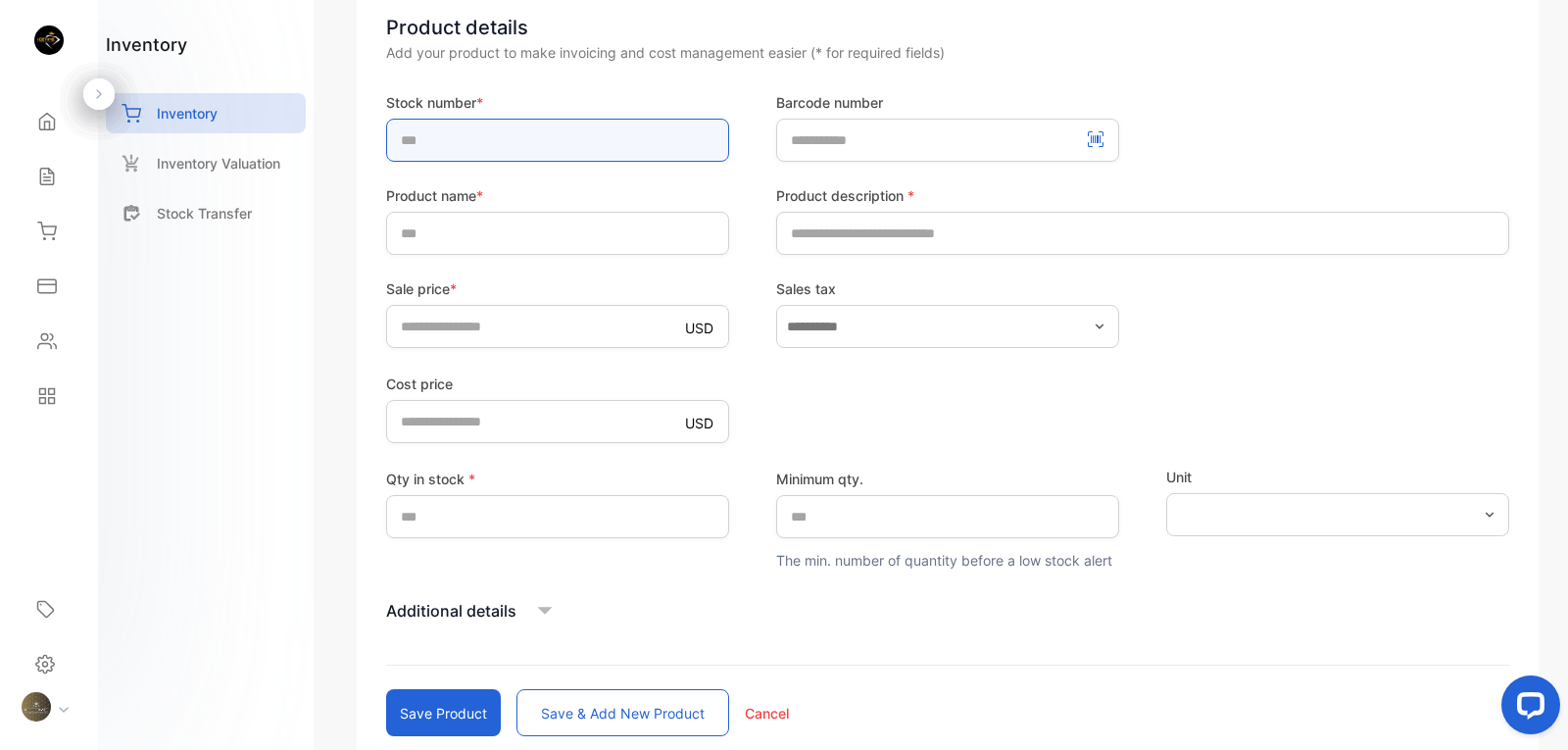 click at bounding box center (558, 140) 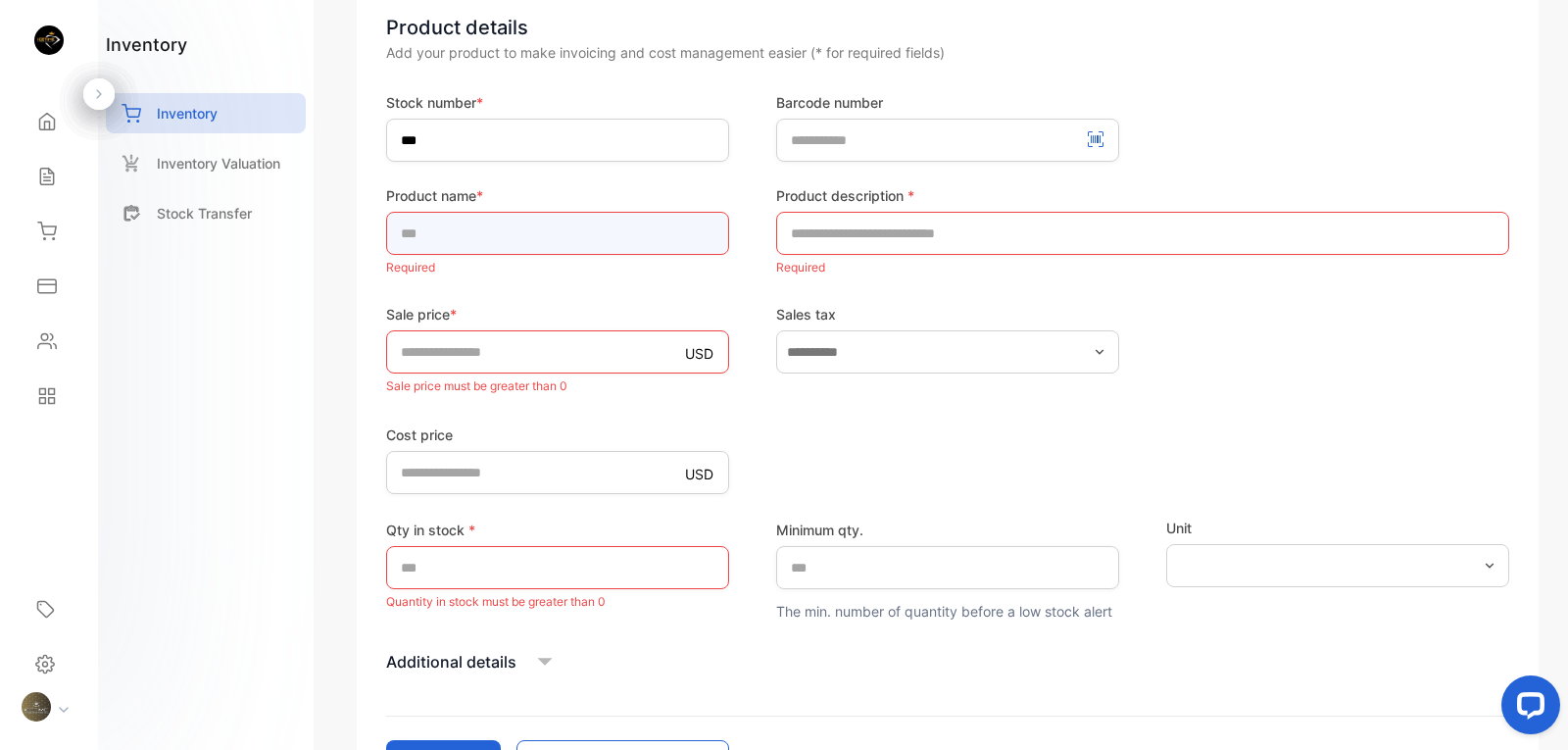 click at bounding box center [558, 233] 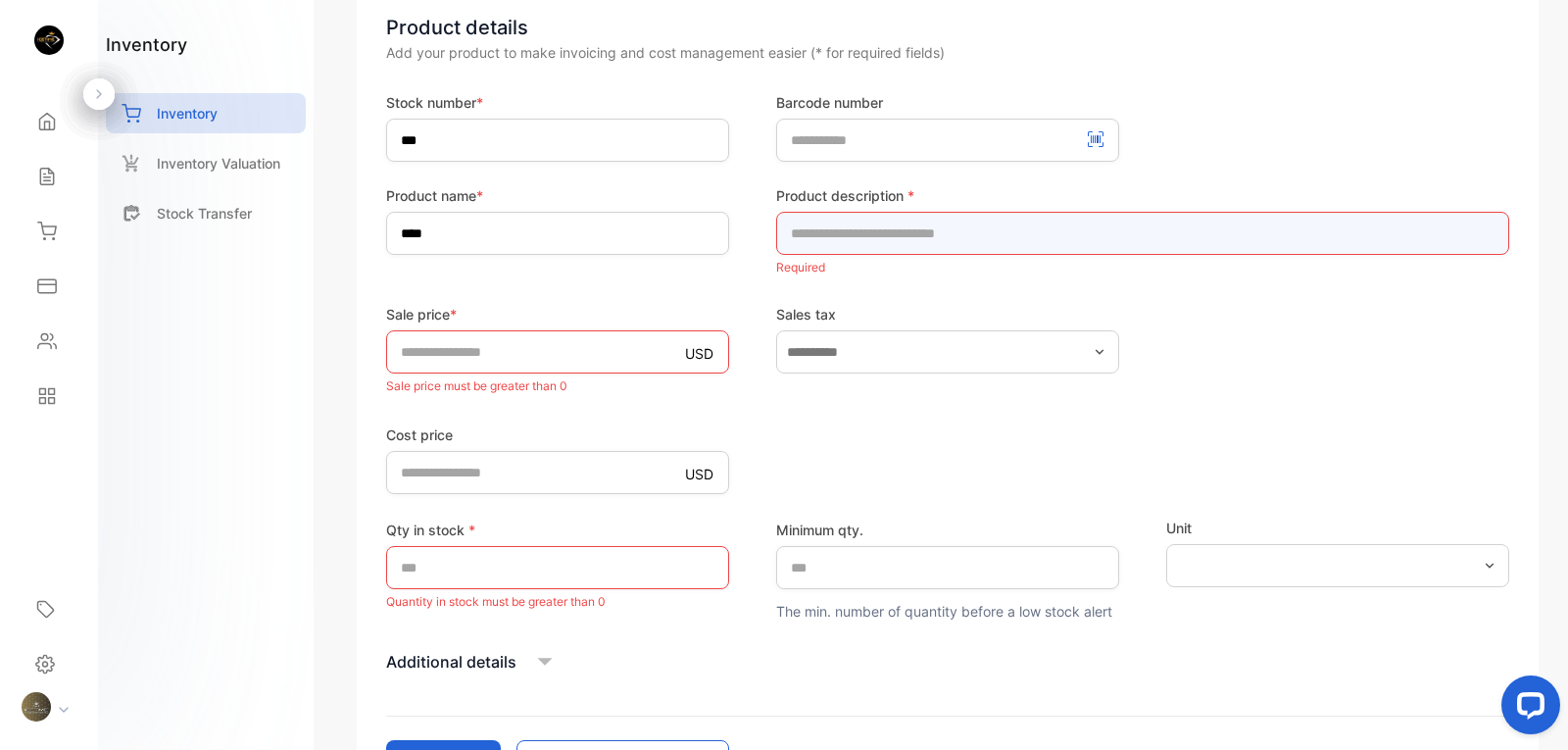 click at bounding box center (1143, 233) 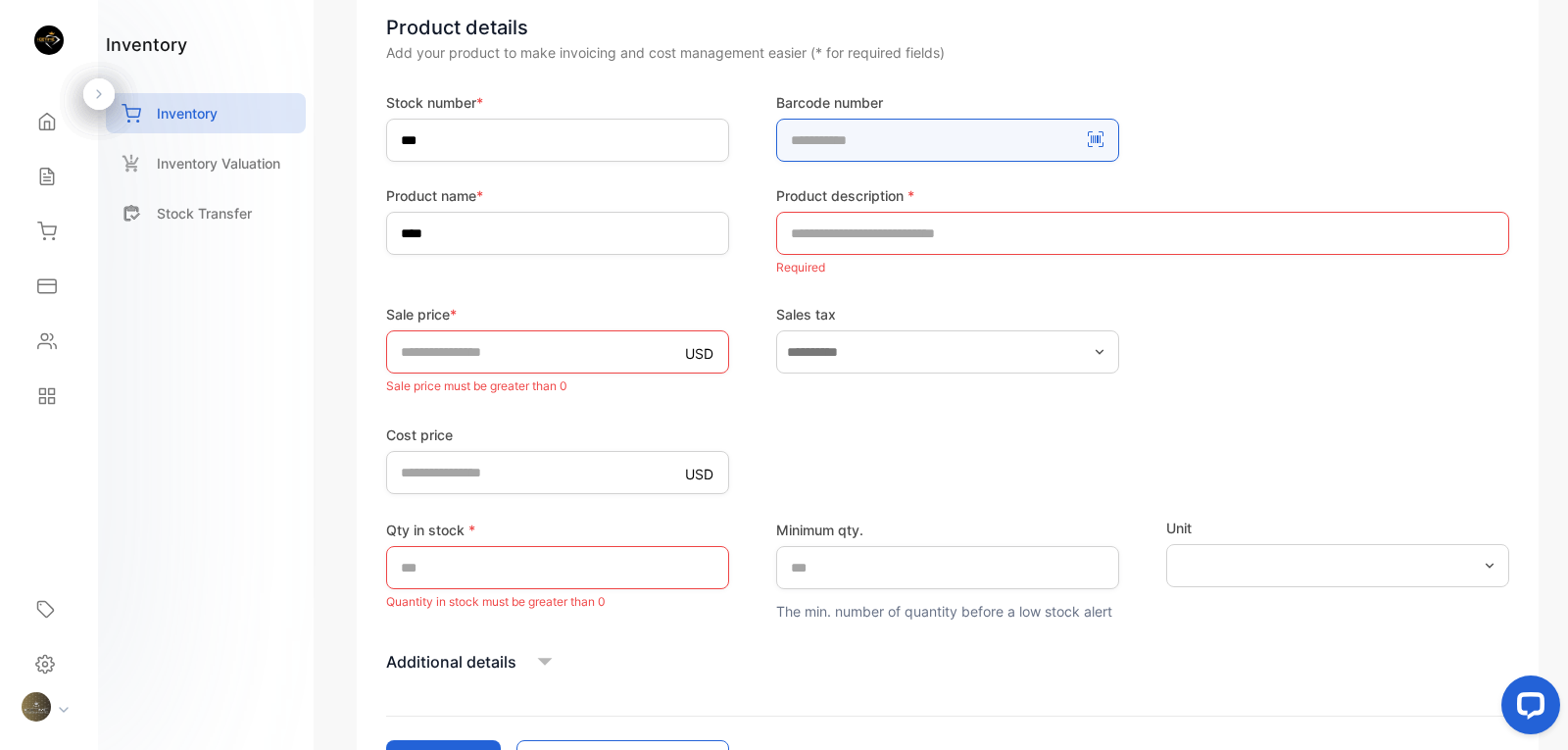 click at bounding box center [948, 140] 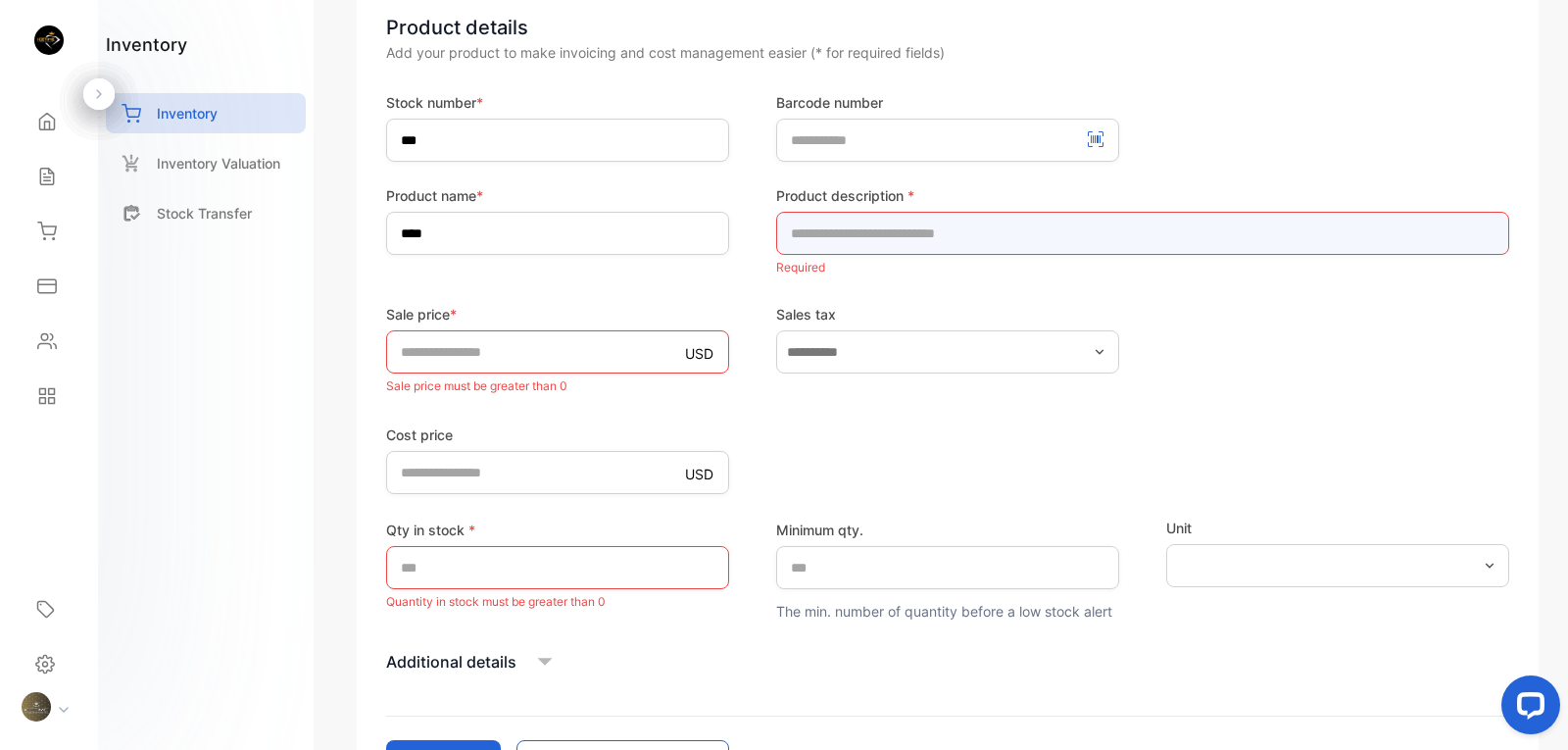 click at bounding box center [1143, 233] 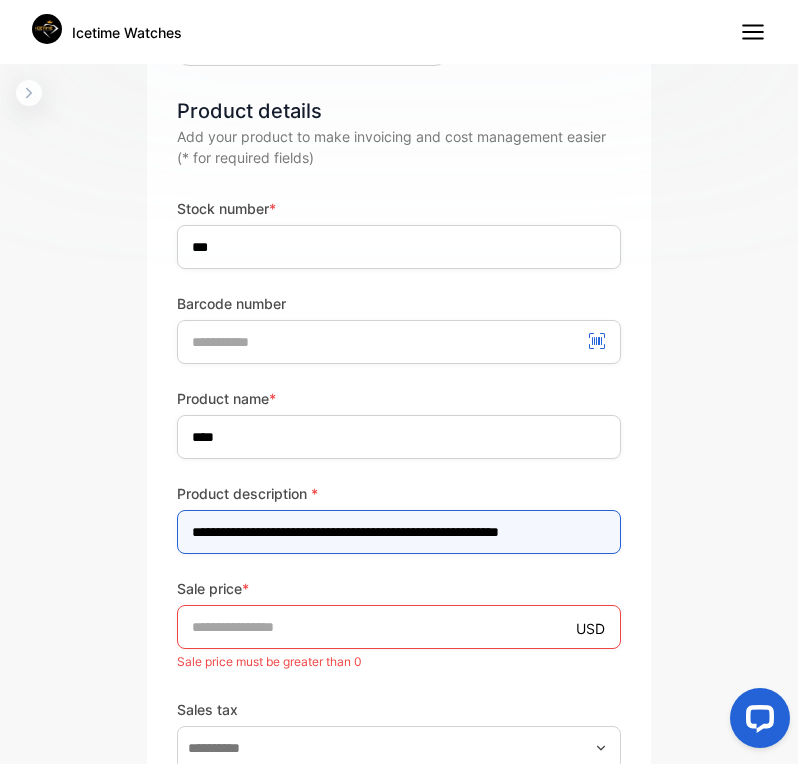click on "**********" at bounding box center (399, 532) 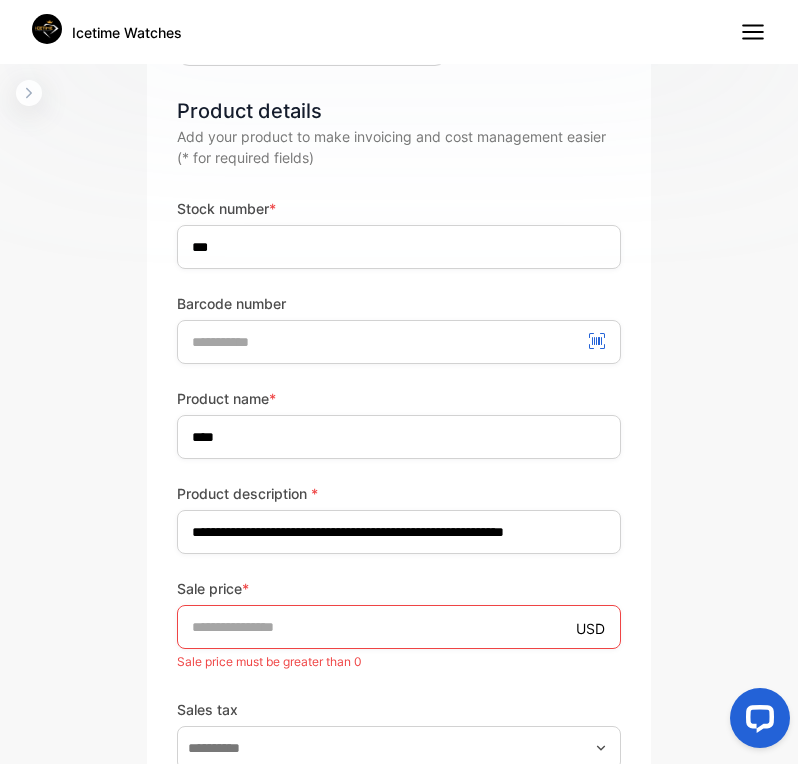 click on "**********" at bounding box center [399, 791] 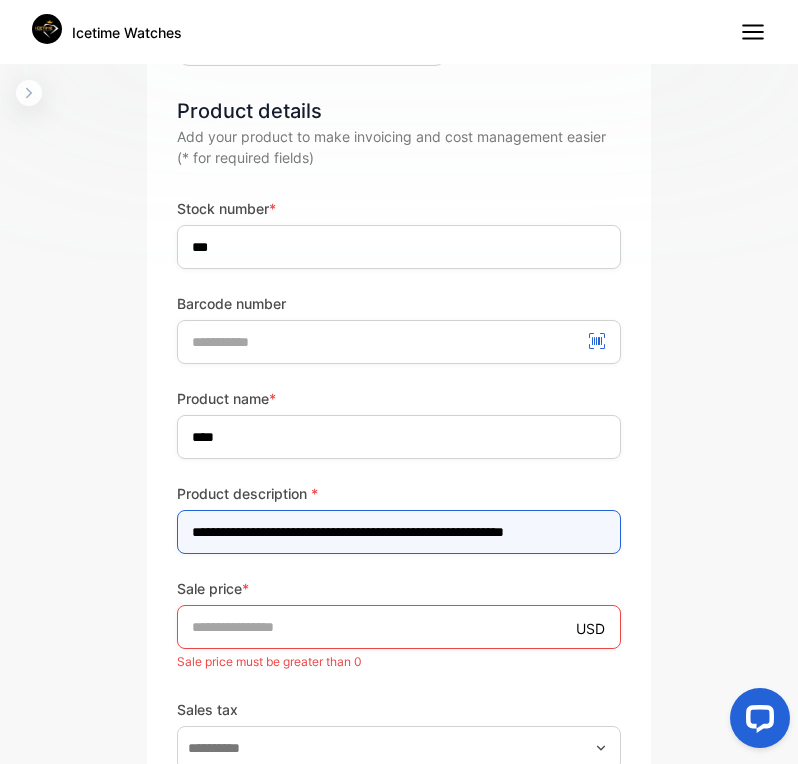 click on "**********" at bounding box center (399, 532) 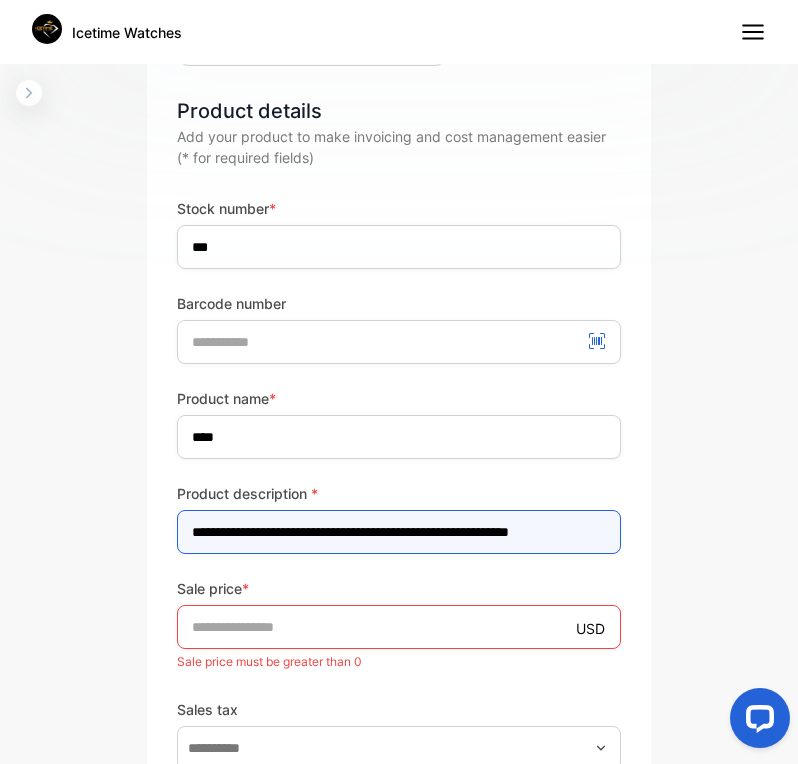 click on "**********" at bounding box center (399, 532) 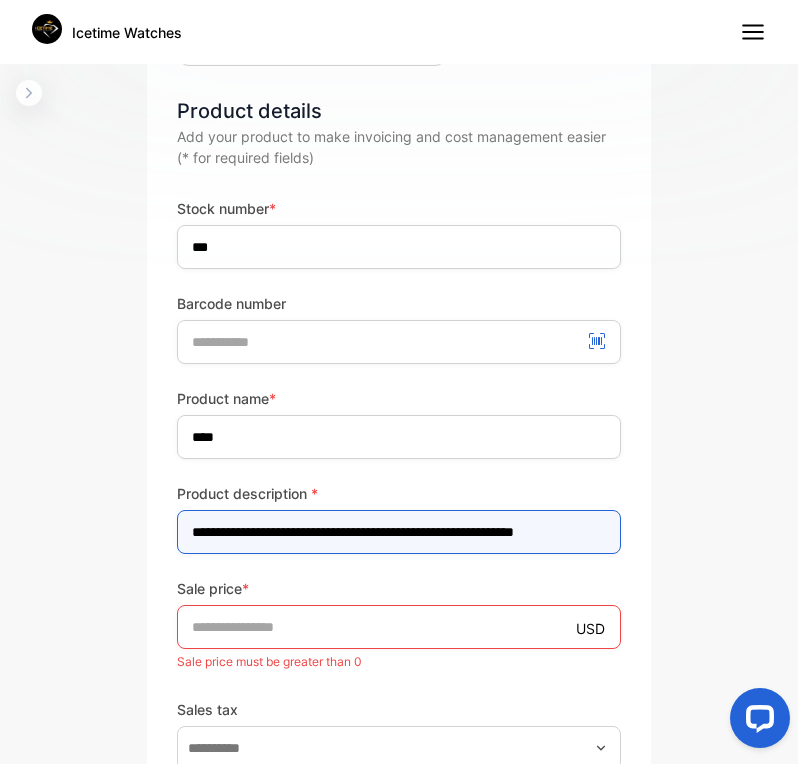 click on "**********" at bounding box center (399, 532) 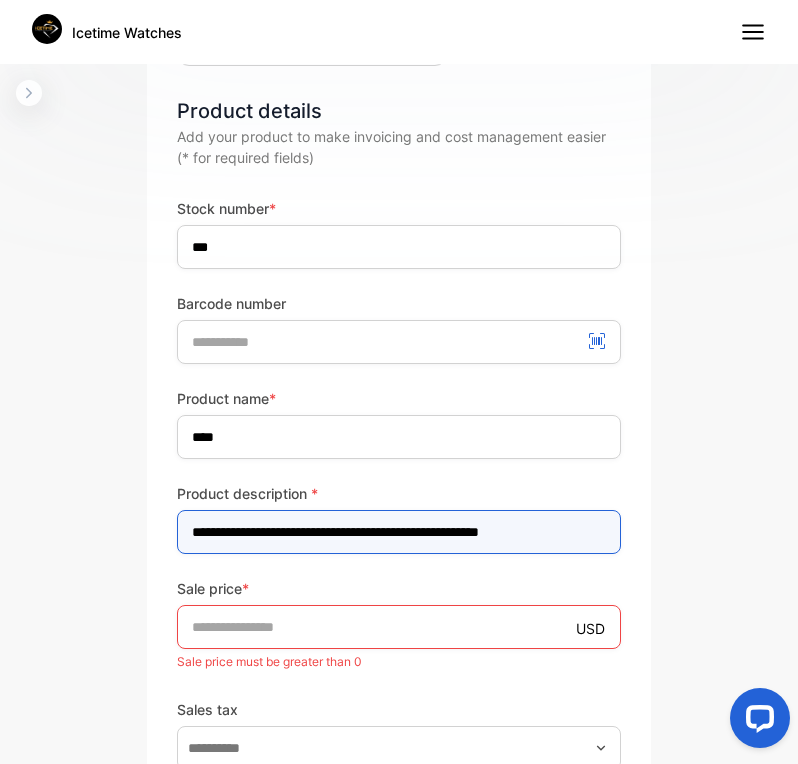 click on "**********" at bounding box center [399, 532] 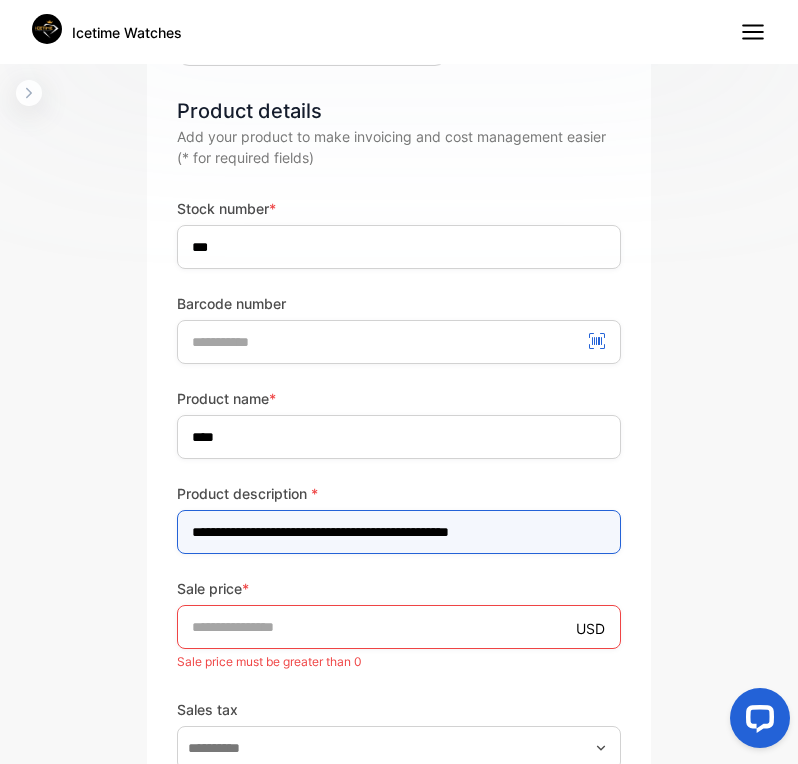 click on "**********" at bounding box center (399, 532) 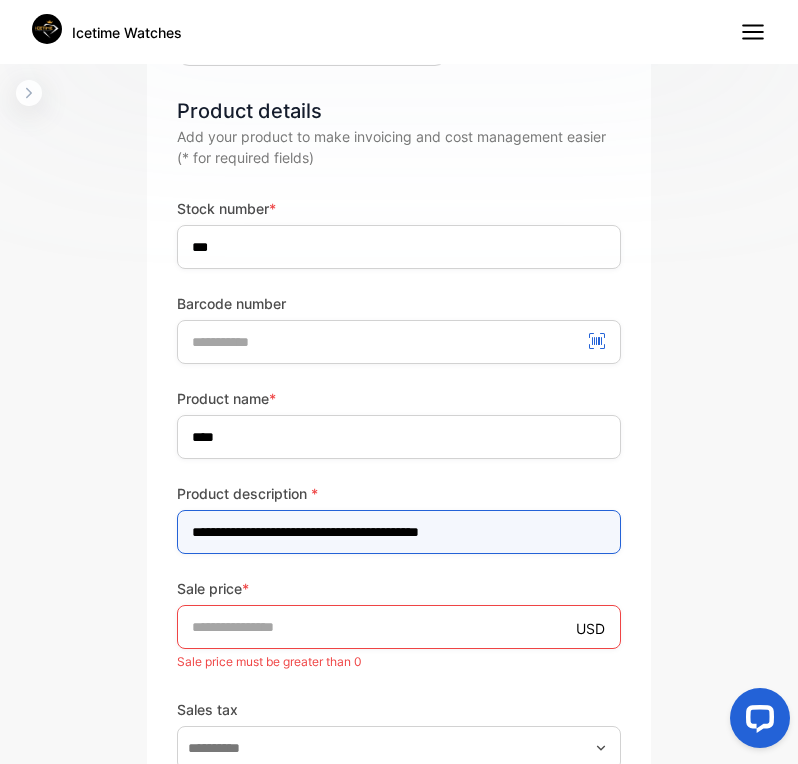click on "**********" at bounding box center [399, 532] 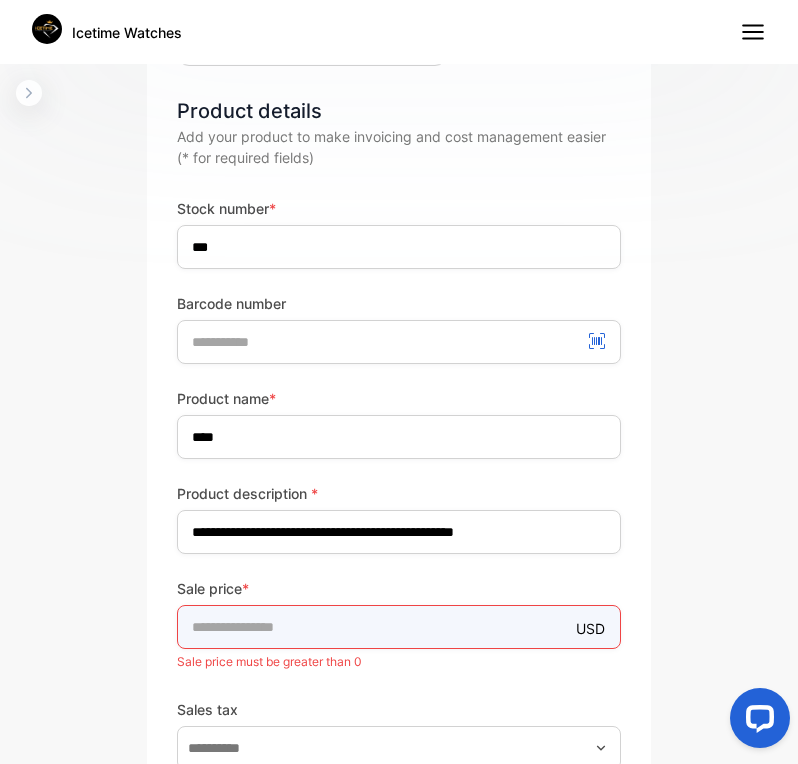 click on "*" at bounding box center [399, 627] 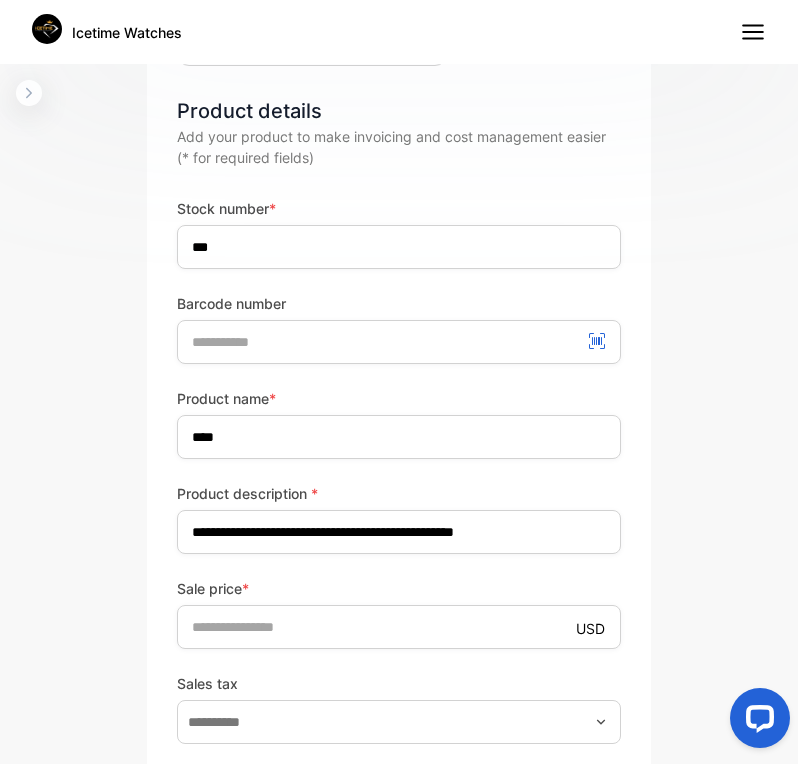 click on "Sale price  *   USD ** Sales tax" at bounding box center [399, 661] 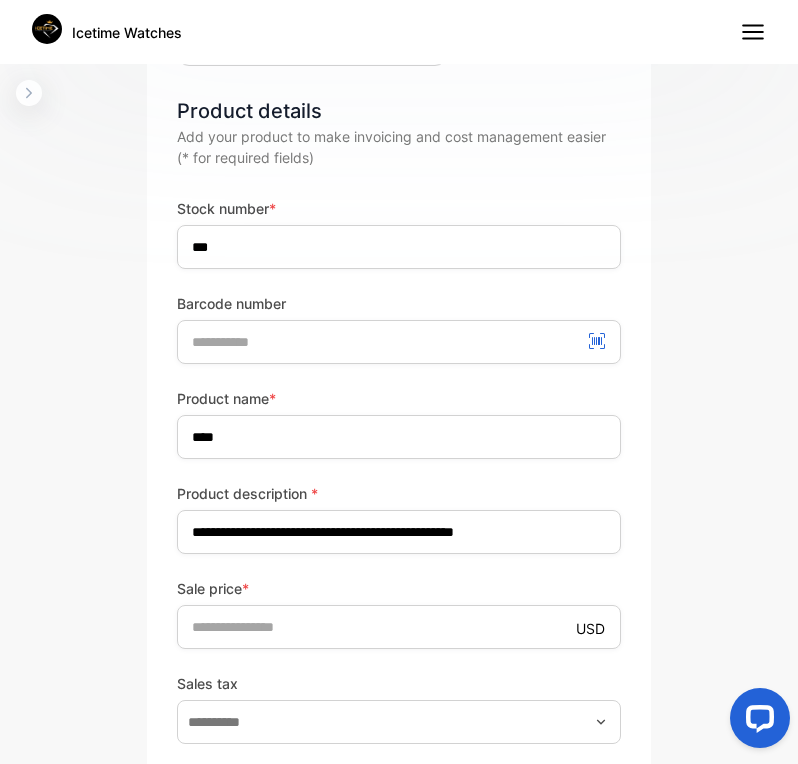click on "Sales tax" at bounding box center [399, 683] 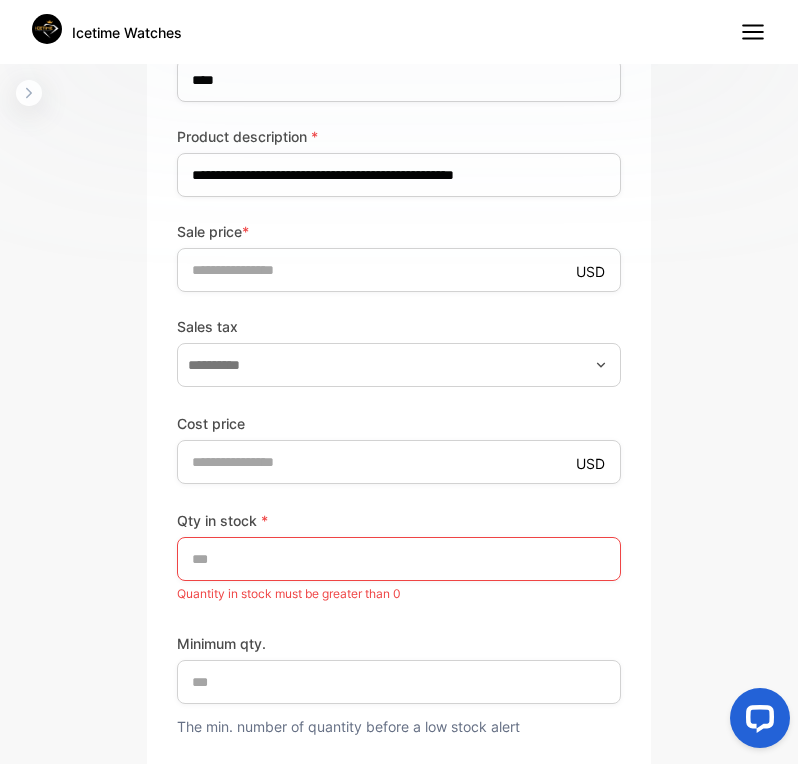 scroll, scrollTop: 618, scrollLeft: 0, axis: vertical 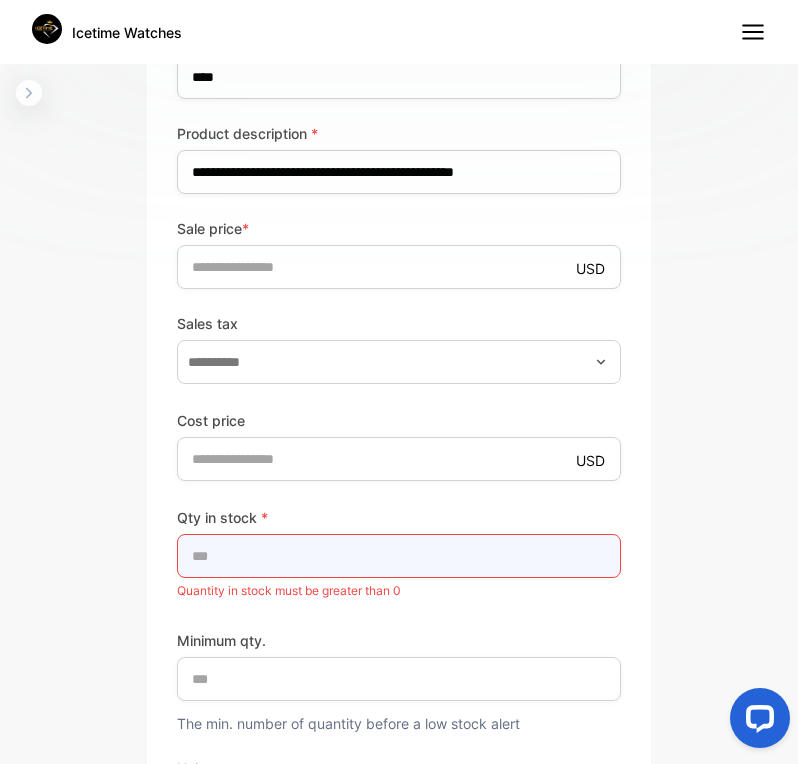 click on "*" at bounding box center (399, 556) 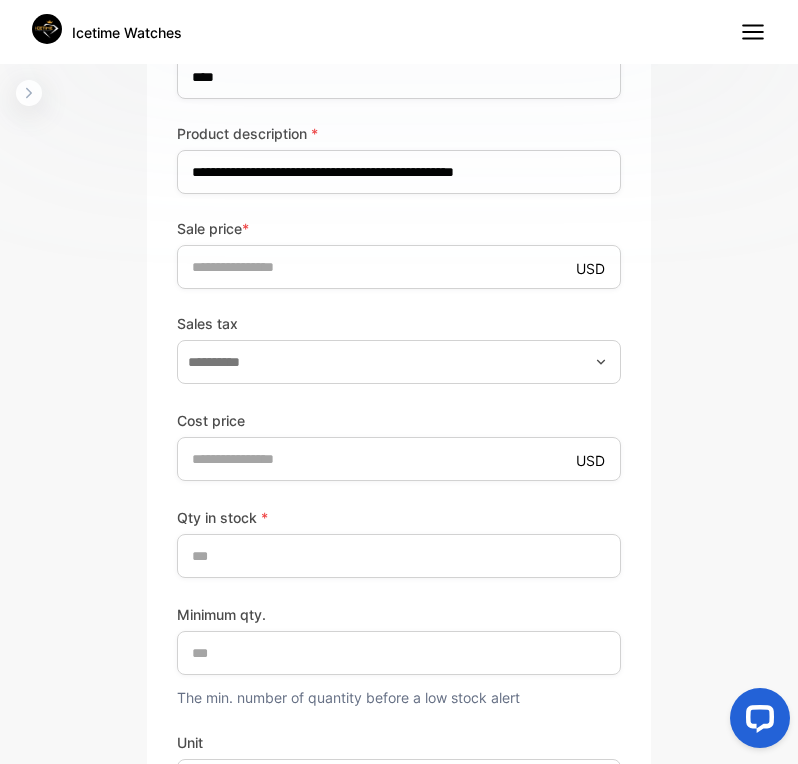 click on "Qty in stock   *   ** Minimum qty.   * The min. number of quantity before a low stock alert Unit" at bounding box center (399, 654) 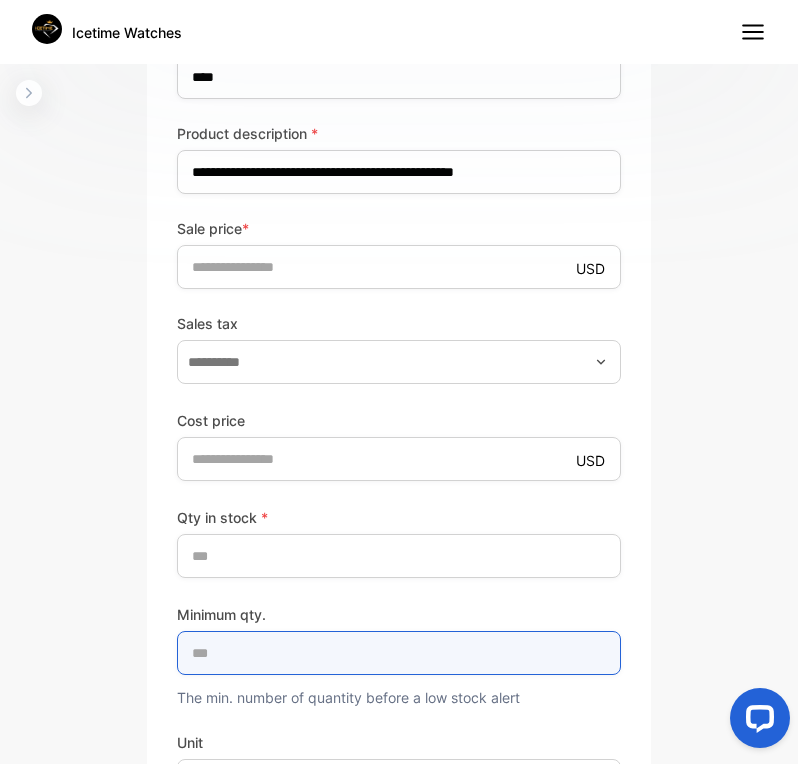 click on "*" at bounding box center (399, 653) 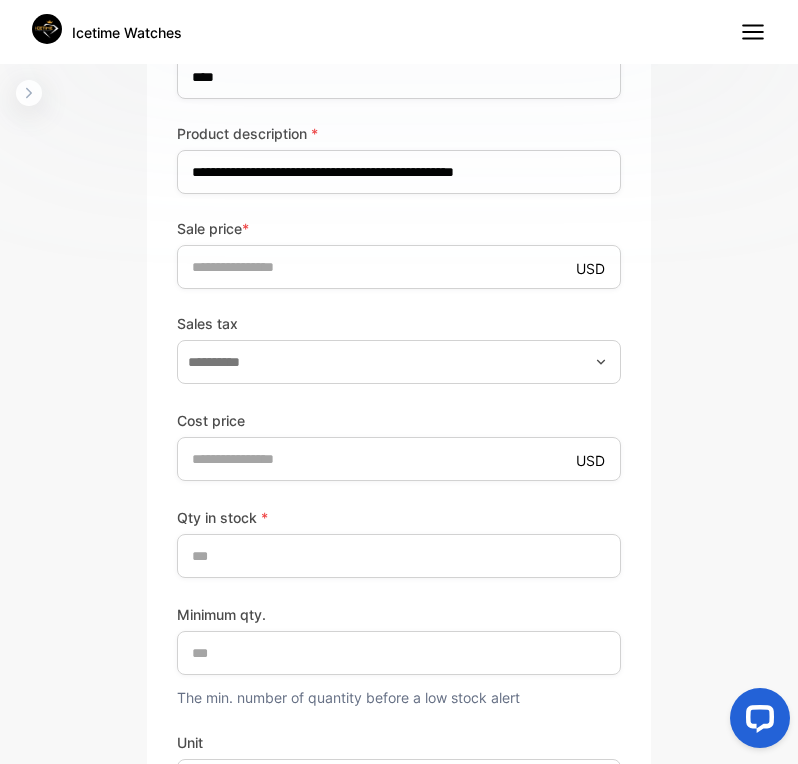 click on "Minimum qty." at bounding box center (399, 614) 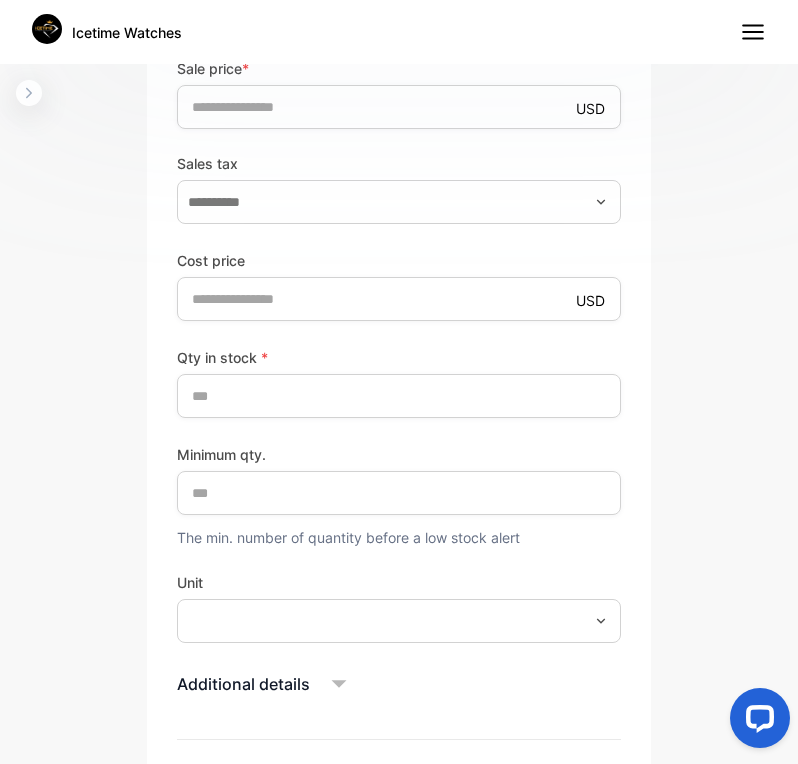 scroll, scrollTop: 818, scrollLeft: 0, axis: vertical 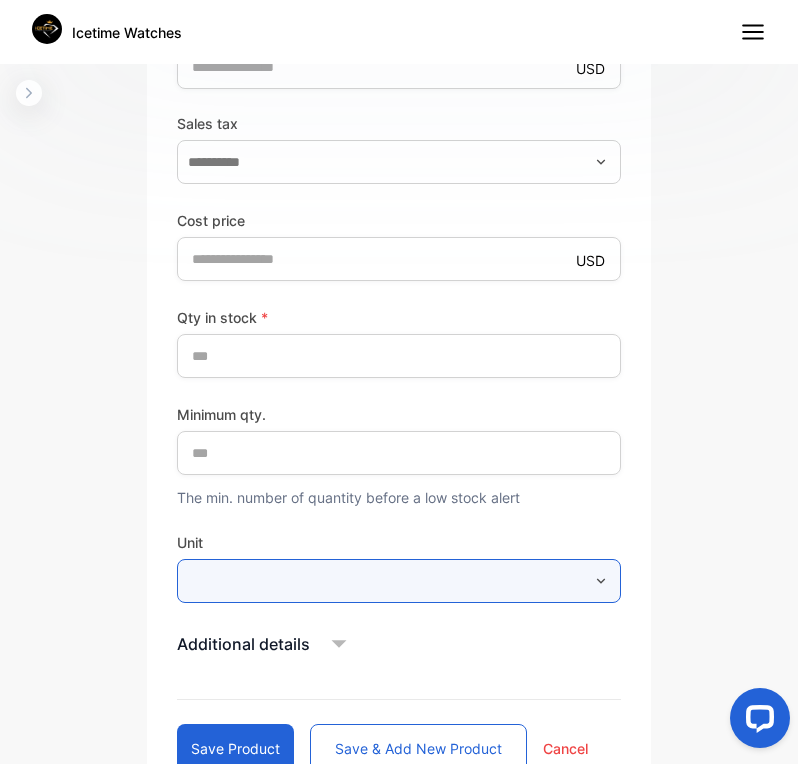 click at bounding box center [399, 581] 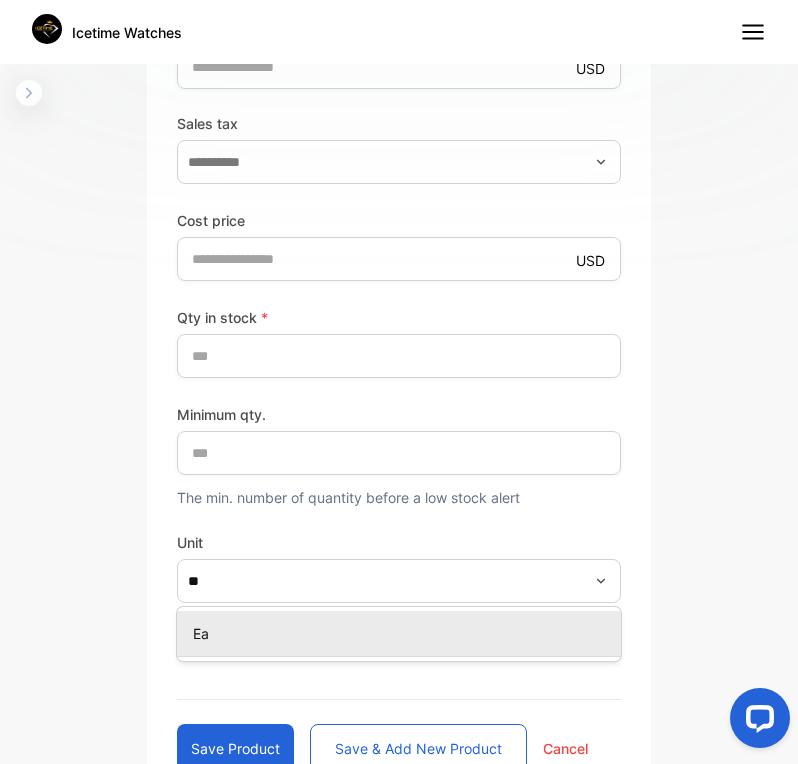 click on "Ea" at bounding box center (403, 633) 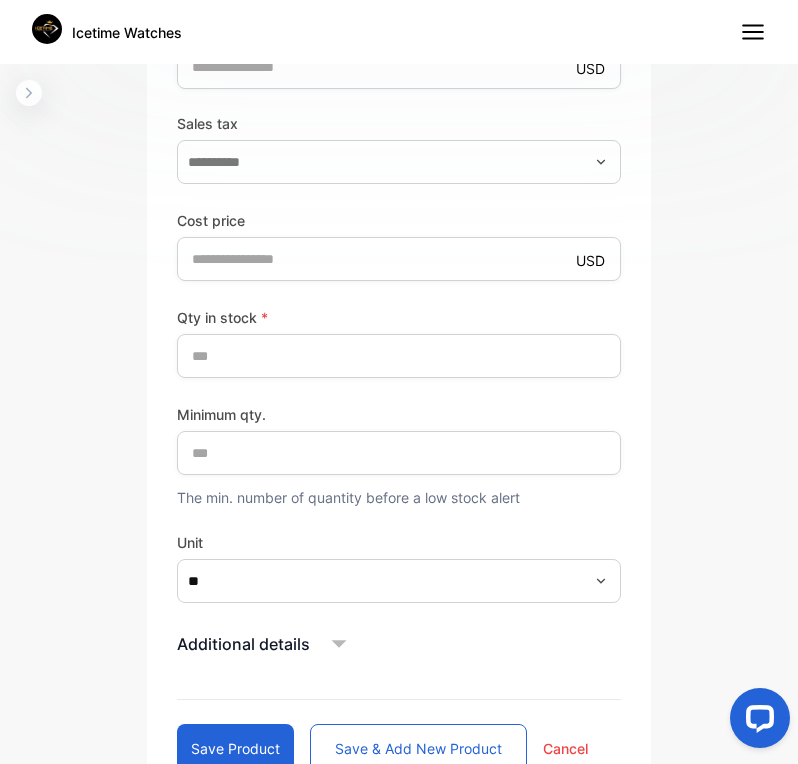 click on "**********" at bounding box center (399, 205) 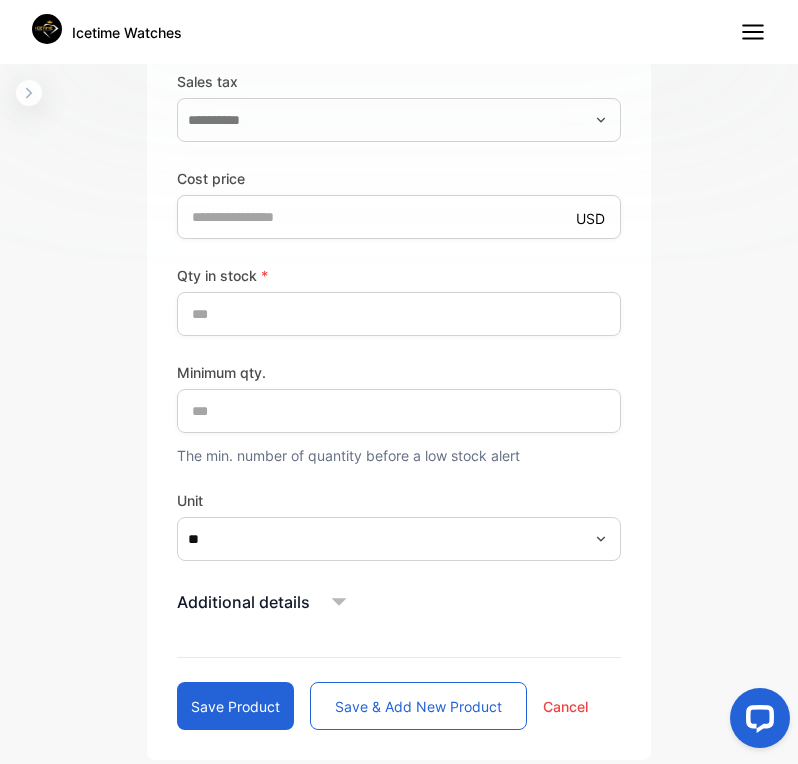 scroll, scrollTop: 876, scrollLeft: 0, axis: vertical 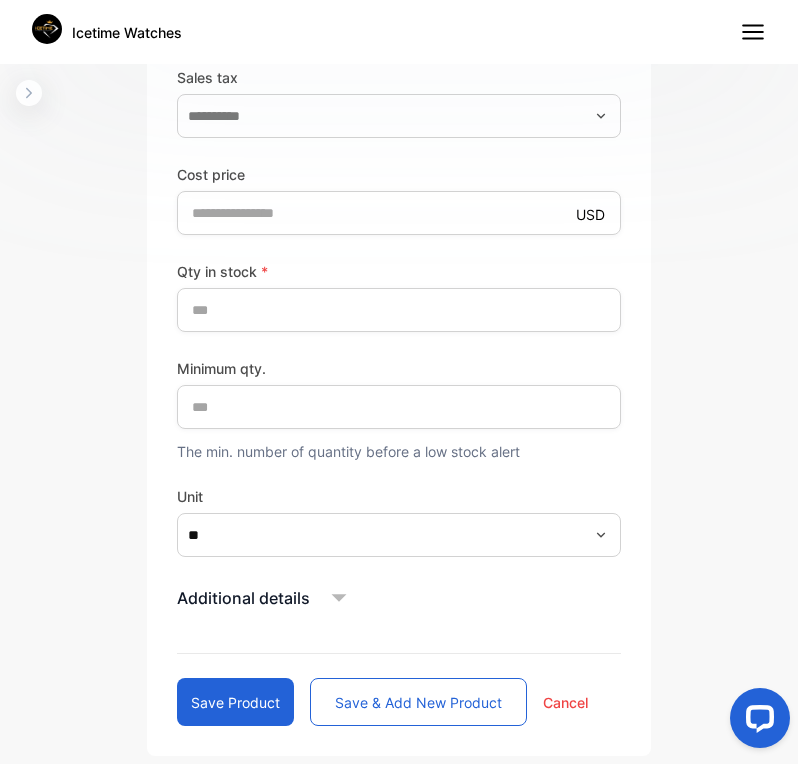 click 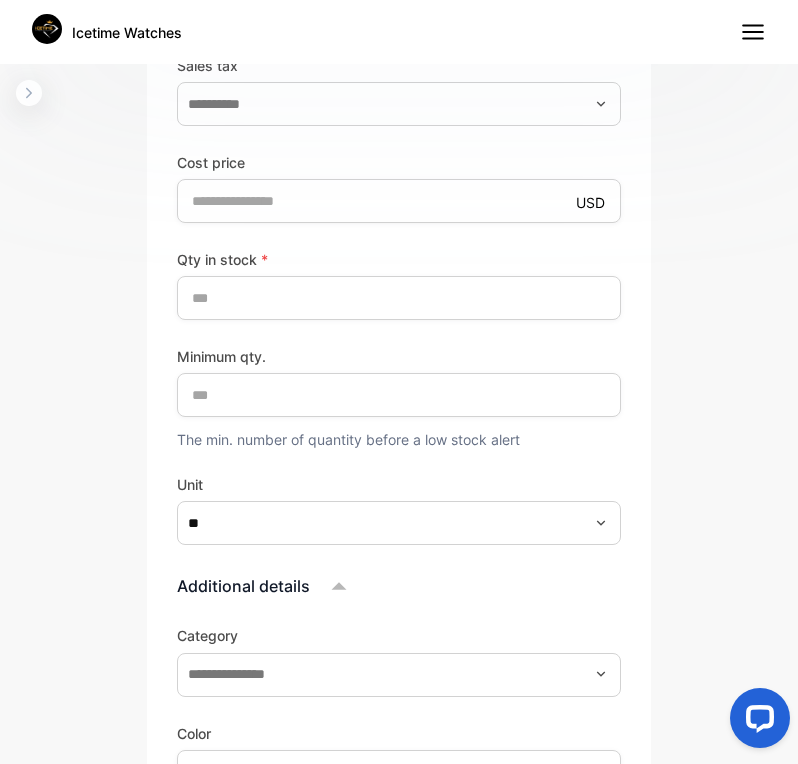 click on "Additional details Category   Color   Size   Expiry date   Product image Drop your document here or    browse file Supported: PNG, JPG, JPEG" at bounding box center (399, 915) 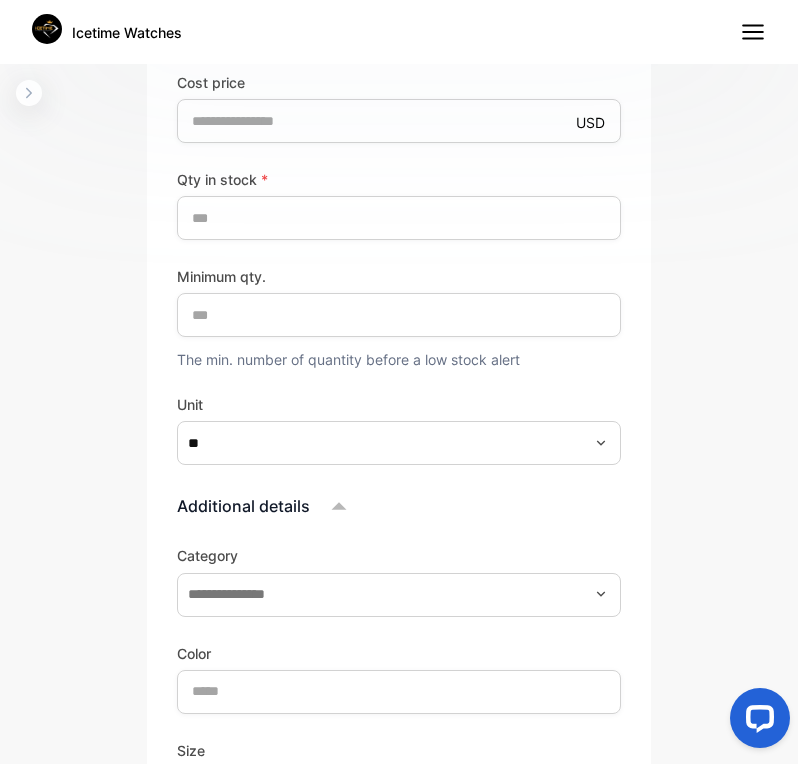 scroll, scrollTop: 996, scrollLeft: 0, axis: vertical 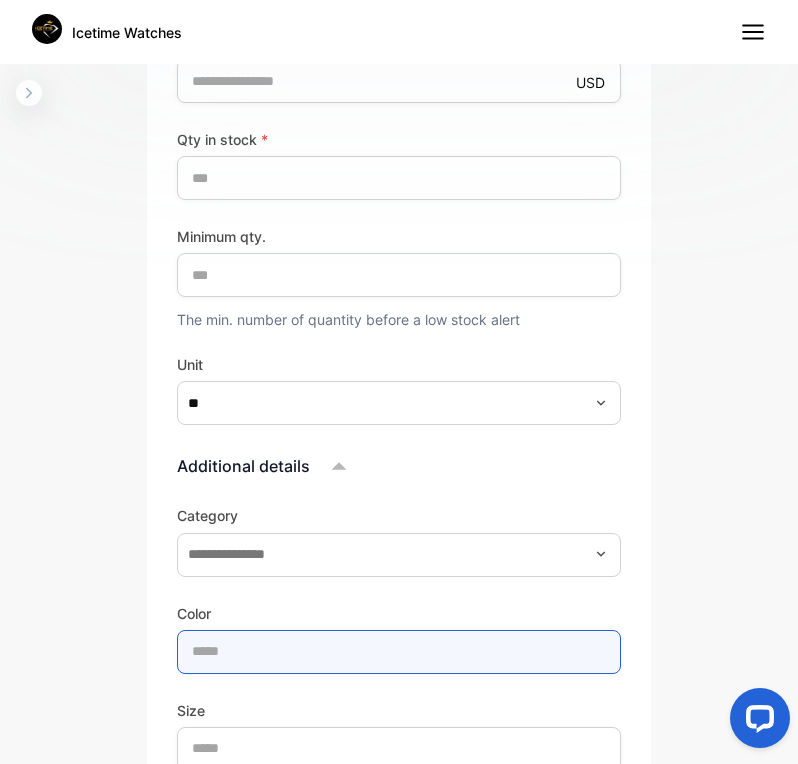 click at bounding box center [399, 652] 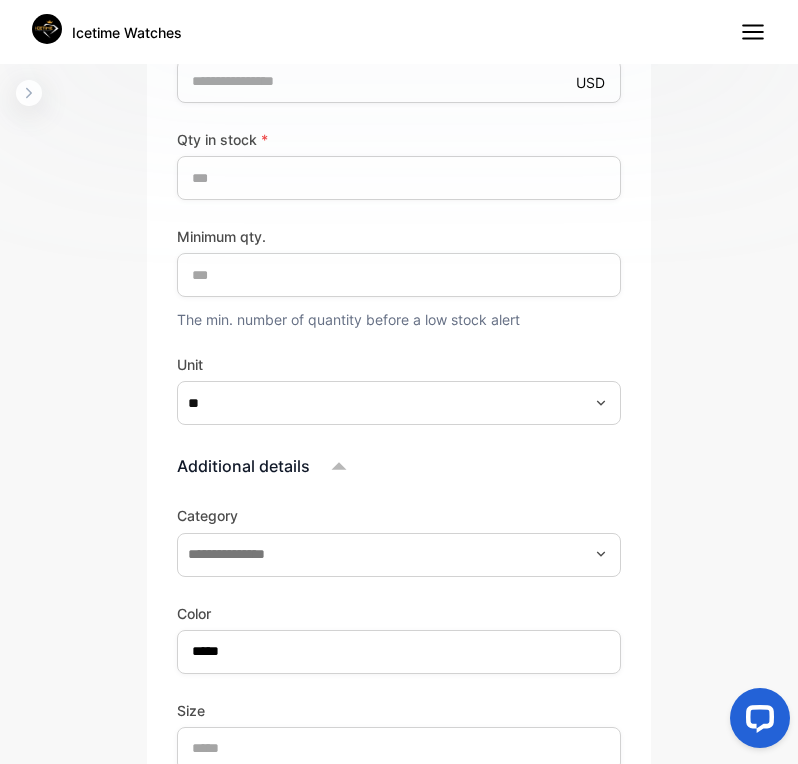 click on "Category   Color   ***** Size" at bounding box center [399, 638] 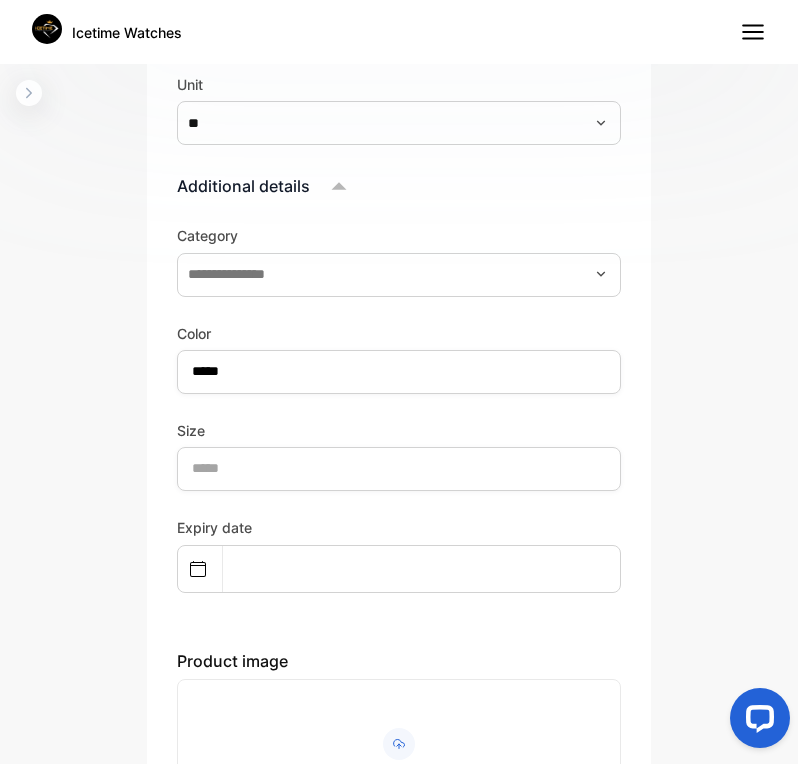 scroll, scrollTop: 1316, scrollLeft: 0, axis: vertical 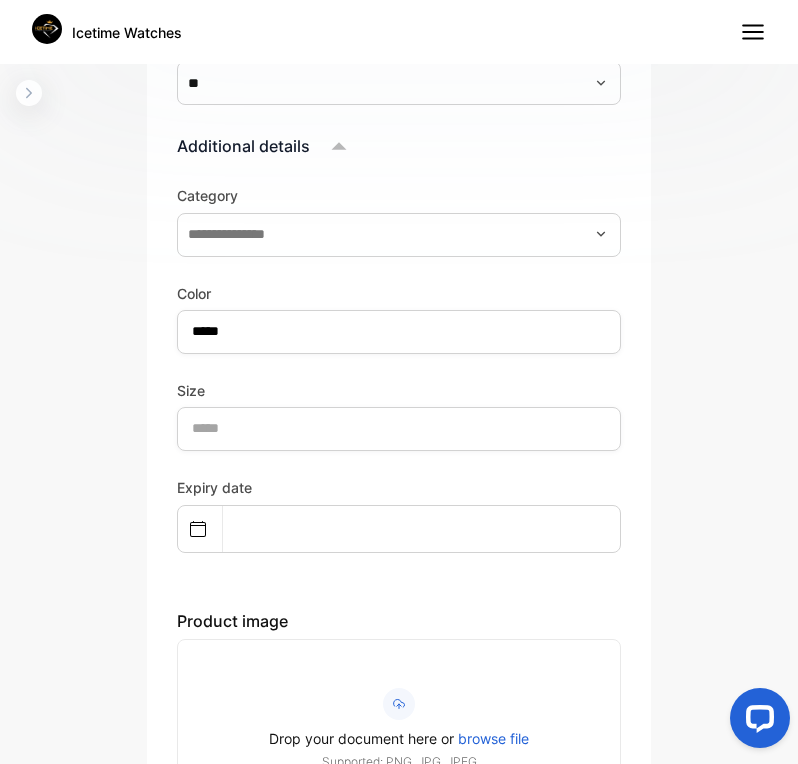 click on "Size" at bounding box center [399, 390] 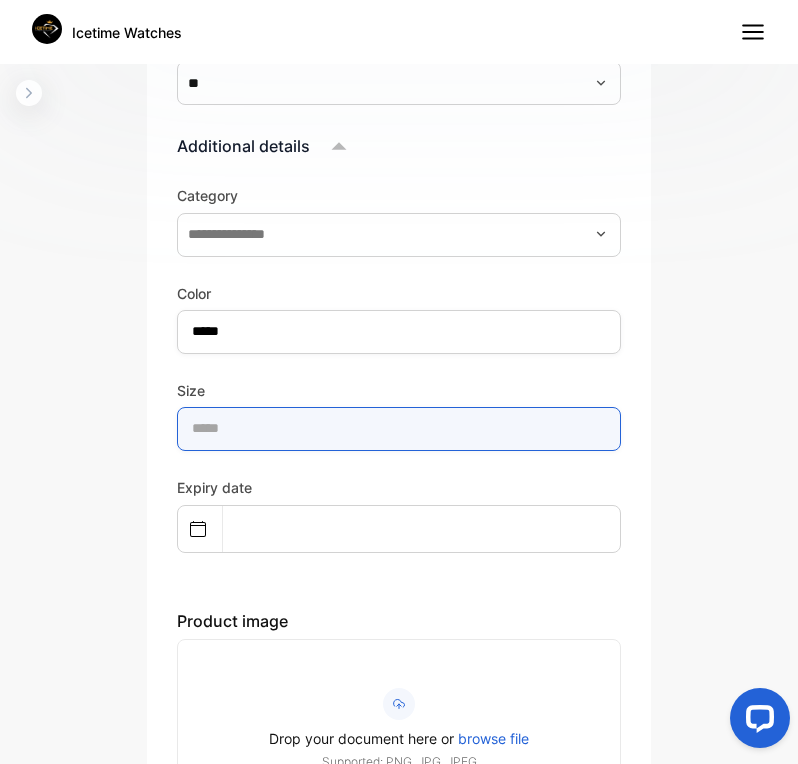 click at bounding box center [399, 429] 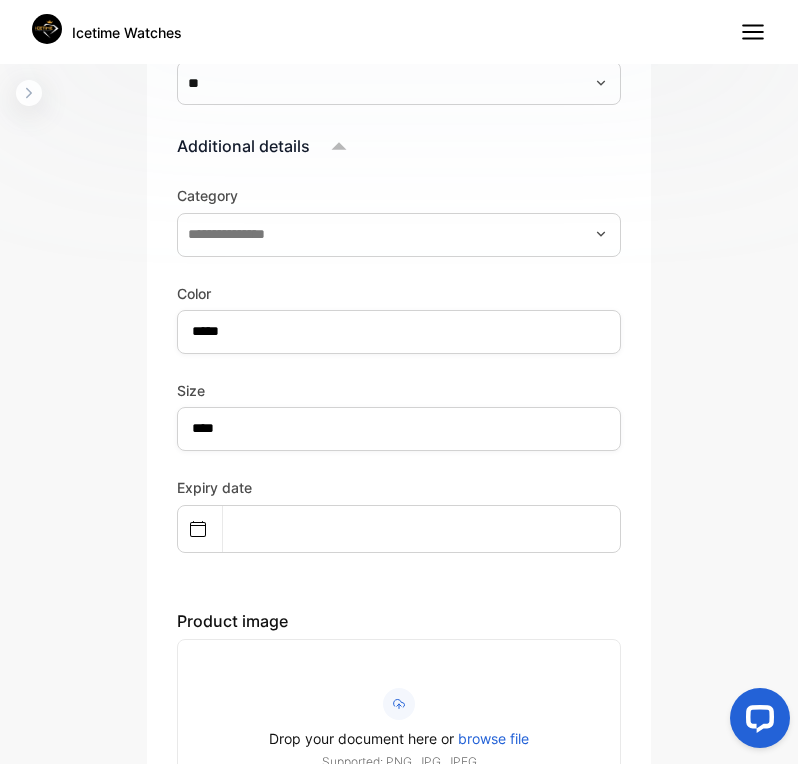 click on "Category   Color   ***** Size   **** Expiry date   Product image Drop your document here or    browse file Supported: PNG, JPG, JPEG" at bounding box center (399, 502) 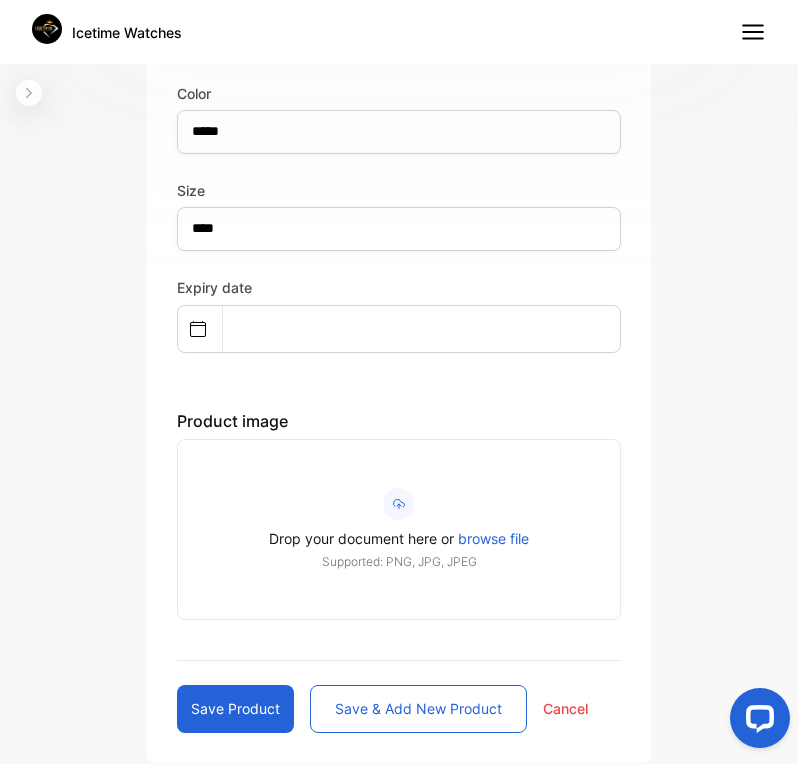 scroll, scrollTop: 1535, scrollLeft: 0, axis: vertical 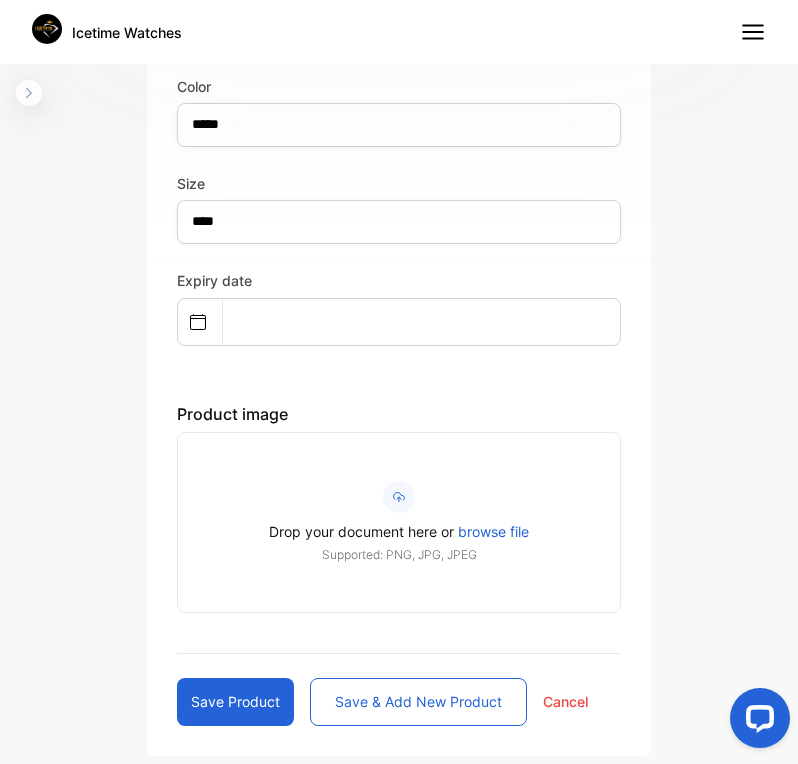 click on "Save product" at bounding box center (235, 702) 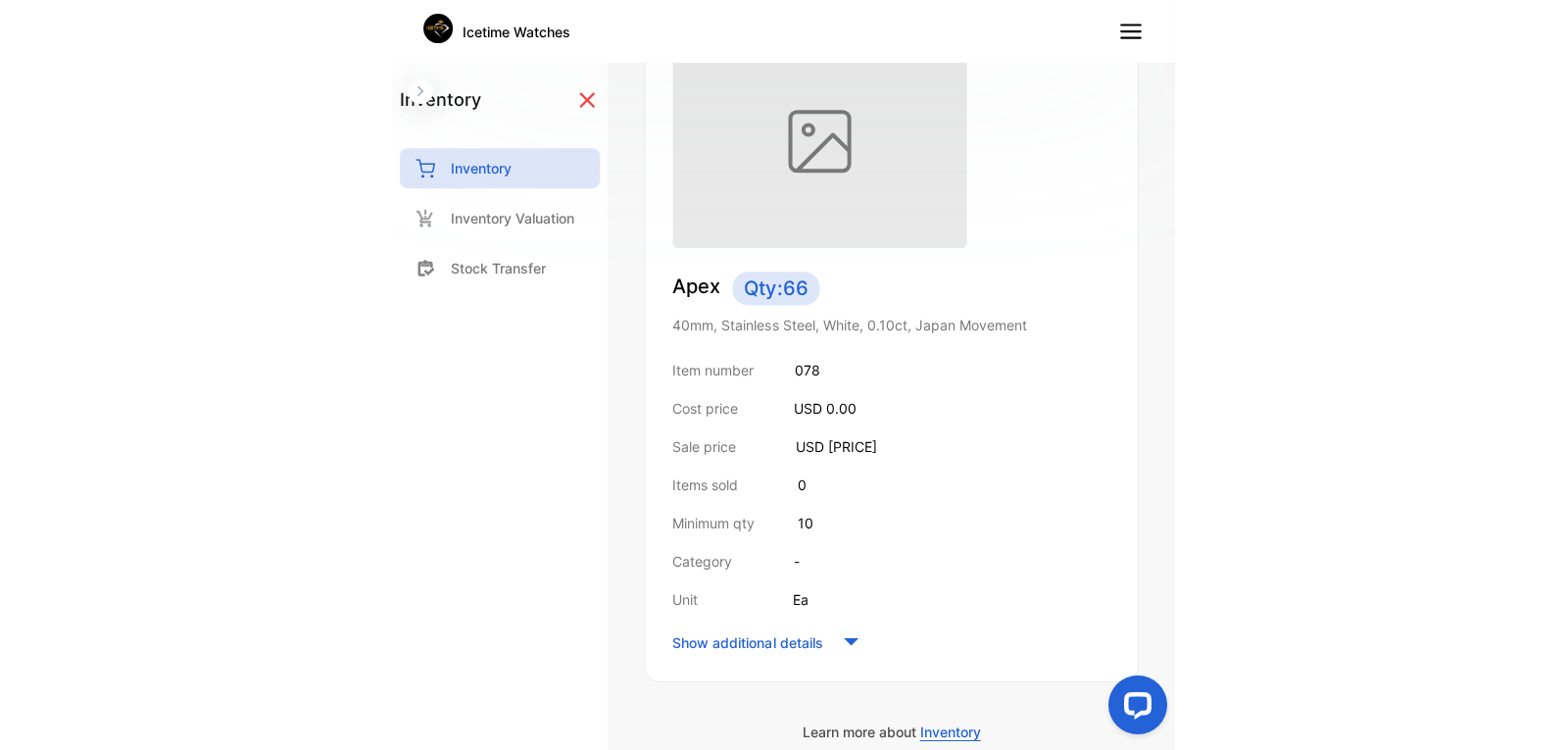 scroll, scrollTop: 125, scrollLeft: 0, axis: vertical 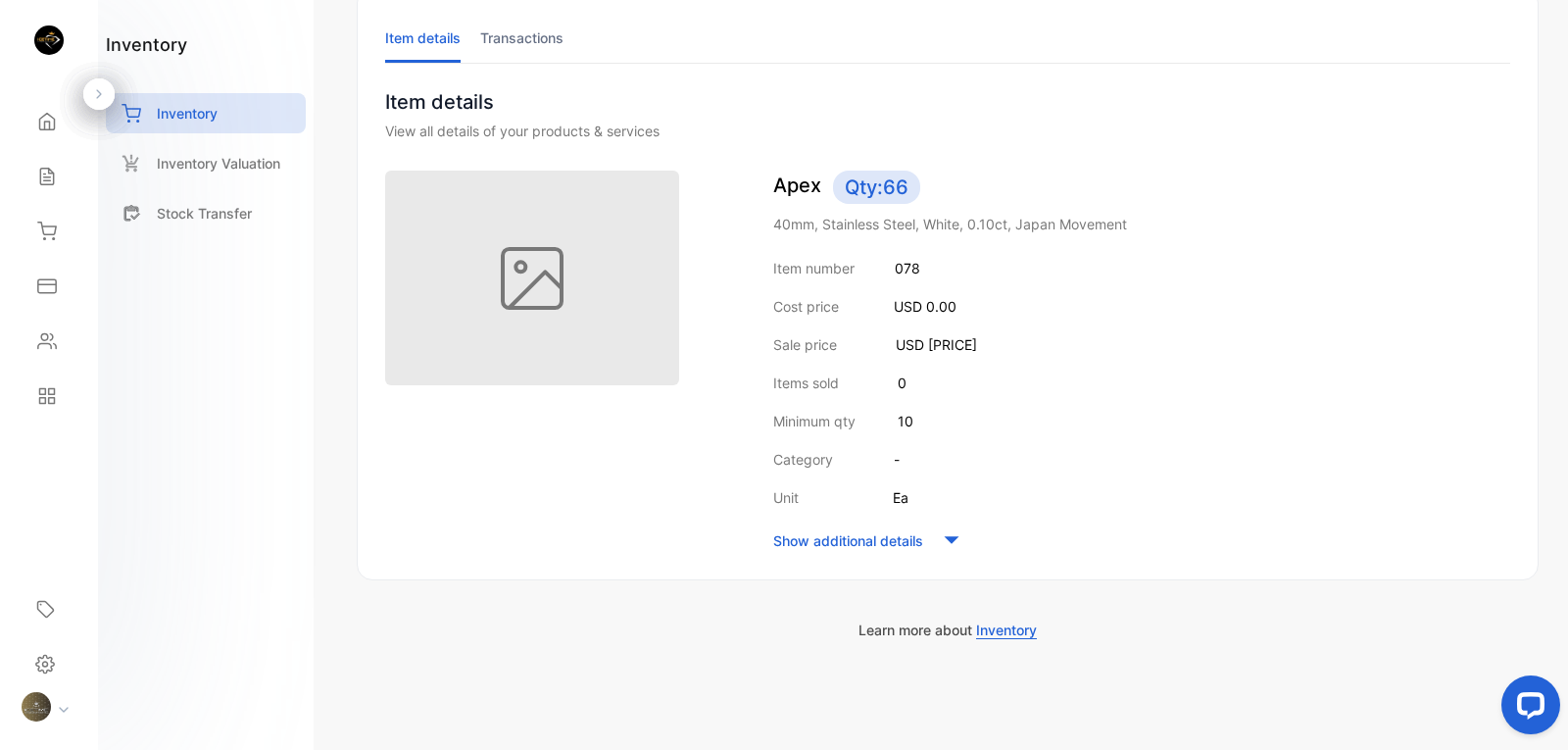 click on "Item details" at bounding box center [948, 102] 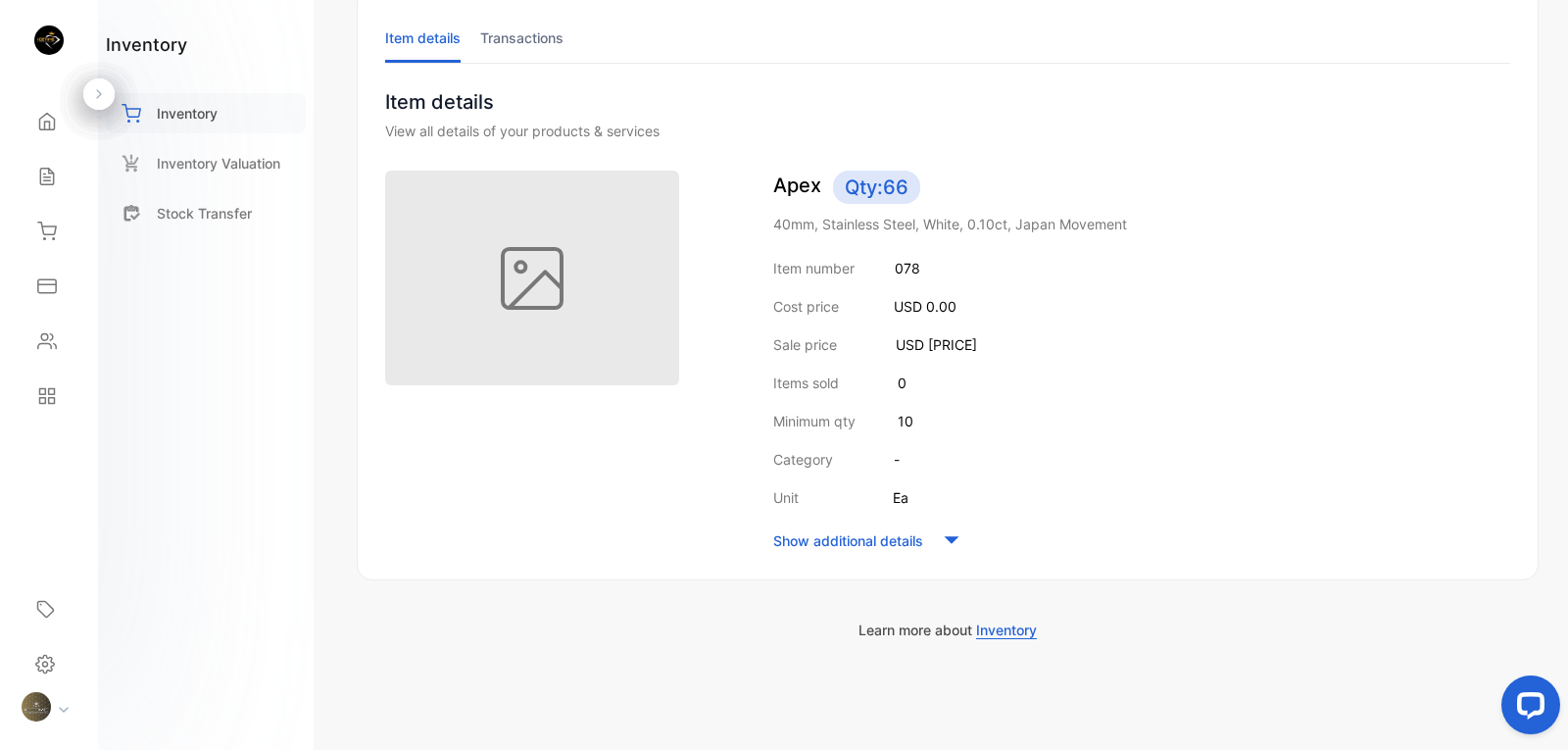 click on "Inventory" at bounding box center (187, 113) 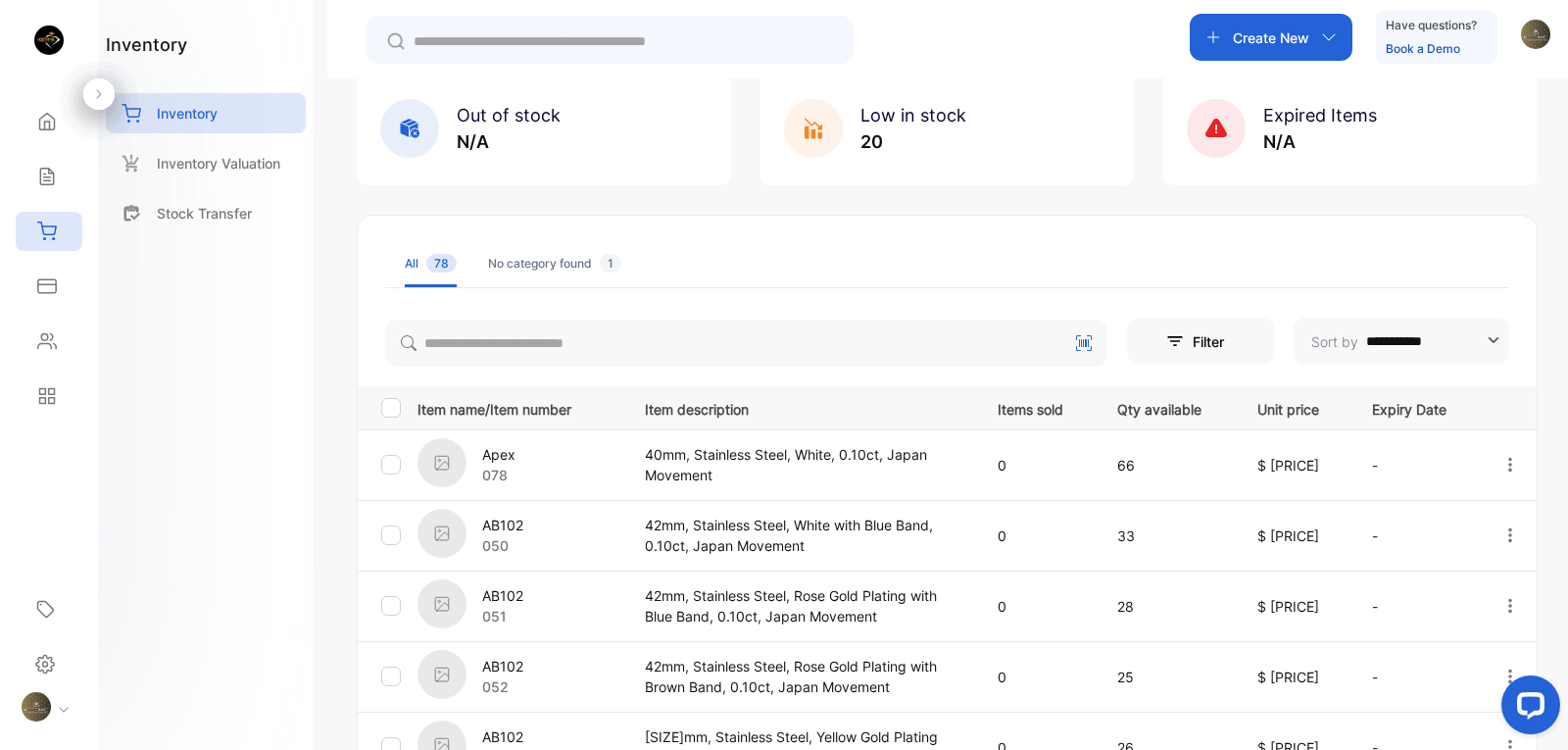 click on "**********" at bounding box center [947, 716] 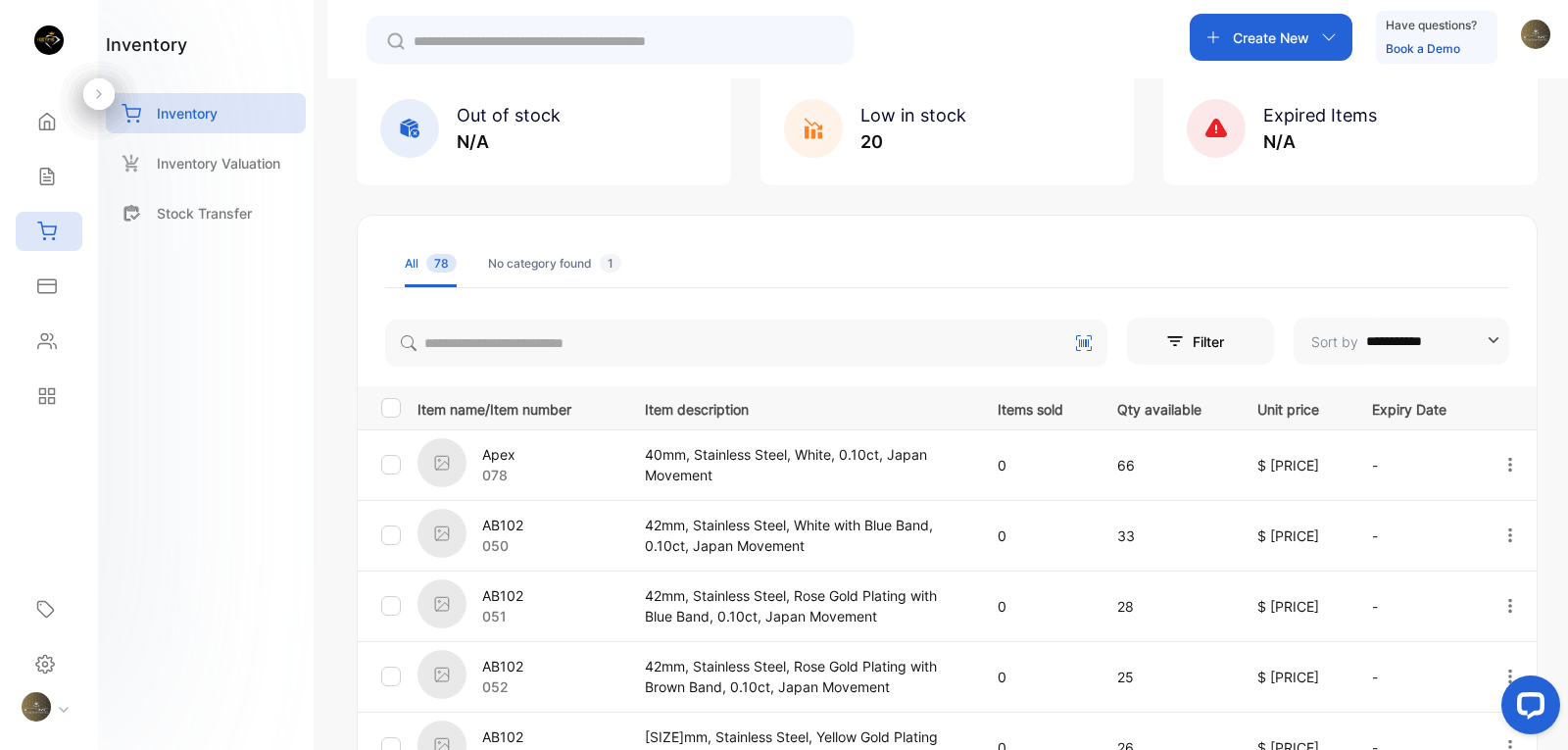 scroll, scrollTop: 676, scrollLeft: 0, axis: vertical 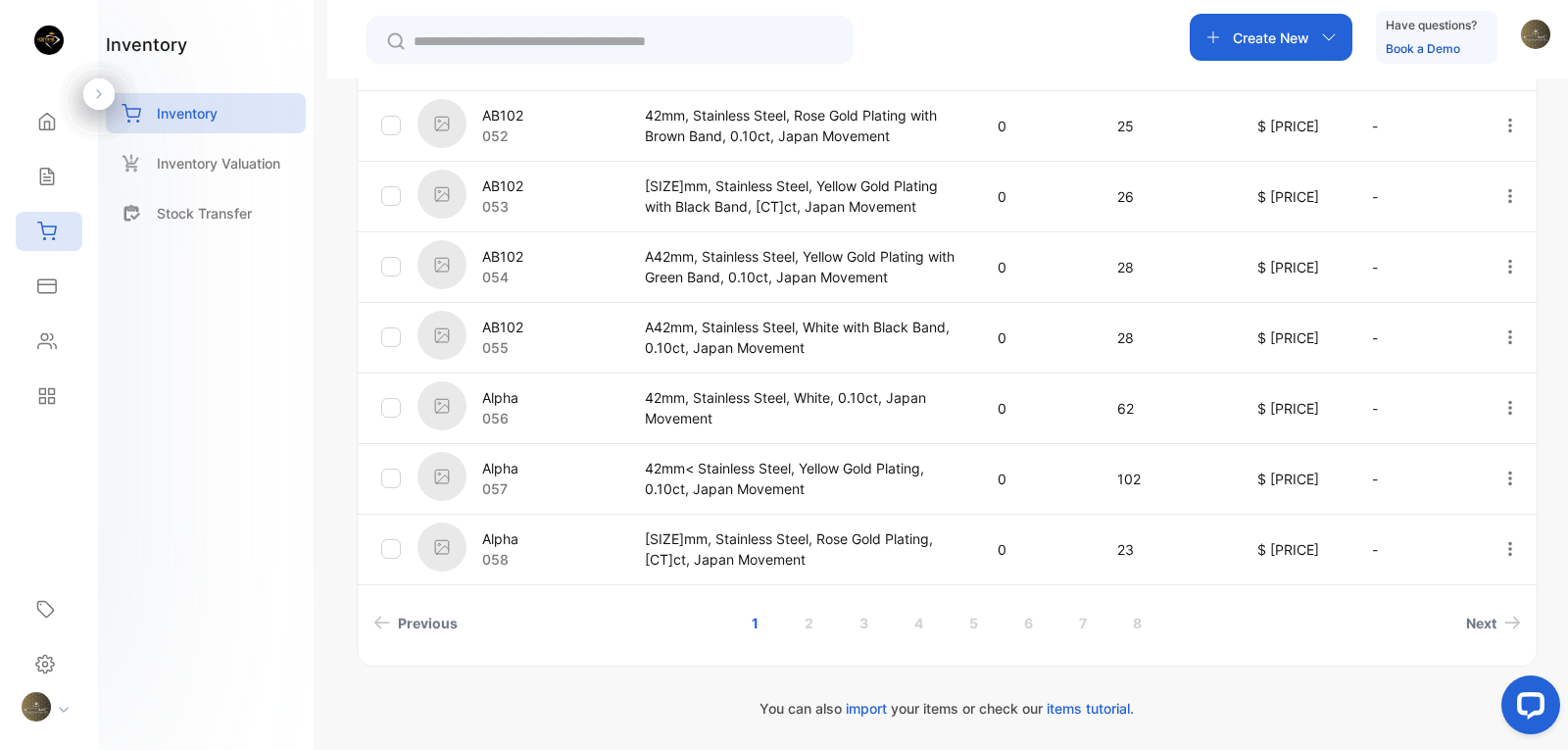 click on "**********" at bounding box center (948, 453) 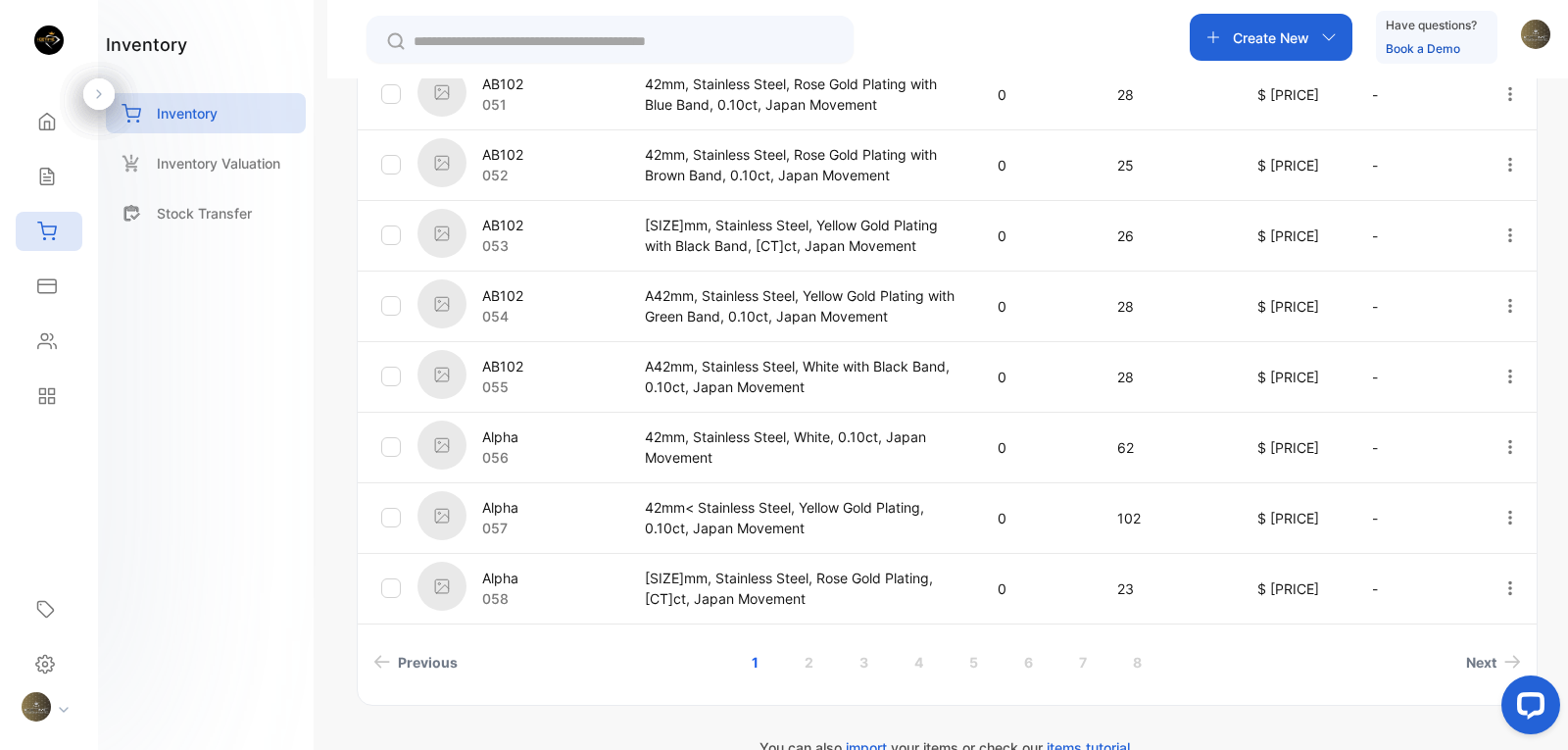 scroll, scrollTop: 676, scrollLeft: 0, axis: vertical 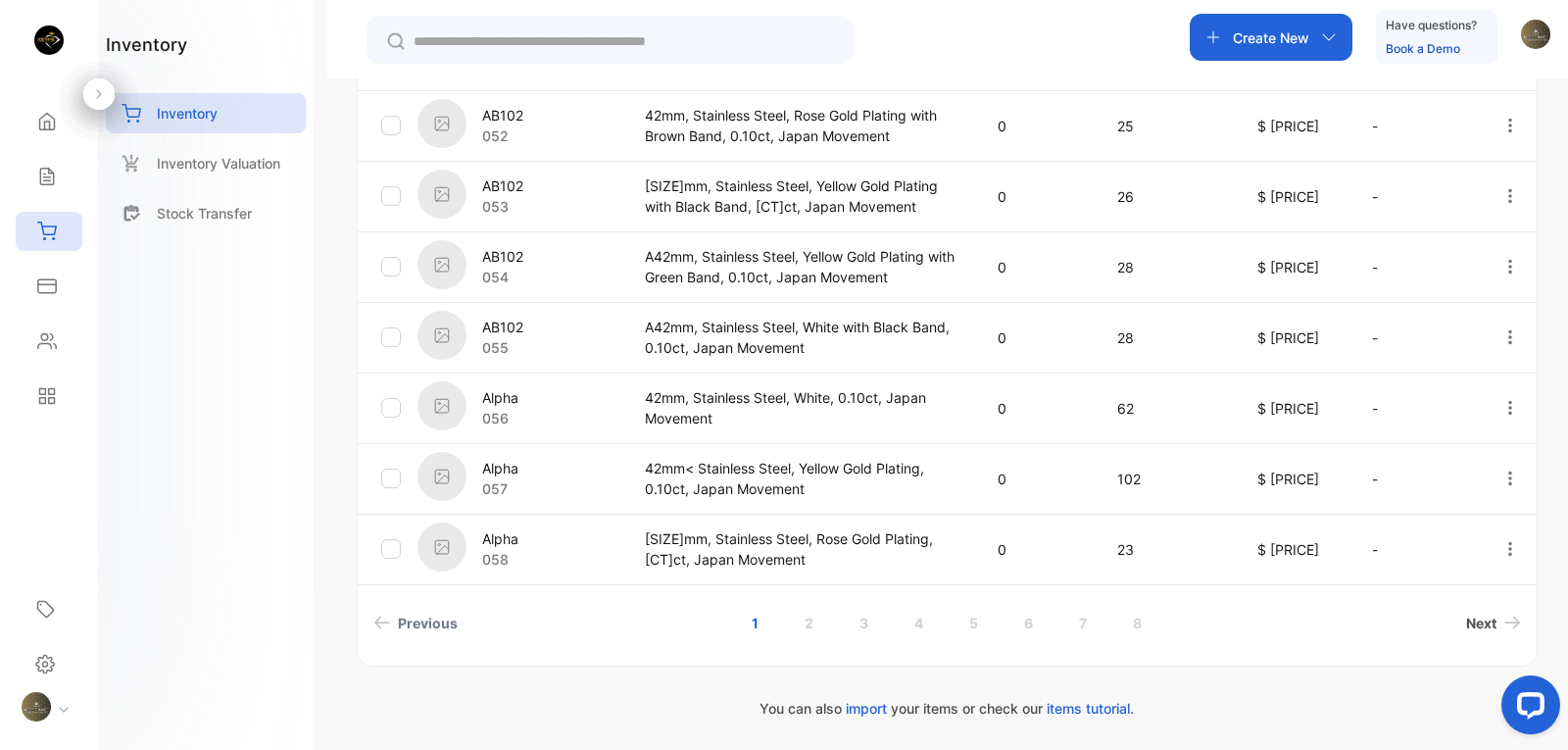 click on "Next" at bounding box center (1481, 623) 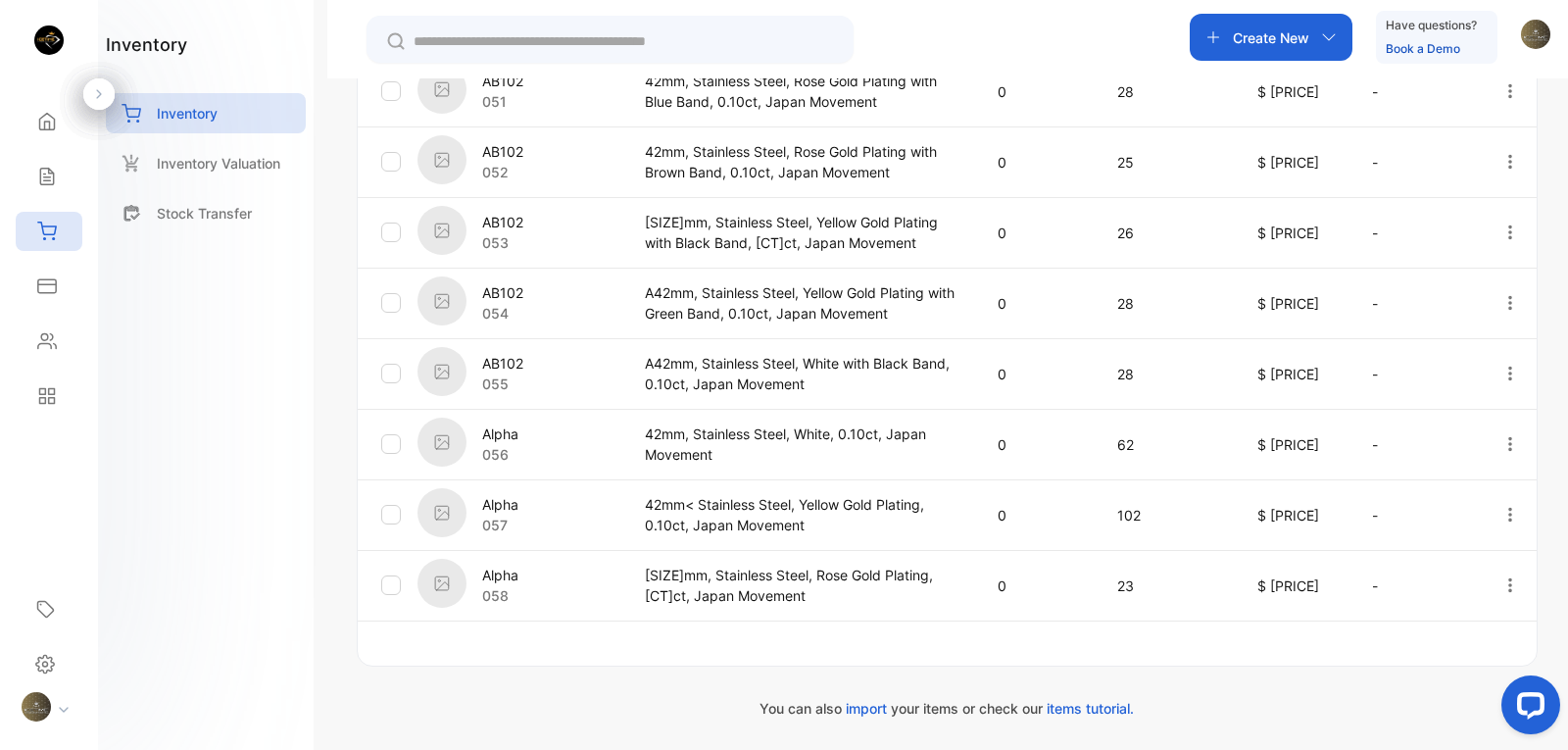 scroll, scrollTop: 640, scrollLeft: 0, axis: vertical 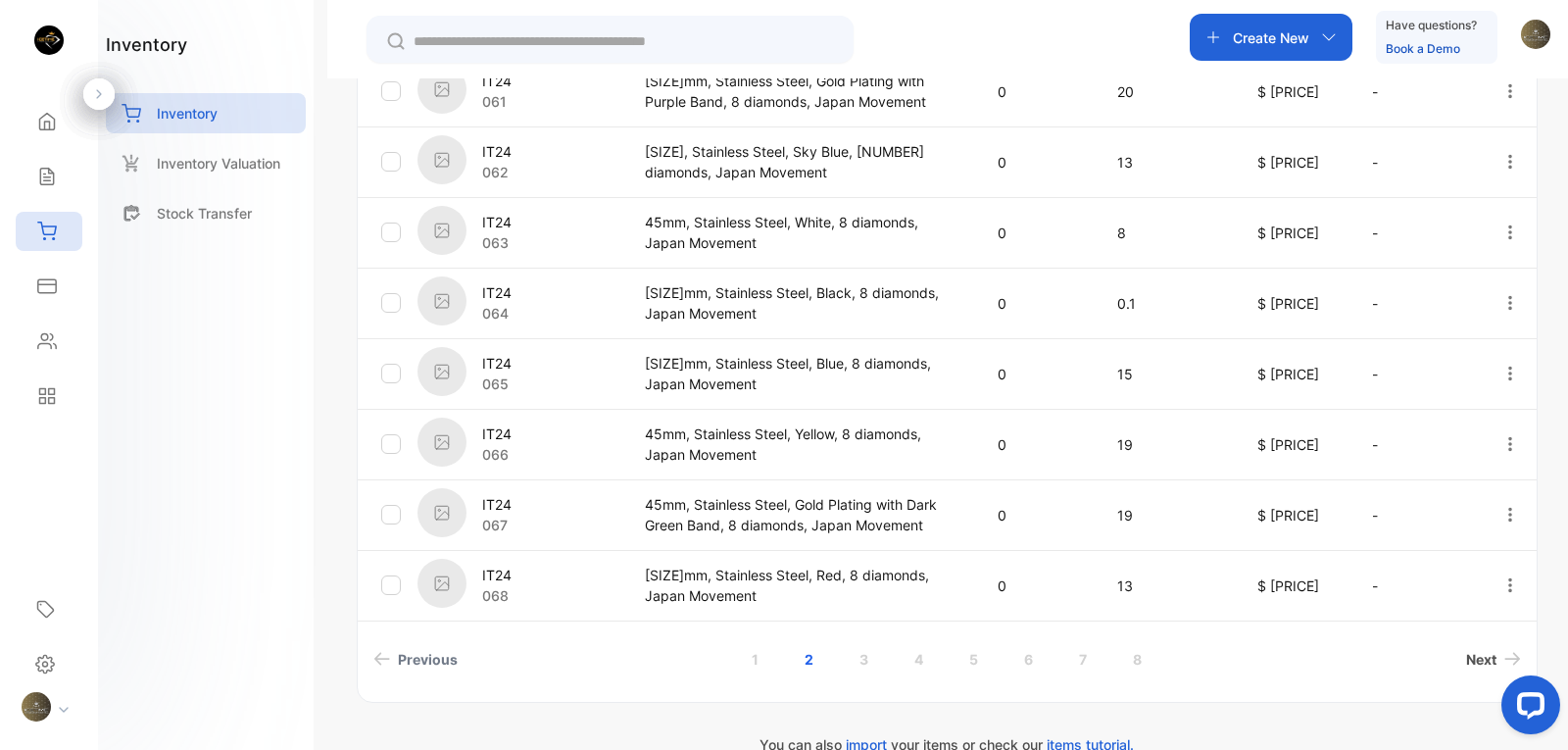 click on "Next" at bounding box center [1481, 659] 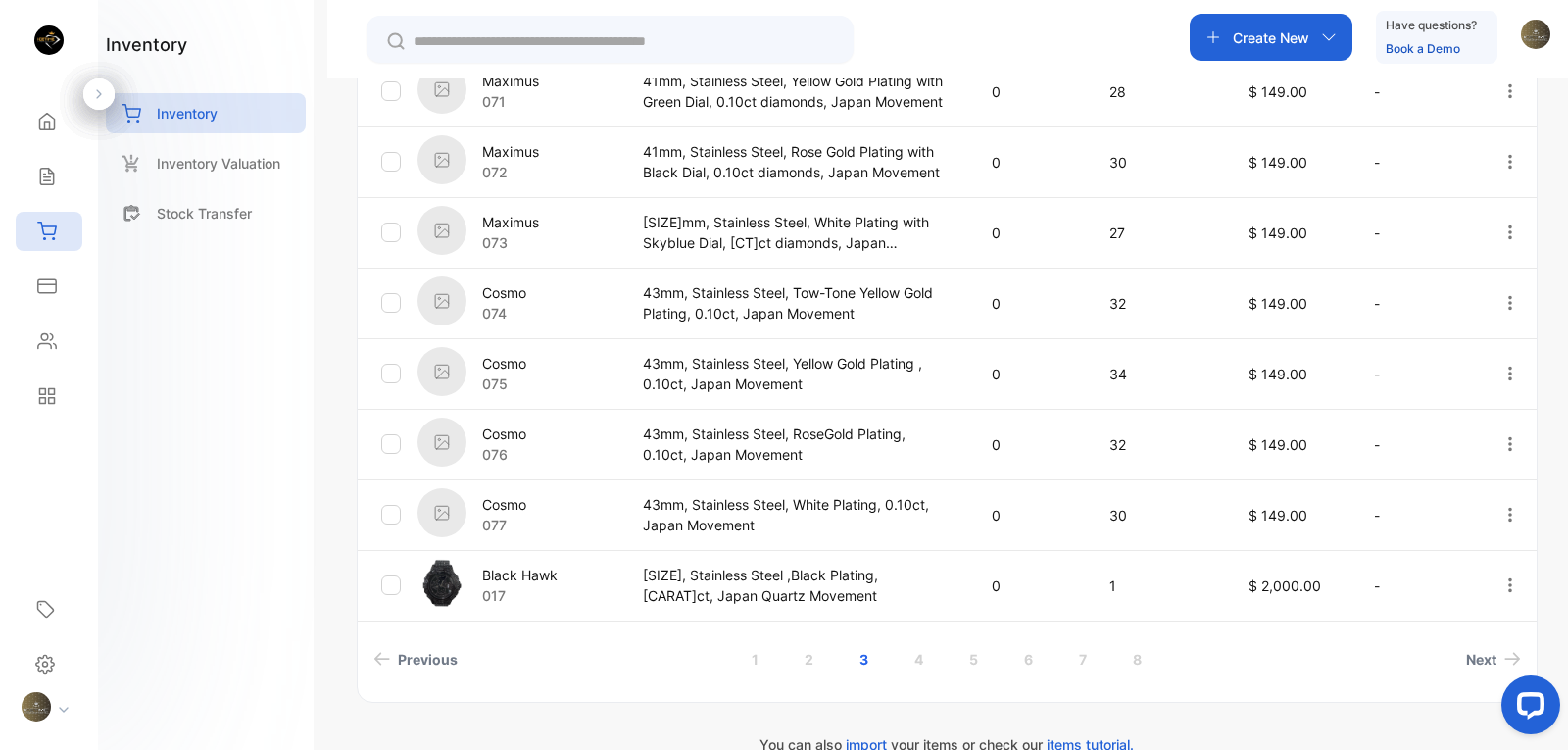 click on "You can also   import   your items or check our   items tutorial." at bounding box center (947, 744) 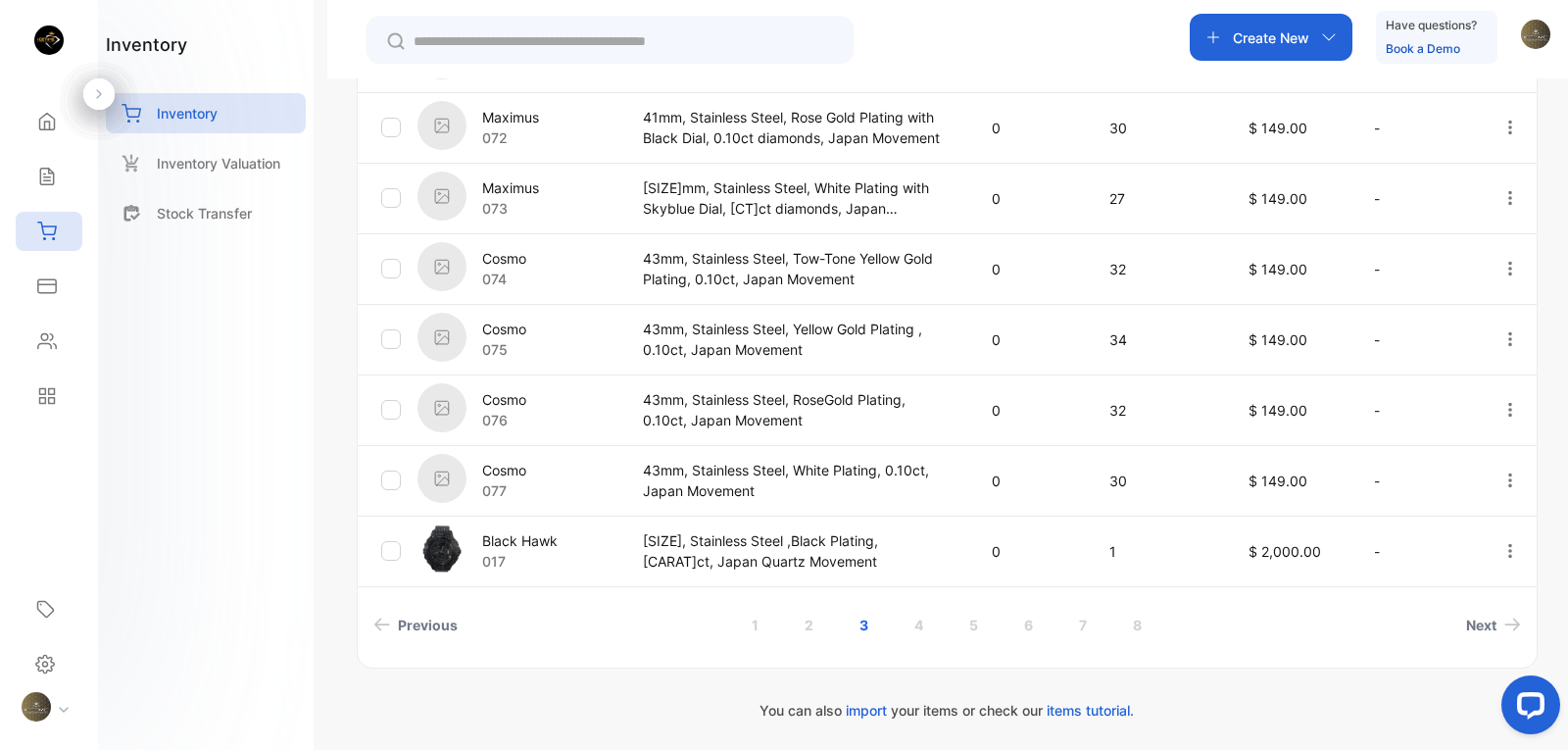 scroll, scrollTop: 676, scrollLeft: 0, axis: vertical 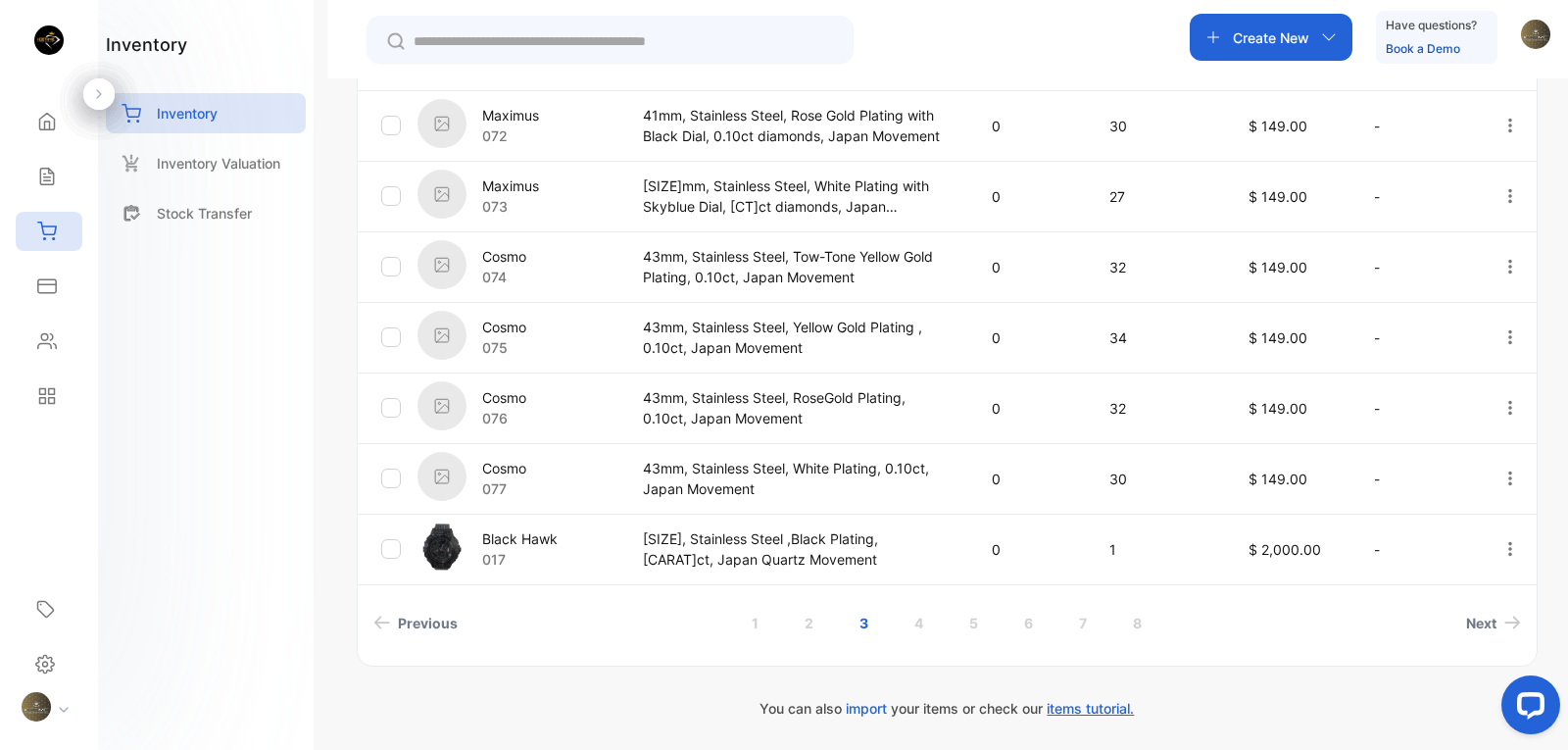 click on "items tutorial." at bounding box center (1090, 708) 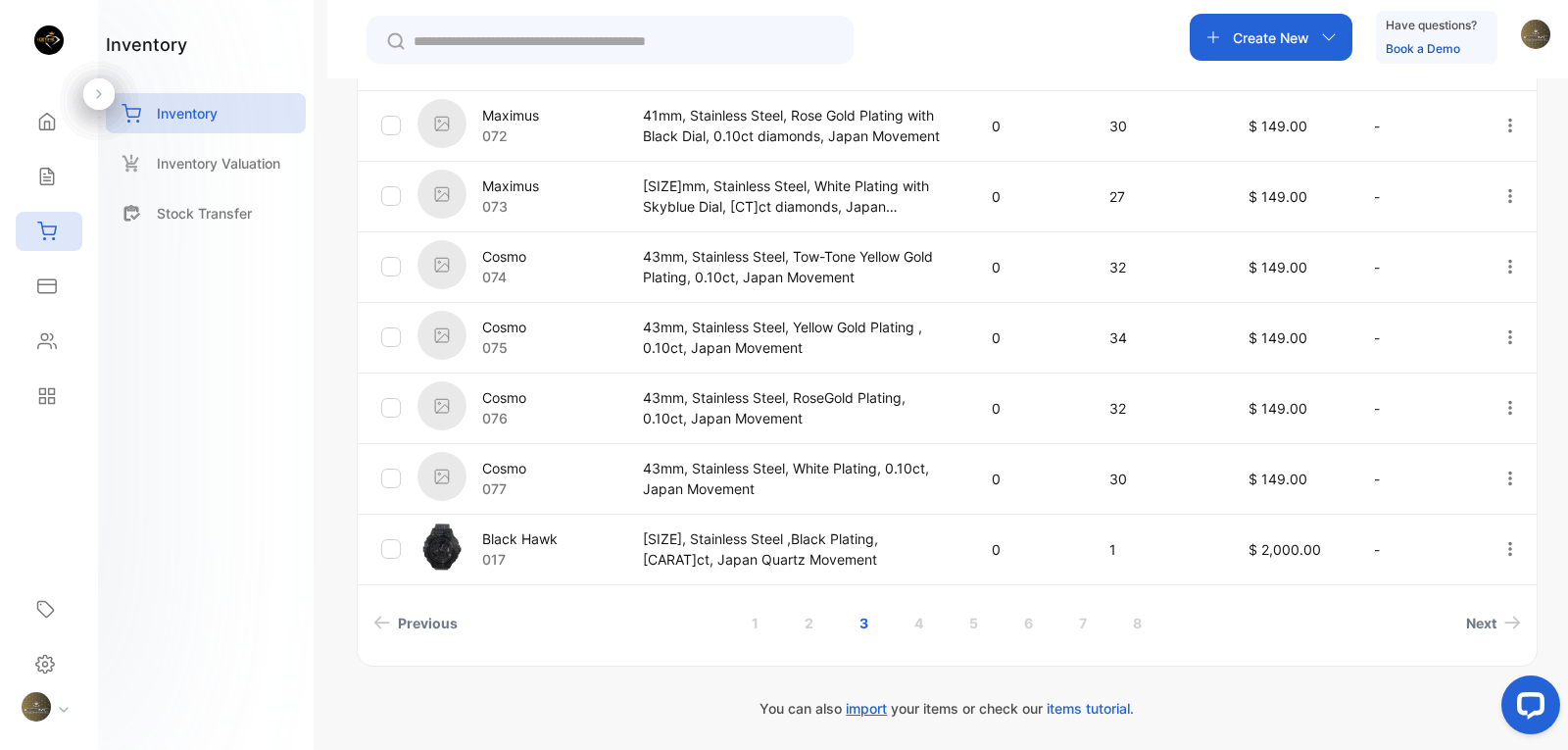 click on "import" at bounding box center [866, 708] 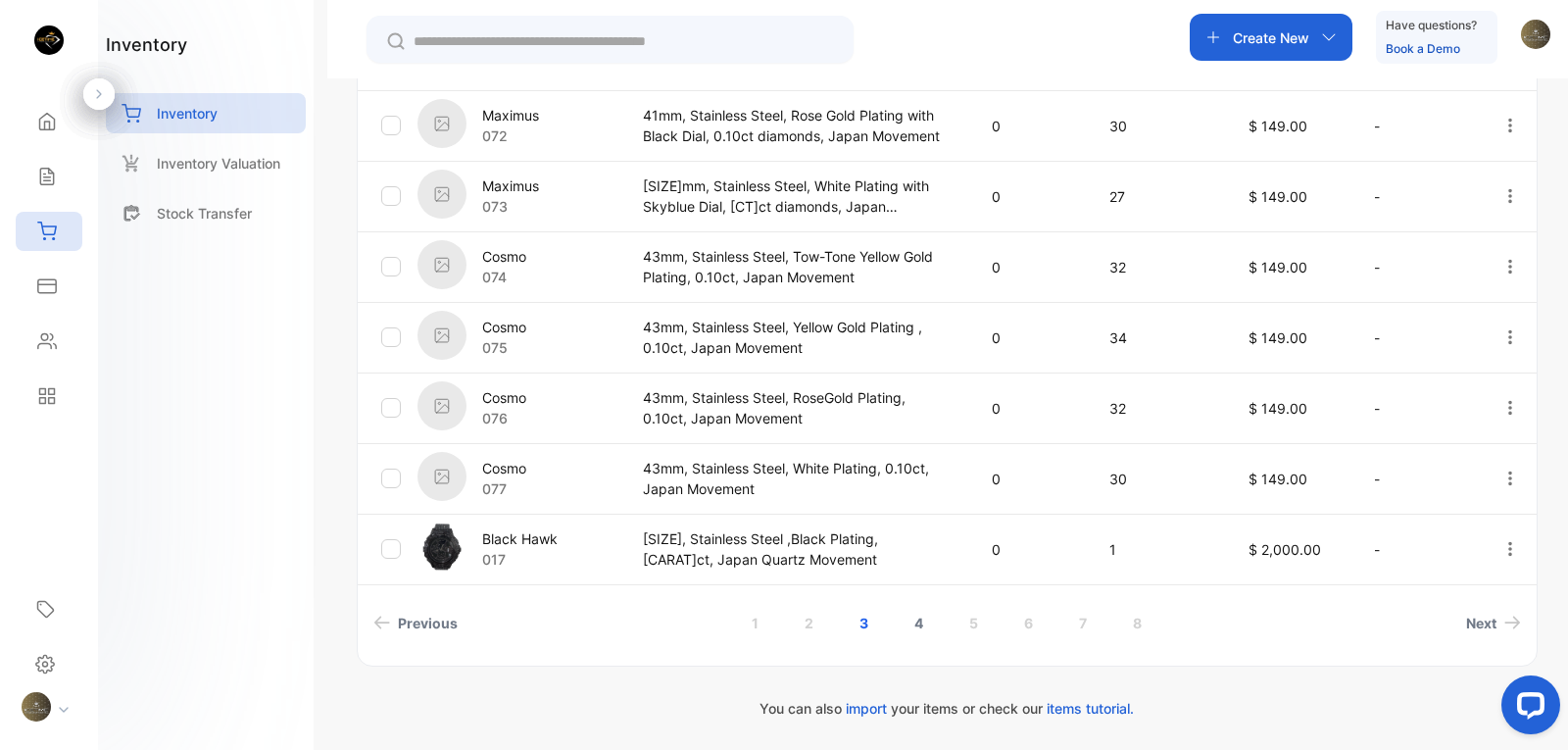 click on "4" at bounding box center [918, 623] 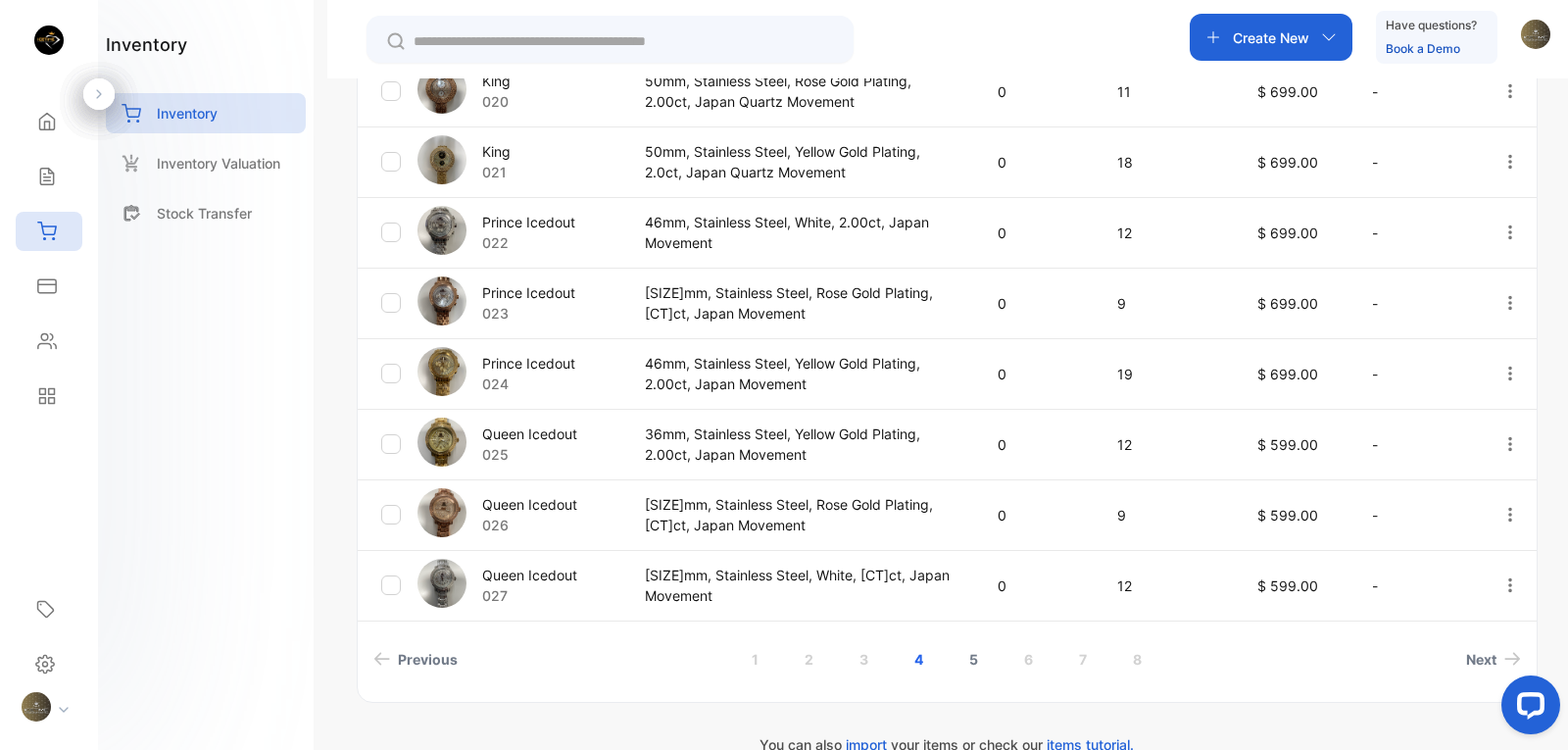 click on "5" at bounding box center (973, 659) 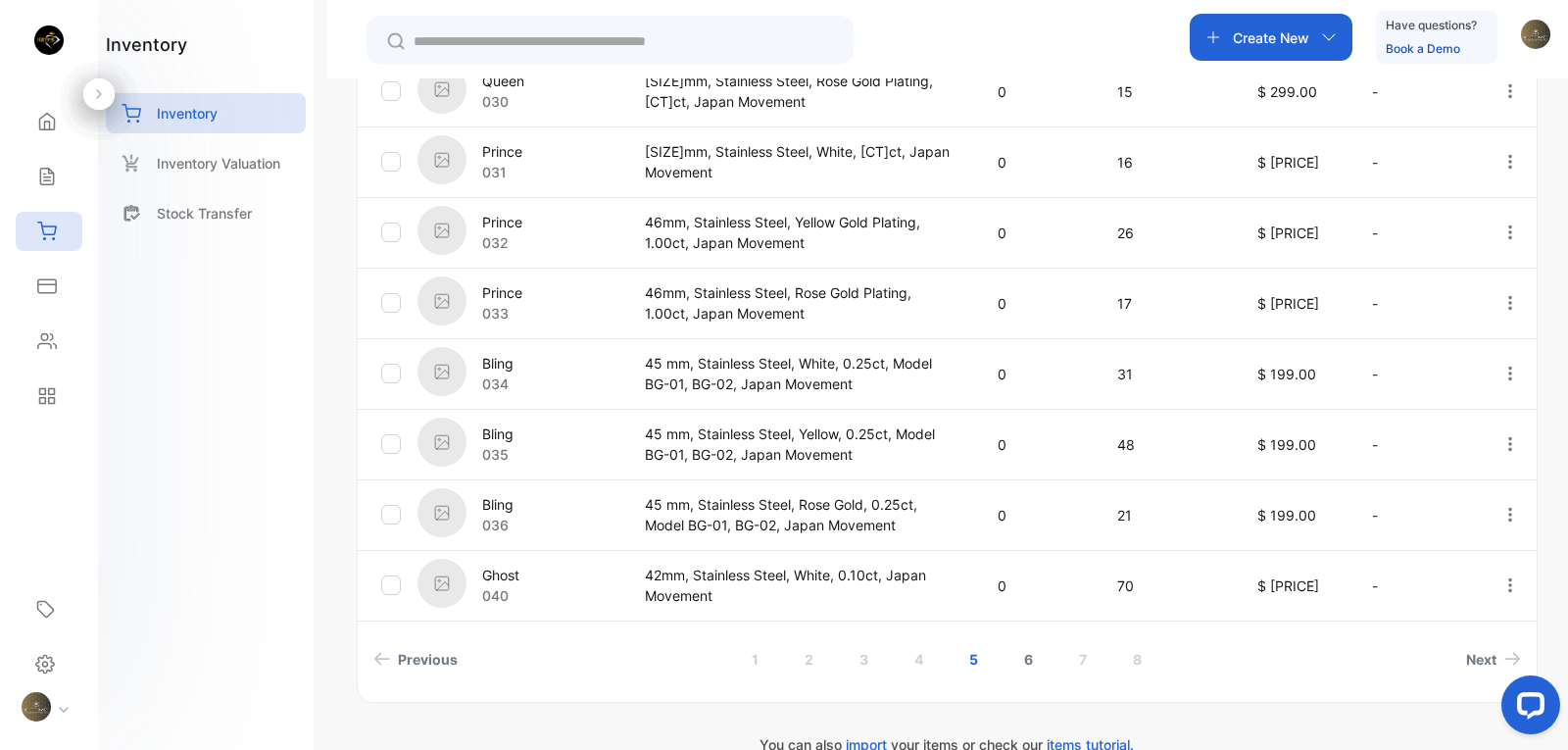 click on "6" at bounding box center [1028, 659] 